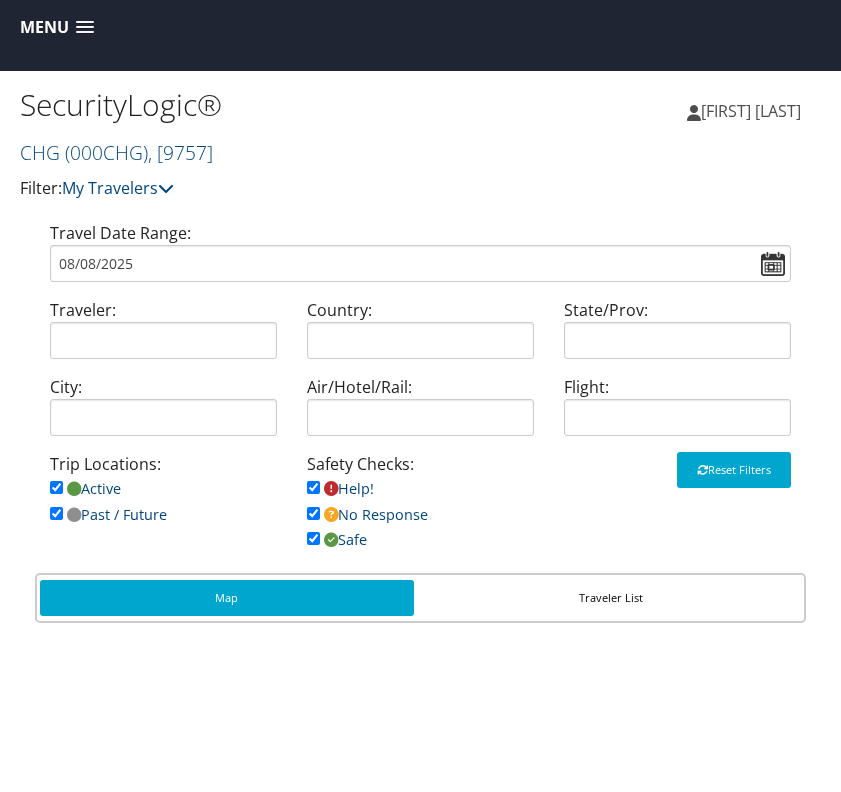 scroll, scrollTop: 0, scrollLeft: 0, axis: both 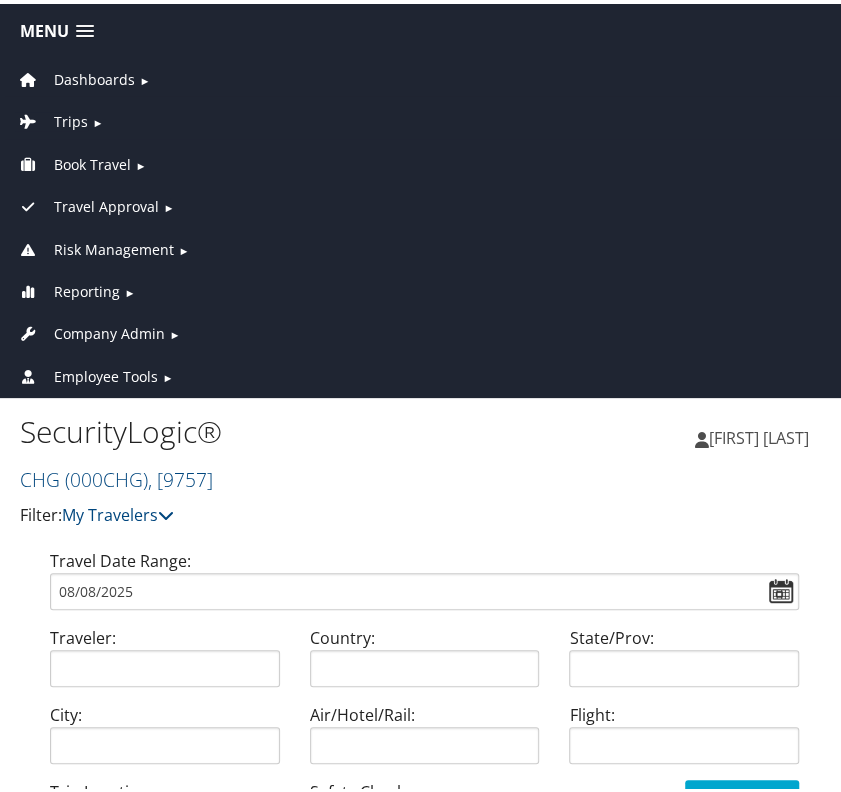 click on "Trips" at bounding box center [71, 118] 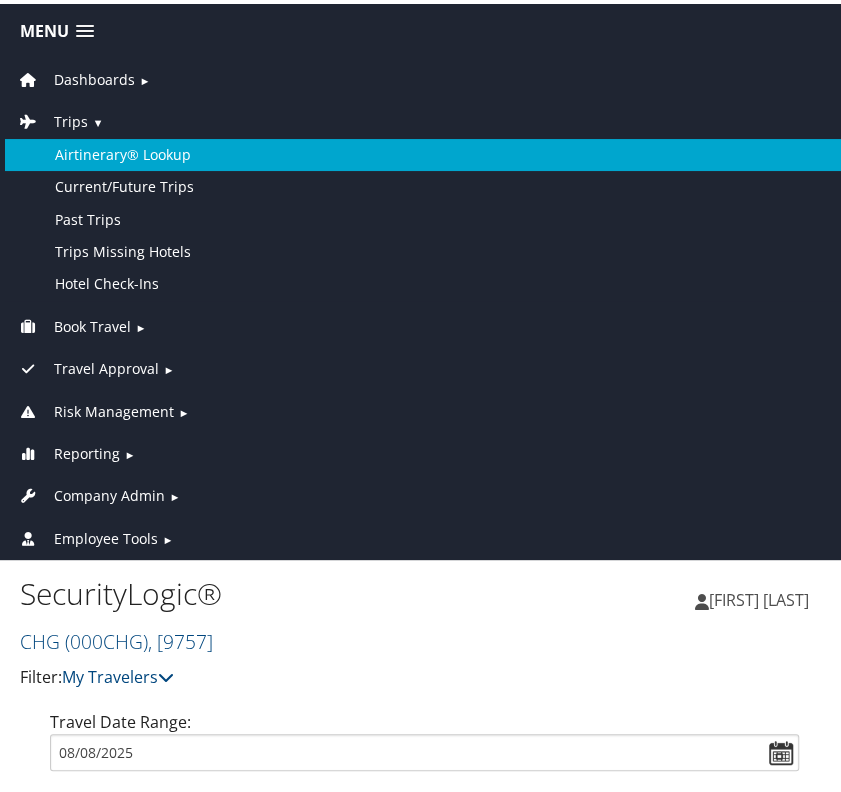 click on "Airtinerary® Lookup" at bounding box center [424, 151] 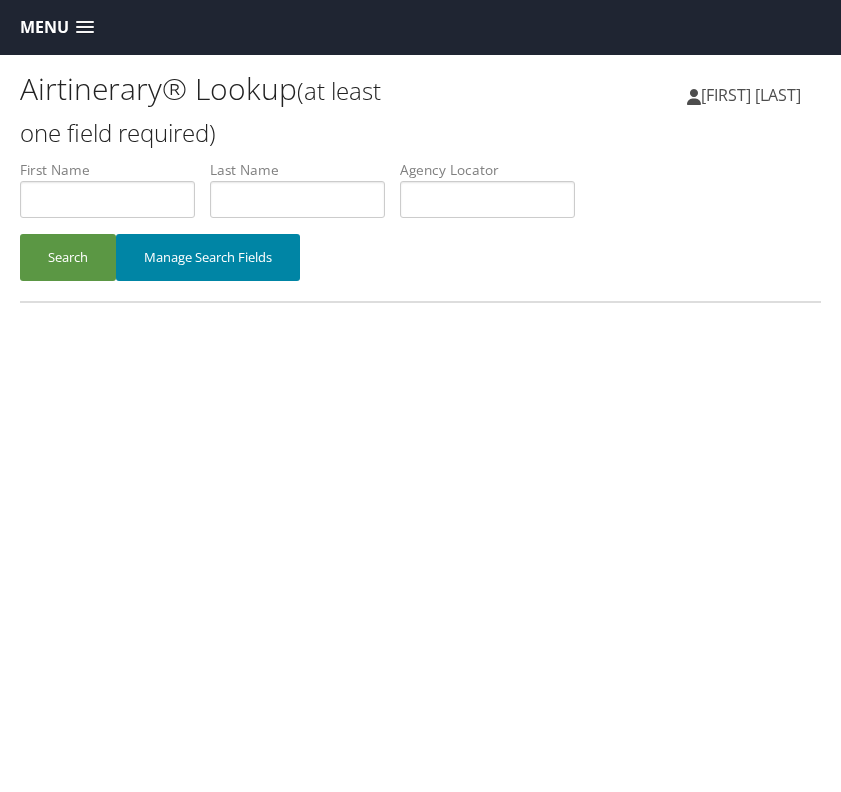 scroll, scrollTop: 0, scrollLeft: 0, axis: both 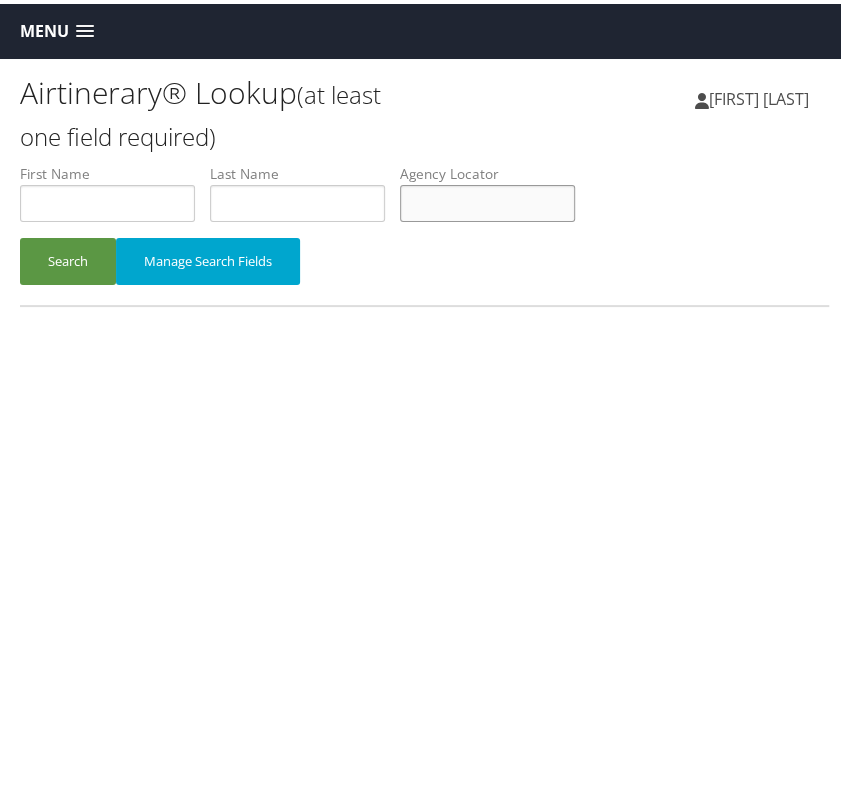 paste on "GSKTFW" 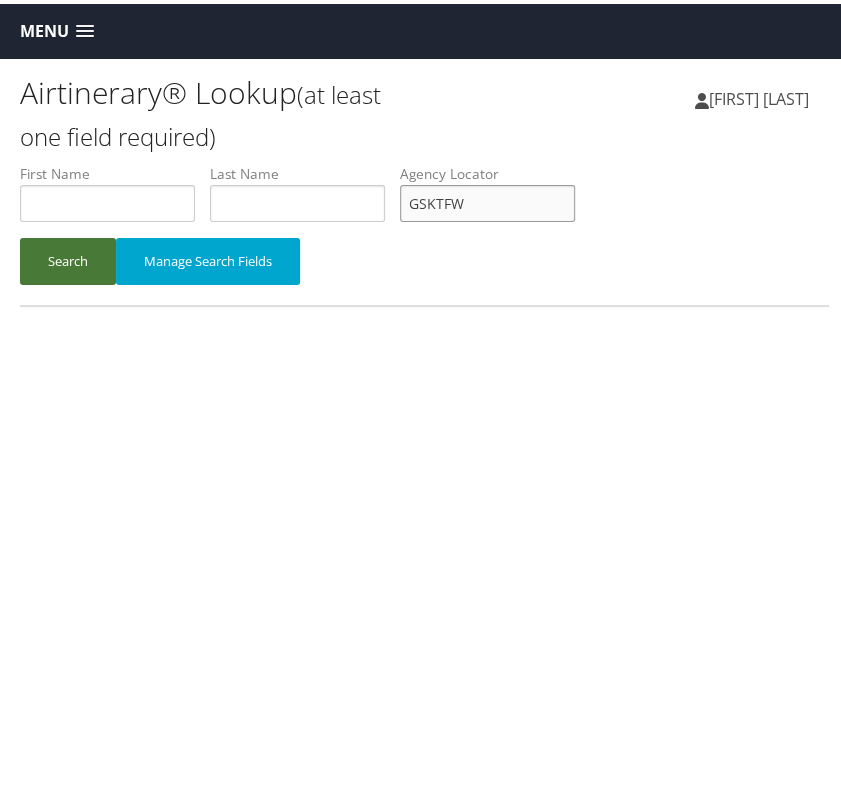 type on "GSKTFW" 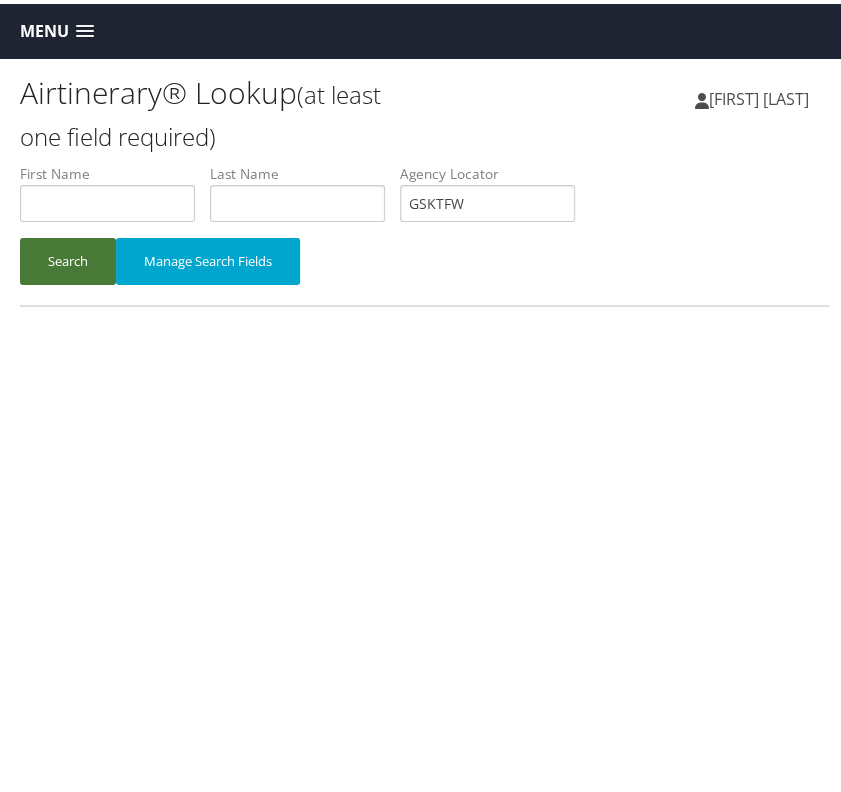 click on "Search" at bounding box center (68, 257) 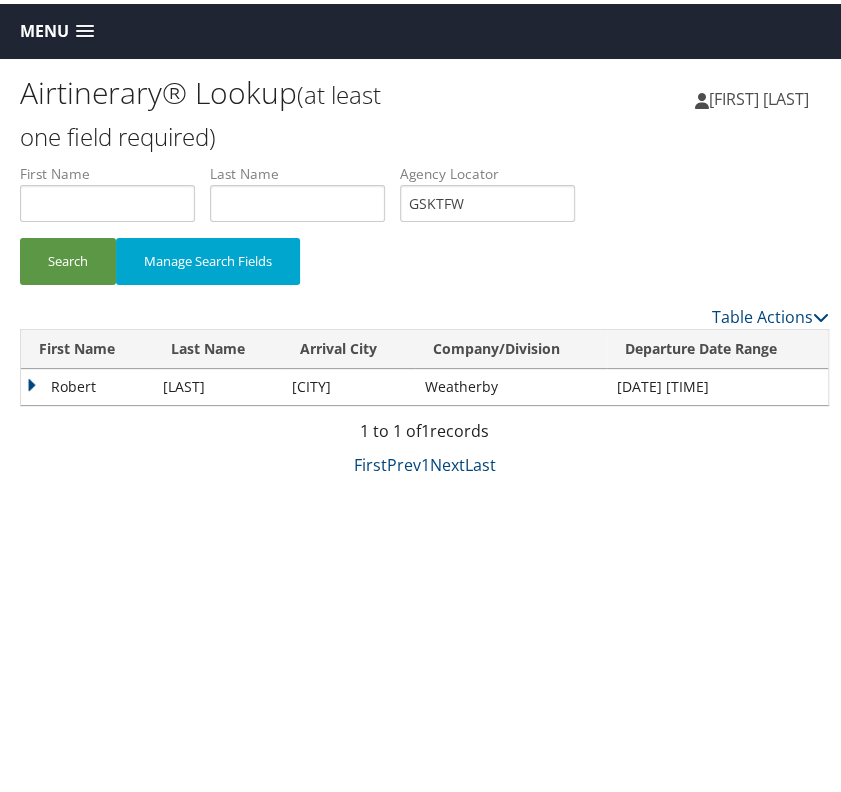 click on "Robert" at bounding box center (87, 383) 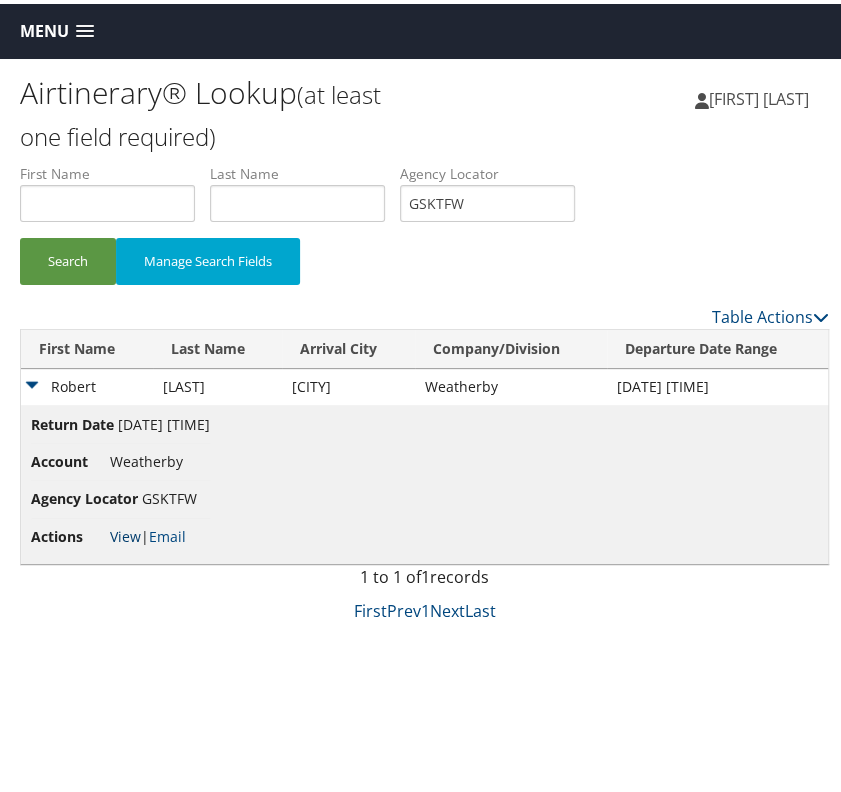 click on "View" at bounding box center (125, 532) 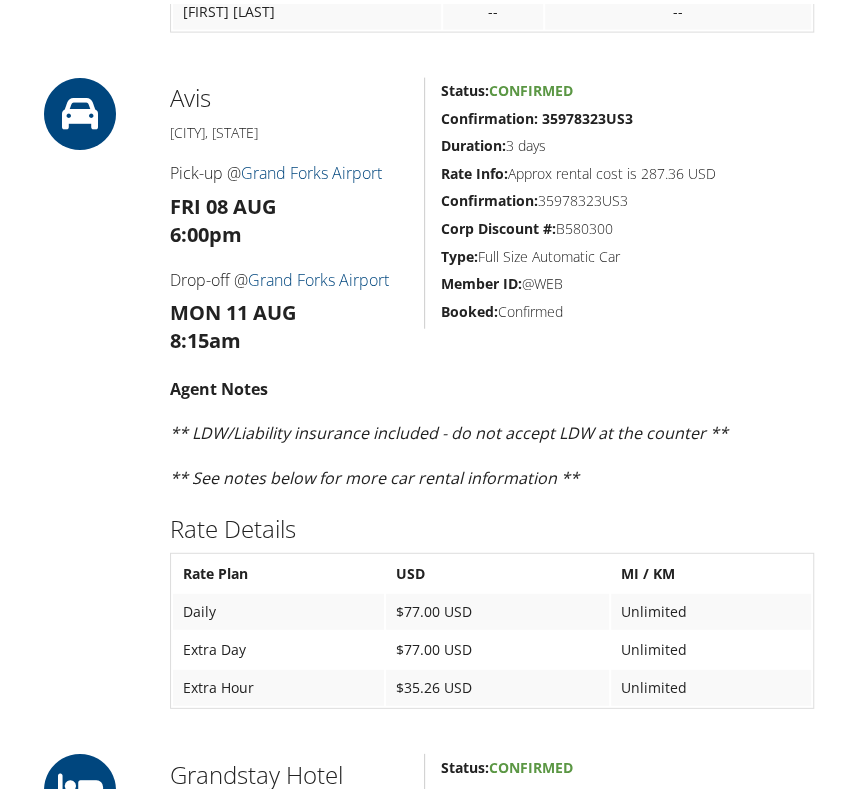 scroll, scrollTop: 1700, scrollLeft: 0, axis: vertical 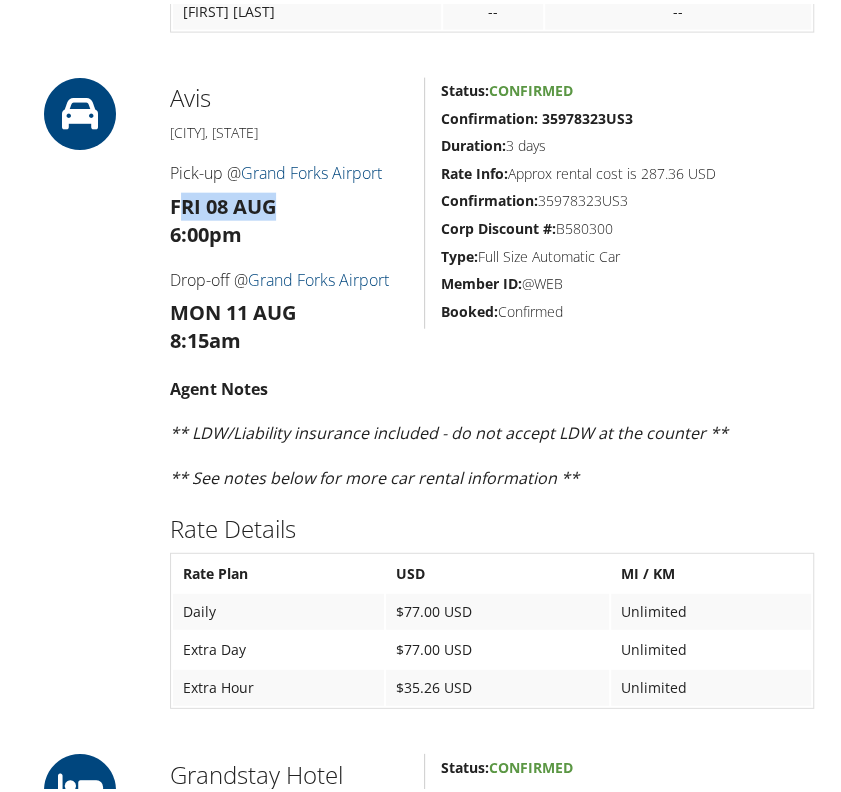drag, startPoint x: 174, startPoint y: 197, endPoint x: 280, endPoint y: 198, distance: 106.004715 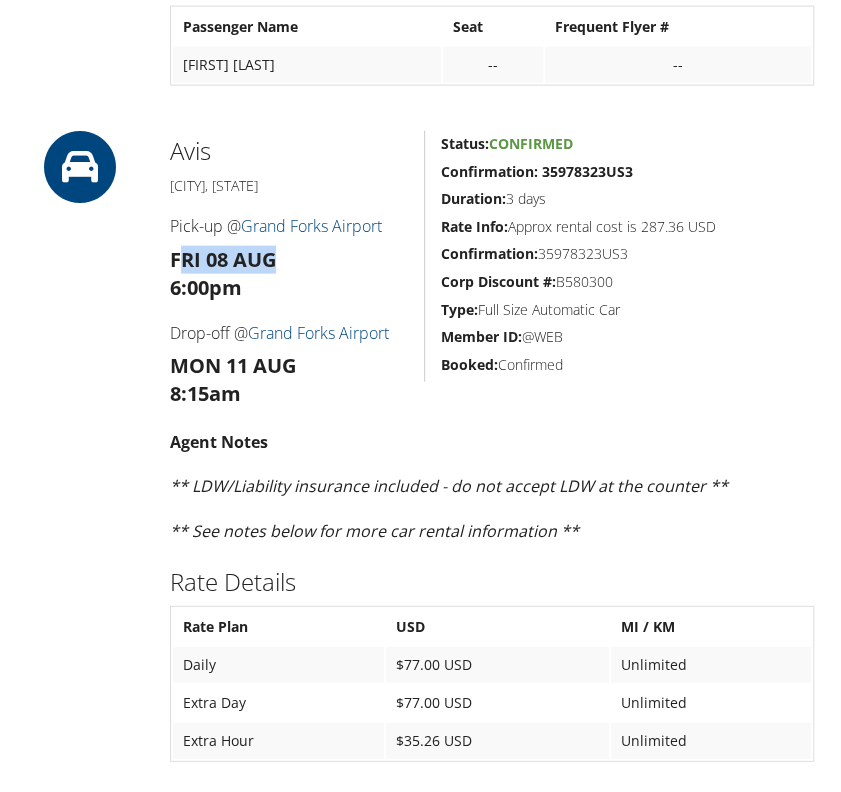 scroll, scrollTop: 1700, scrollLeft: 0, axis: vertical 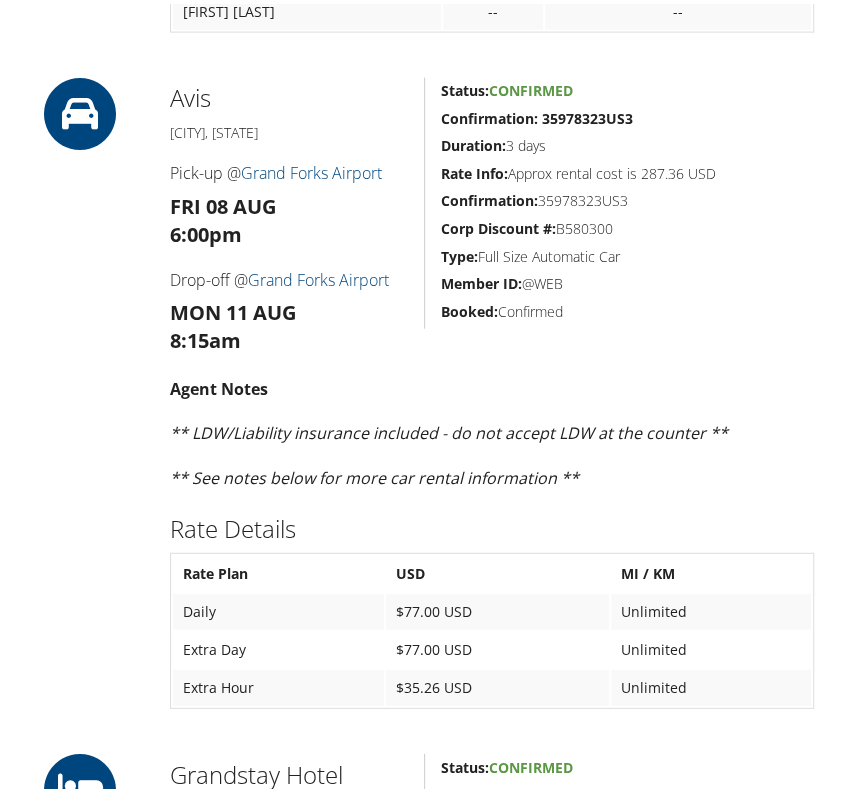 click on "Avis
Grand Forks            , ND
Pick-up @
Grand Forks Airport
Fri 08 Aug
6:00pm
Drop-off @
Grand Forks Airport
Mon 11 Aug
8:15am
Status:  Confirmed          Confirmation: 35978323US3          Duration:  3 days                                  Rate Info:  Approx rental cost is 287.36 USD          Confirmation:  35978323US3                          Corp Discount #:  B580300" at bounding box center (424, 400) 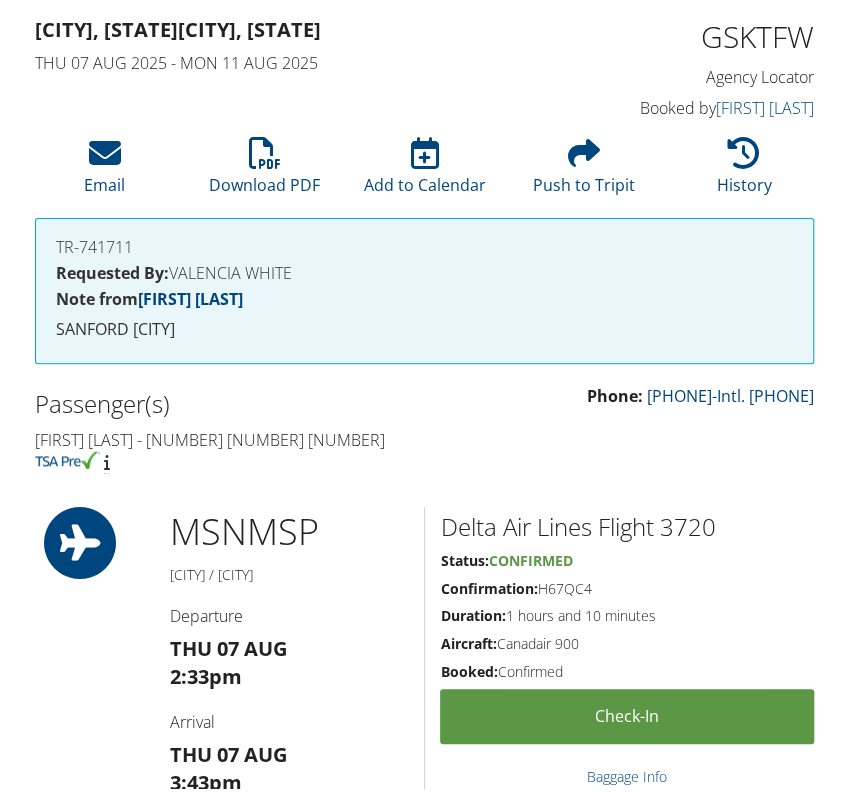 scroll, scrollTop: 0, scrollLeft: 0, axis: both 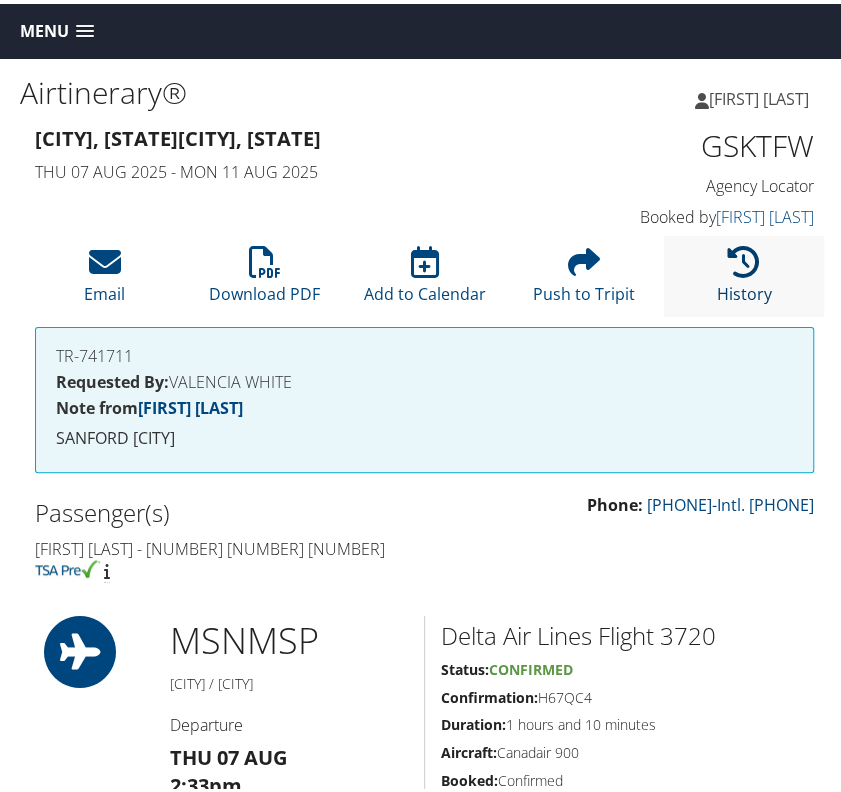 click at bounding box center (744, 258) 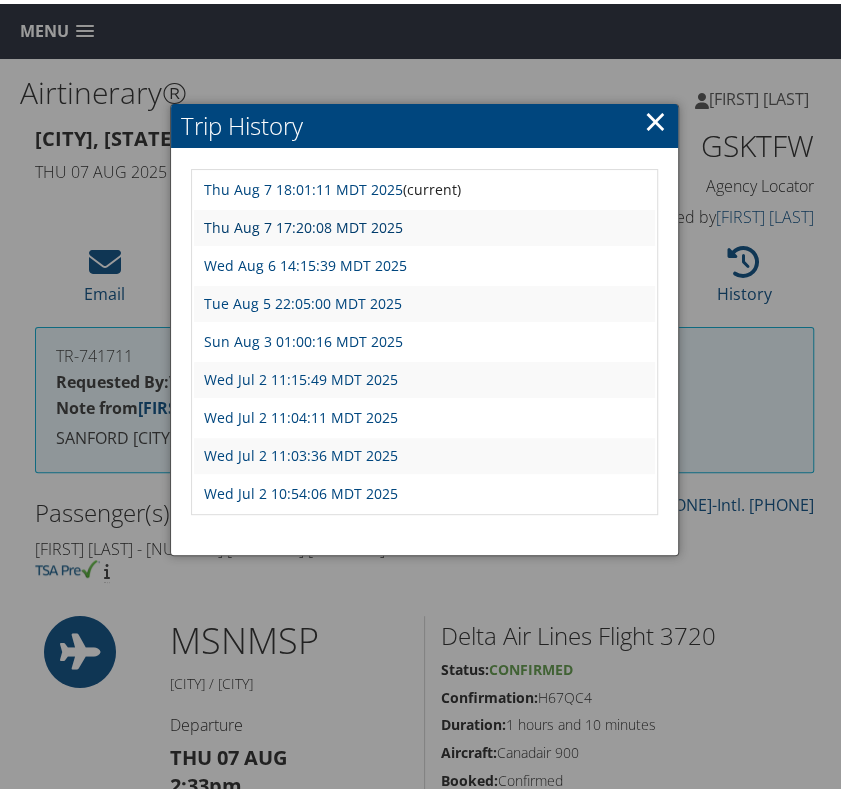 click on "Thu Aug 7 17:20:08 MDT 2025" at bounding box center (303, 223) 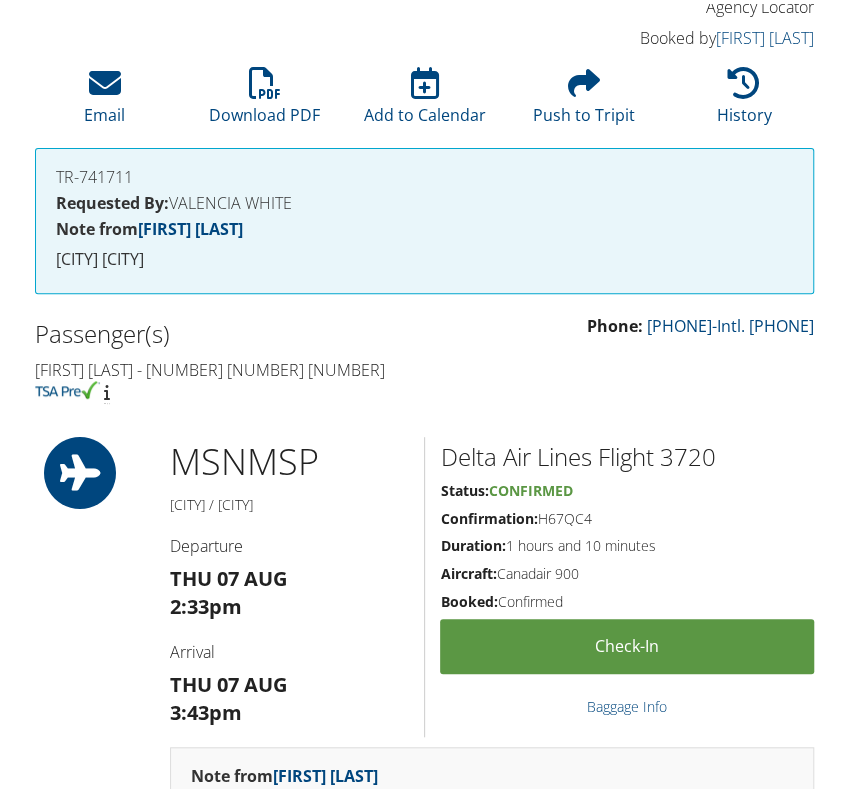 scroll, scrollTop: 100, scrollLeft: 0, axis: vertical 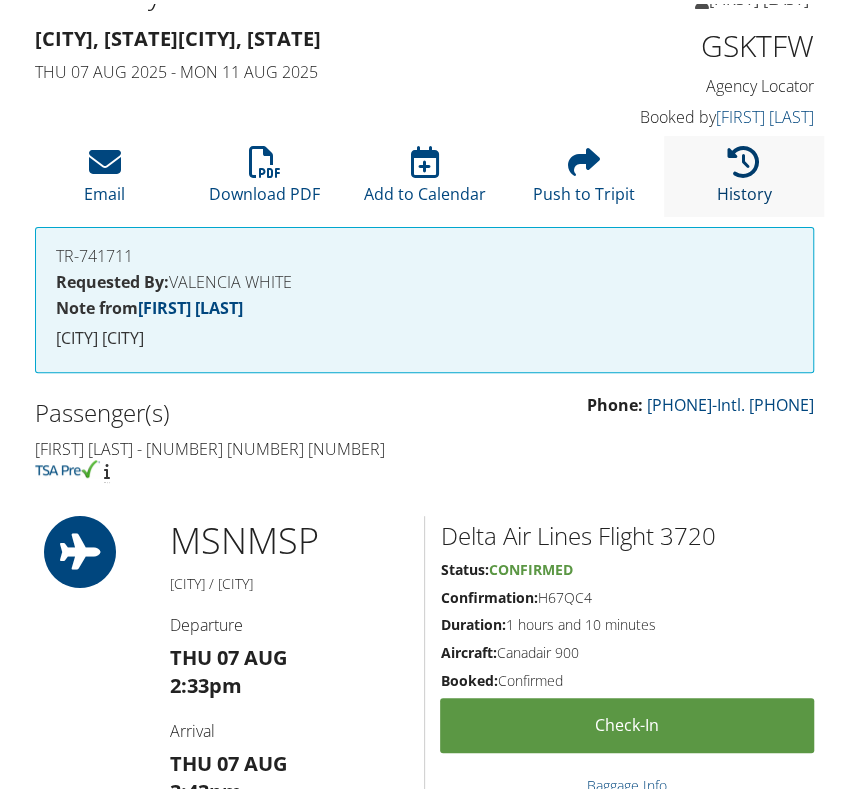 click at bounding box center [744, 158] 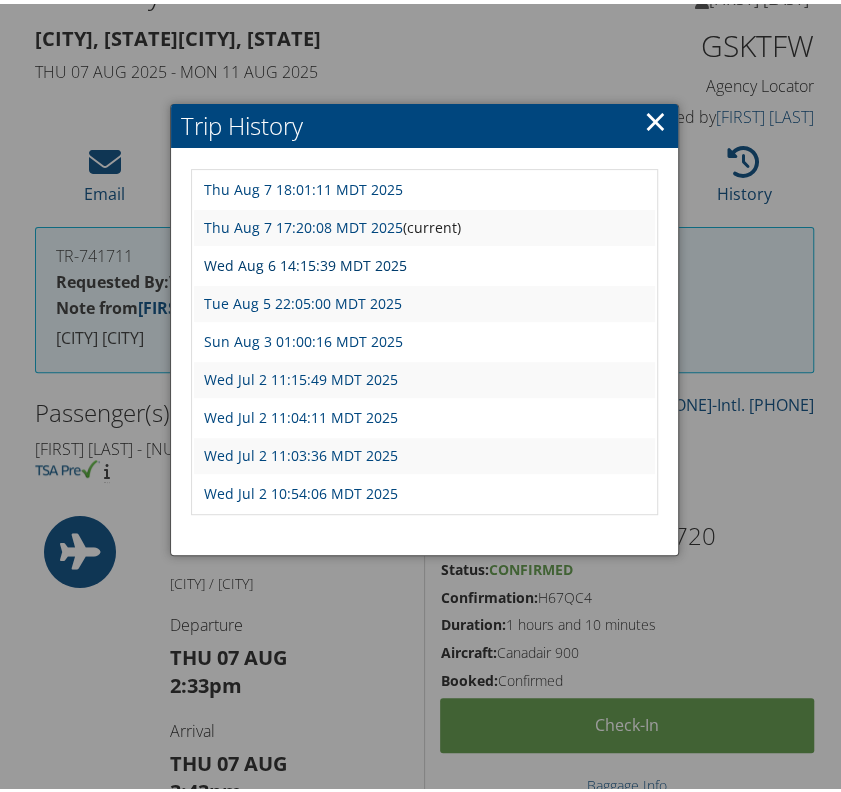 click on "Wed Aug 6 14:15:39 MDT 2025" at bounding box center [305, 261] 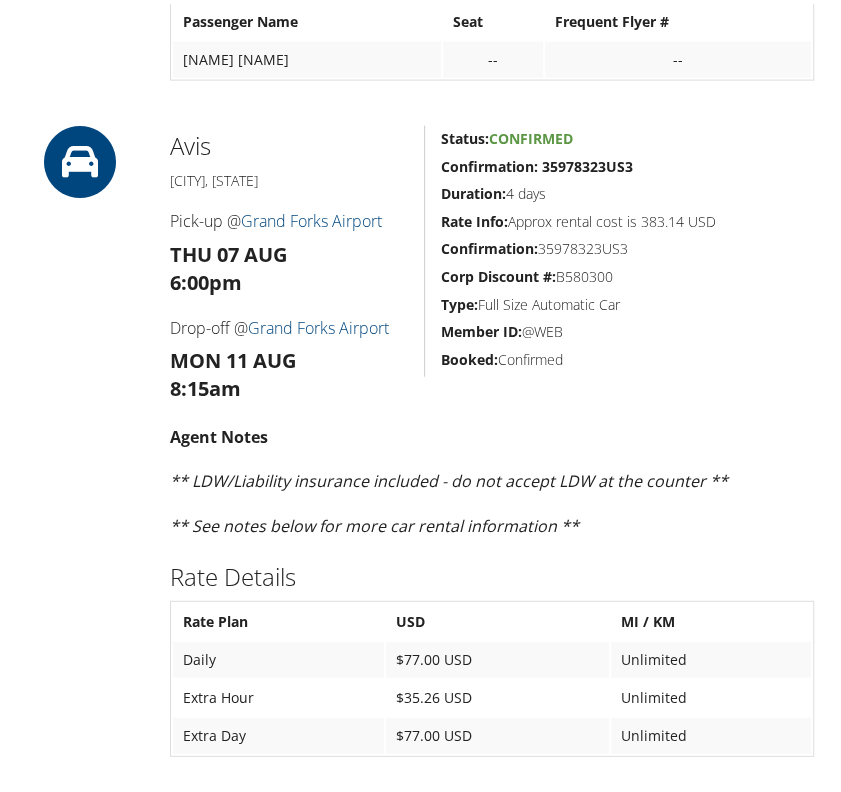 scroll, scrollTop: 1700, scrollLeft: 0, axis: vertical 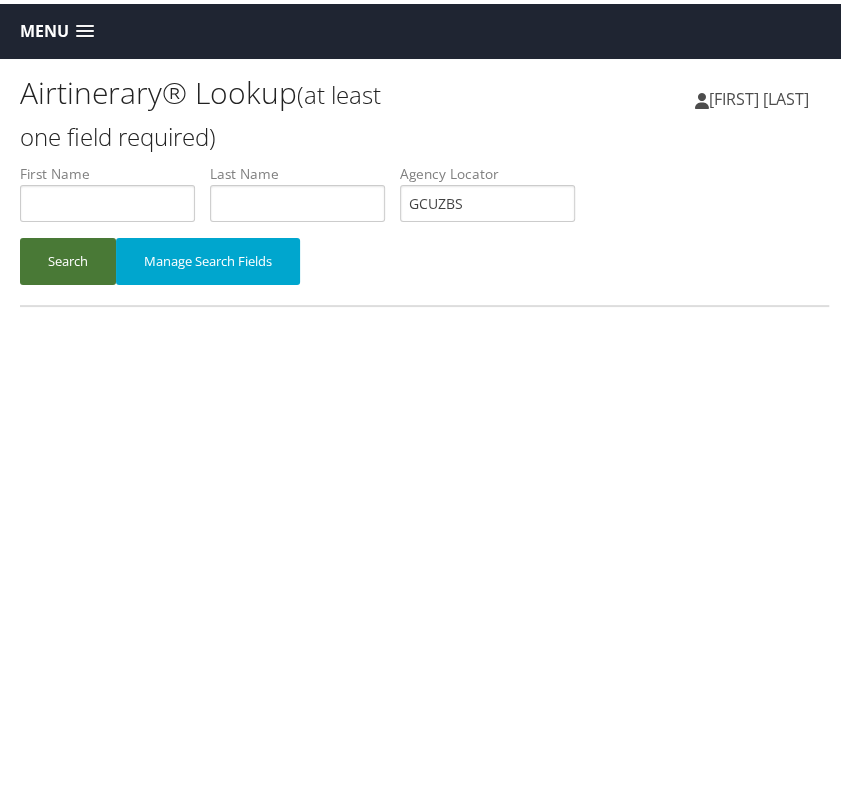 click on "Search" at bounding box center (68, 257) 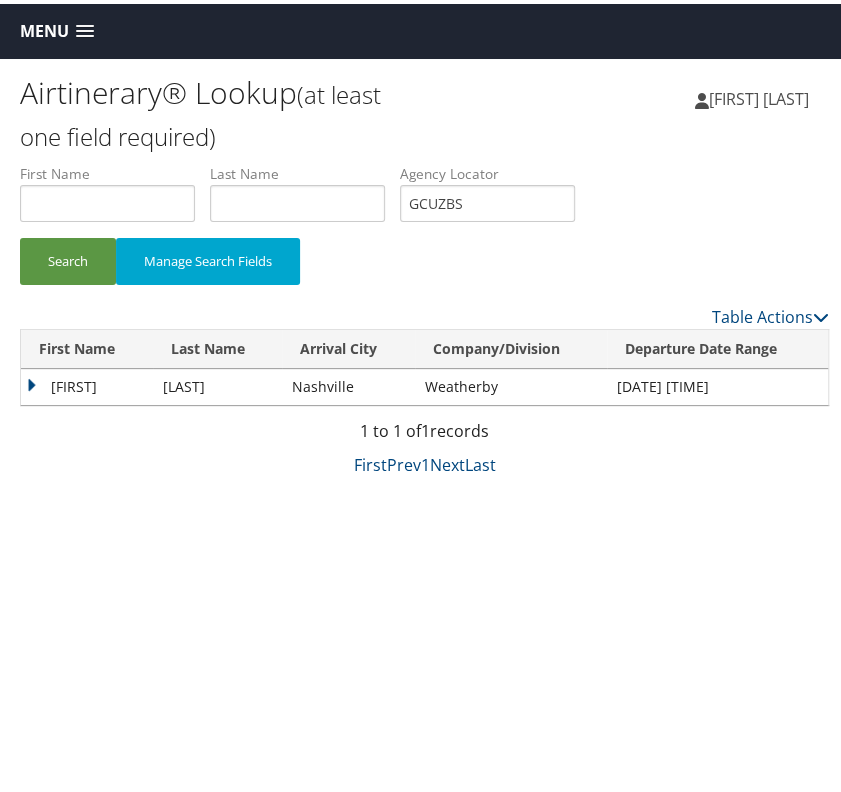 click on "Pankaj" at bounding box center (87, 383) 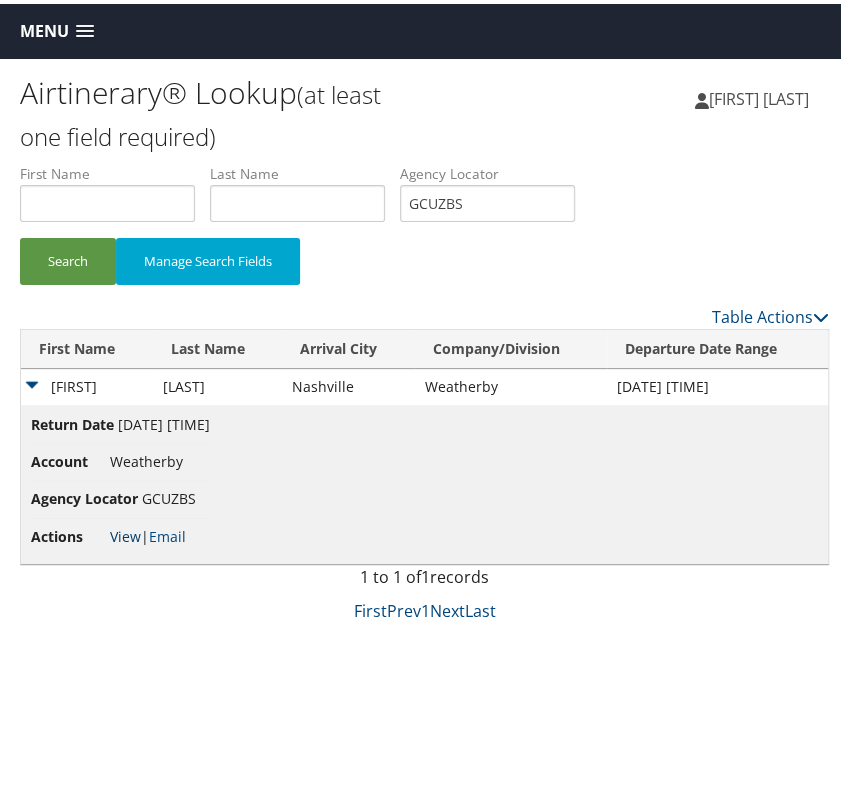 click on "View" at bounding box center (125, 532) 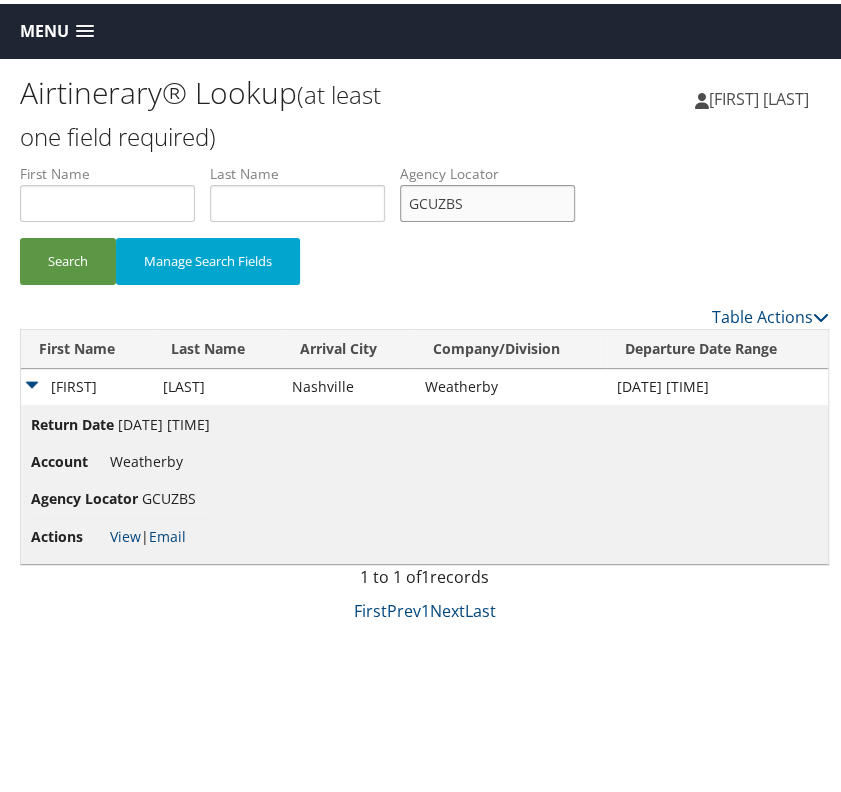 drag, startPoint x: 488, startPoint y: 199, endPoint x: 416, endPoint y: 195, distance: 72.11102 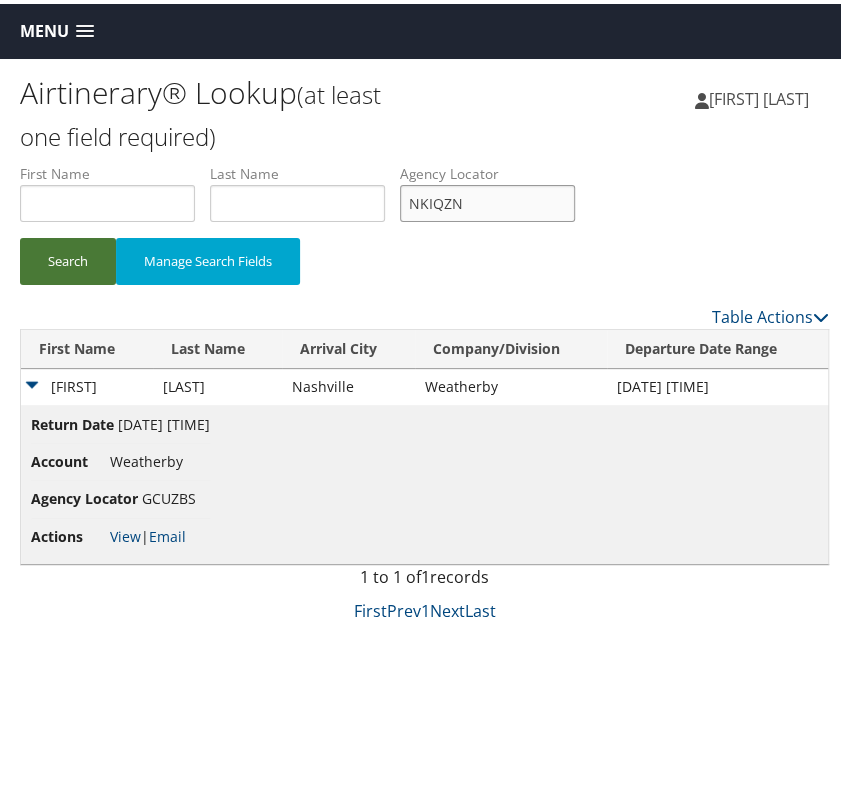 type on "NKIQZN" 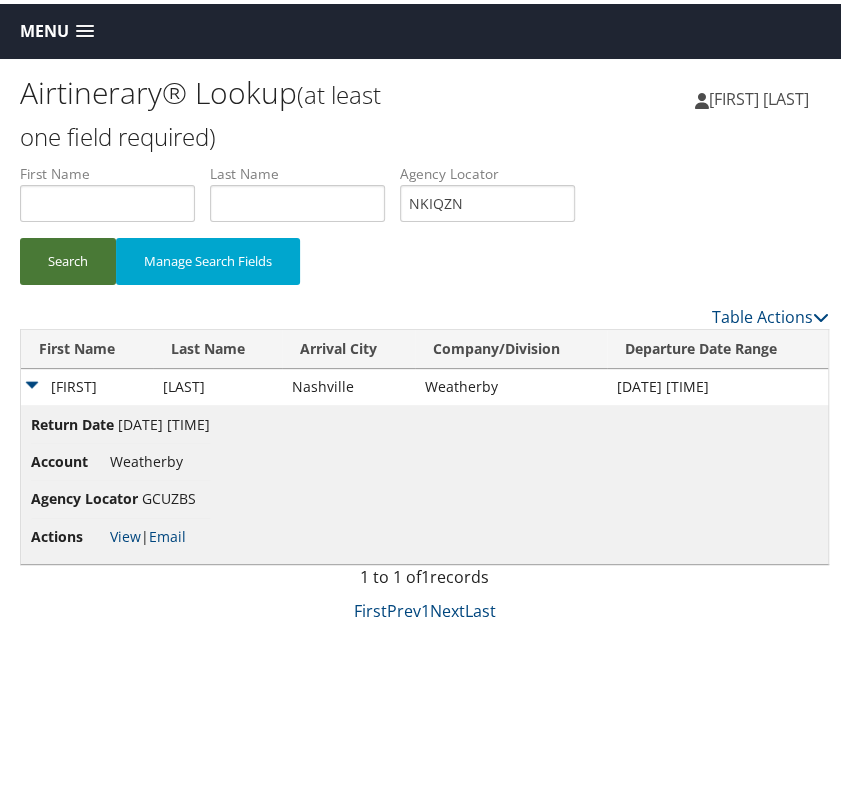 click on "Search" at bounding box center [68, 257] 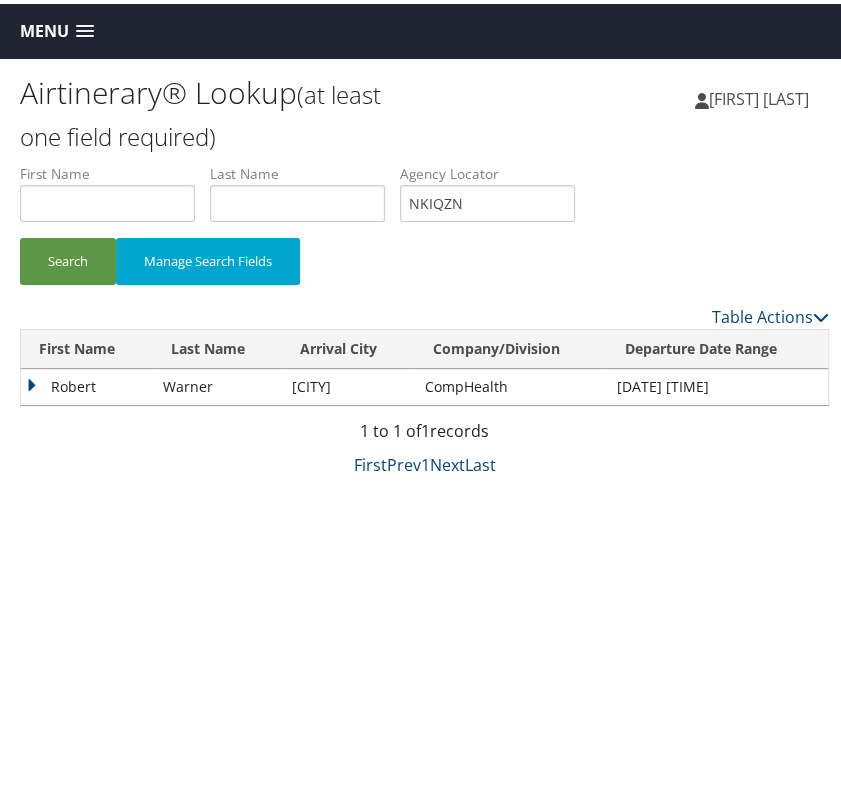 click on "Robert" at bounding box center (87, 383) 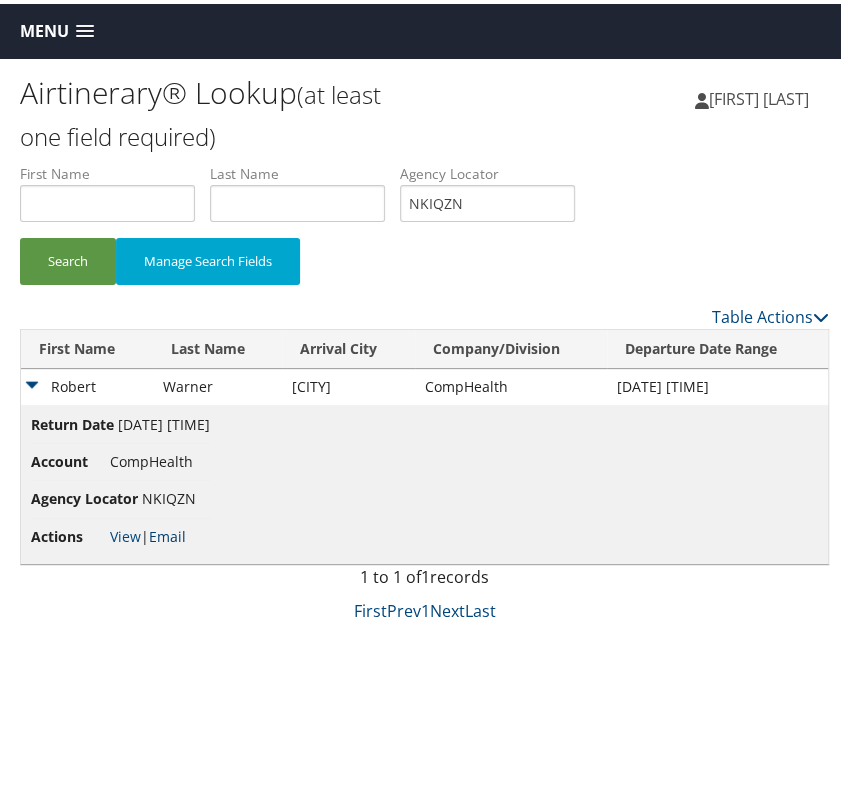 click on "Email" at bounding box center (167, 532) 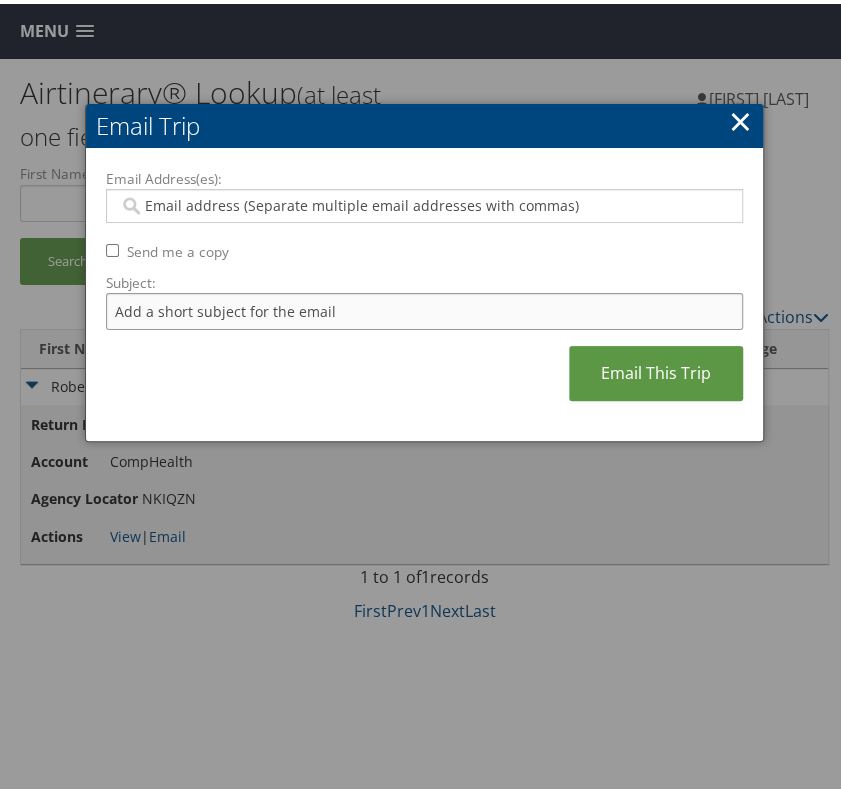 click on "Subject:" at bounding box center [424, 307] 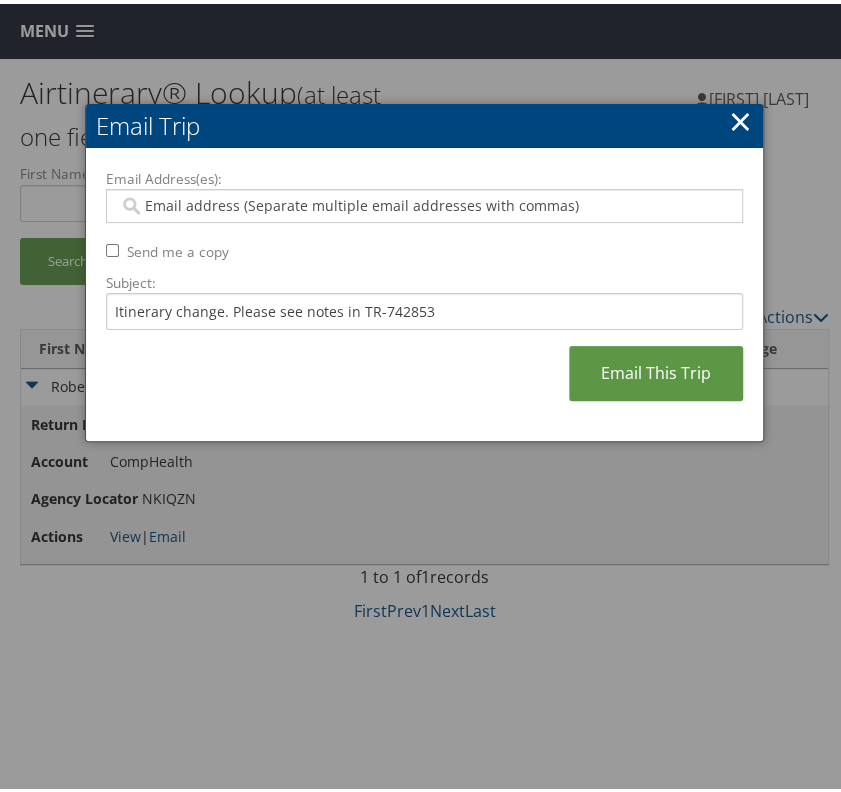 paste on "https://chg.my.salesforce.com/0054T0000025KhG" 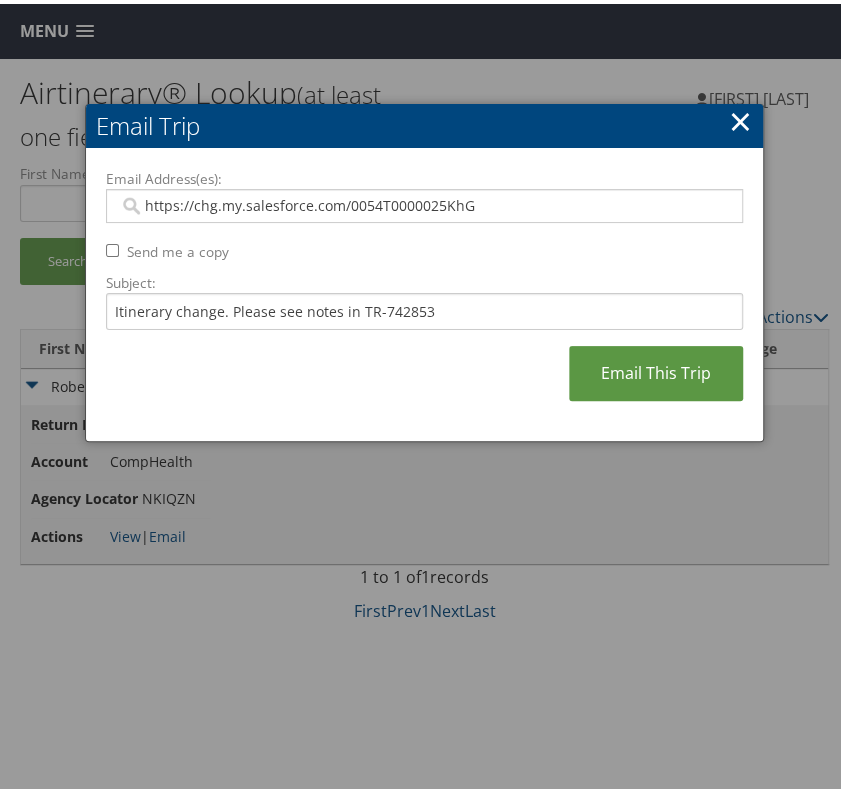 type on "https://chg.my.salesforce.com/0054T0000025KhG" 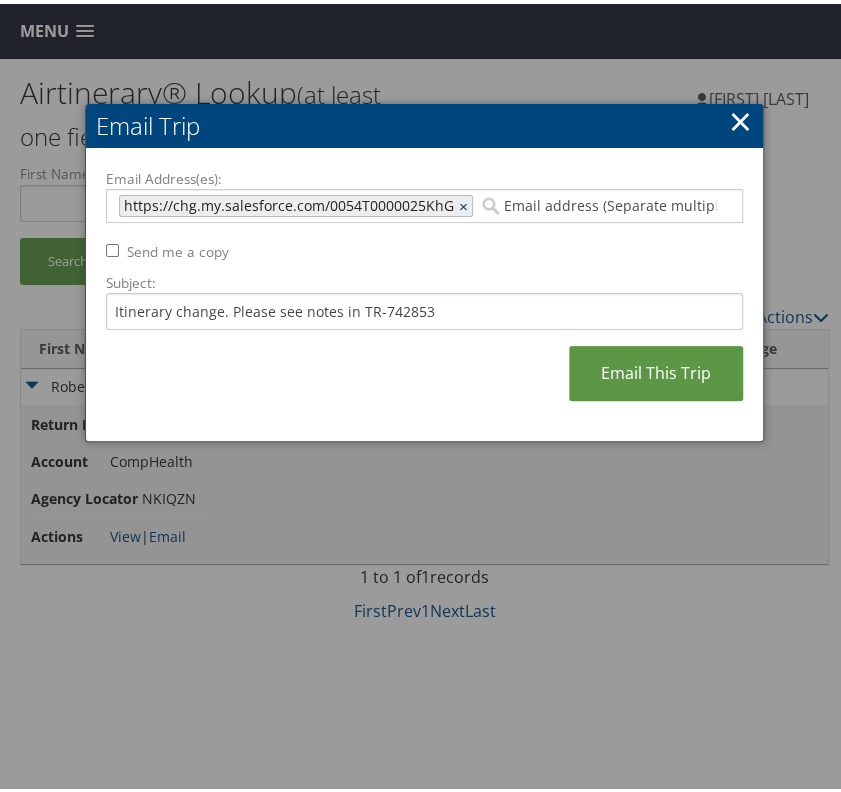 click on "×" at bounding box center (465, 202) 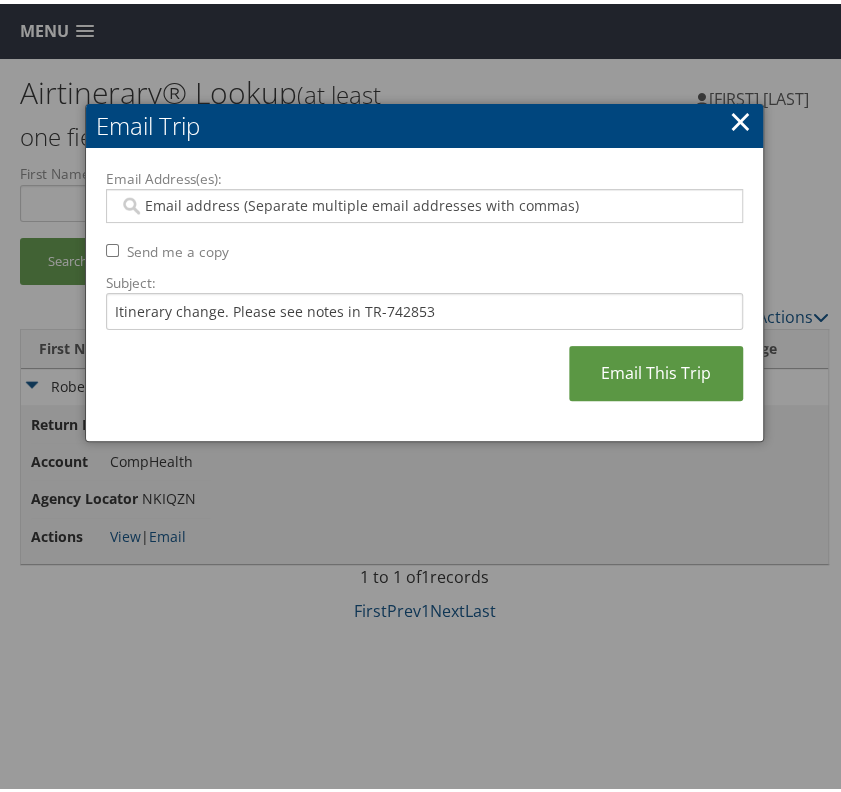 paste on "sabrina.campo@comphealth.com" 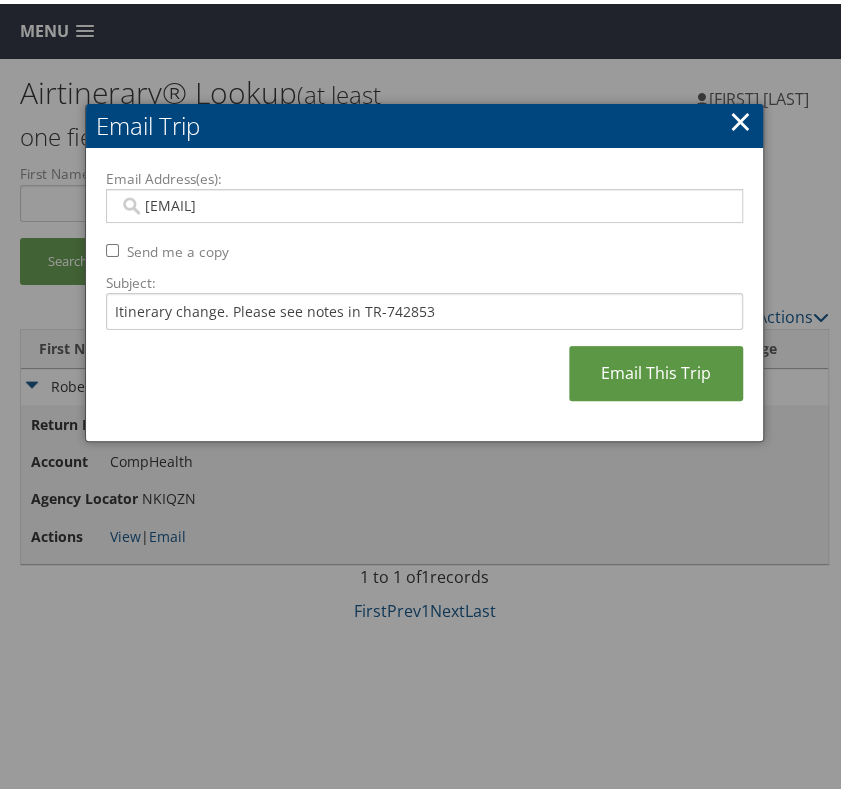 type on "sabrina.campo@comphealth.com" 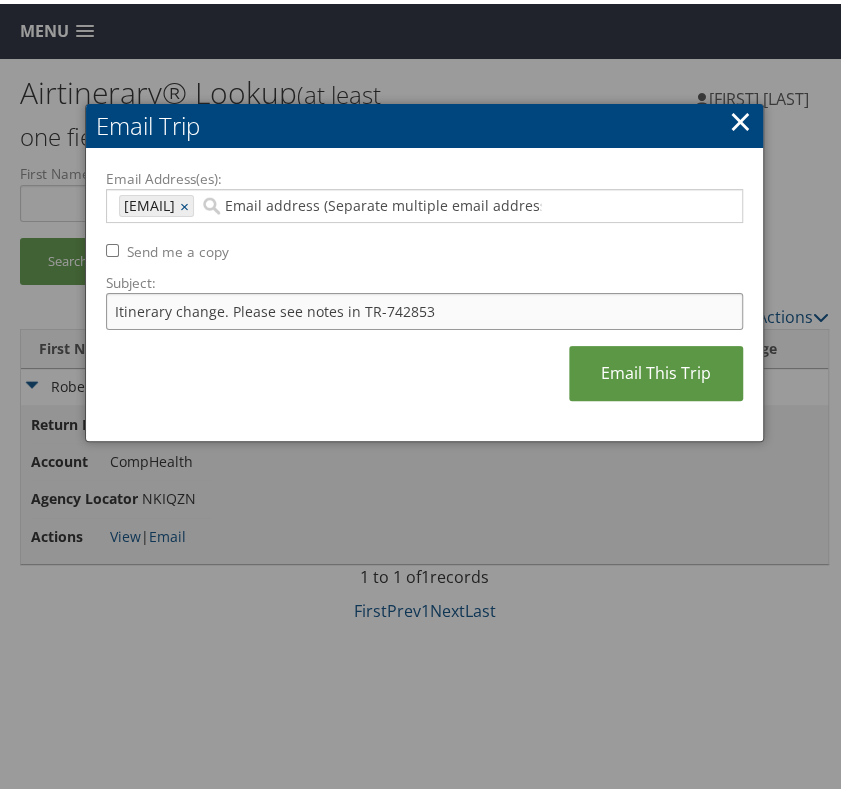 click on "Itinerary change. Please see notes in TR-742853" at bounding box center [424, 307] 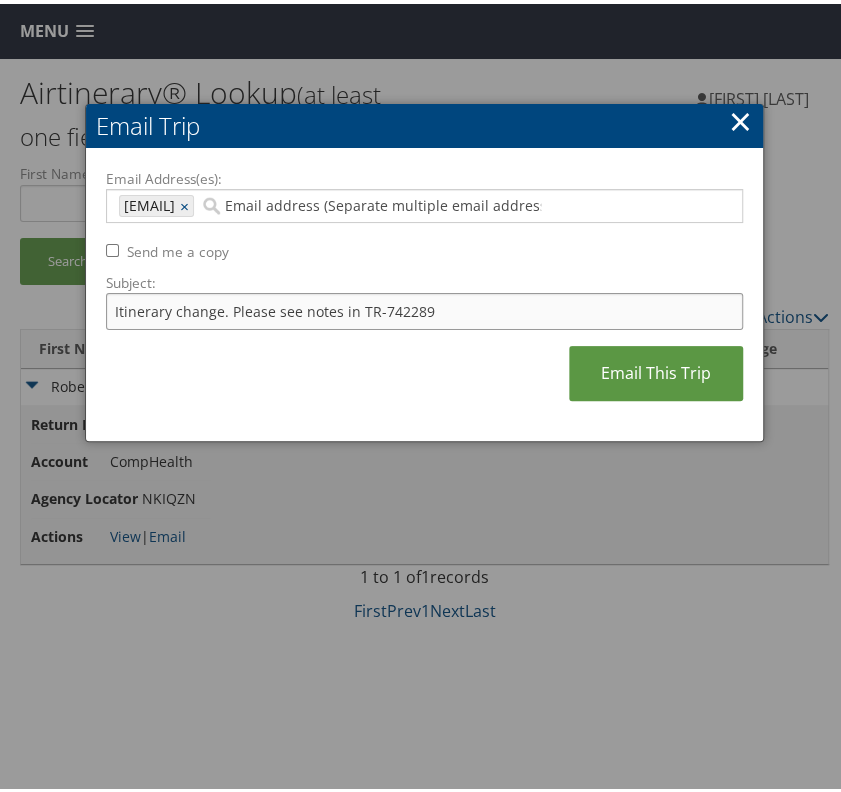 type on "Itinerary change. Please see notes in TR-742289" 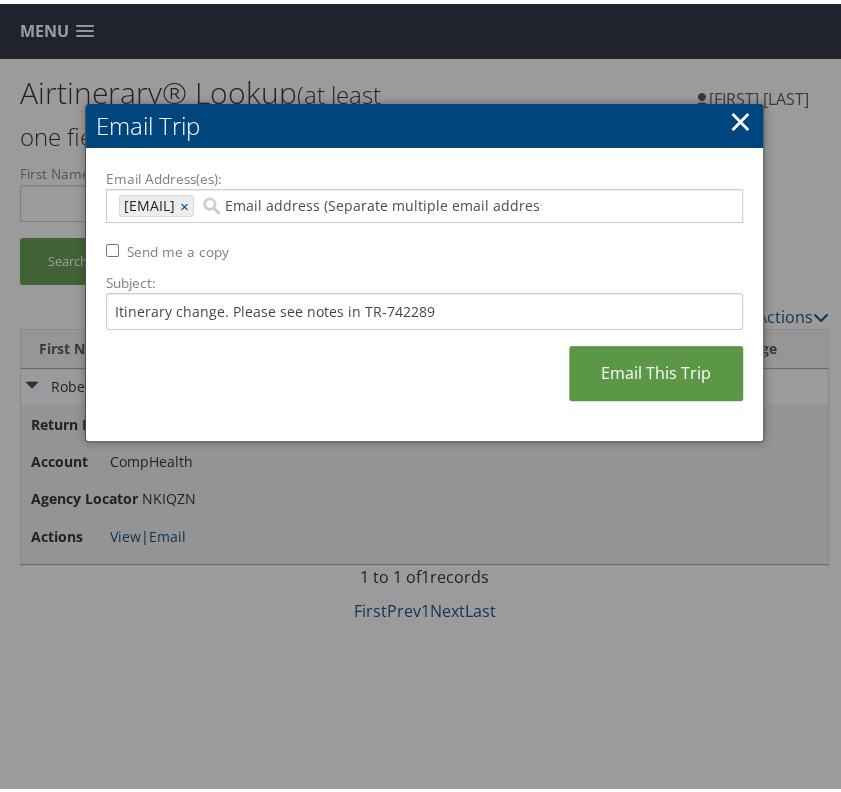 click on "Email Address(es):
sabrina.campo@comphealth.com sabrina.campo@comphealth.com ×
Send me a copy
Subject:
Itinerary change. Please see notes in TR-742289
Email This Trip" at bounding box center (424, 291) 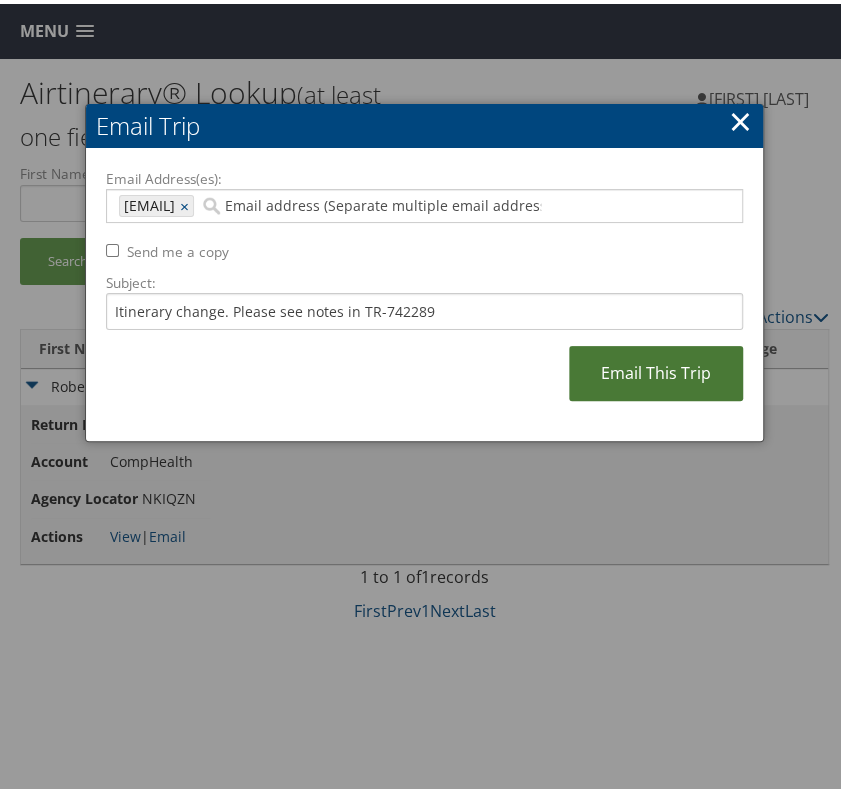click on "Email This Trip" at bounding box center [656, 369] 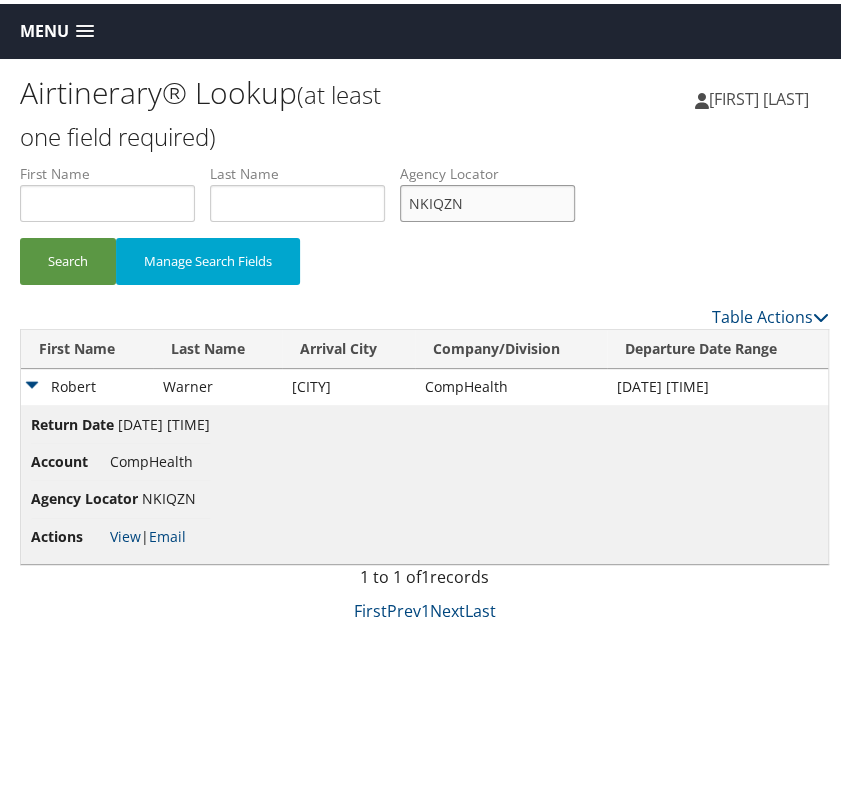 click on "First Name Last Name Departure City Arrival City Company/Division Airport/City Code Departure Date Range Agency Locator NKIQZN Ticket Number Ticketing Date Invoice Number Flight Number Agent Name Air Confirmation Hotel Confirmation Credit Card - Last 4 Digits Airline Car Rental Chain Hotel Chain Rail Vendor Authorization Billable Client Code Cost Center Department Explanation Manager ID Project Purpose Region Traveler ID" at bounding box center [424, 160] 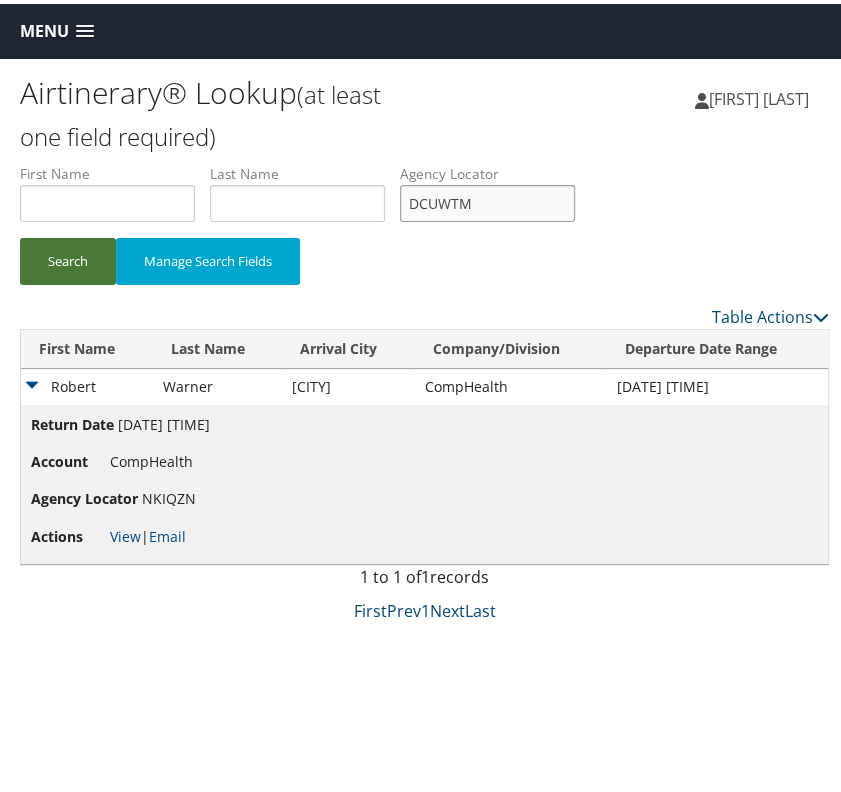 type on "DCUWTM" 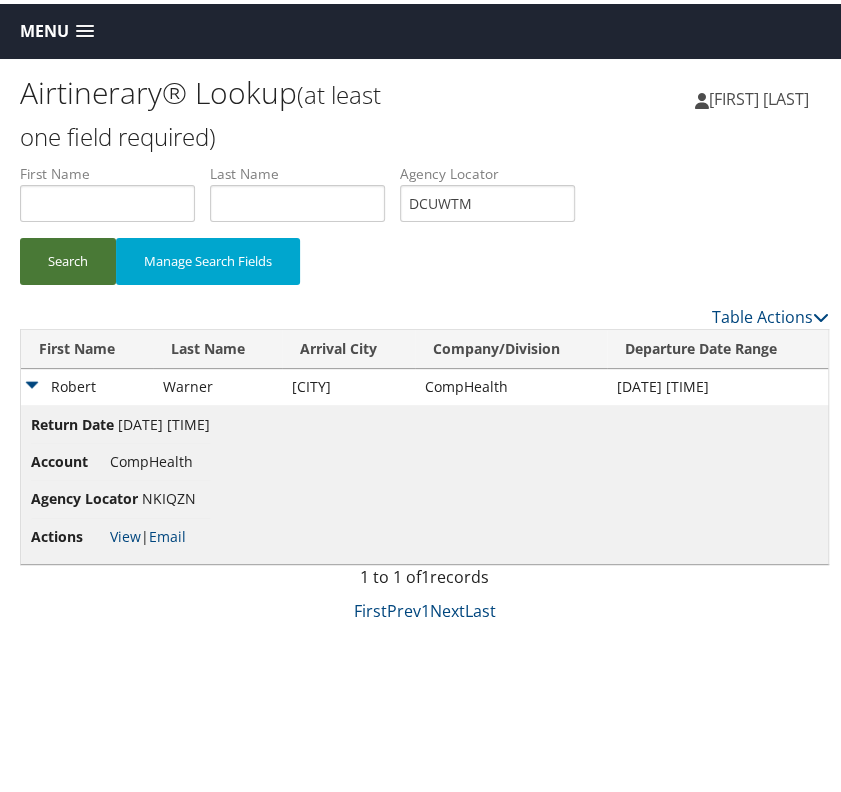 click on "Search" at bounding box center [68, 257] 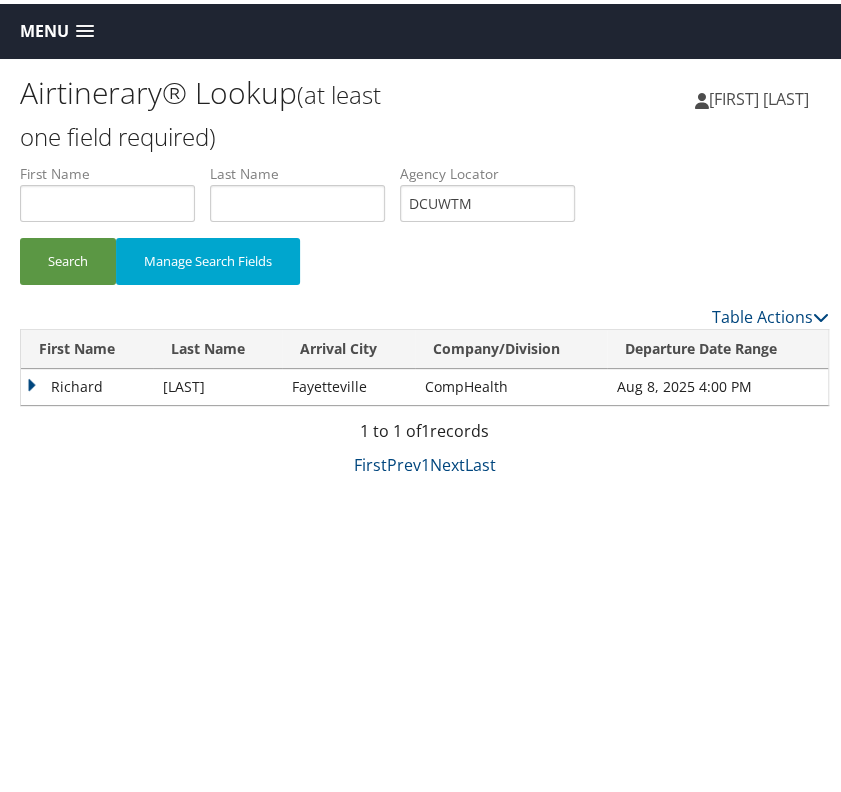 click on "Richard" at bounding box center (87, 383) 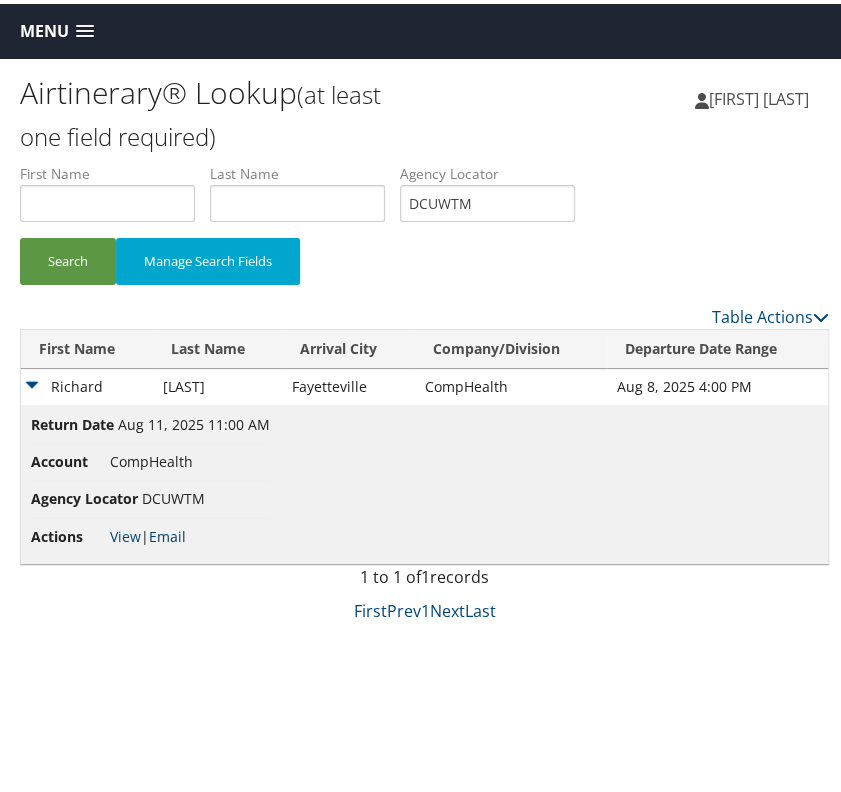 click on "Email" at bounding box center [167, 532] 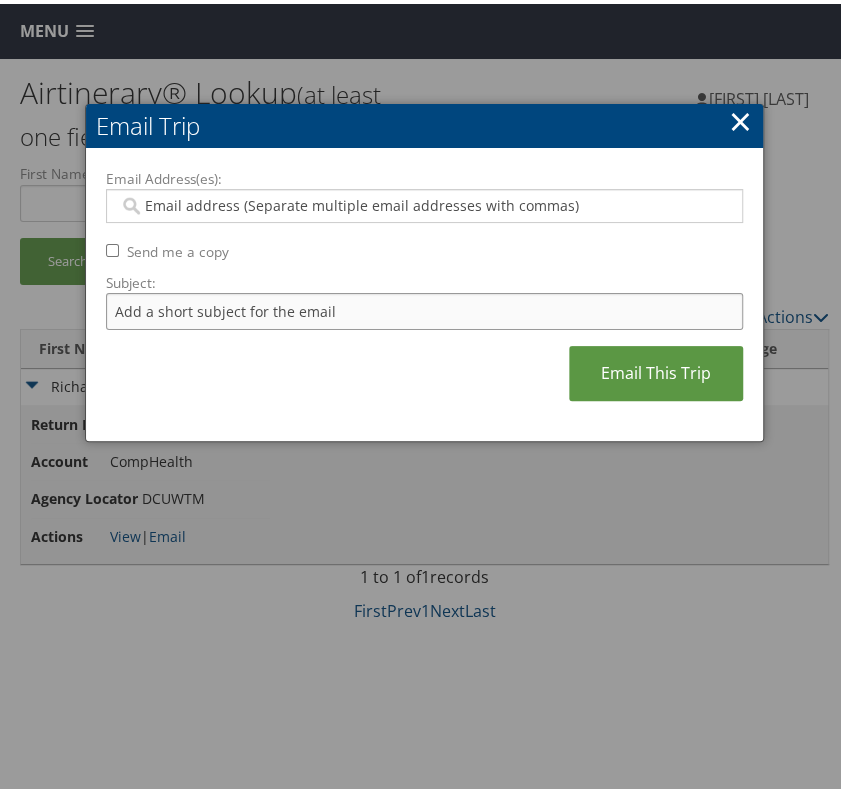 click on "Subject:" at bounding box center [424, 307] 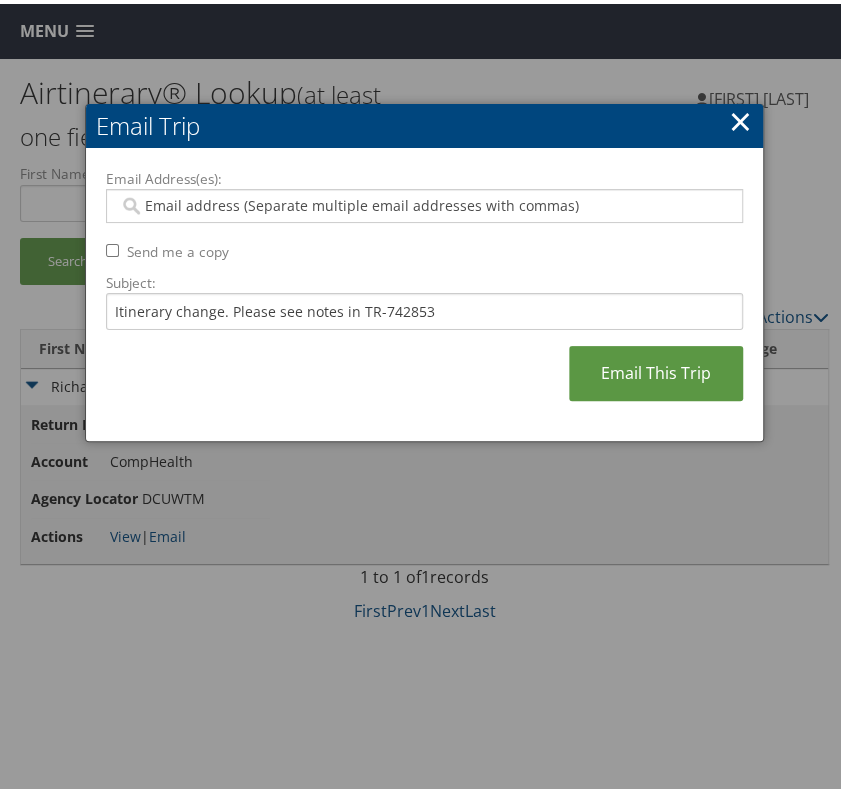 paste on "kylie.collins@comphealth.com" 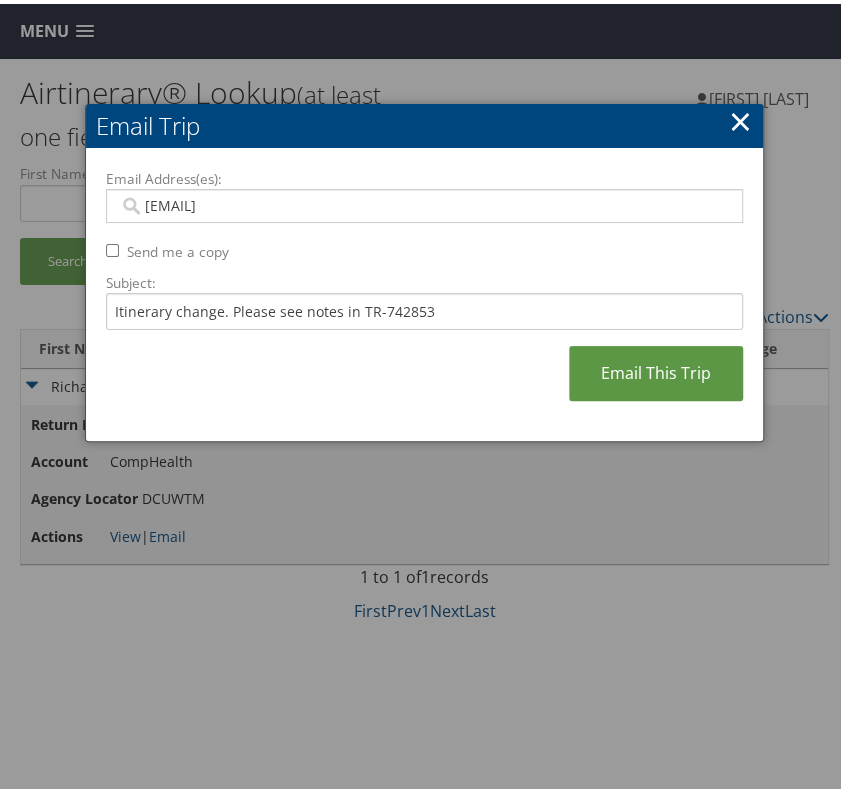 type on "kylie.collins@comphealth.com" 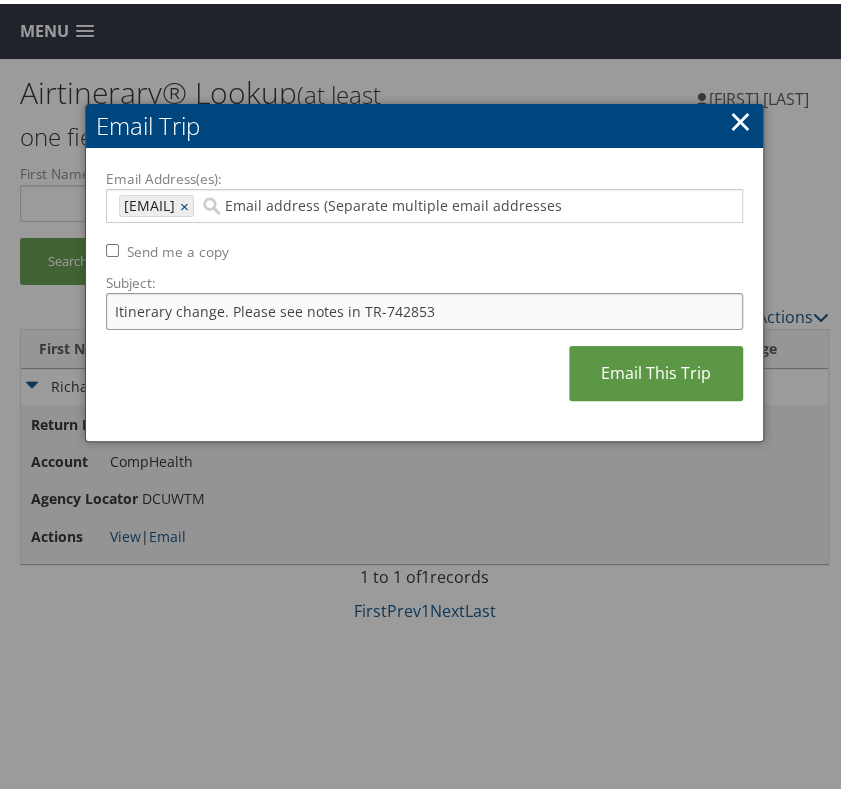 click on "Itinerary change. Please see notes in TR-742853" at bounding box center [424, 307] 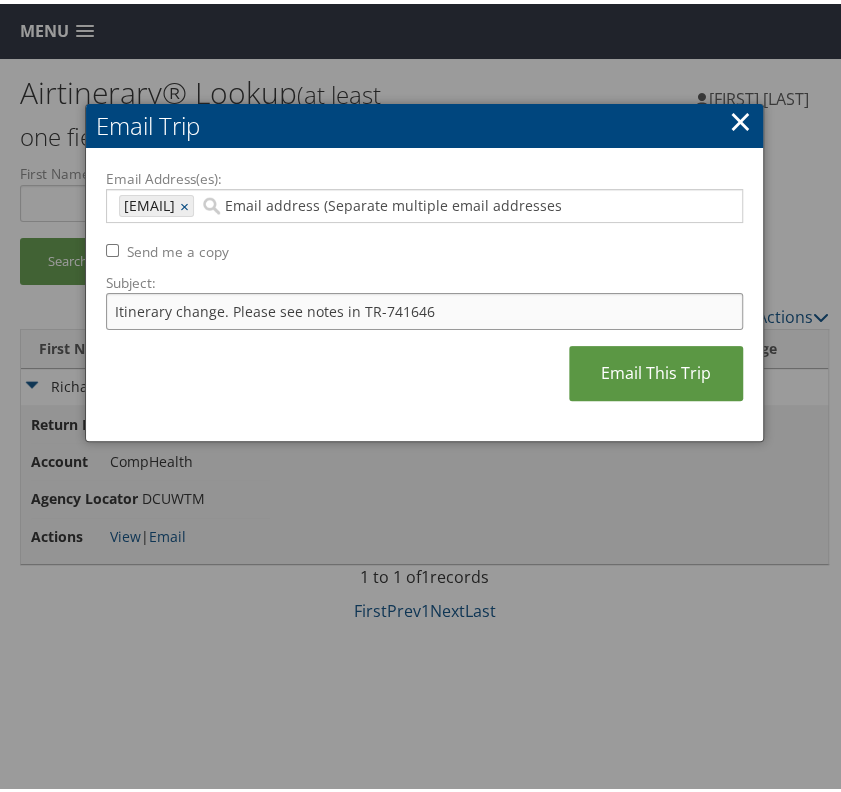 type on "Itinerary change. Please see notes in TR-741646" 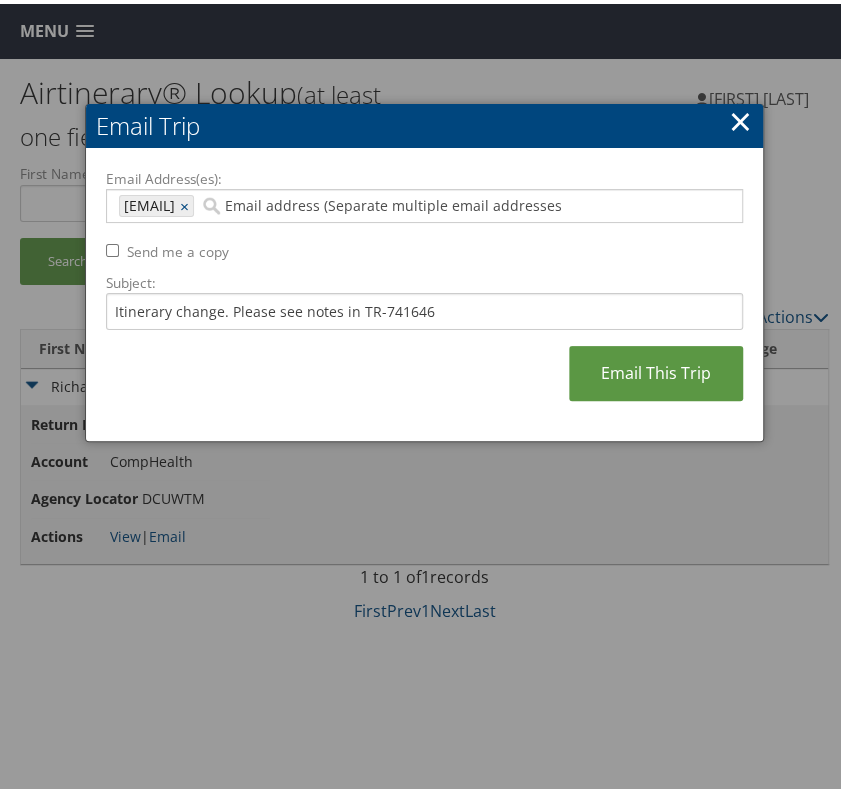 click on "Email Address(es):
kylie.collins@comphealth.com kylie.collins@comphealth.com ×
Send me a copy
Subject:
Itinerary change. Please see notes in TR-741646
Email This Trip" at bounding box center [424, 291] 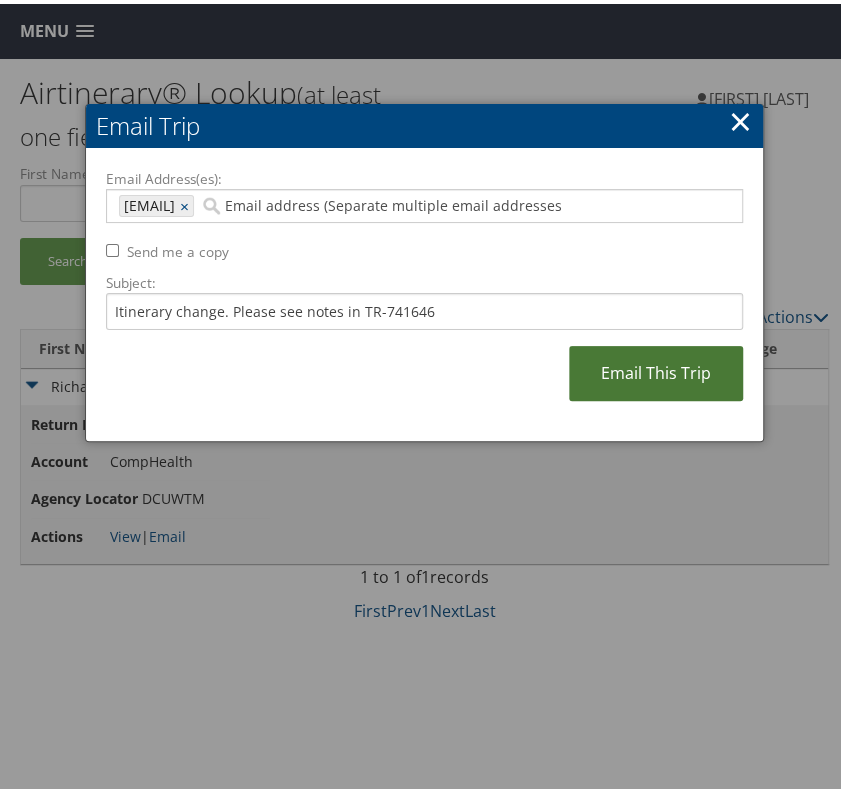 click on "Email This Trip" at bounding box center (656, 369) 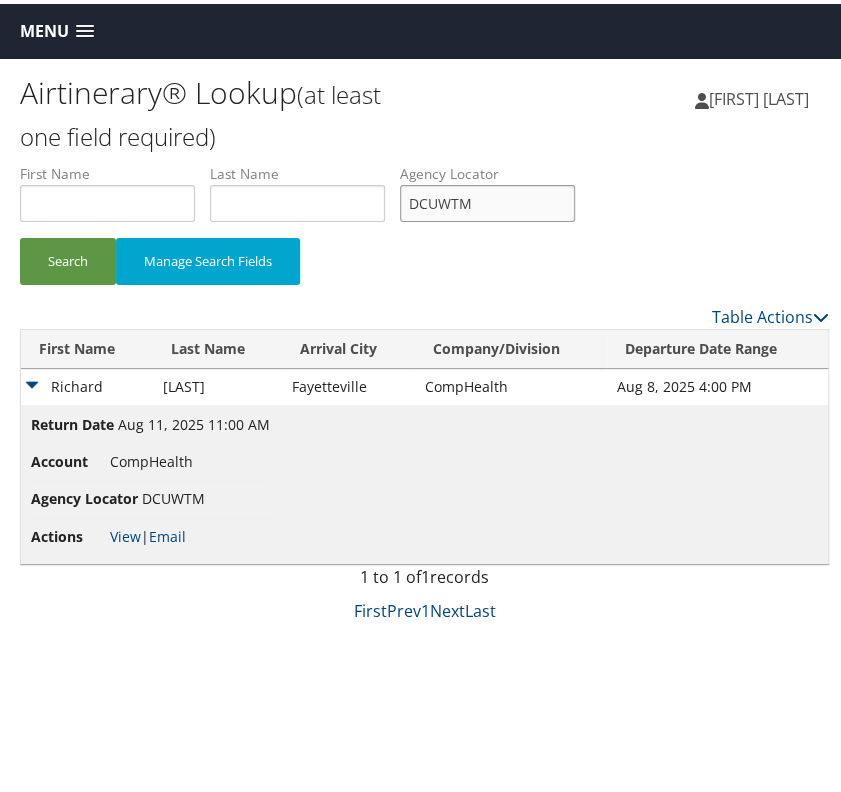 drag, startPoint x: 466, startPoint y: 194, endPoint x: 434, endPoint y: 200, distance: 32.55764 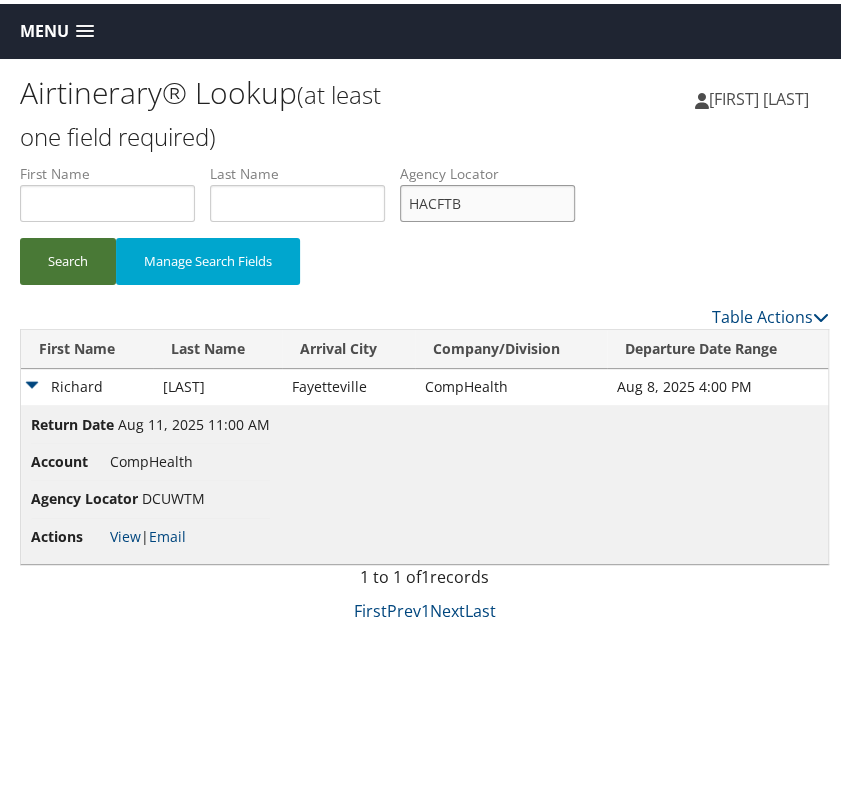 type on "HACFTB" 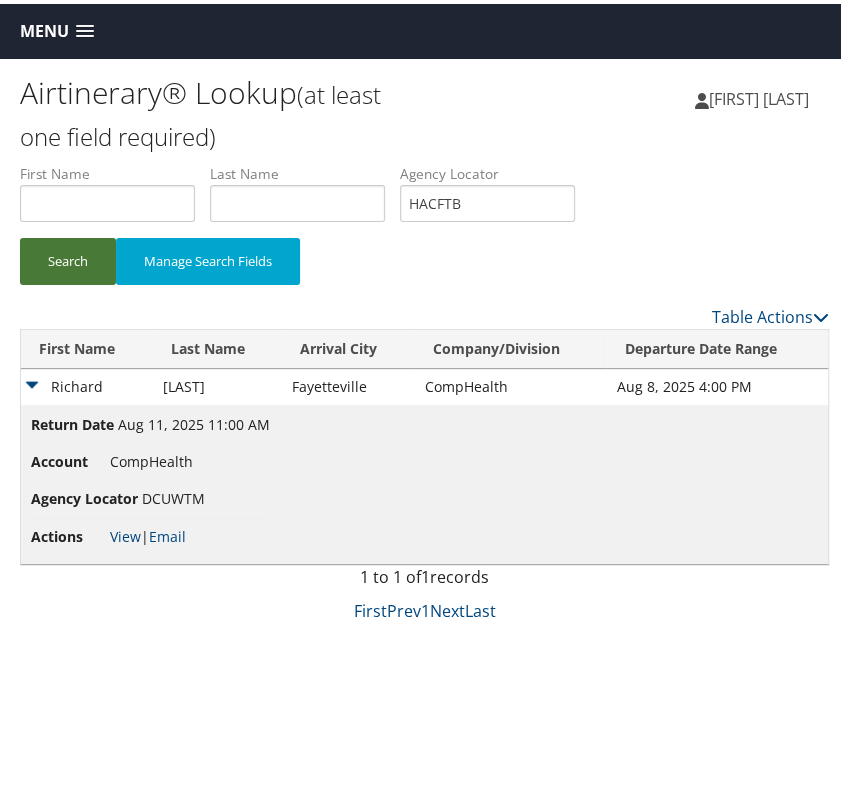 click on "Search" at bounding box center [68, 257] 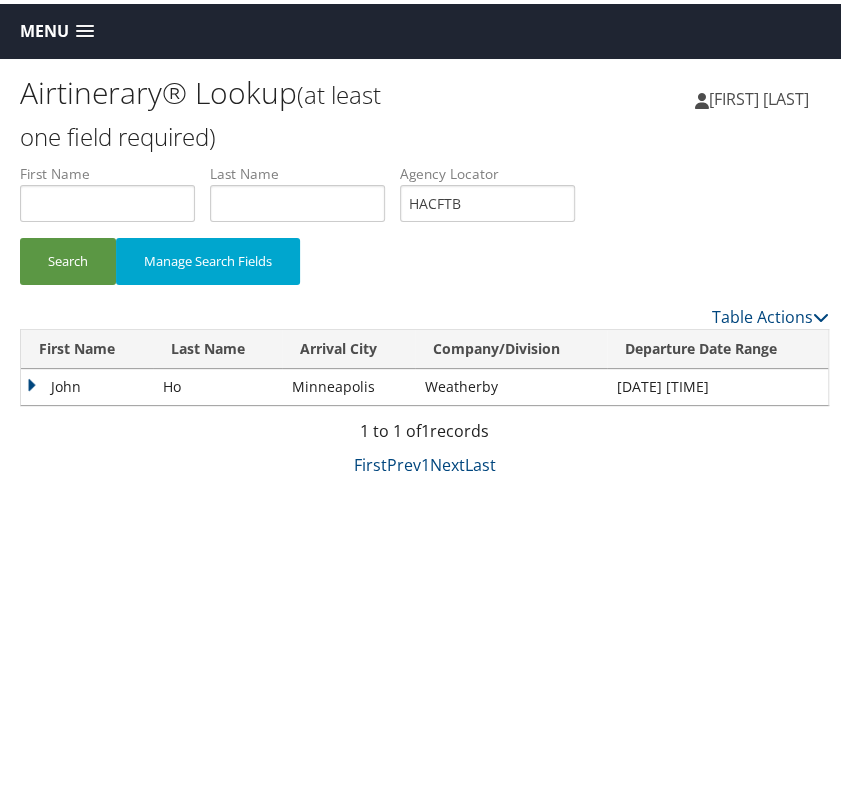 click on "John" at bounding box center [87, 383] 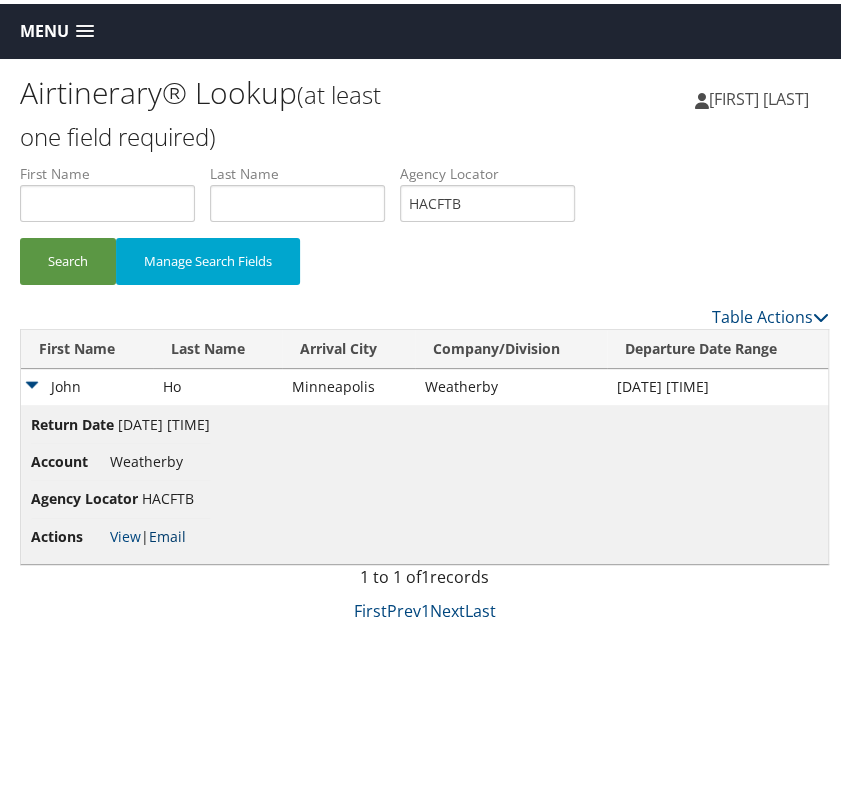 click on "Email" at bounding box center (167, 532) 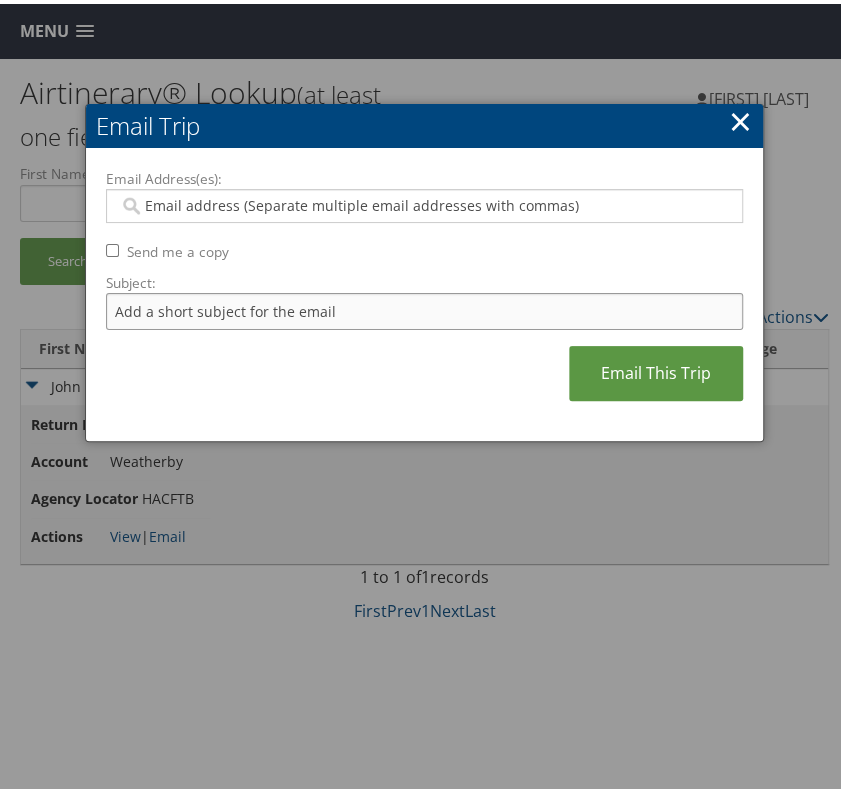 click on "Subject:" at bounding box center [424, 307] 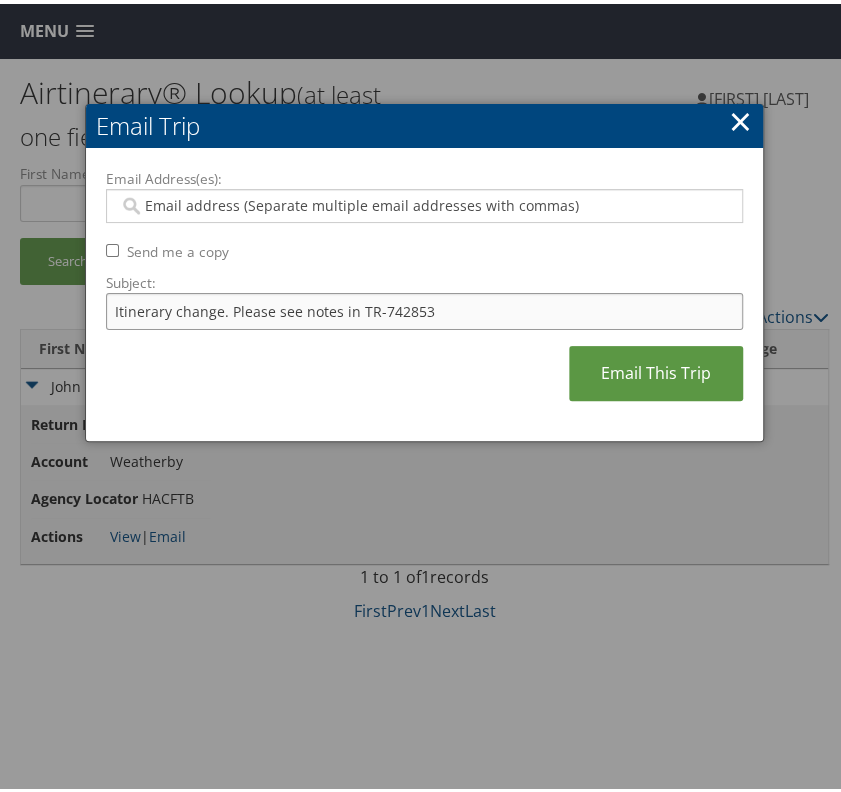 click on "Itinerary change. Please see notes in TR-742853" at bounding box center (424, 307) 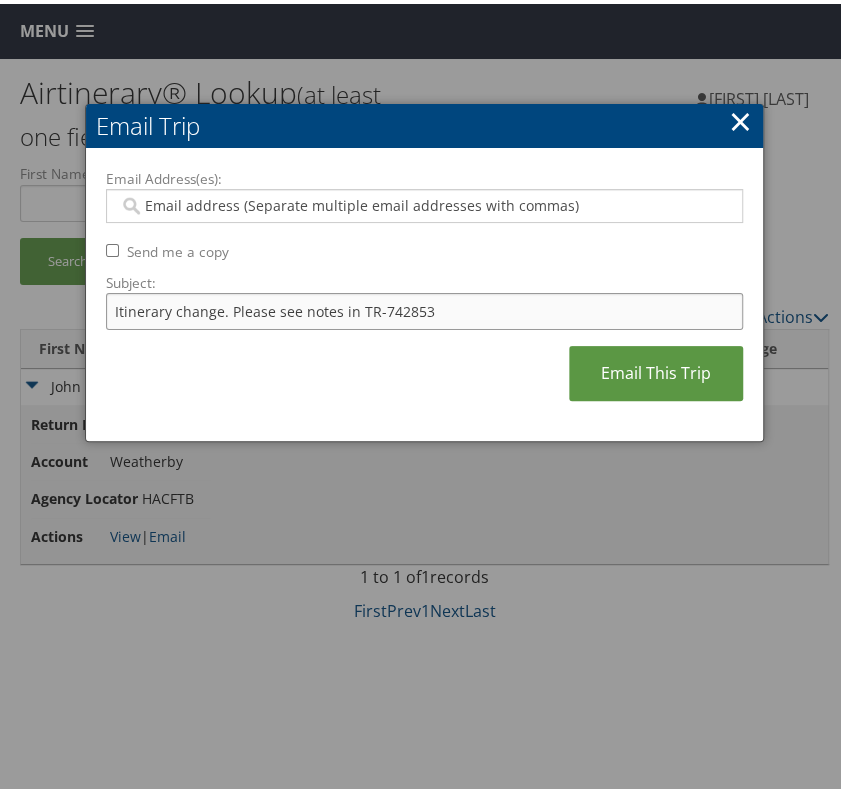 paste on "0880" 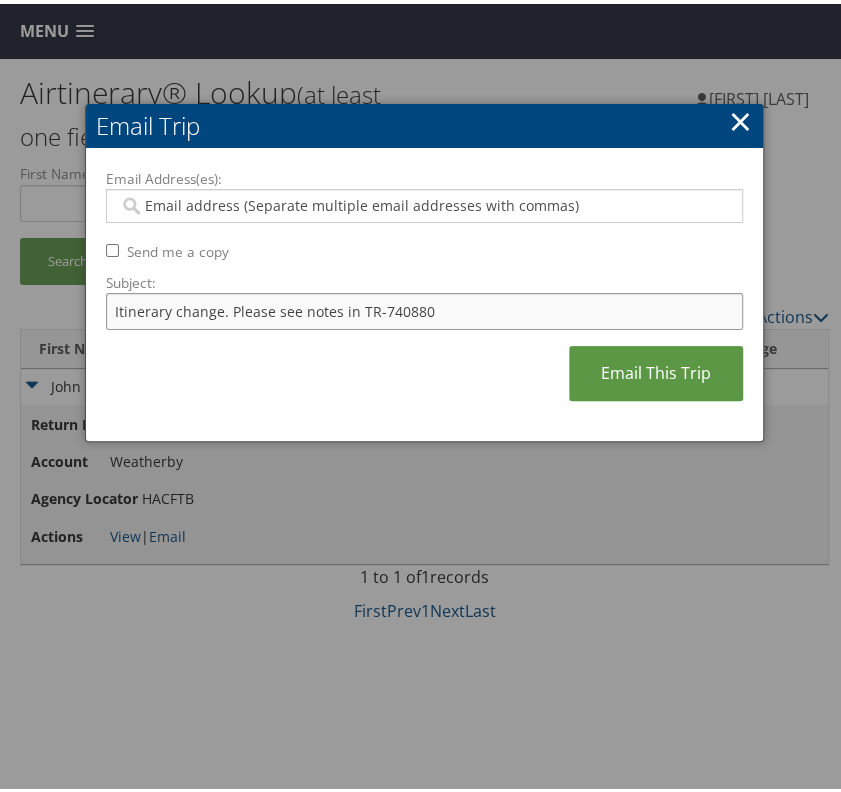type on "Itinerary change. Please see notes in TR-740880" 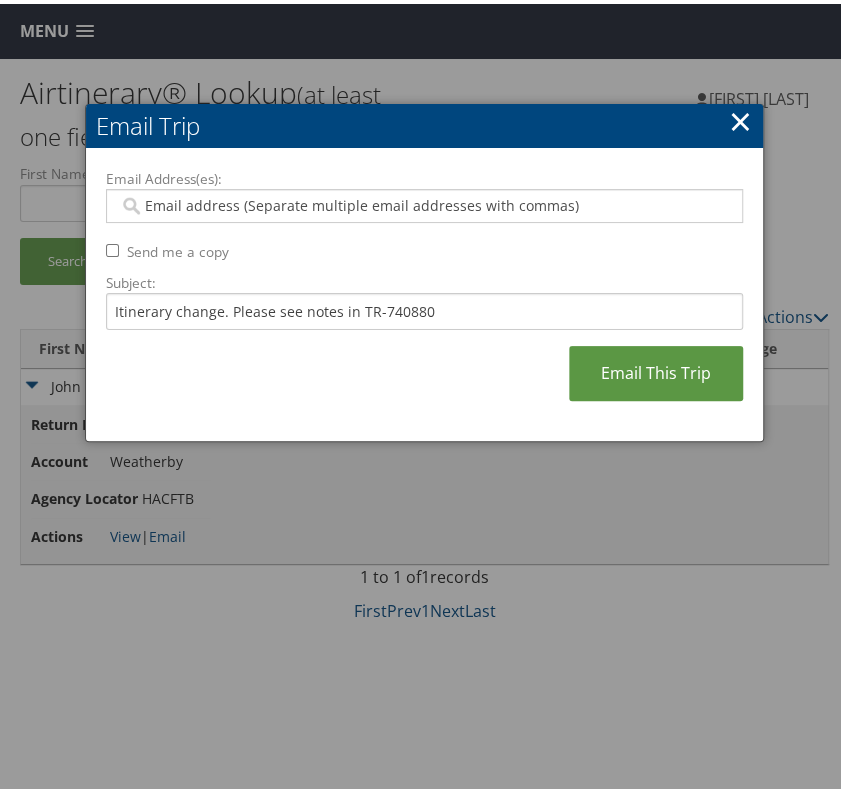 paste on "valencia.white@weatherbyhealthcare.com" 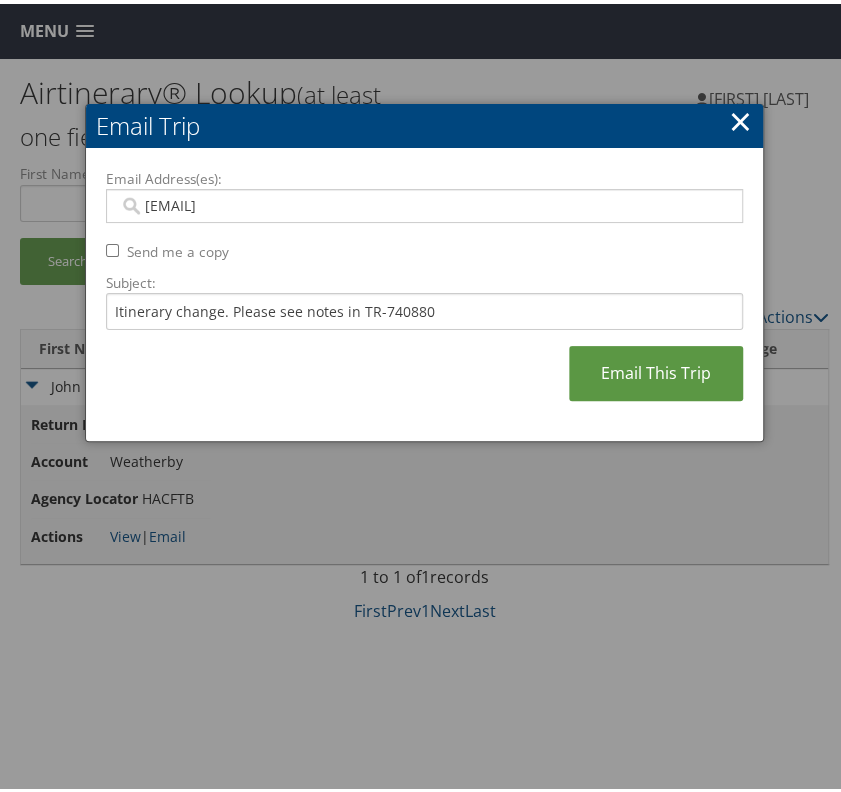 type on "valencia.white@weatherbyhealthcare.com" 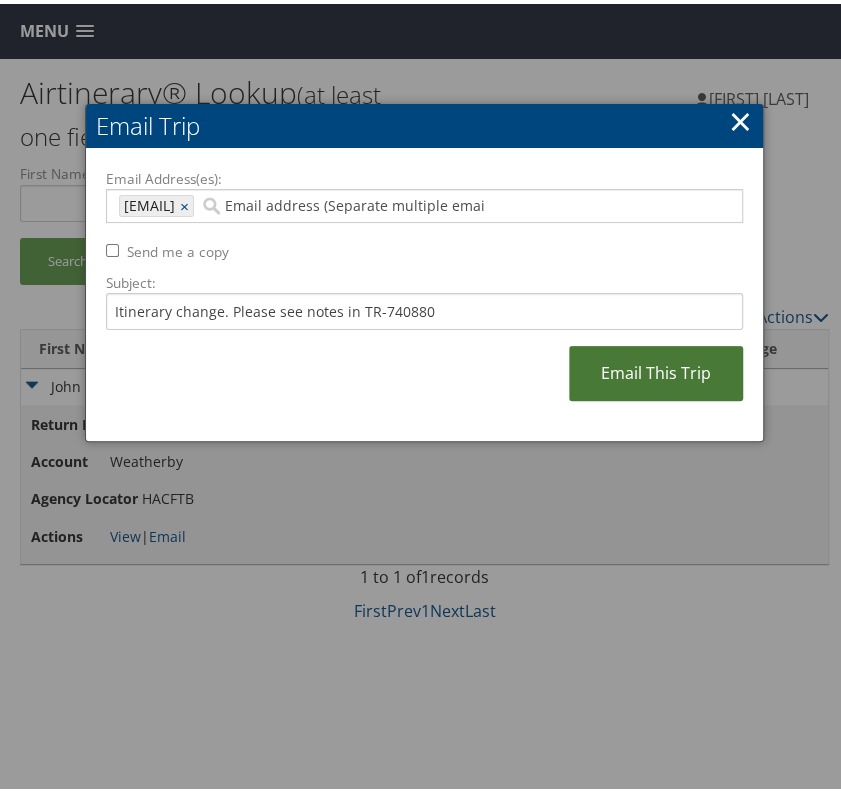 click on "Email This Trip" at bounding box center (656, 369) 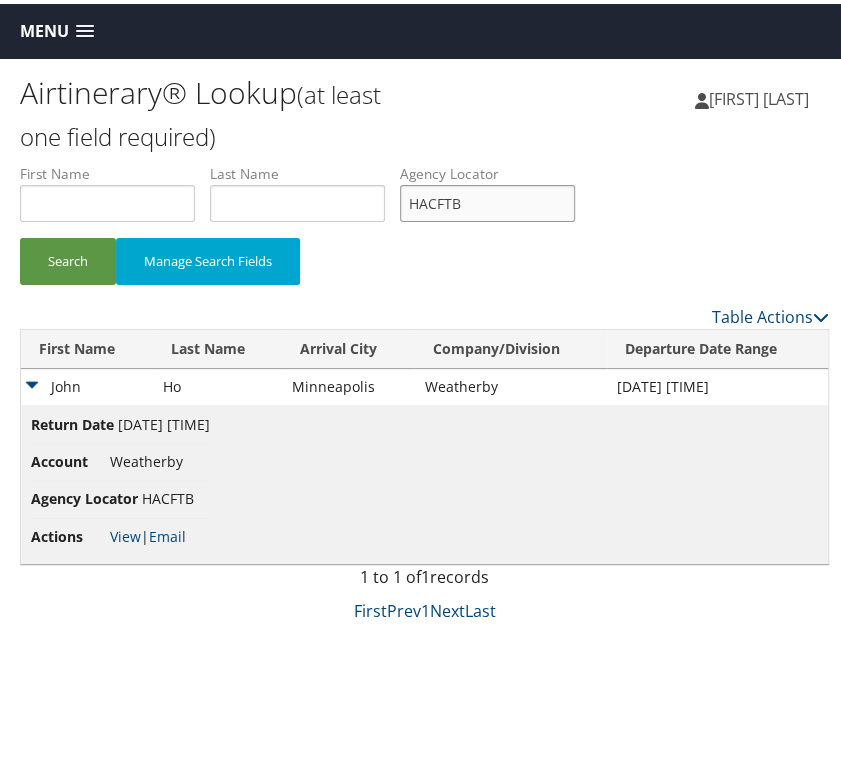 drag, startPoint x: 503, startPoint y: 193, endPoint x: 396, endPoint y: 190, distance: 107.042046 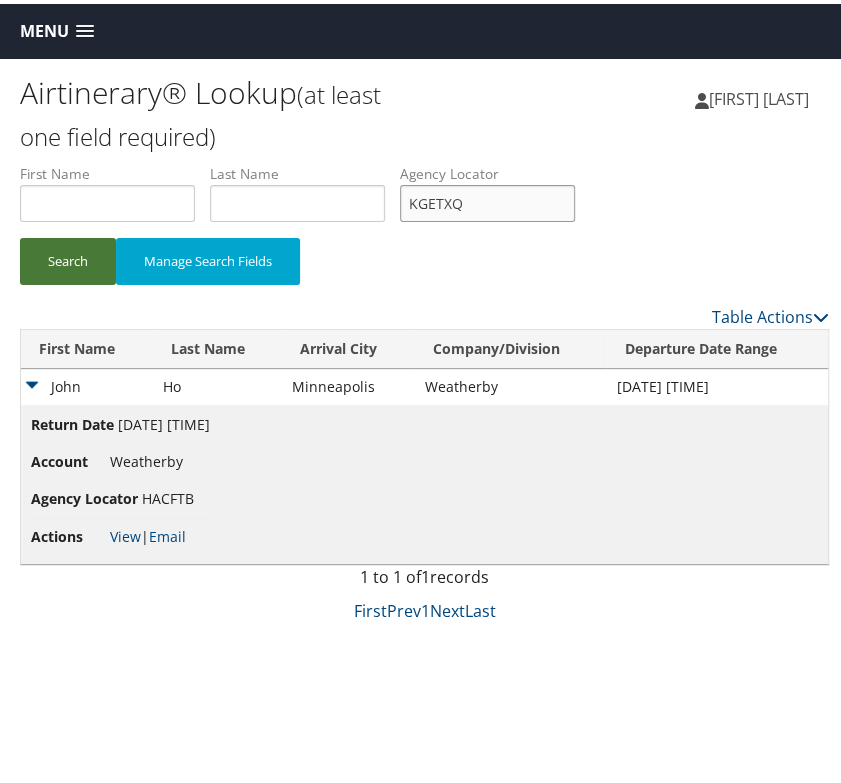 type on "KGETXQ" 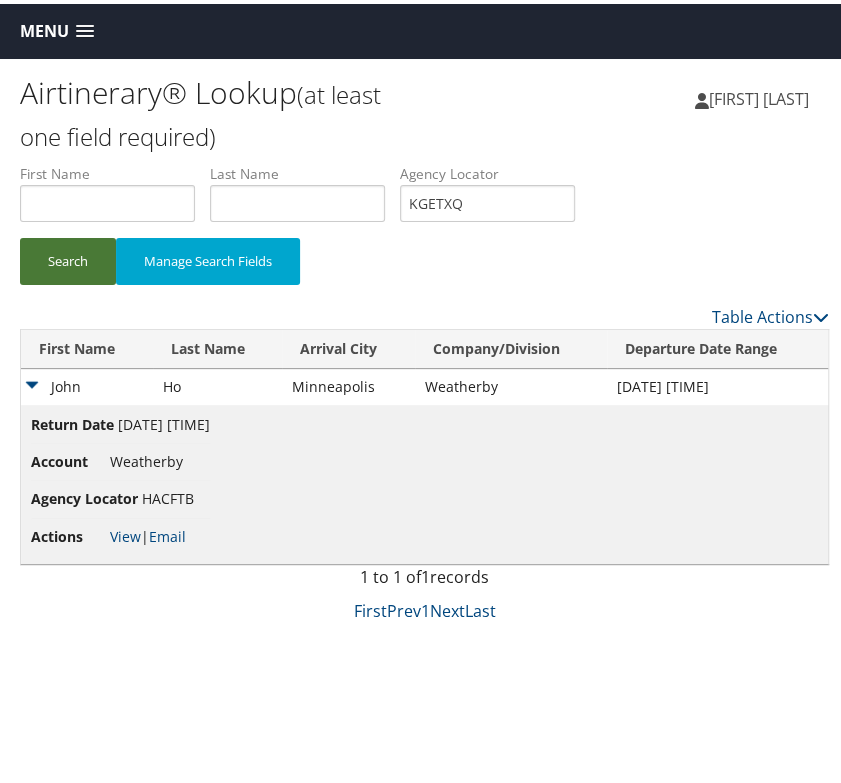 click on "Search" at bounding box center (68, 257) 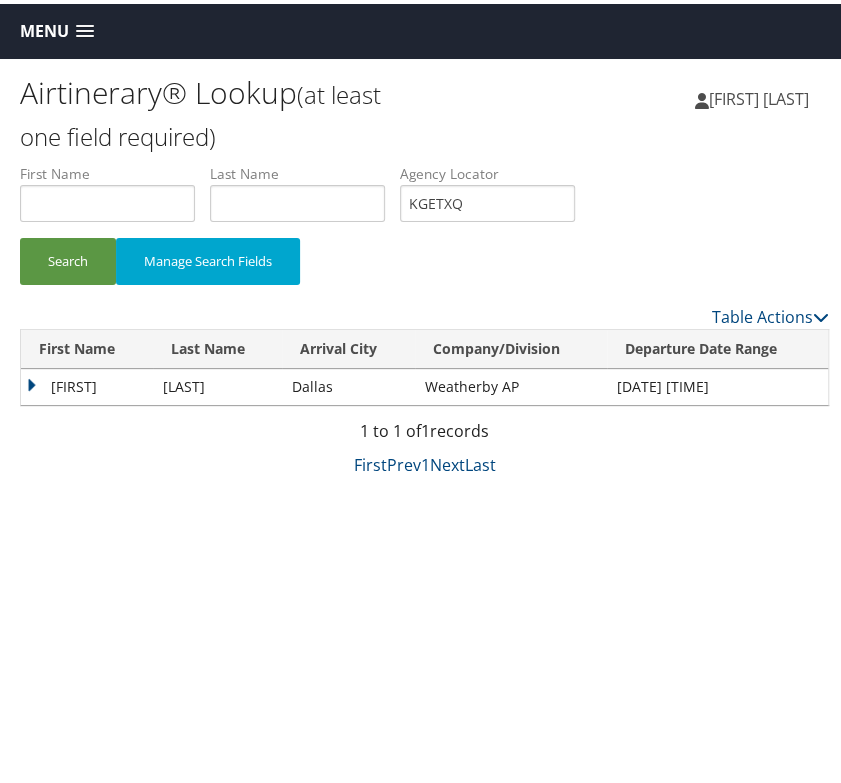 click on "Anastasiya" at bounding box center [87, 383] 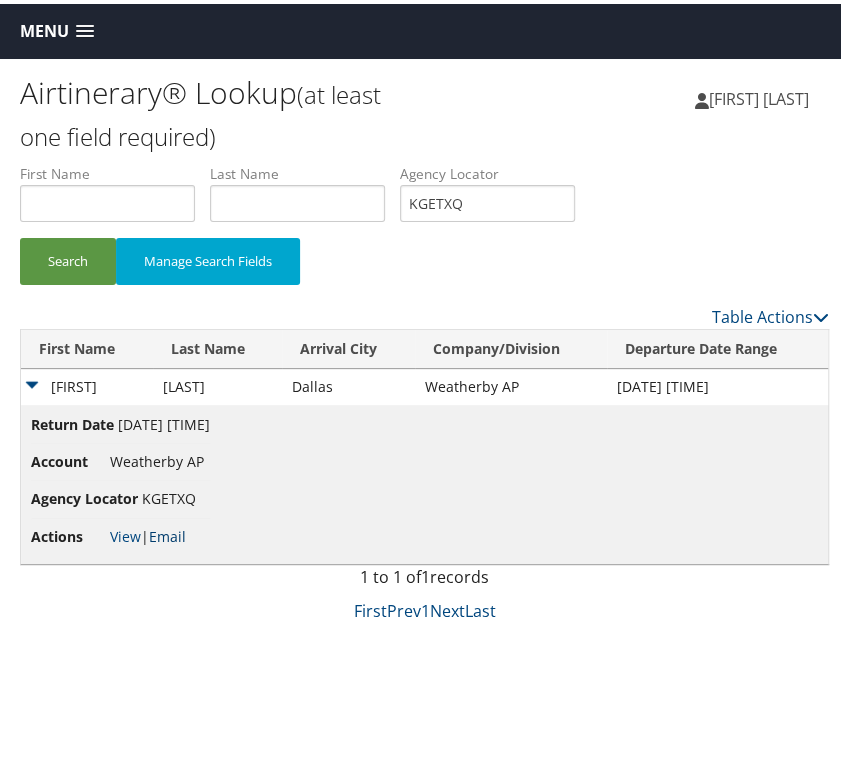 click on "Email" at bounding box center [167, 532] 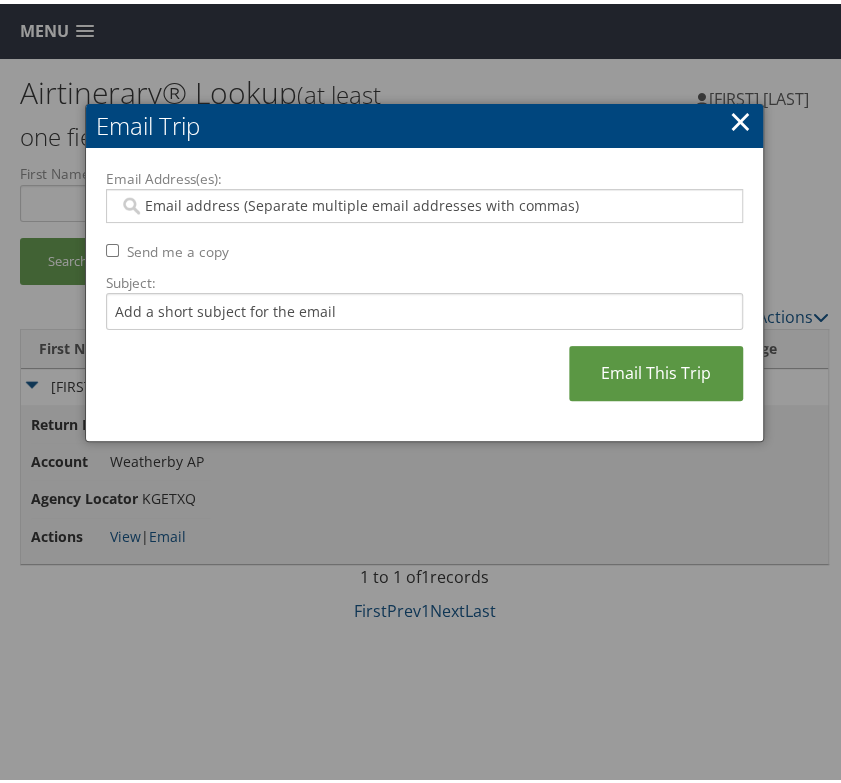 paste on "todd.trillo@weatherbyhealthcare.com" 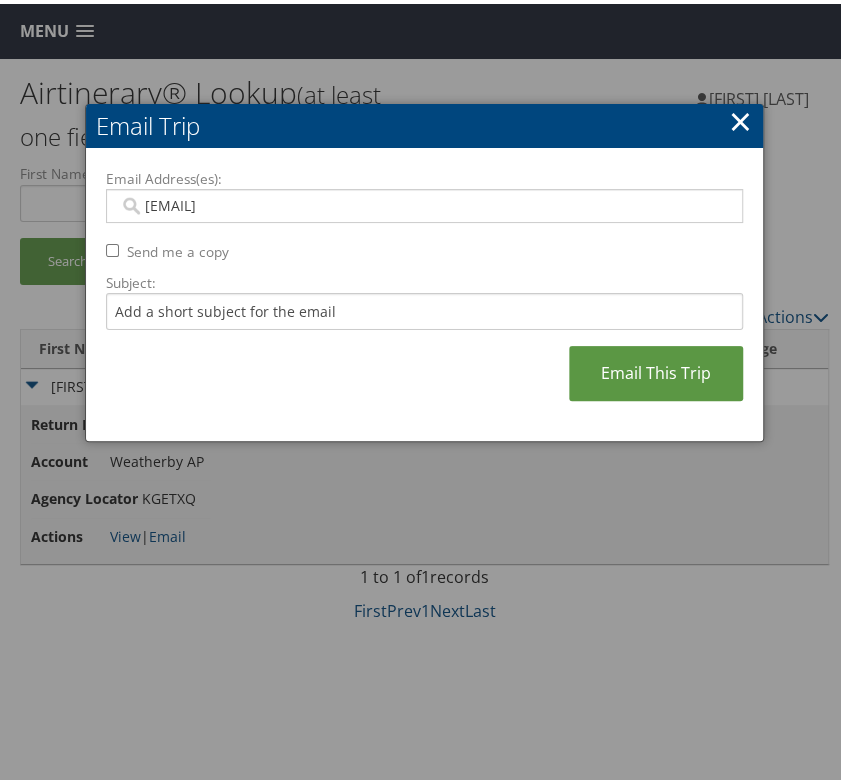 type on "todd.trillo@weatherbyhealthcare.com" 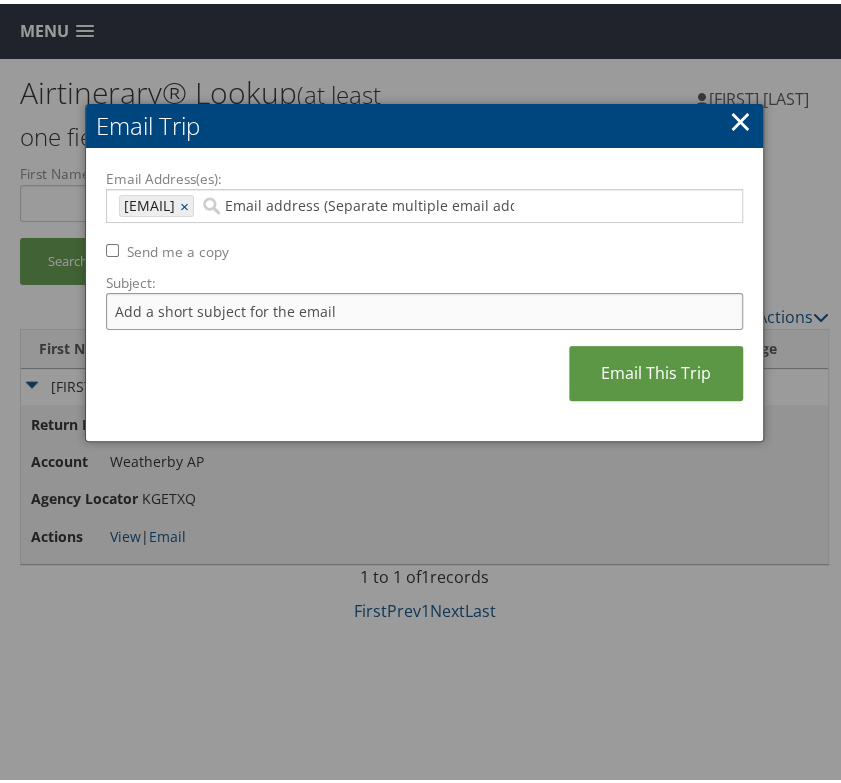 click on "Subject:" at bounding box center [424, 307] 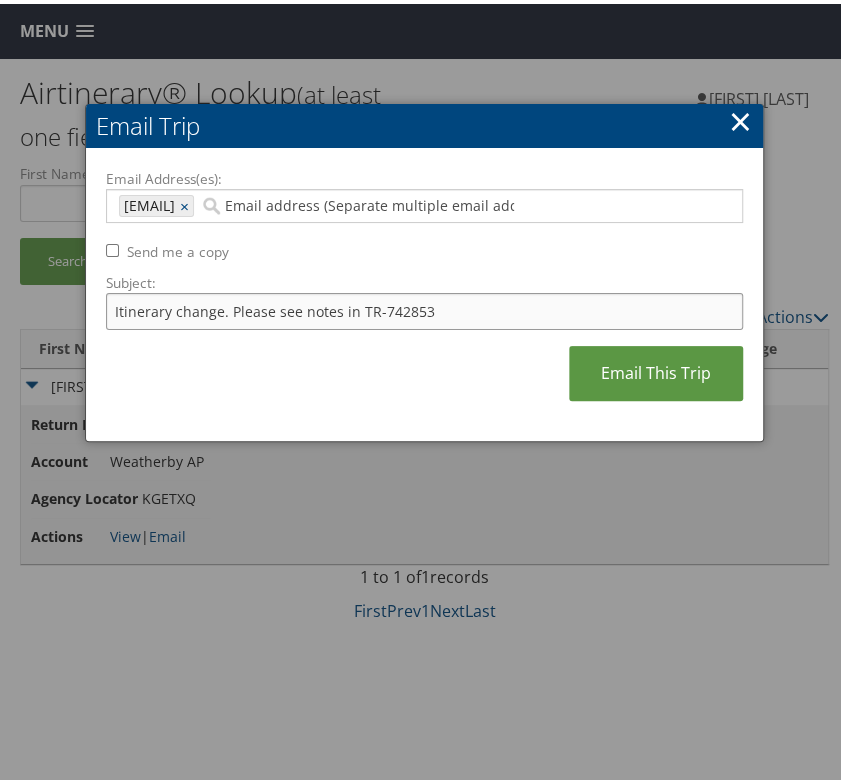 click on "Itinerary change. Please see notes in TR-742853" at bounding box center (424, 307) 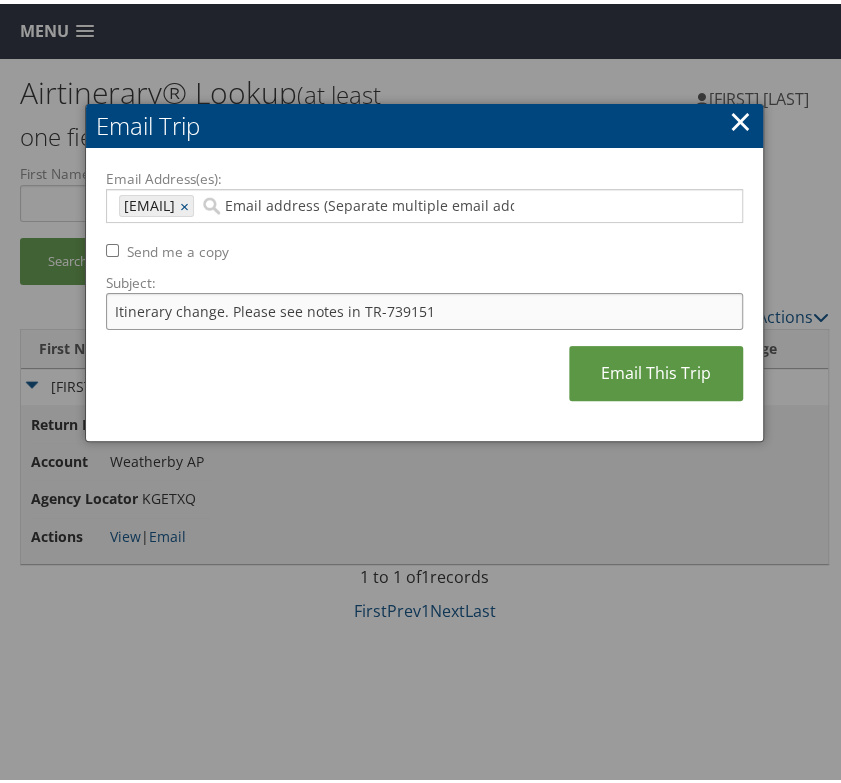 type on "Itinerary change. Please see notes in TR-739151" 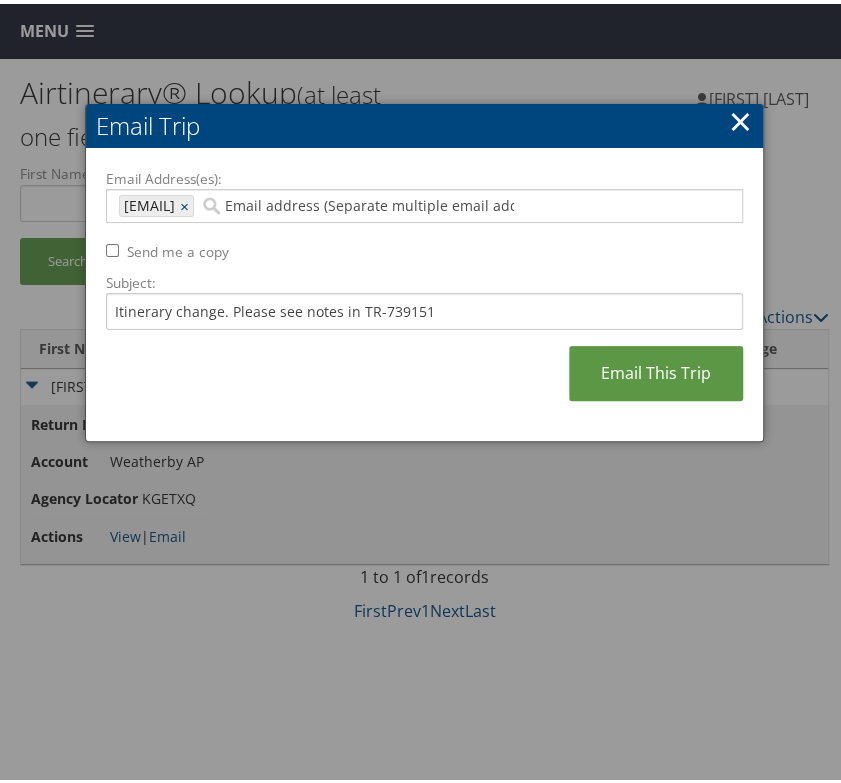click on "Email Address(es):
todd.trillo@weatherbyhealthcare.com todd.trillo@weatherbyhealthcare.com ×
Send me a copy
Subject:
Itinerary change. Please see notes in TR-739151
Email This Trip" at bounding box center [424, 291] 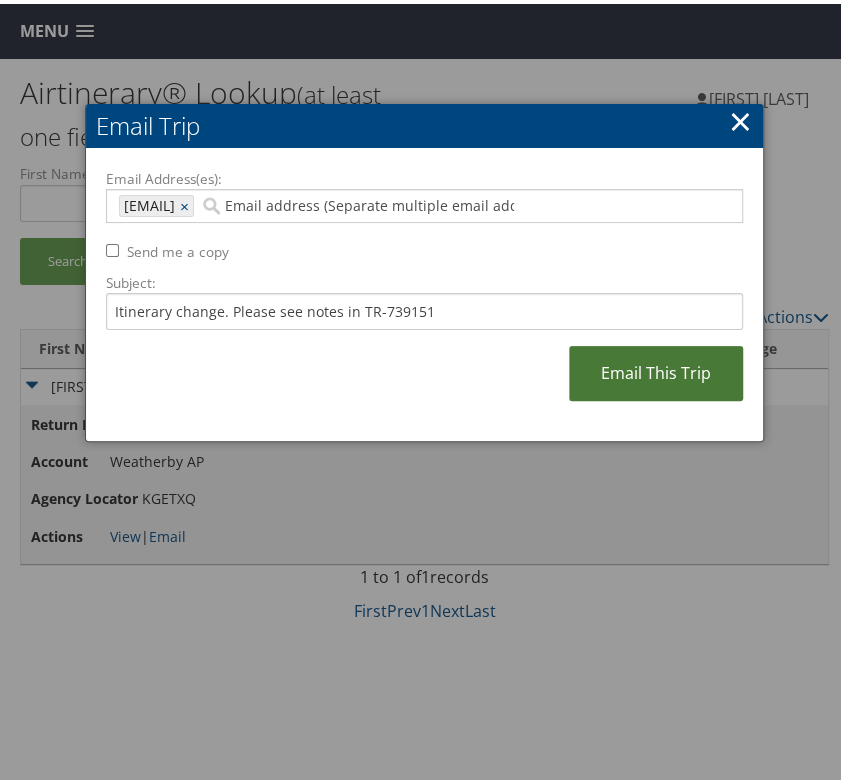 click on "Email This Trip" at bounding box center (656, 369) 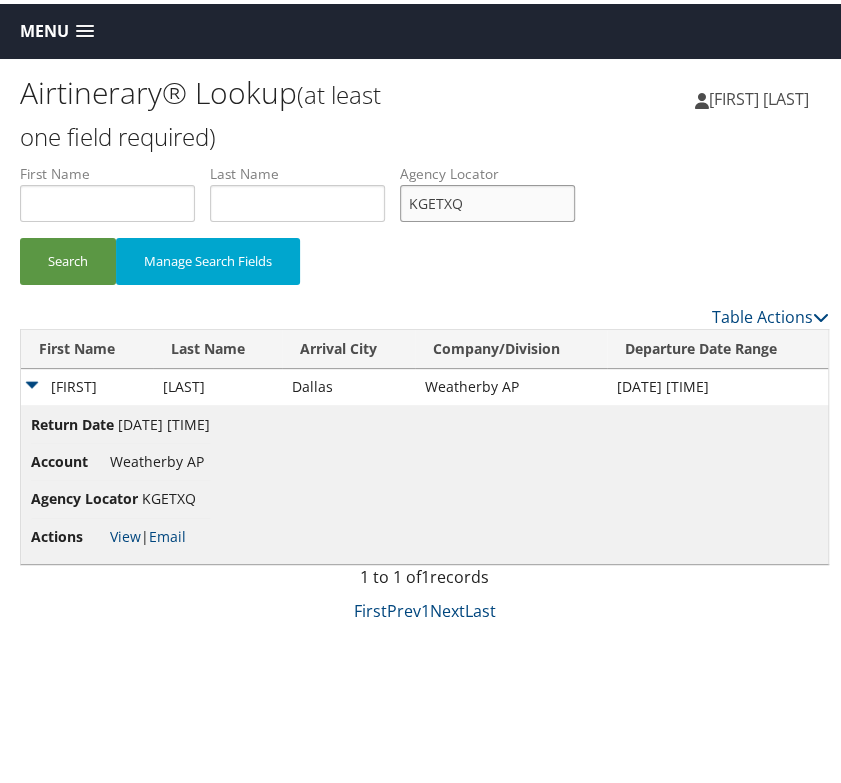 drag, startPoint x: 475, startPoint y: 200, endPoint x: 385, endPoint y: 200, distance: 90 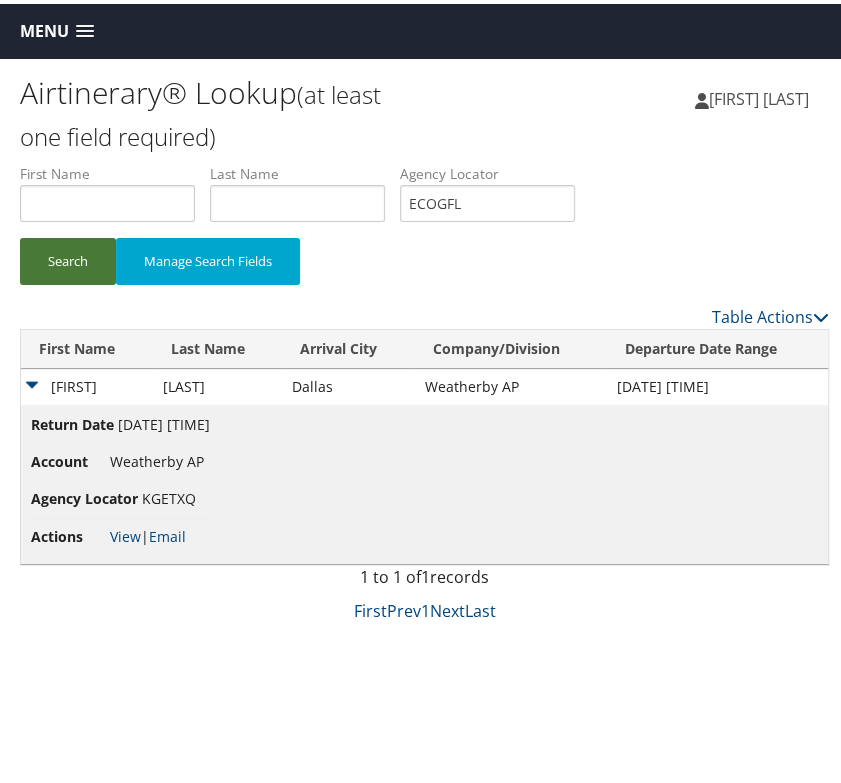 click on "Search" at bounding box center (68, 257) 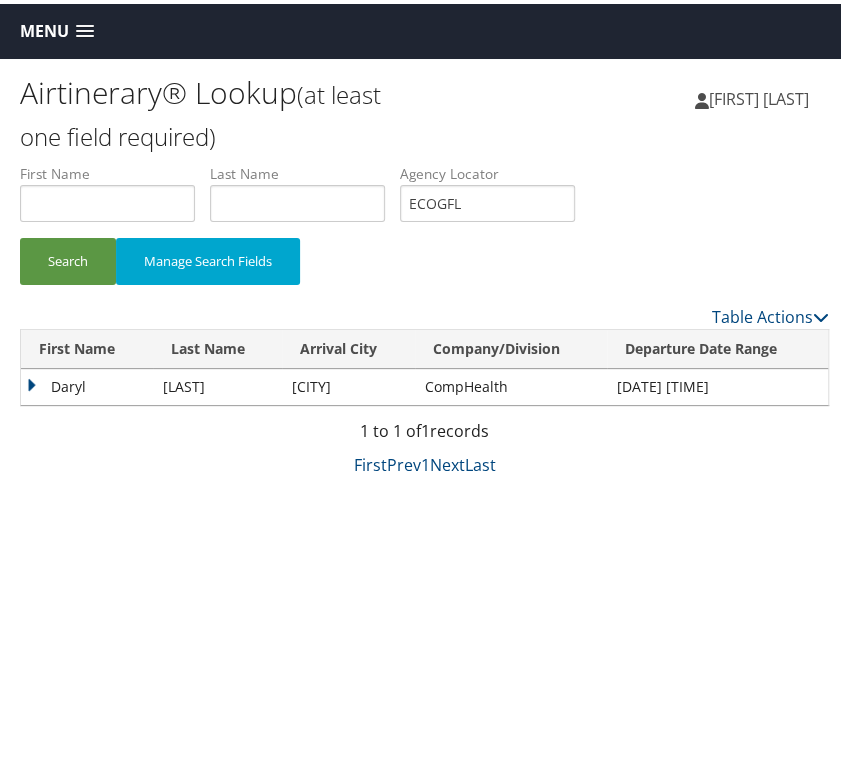 click on "Daryl" at bounding box center [87, 383] 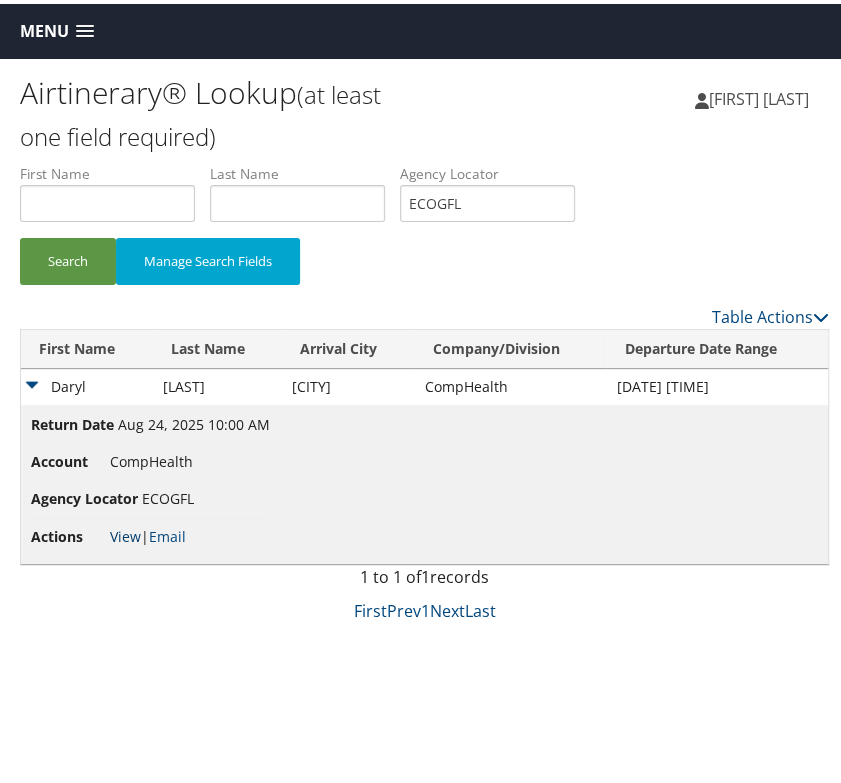 click on "View" at bounding box center [125, 532] 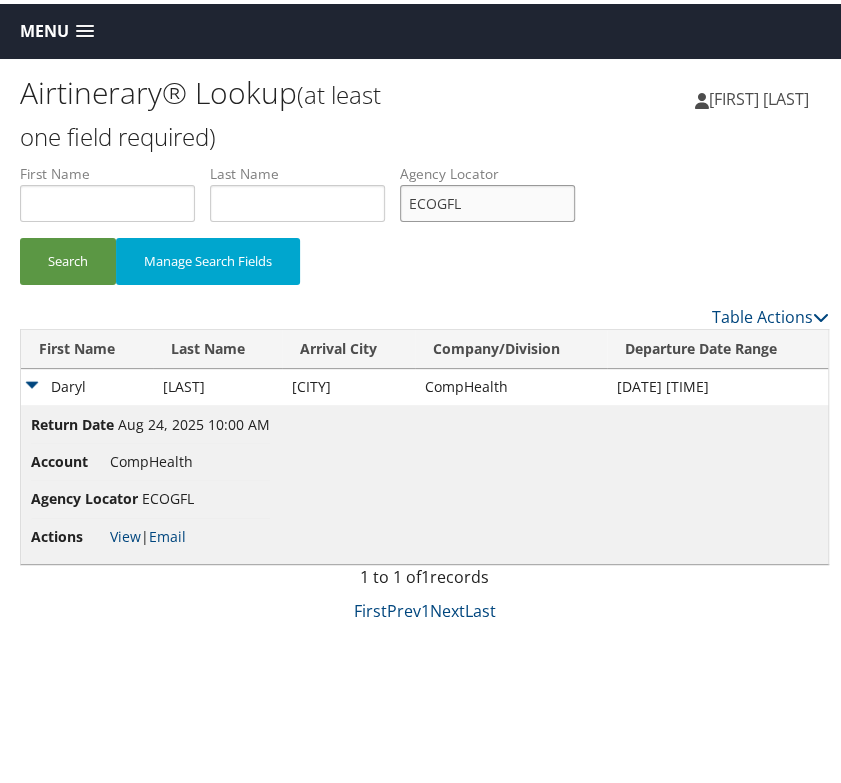 drag, startPoint x: 502, startPoint y: 201, endPoint x: 407, endPoint y: 202, distance: 95.005264 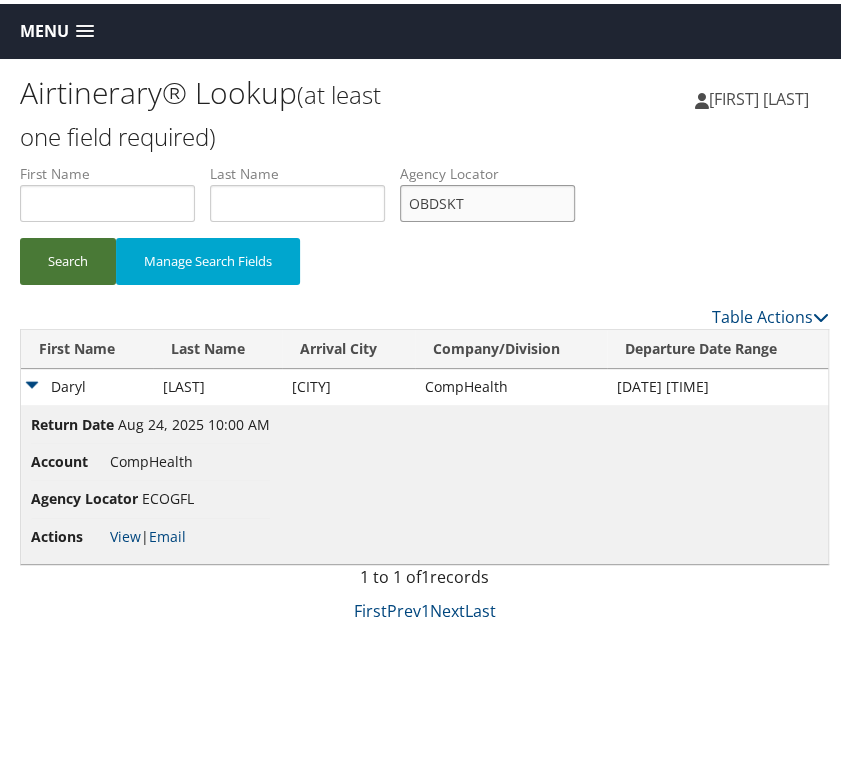 type on "OBDSKT" 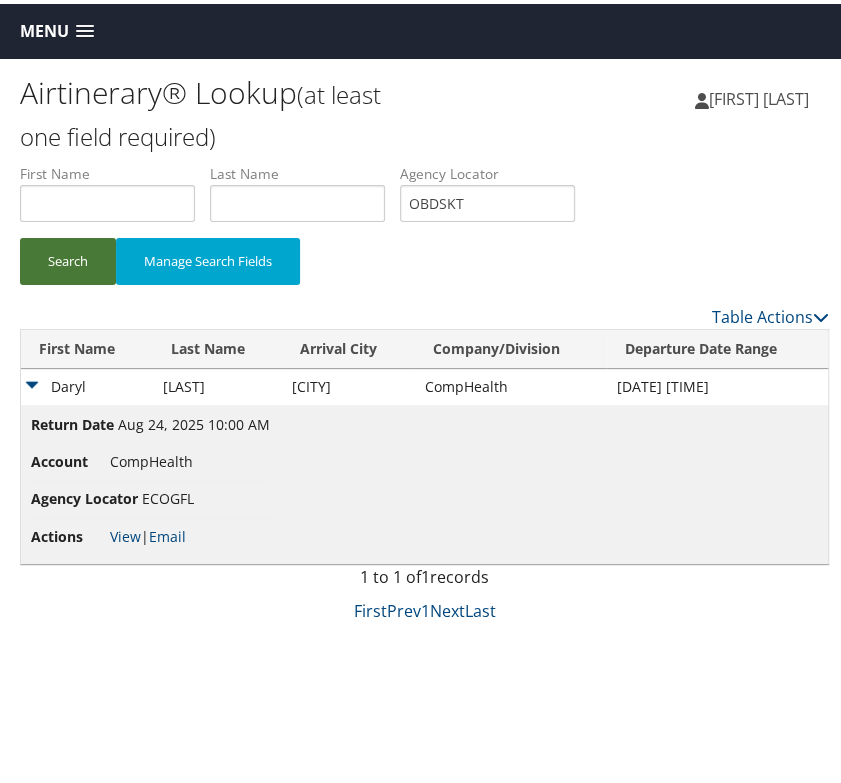 click on "Search" at bounding box center (68, 257) 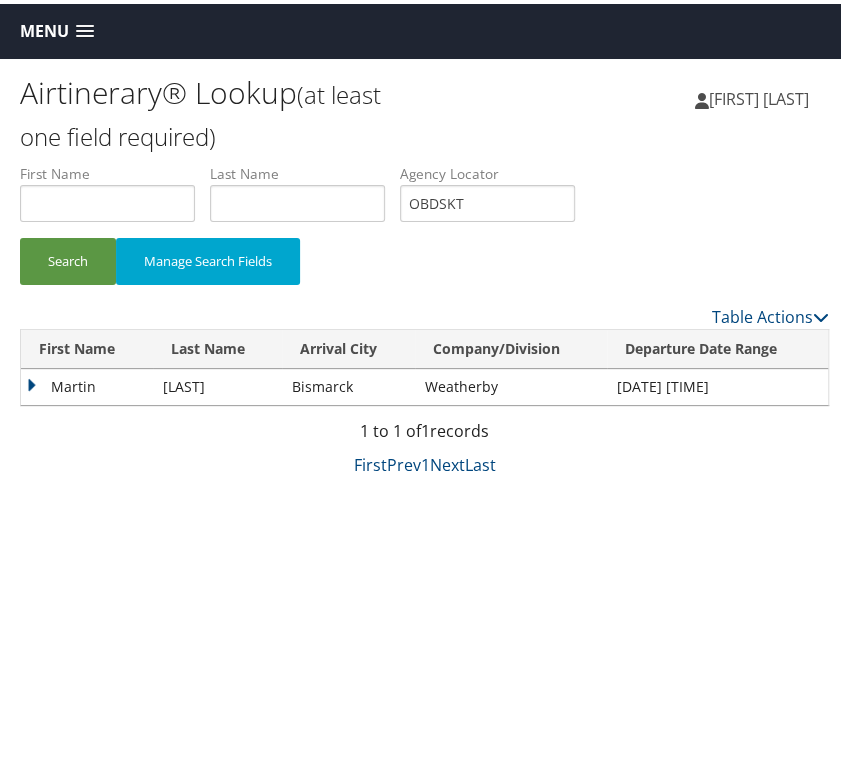 click on "Martin" at bounding box center (87, 383) 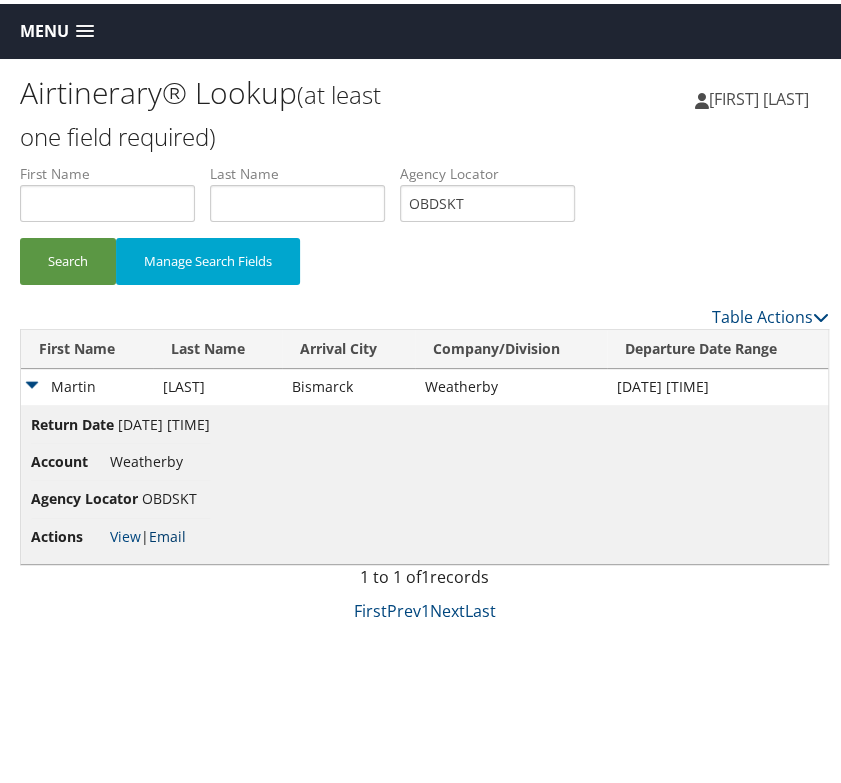 click on "Email" at bounding box center (167, 532) 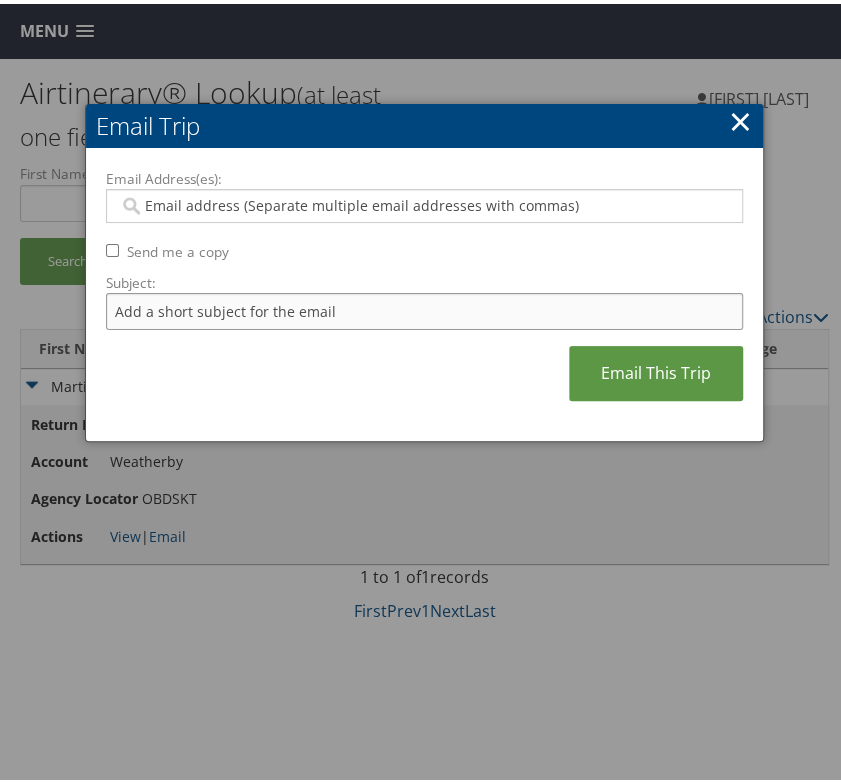 click on "Subject:" at bounding box center [424, 307] 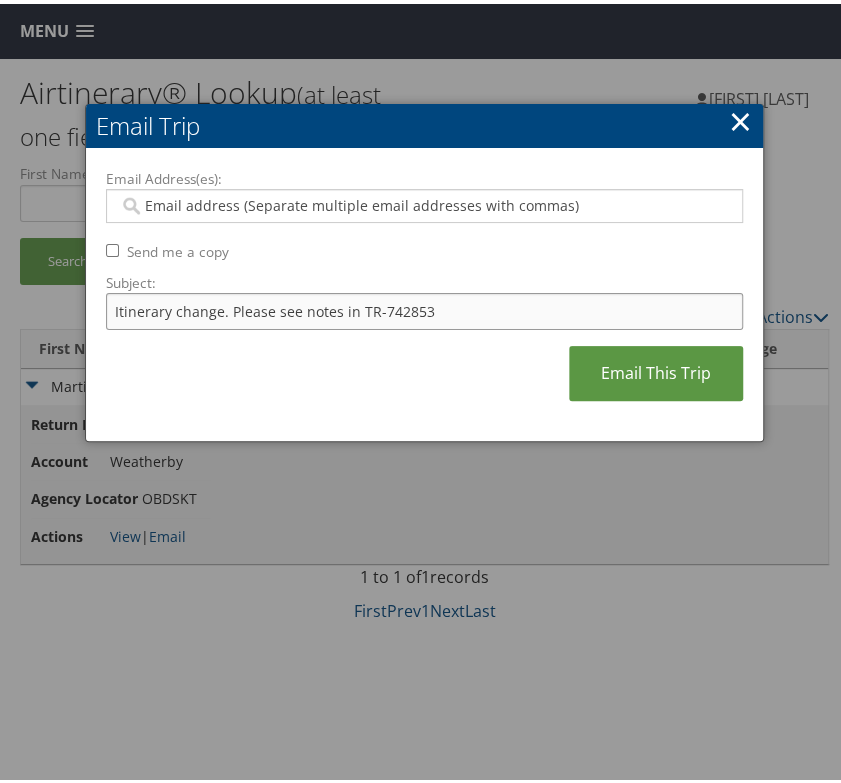 click on "Itinerary change. Please see notes in TR-742853" at bounding box center [424, 307] 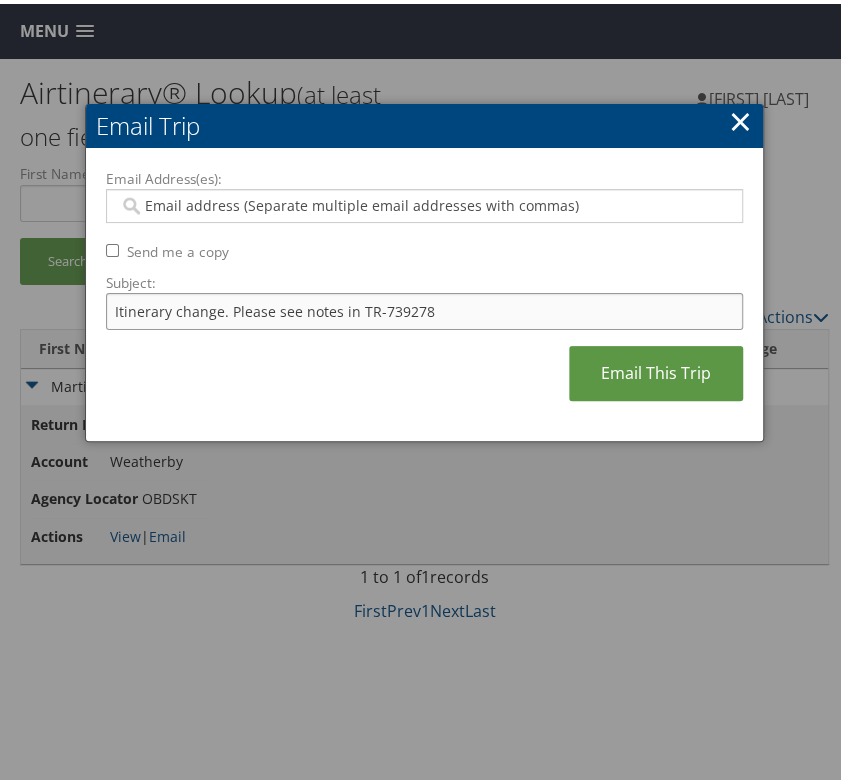 type on "Itinerary change. Please see notes in TR-739278" 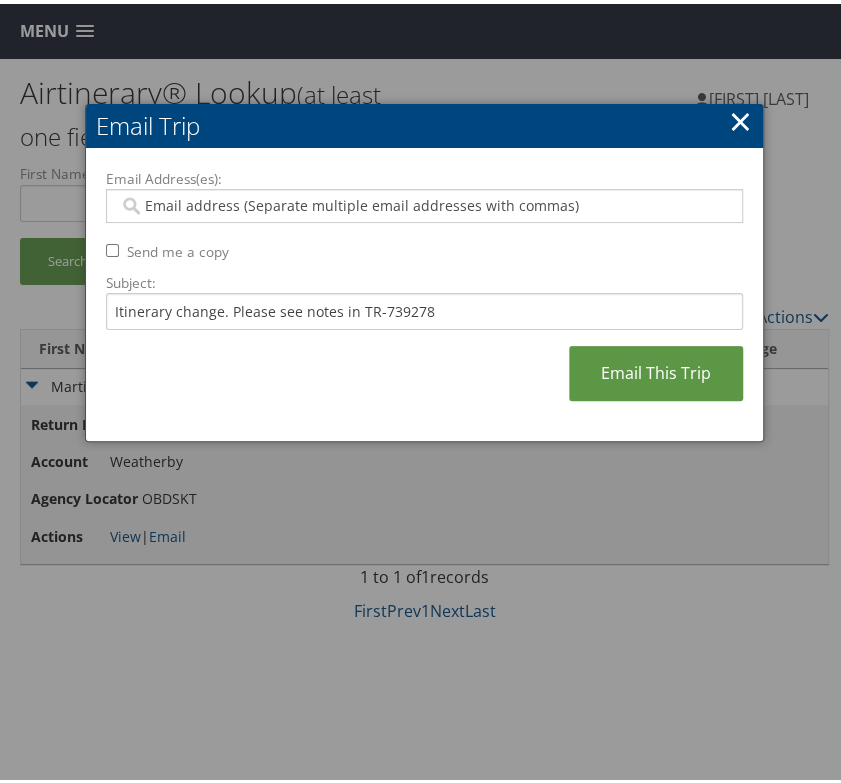 click on "Email Address(es):
Send me a copy
Subject:
Itinerary change. Please see notes in TR-739278
Email This Trip" at bounding box center [424, 291] 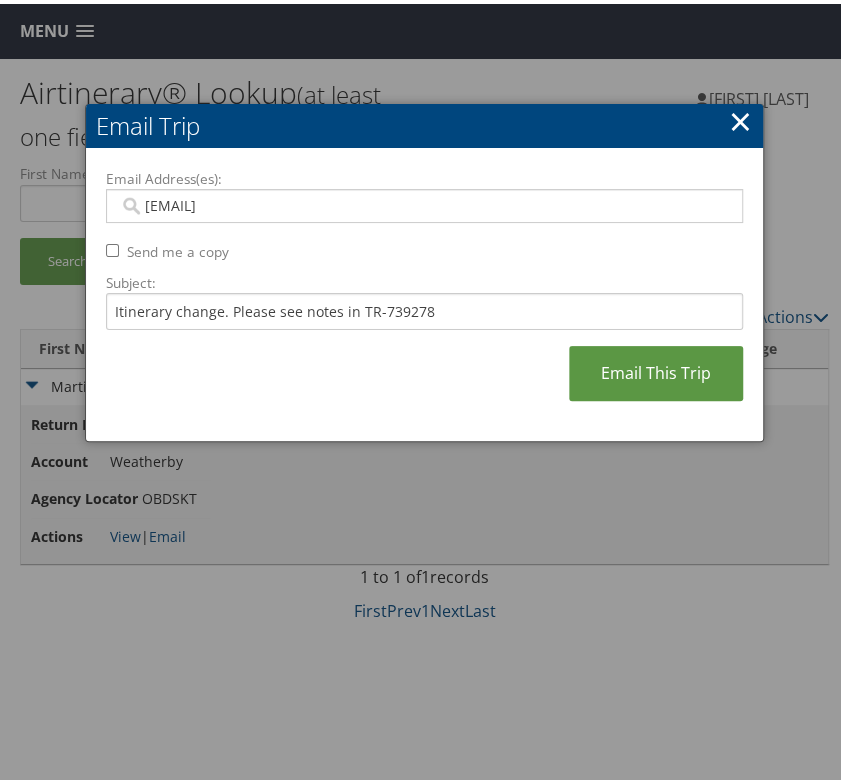 type on "valencia.white@weatherbyhealthcare.com" 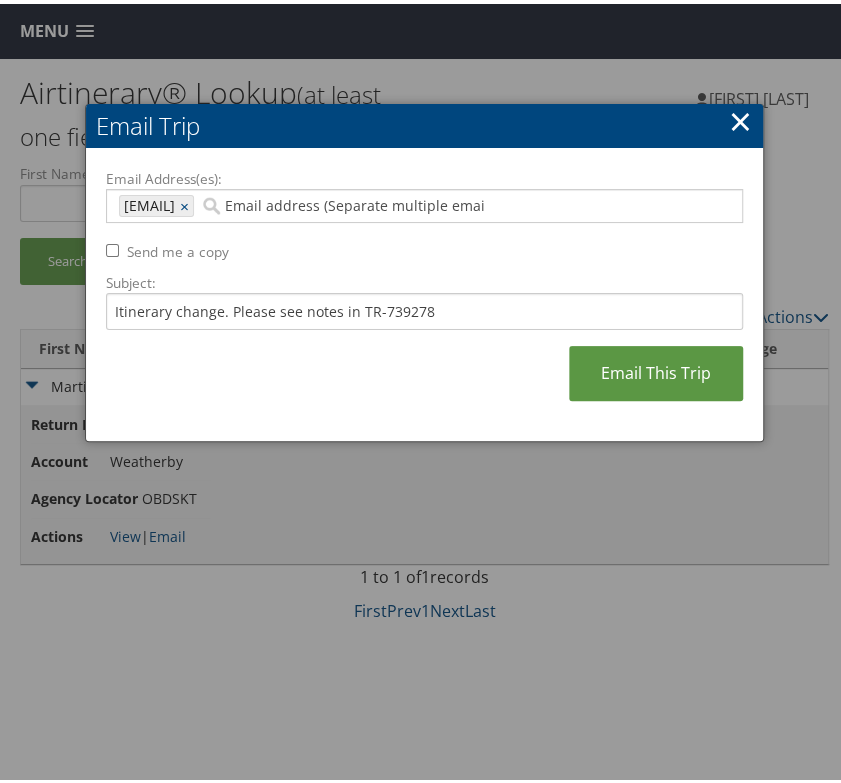 click on "Email Address(es):
valencia.white@weatherbyhealthcare.com valencia.white@weatherbyhealthcare.com ×
Send me a copy
Subject:
Itinerary change. Please see notes in TR-739278
Email This Trip" at bounding box center [424, 291] 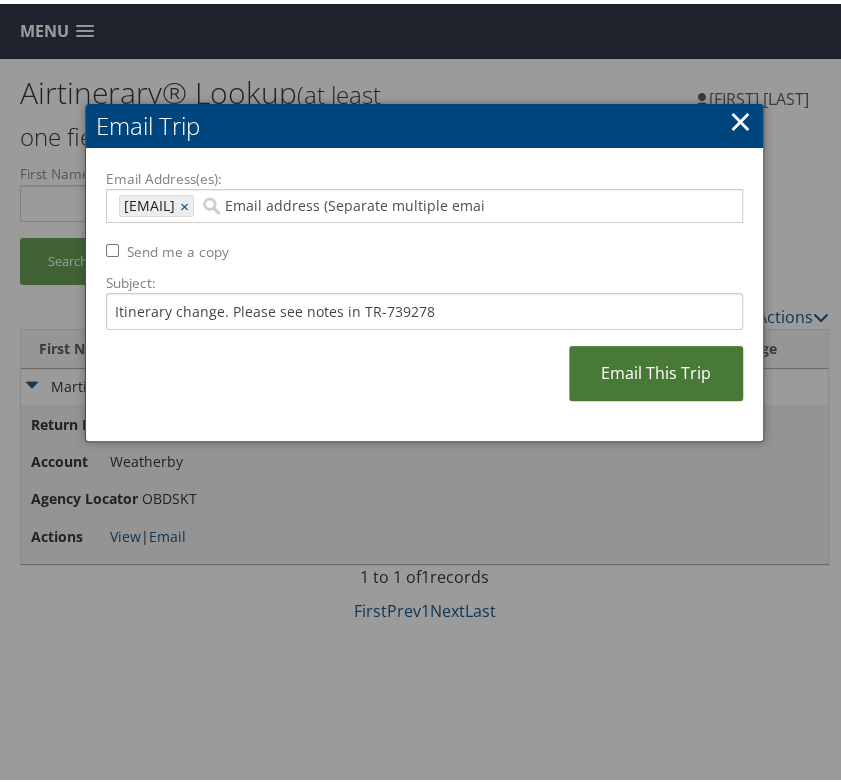 click on "Email This Trip" at bounding box center [656, 369] 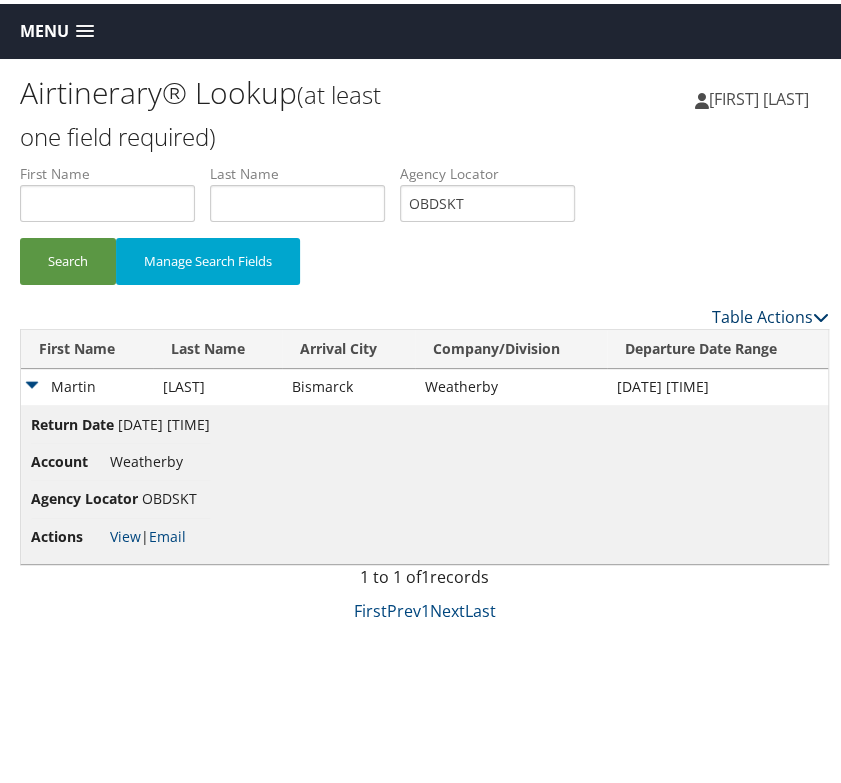 click on "Table Actions" at bounding box center [770, 313] 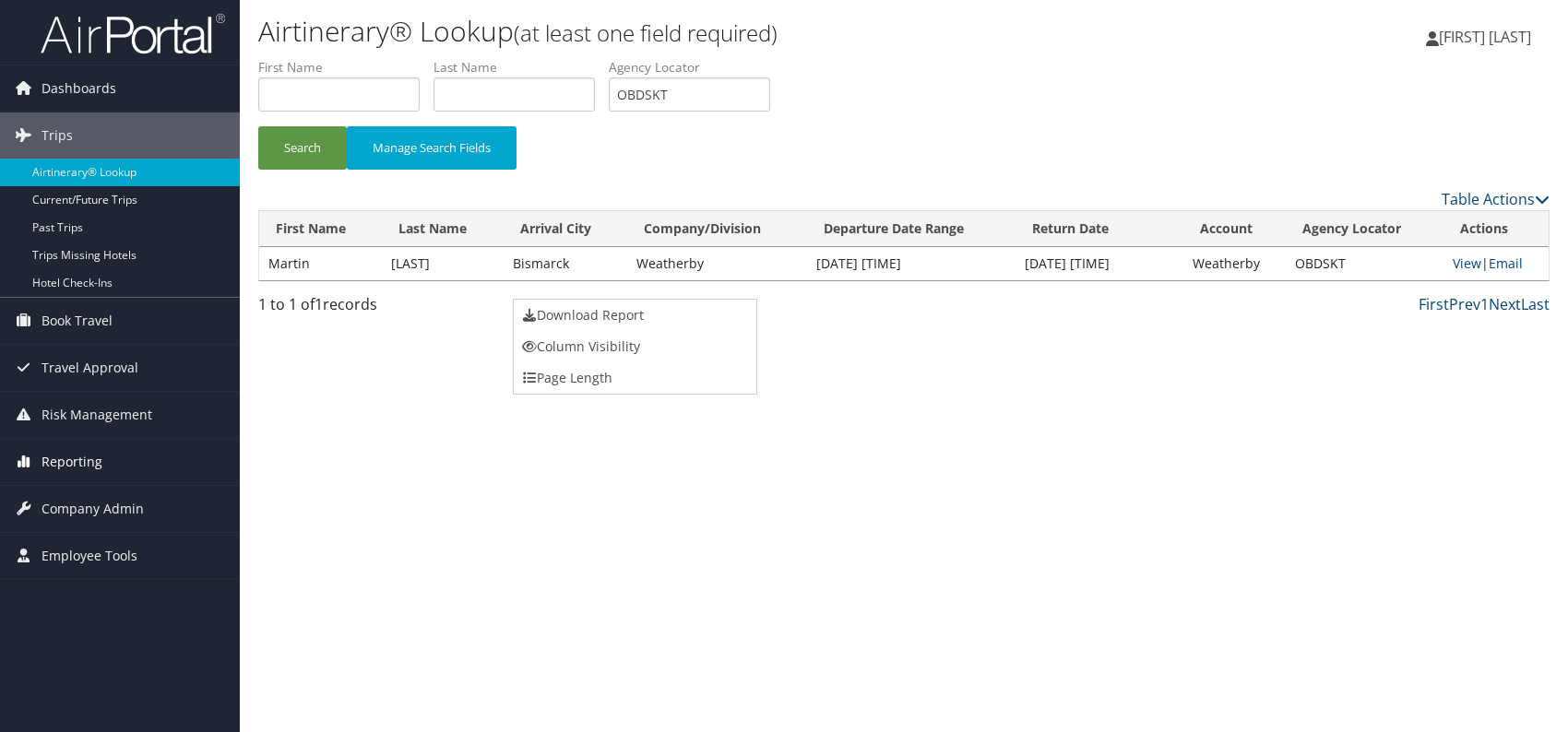 click on "Reporting" at bounding box center [72, 462] 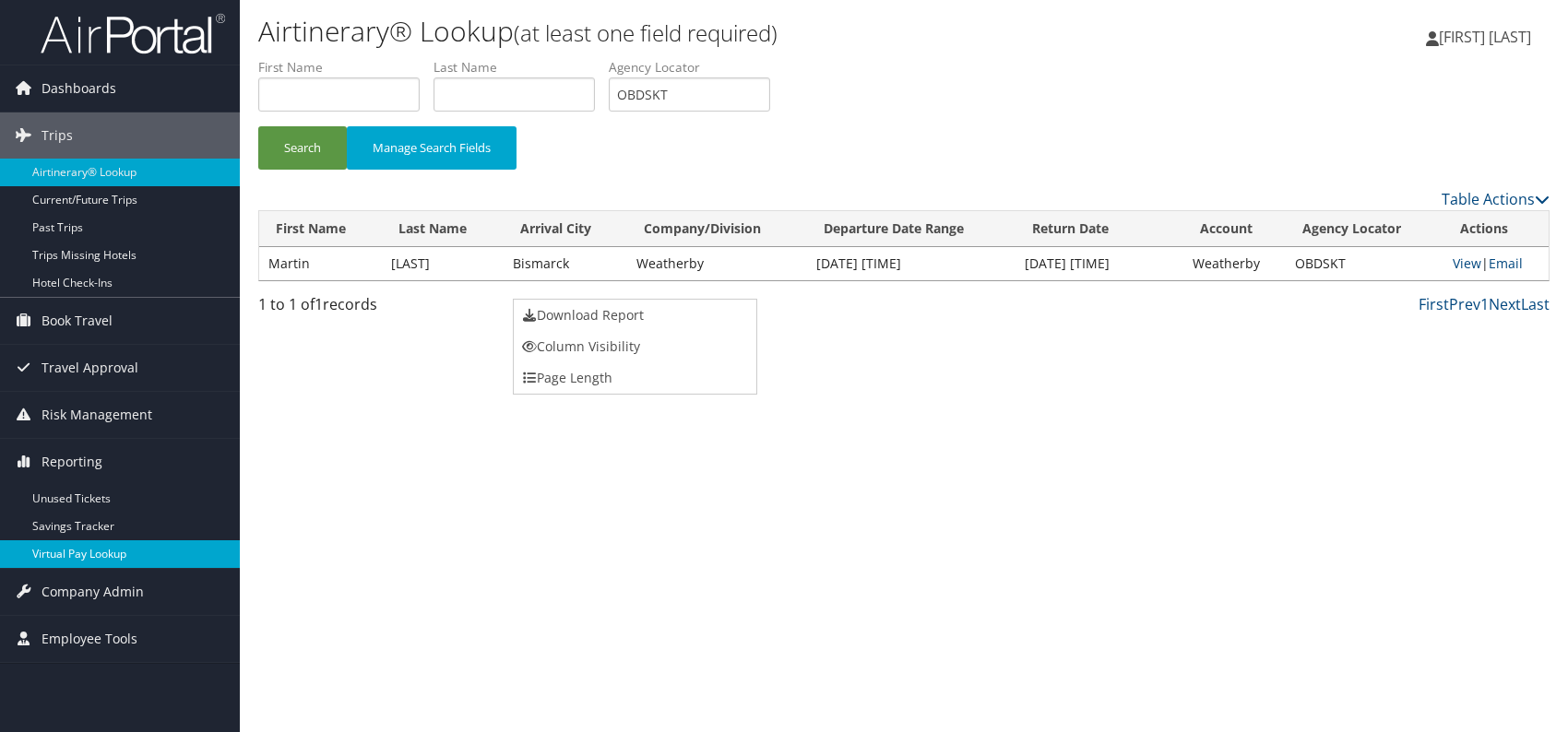 click on "Virtual Pay Lookup" at bounding box center (120, 554) 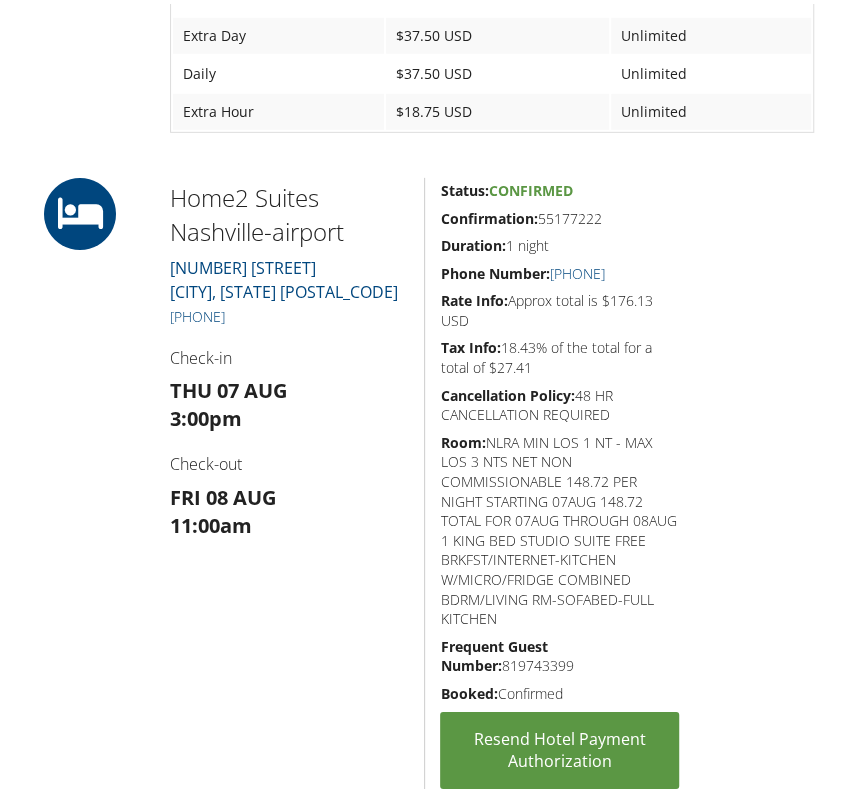 scroll, scrollTop: 2400, scrollLeft: 0, axis: vertical 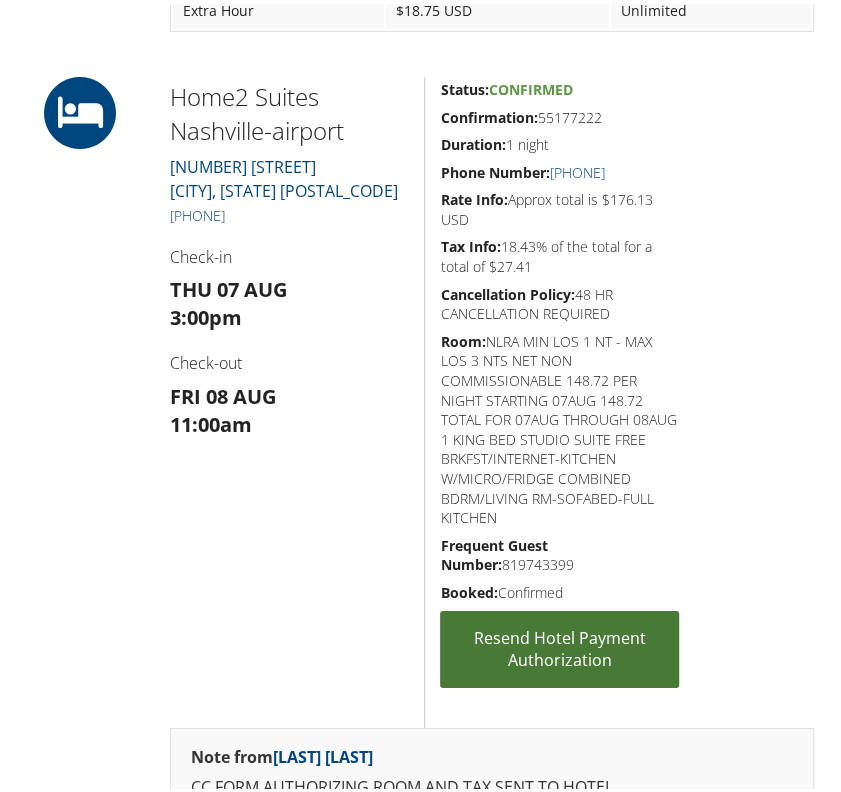 click on "Resend Hotel Payment Authorization" at bounding box center [559, 645] 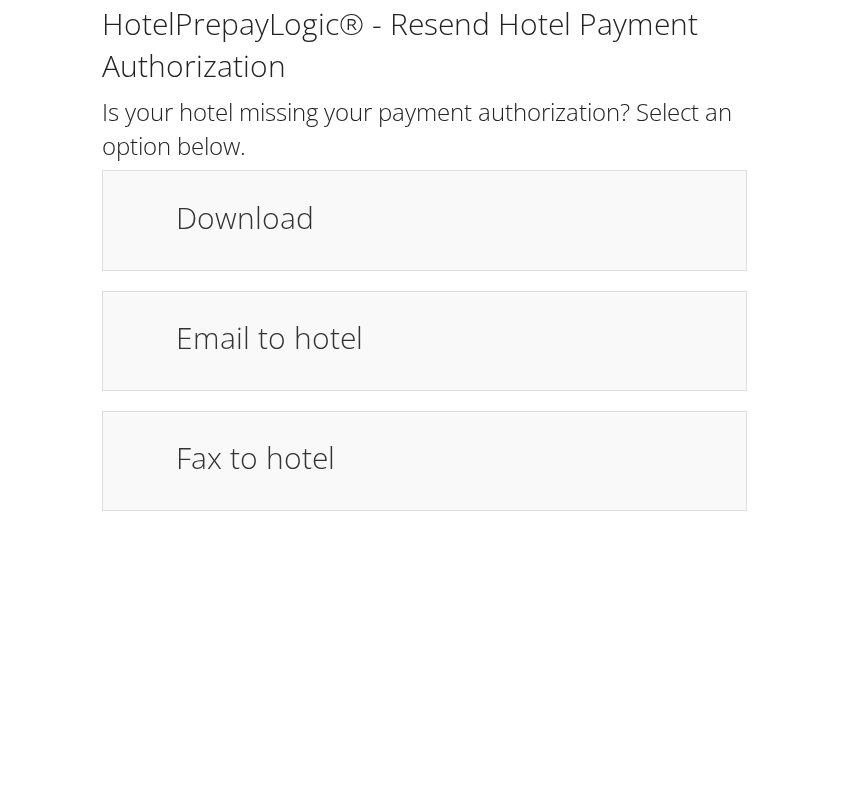 scroll, scrollTop: 0, scrollLeft: 0, axis: both 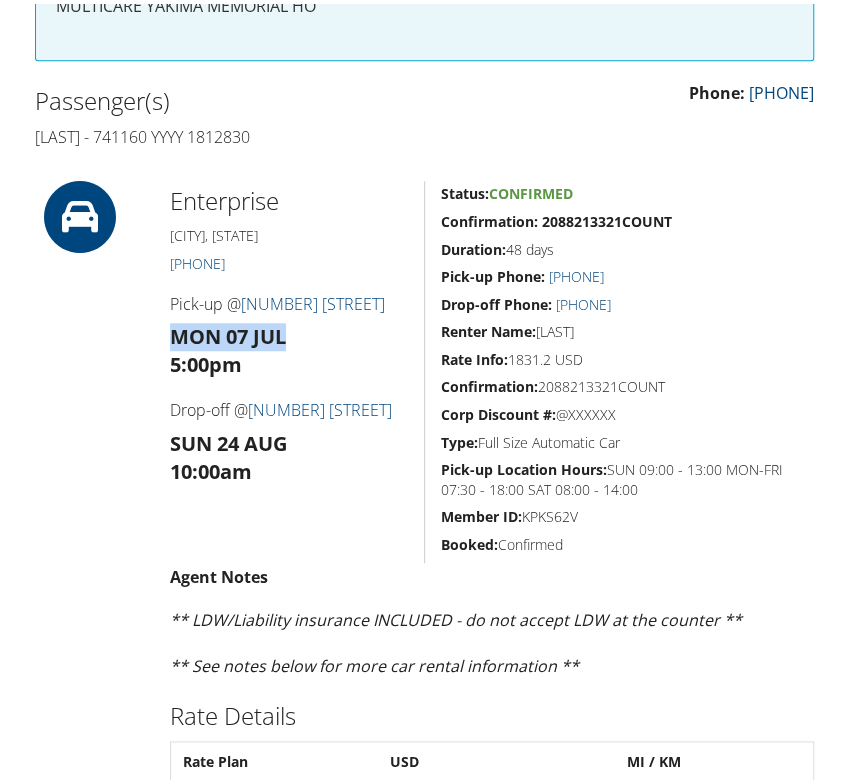 drag, startPoint x: 163, startPoint y: 330, endPoint x: 290, endPoint y: 336, distance: 127.141655 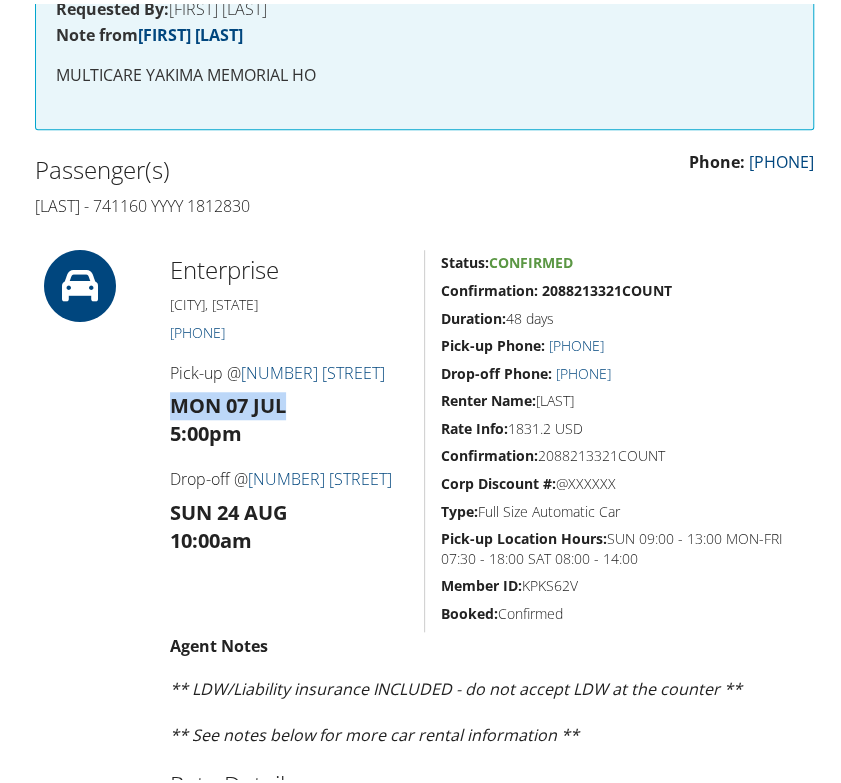 scroll, scrollTop: 342, scrollLeft: 0, axis: vertical 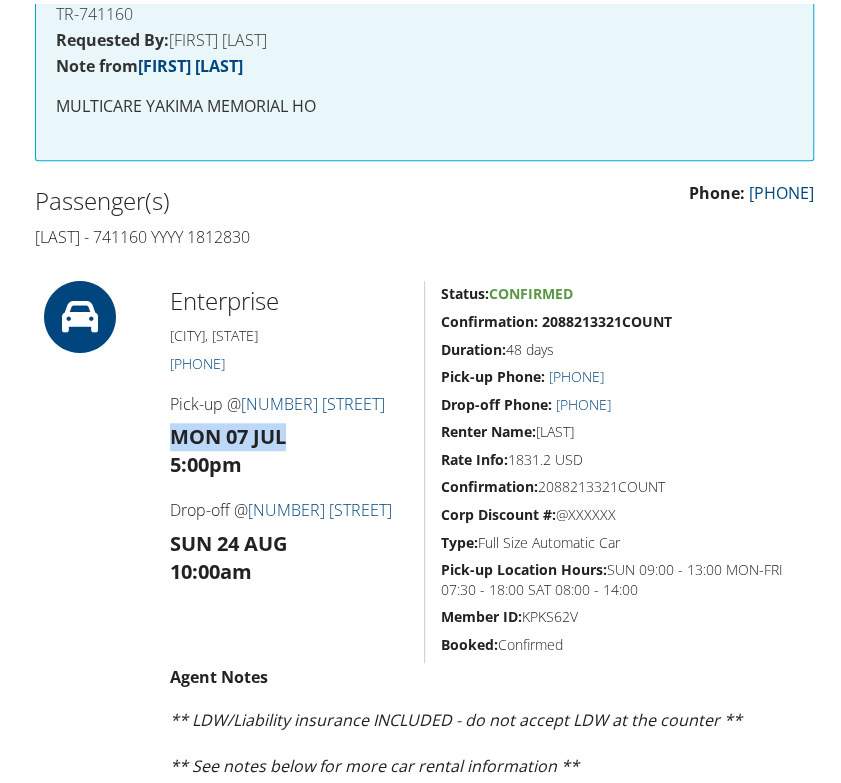 drag, startPoint x: 163, startPoint y: 290, endPoint x: 696, endPoint y: 620, distance: 626.88837 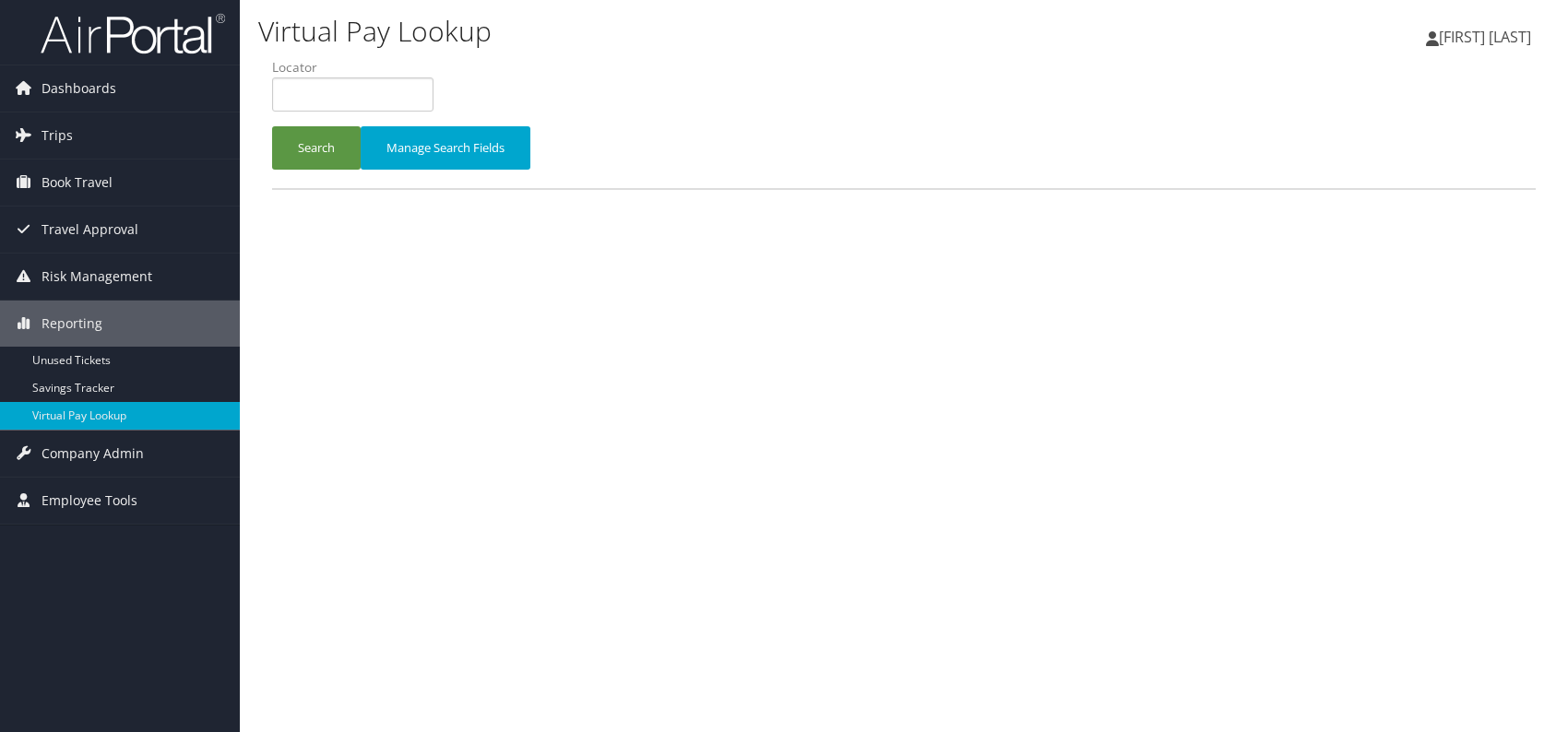 scroll, scrollTop: 0, scrollLeft: 0, axis: both 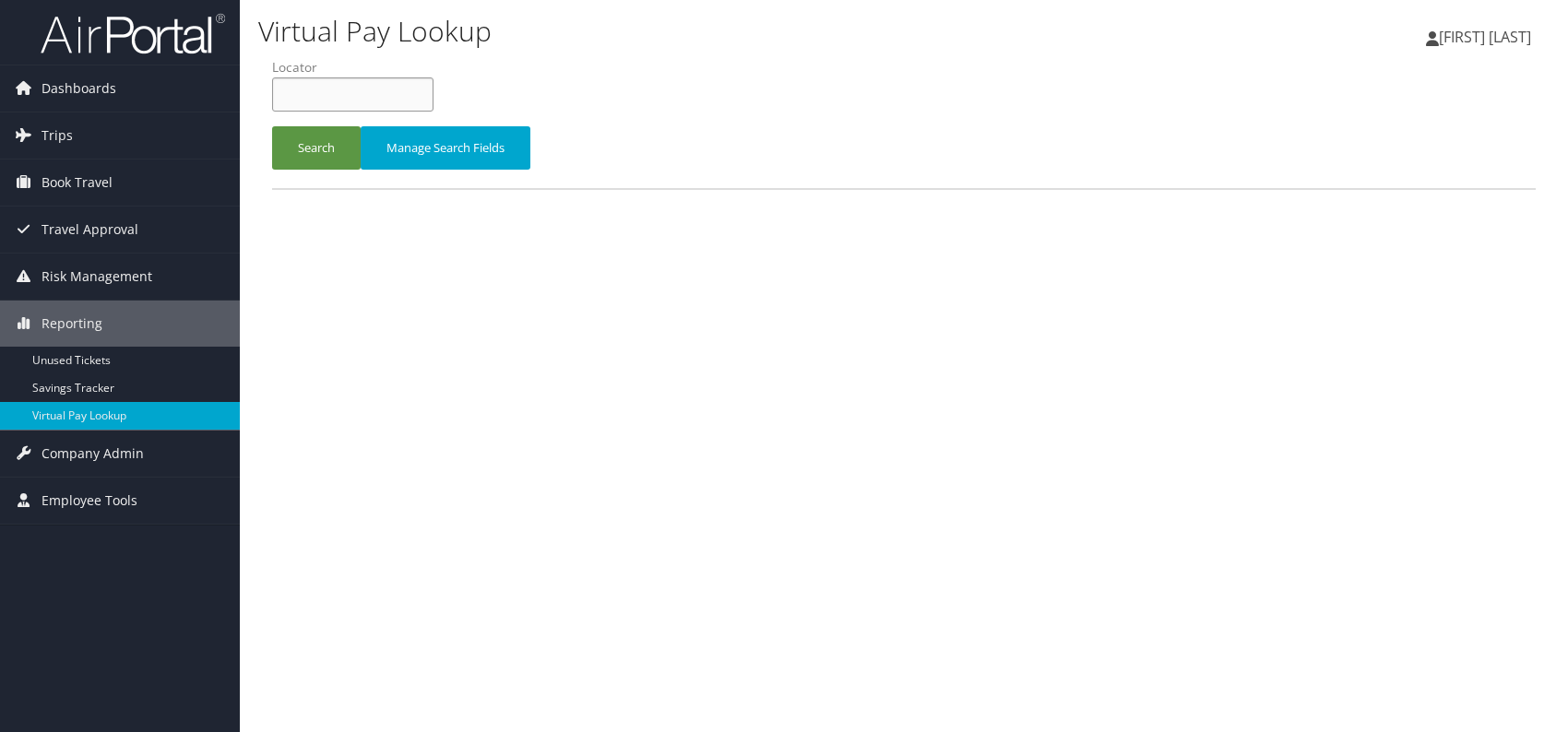paste on "UGJTYF" 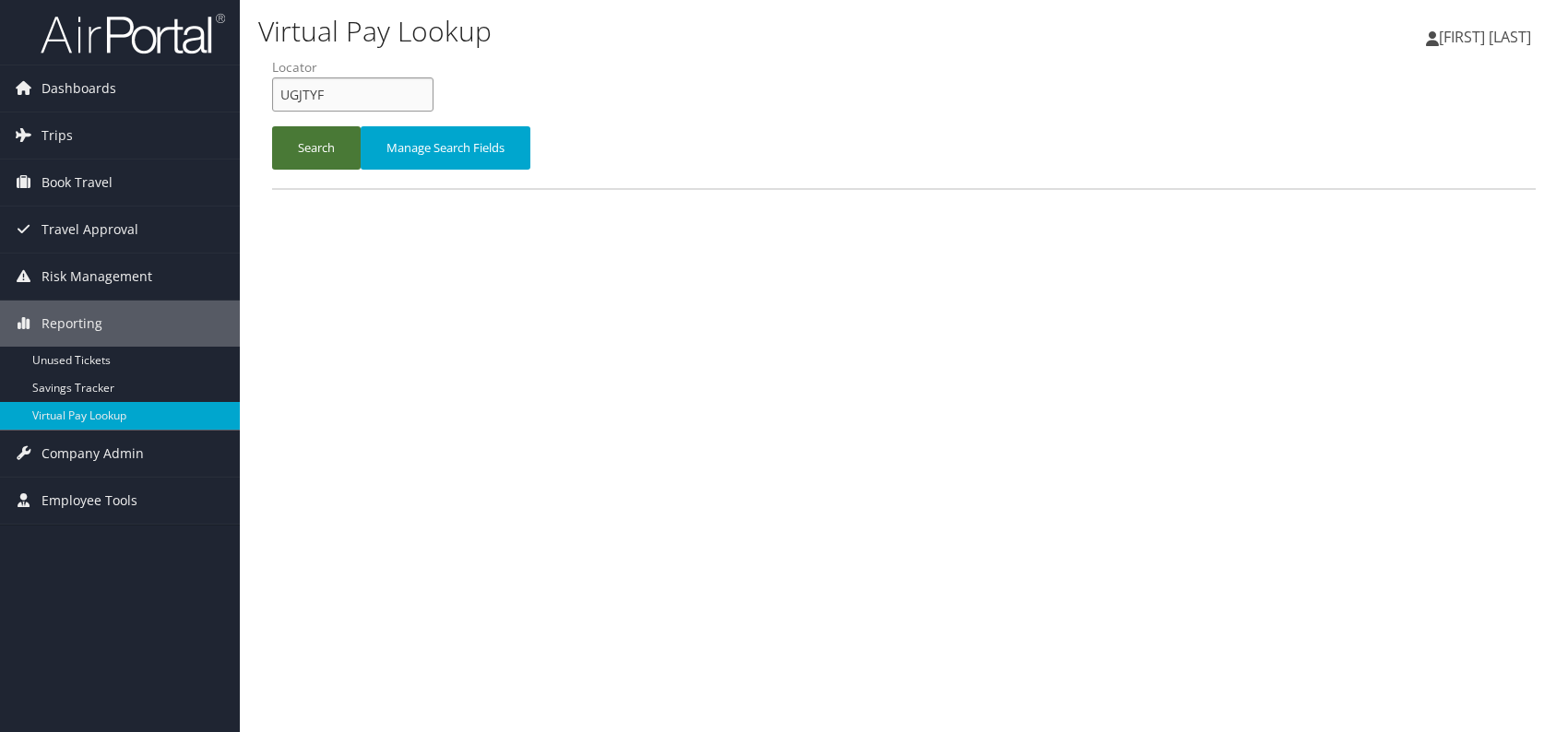 type on "UGJTYF" 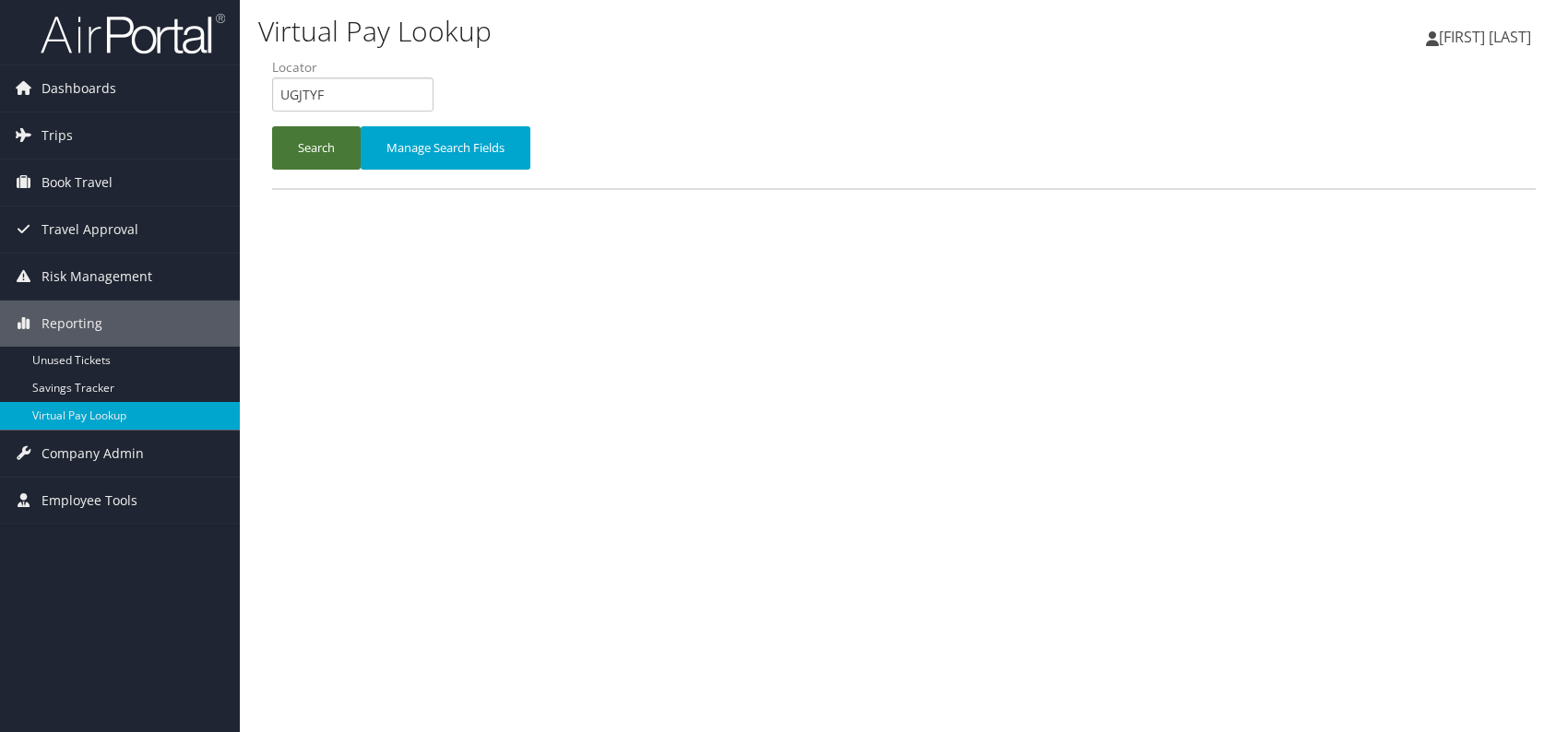 click on "Search" at bounding box center [316, 148] 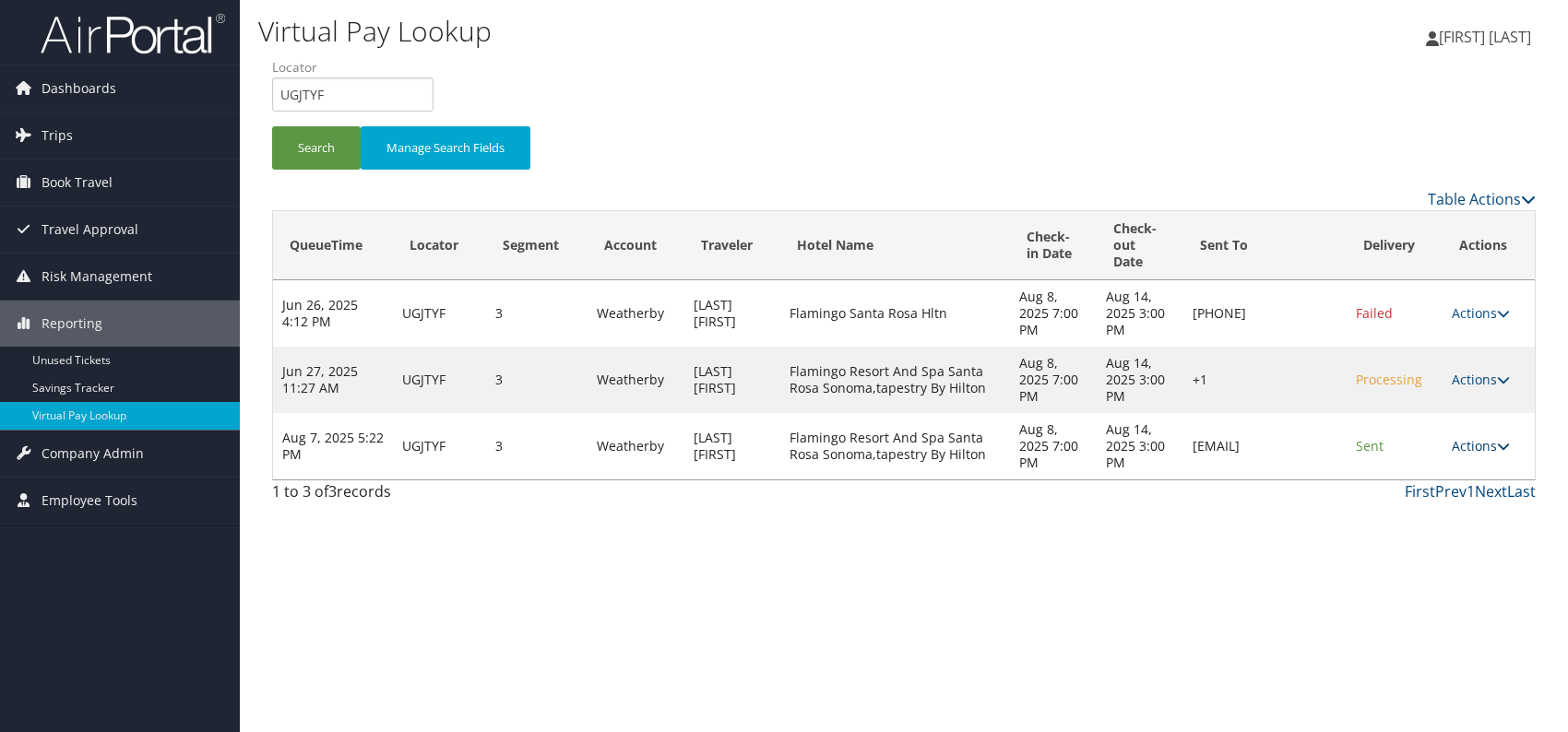 click on "Actions" at bounding box center [1480, 445] 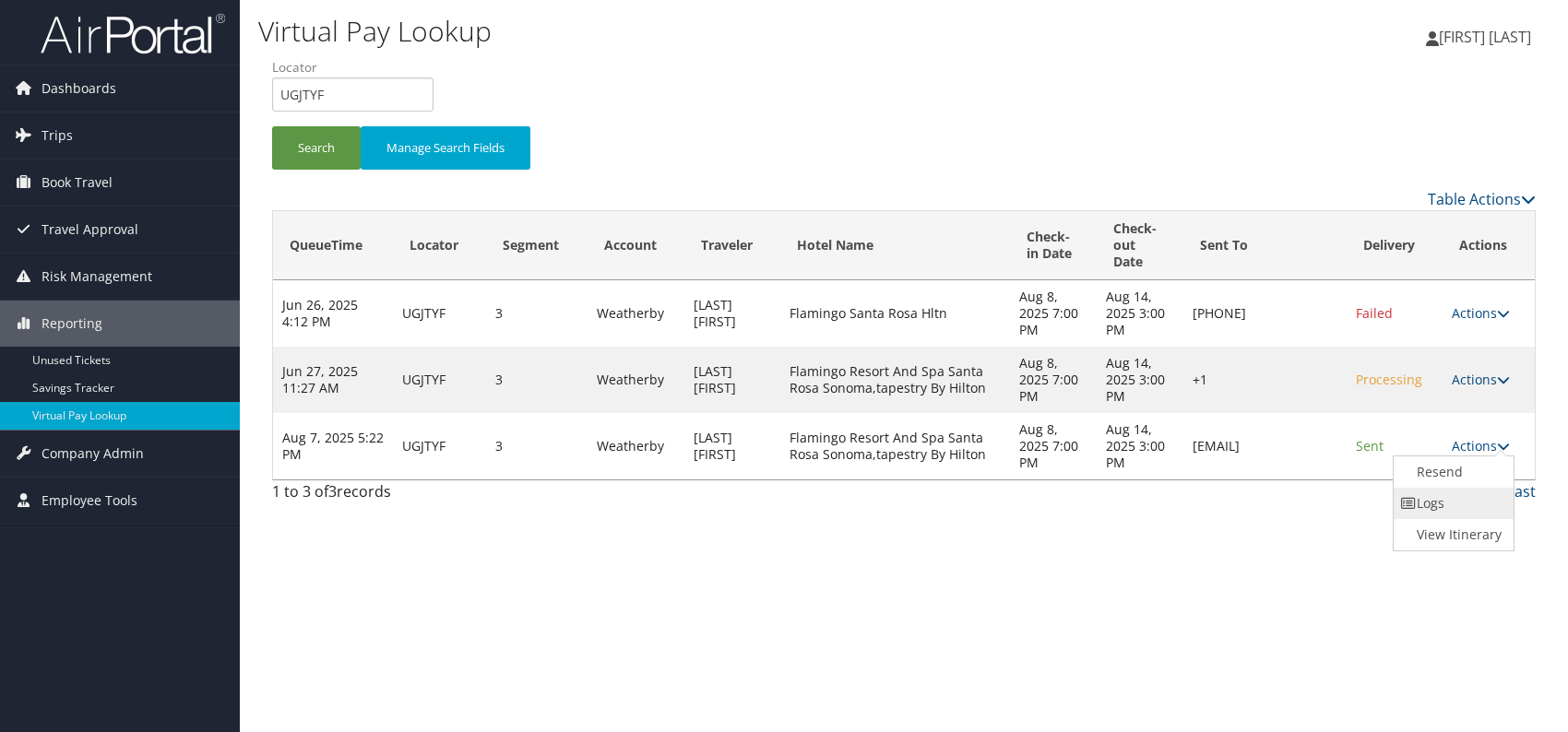 click on "Logs" at bounding box center [1452, 503] 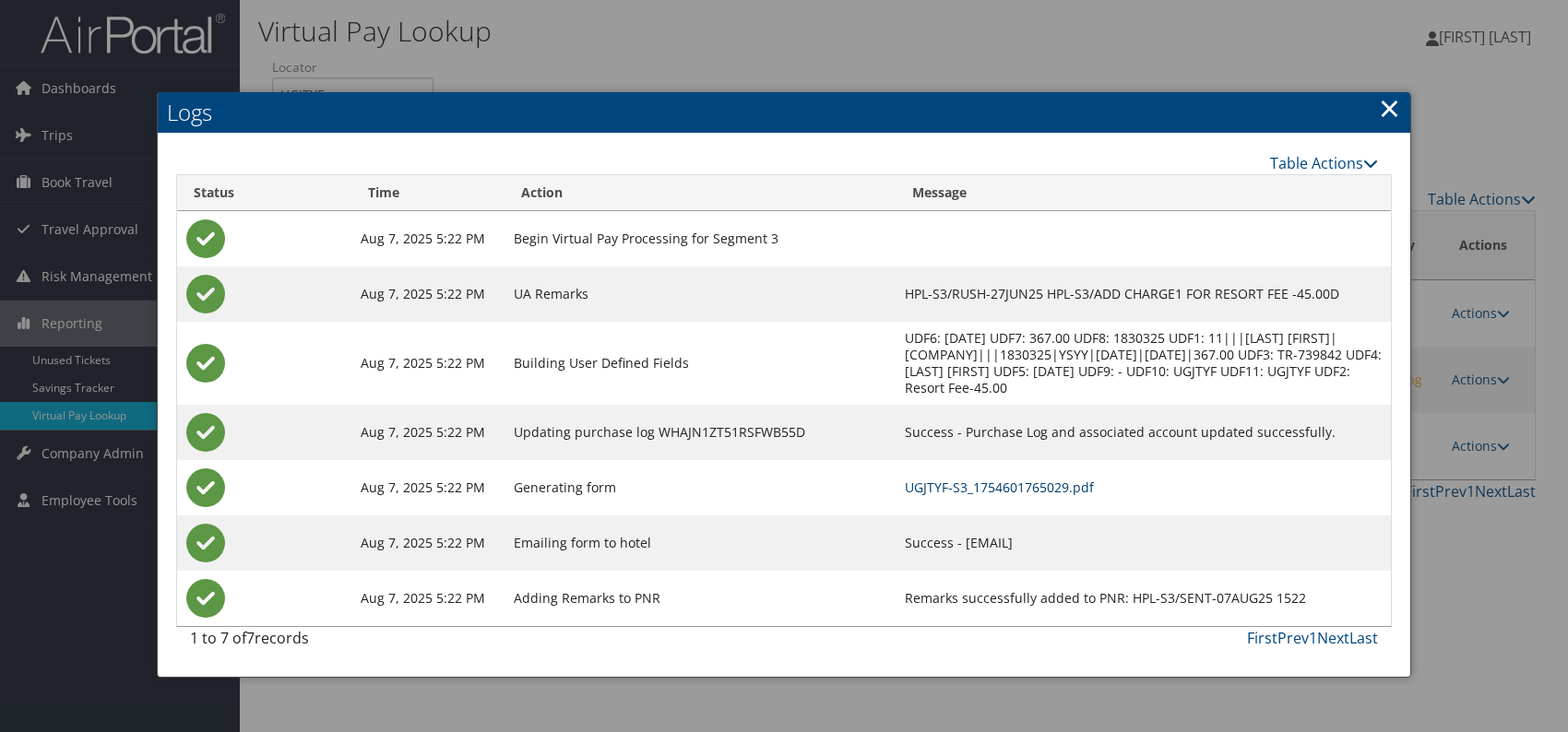 click on "UGJTYF-S3_1754601765029.pdf" at bounding box center (999, 487) 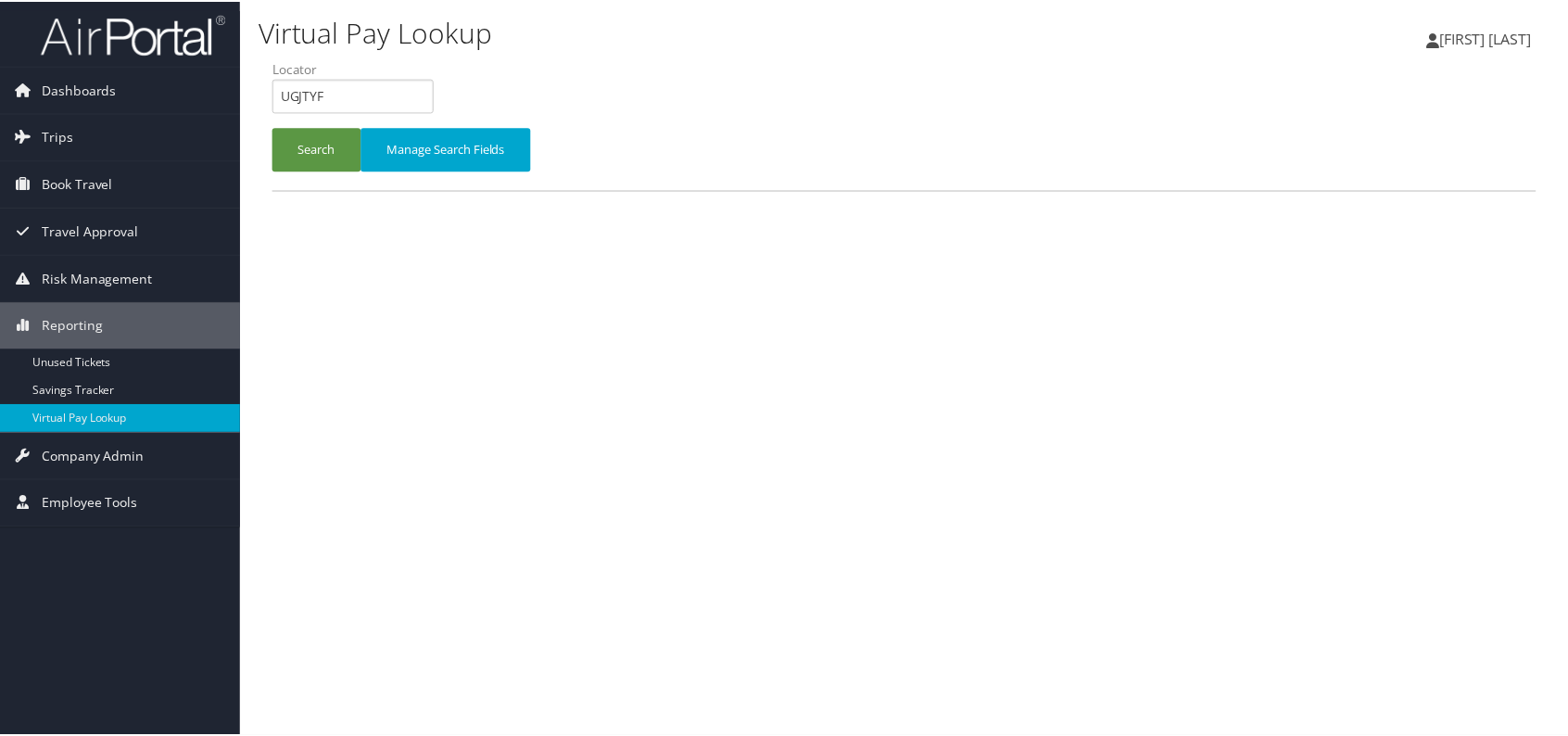 scroll, scrollTop: 0, scrollLeft: 0, axis: both 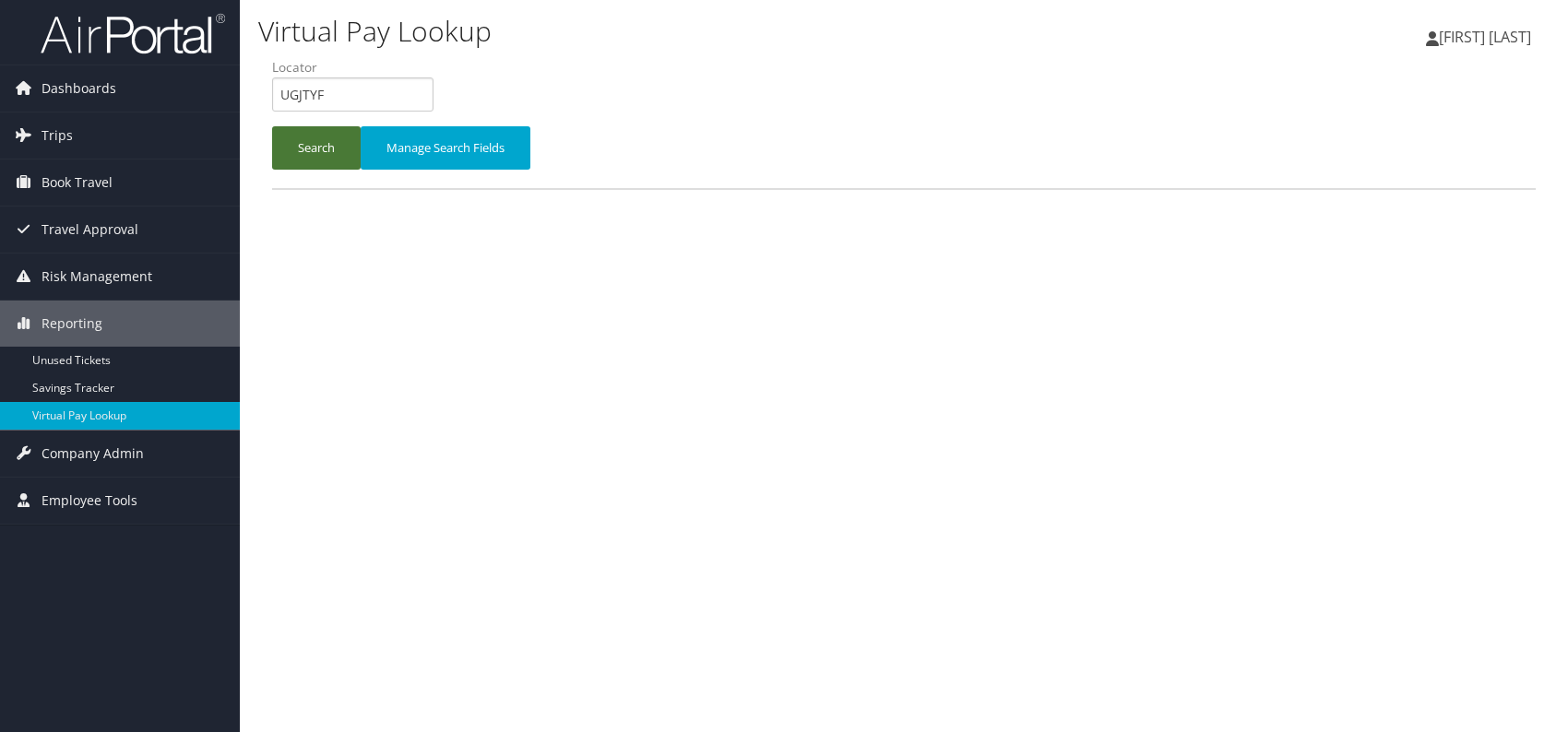 click on "Search" at bounding box center [316, 148] 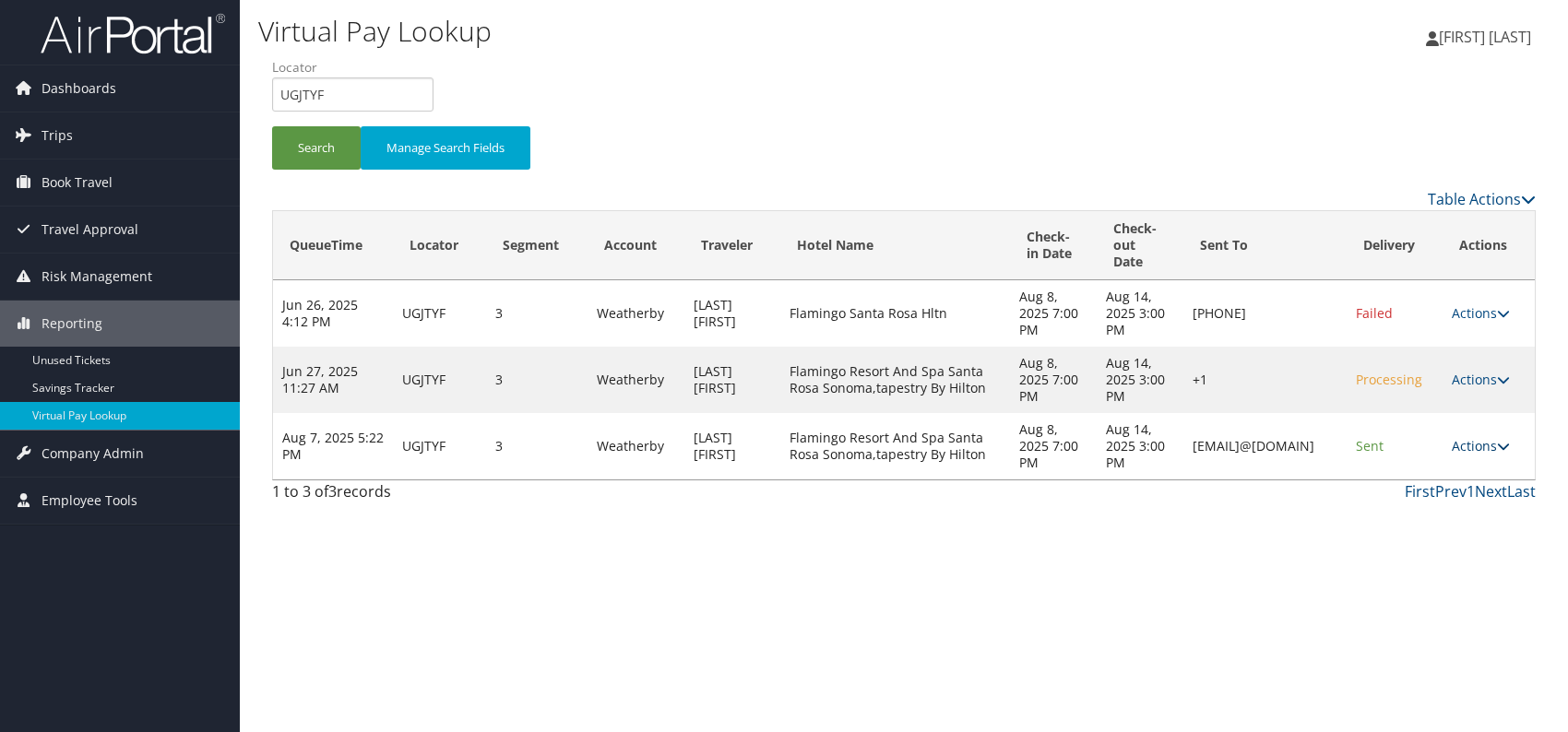 click on "Actions" at bounding box center [1480, 445] 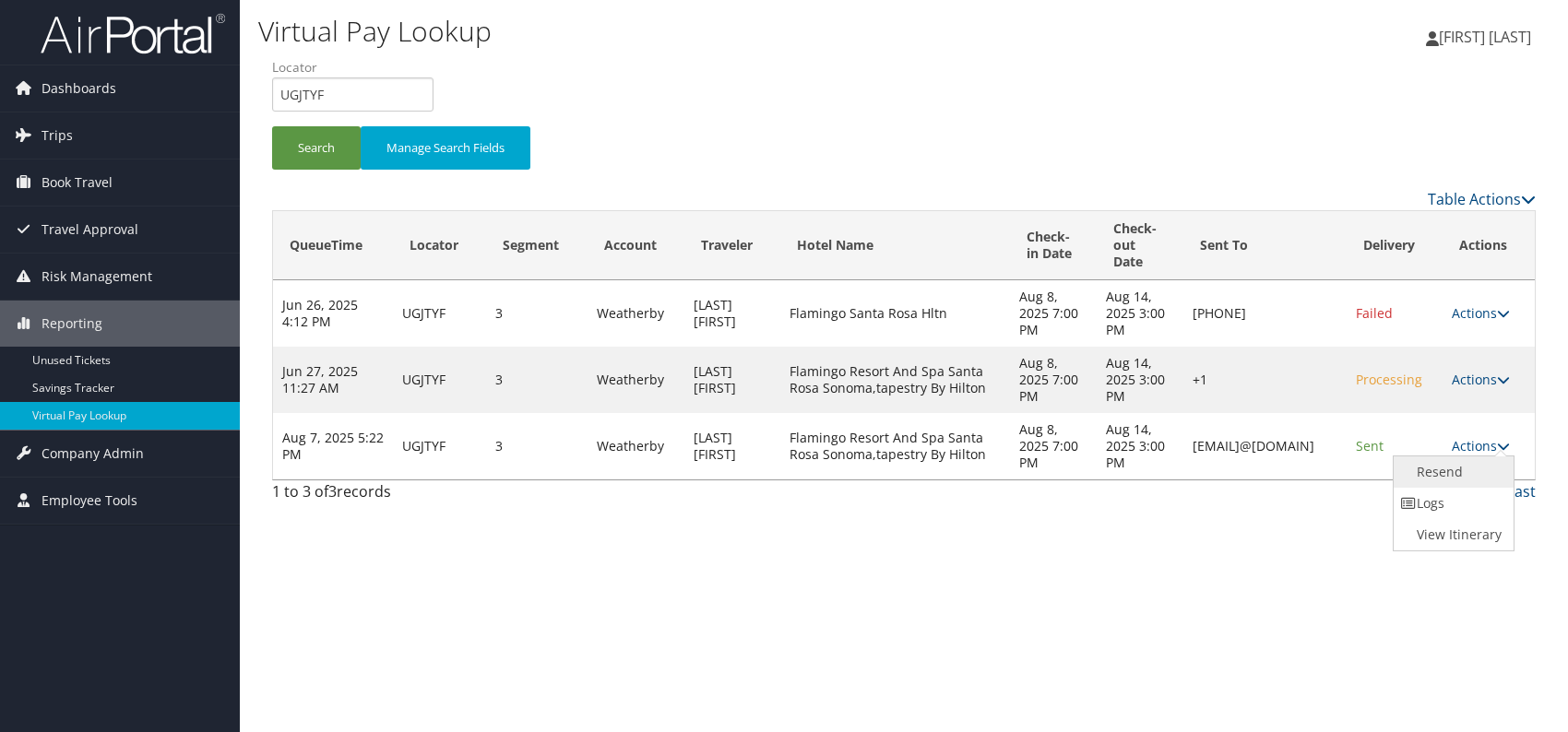 click on "Resend" at bounding box center [1452, 472] 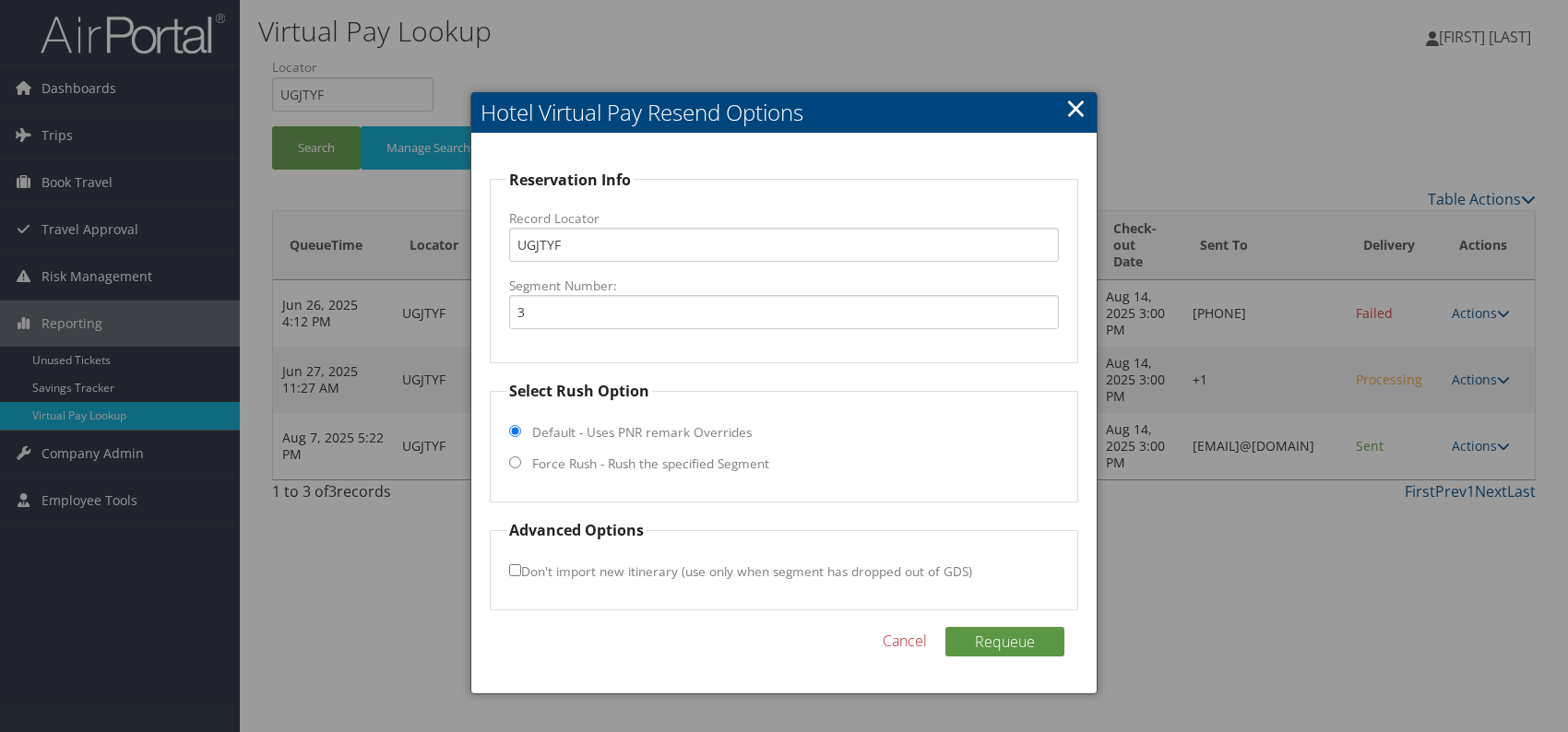 click on "Force Rush - Rush the specified Segment" at bounding box center [515, 462] 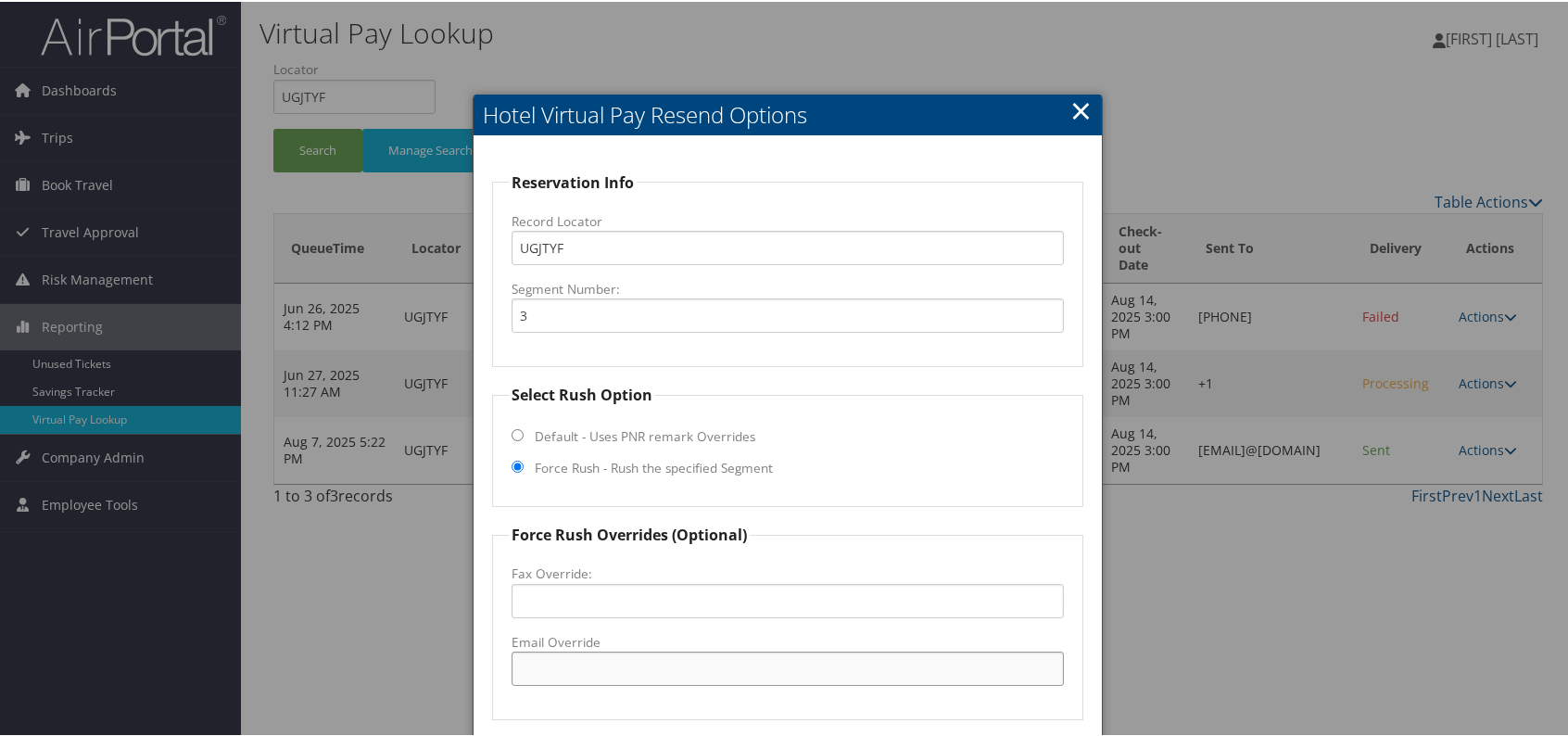 click on "Email Override" at bounding box center [788, 666] 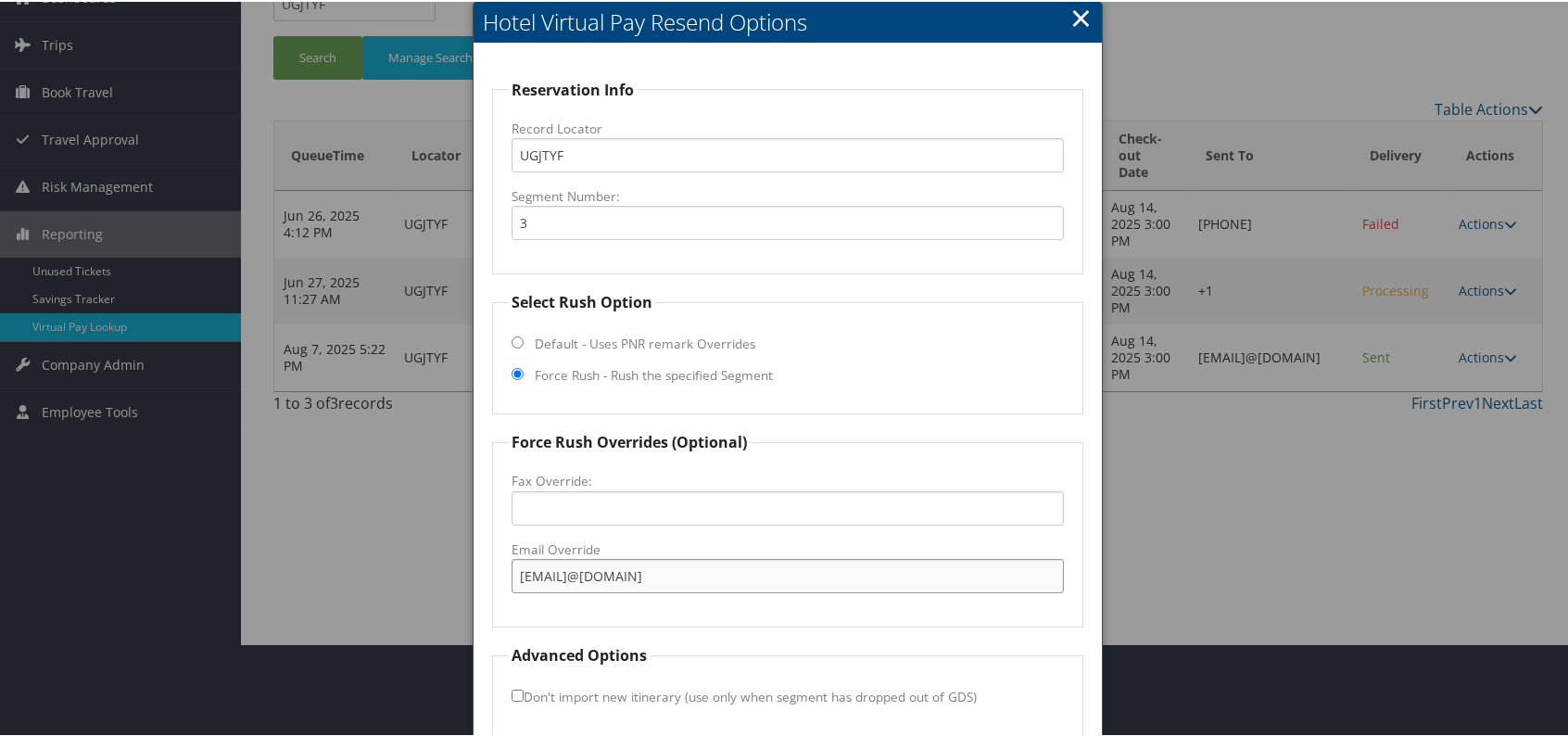 scroll, scrollTop: 172, scrollLeft: 0, axis: vertical 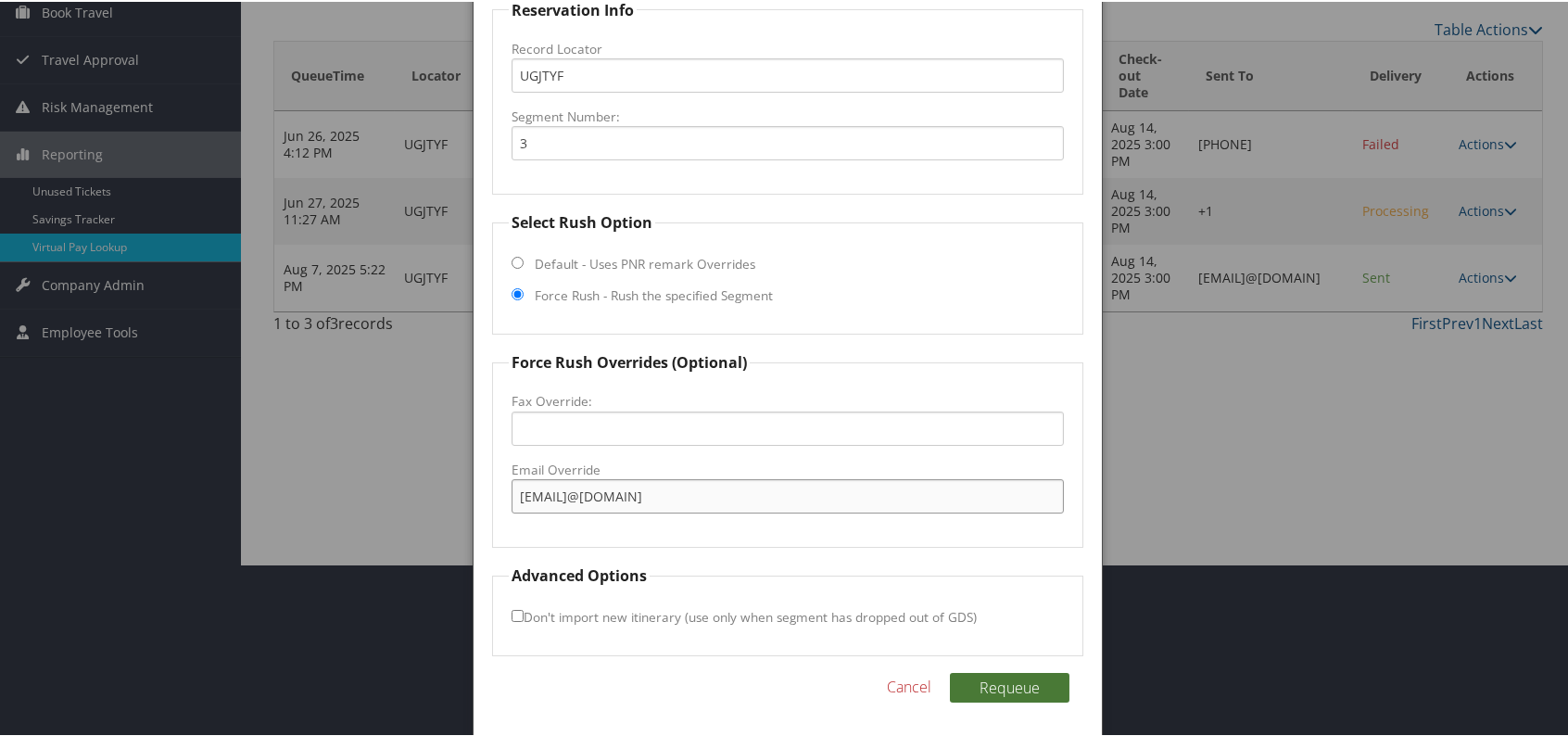 type on "[EMAIL]" 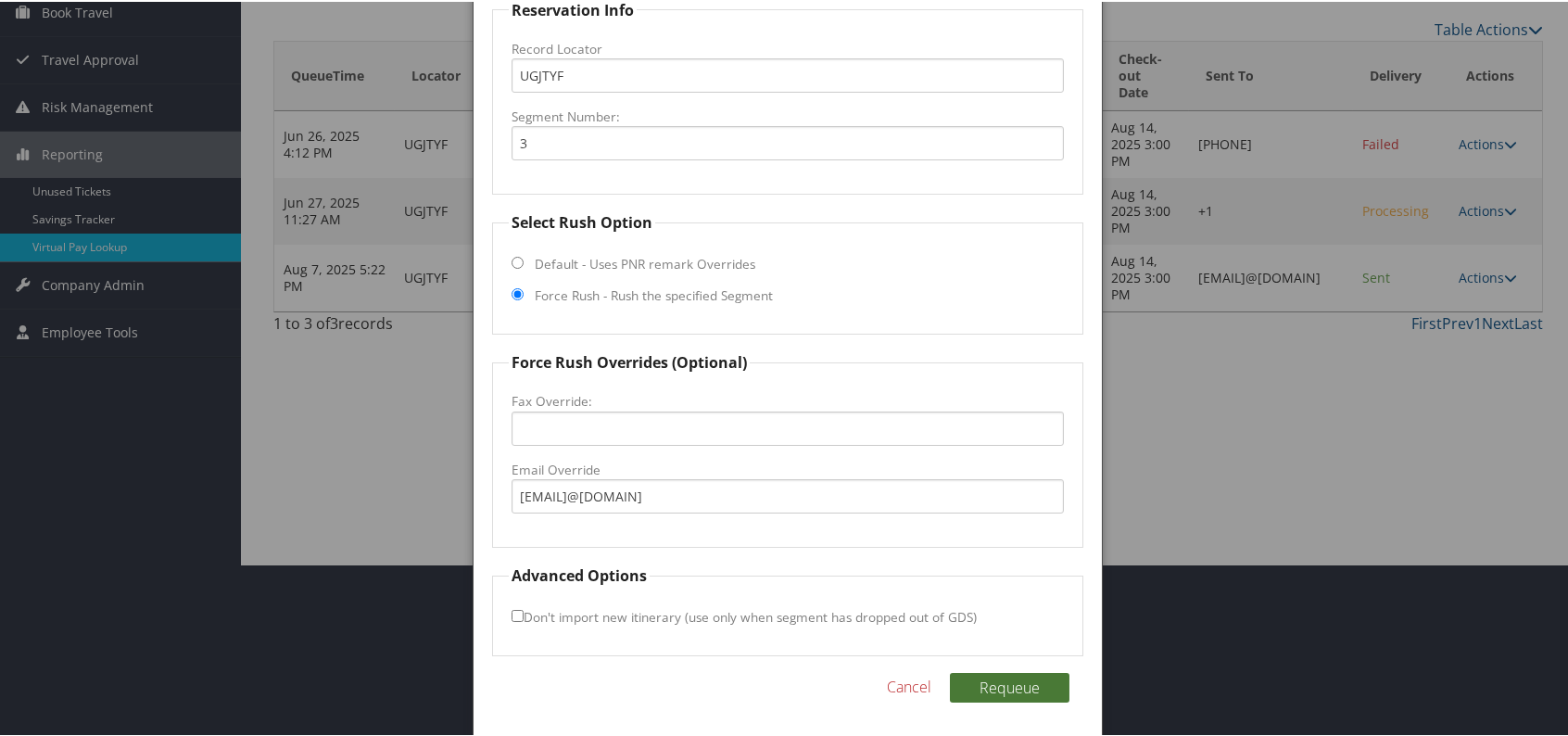 click on "Requeue" at bounding box center [1009, 686] 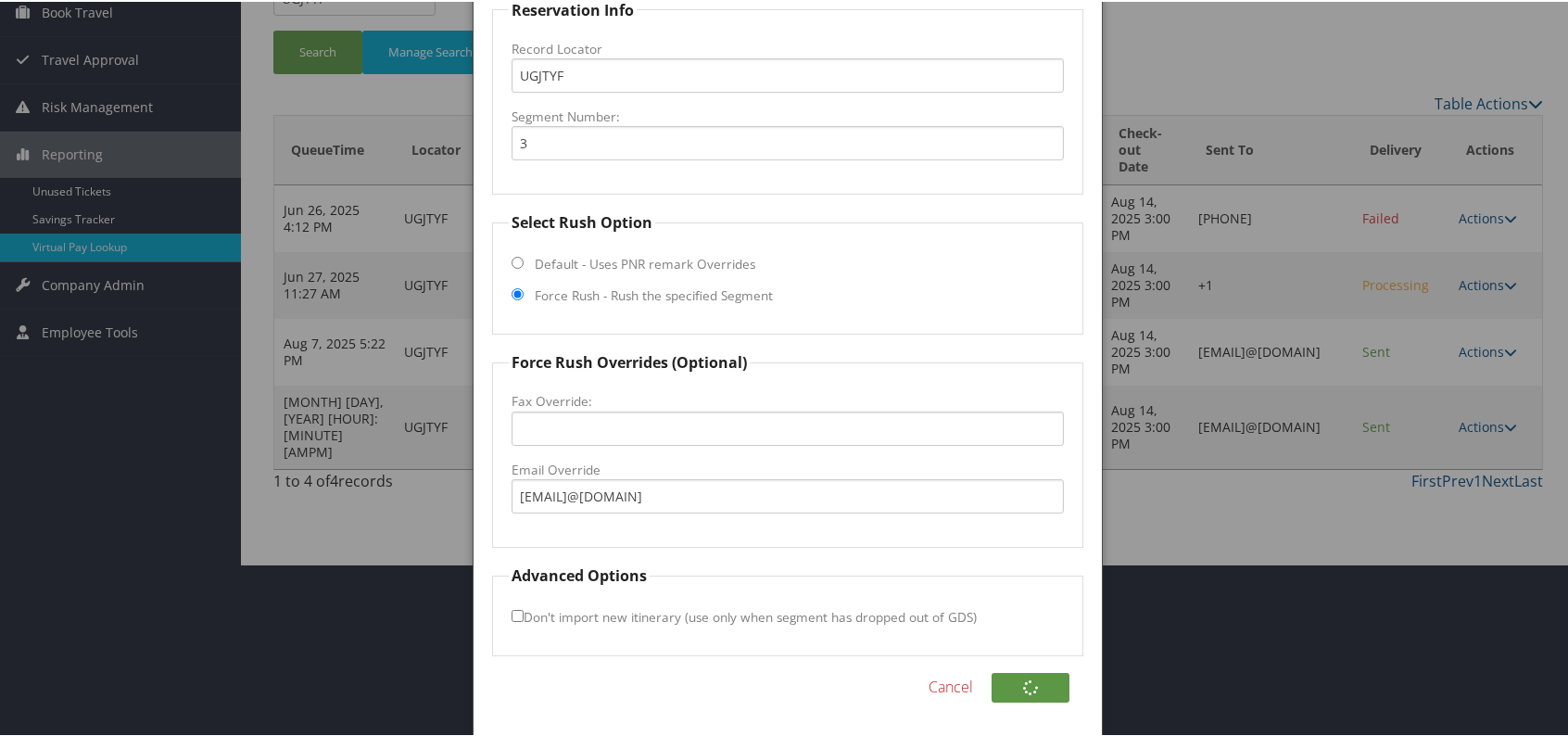 scroll, scrollTop: 0, scrollLeft: 0, axis: both 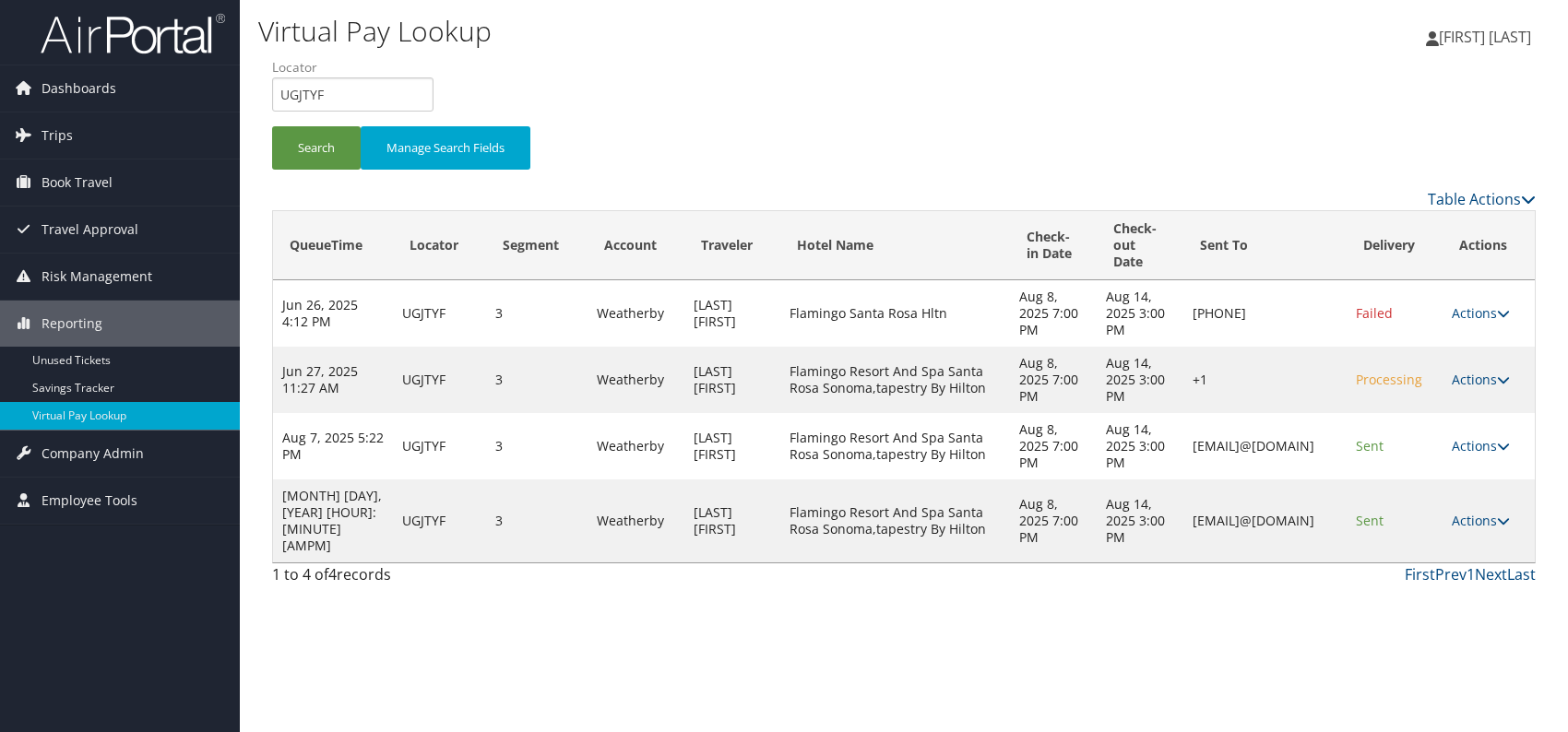 drag, startPoint x: 1344, startPoint y: 514, endPoint x: 1116, endPoint y: 507, distance: 228.10743 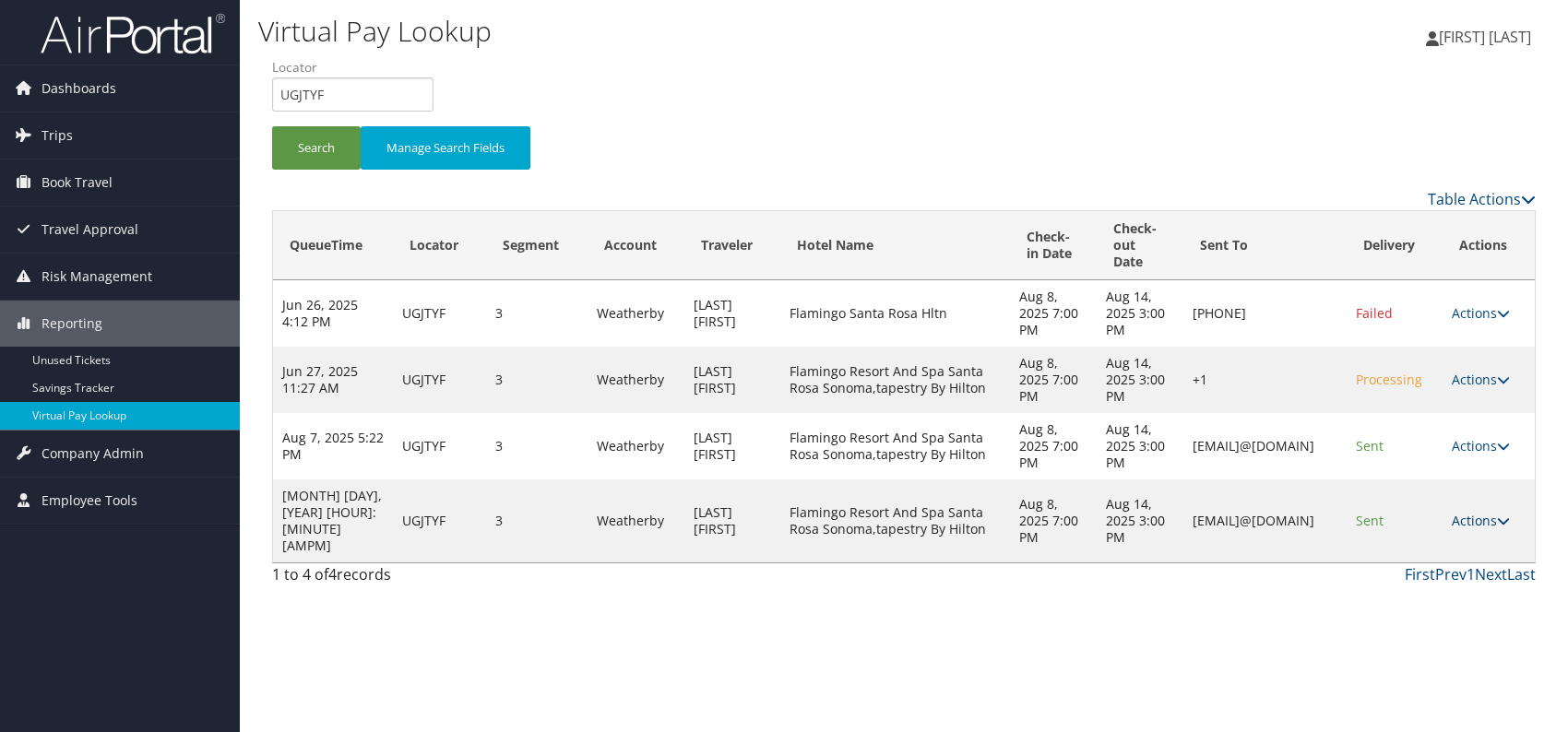 click on "Actions" at bounding box center [1480, 520] 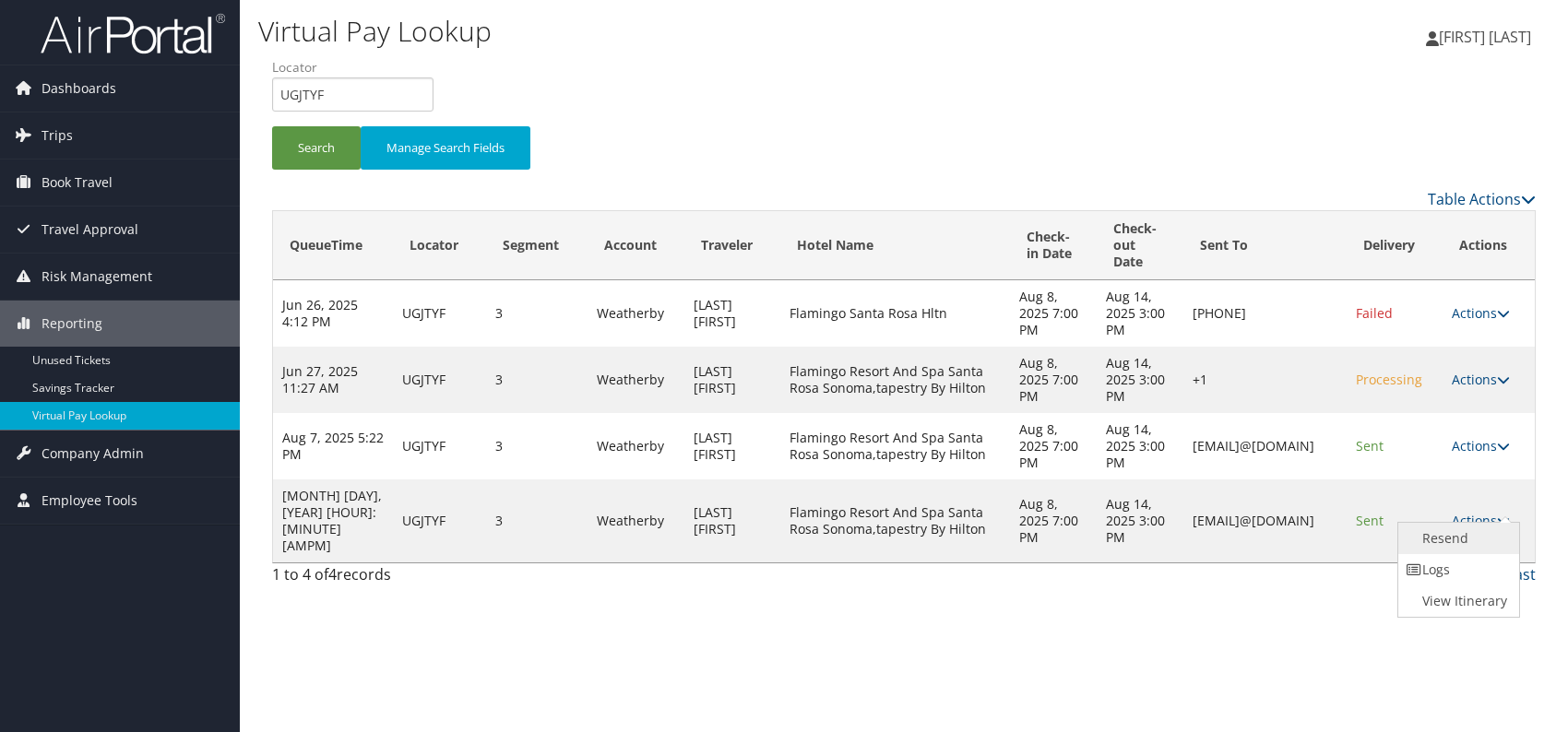 click on "Resend" at bounding box center (1456, 538) 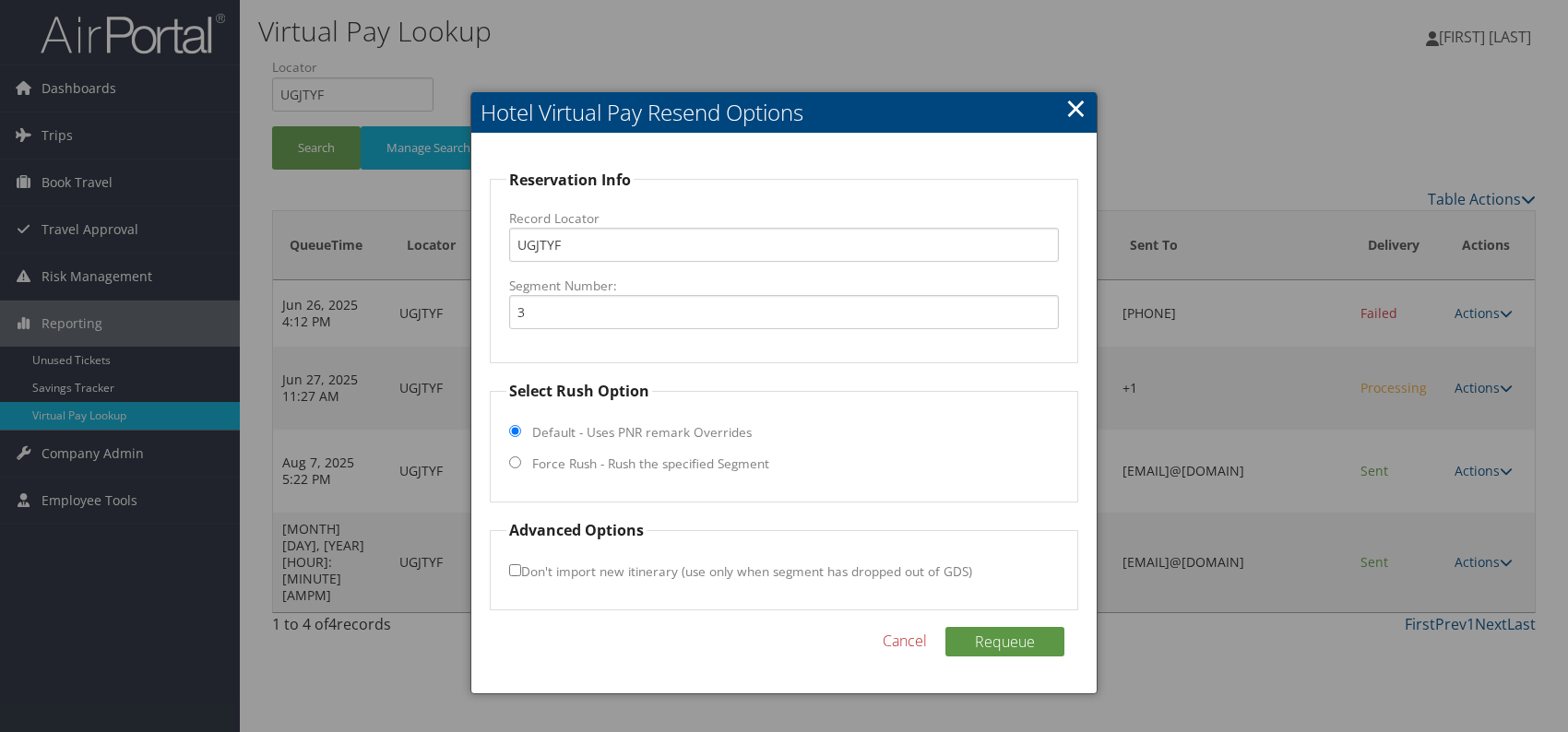 click on "Force Rush - Rush the specified Segment" at bounding box center (515, 462) 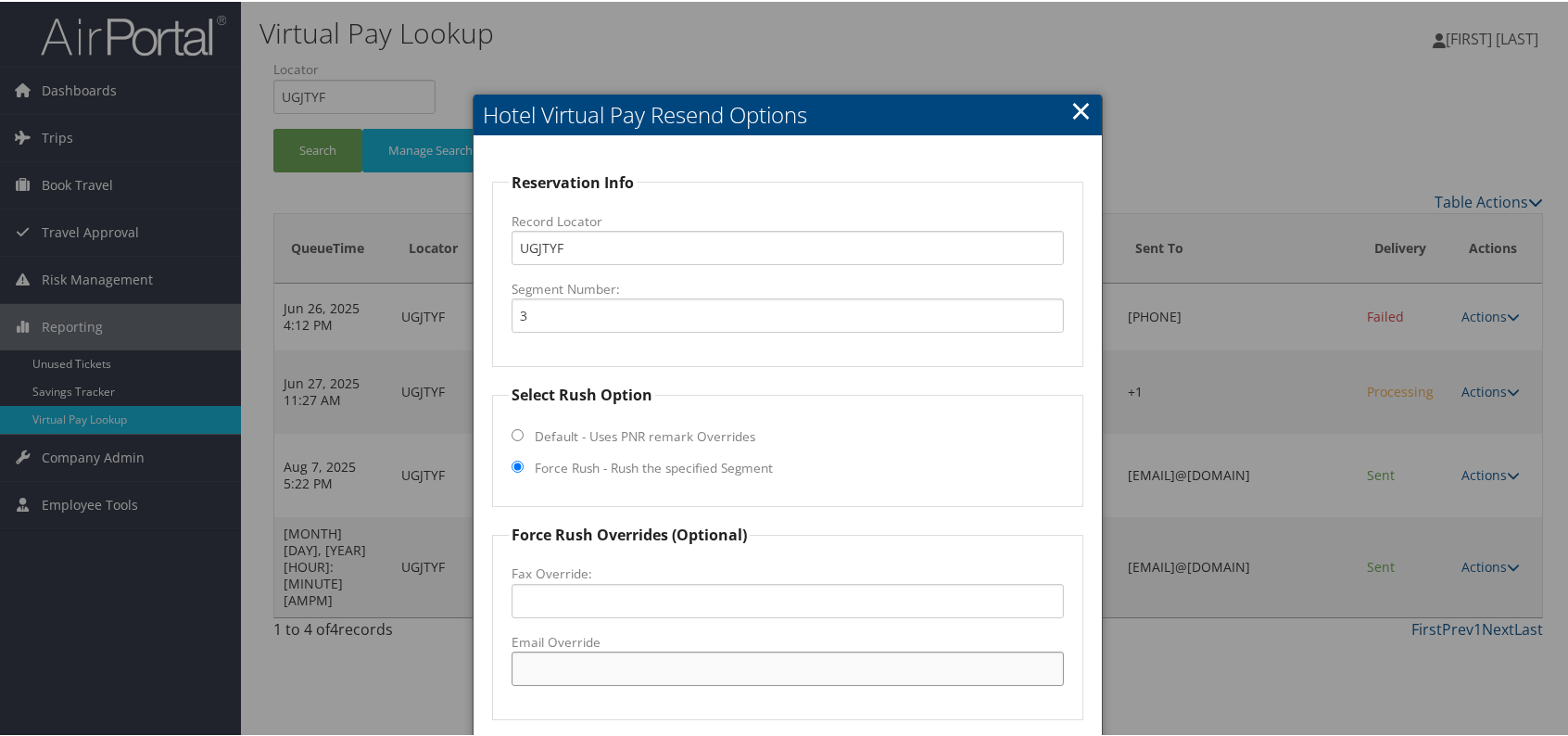 click on "Email Override" at bounding box center [788, 666] 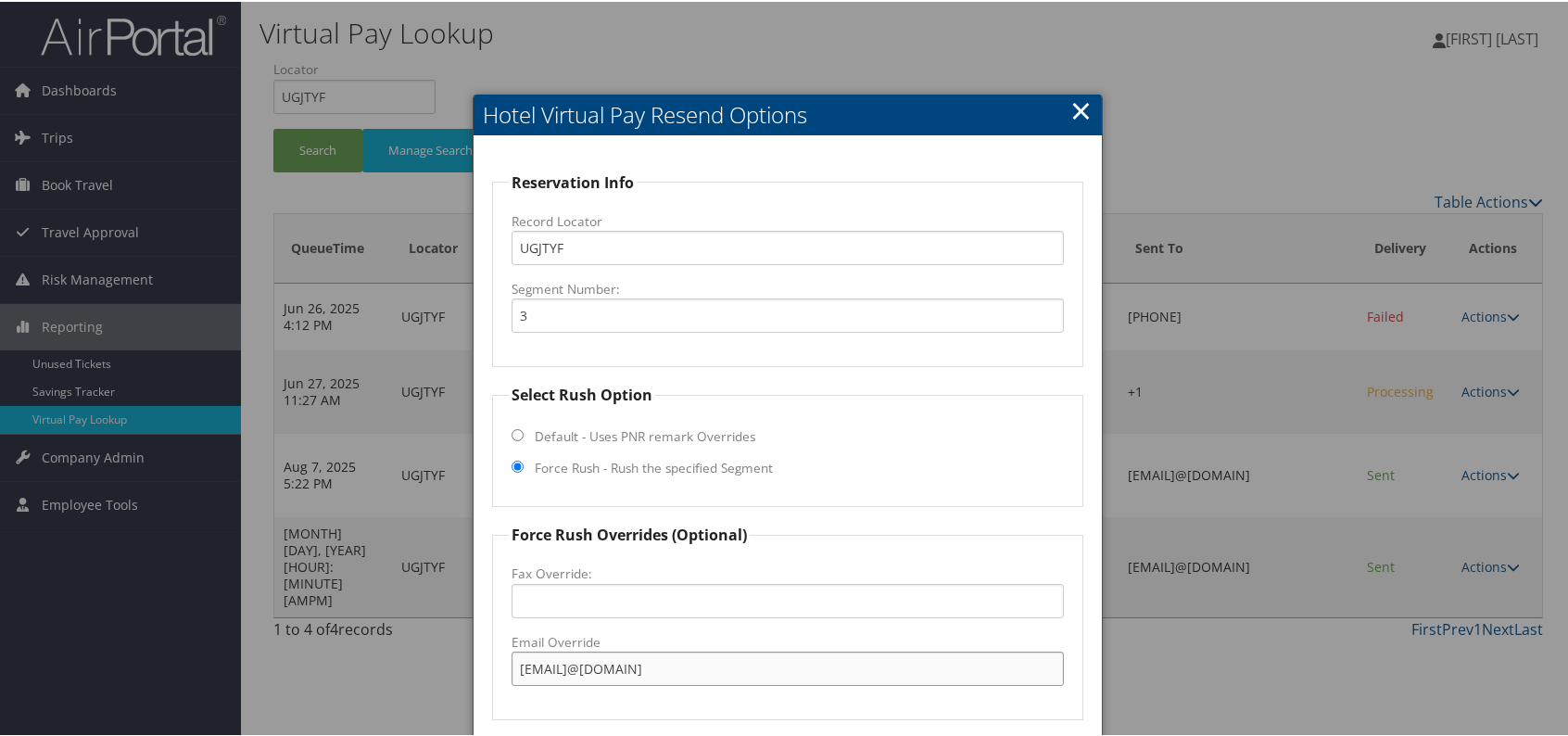 click on "[EMAIL]" at bounding box center (788, 666) 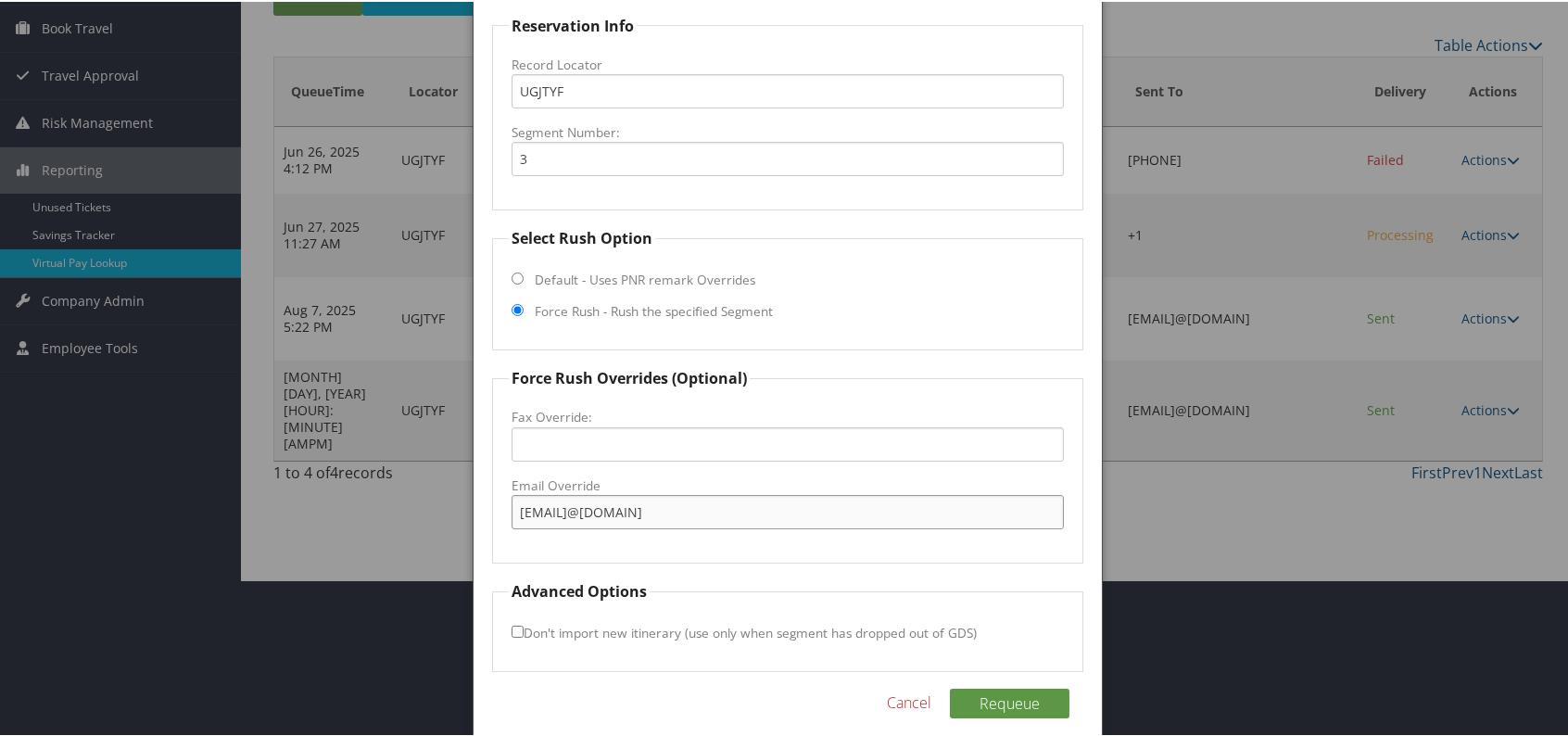 scroll, scrollTop: 172, scrollLeft: 0, axis: vertical 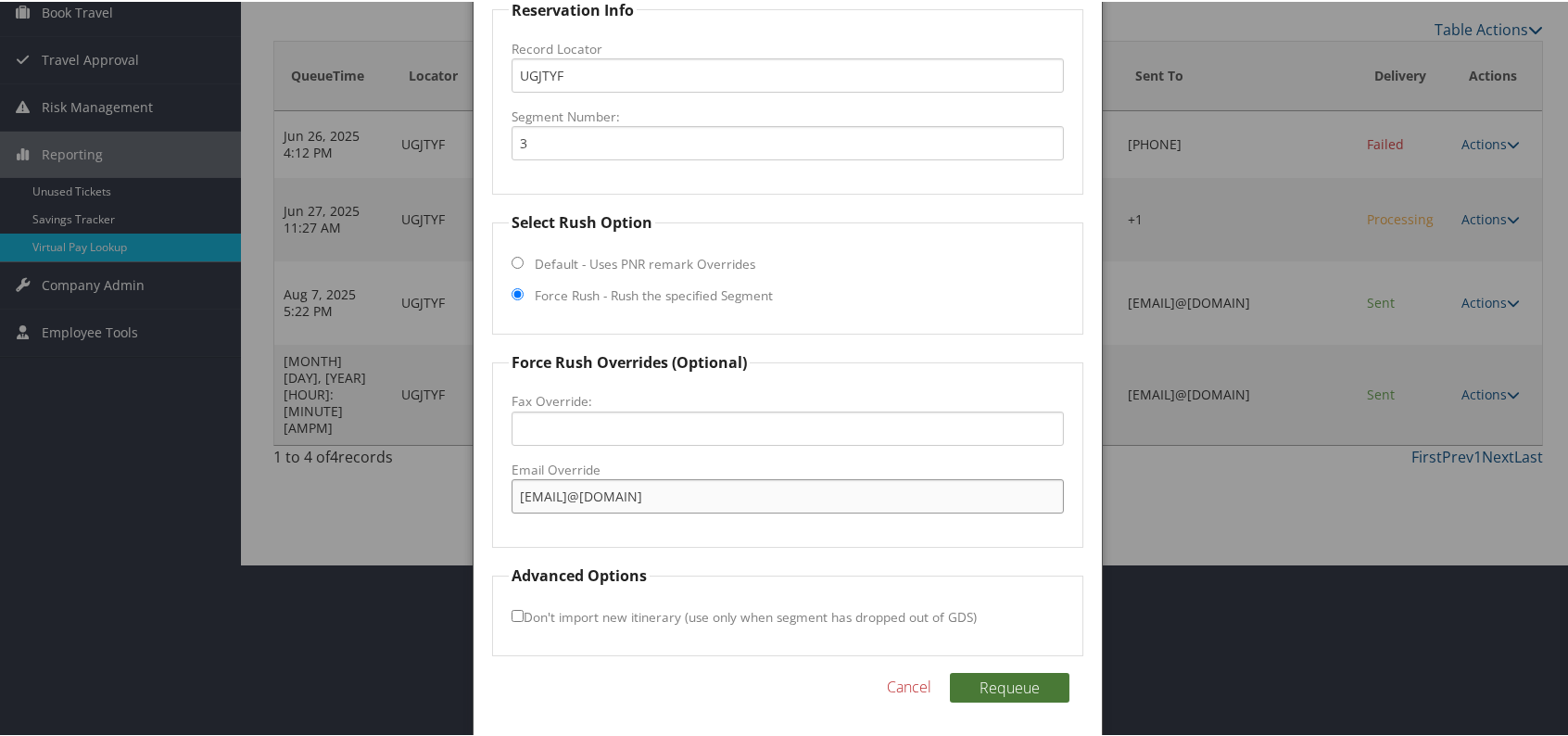 type on "[EMAIL]" 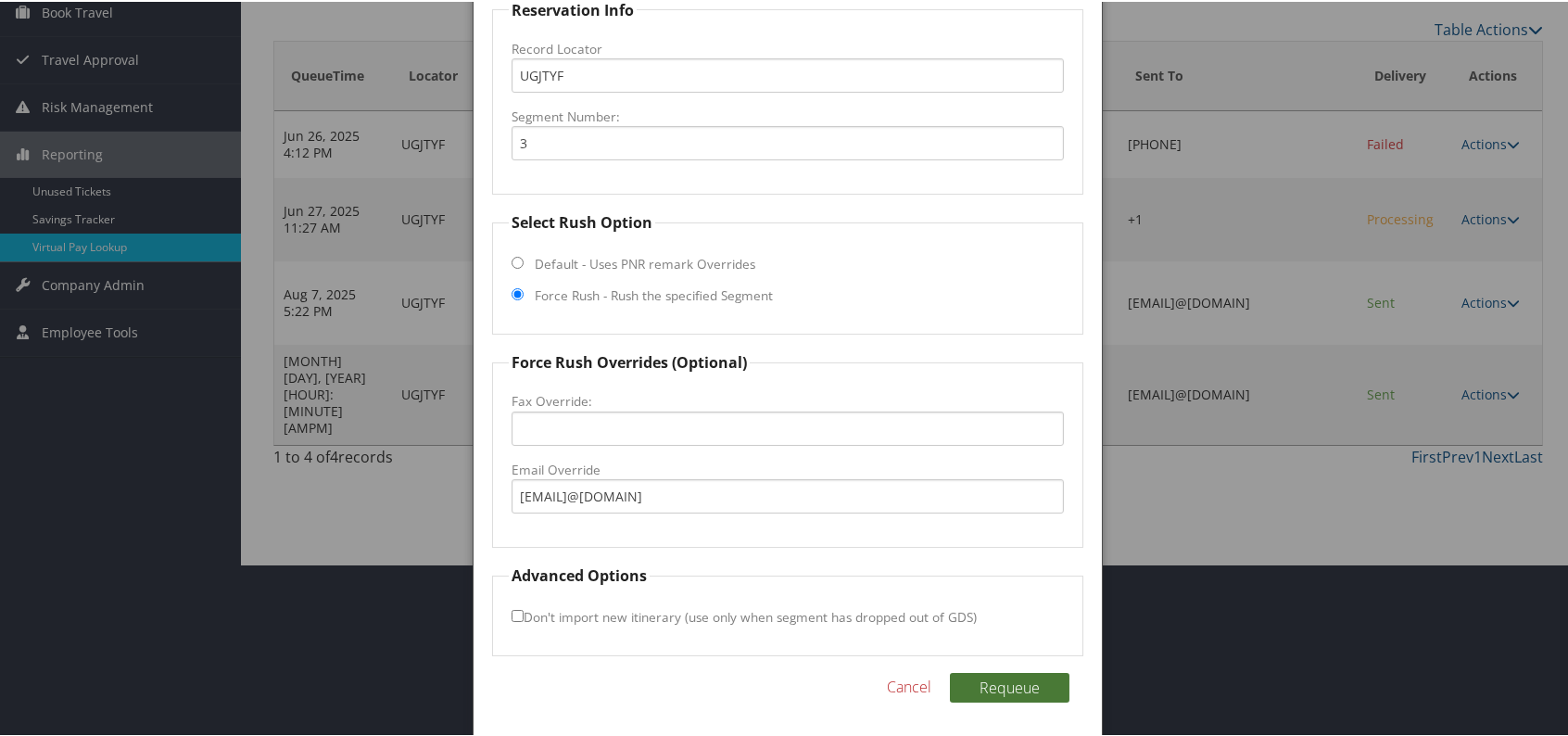 click on "Requeue" at bounding box center [1009, 686] 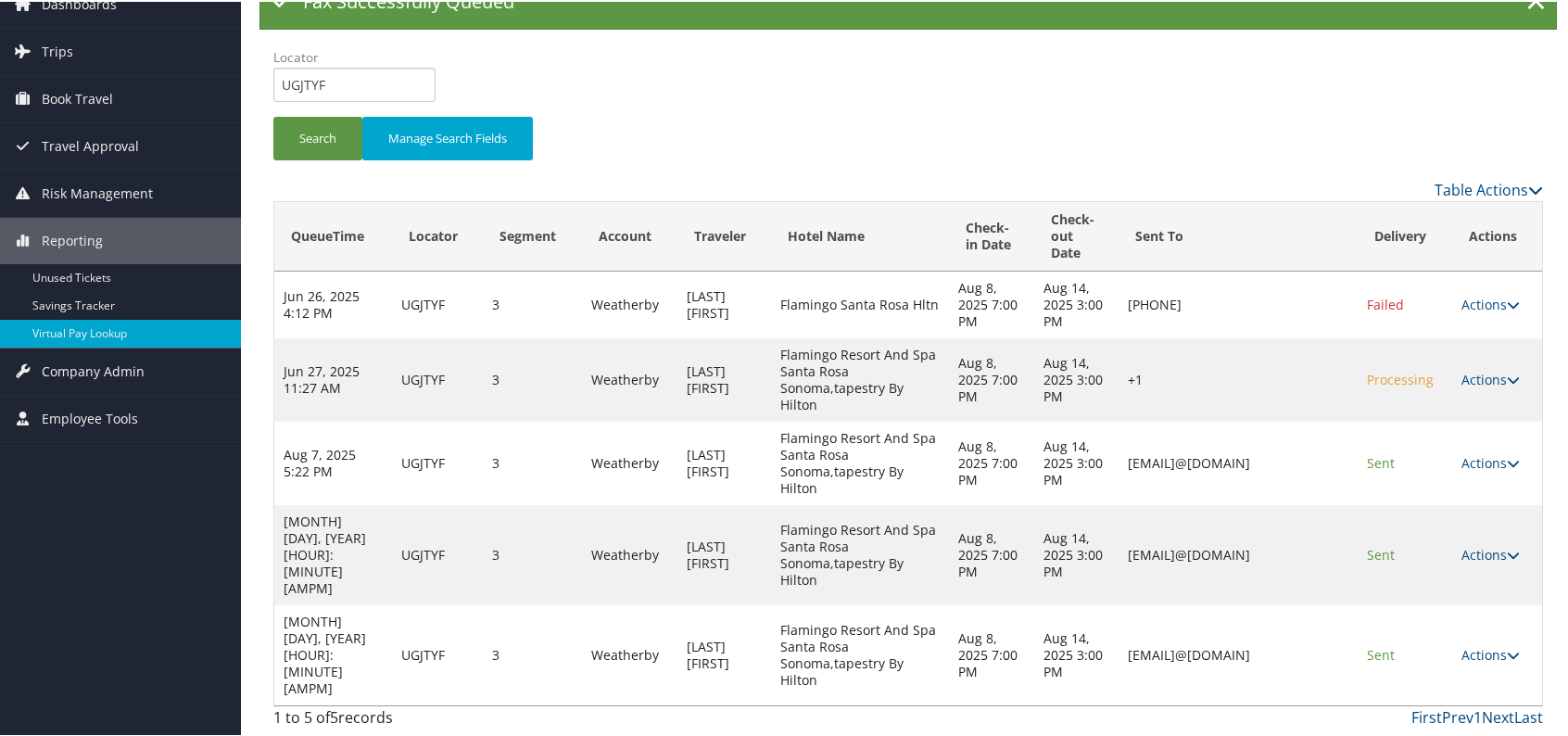 scroll, scrollTop: 51, scrollLeft: 0, axis: vertical 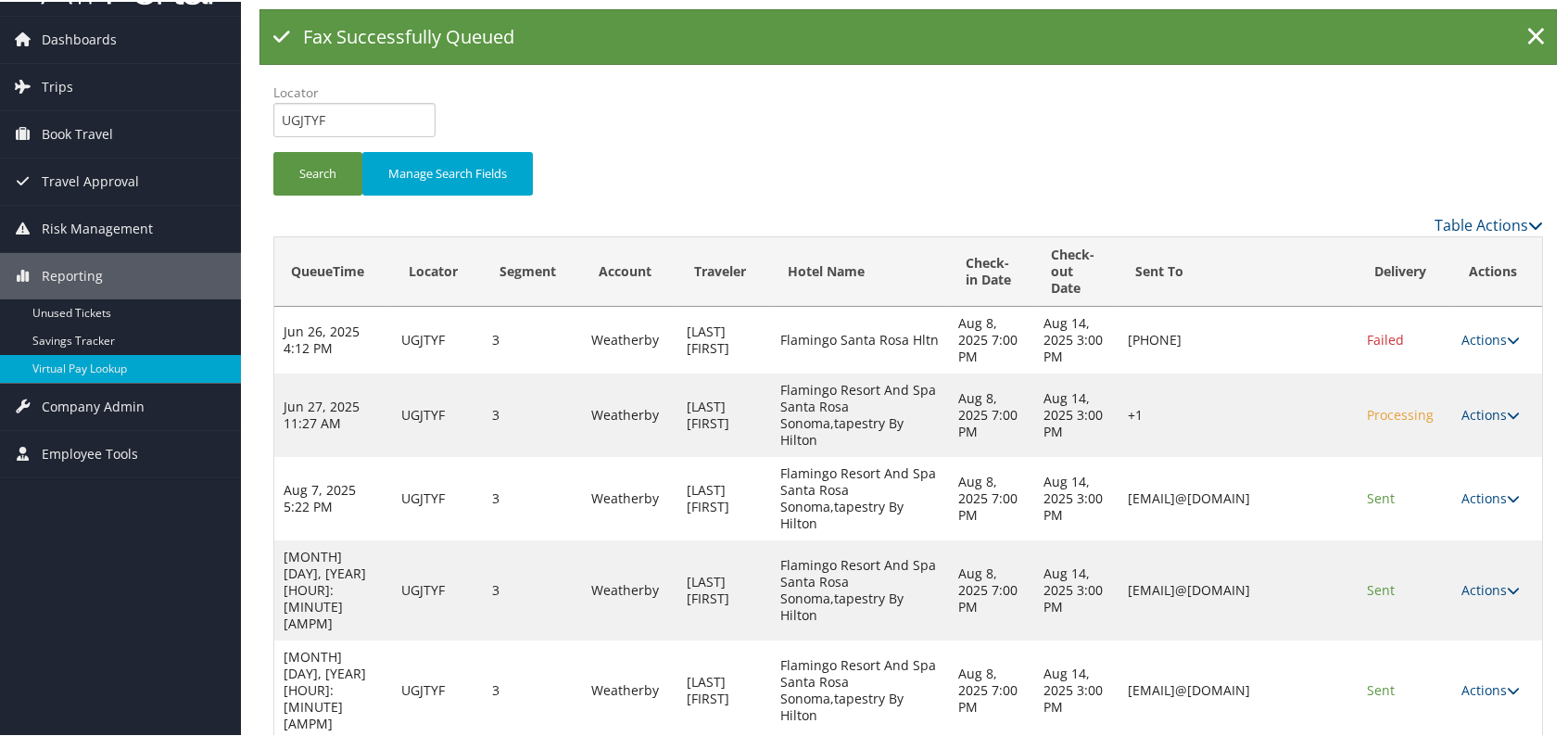 drag, startPoint x: 1330, startPoint y: 666, endPoint x: 1101, endPoint y: 666, distance: 229 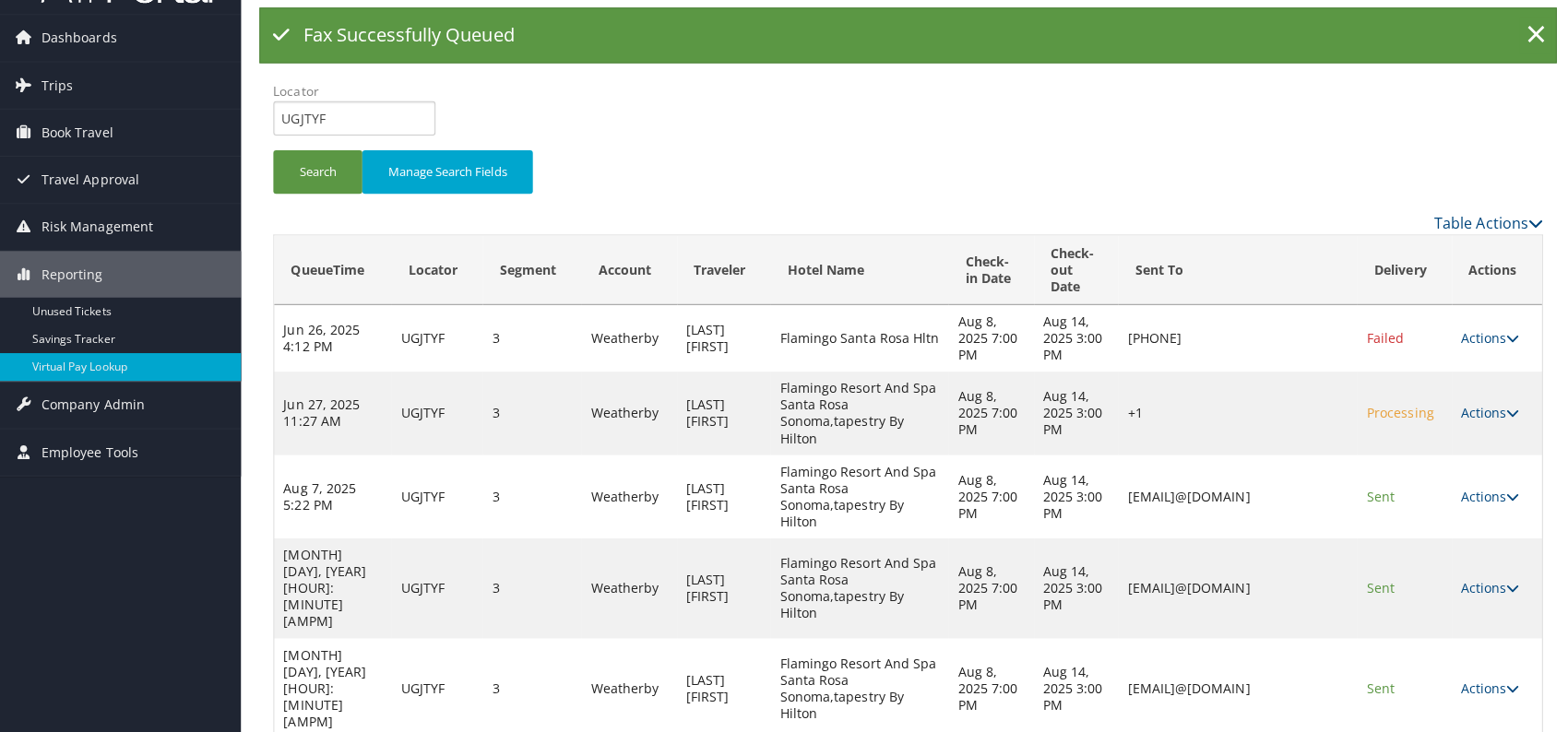 scroll, scrollTop: 0, scrollLeft: 0, axis: both 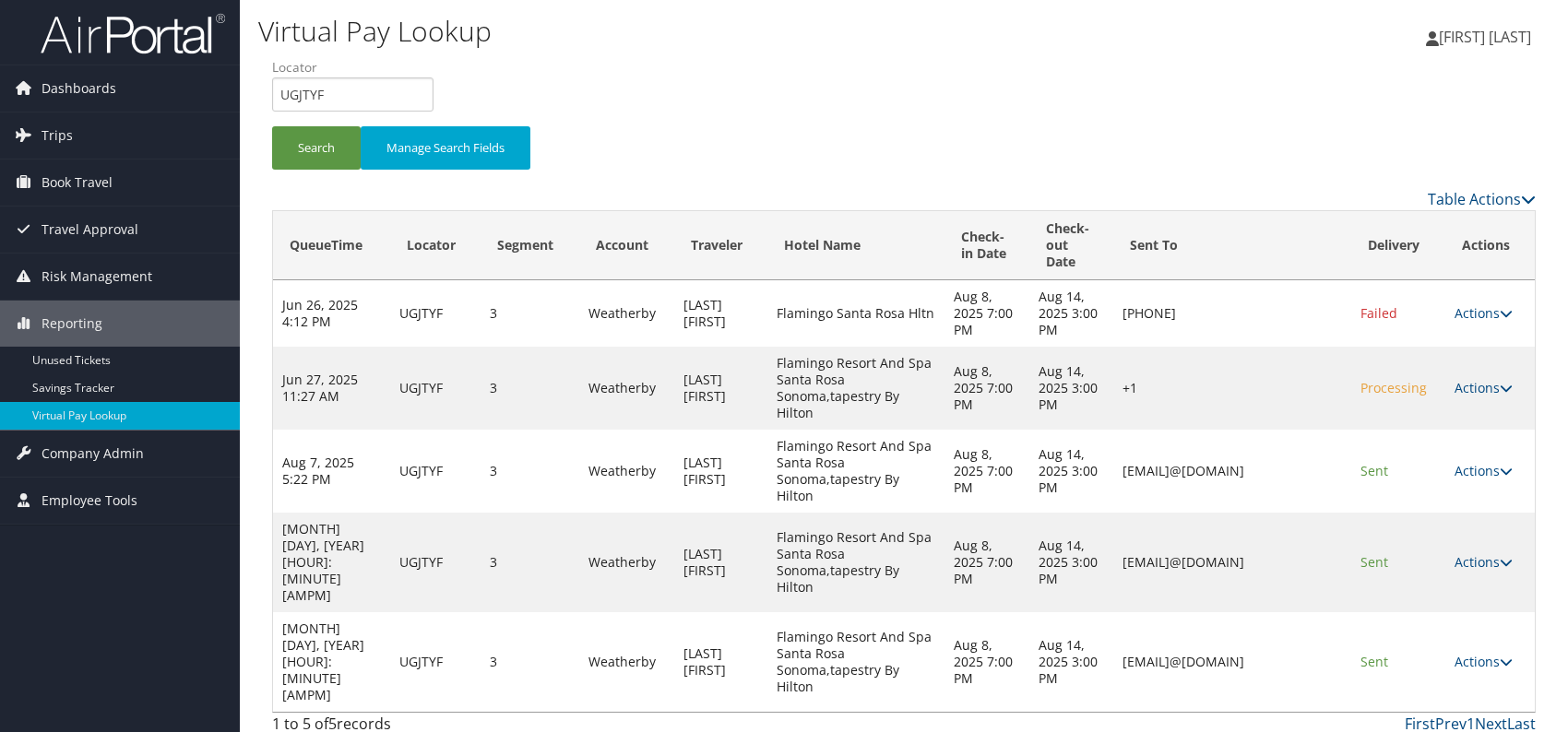 drag, startPoint x: 1106, startPoint y: 659, endPoint x: 1085, endPoint y: 667, distance: 22.472205 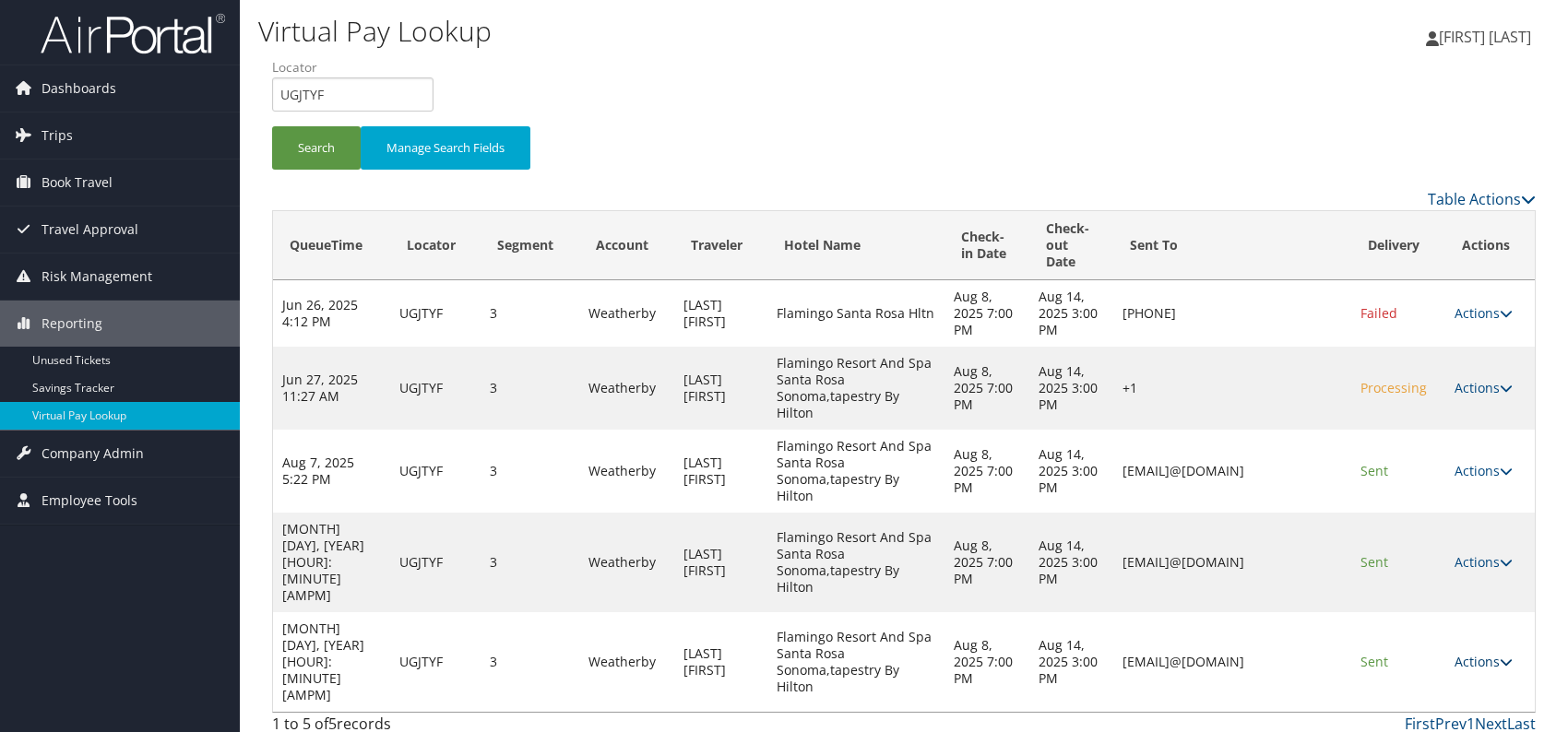 click on "Actions" at bounding box center (1483, 661) 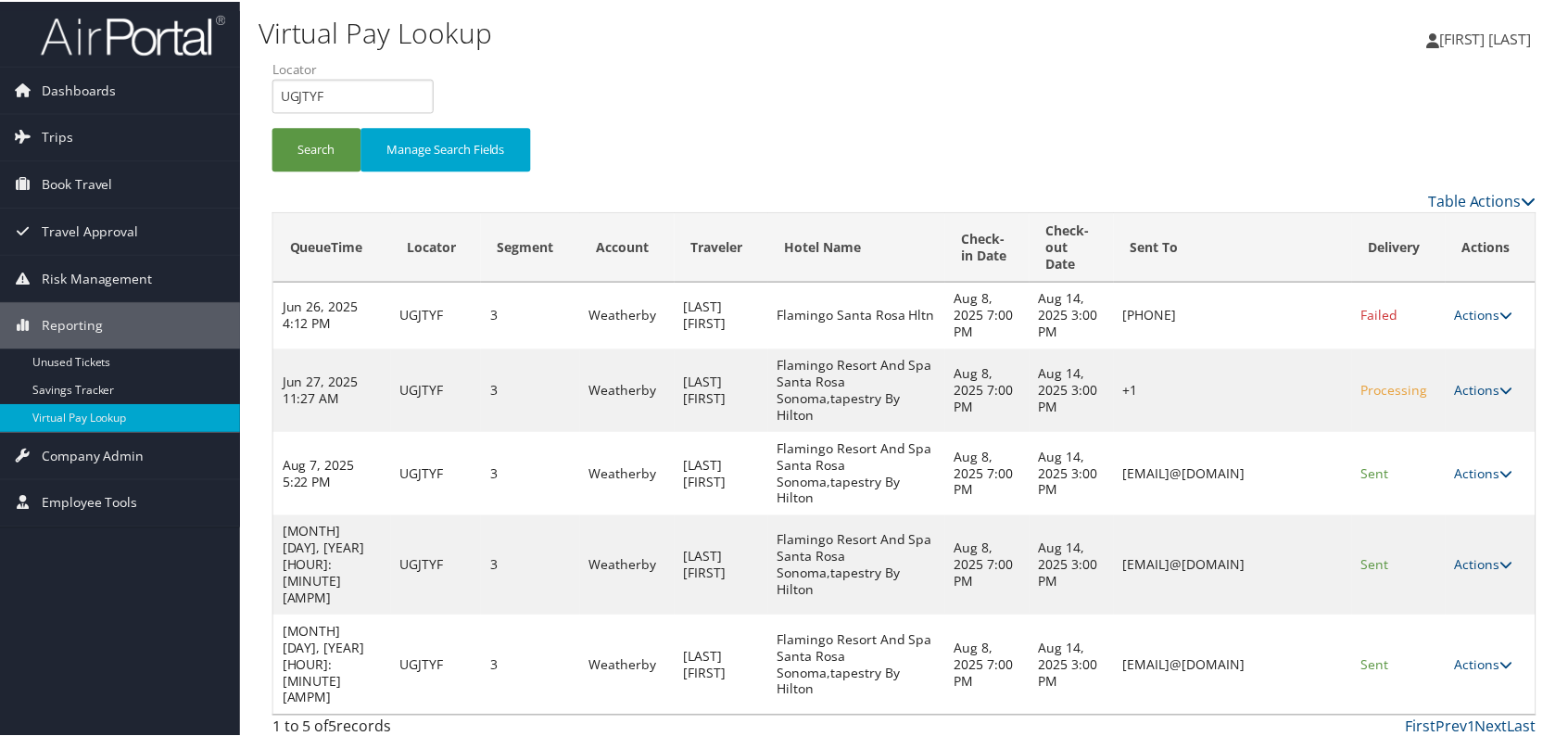 scroll, scrollTop: 43, scrollLeft: 0, axis: vertical 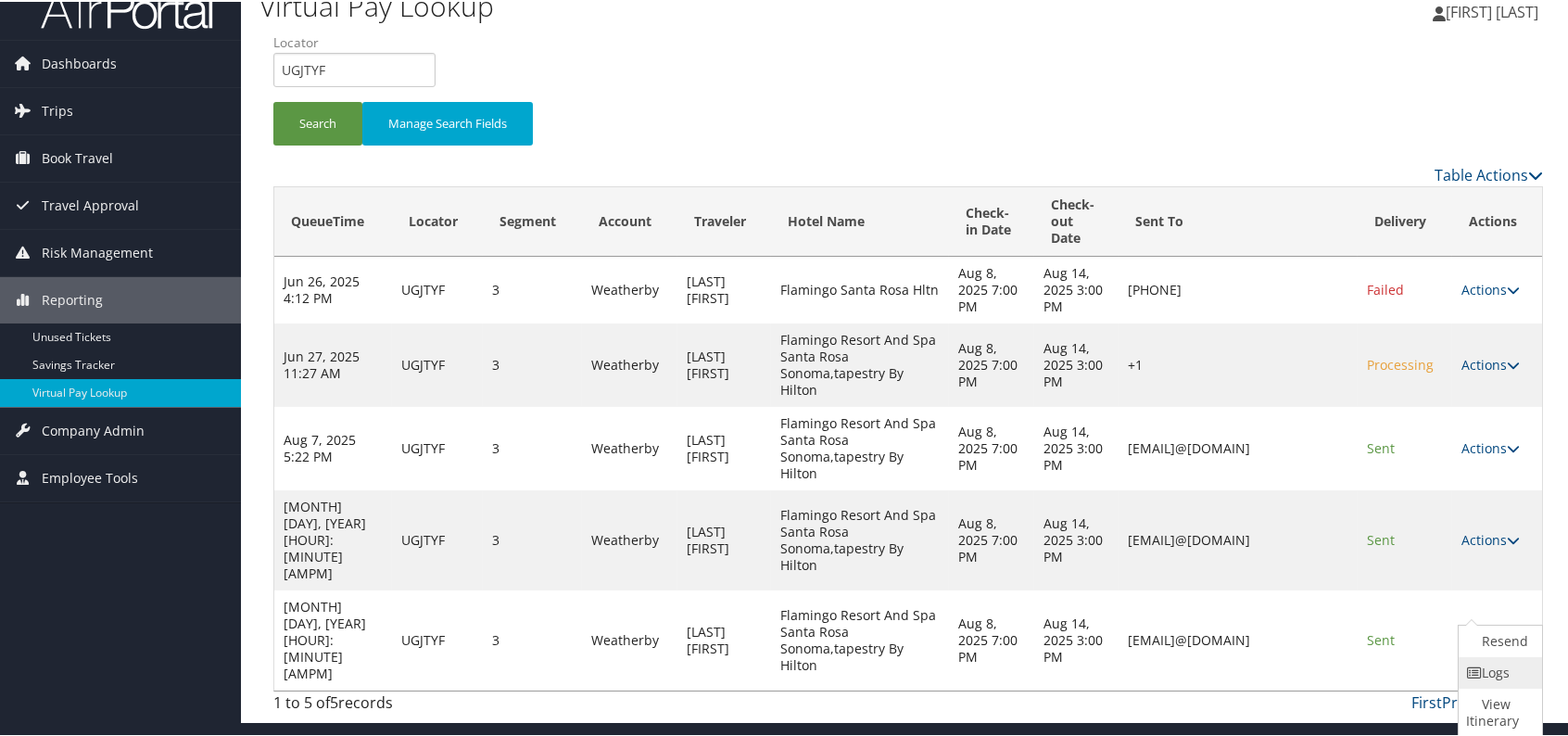 click on "Logs" at bounding box center (1498, 671) 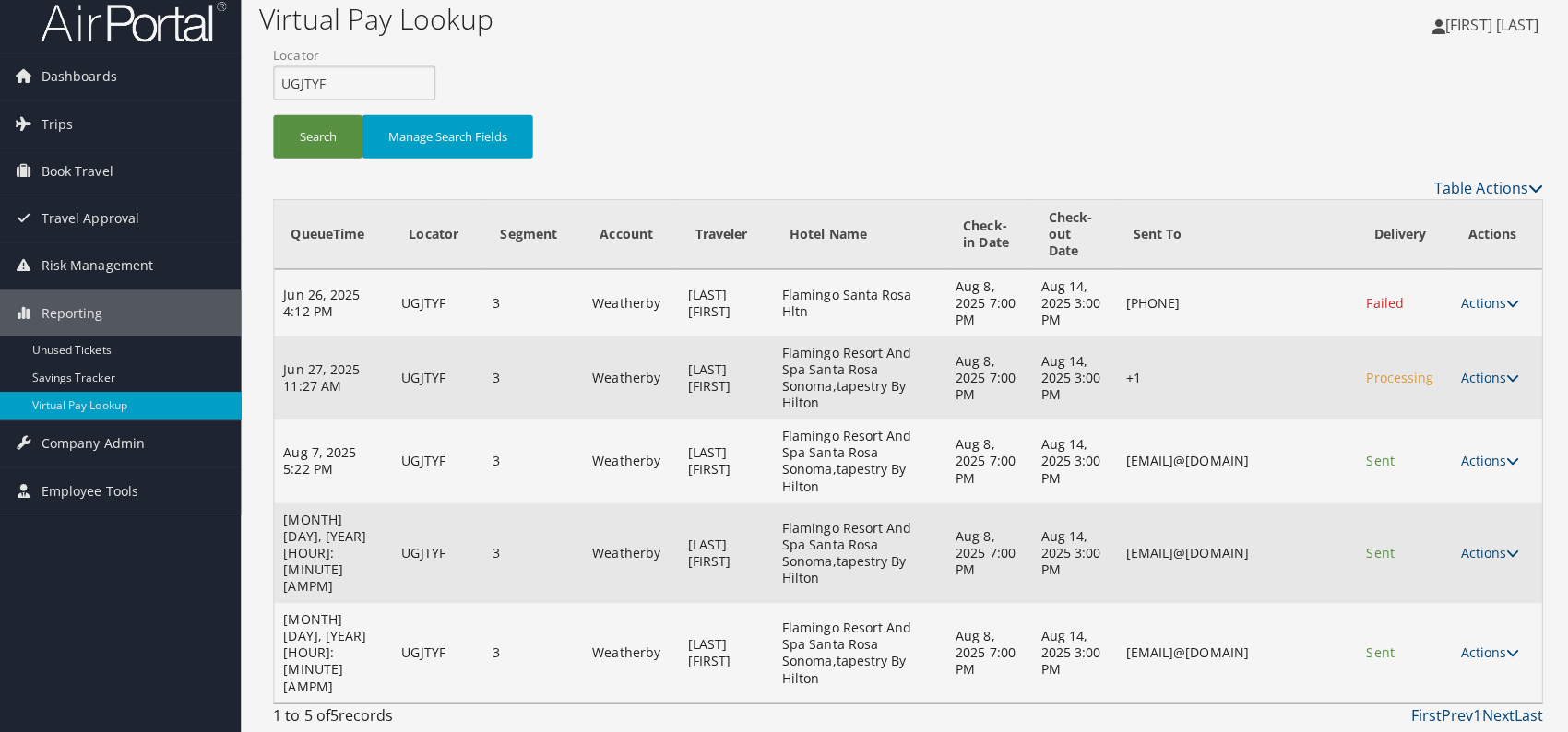 scroll, scrollTop: 0, scrollLeft: 0, axis: both 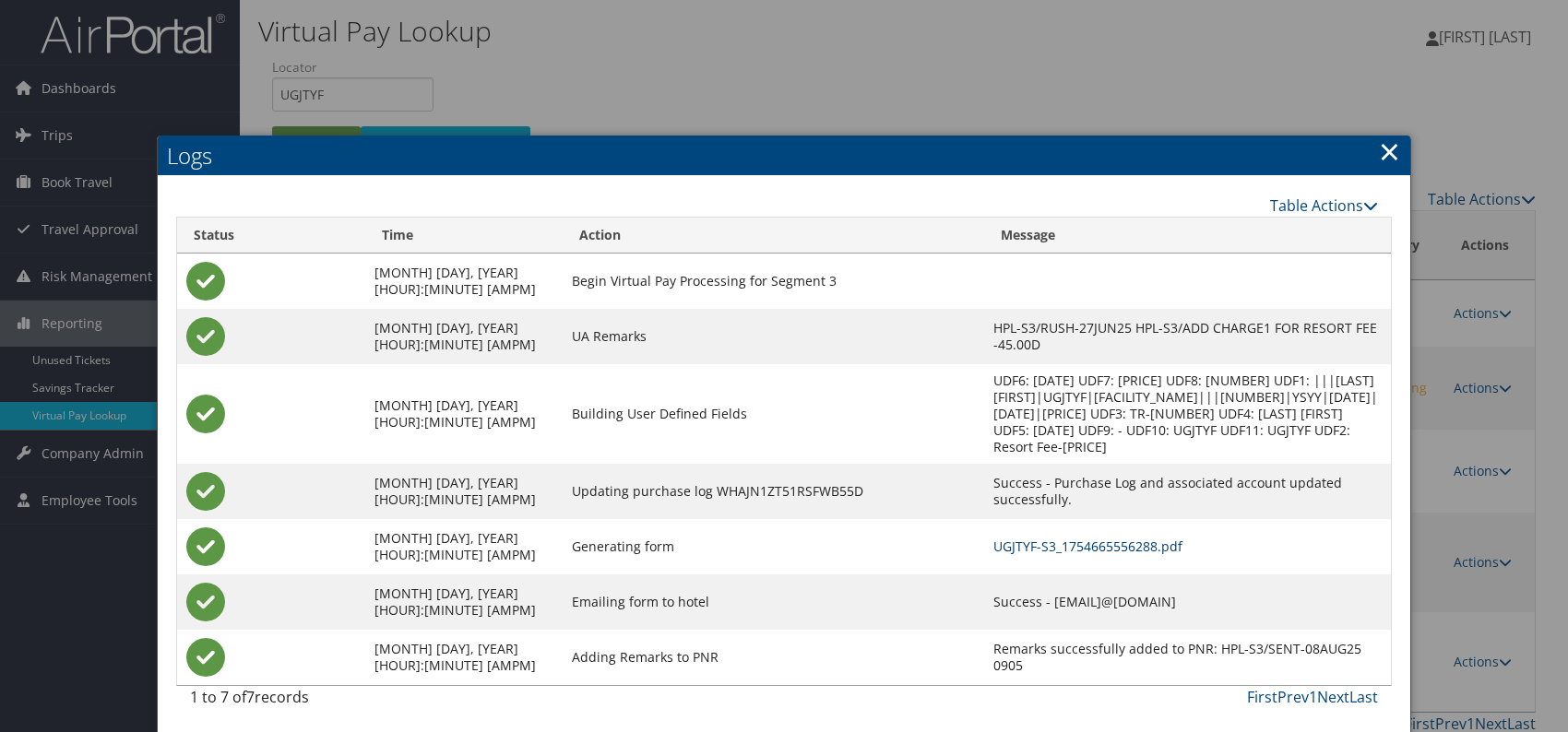 click on "UGJTYF-S3_1754665556288.pdf" at bounding box center (1087, 546) 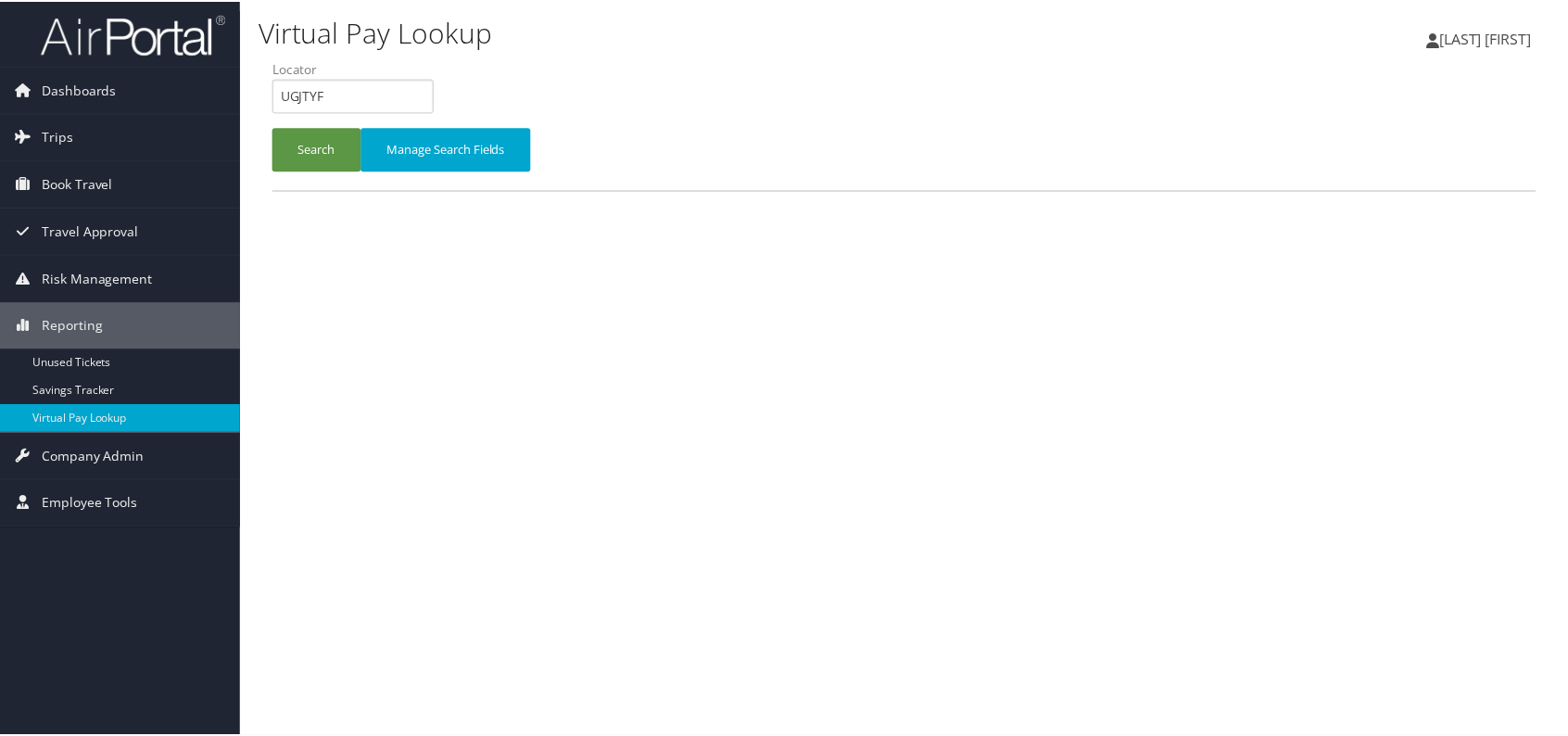 scroll, scrollTop: 0, scrollLeft: 0, axis: both 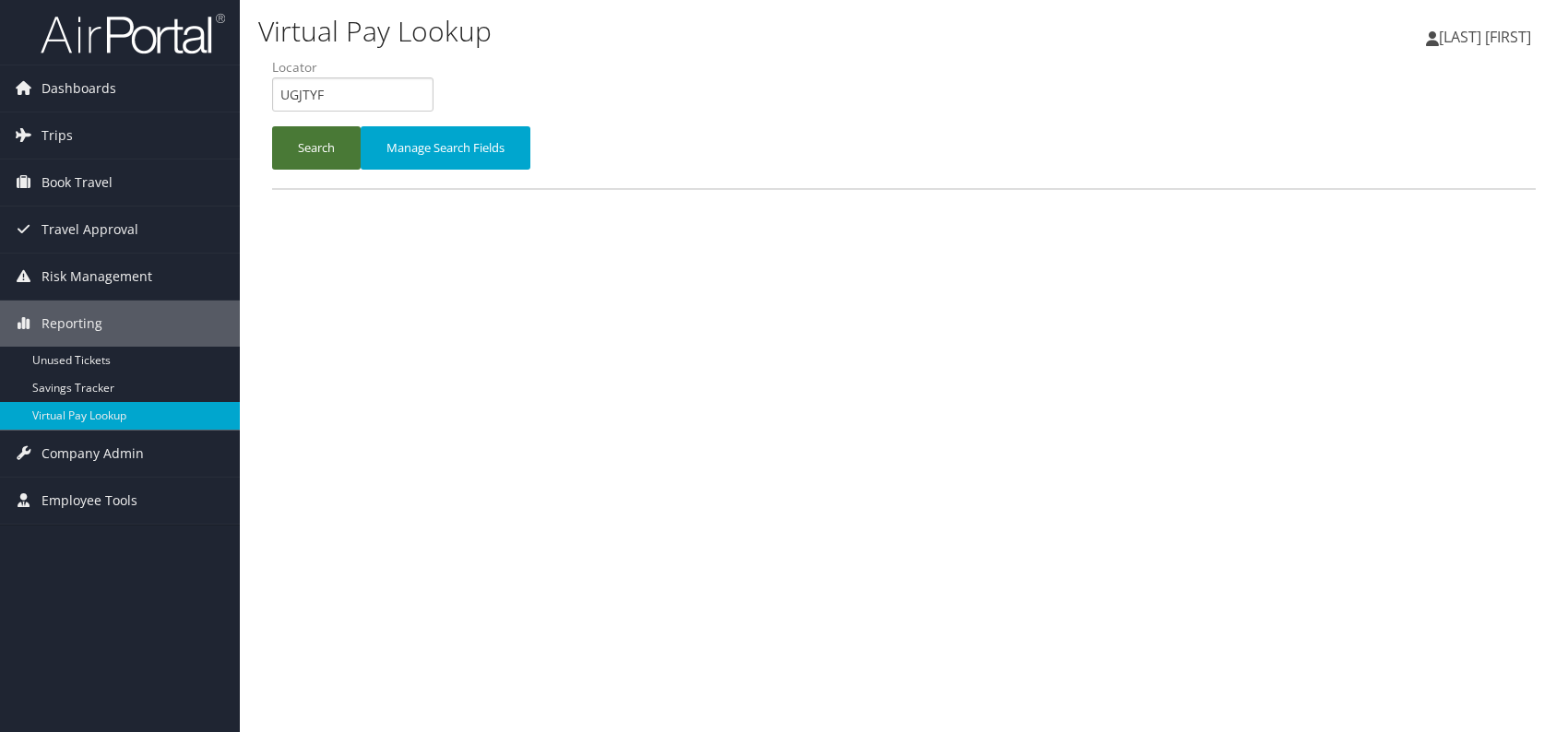 click on "Search" at bounding box center [316, 148] 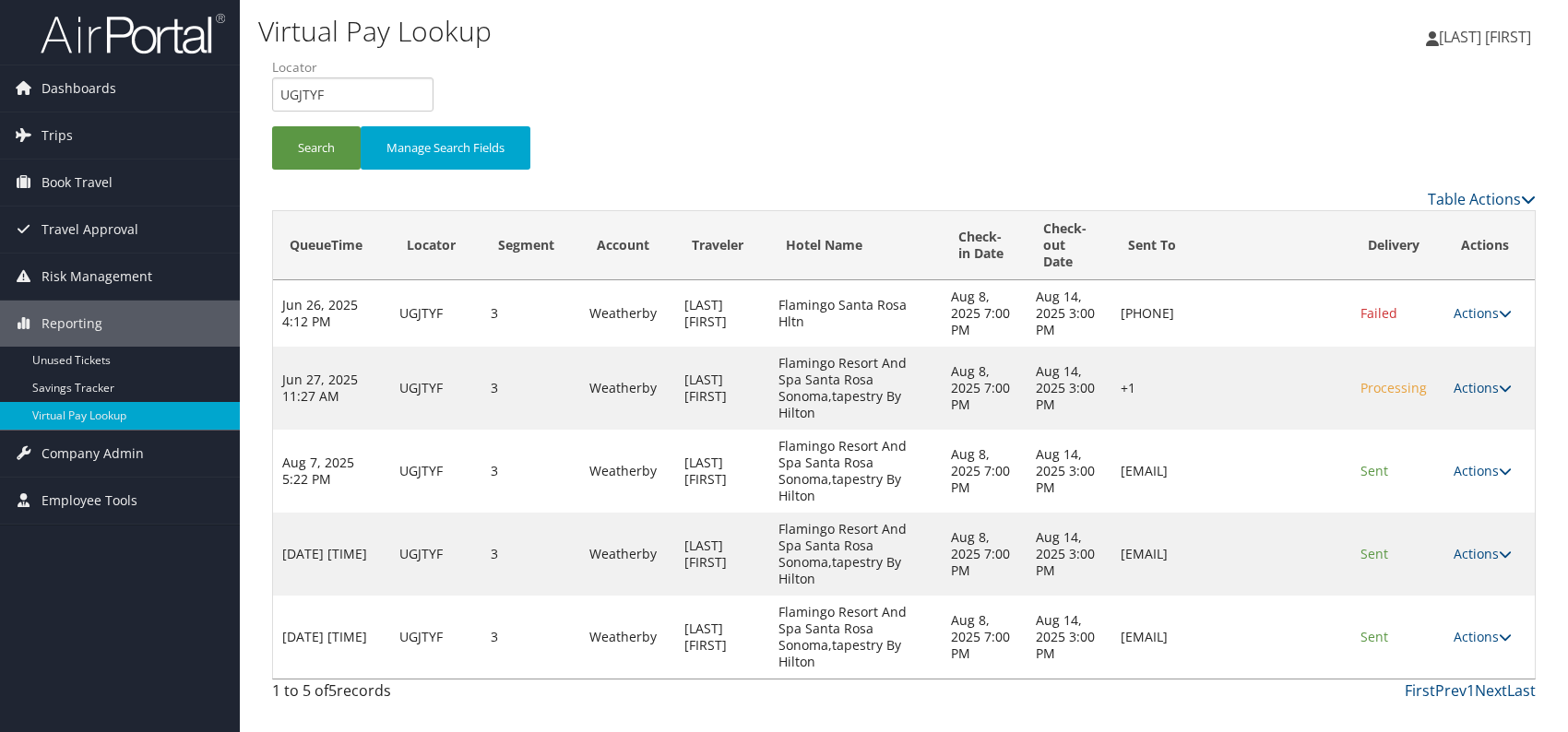 drag, startPoint x: 1311, startPoint y: 640, endPoint x: 1103, endPoint y: 640, distance: 208 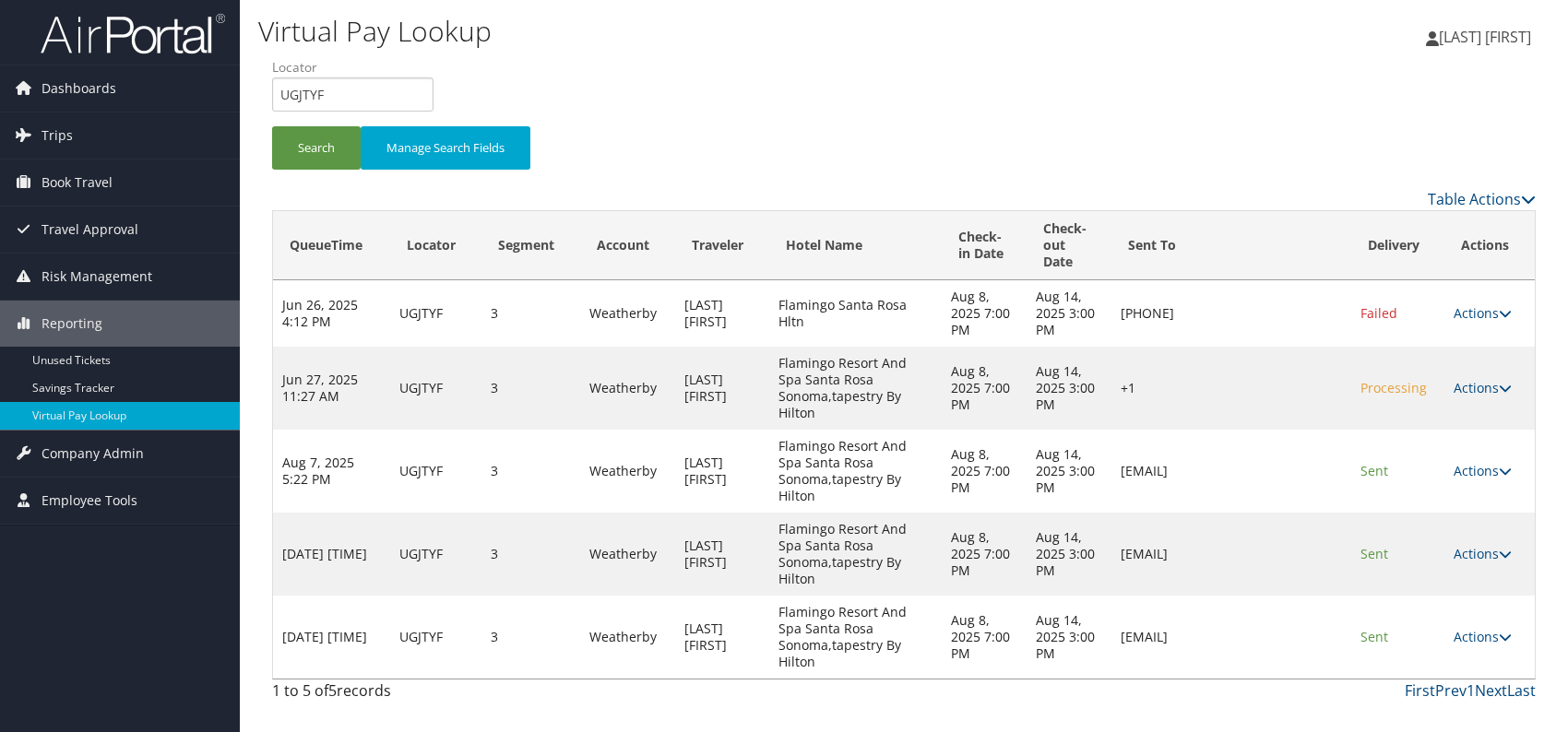 click on "[EMAIL]" at bounding box center (1230, 637) 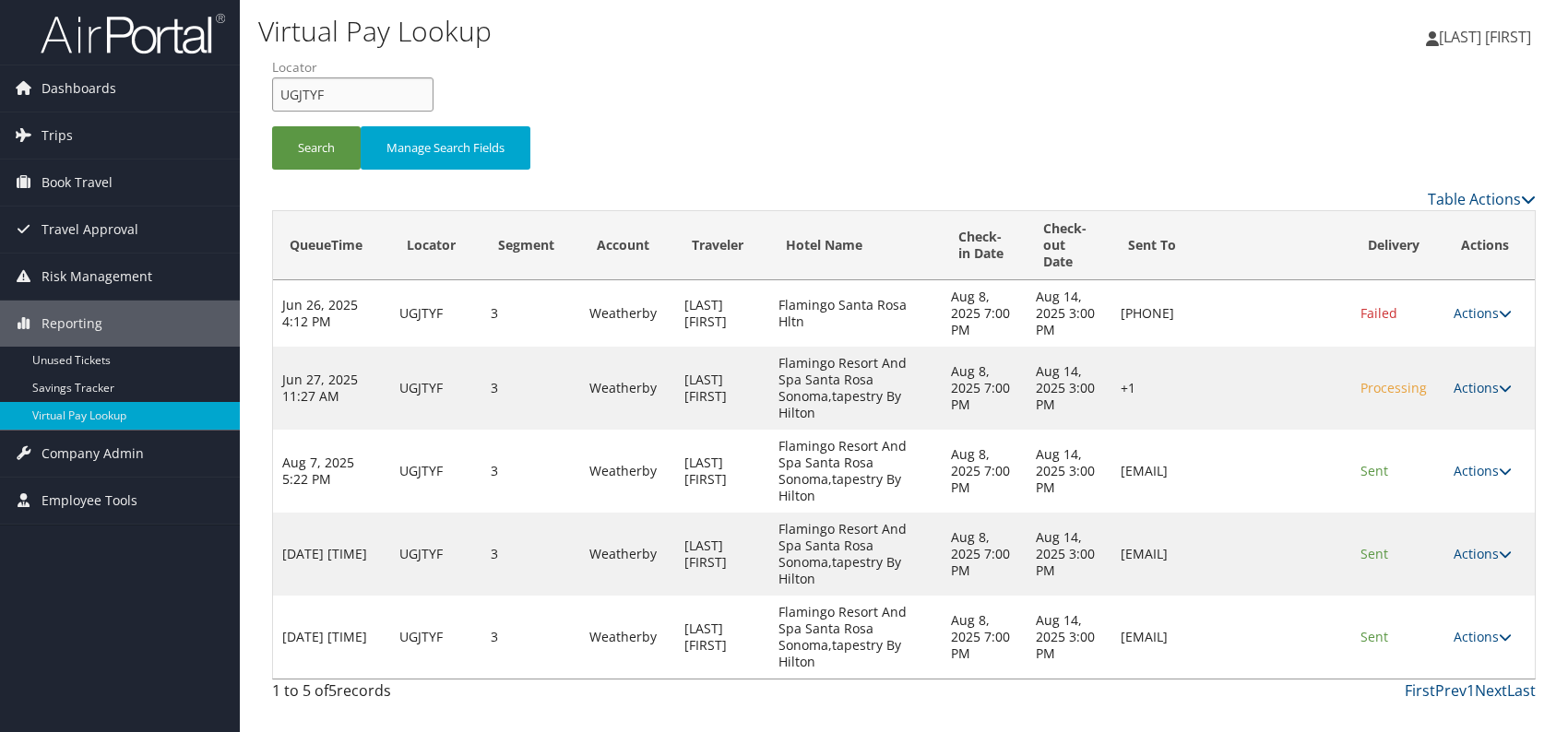 drag, startPoint x: 340, startPoint y: 90, endPoint x: 277, endPoint y: 98, distance: 63.50591 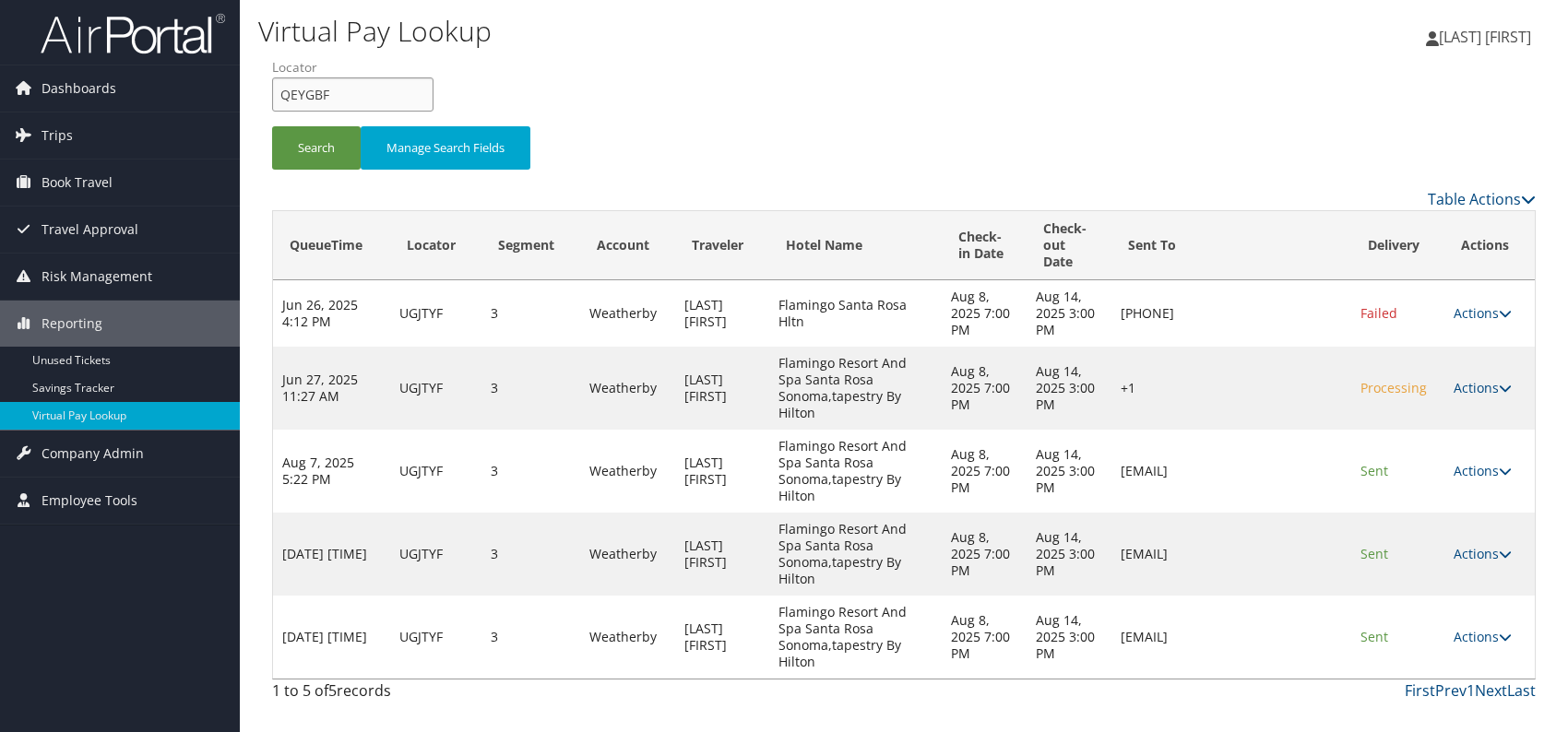 click on "QEYGBF" at bounding box center [352, 94] 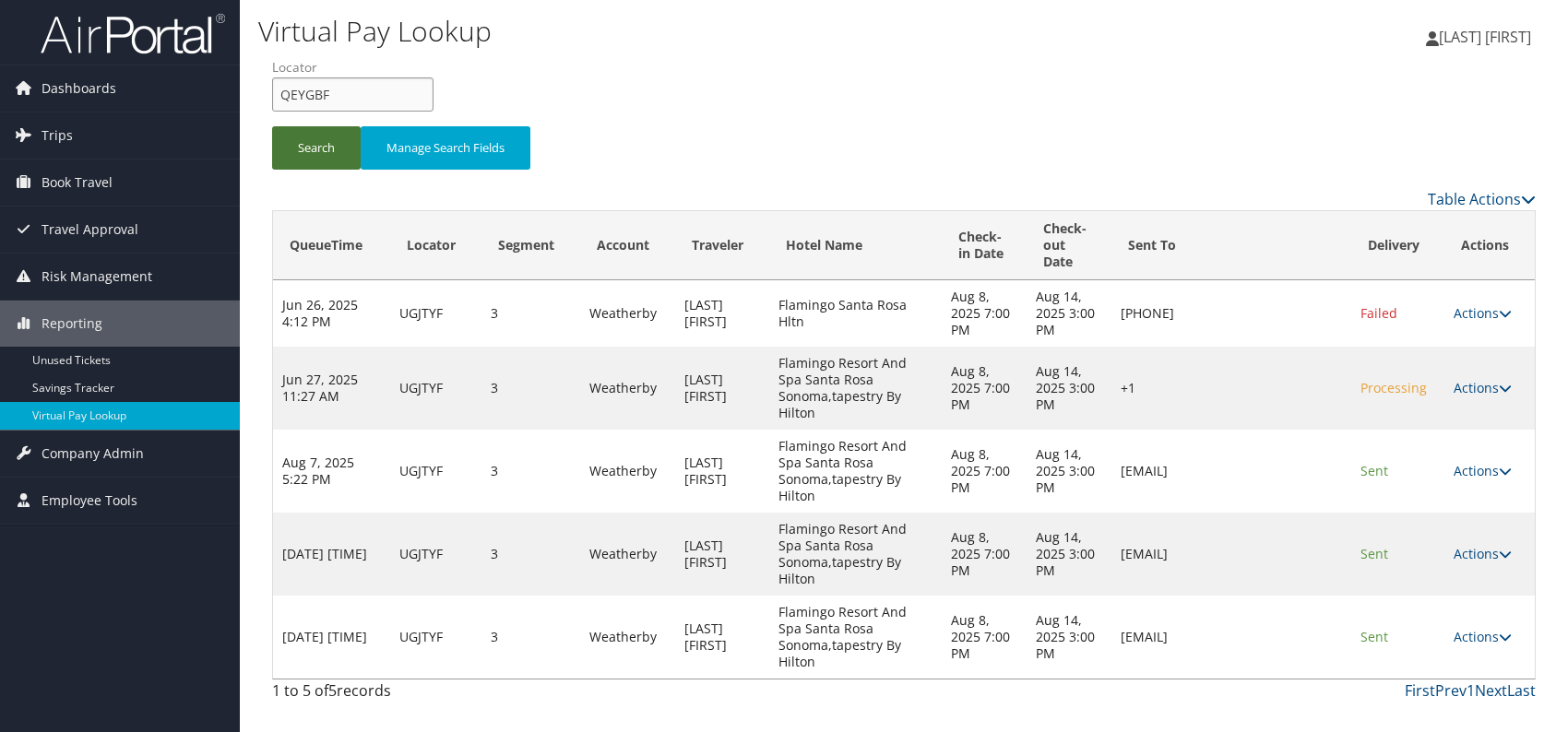 type on "QEYGBF" 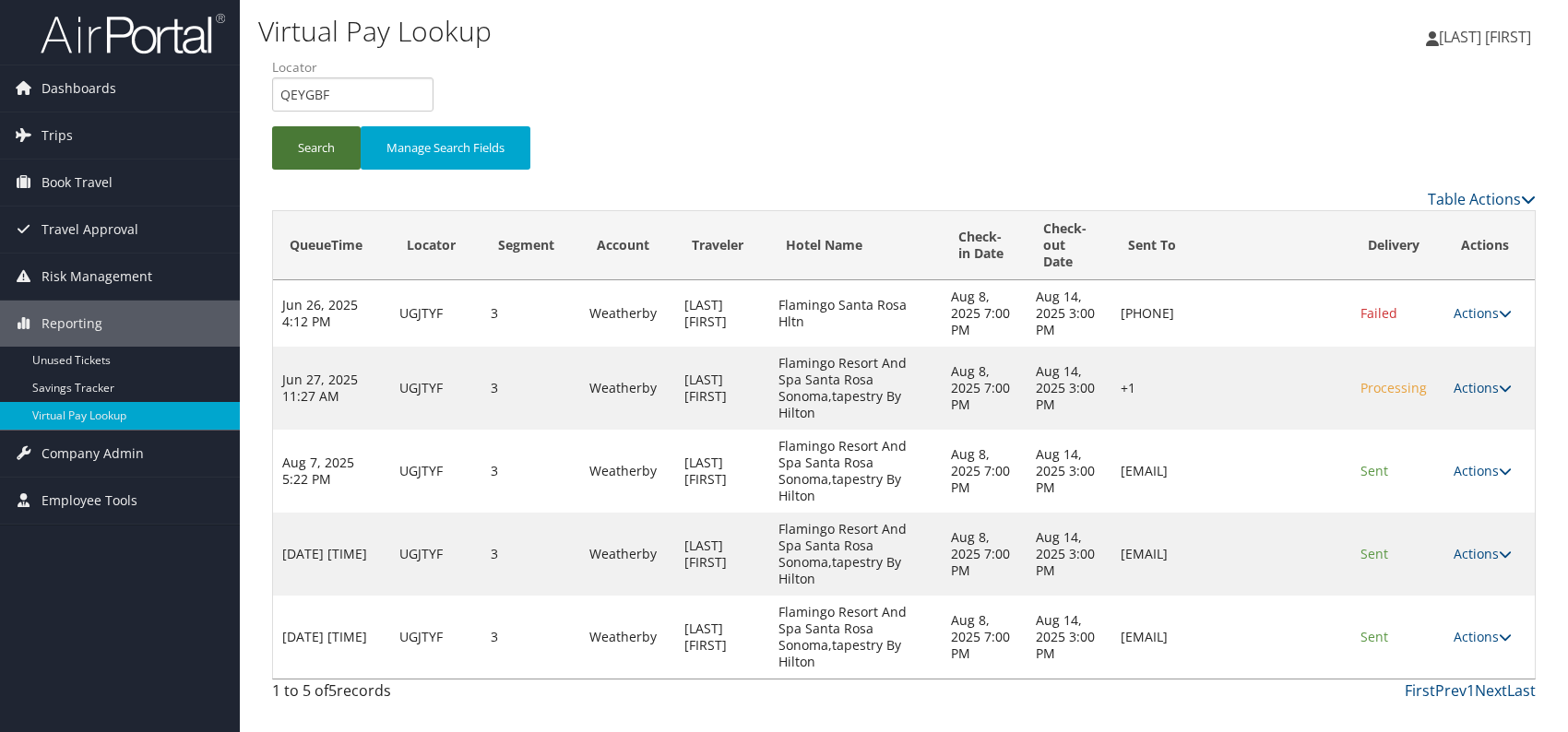 click on "Search" at bounding box center [316, 148] 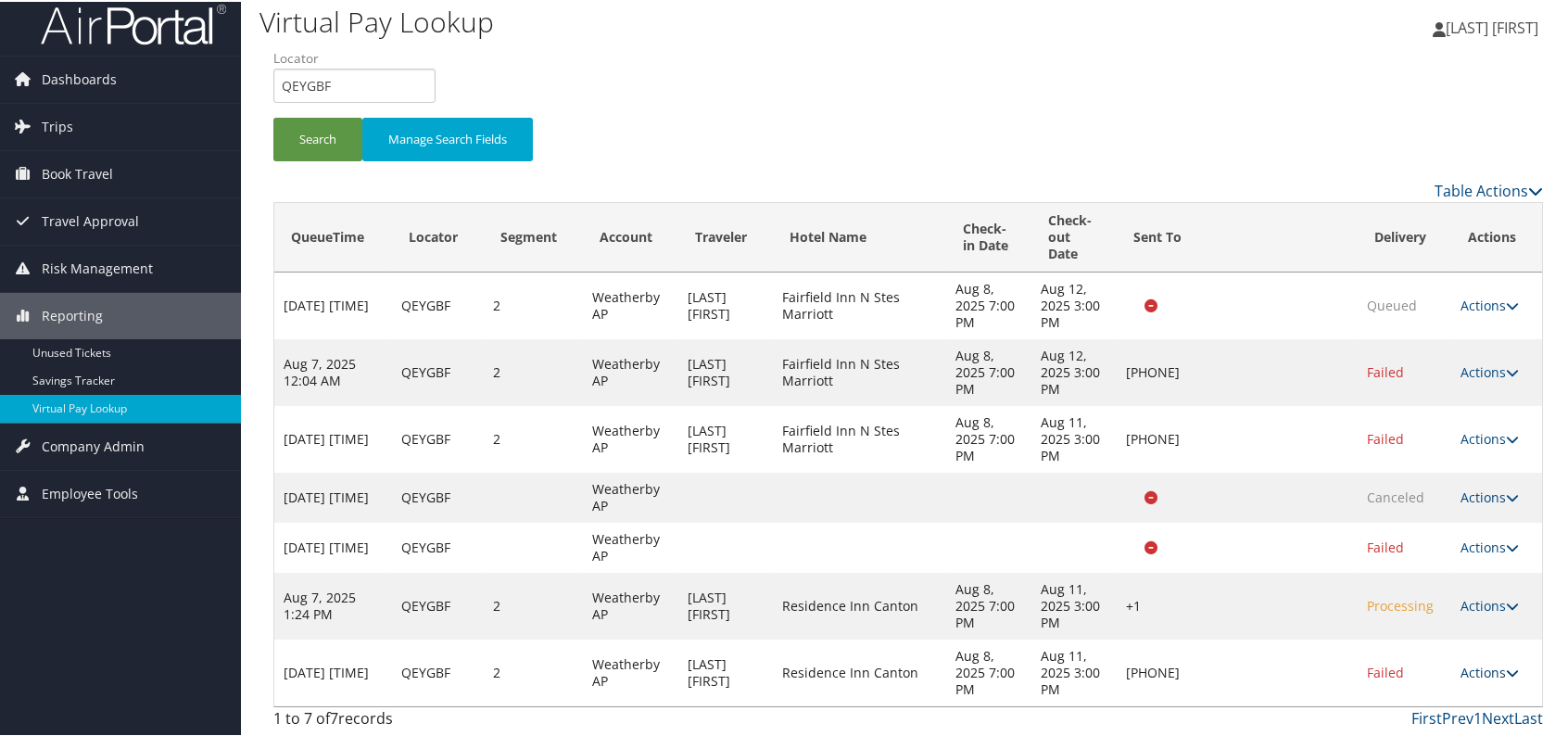 click on "Actions" at bounding box center (1489, 670) 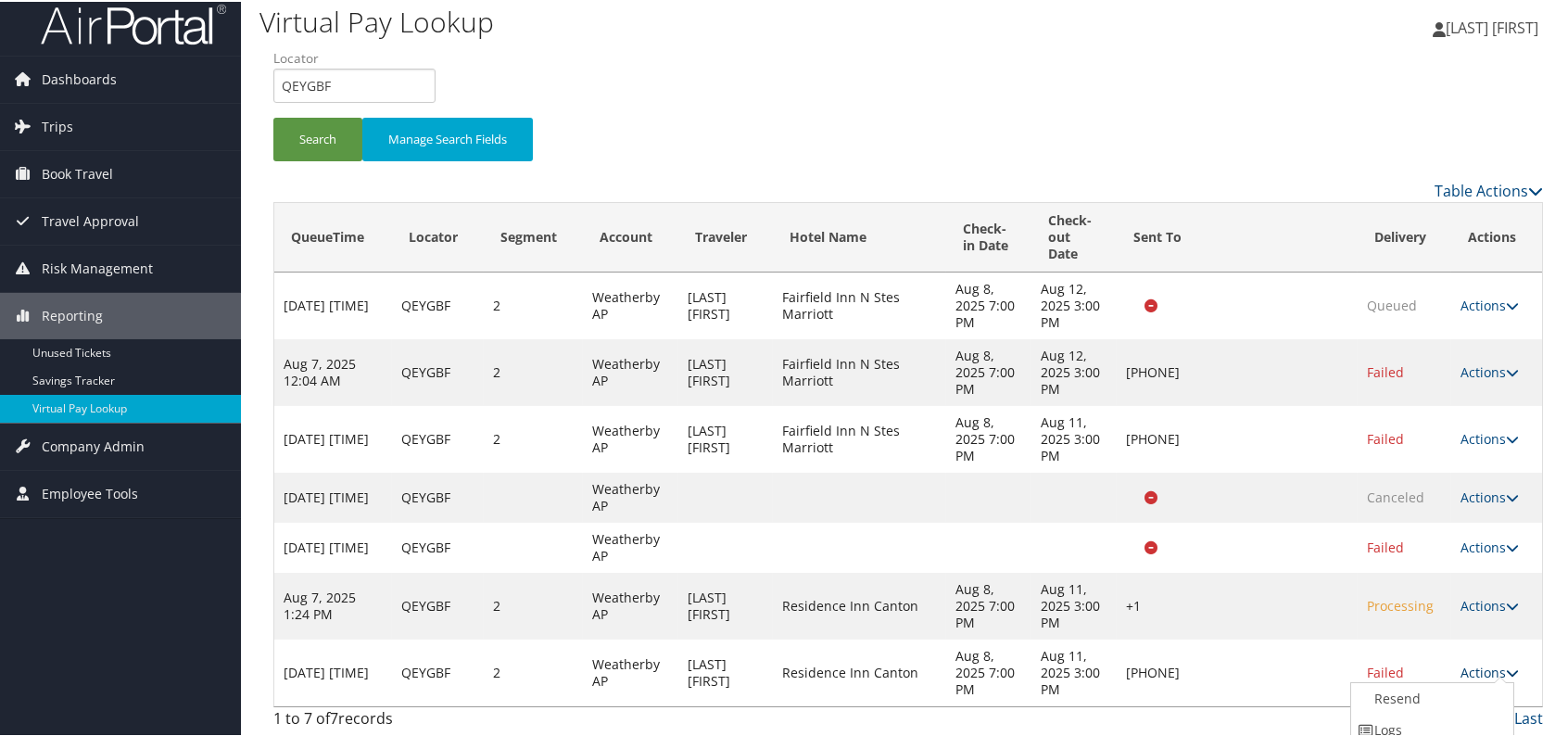 scroll, scrollTop: 83, scrollLeft: 0, axis: vertical 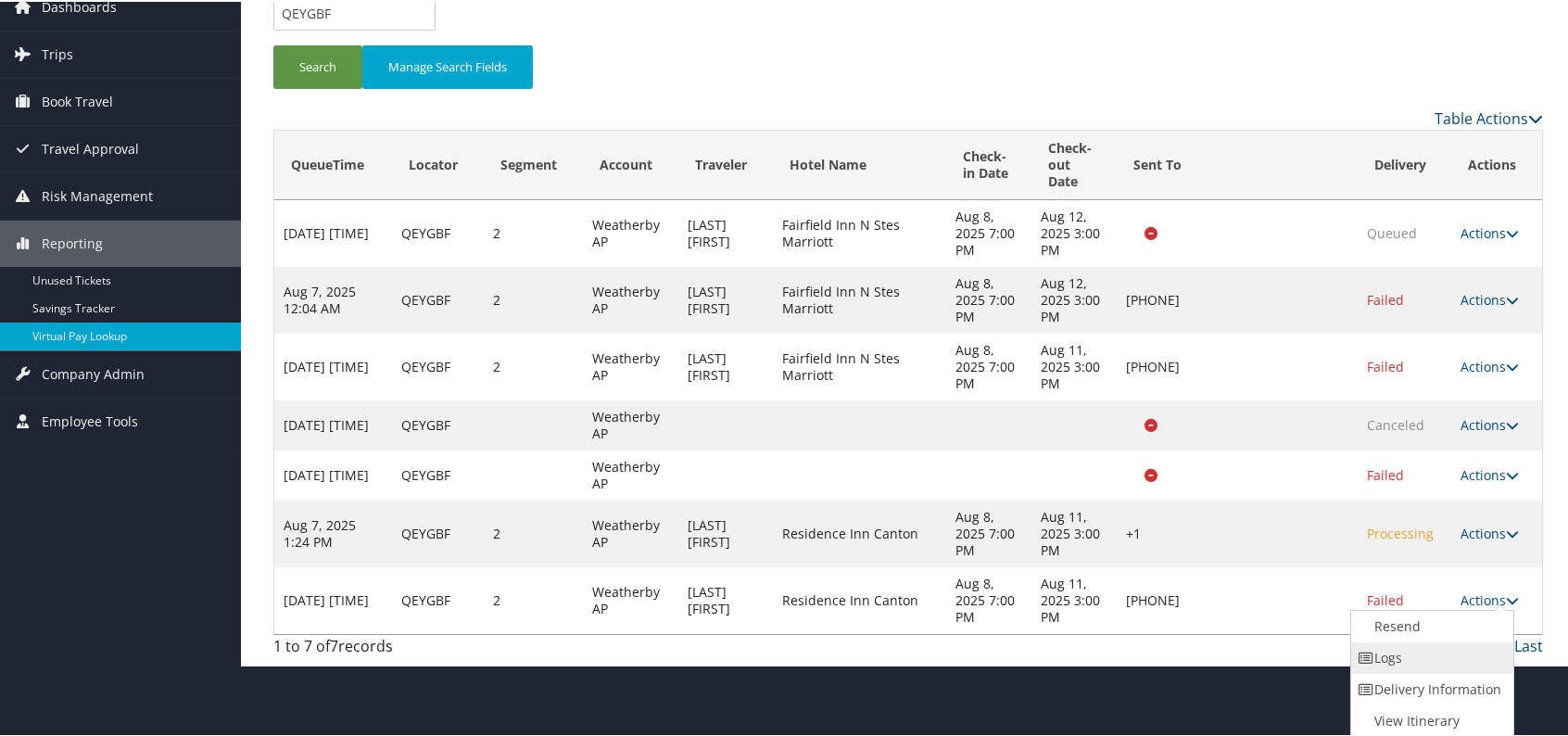 click on "Logs" at bounding box center (1430, 656) 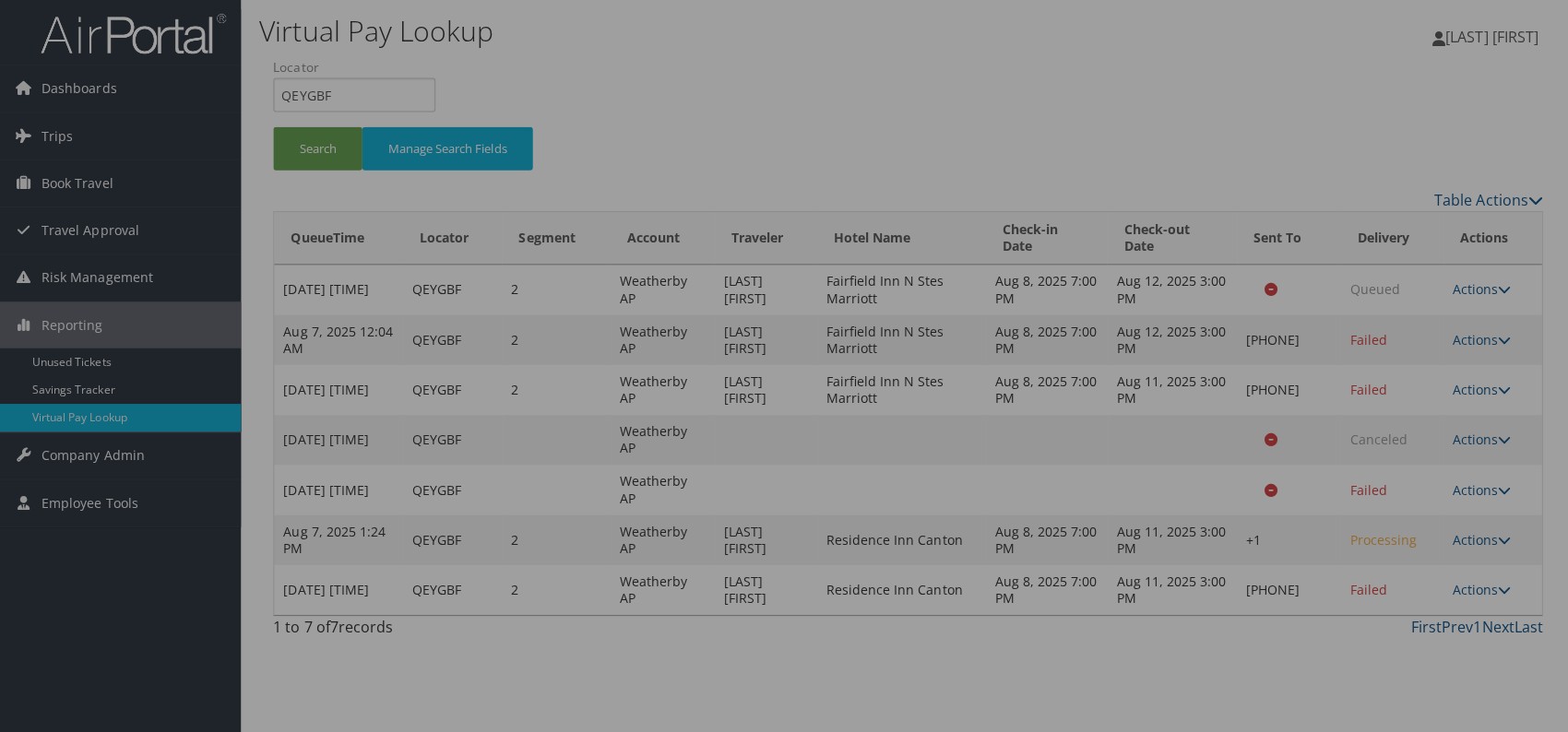 scroll, scrollTop: 0, scrollLeft: 0, axis: both 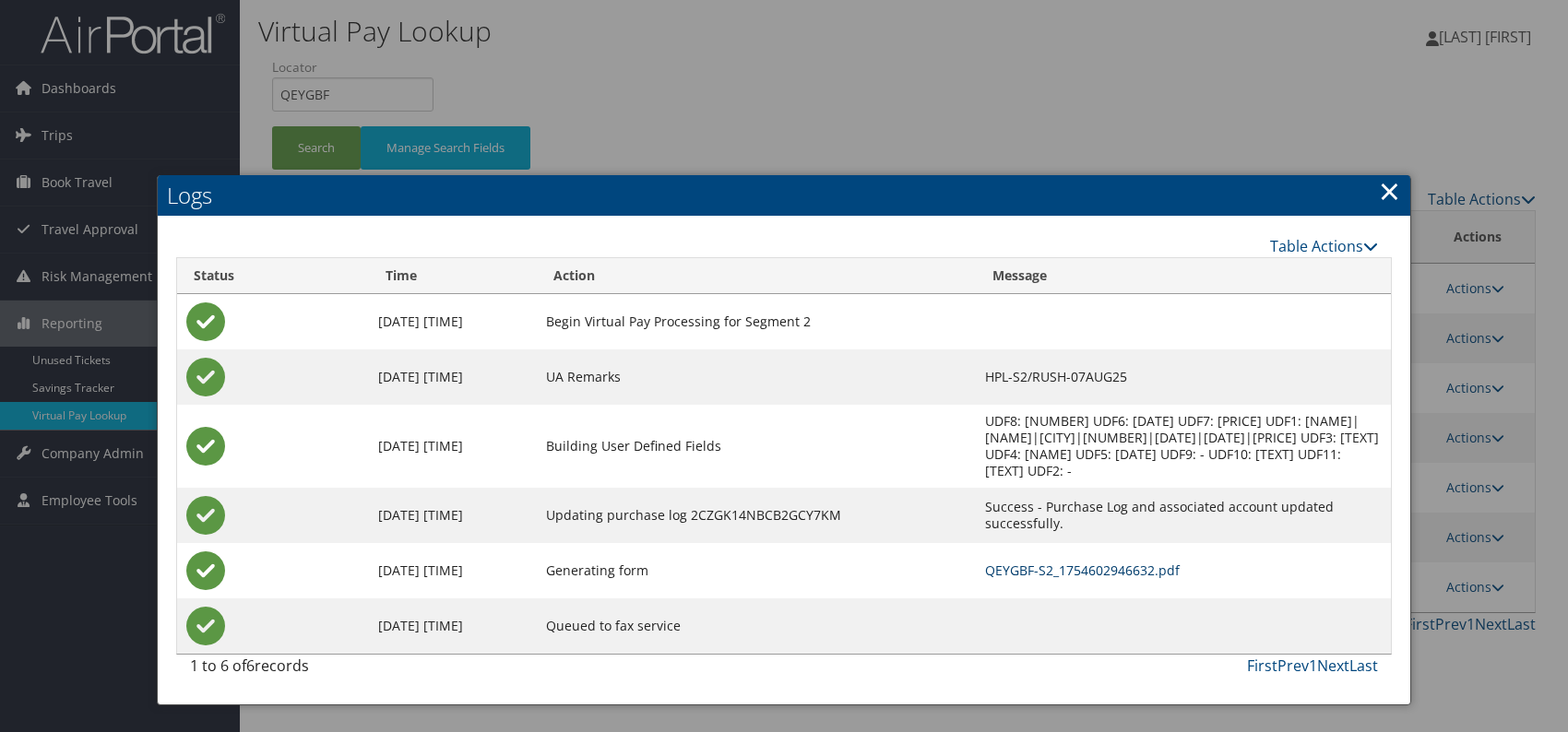 click on "QEYGBF-S2_1754602946632.pdf" at bounding box center [1082, 570] 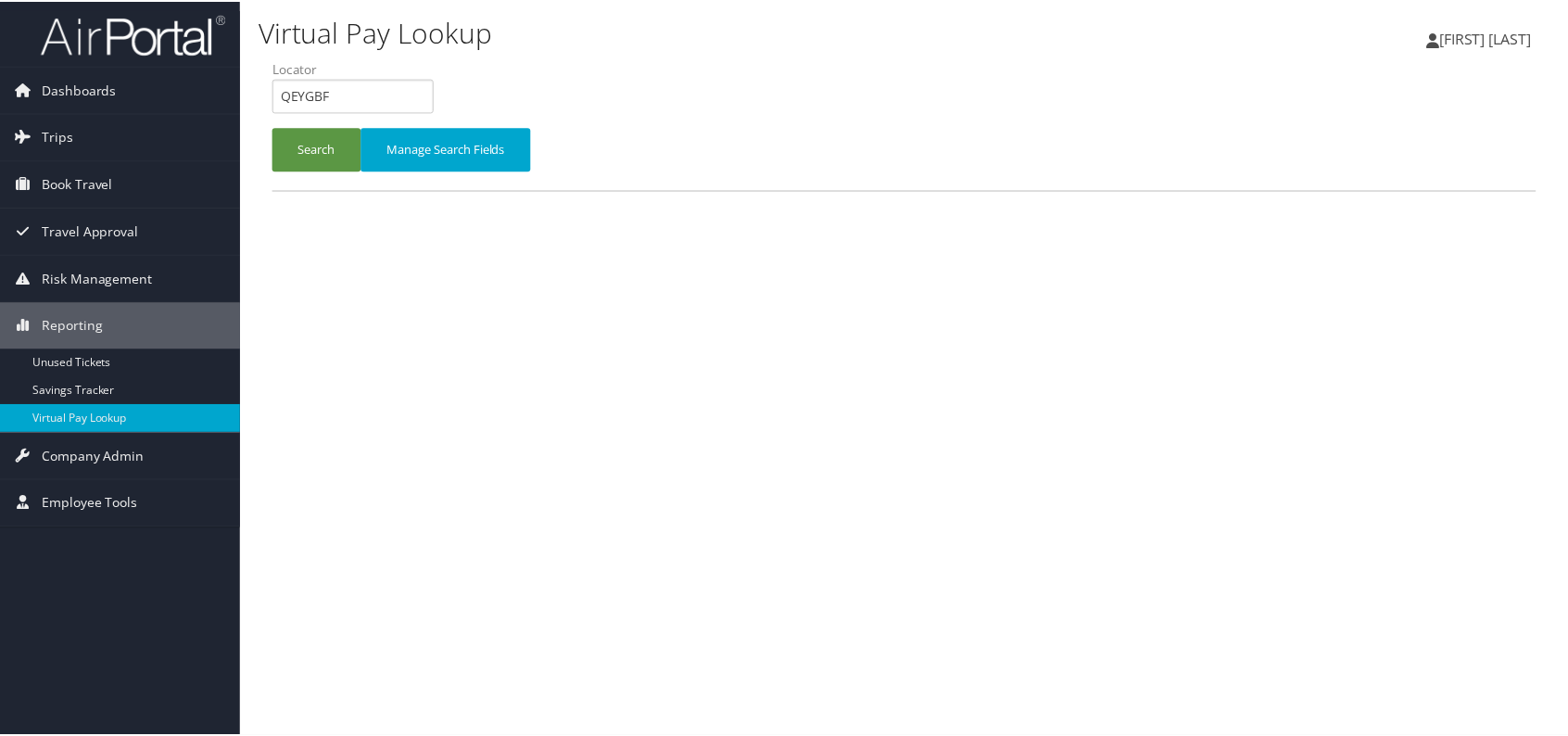 scroll, scrollTop: 0, scrollLeft: 0, axis: both 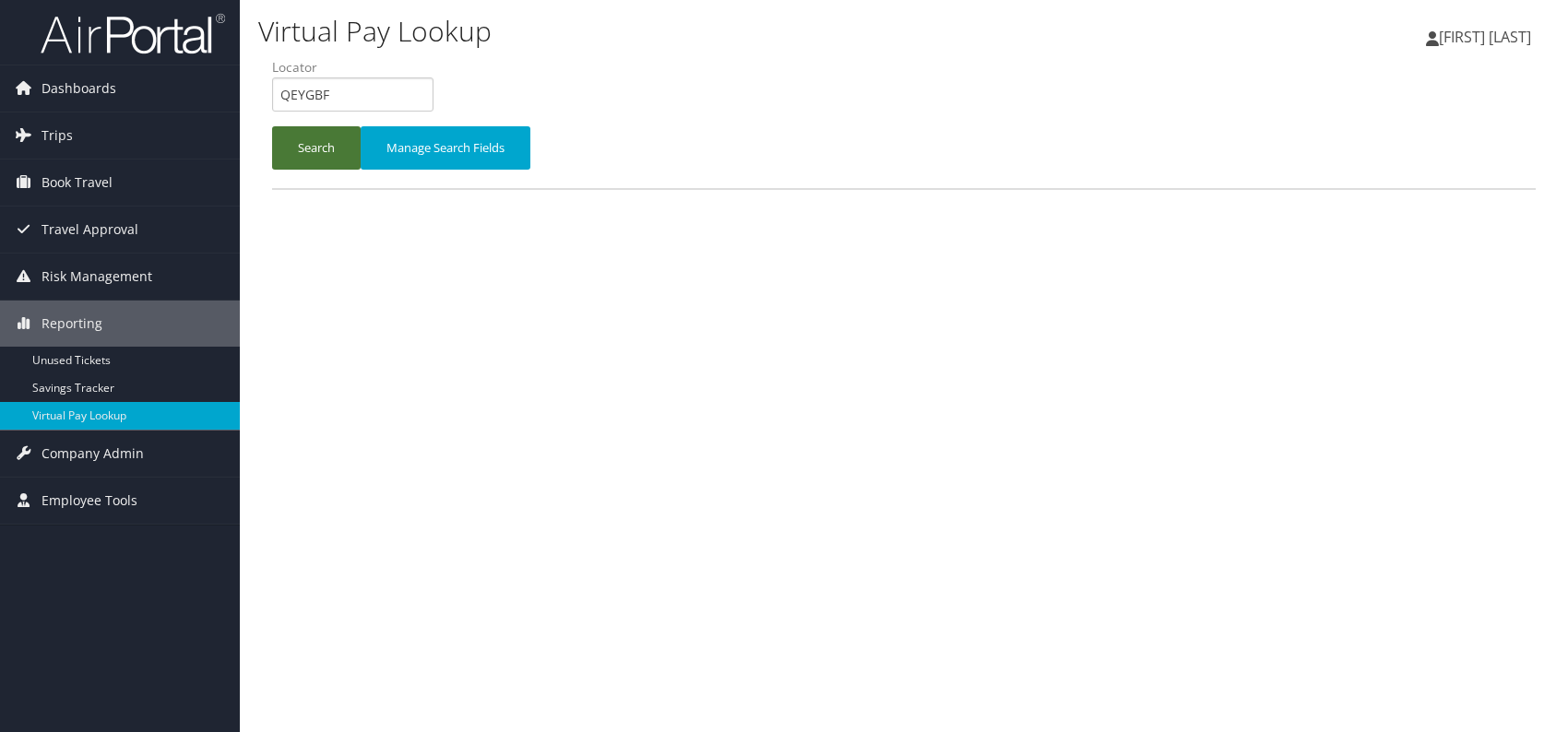 click on "Search" at bounding box center (316, 148) 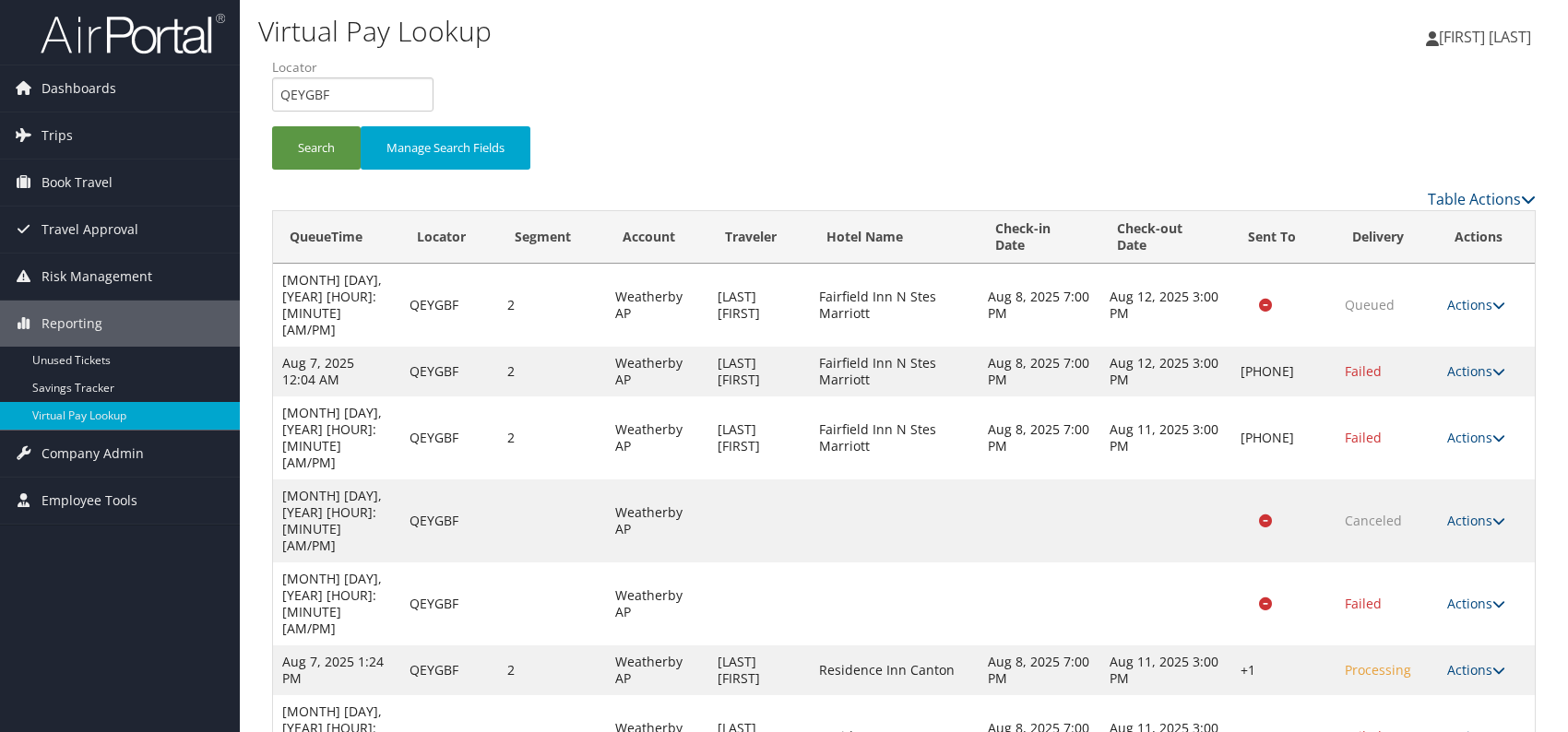drag, startPoint x: 1486, startPoint y: 584, endPoint x: 1467, endPoint y: 594, distance: 21.470911 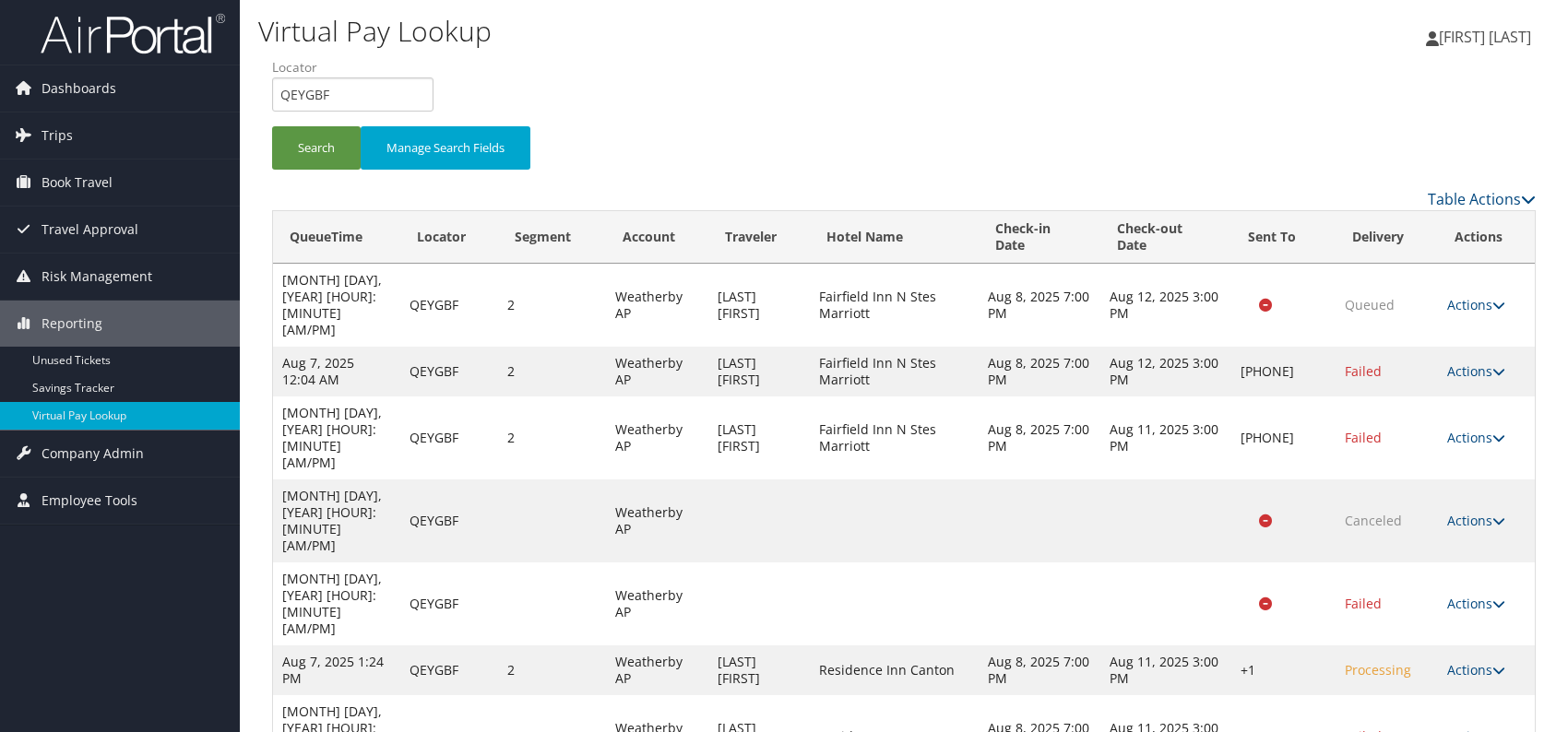 click on "Actions" at bounding box center [1476, 736] 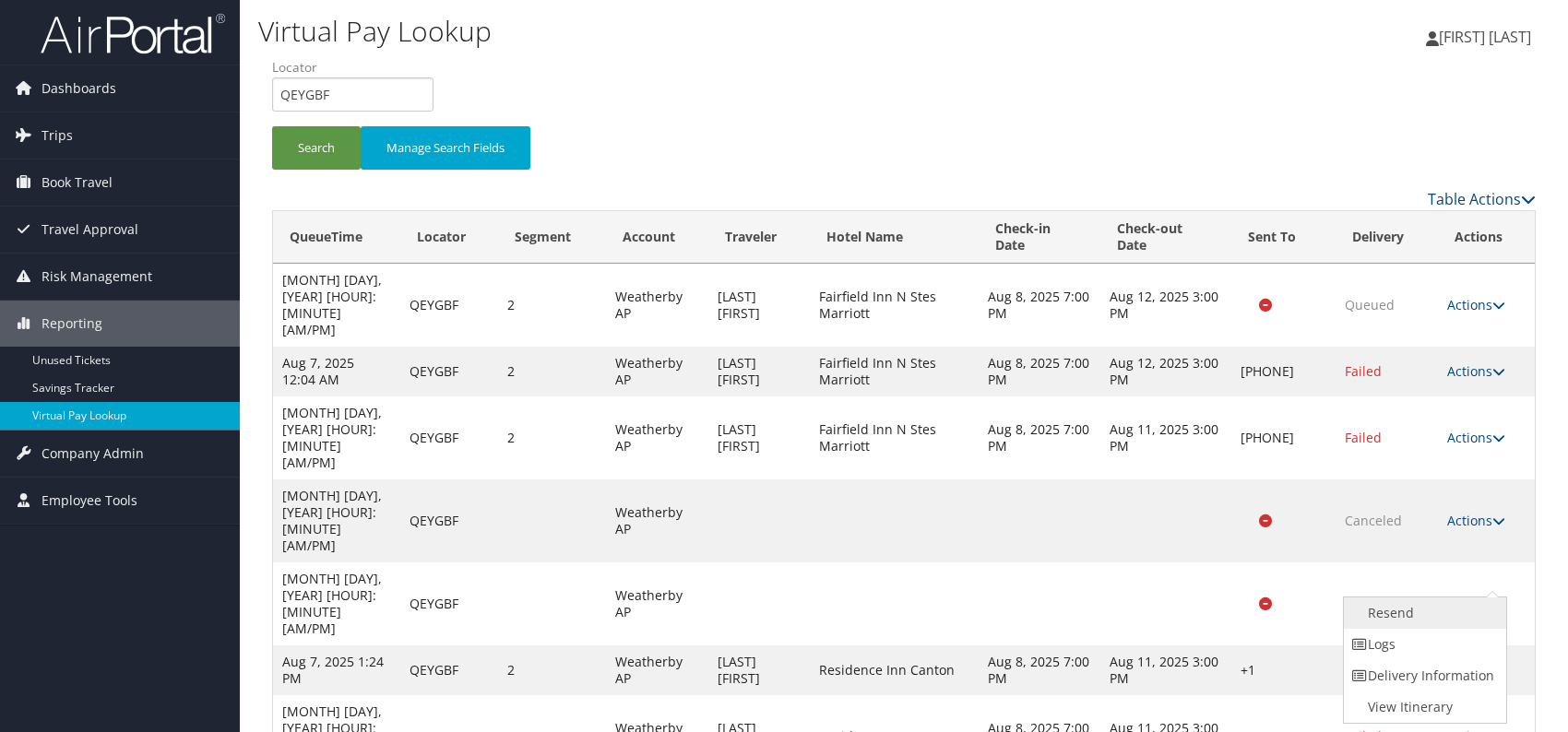 click on "Resend" at bounding box center (1422, 613) 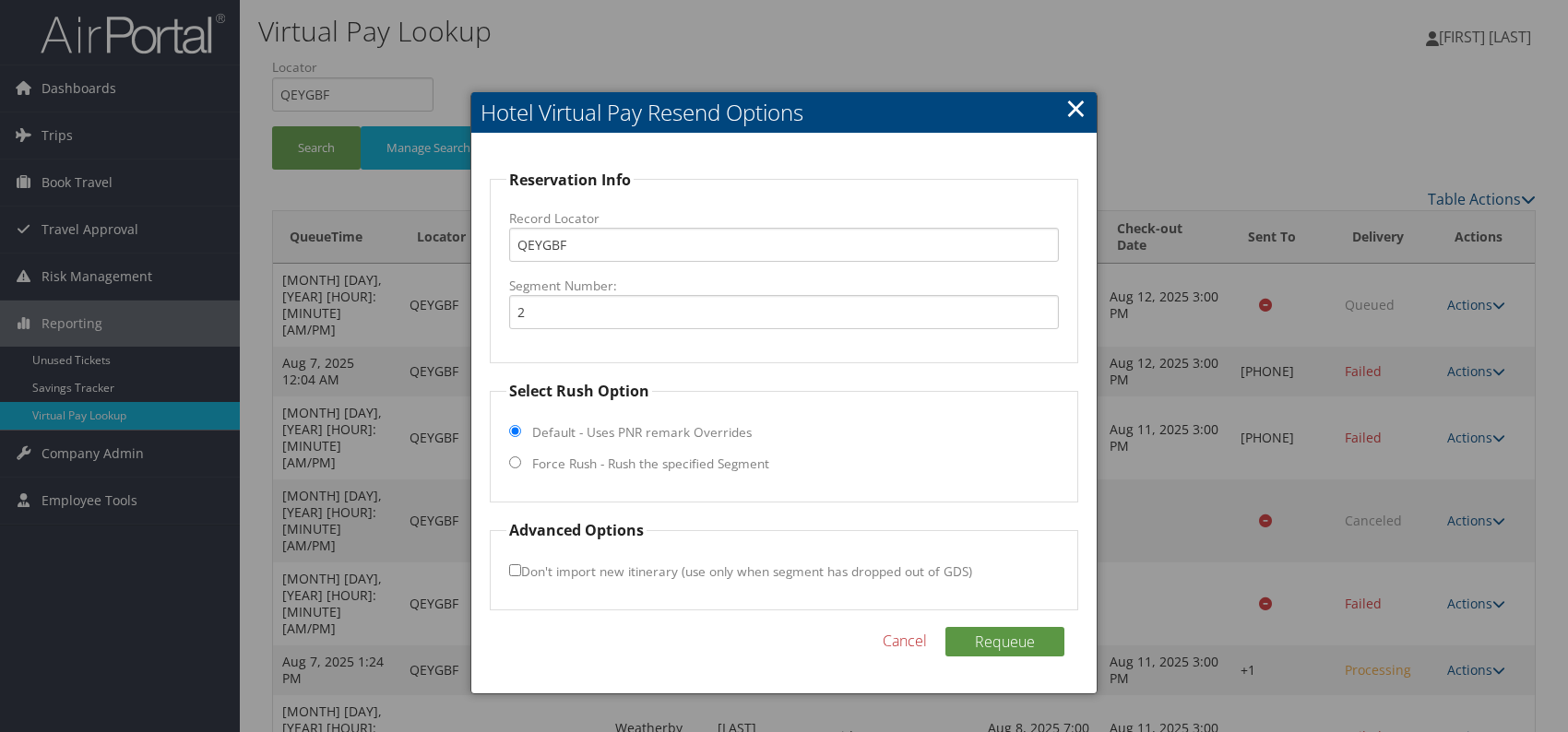 click on "Force Rush - Rush the specified Segment" at bounding box center [515, 462] 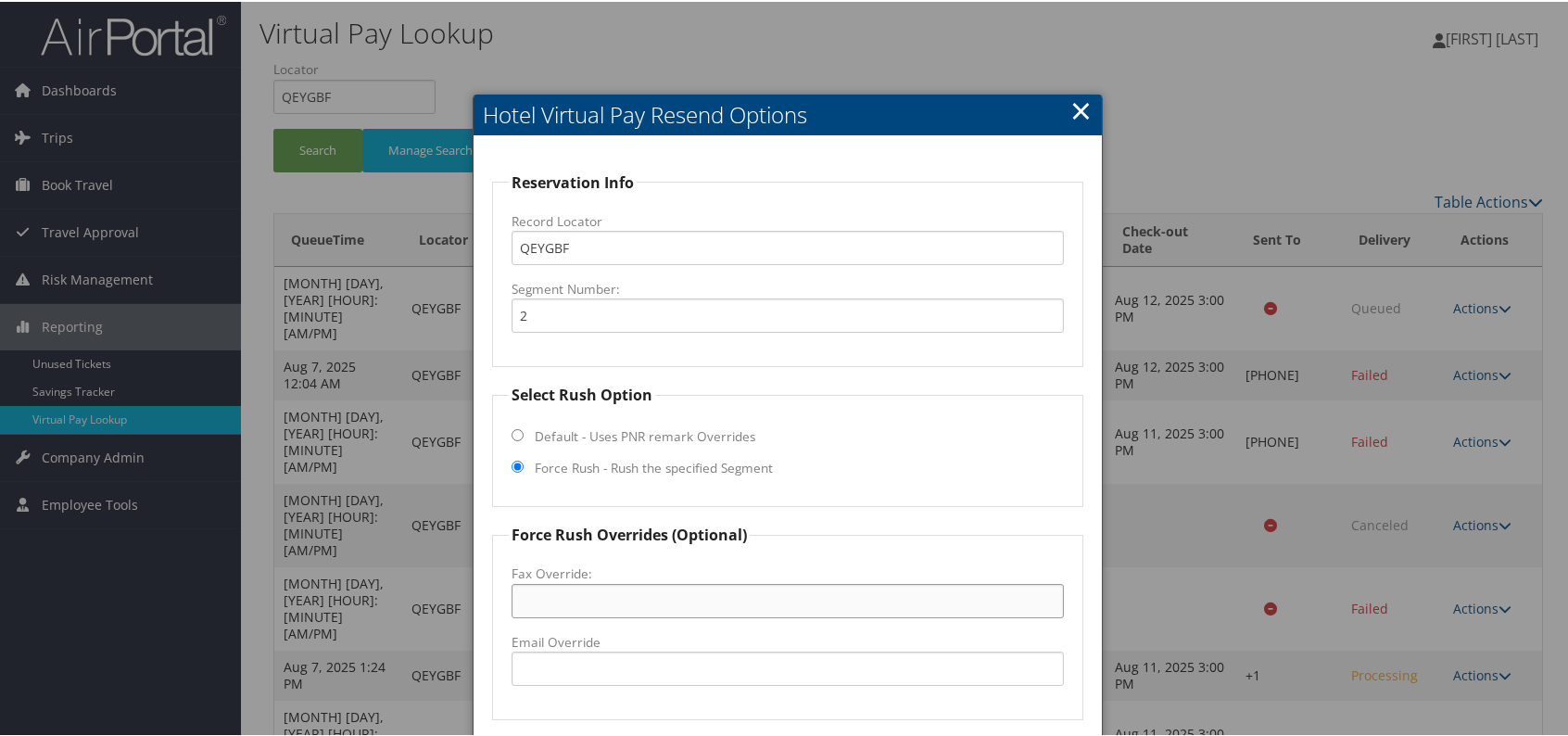 paste on "330-493-0004" 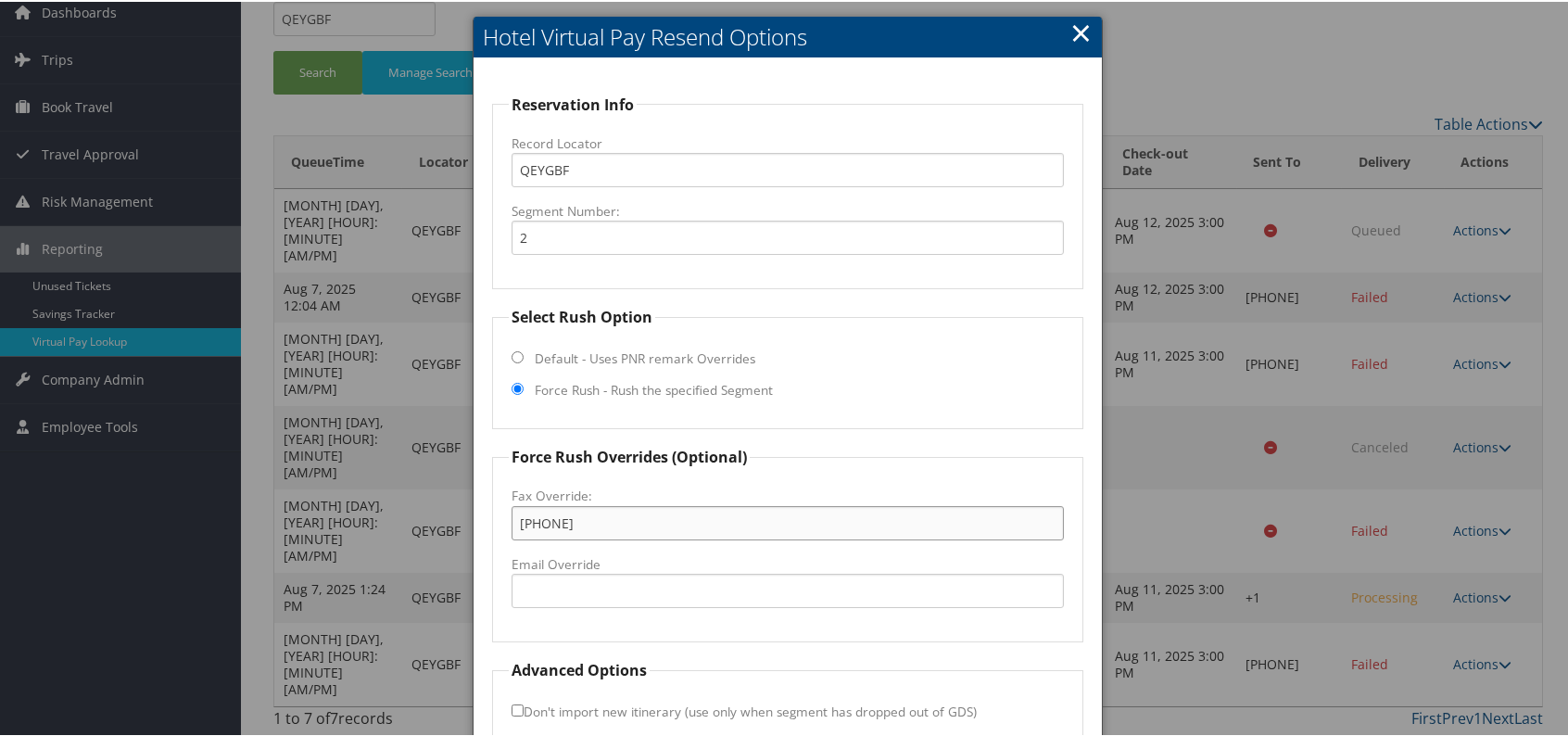 scroll, scrollTop: 172, scrollLeft: 0, axis: vertical 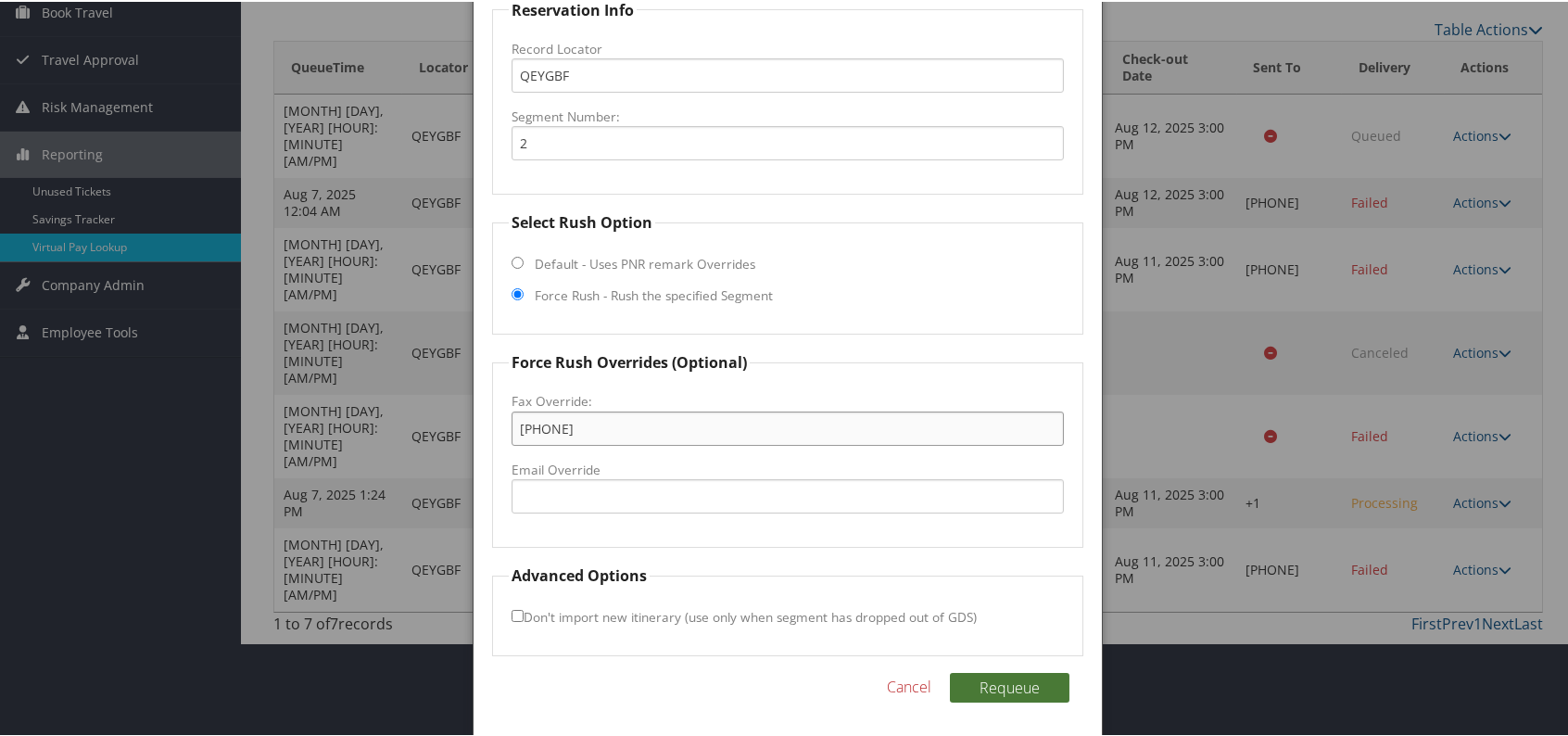 type on "330-493-0004" 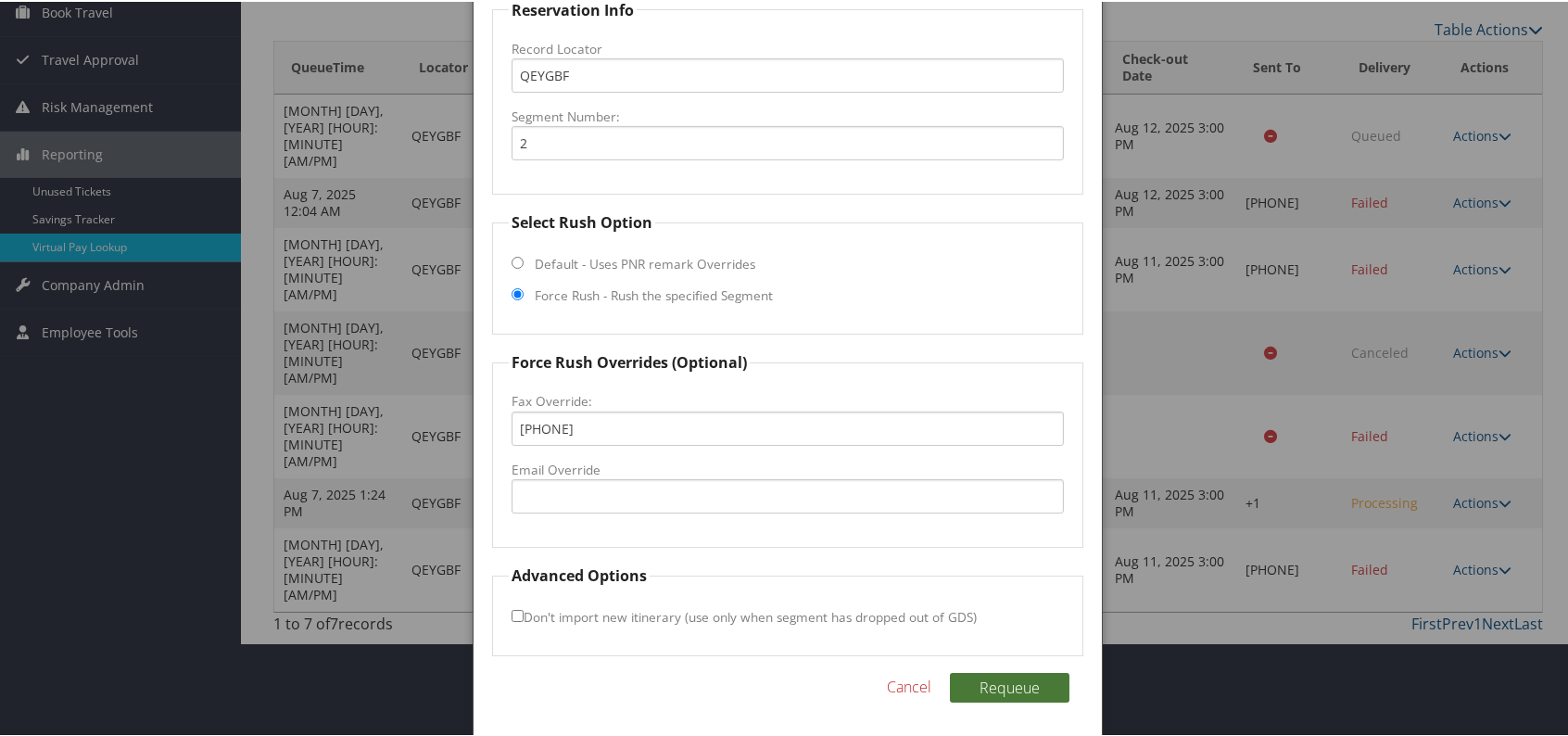 click on "Requeue" at bounding box center [1009, 686] 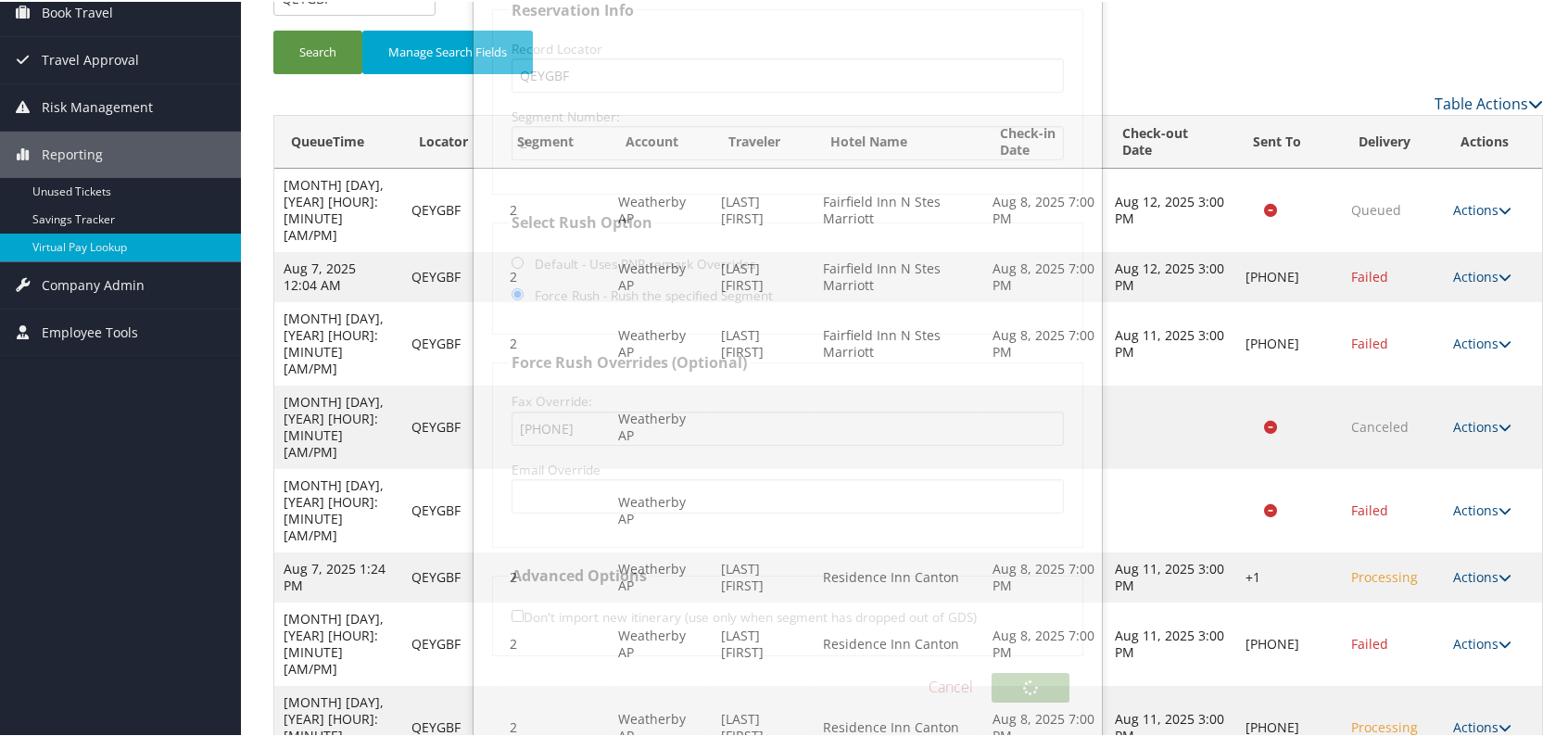 scroll, scrollTop: 35, scrollLeft: 0, axis: vertical 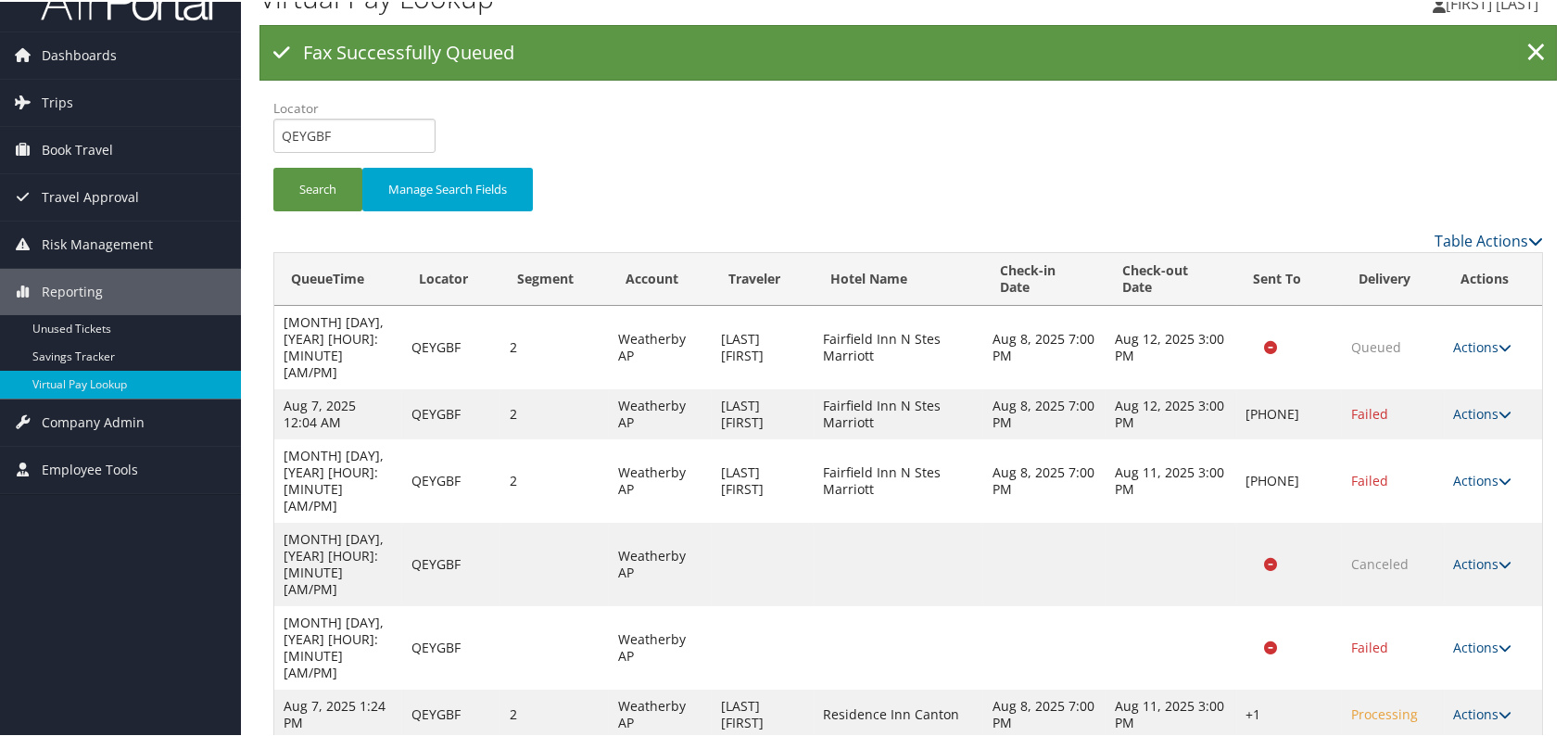 click at bounding box center (1506, 863) 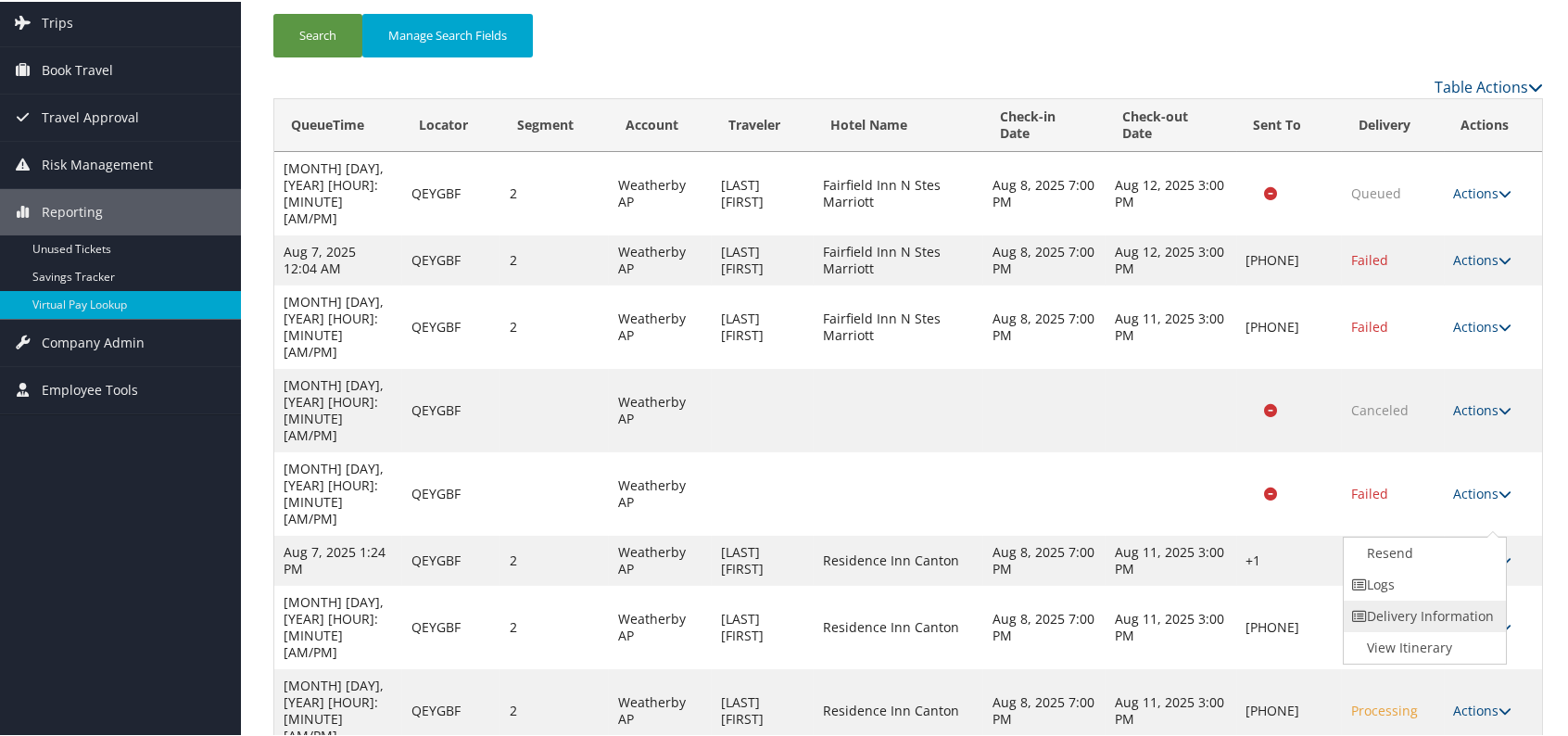 scroll, scrollTop: 42, scrollLeft: 0, axis: vertical 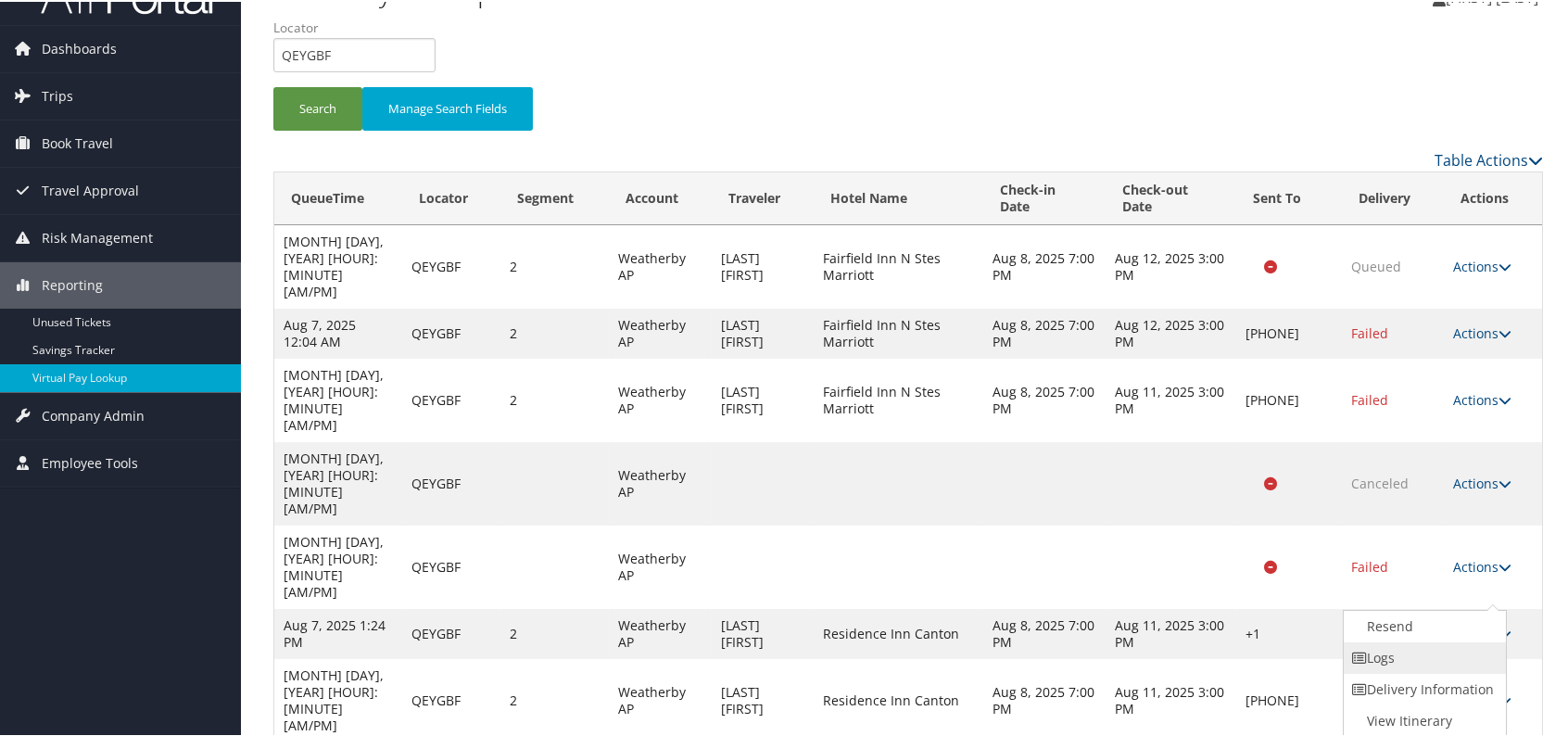 click on "Logs" at bounding box center (1423, 656) 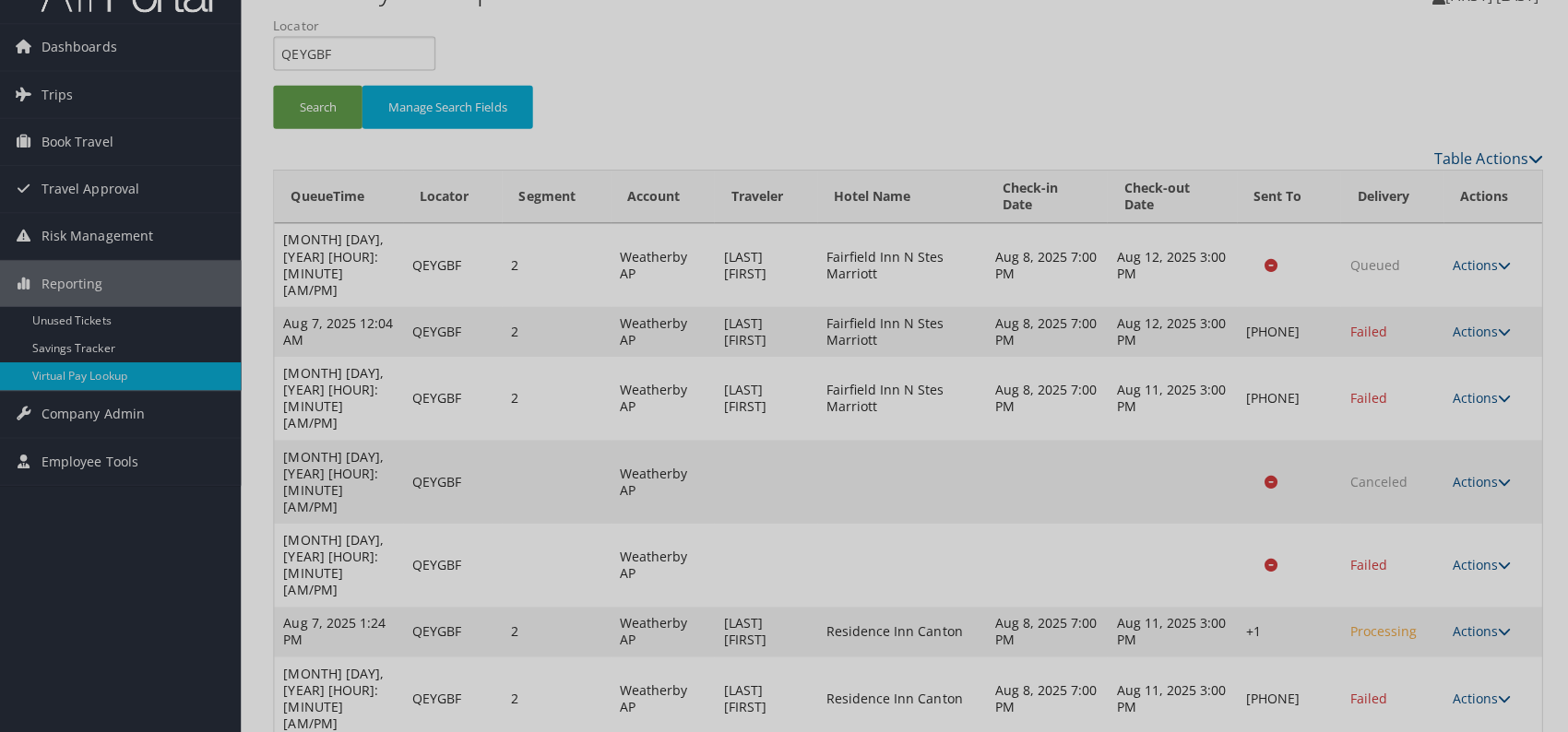 scroll, scrollTop: 0, scrollLeft: 0, axis: both 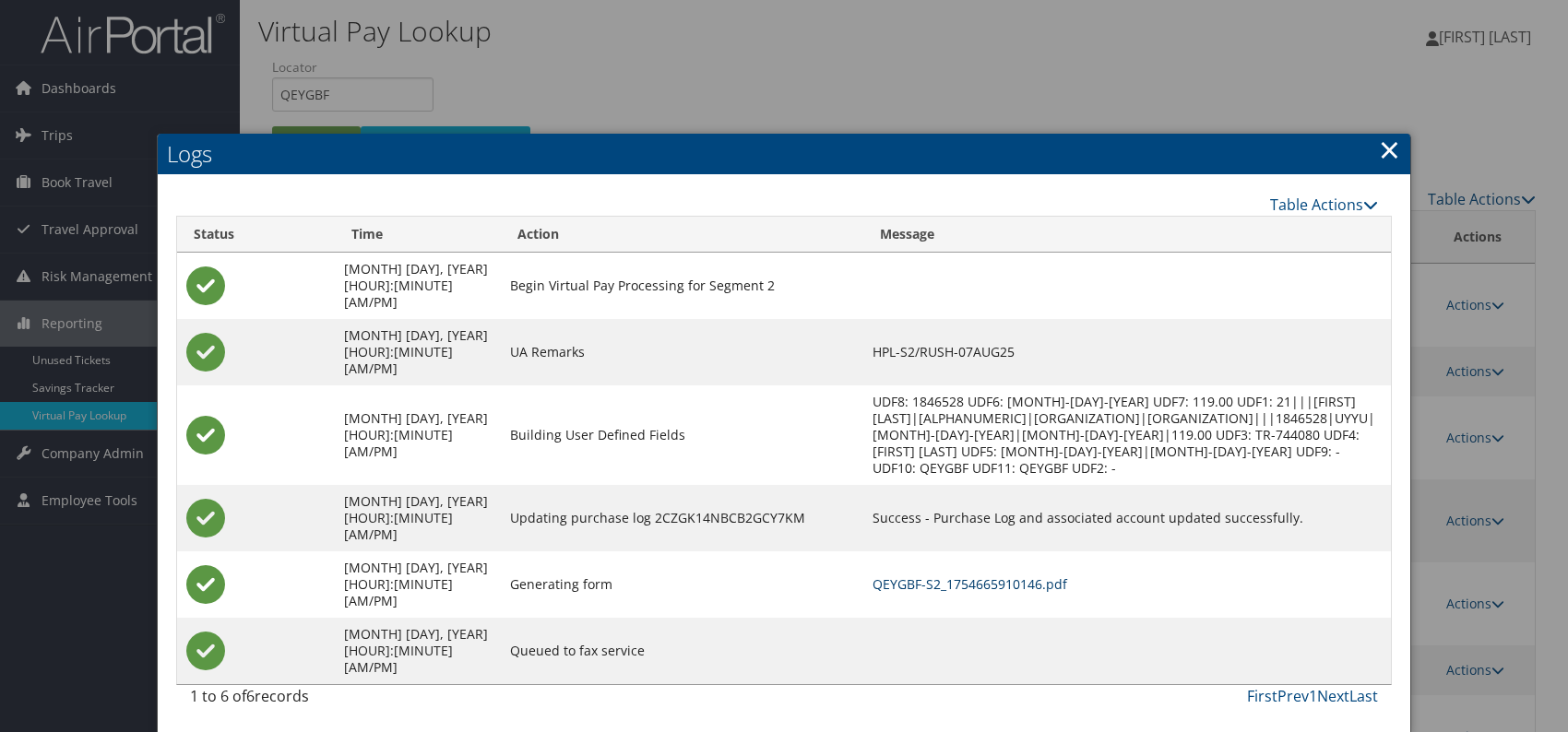 click on "QEYGBF-S2_1754665910146.pdf" at bounding box center [969, 584] 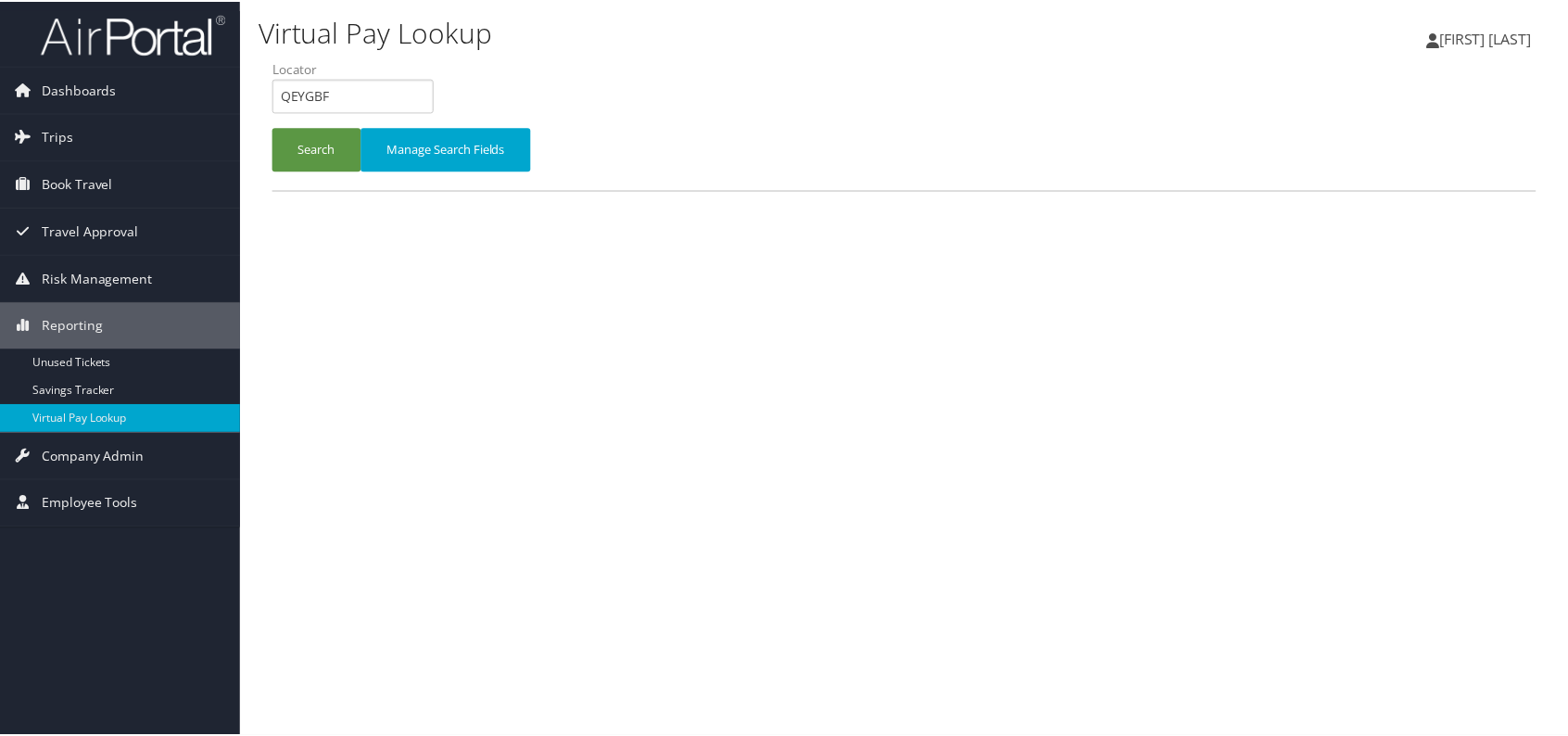 scroll, scrollTop: 0, scrollLeft: 0, axis: both 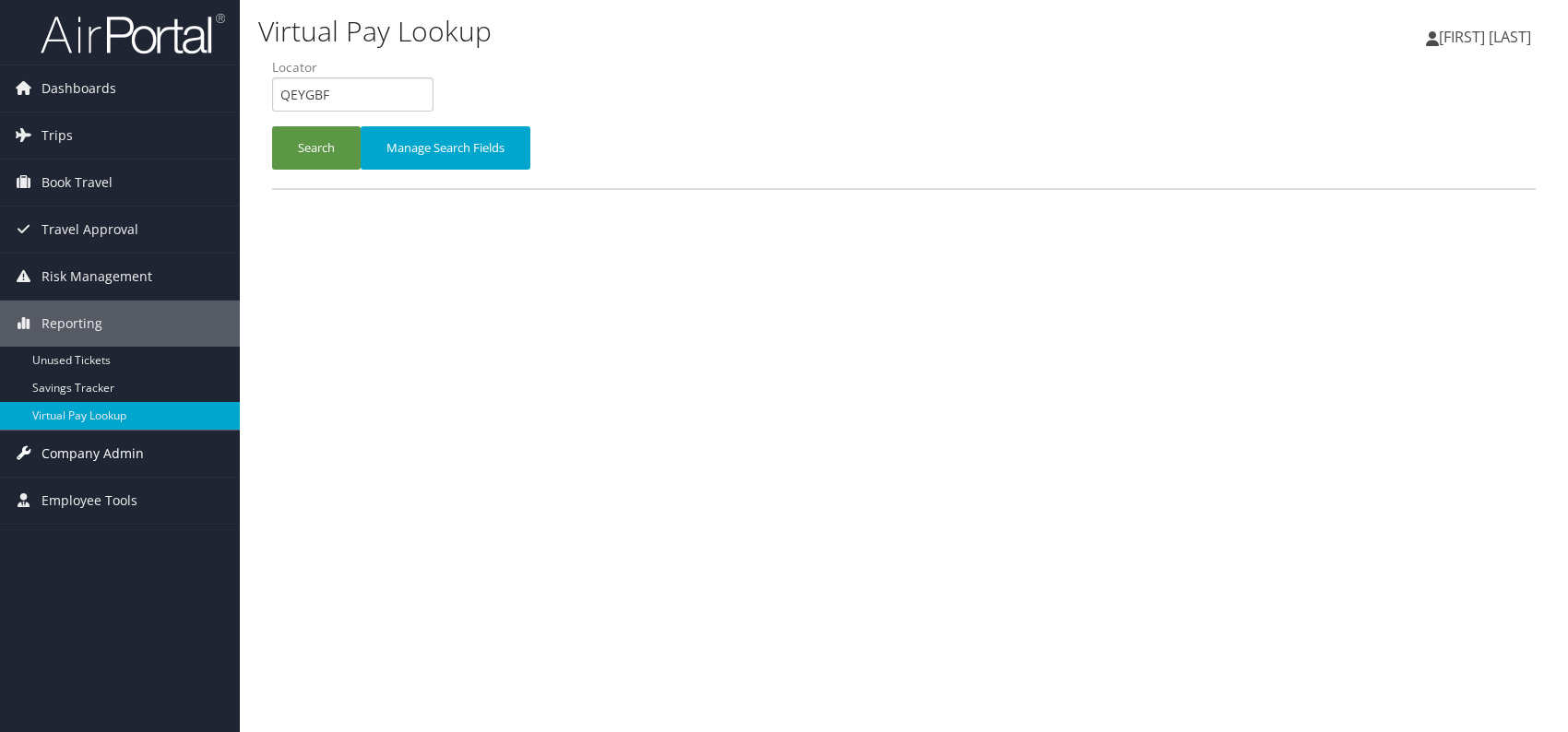 click on "Company Admin" at bounding box center [92, 454] 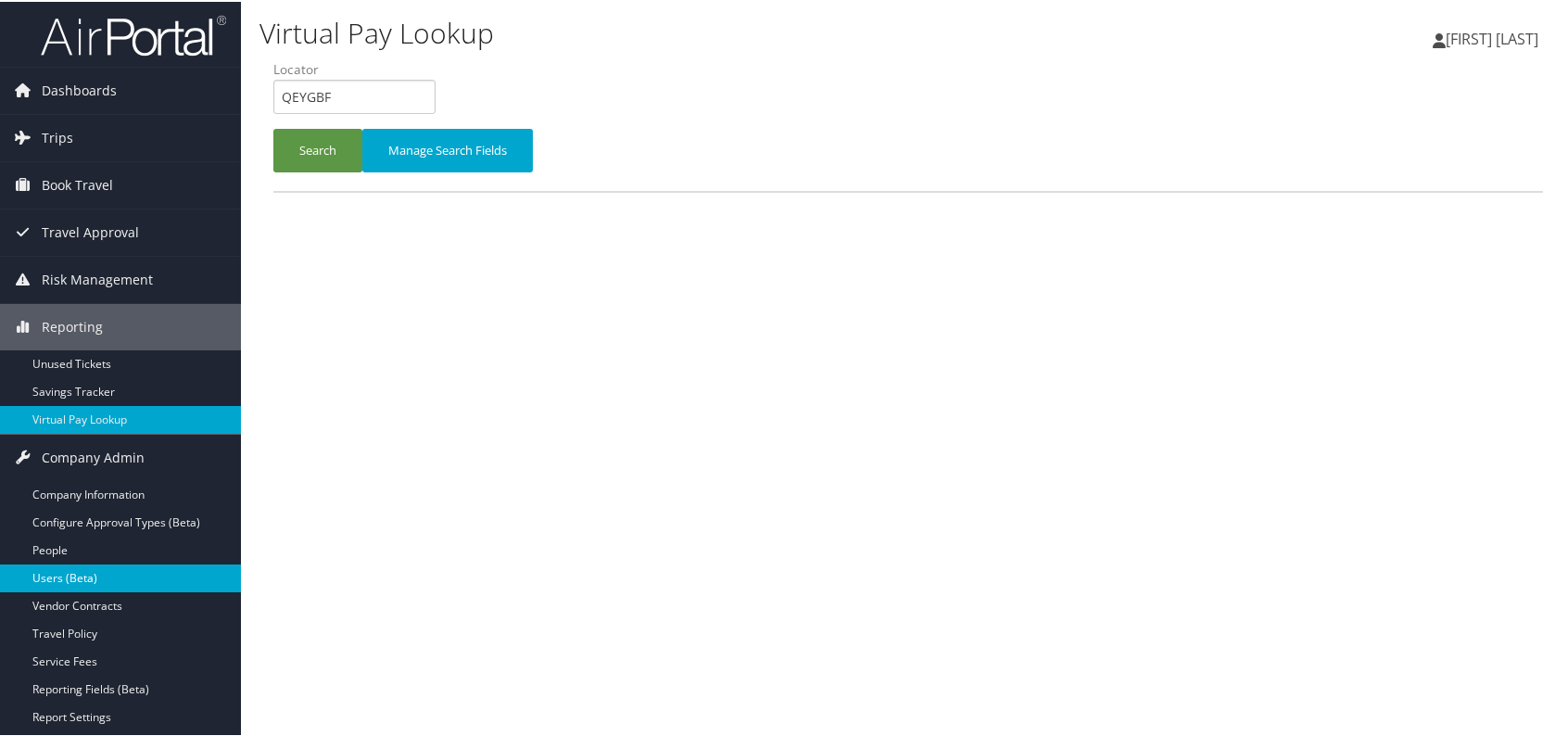 click on "Users (Beta)" at bounding box center [120, 577] 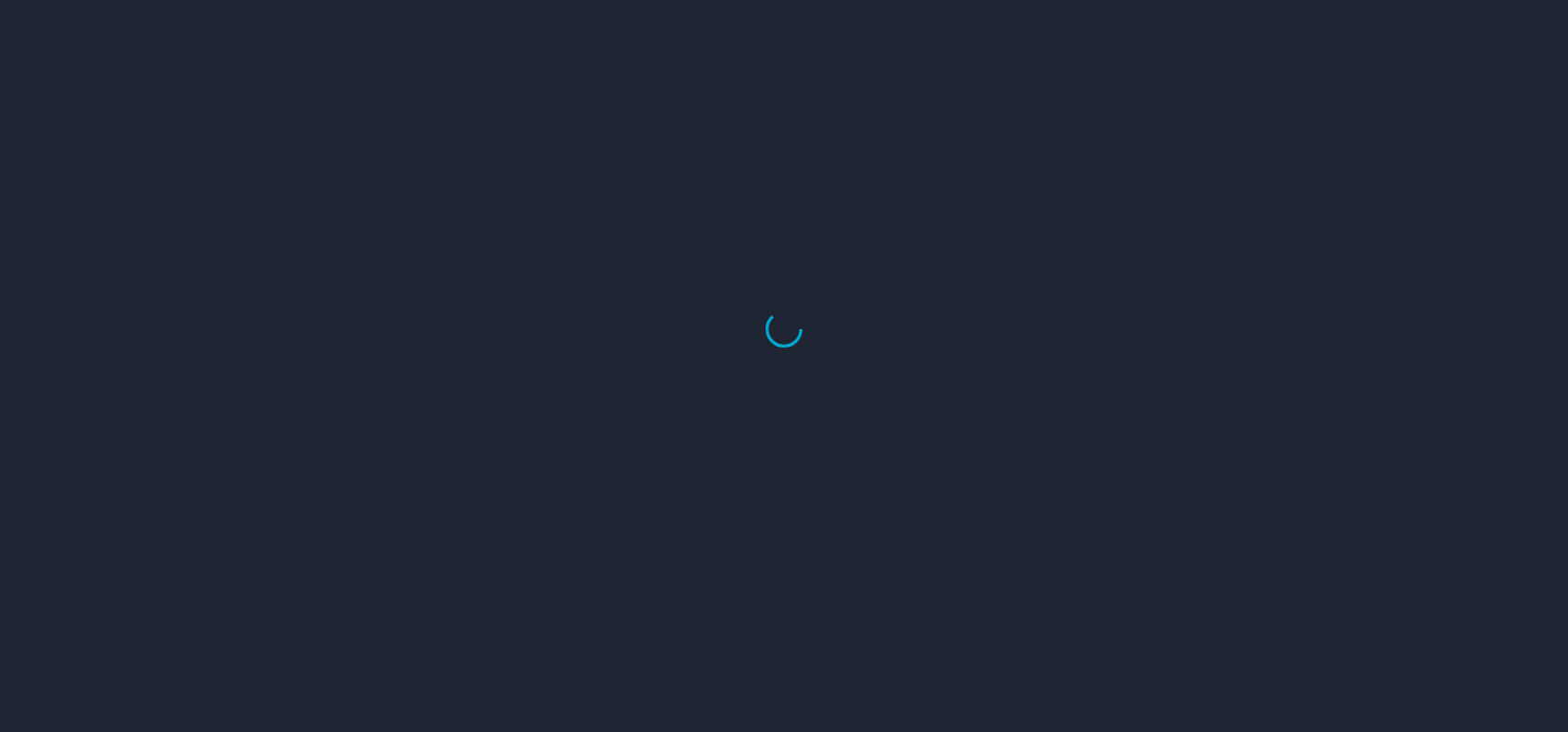 scroll, scrollTop: 0, scrollLeft: 0, axis: both 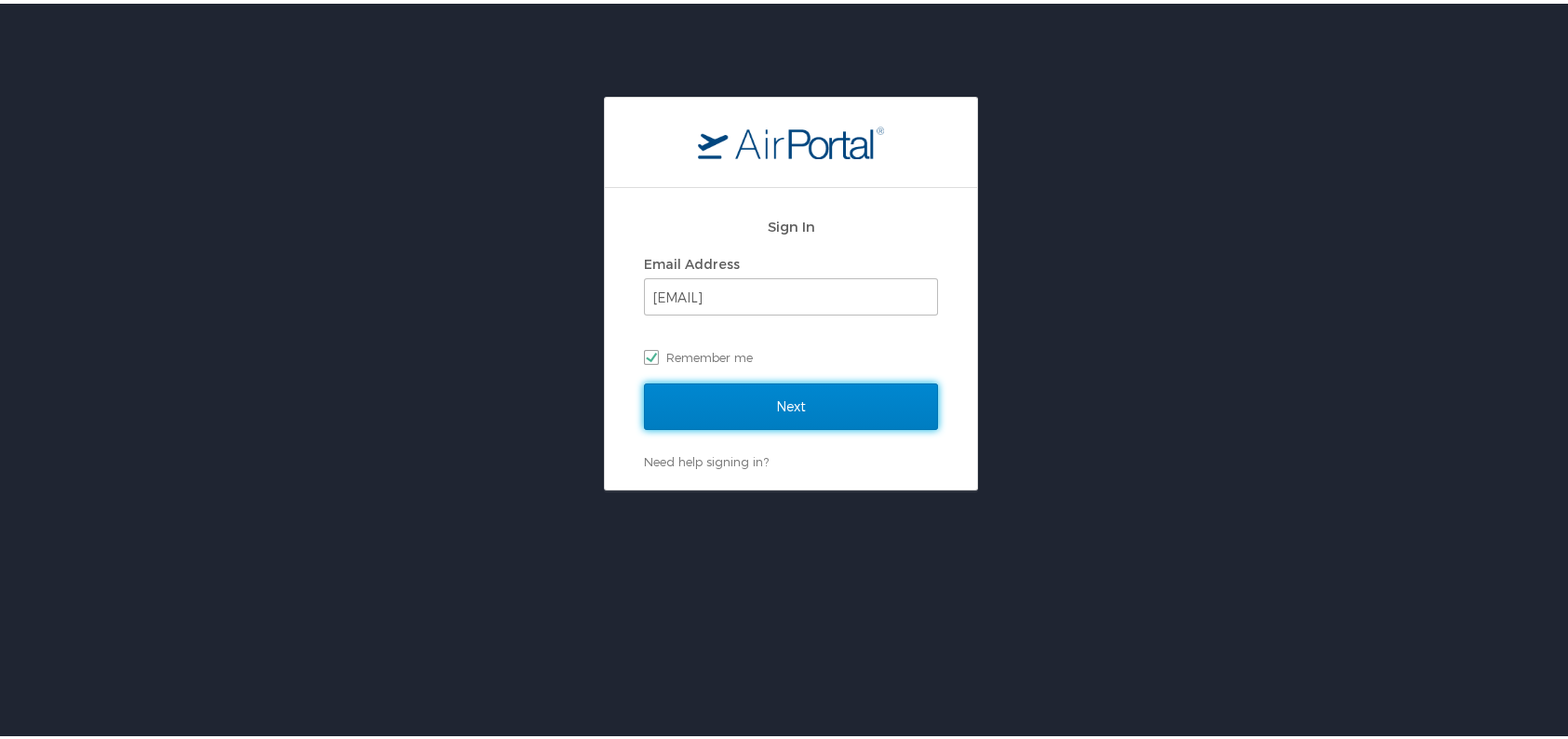 click on "Next" at bounding box center (791, 403) 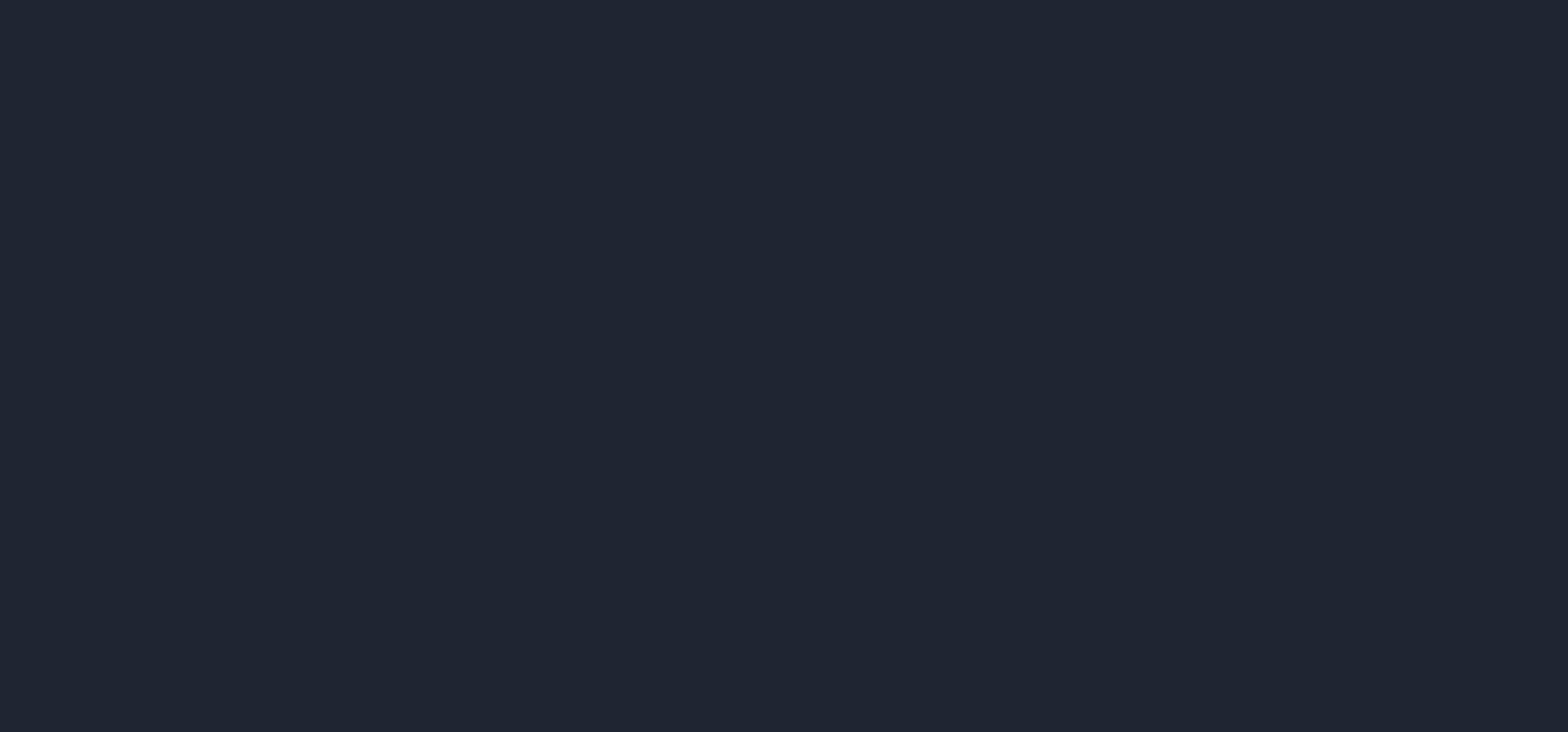 scroll, scrollTop: 0, scrollLeft: 0, axis: both 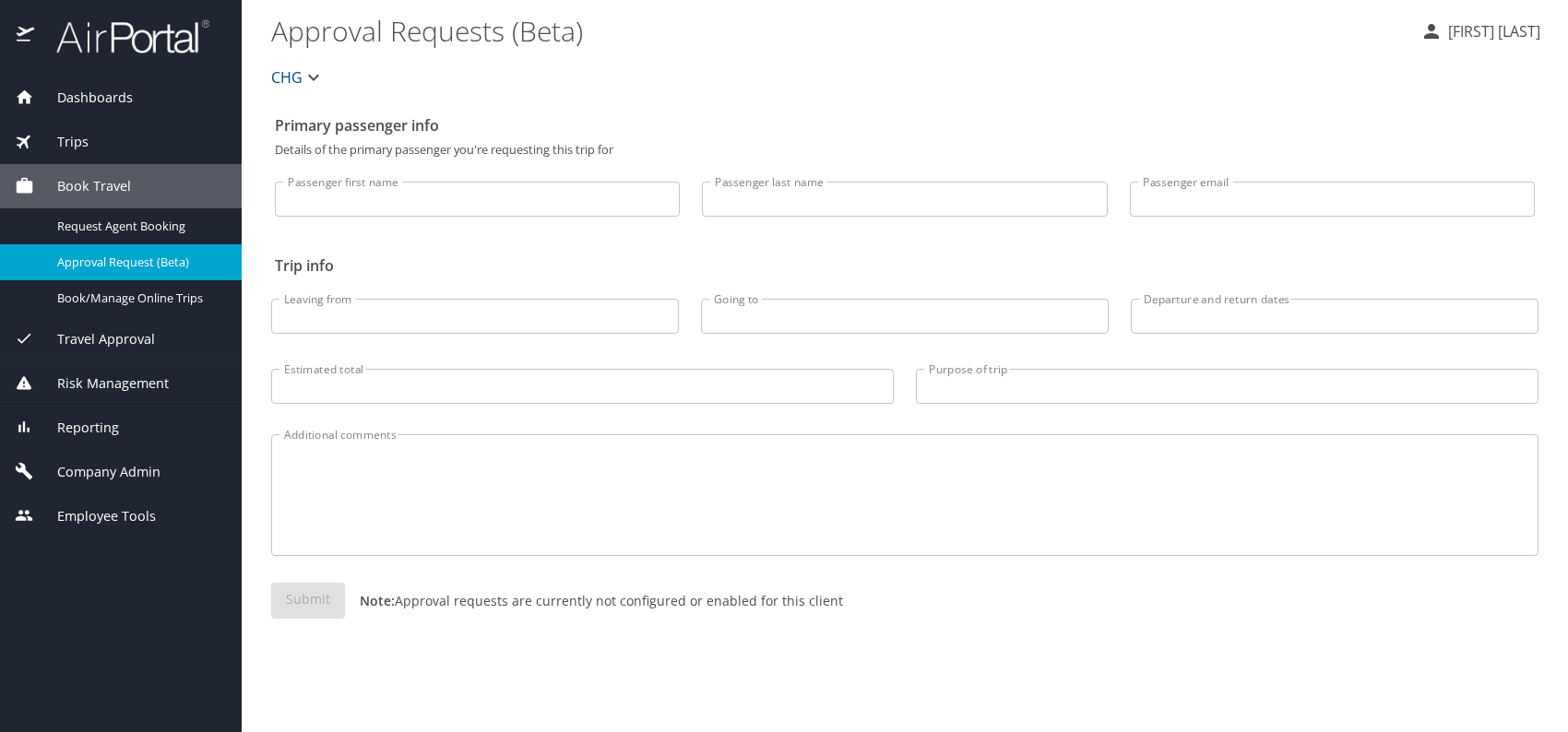 click on "Company Admin" at bounding box center (97, 472) 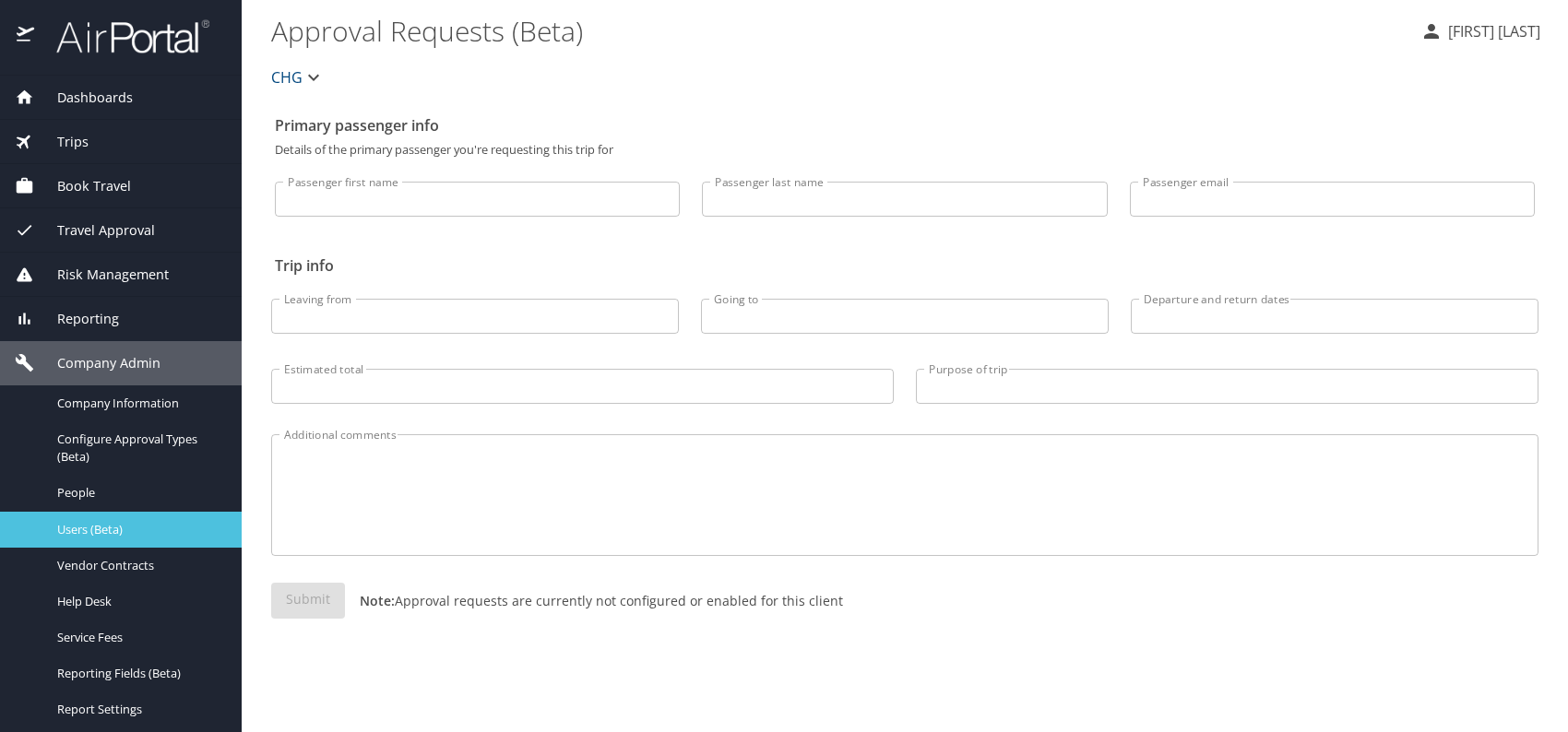 click on "Users (Beta)" at bounding box center [138, 529] 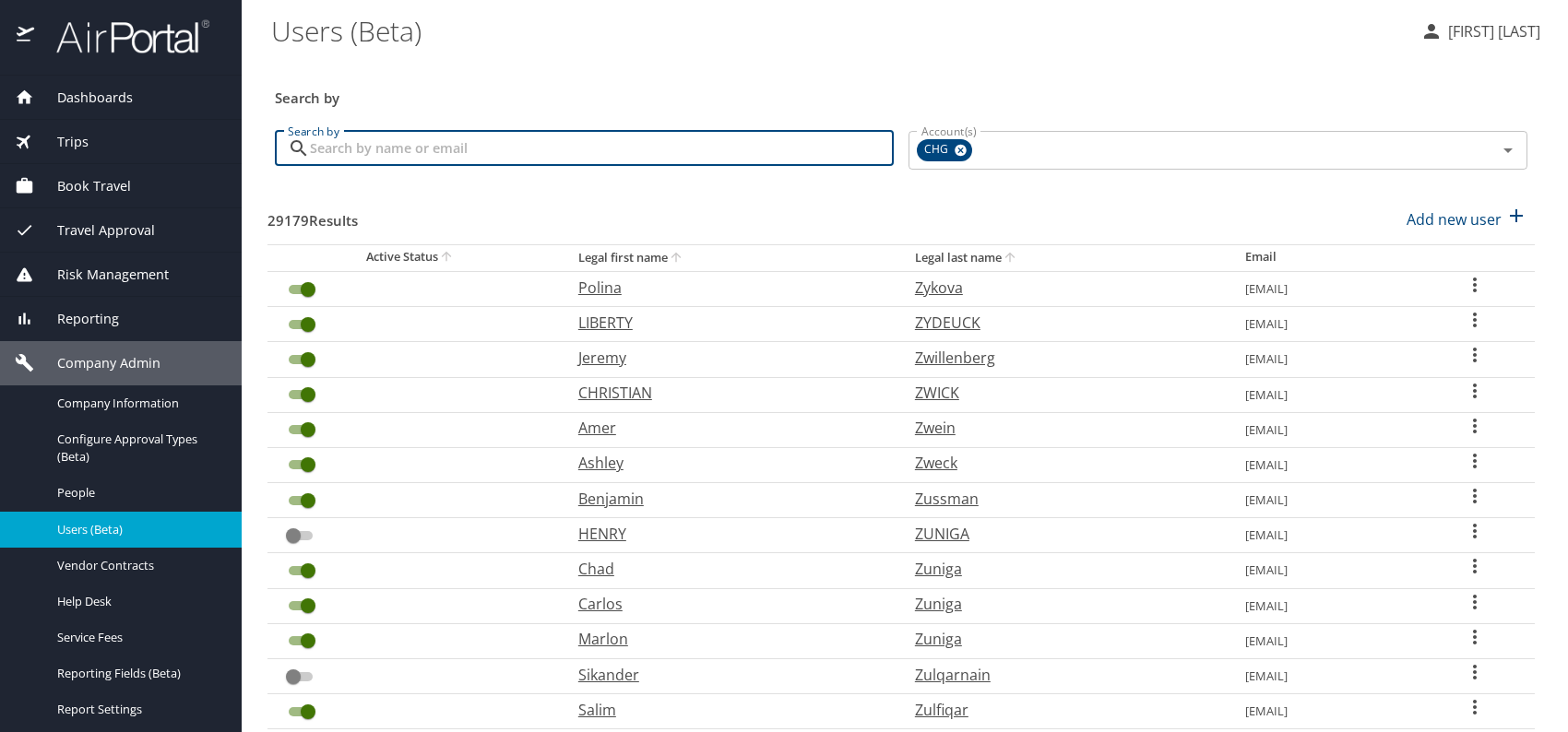 paste on "[EMAIL]" 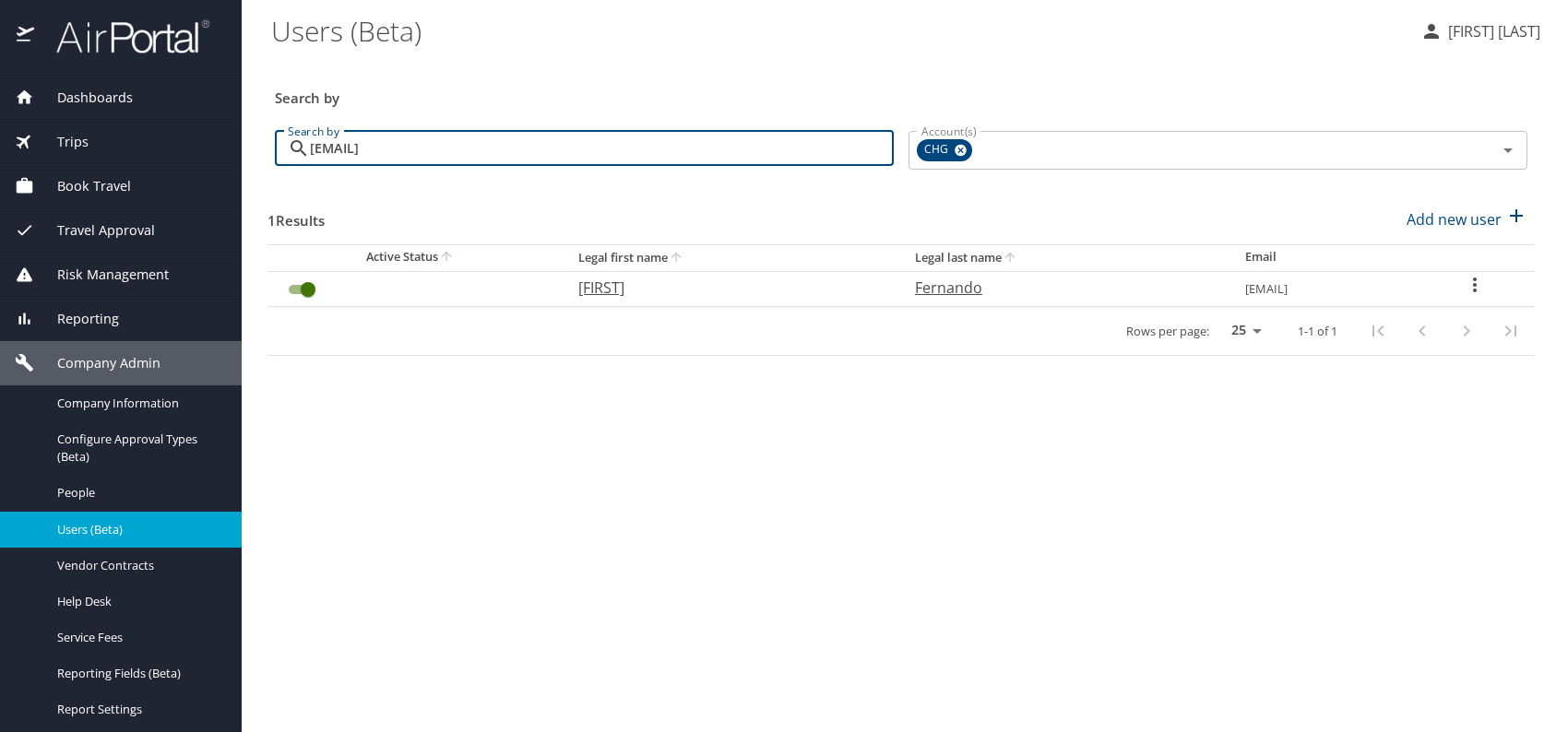 type on "[EMAIL]" 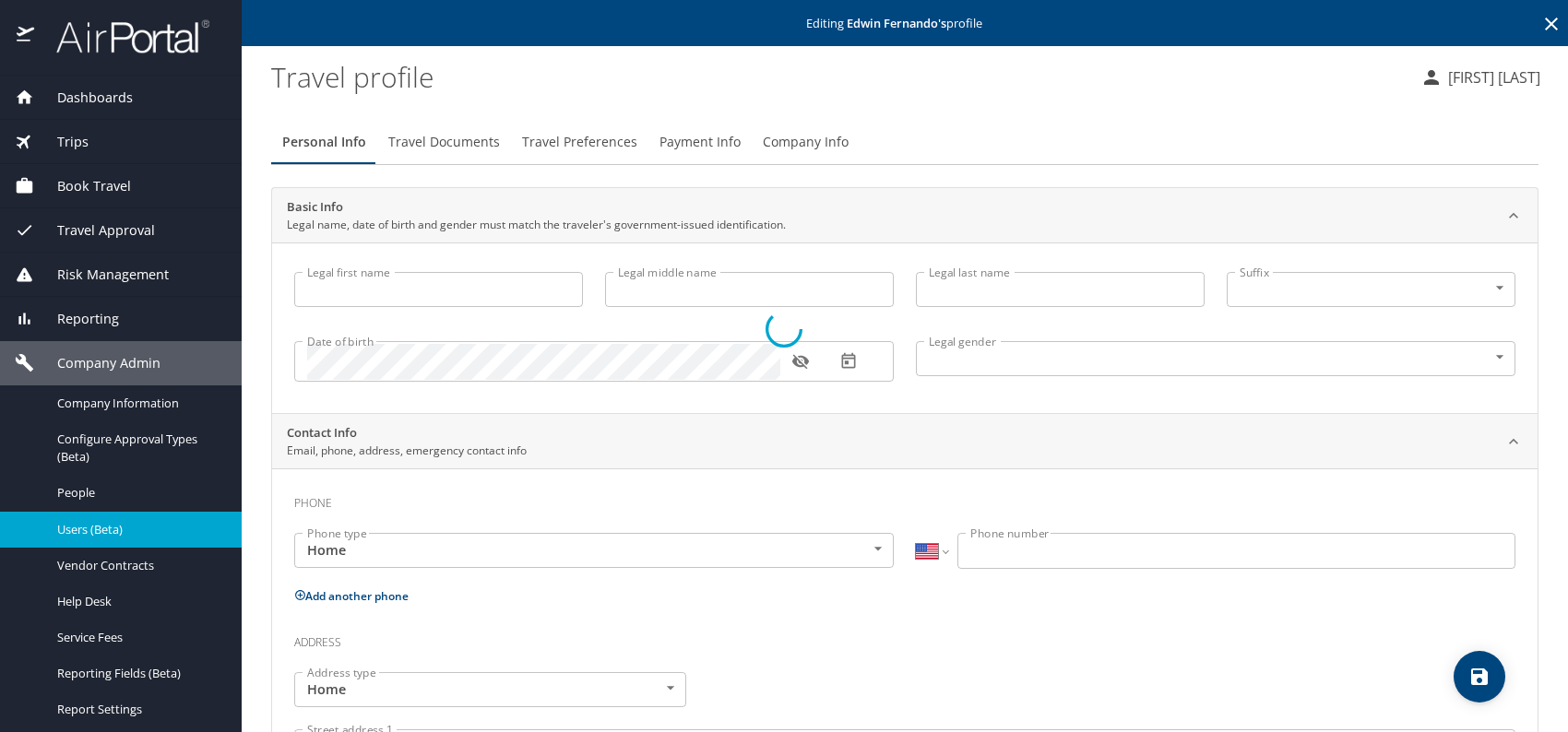 type on "[FIRST]" 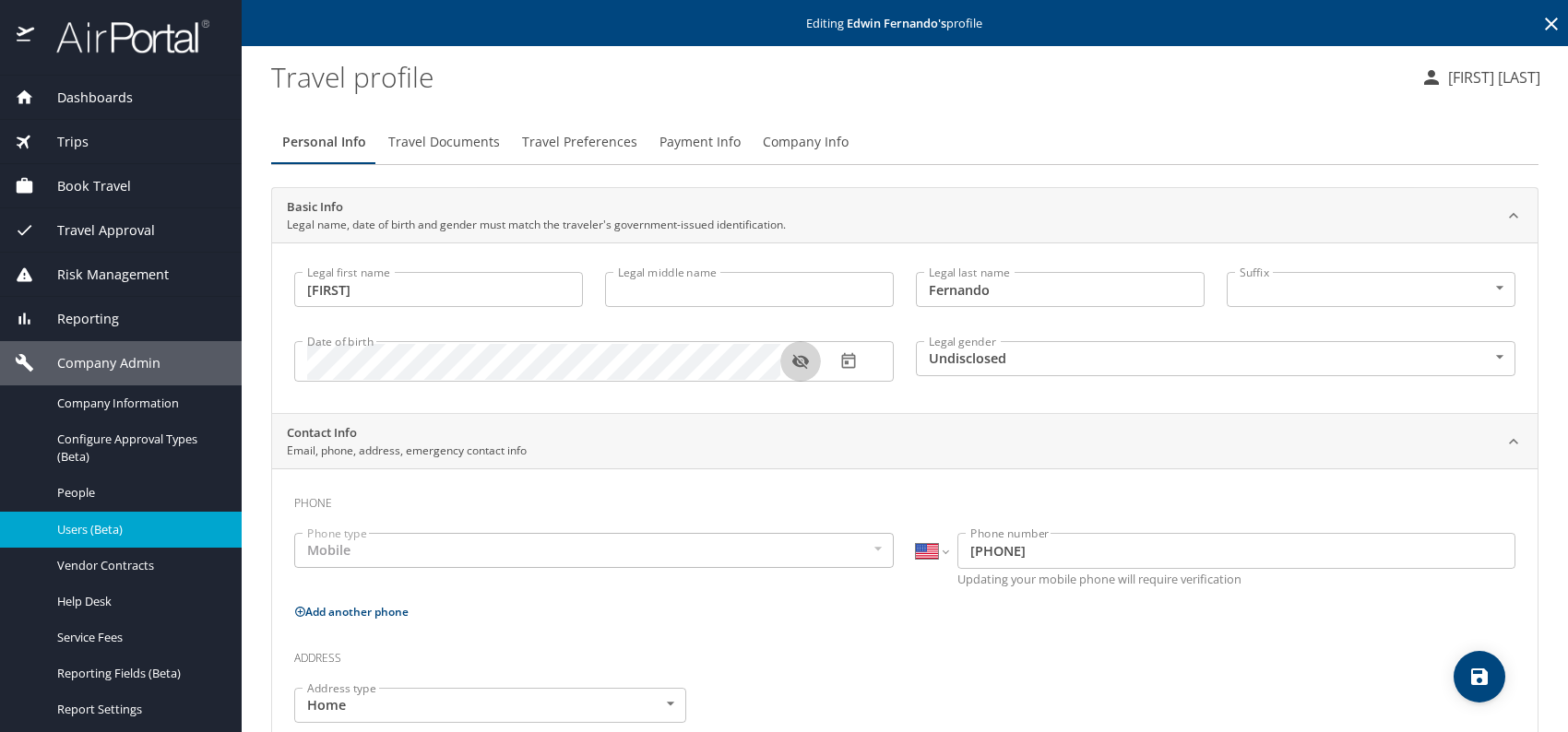 click 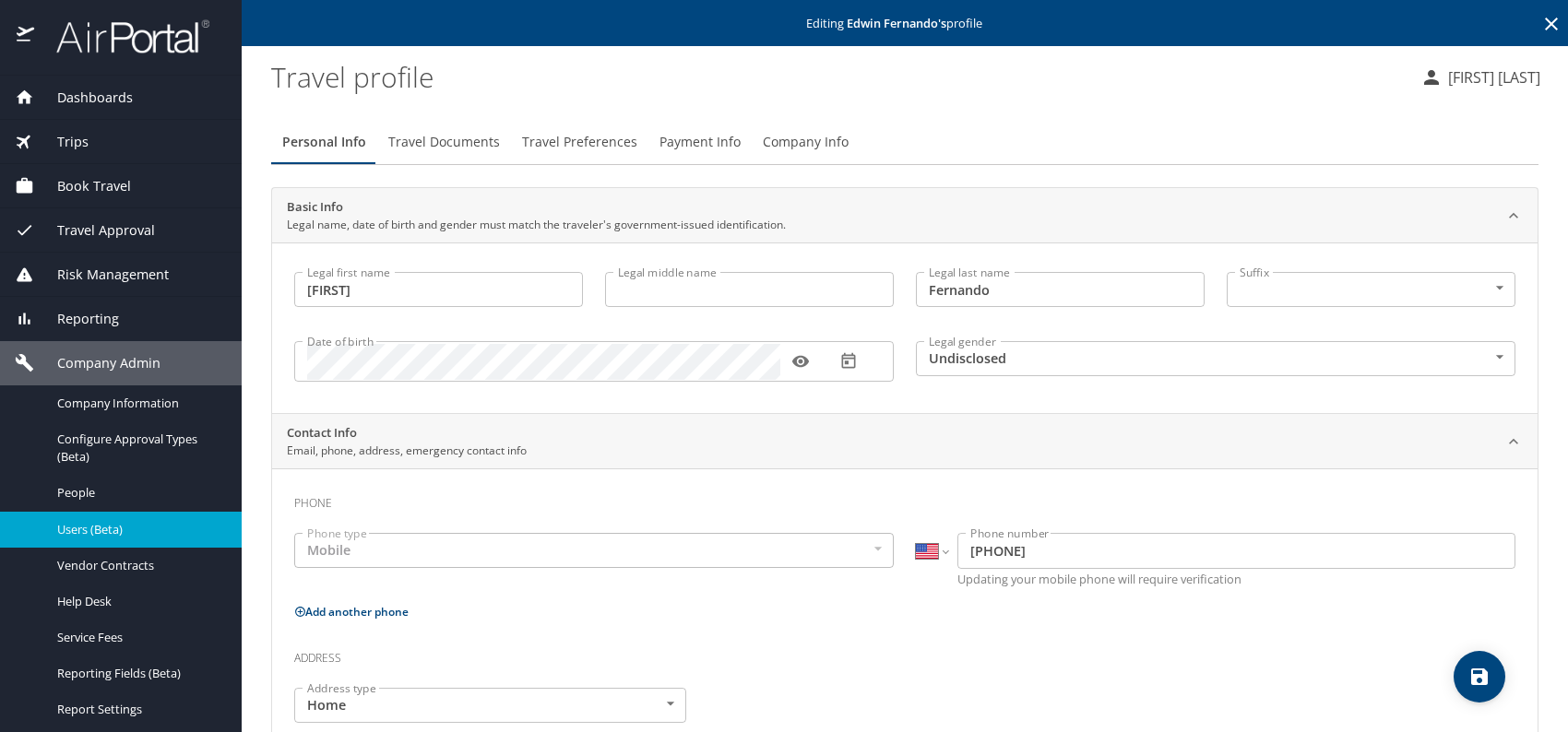 click on "Dashboards AirPortal 360™ Manager My Travel Dashboard Trips Airtinerary® Lookup Current / Future Trips Past Trips Trips Missing Hotel Hotel Check-ins Book Travel Request Agent Booking Approval Request (Beta) Book/Manage Online Trips Travel Approval Pending Trip Approvals Approved Trips Canceled Trips Approvals (Beta) Risk Management SecurityLogic® Map Assistance Requests Travel Alerts Notifications Reporting Unused Tickets Savings Tracker Value Scorecard Virtual Pay Lookup Domo IBank Prime Analytics Company Admin Company Information Configure Approval Types (Beta) People Users (Beta) Vendor Contracts Help Desk Service Fees Reporting Fields (Beta) Report Settings Virtual Pay Settings Employee Tools Help Desk   Editing   Edwin Fernando 's  profile   Travel profile Romina Kwock Personal Info Travel Documents Travel Preferences Payment Info Company Info Basic Info Legal name, date of birth and gender must match the traveler's government-issued identification.   Legal first name Edwin Legal first name" at bounding box center (784, 366) 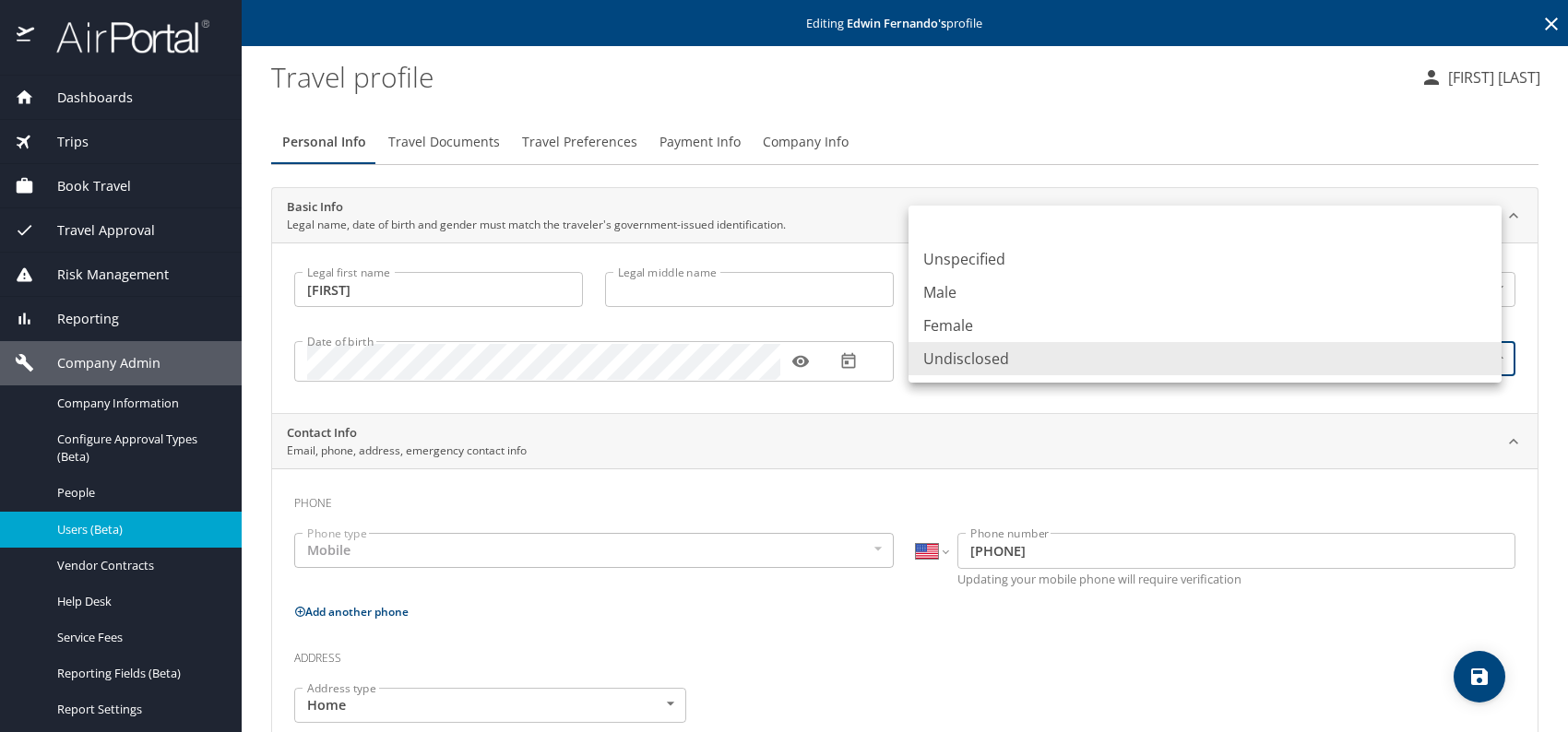 click on "Male" at bounding box center (1205, 292) 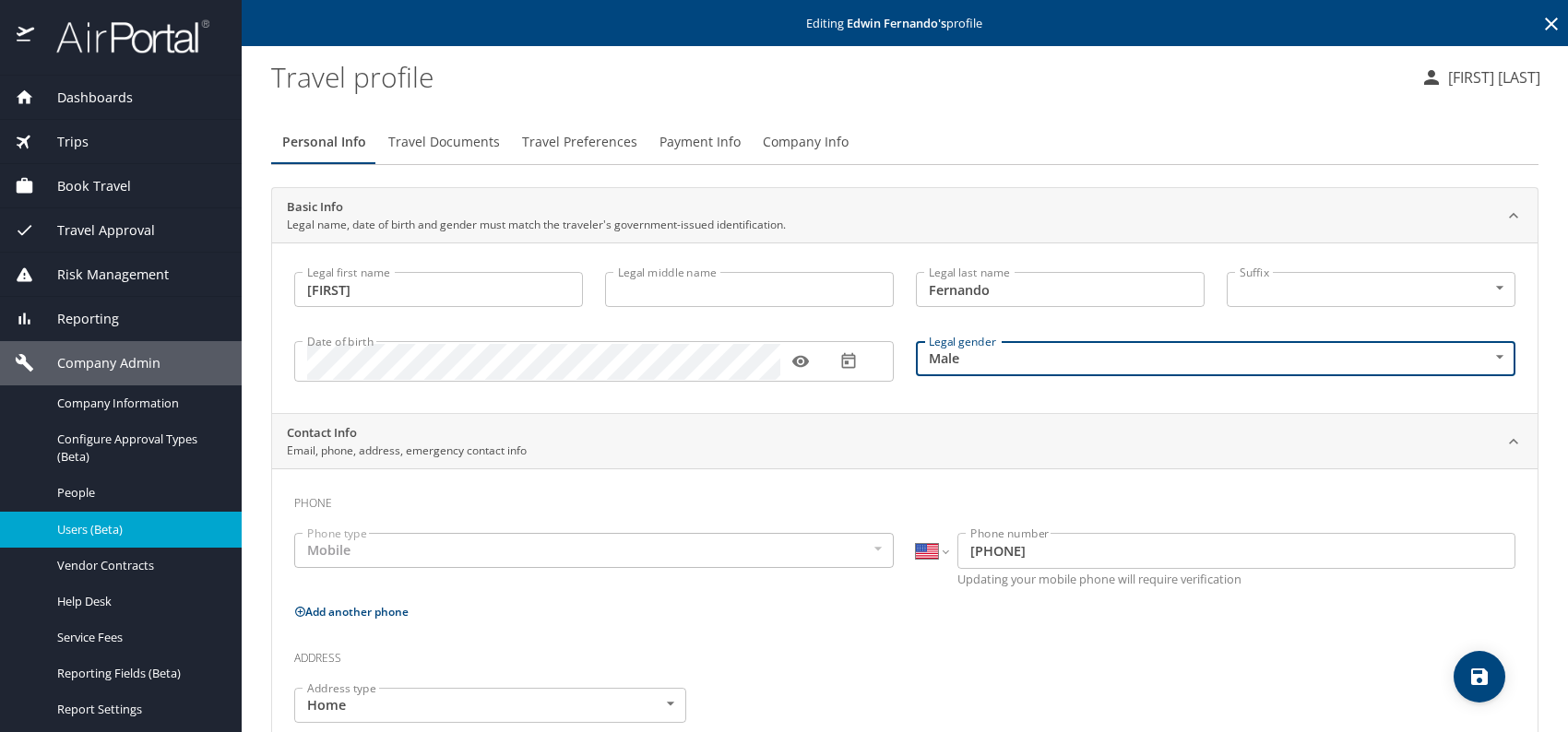 type on "Male" 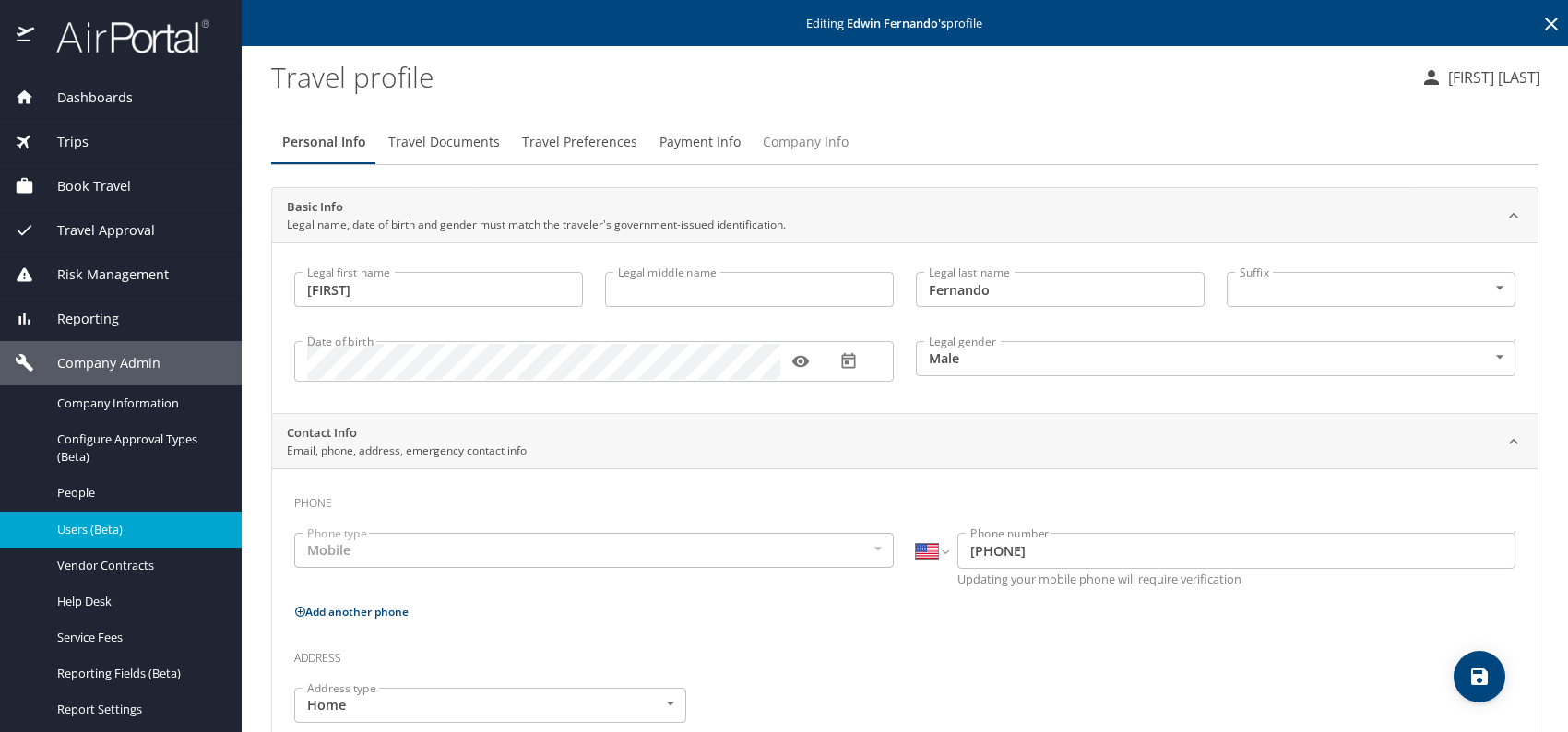 click on "Company Info" at bounding box center (805, 142) 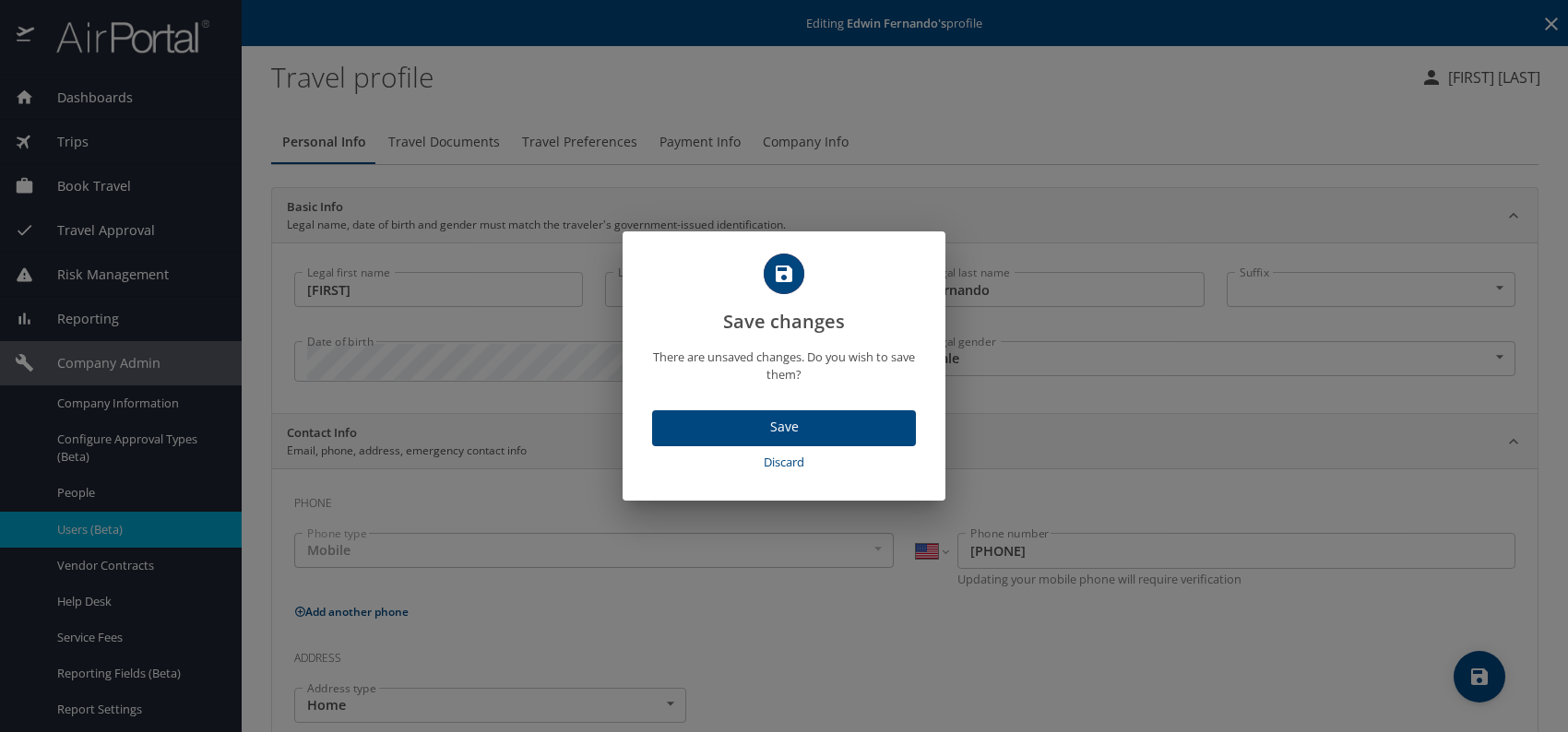 click on "Save" at bounding box center (784, 427) 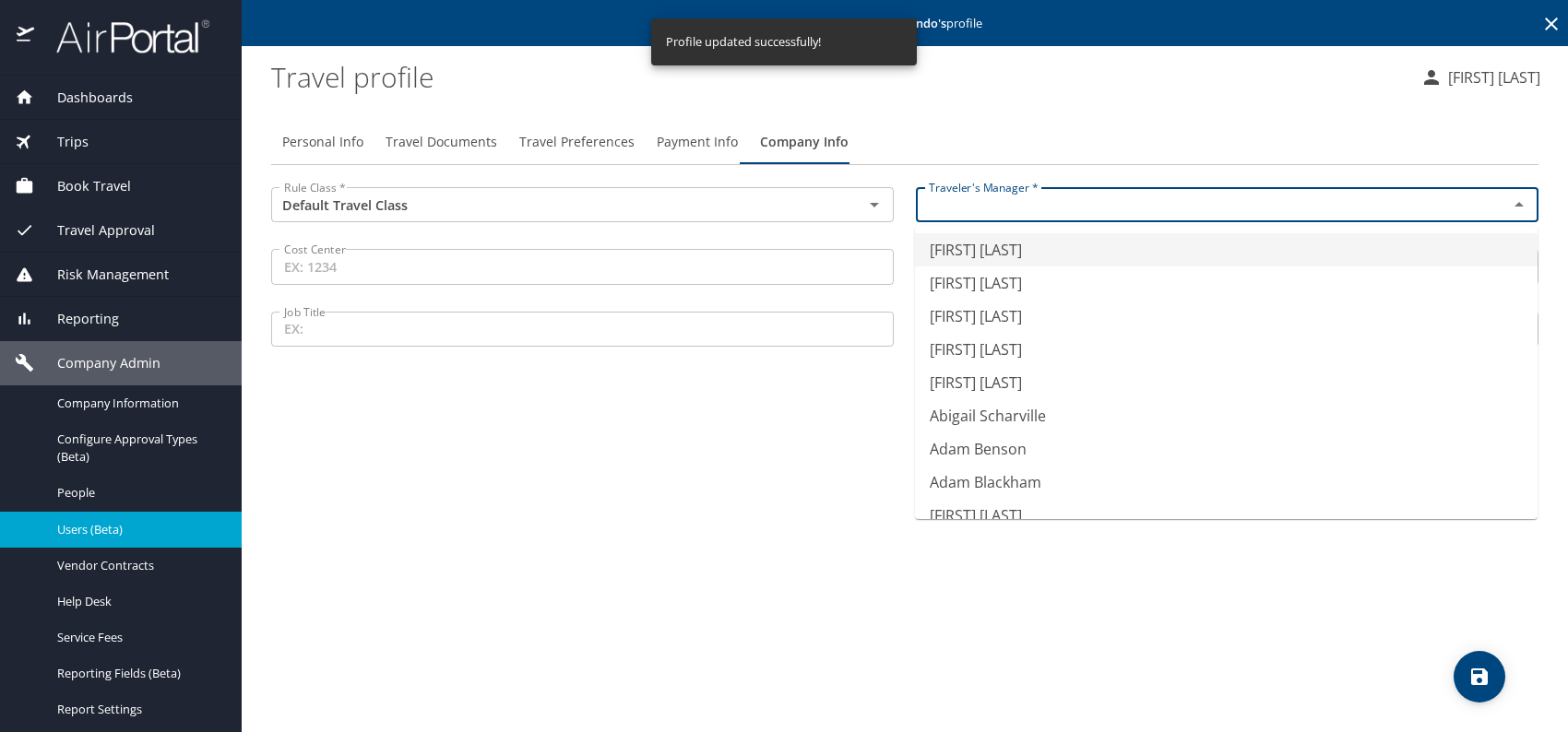 click at bounding box center [1200, 205] 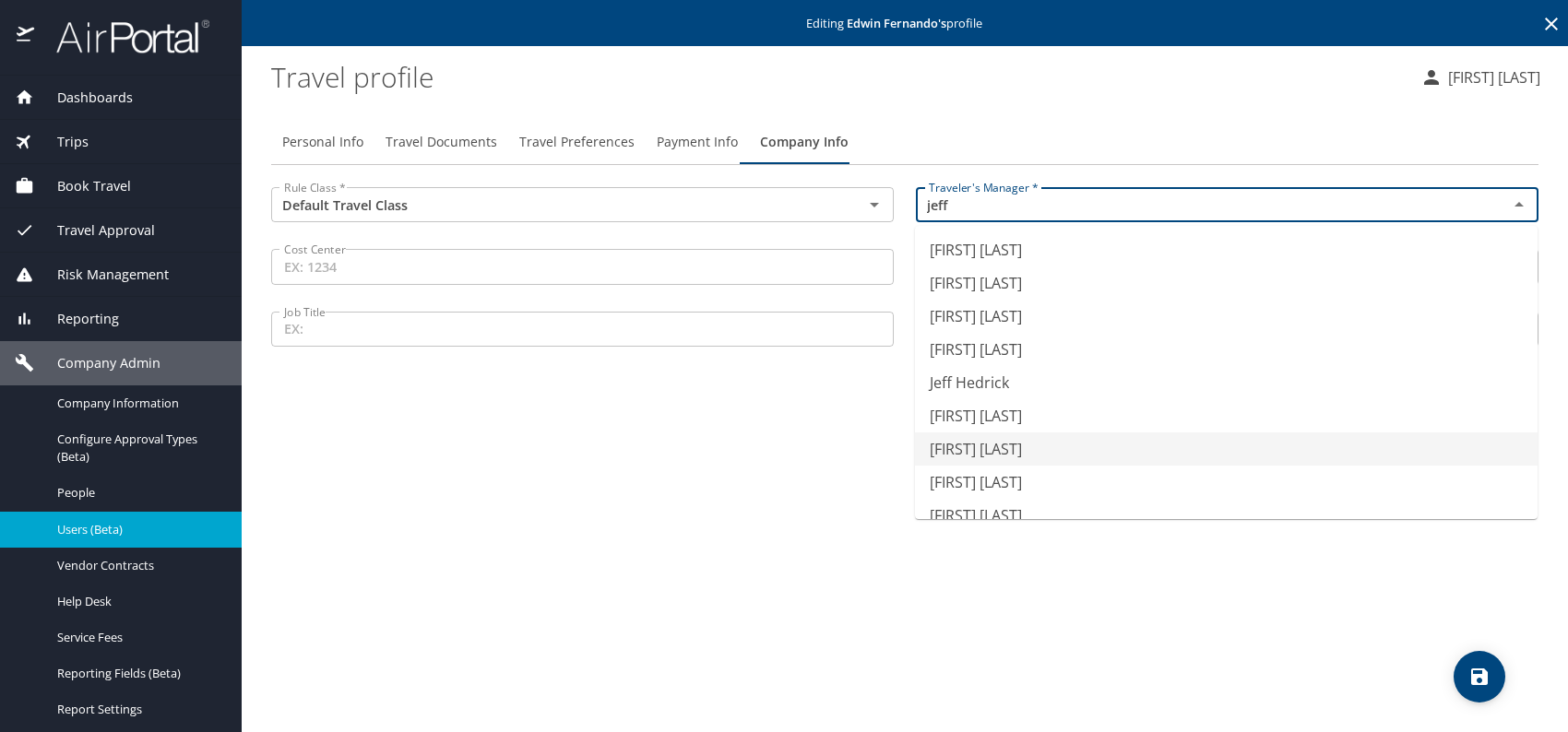 click on "[FIRST] [LAST]" at bounding box center (1226, 449) 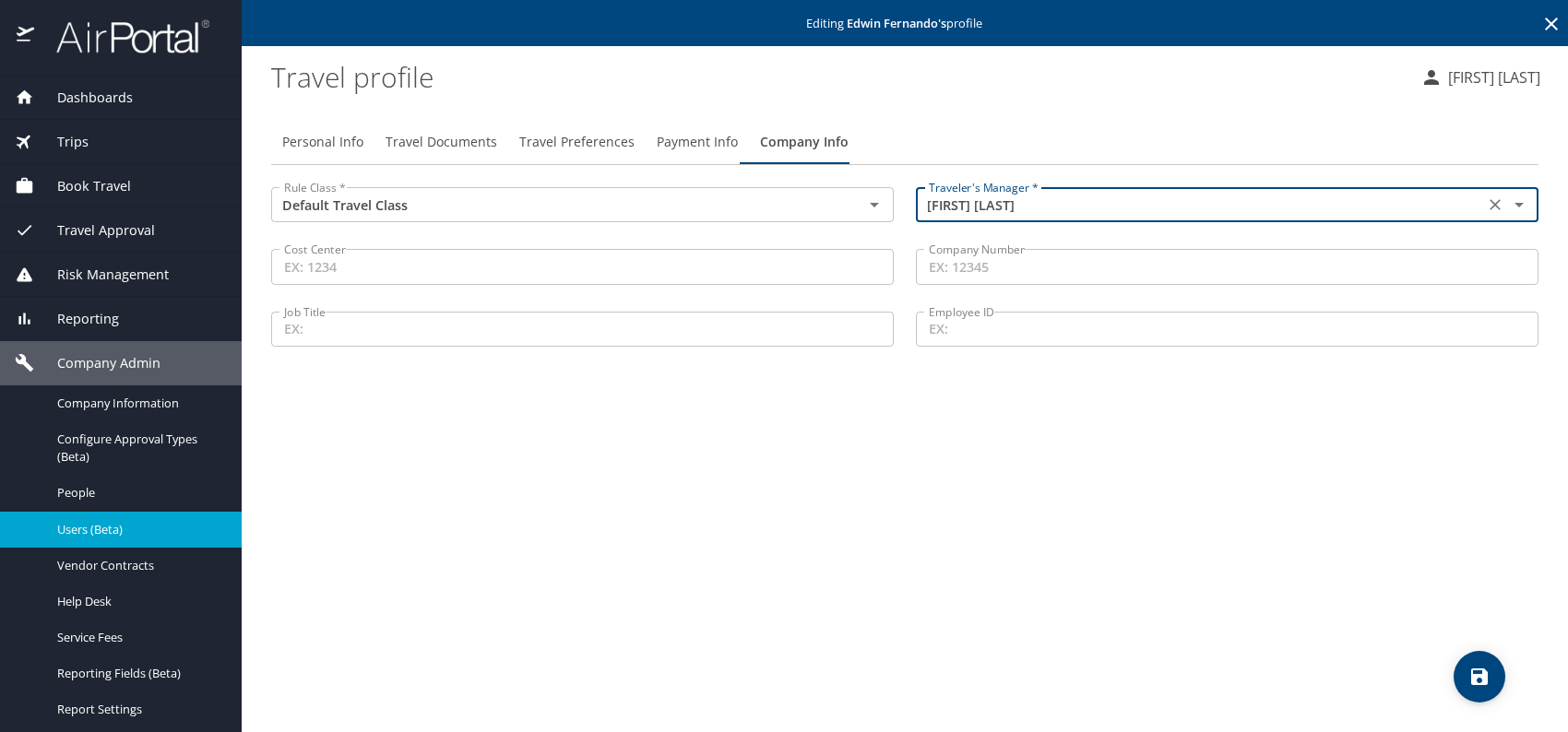 type on "[FIRST] [LAST]" 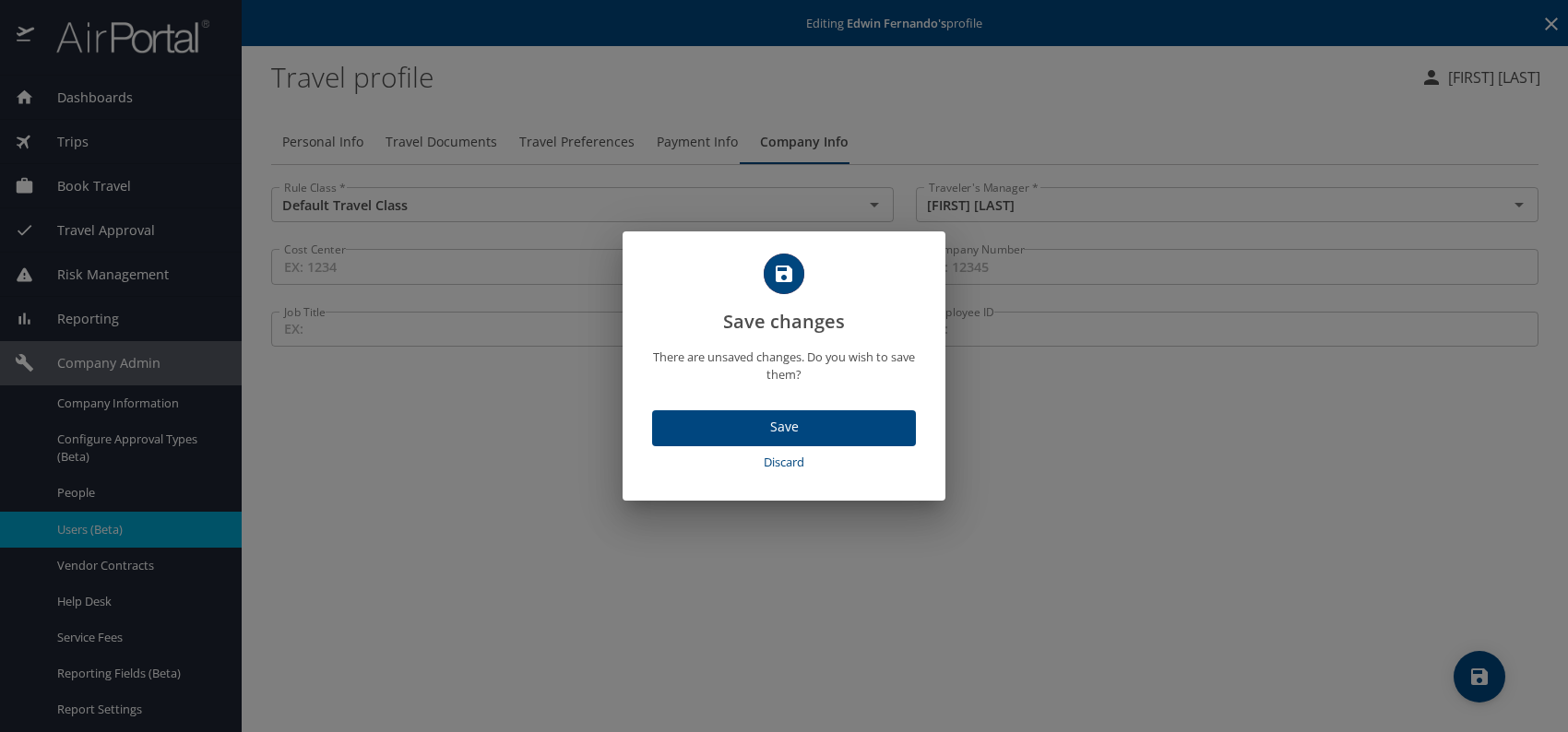 click on "Save" at bounding box center (784, 427) 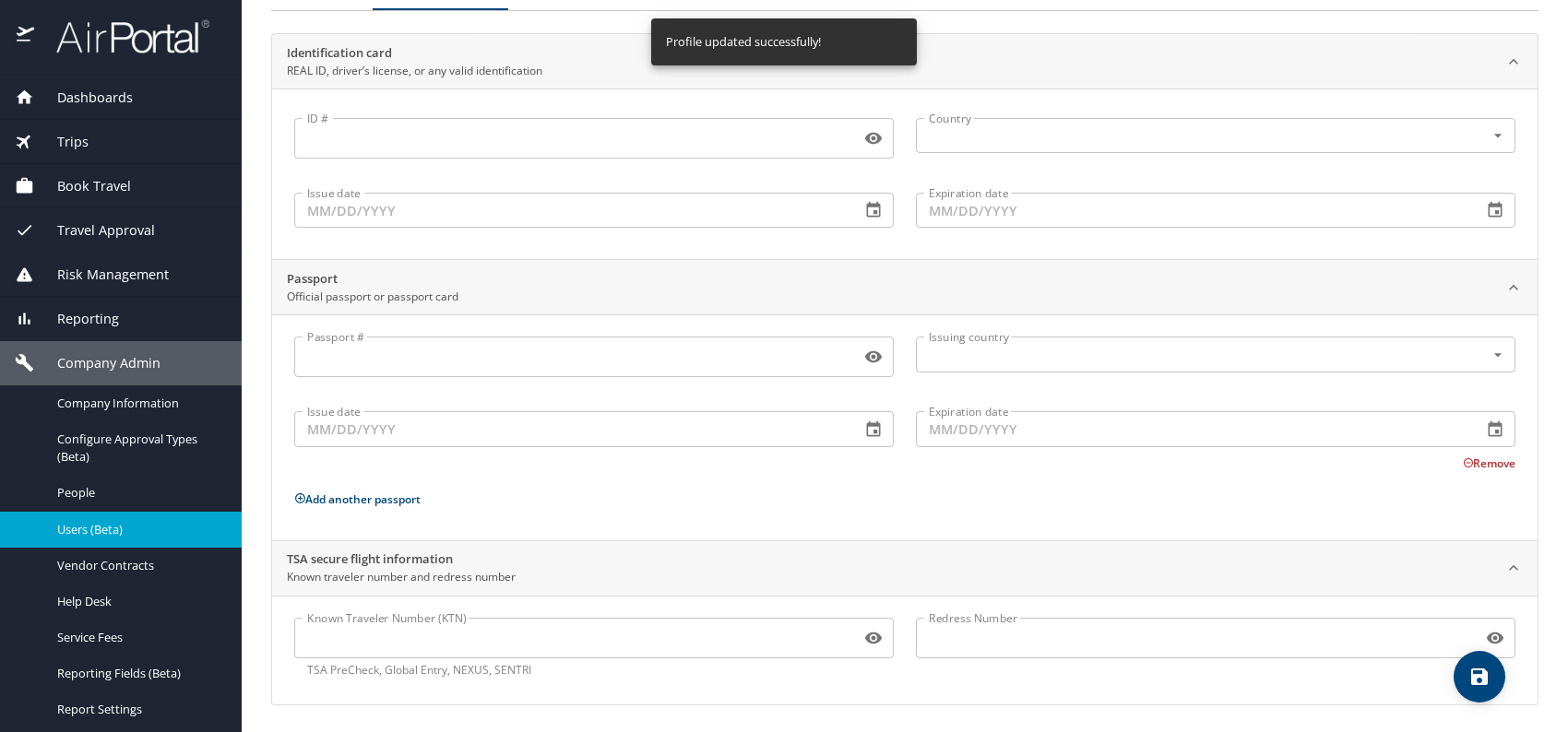 scroll, scrollTop: 155, scrollLeft: 0, axis: vertical 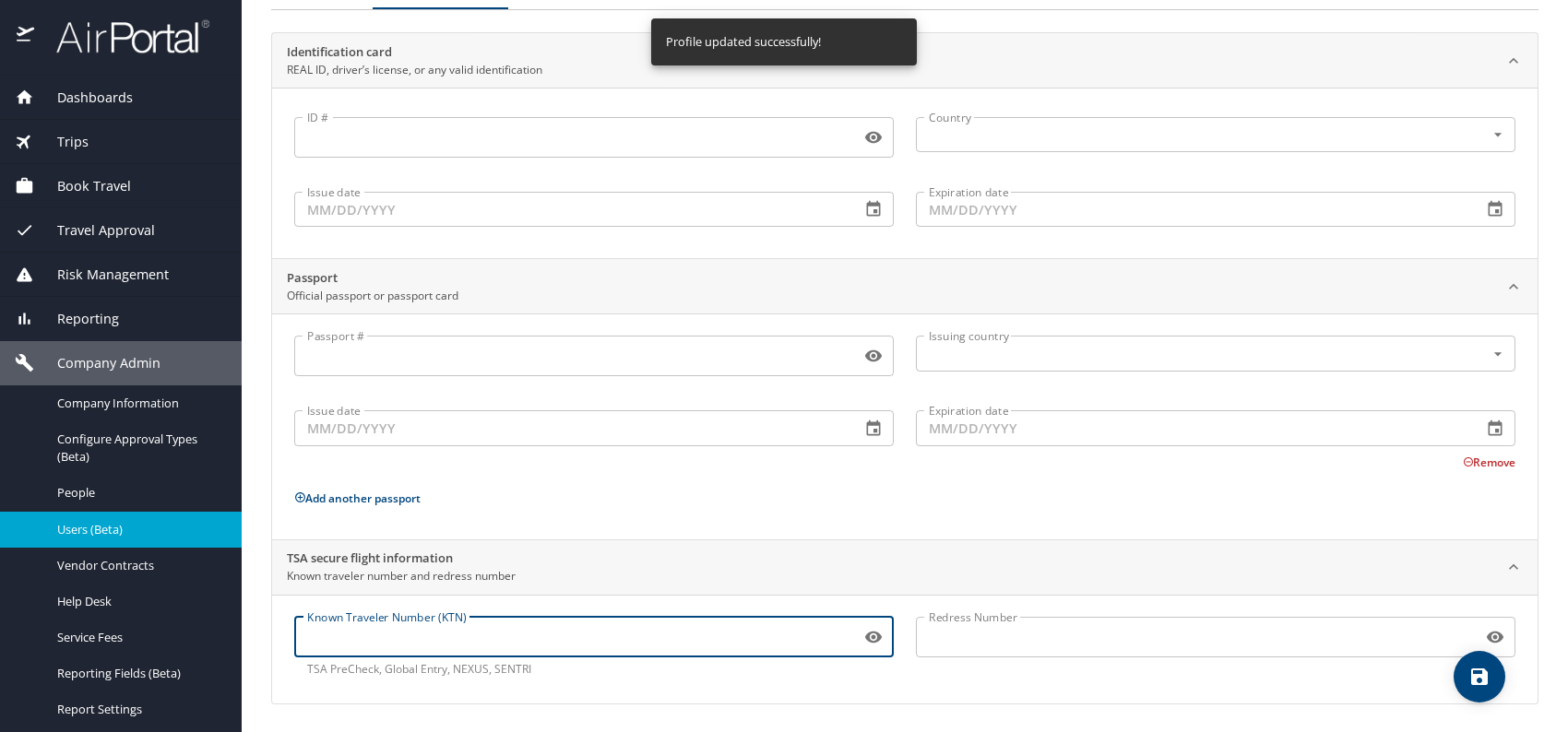 paste on "166336502" 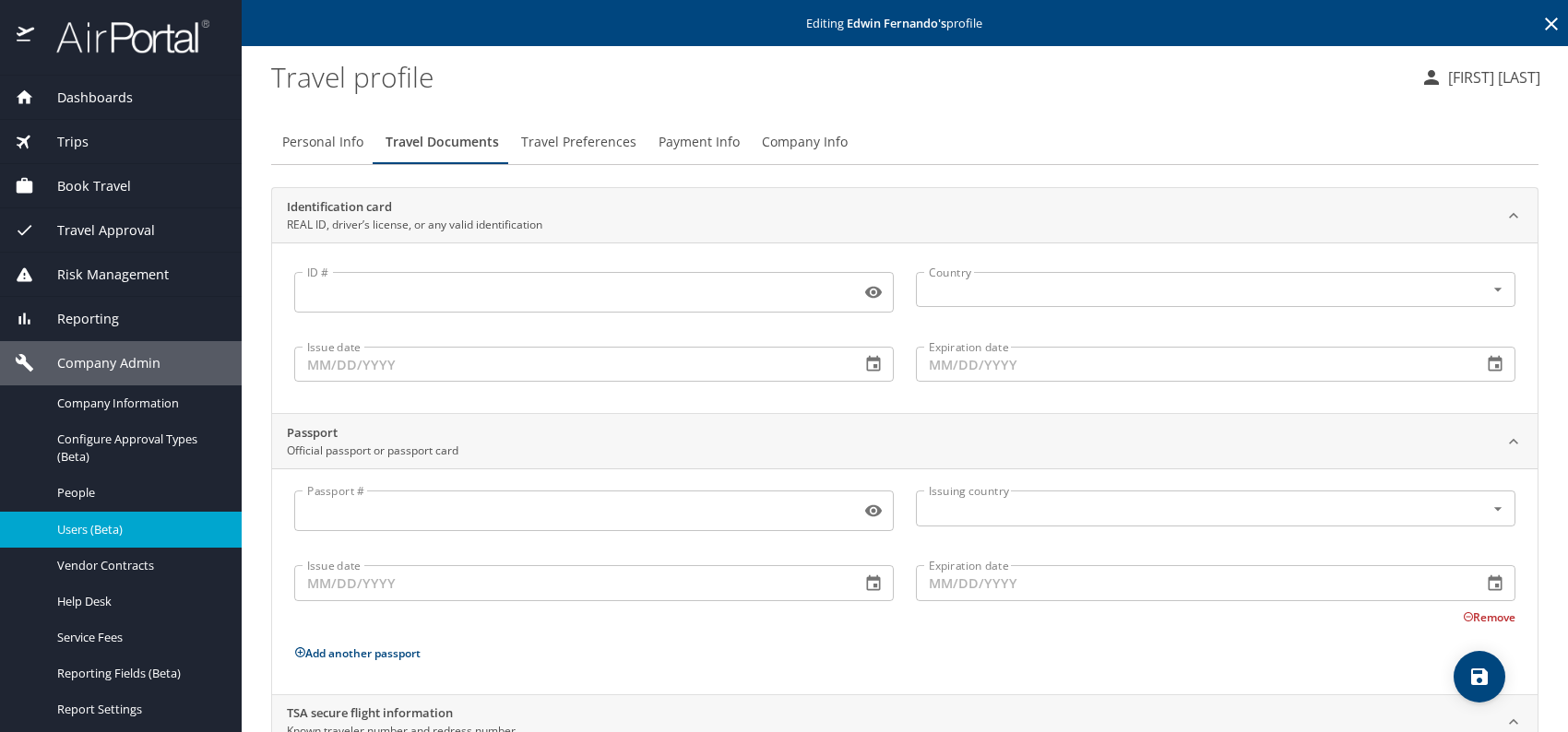 scroll, scrollTop: 0, scrollLeft: 0, axis: both 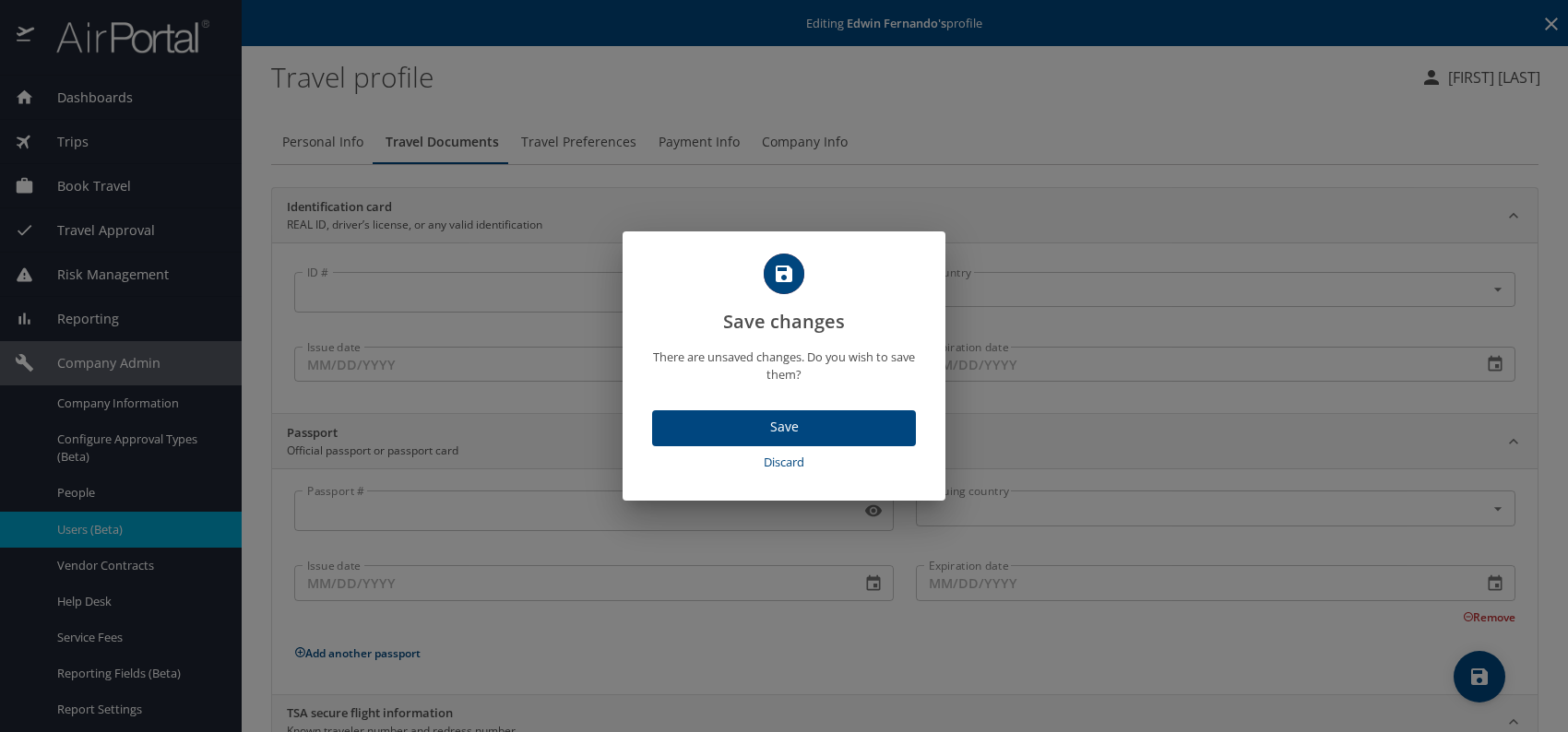 click on "Save" at bounding box center (784, 427) 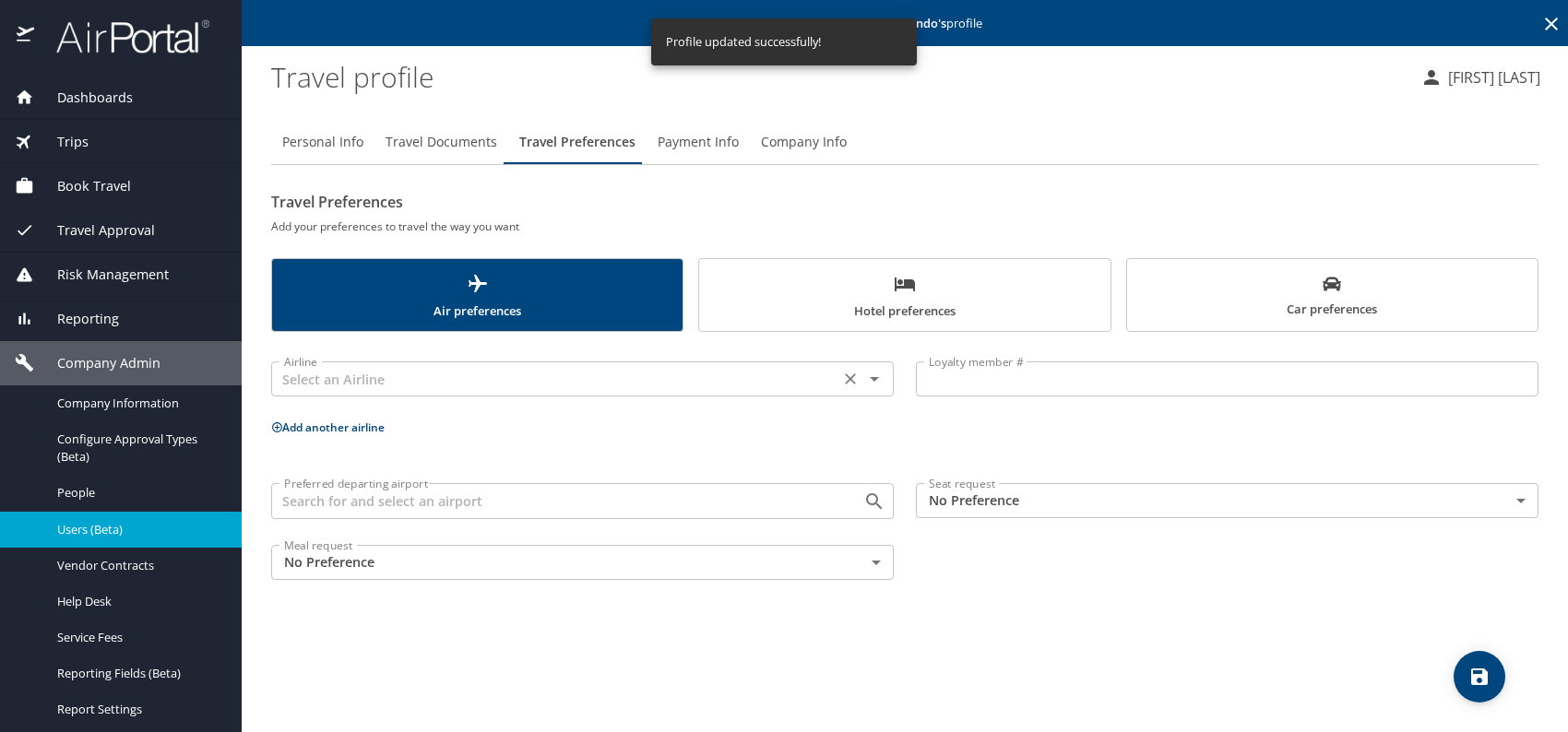 click on "Airline" at bounding box center [582, 379] 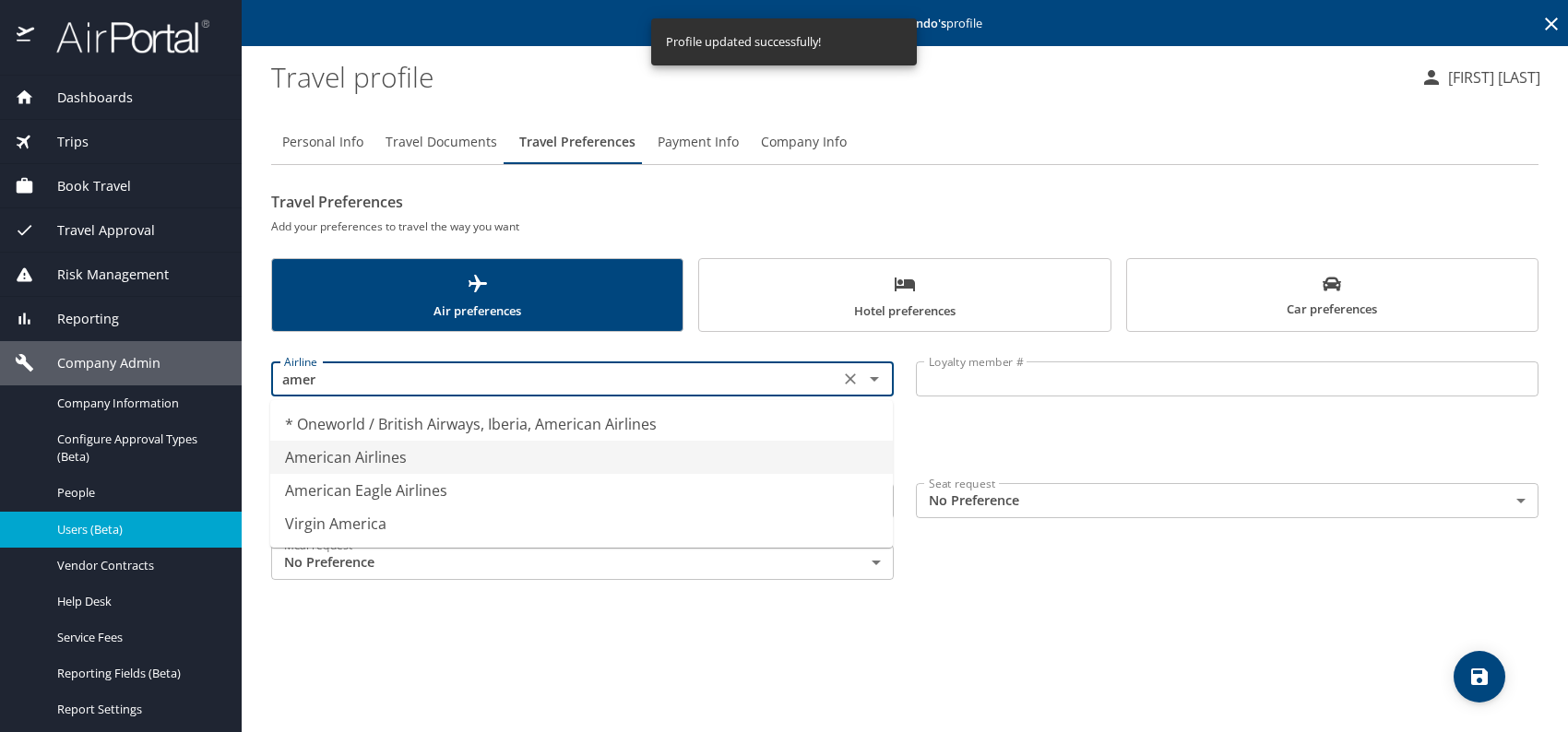 click on "American Airlines" at bounding box center (581, 457) 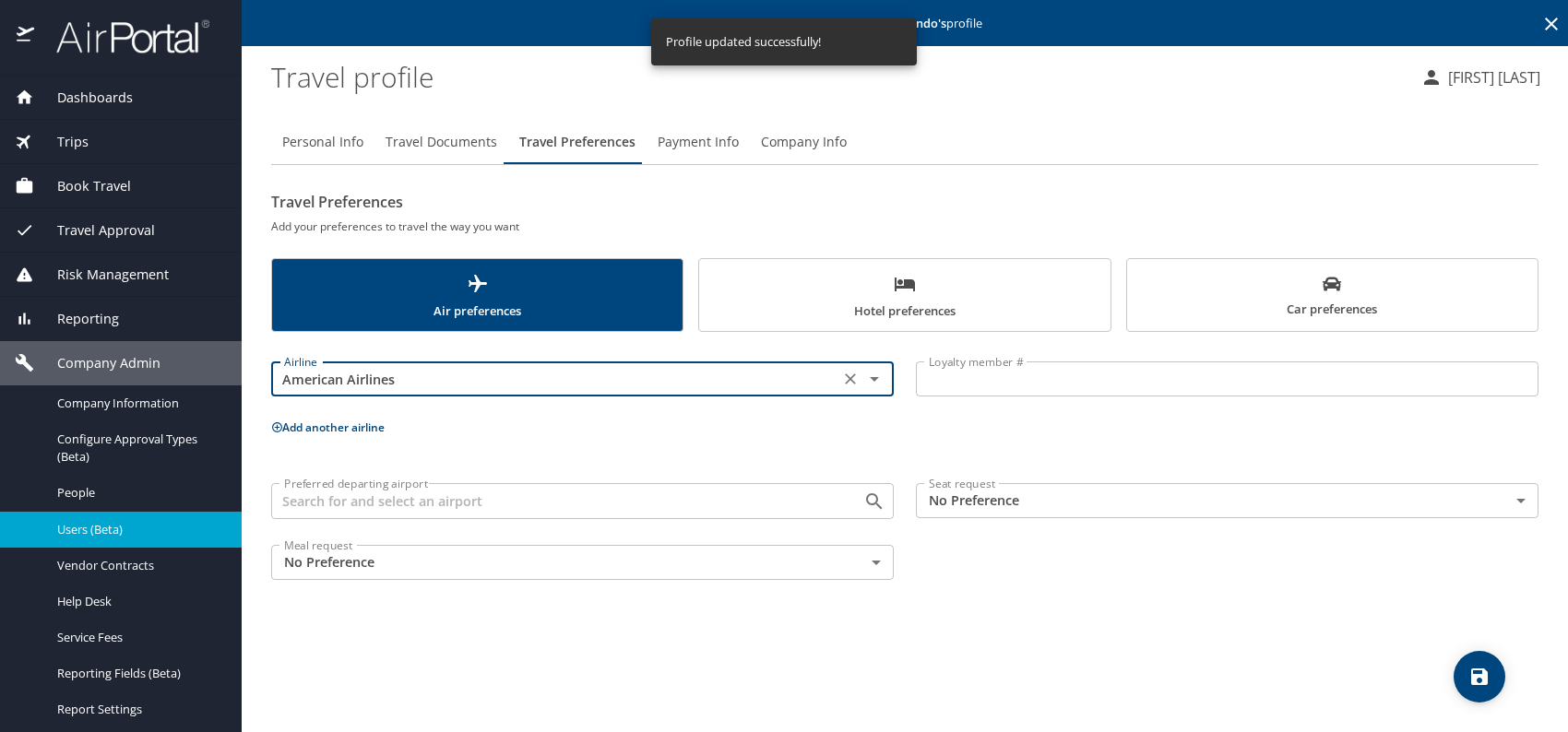 type on "American Airlines" 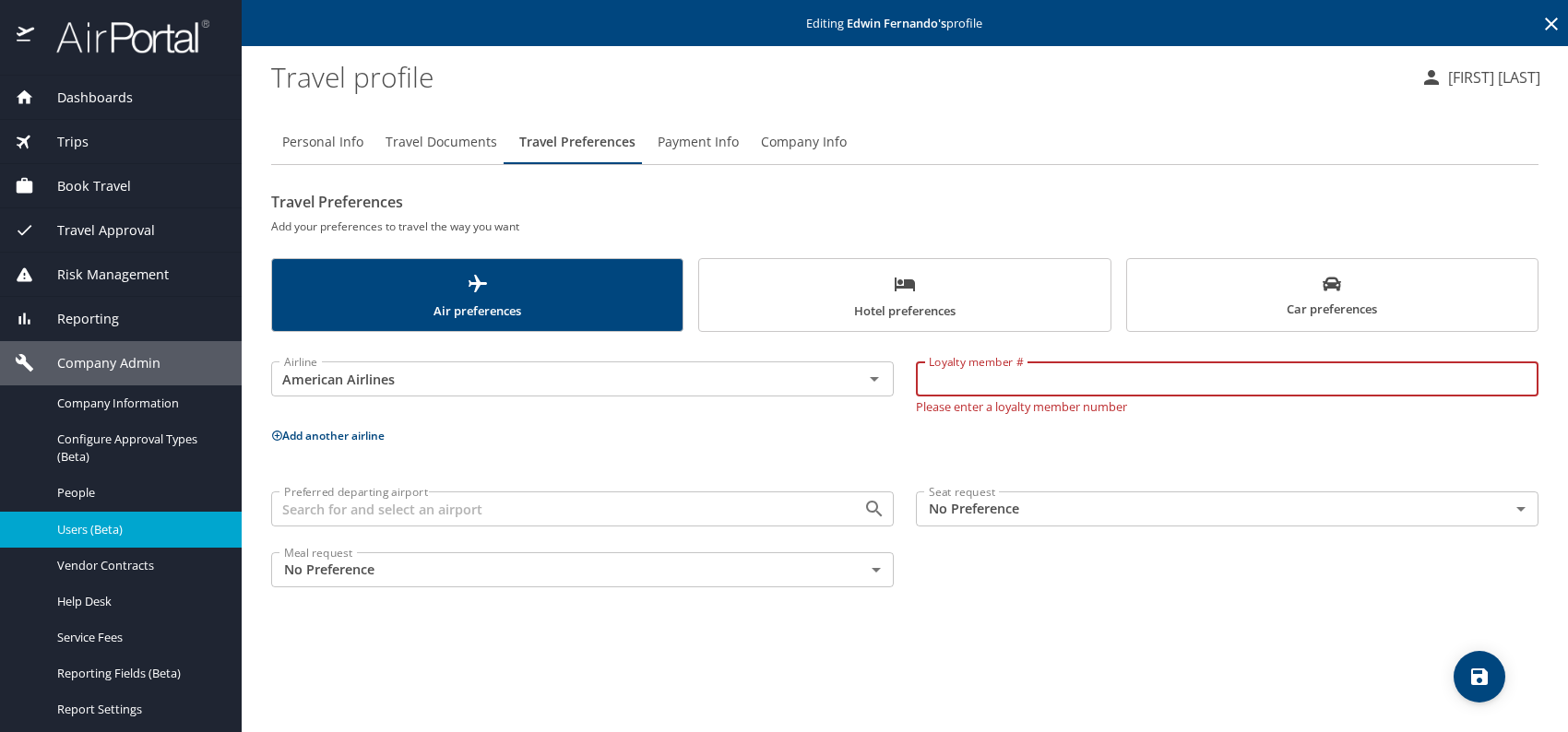 paste on "J289BY0" 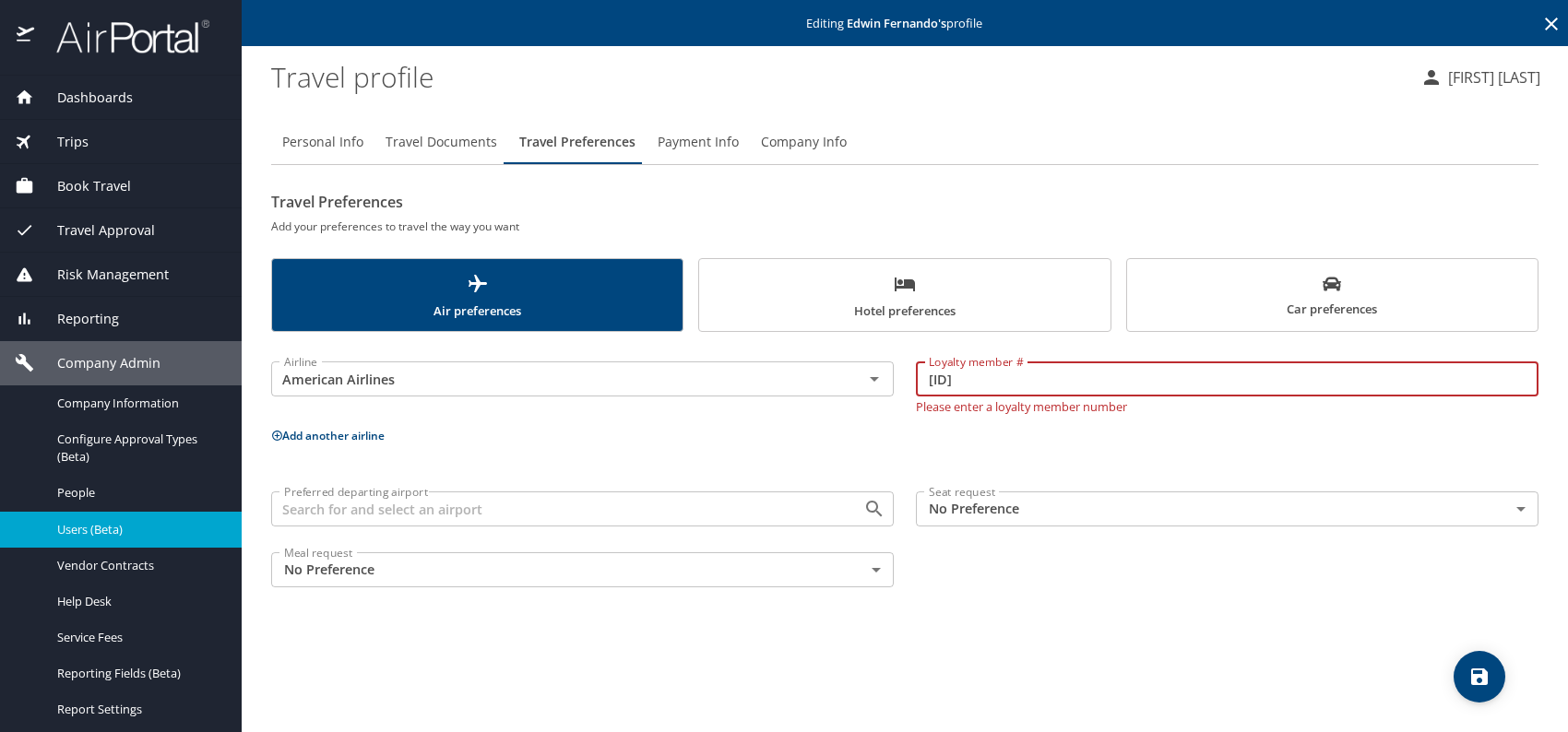 type on "J289BY0" 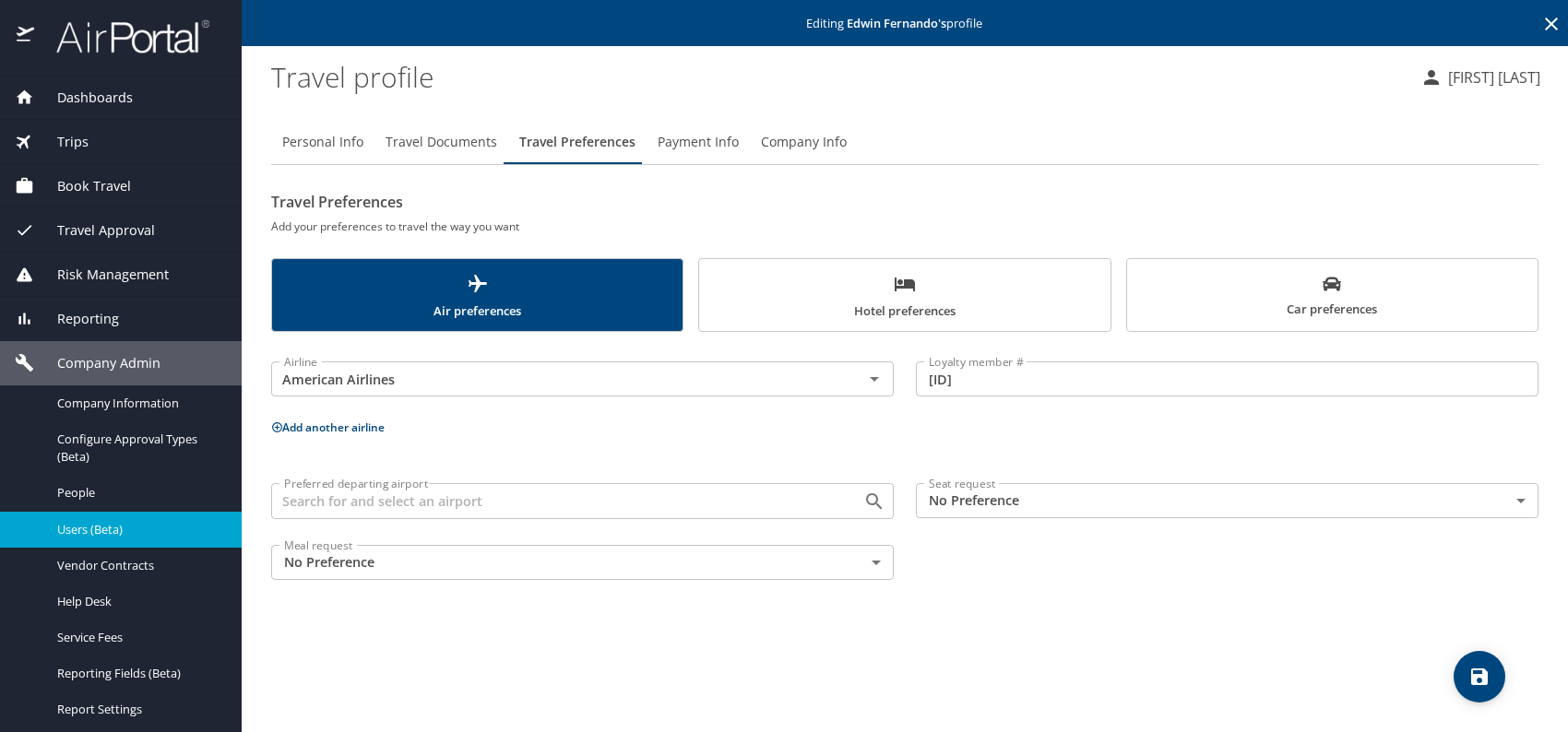 click on "Add another airline" at bounding box center (327, 427) 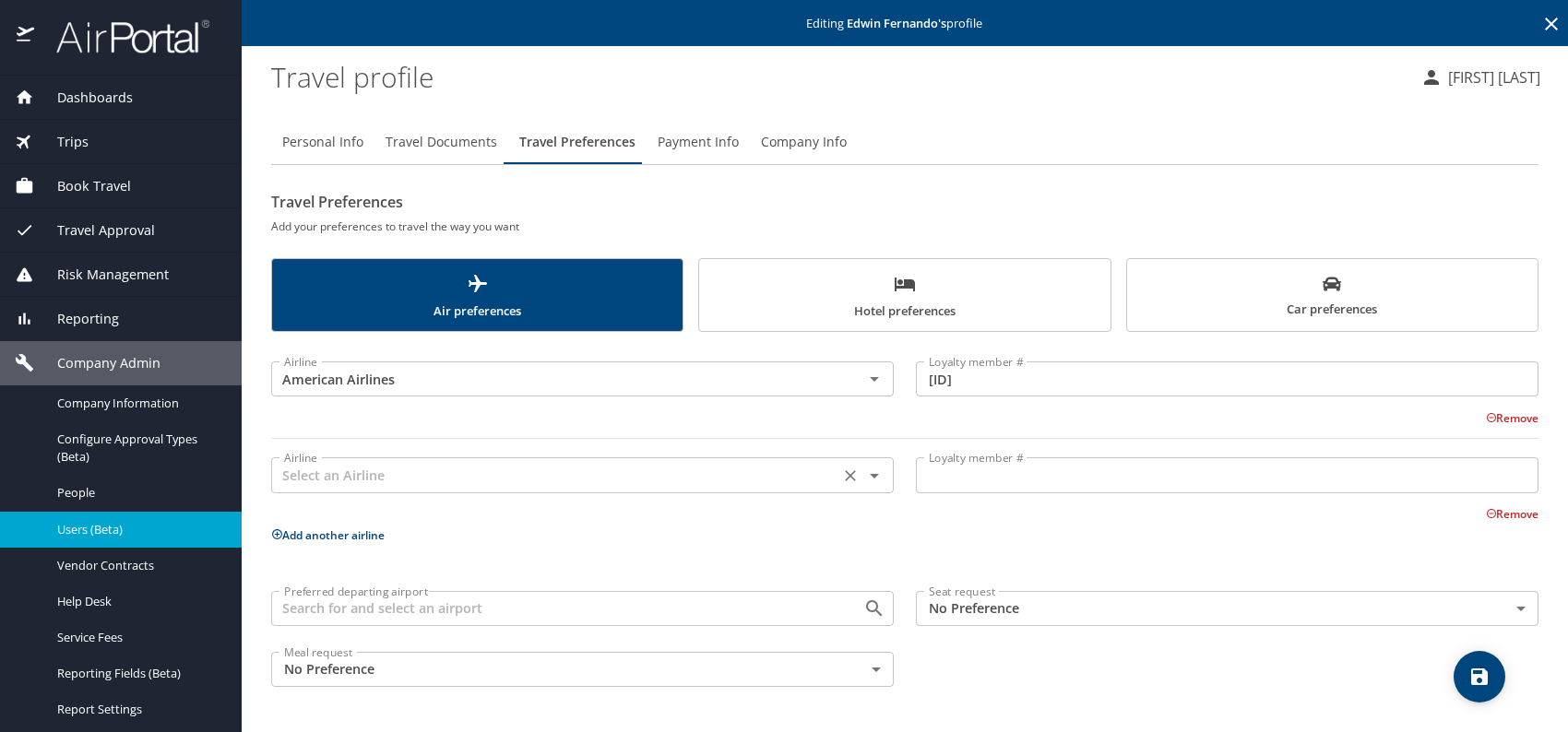 click at bounding box center (555, 475) 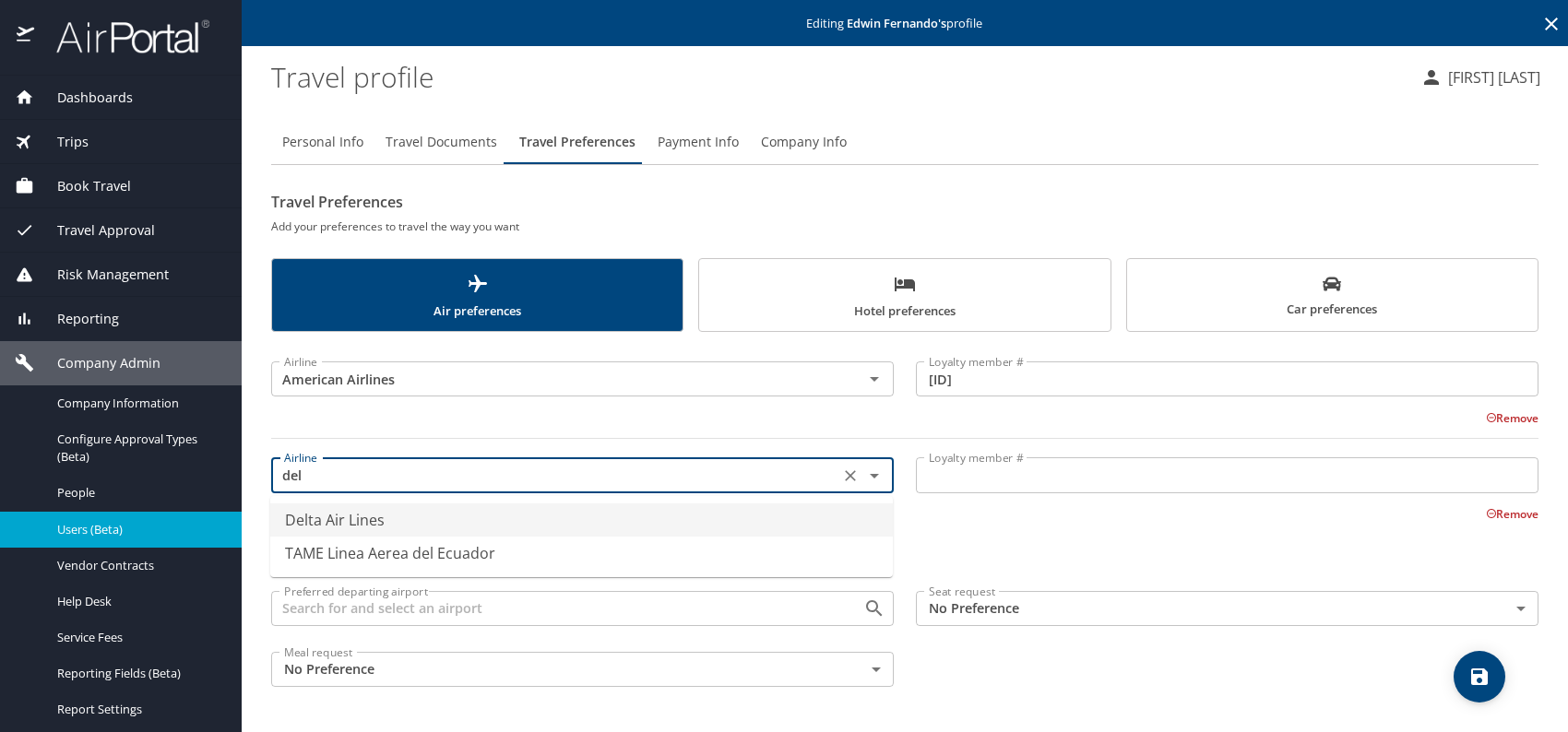 click on "Delta Air Lines" at bounding box center [581, 520] 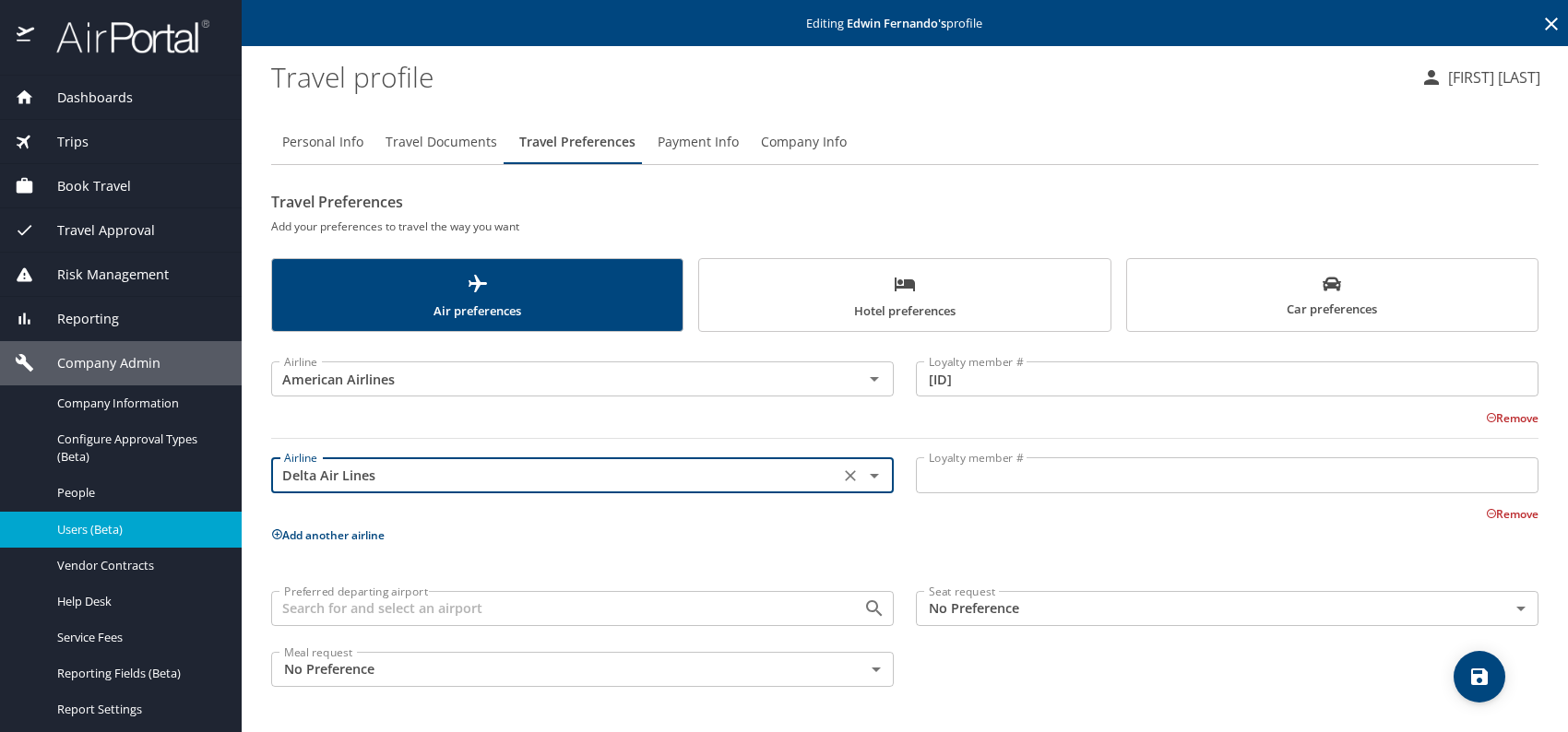 type on "Delta Air Lines" 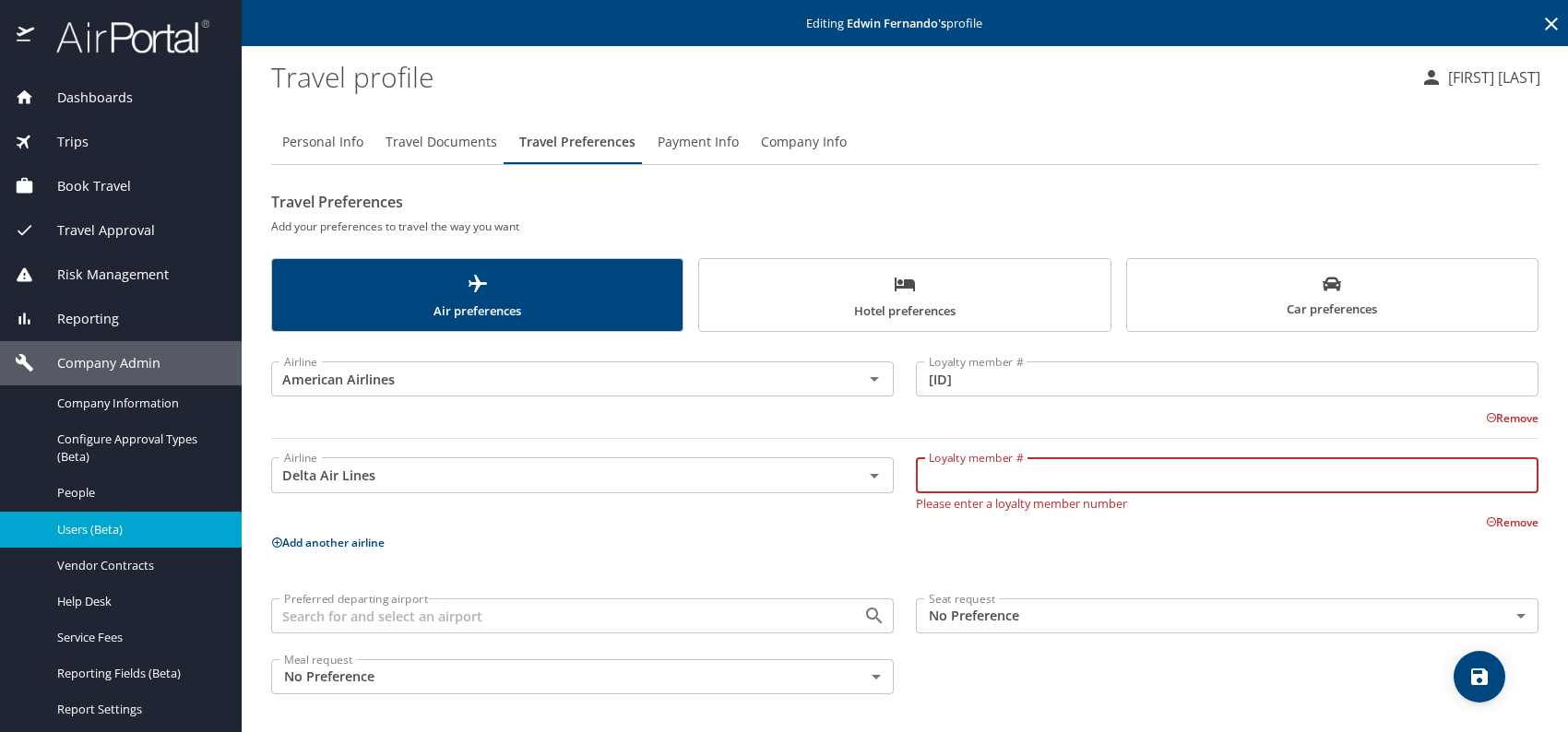 paste on "9501829478" 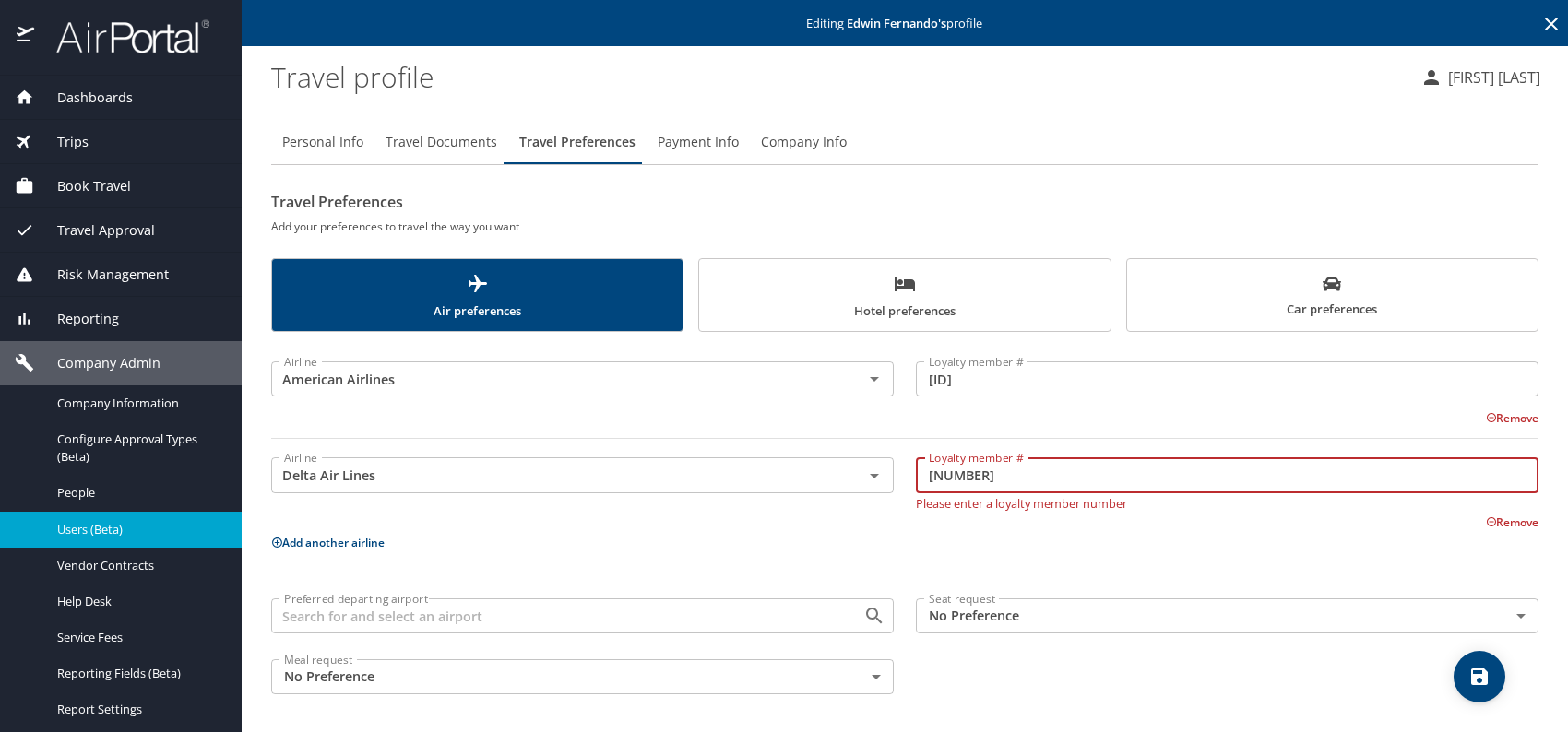 type on "9501829478" 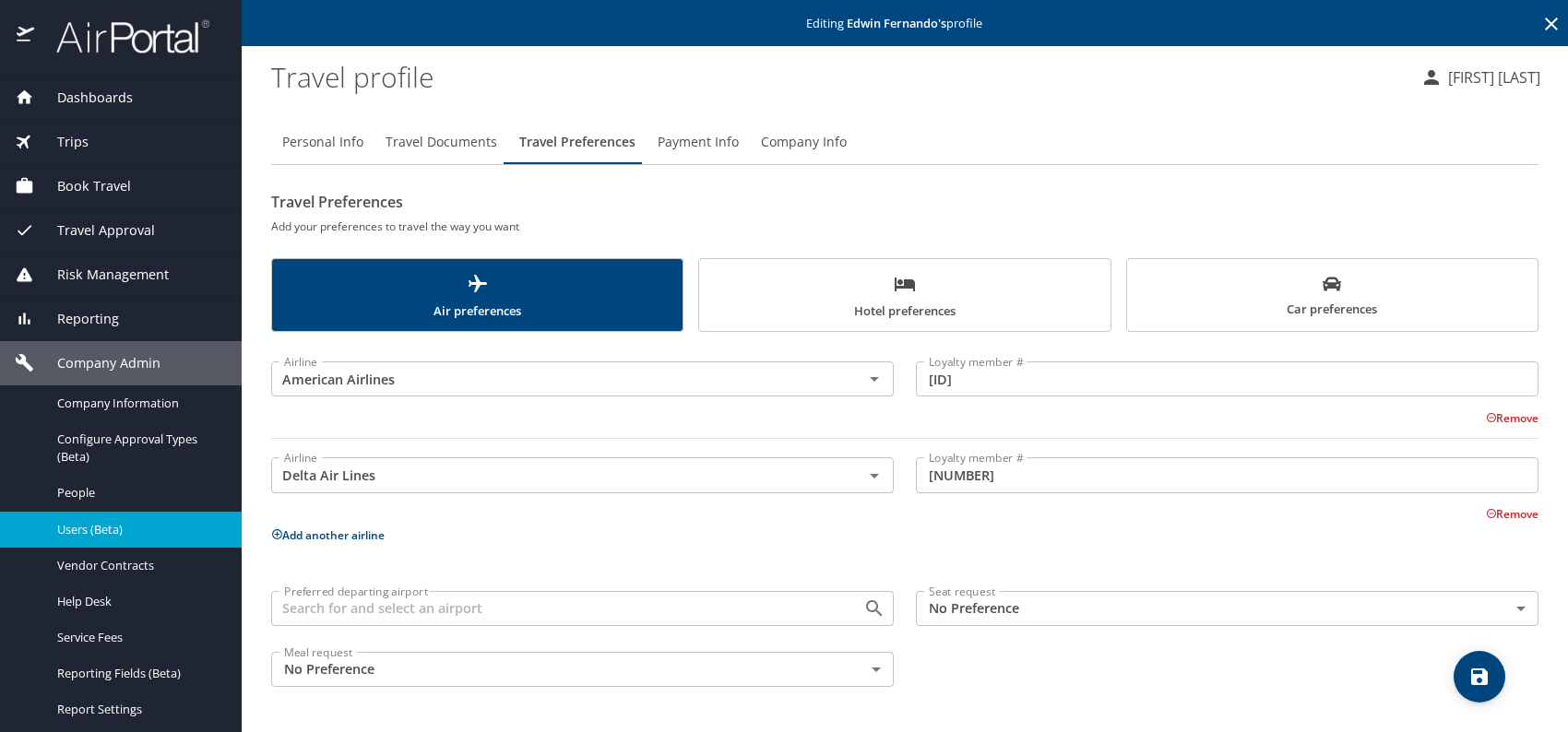 click on "Add another airline" at bounding box center (327, 535) 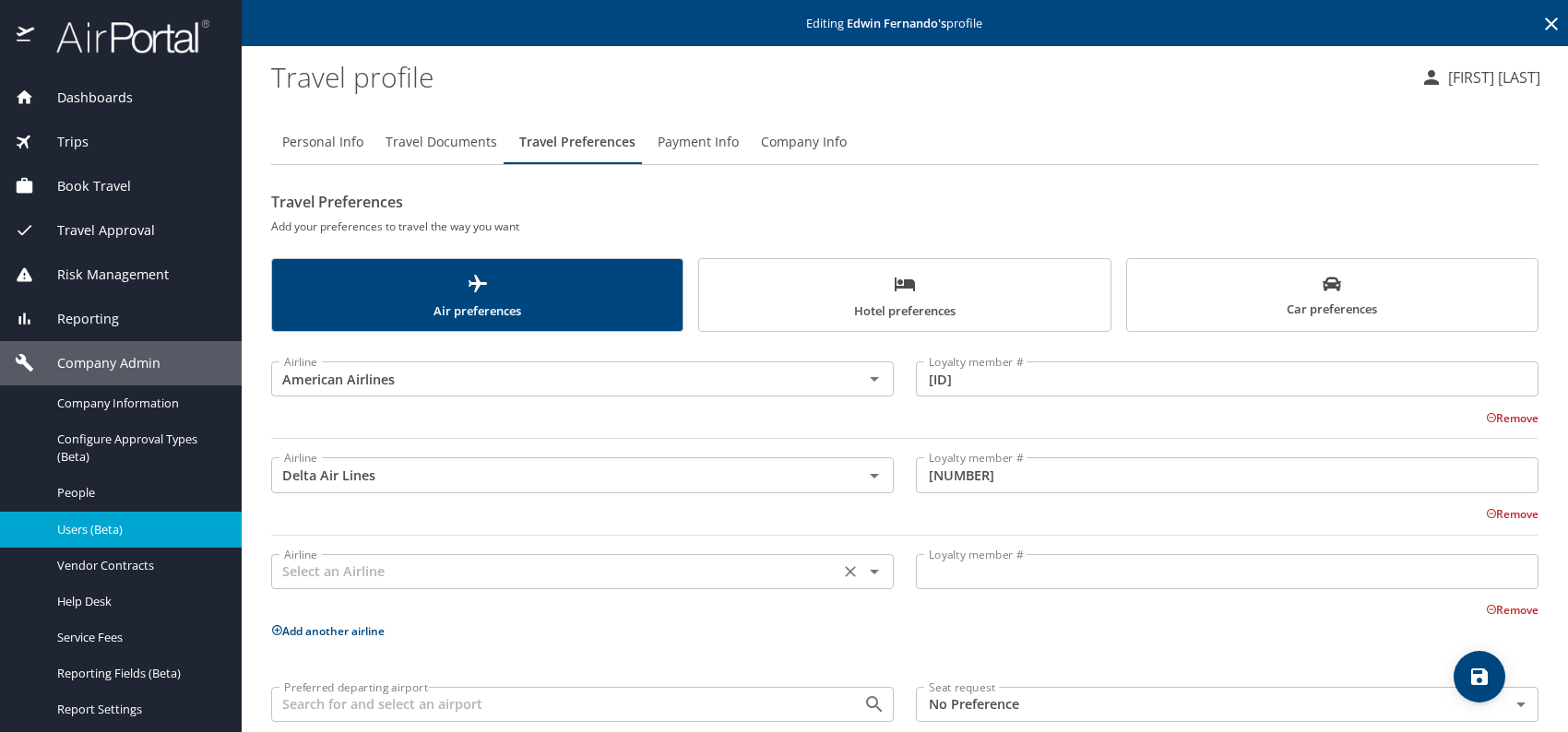 click at bounding box center [555, 572] 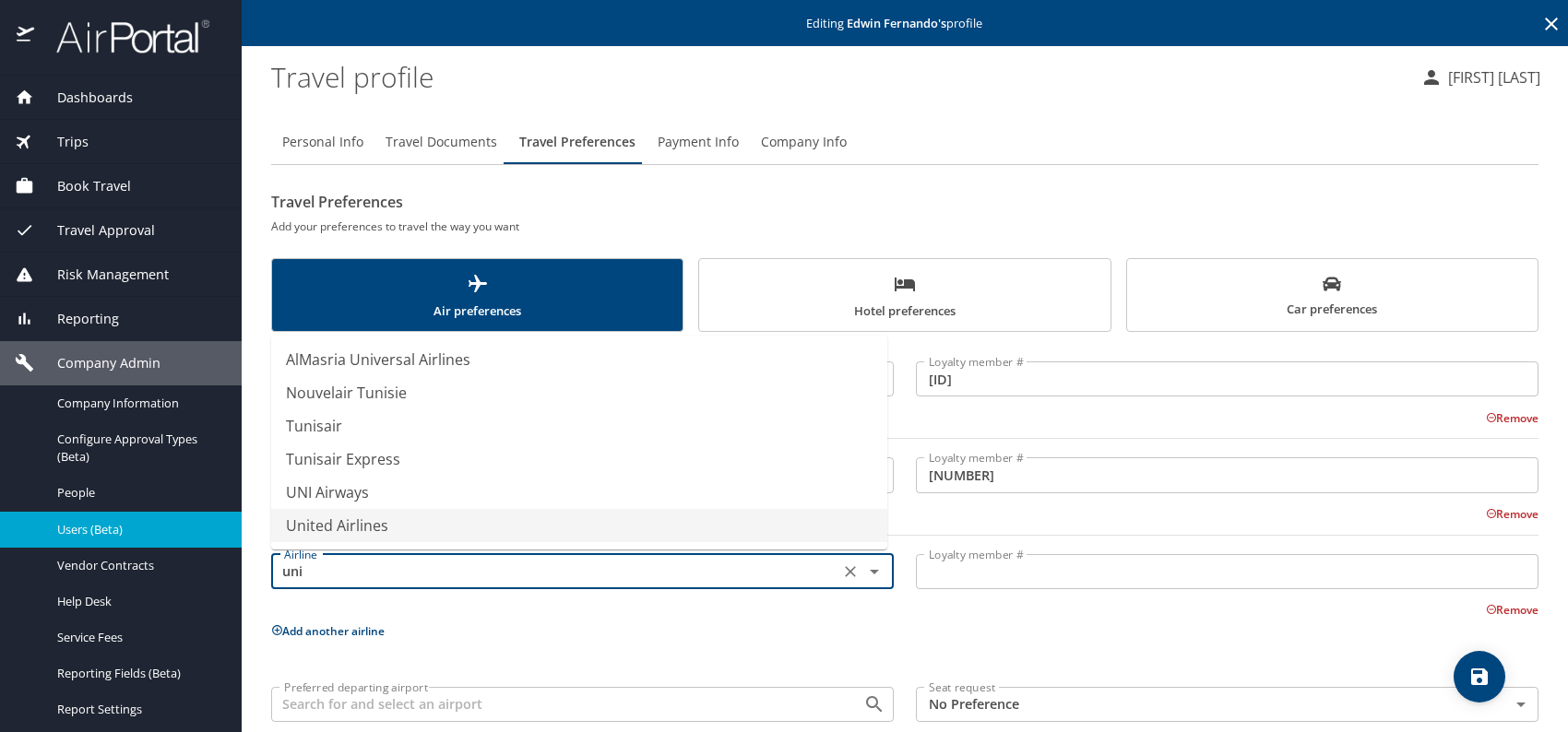click on "United Airlines" at bounding box center [579, 525] 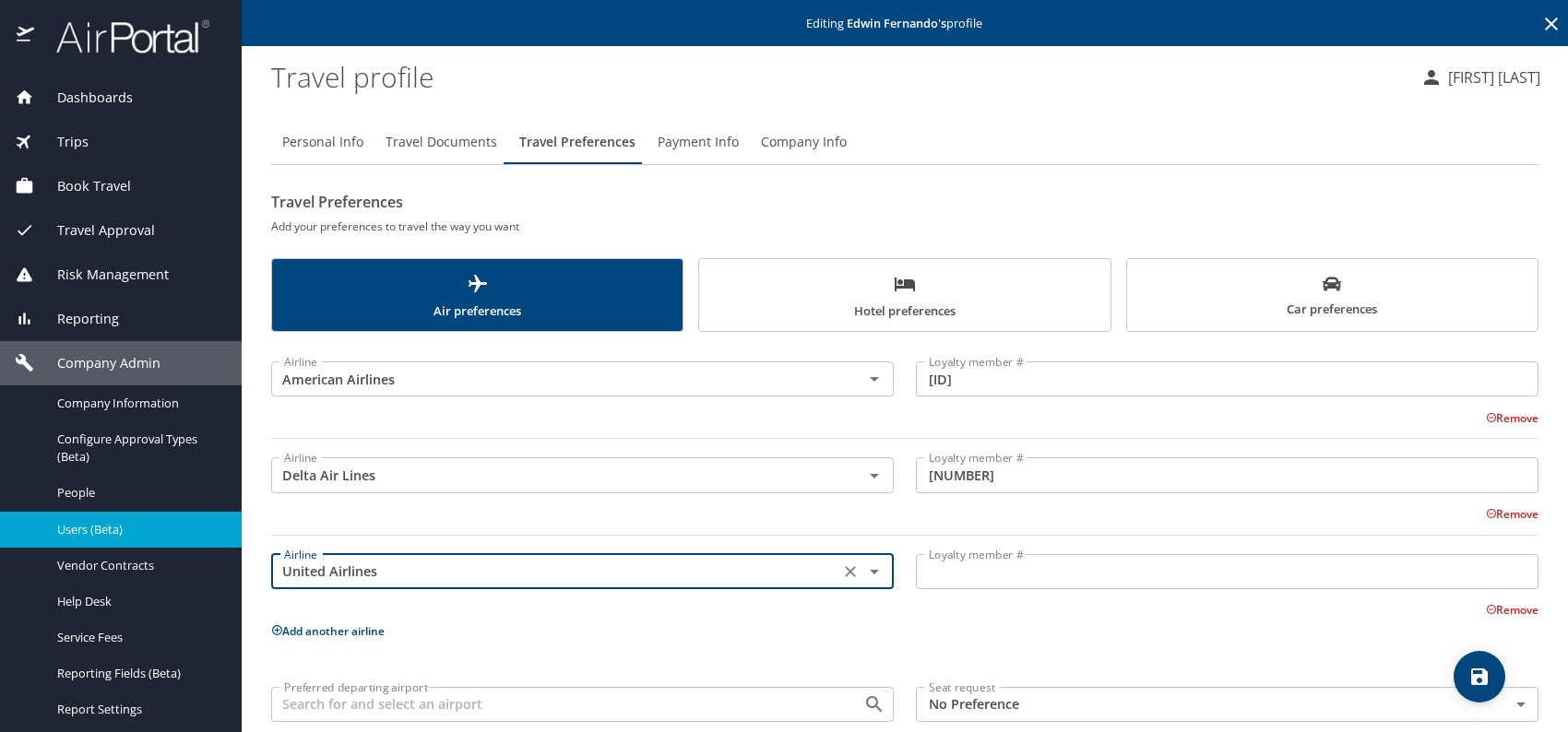 type on "United Airlines" 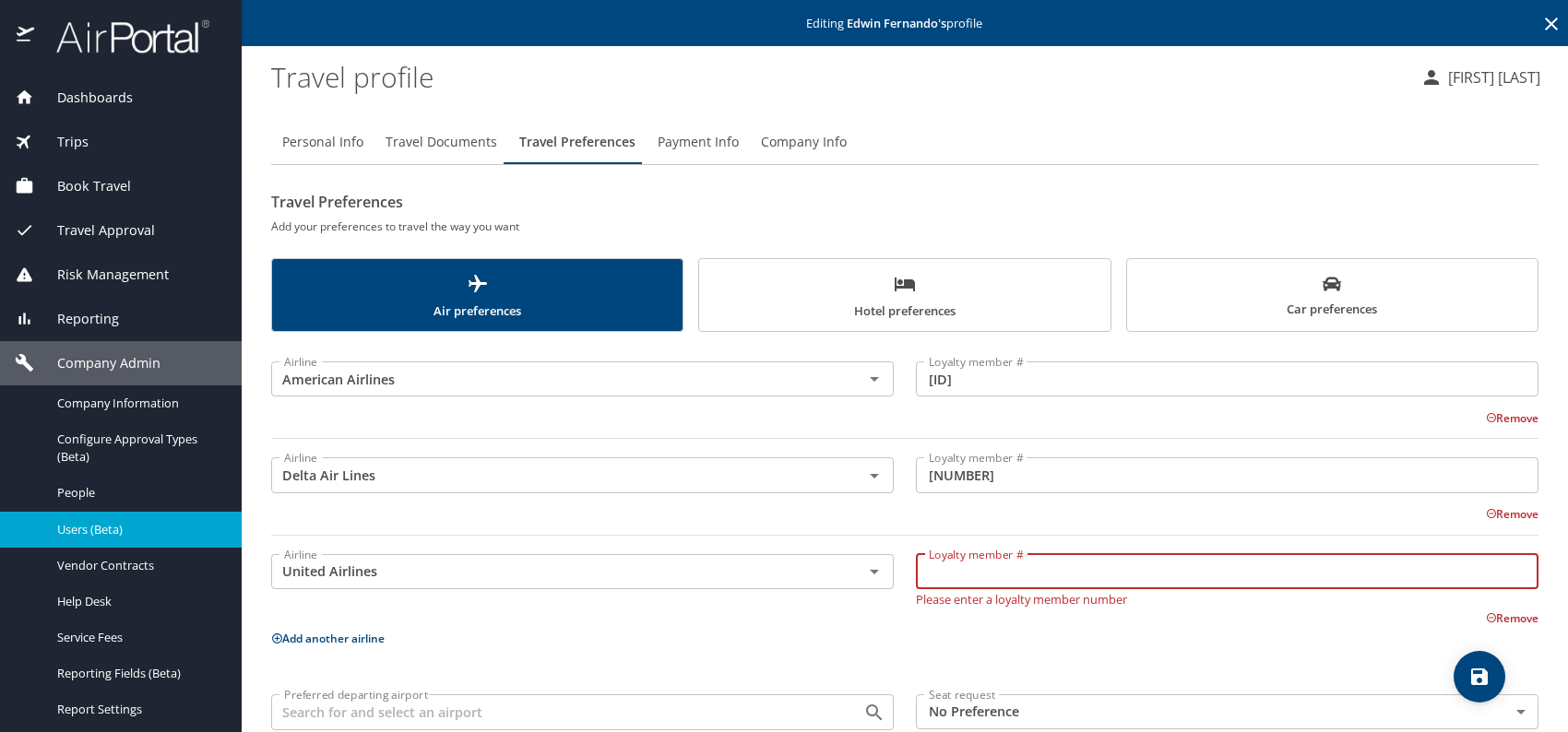 paste on "THD06666" 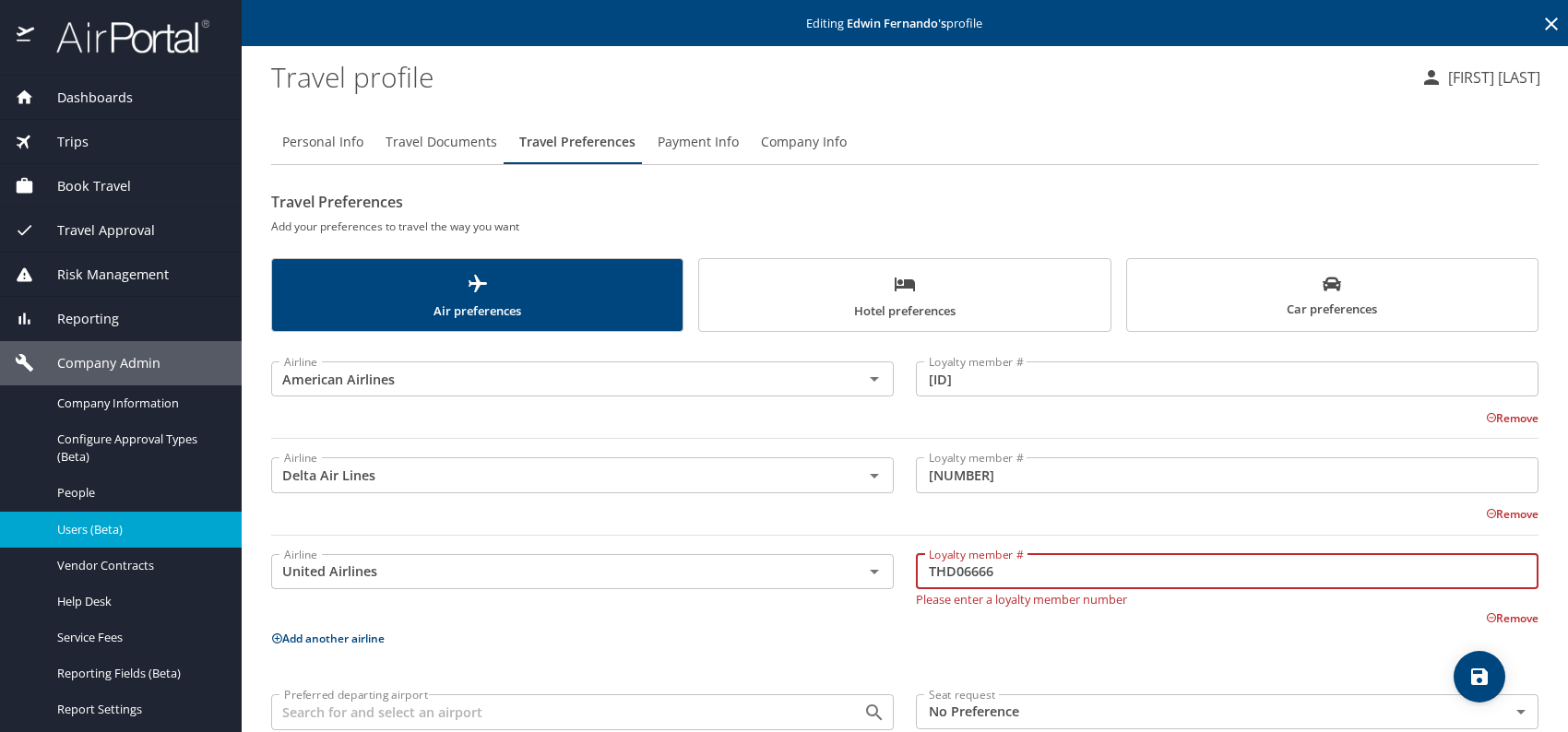type on "THD06666" 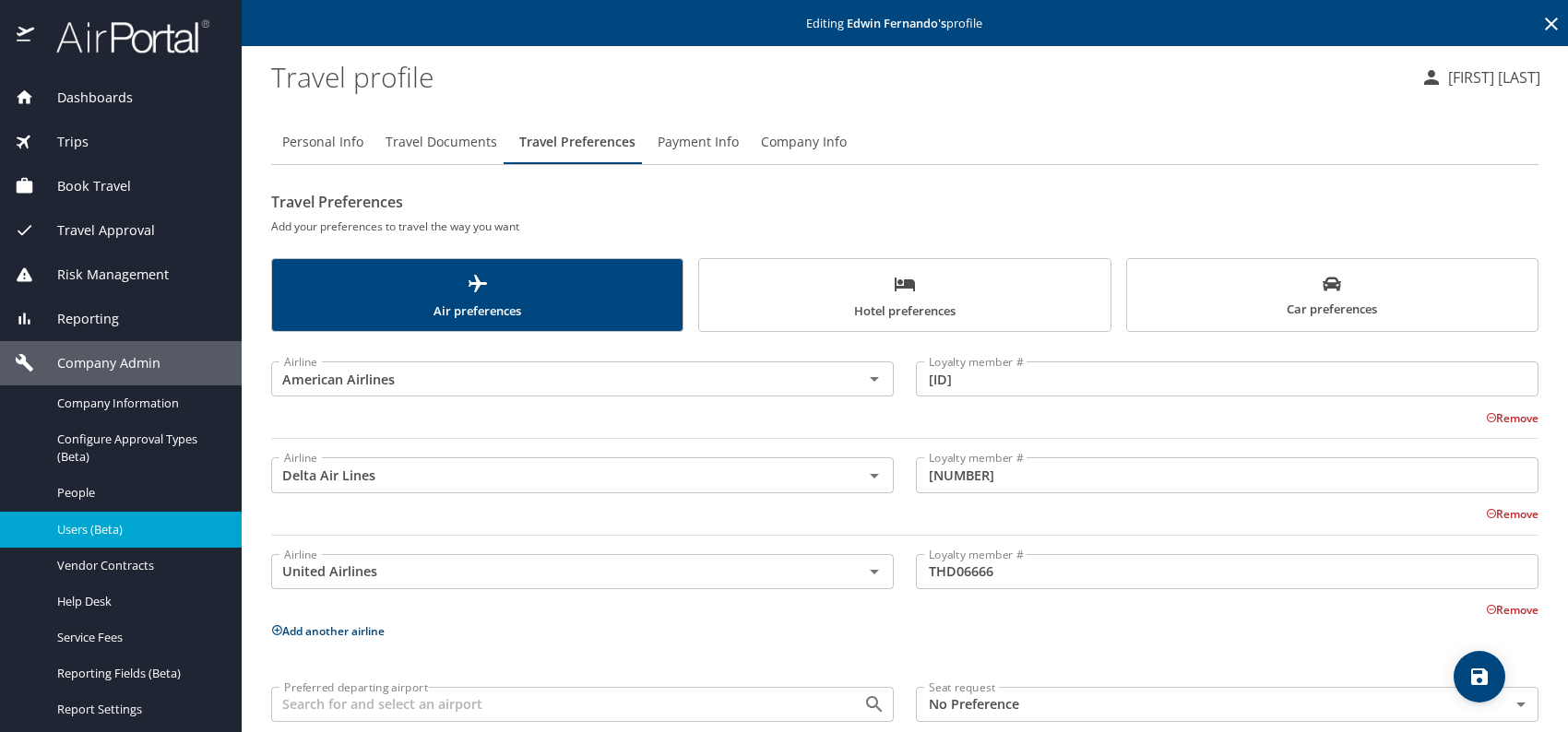 click 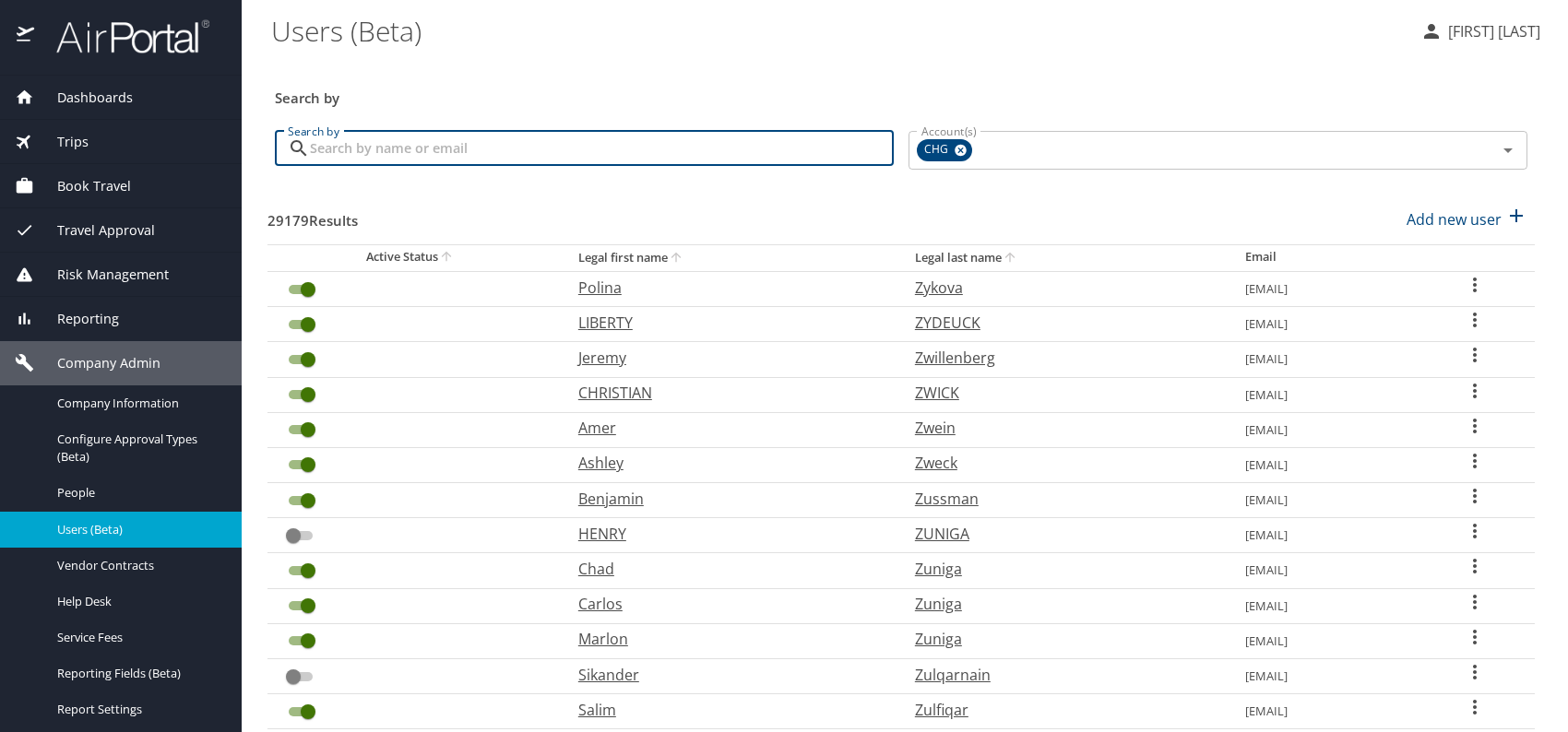 paste on "shortdoctormaggy@msn.com" 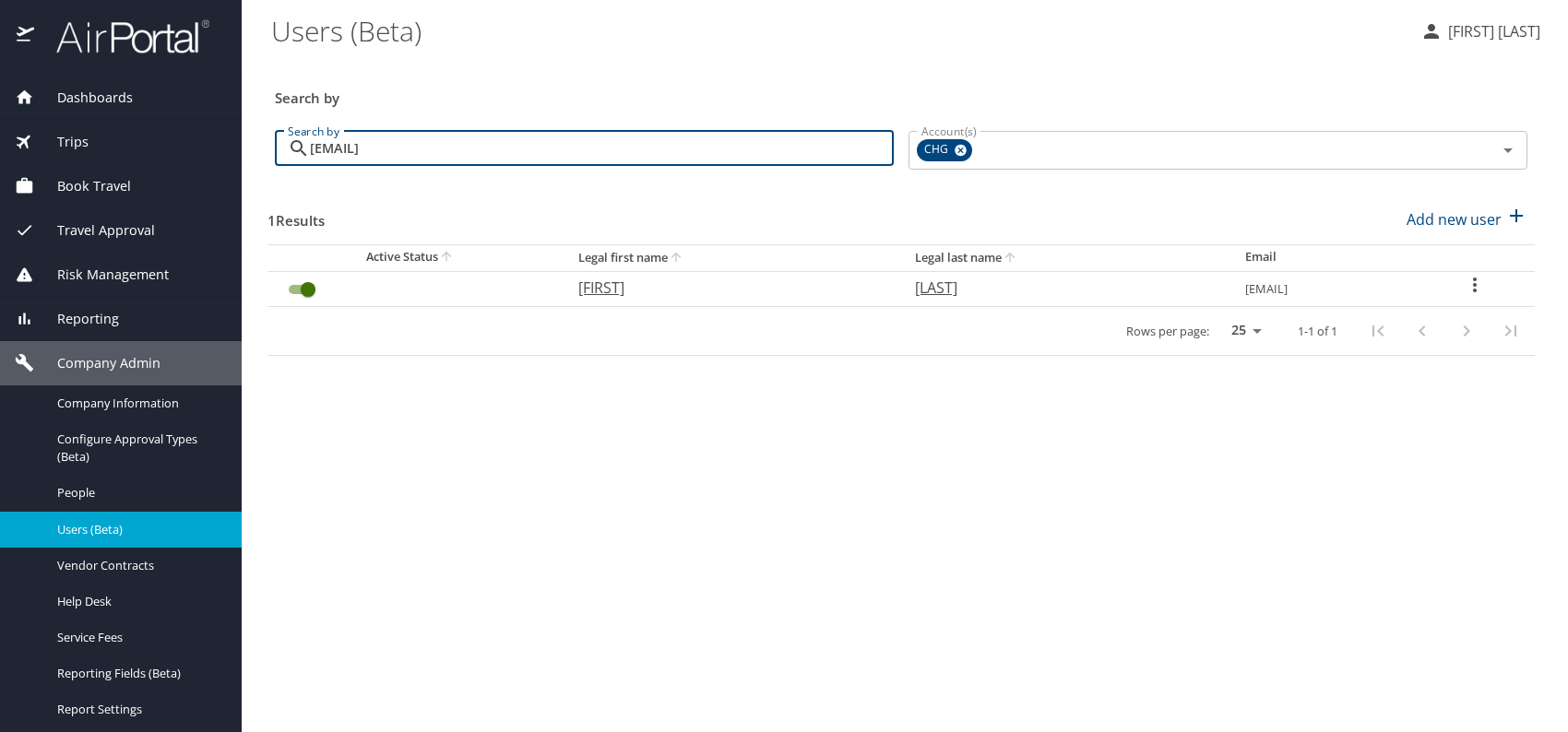type on "shortdoctormaggy@msn.com" 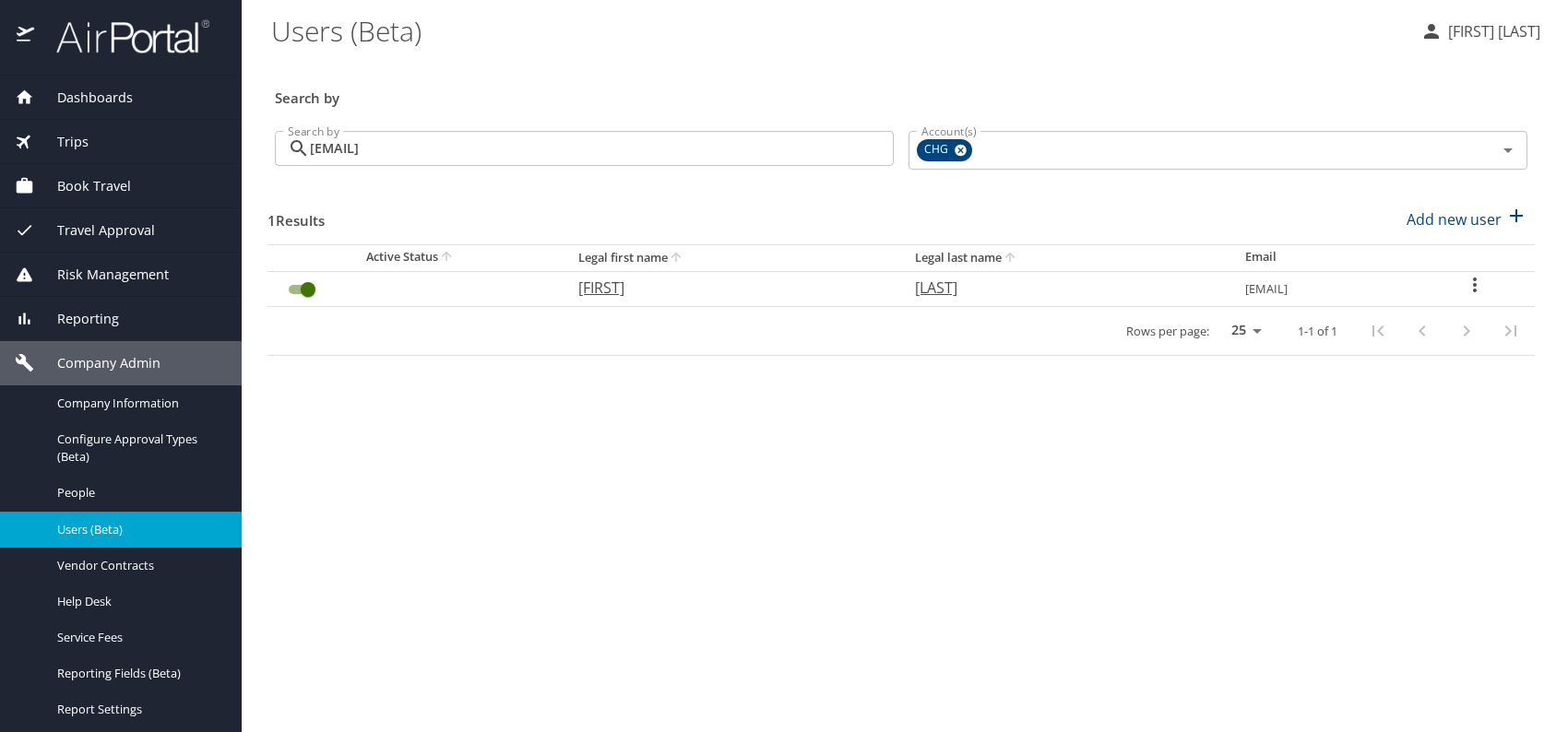 click on "Maggy" at bounding box center [728, 288] 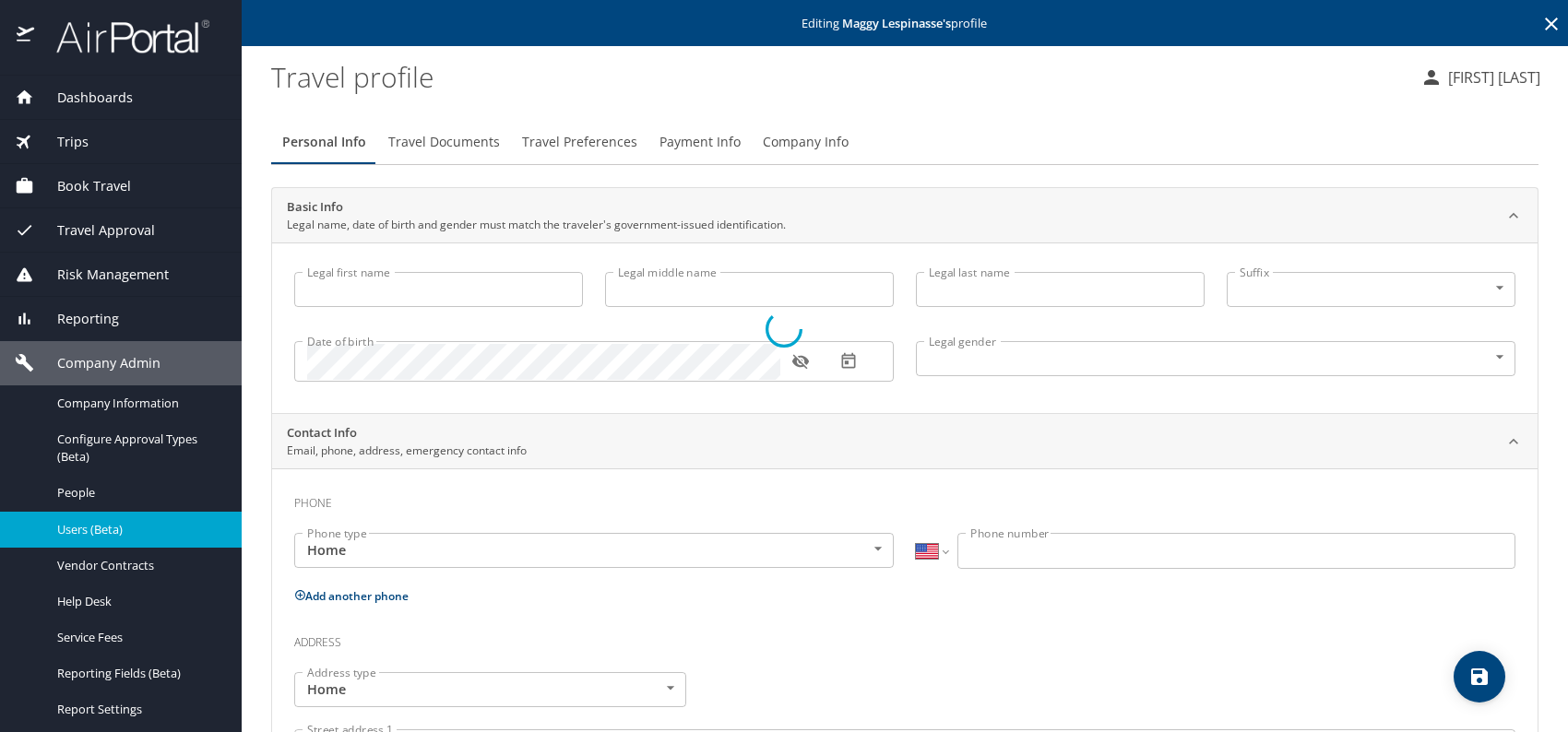 type on "Maggy" 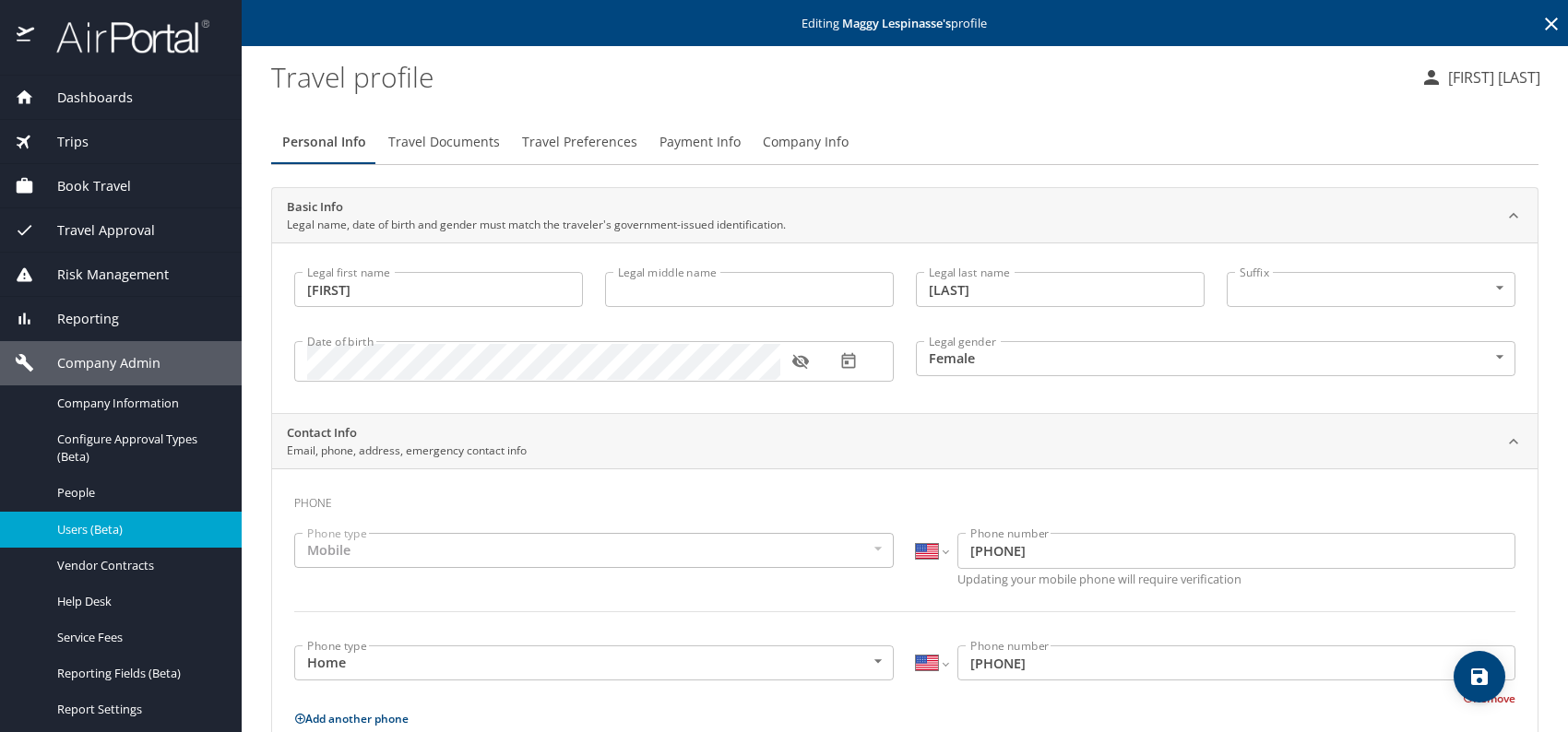 click 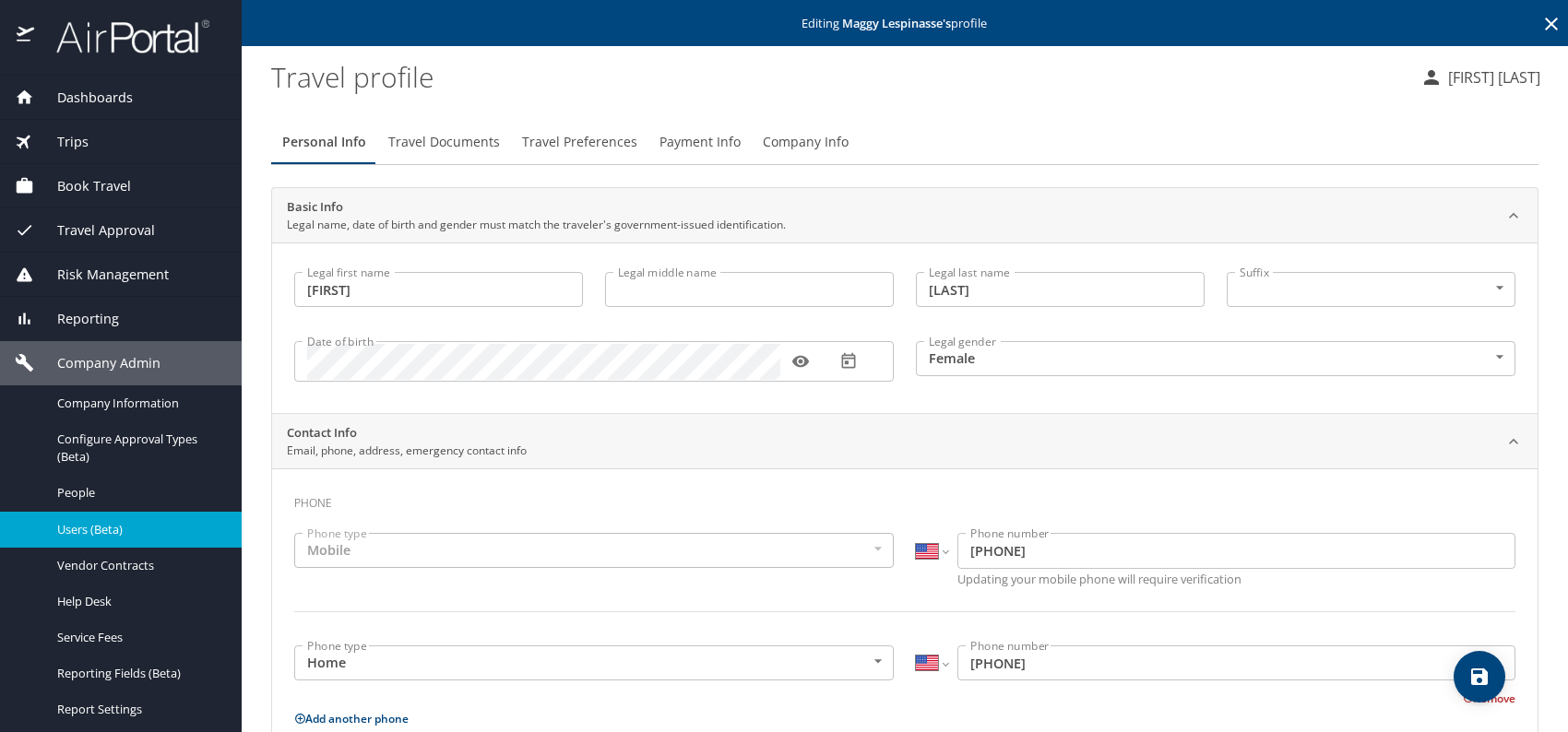 click on "Company Info" at bounding box center (805, 142) 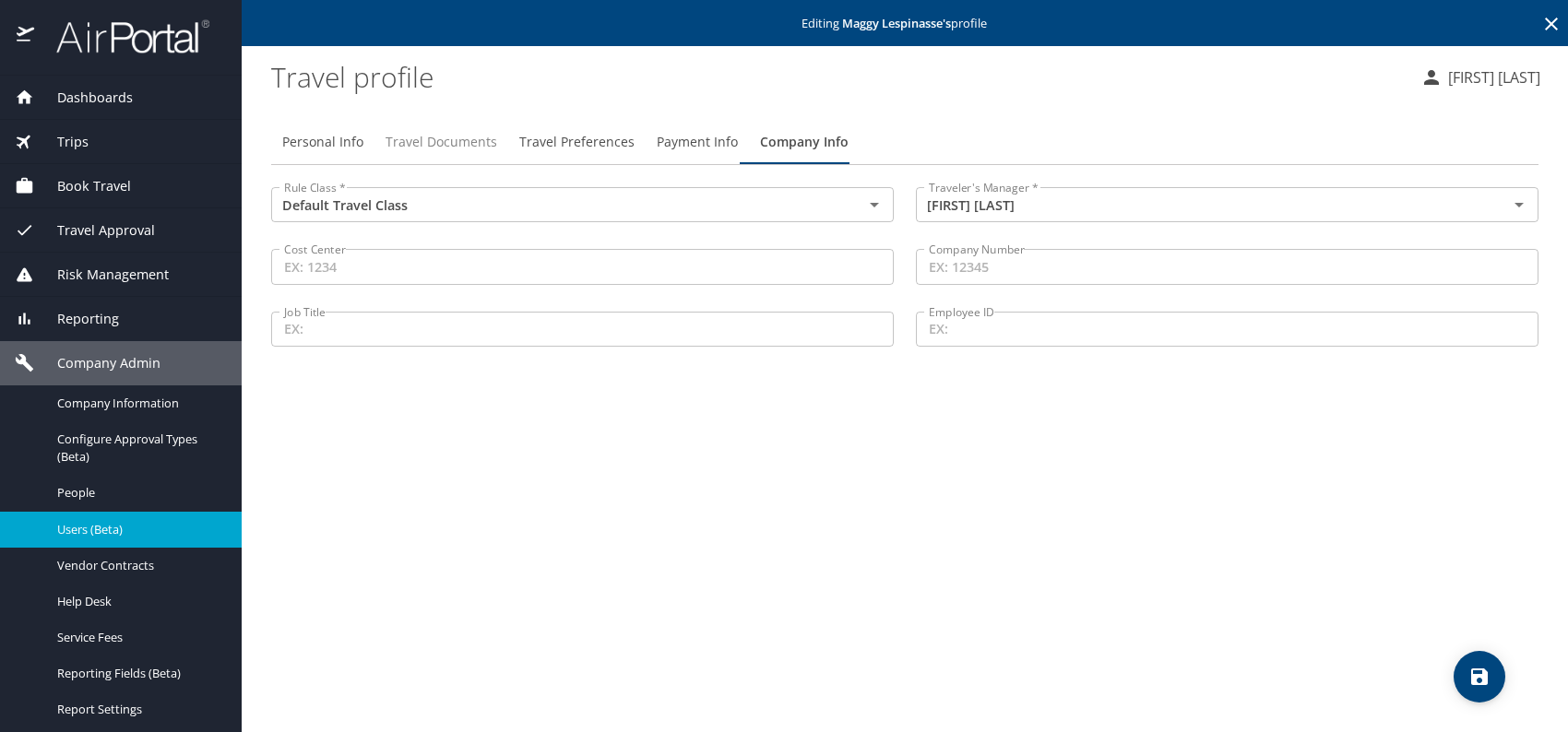 click on "Travel Documents" at bounding box center (441, 142) 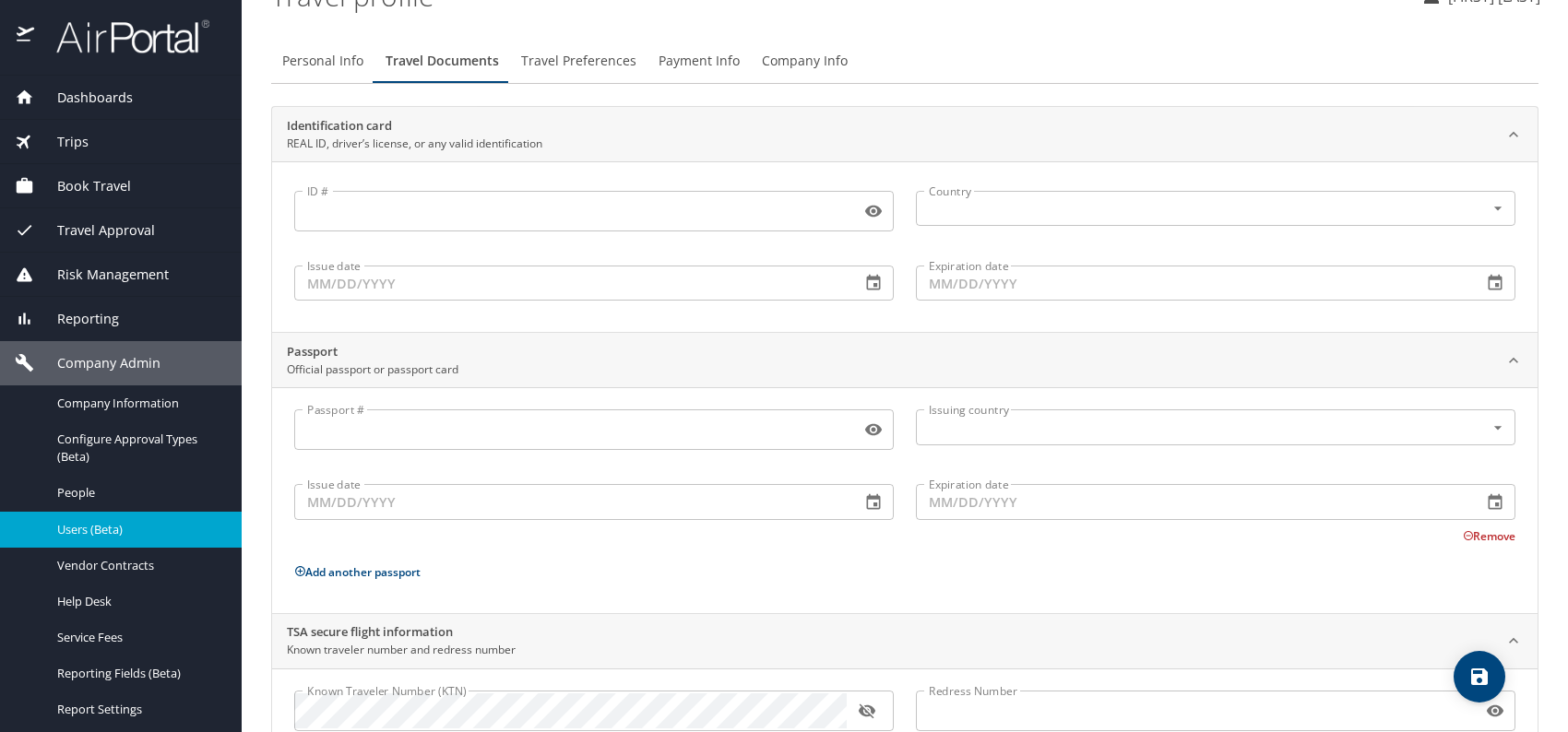 scroll, scrollTop: 155, scrollLeft: 0, axis: vertical 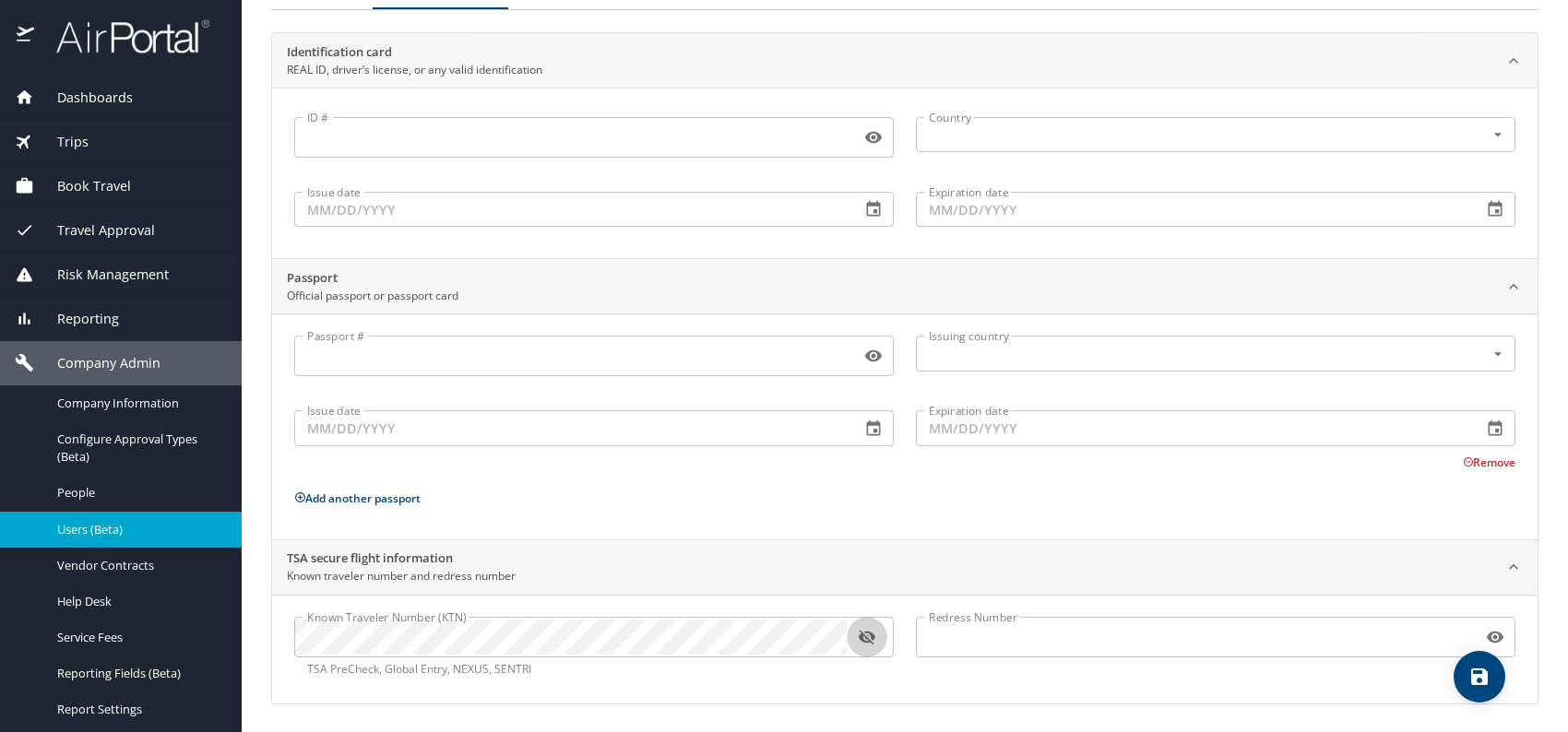 click at bounding box center [867, 637] 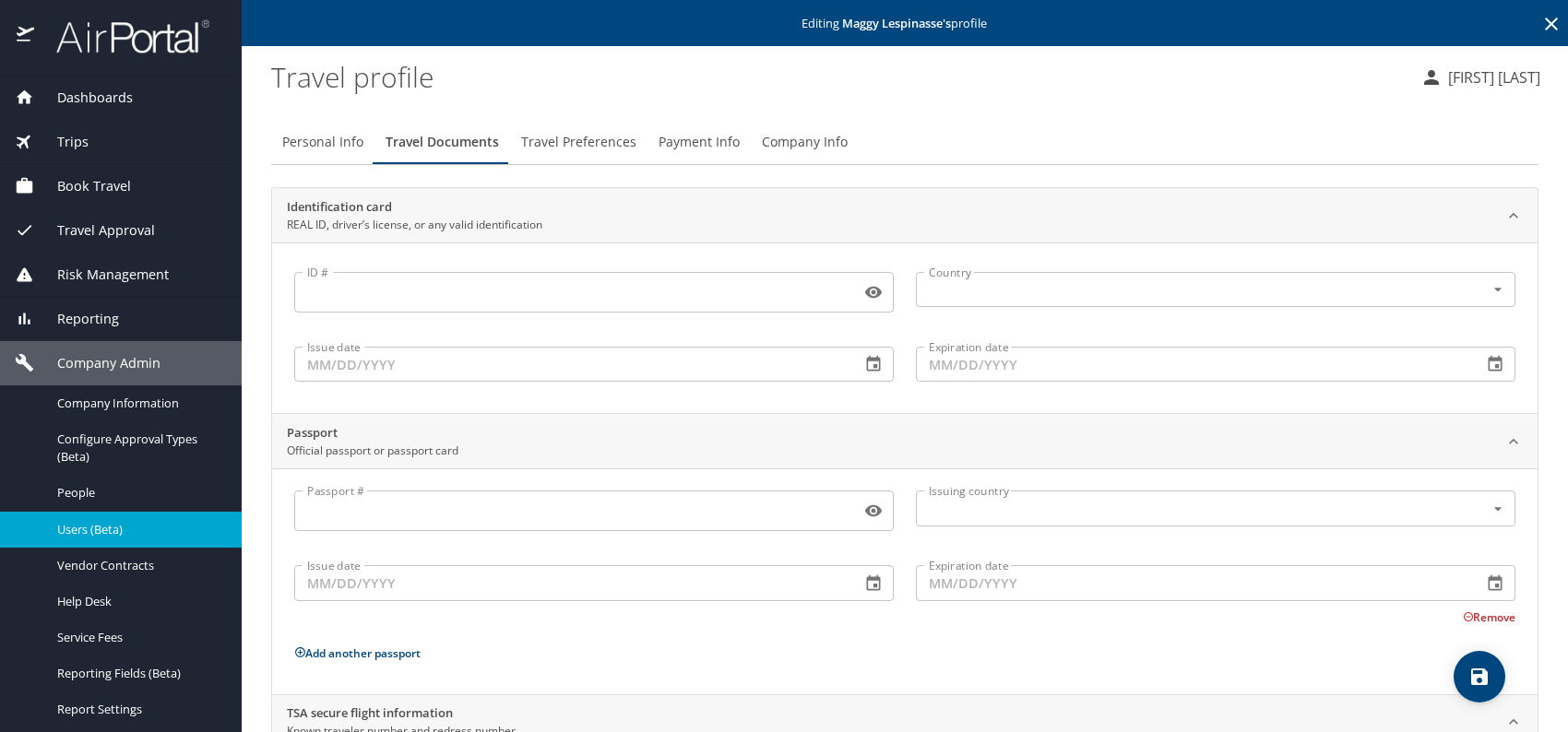 scroll, scrollTop: 0, scrollLeft: 0, axis: both 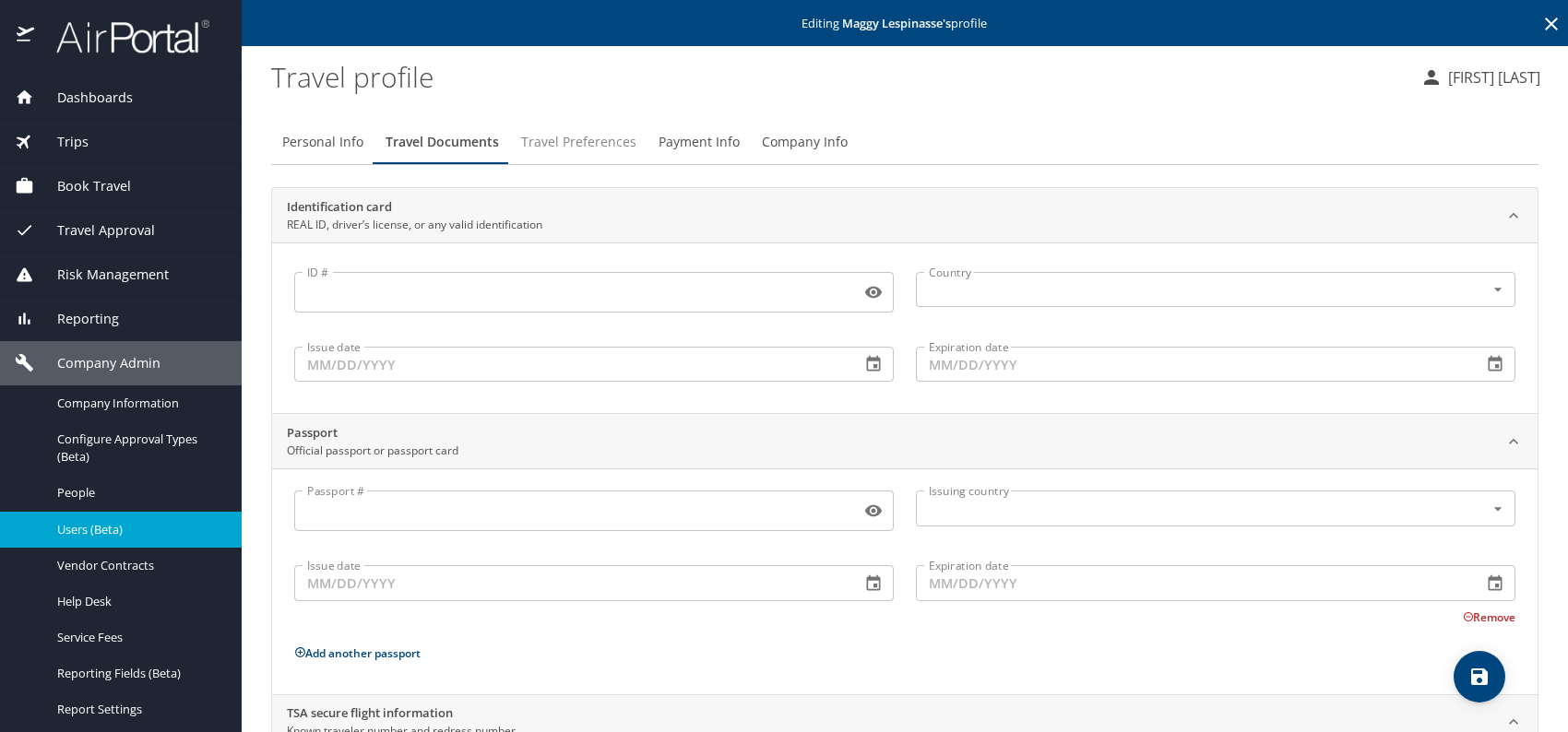 click on "Travel Preferences" at bounding box center (578, 142) 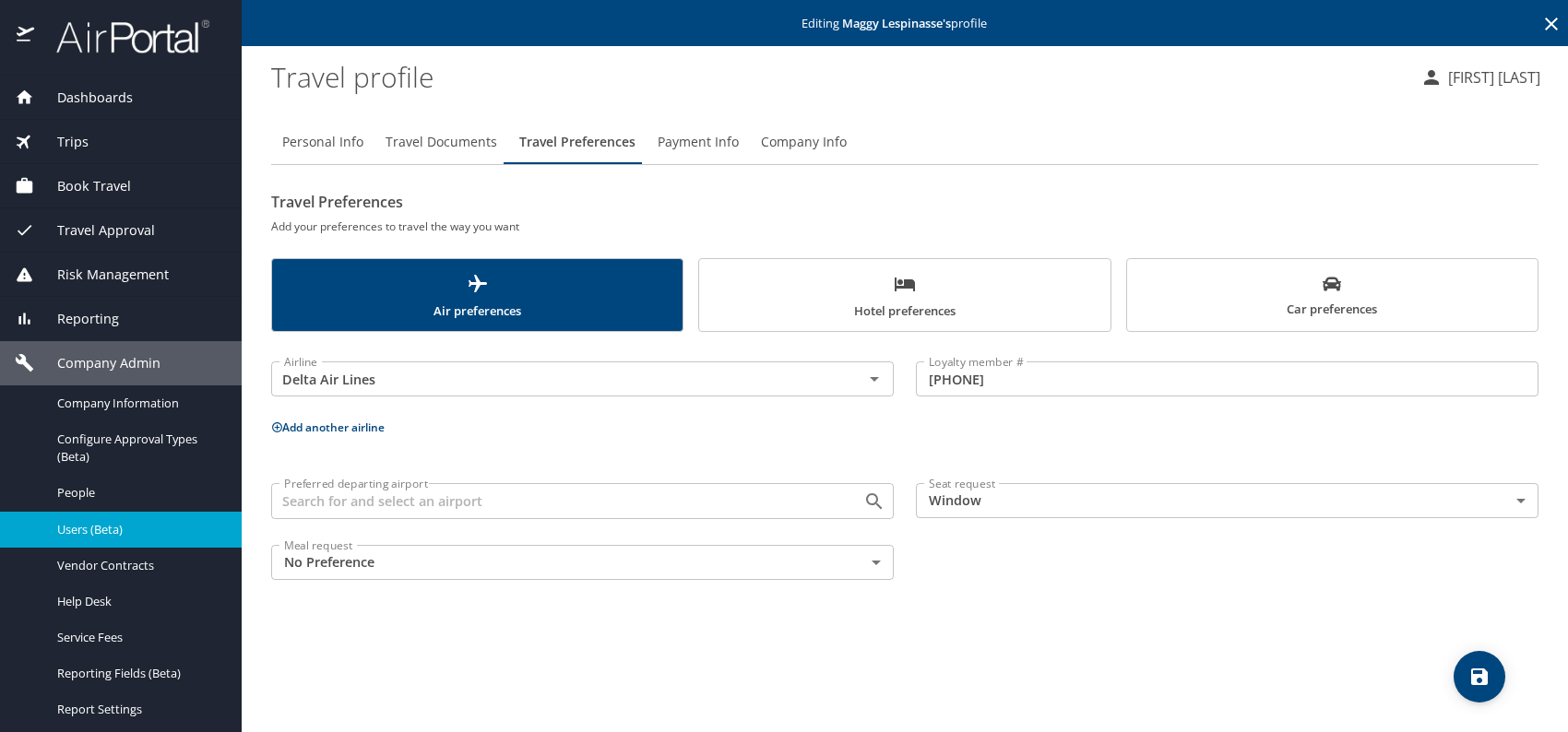 click on "Car preferences" at bounding box center [1332, 297] 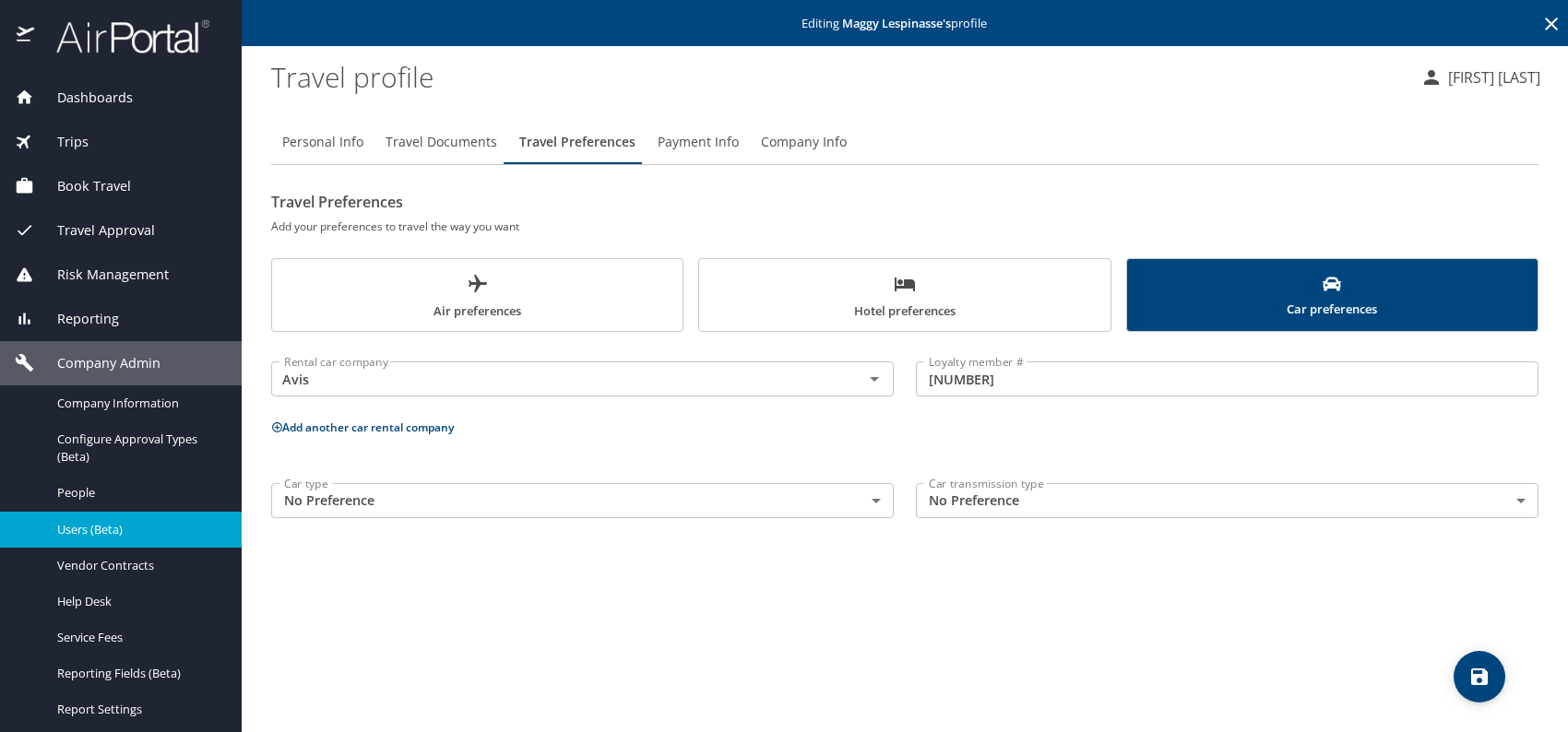 click 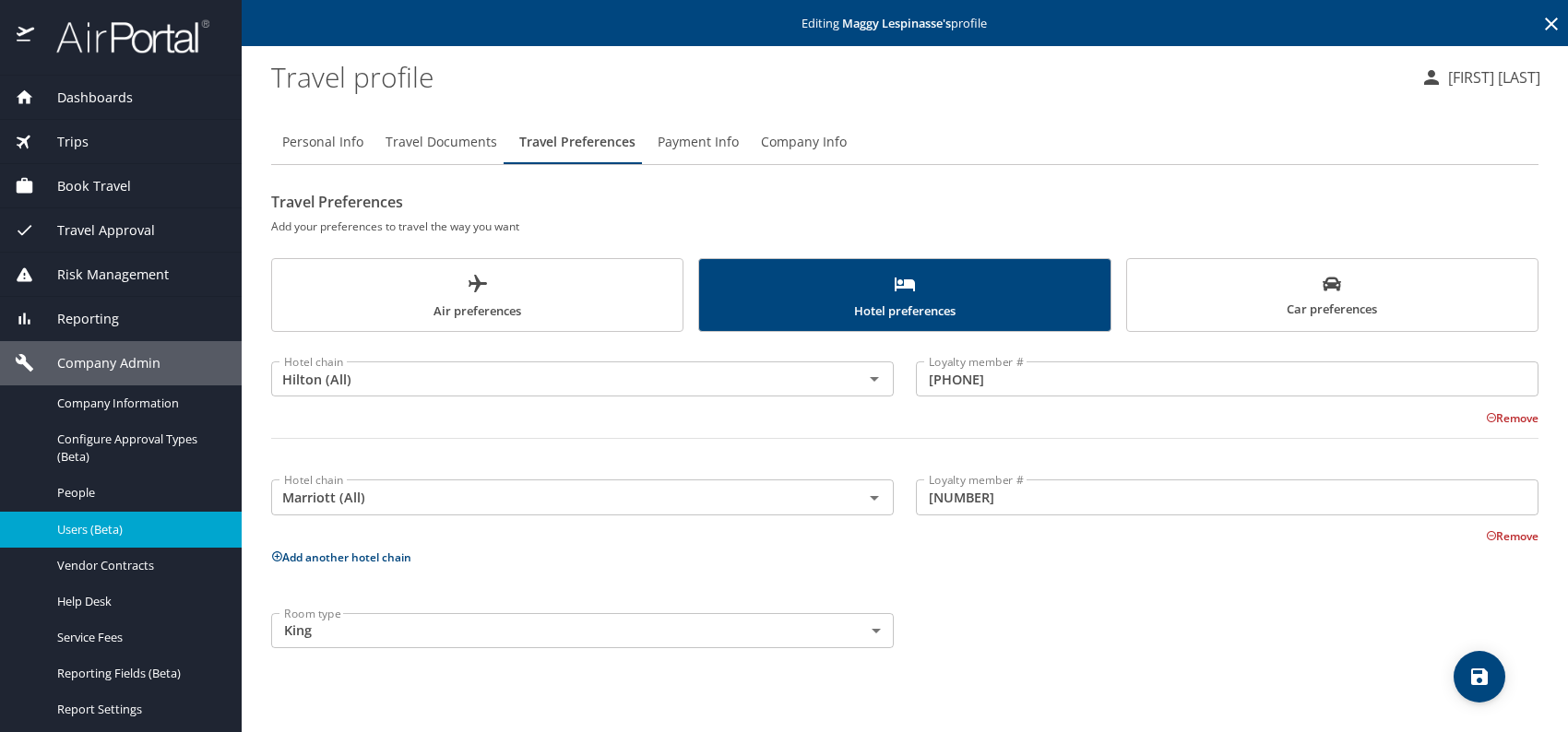 click on "Hotel chain Hilton (All) Hotel chain   Loyalty member # 2075574695 Loyalty member #  Remove Hotel chain Marriott (All) Hotel chain   Loyalty member # 629130227 Loyalty member #  Remove  Add another hotel chain   Room type King King Room type" at bounding box center [905, 501] 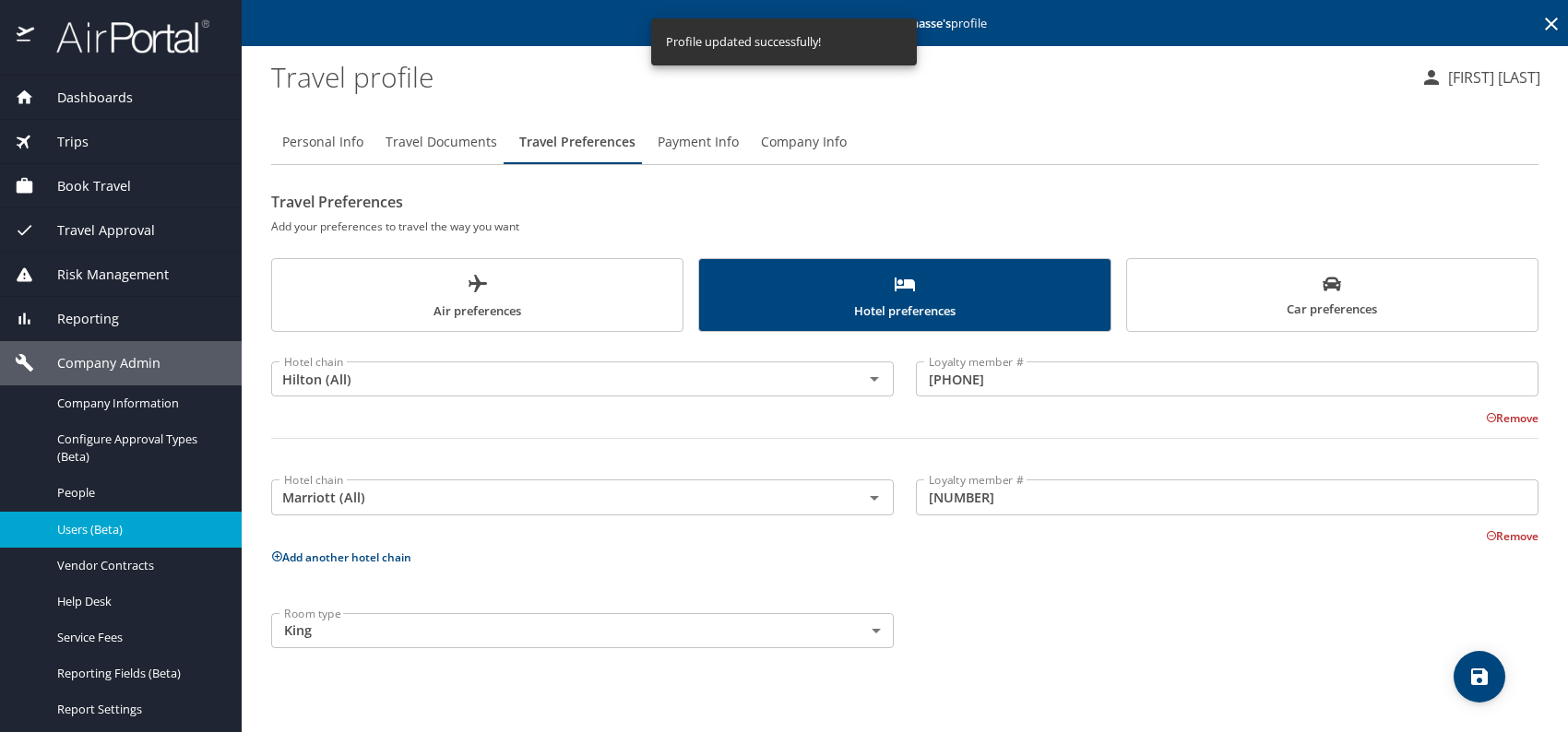 click on "Users (Beta)" at bounding box center (138, 529) 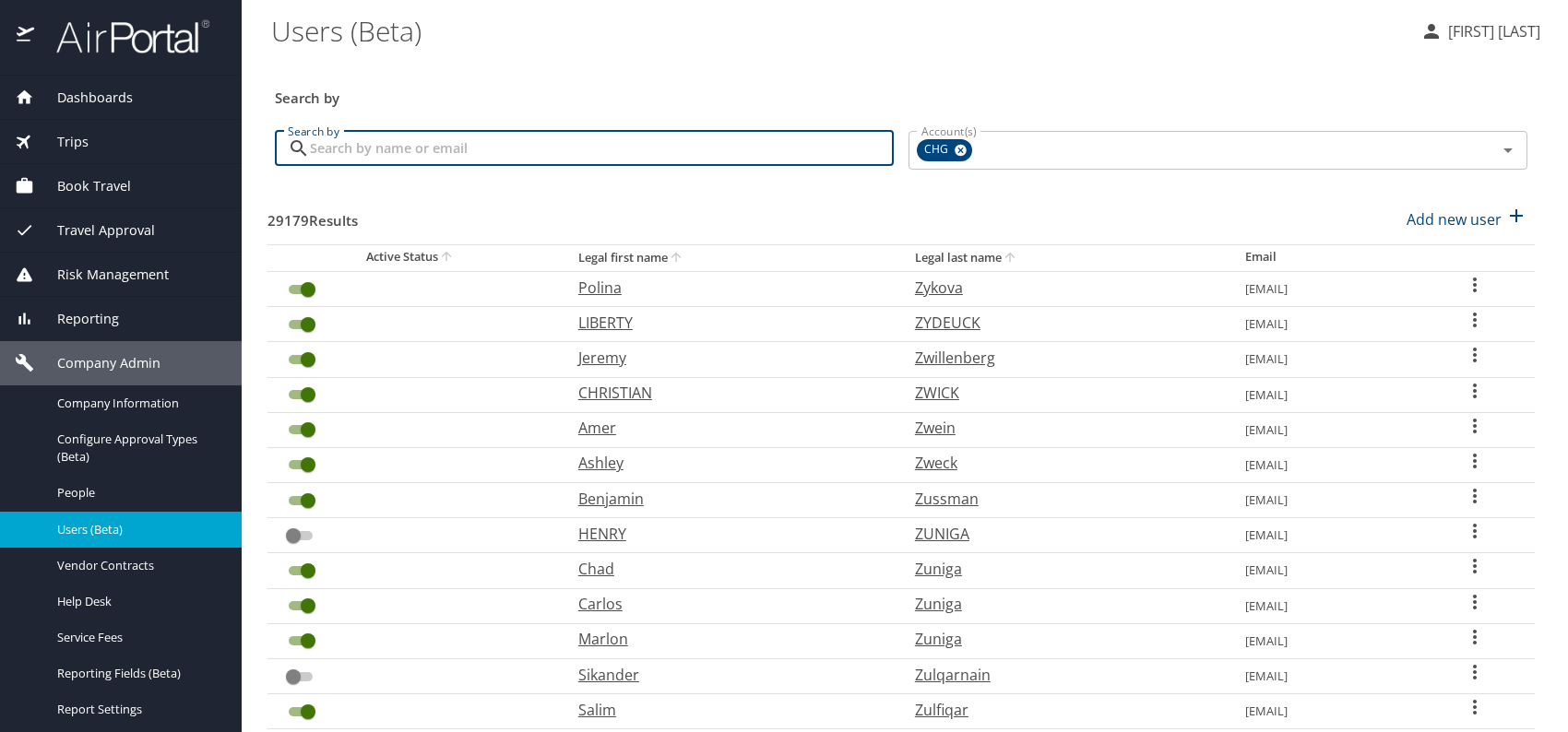 paste on "garyapalmer@gmail.com" 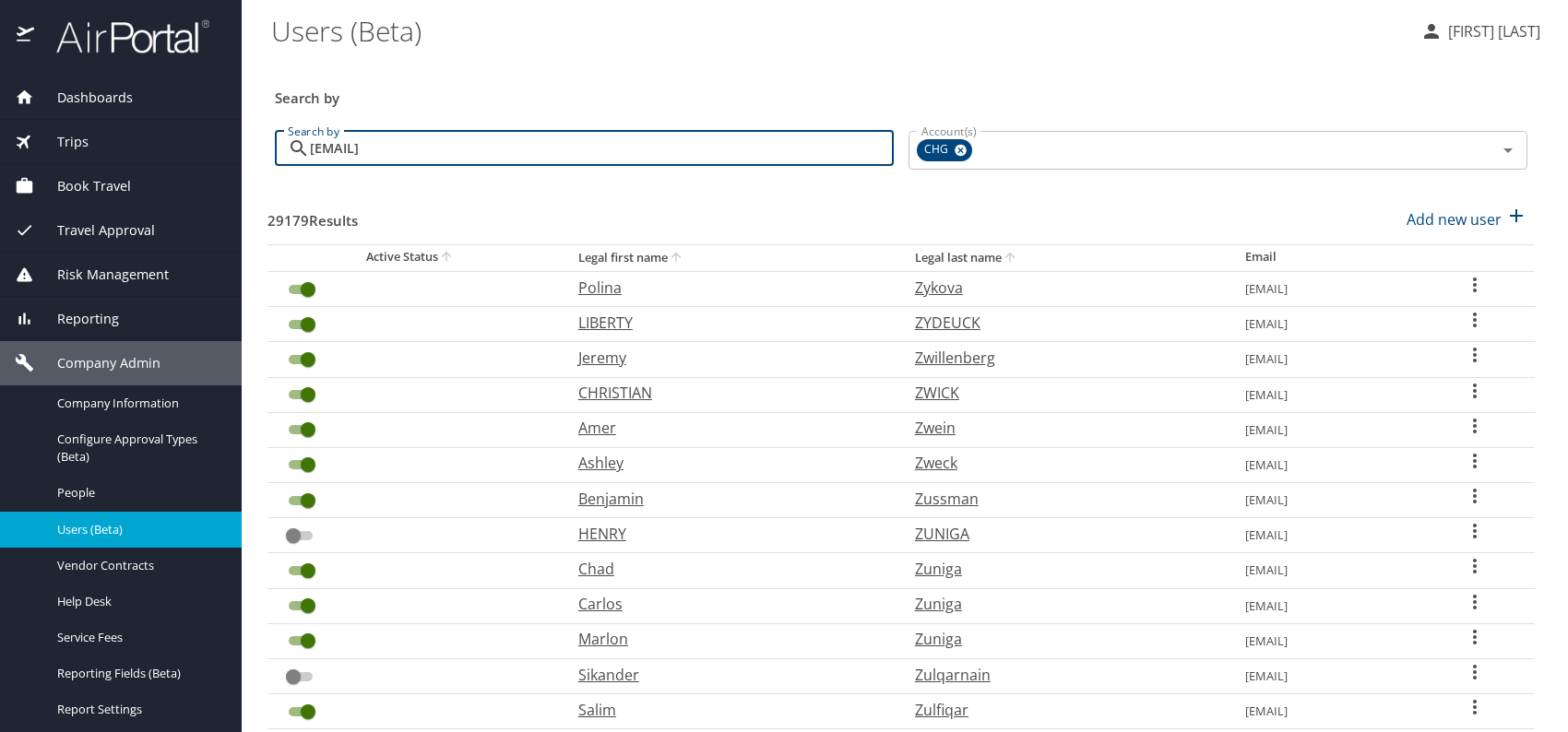 checkbox on "false" 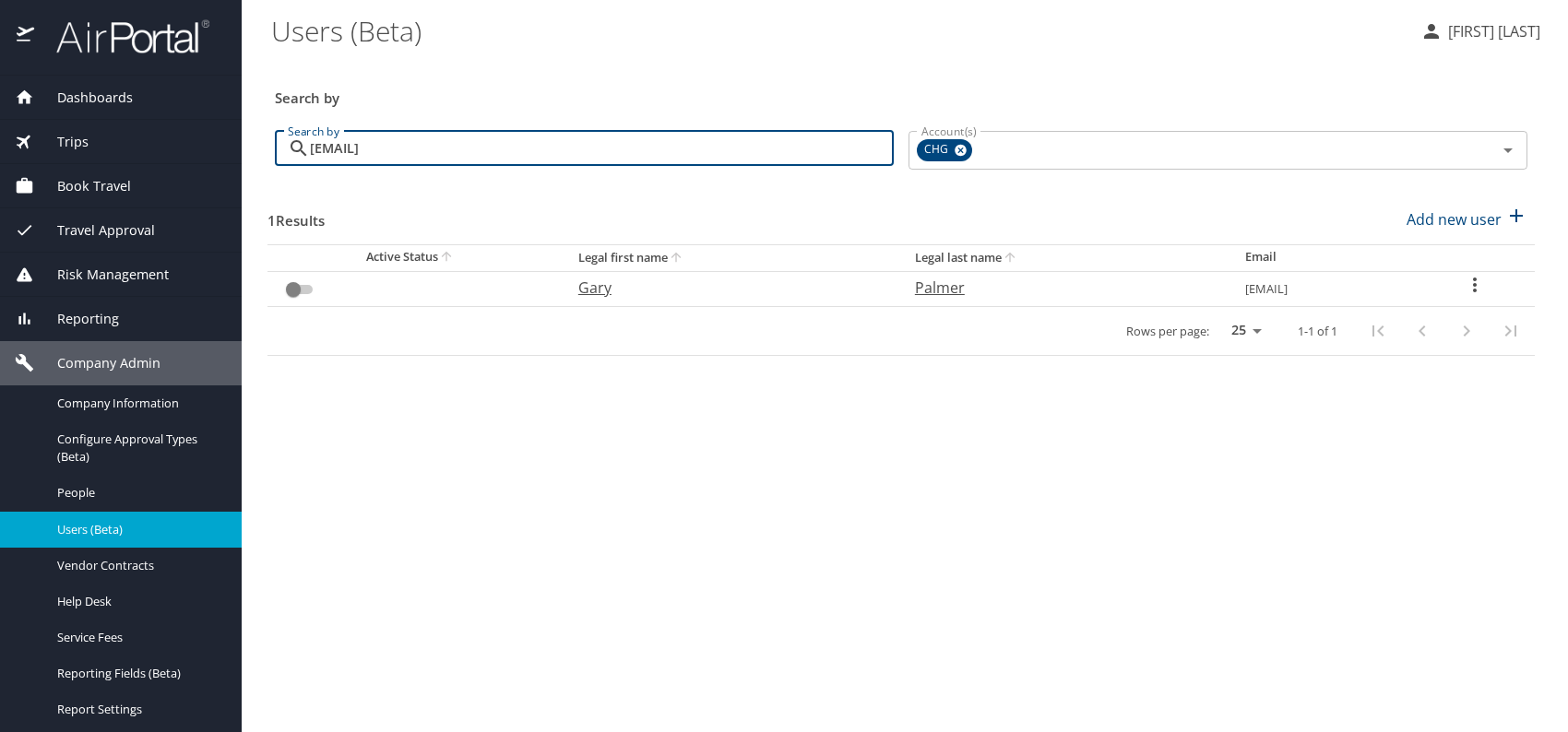 type on "garyapalmer@gmail.com" 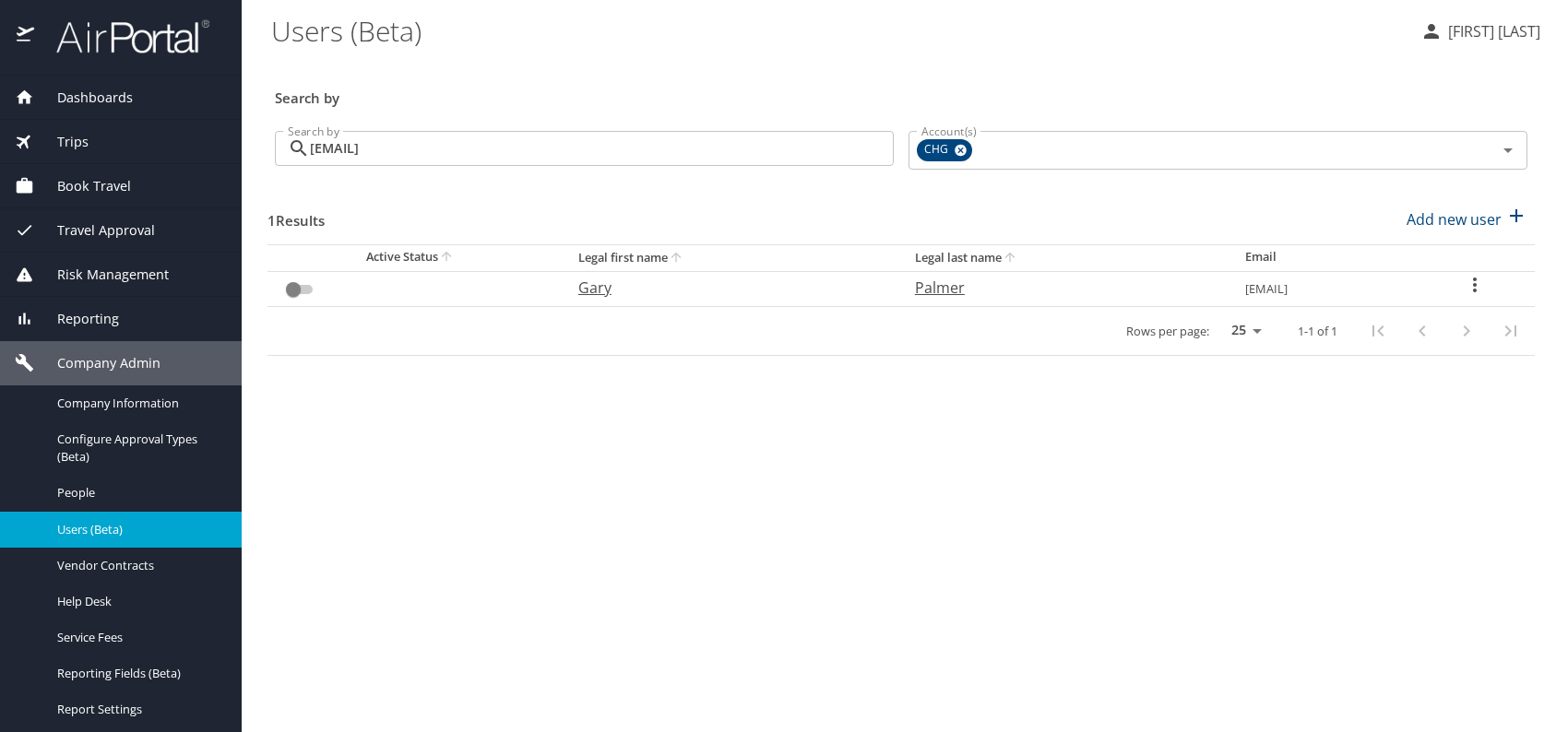 click on "Gary" at bounding box center [728, 288] 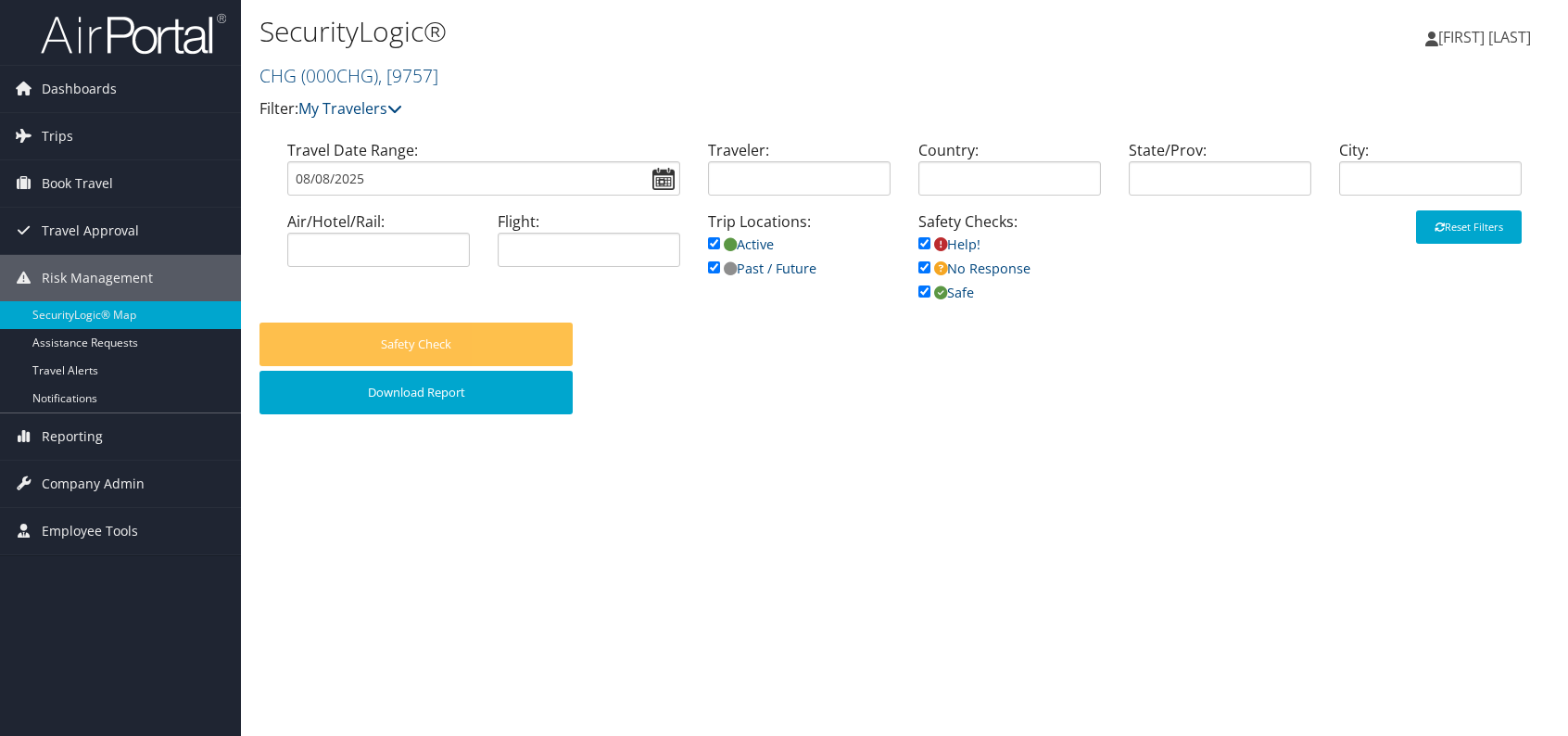 scroll, scrollTop: 0, scrollLeft: 0, axis: both 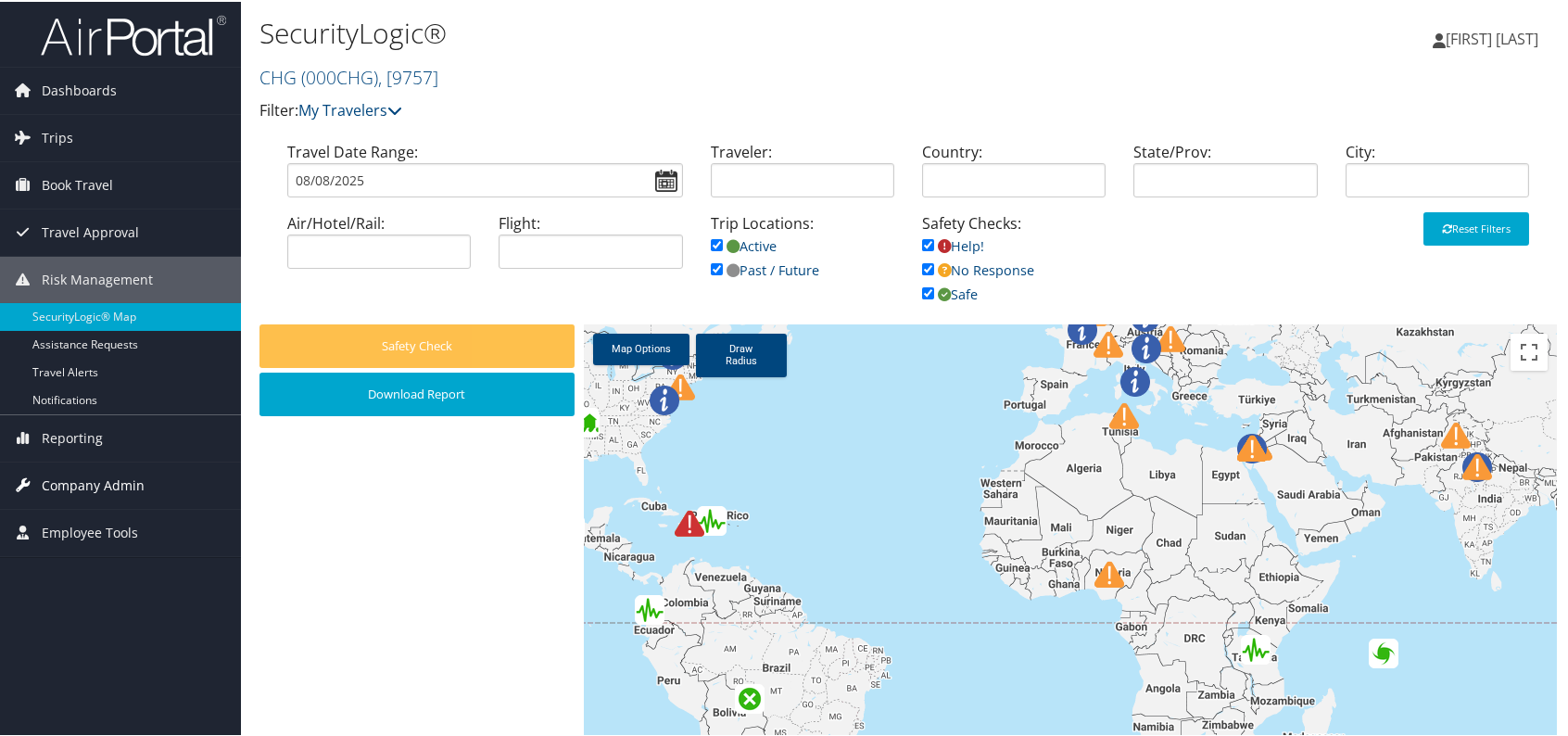 click on "Company Admin" at bounding box center (93, 484) 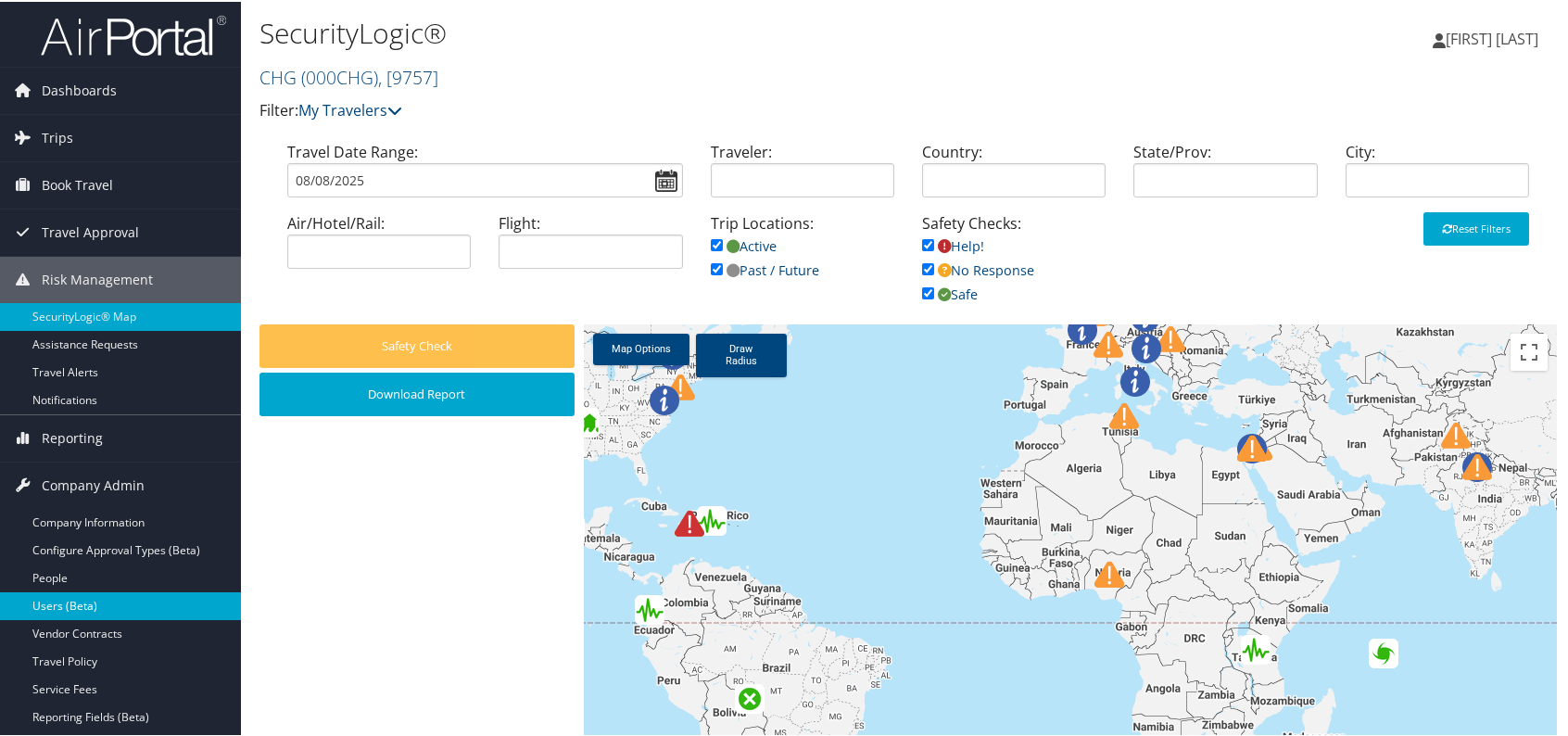 click on "Users (Beta)" at bounding box center [120, 604] 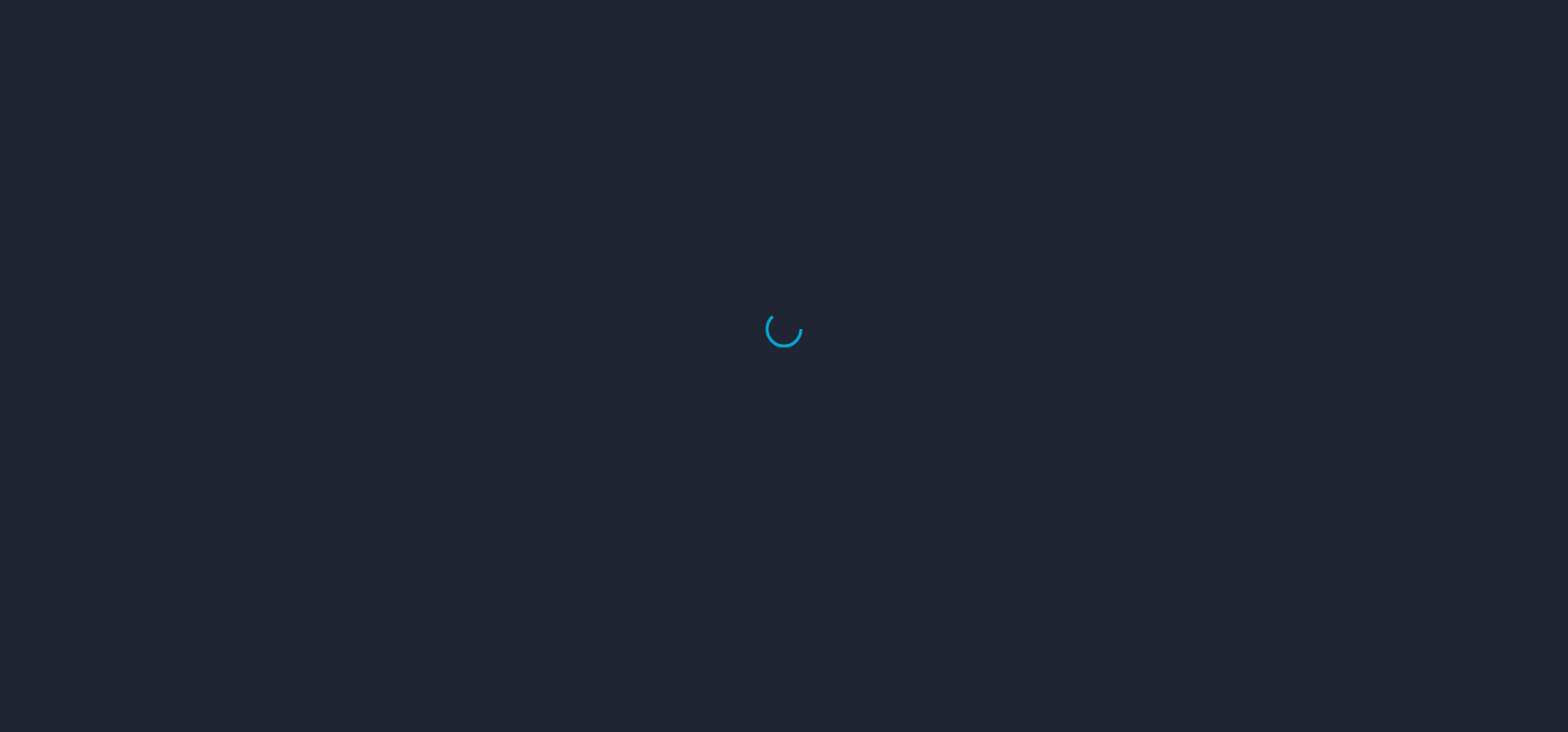 scroll, scrollTop: 0, scrollLeft: 0, axis: both 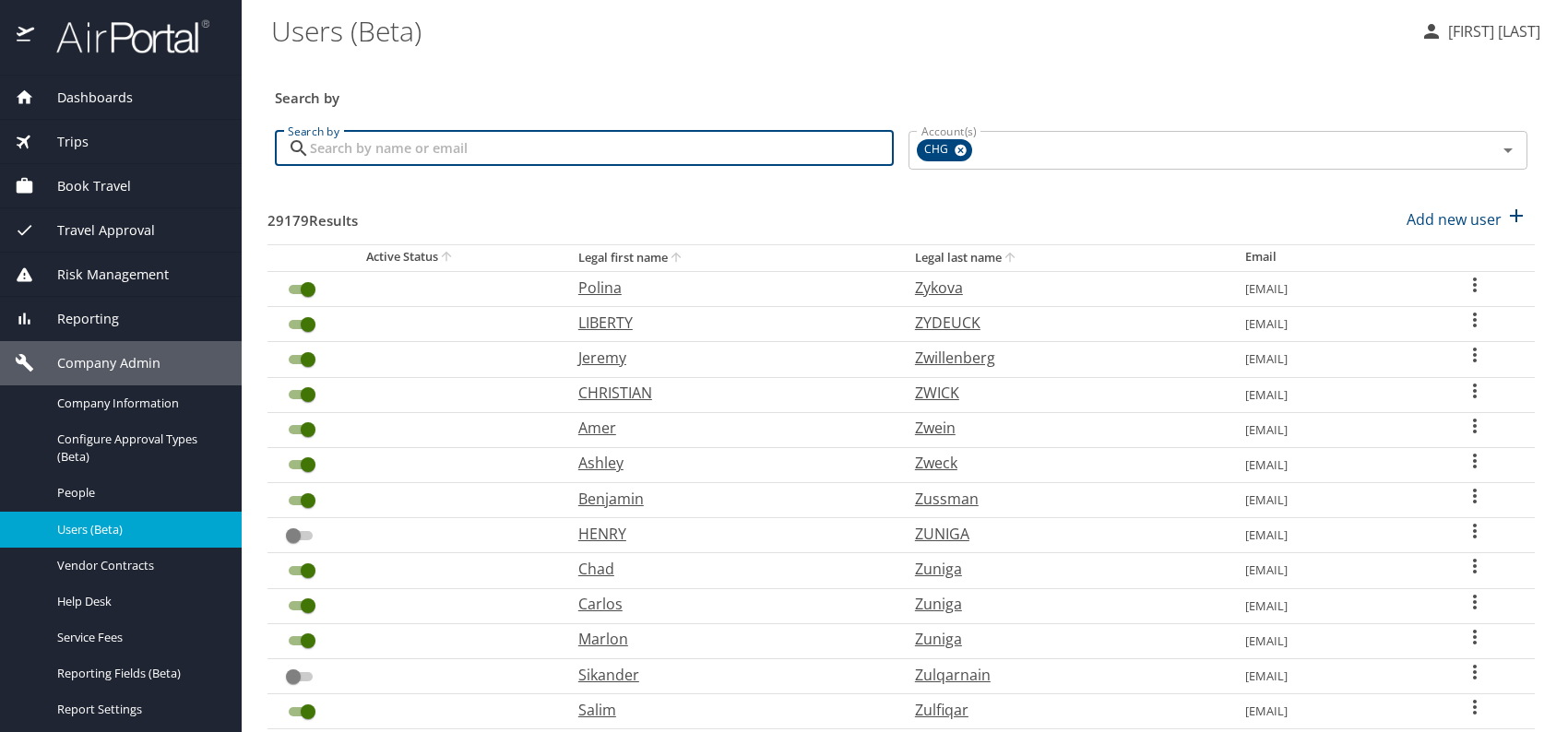paste on "[EMAIL]" 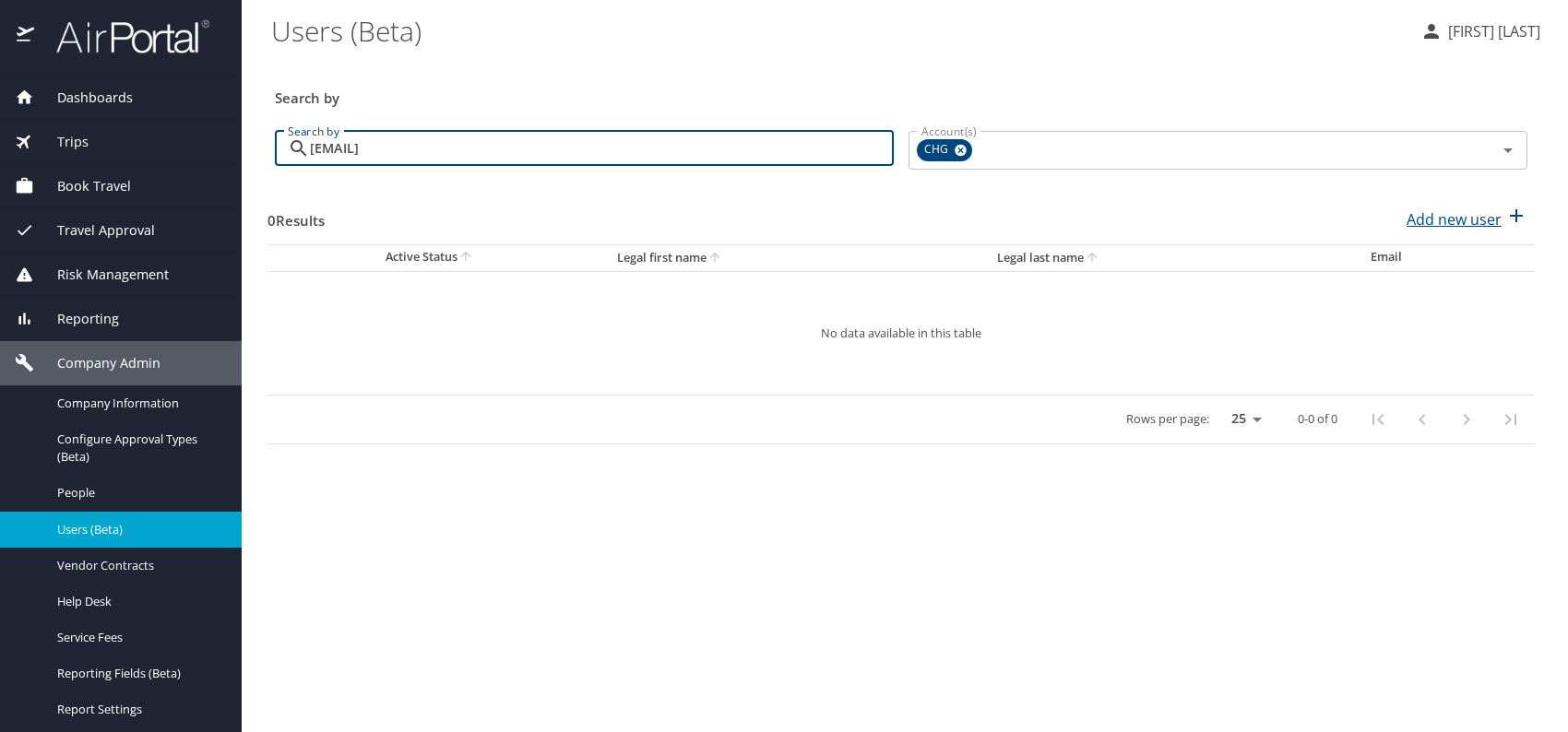 type on "[EMAIL]" 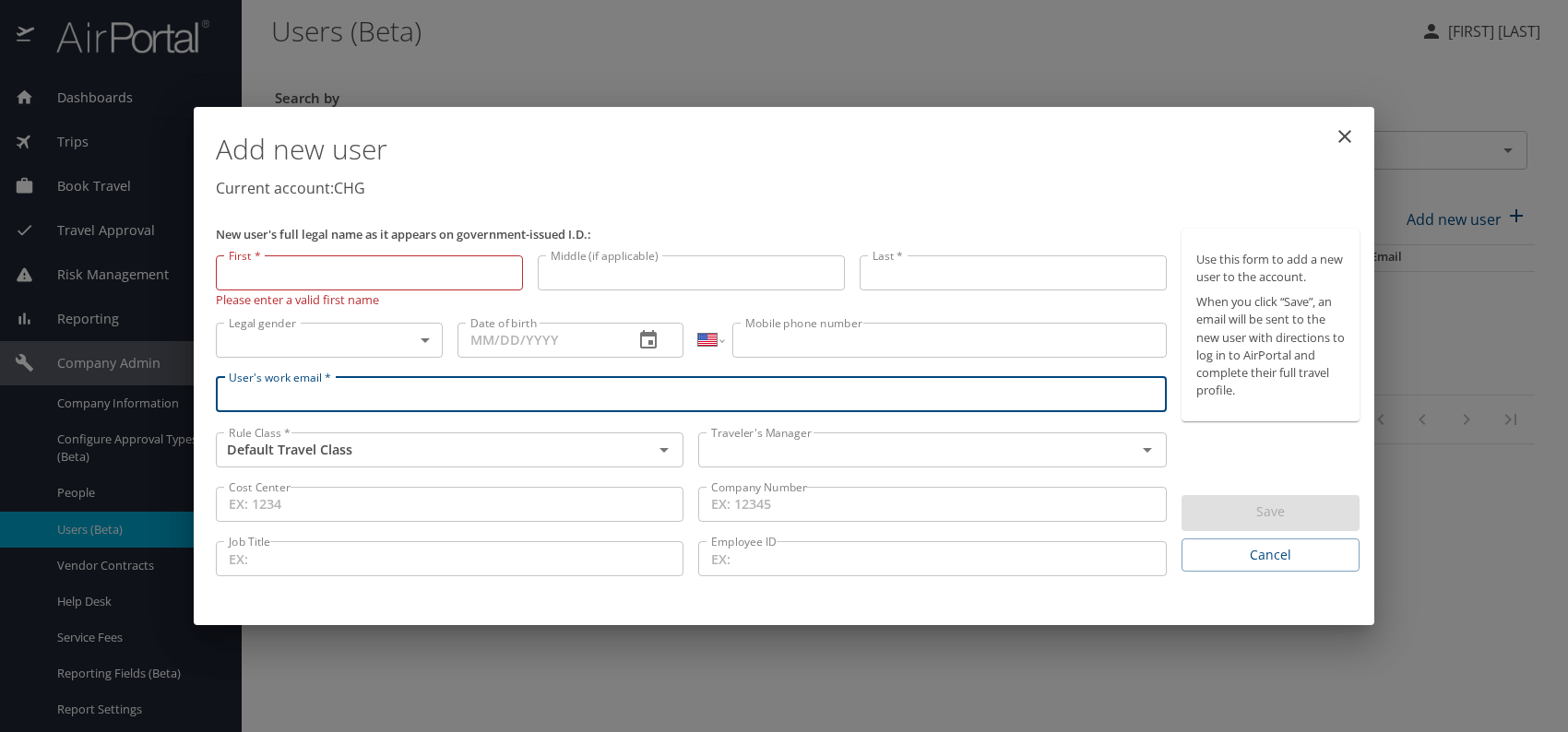 paste on "[EMAIL]" 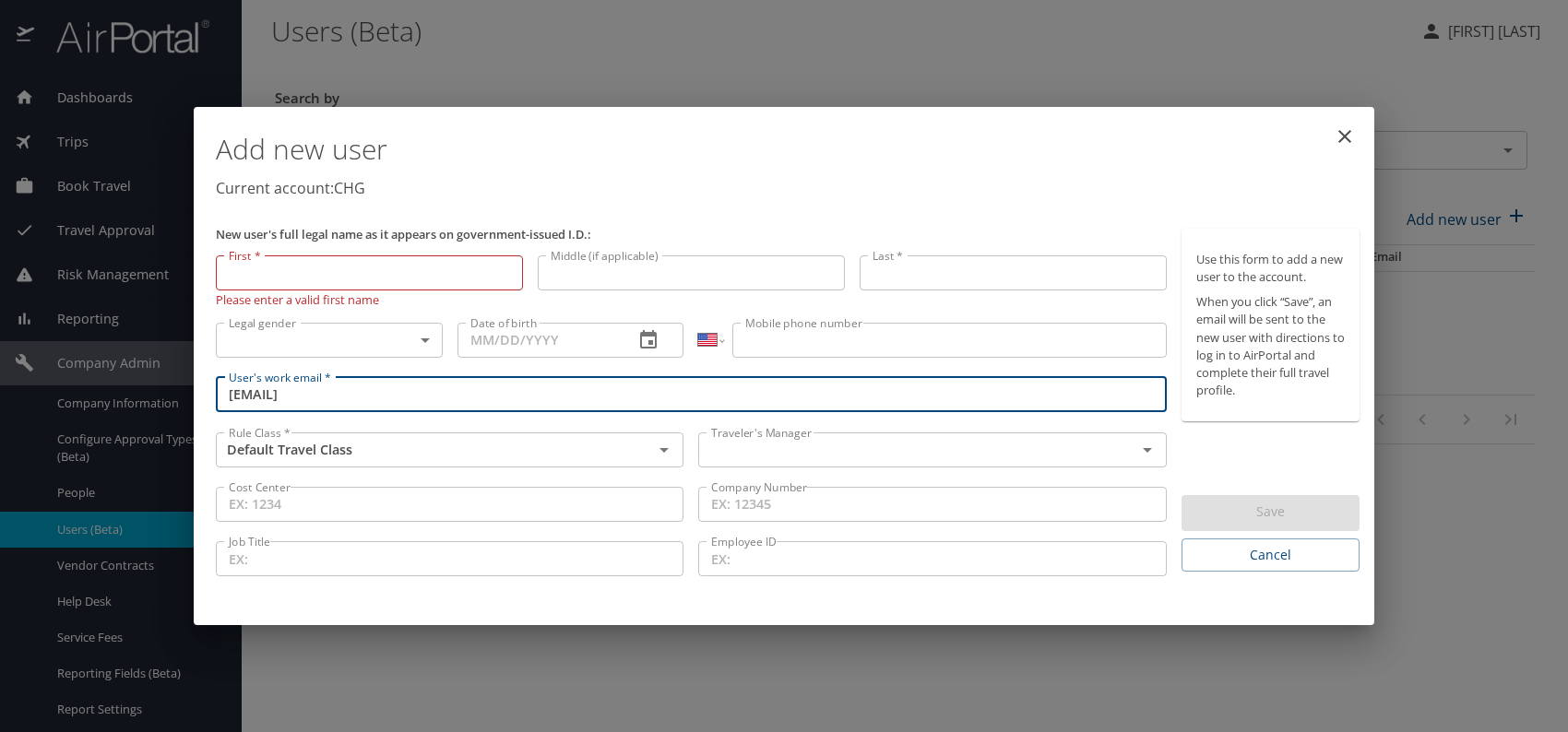 type on "[EMAIL]" 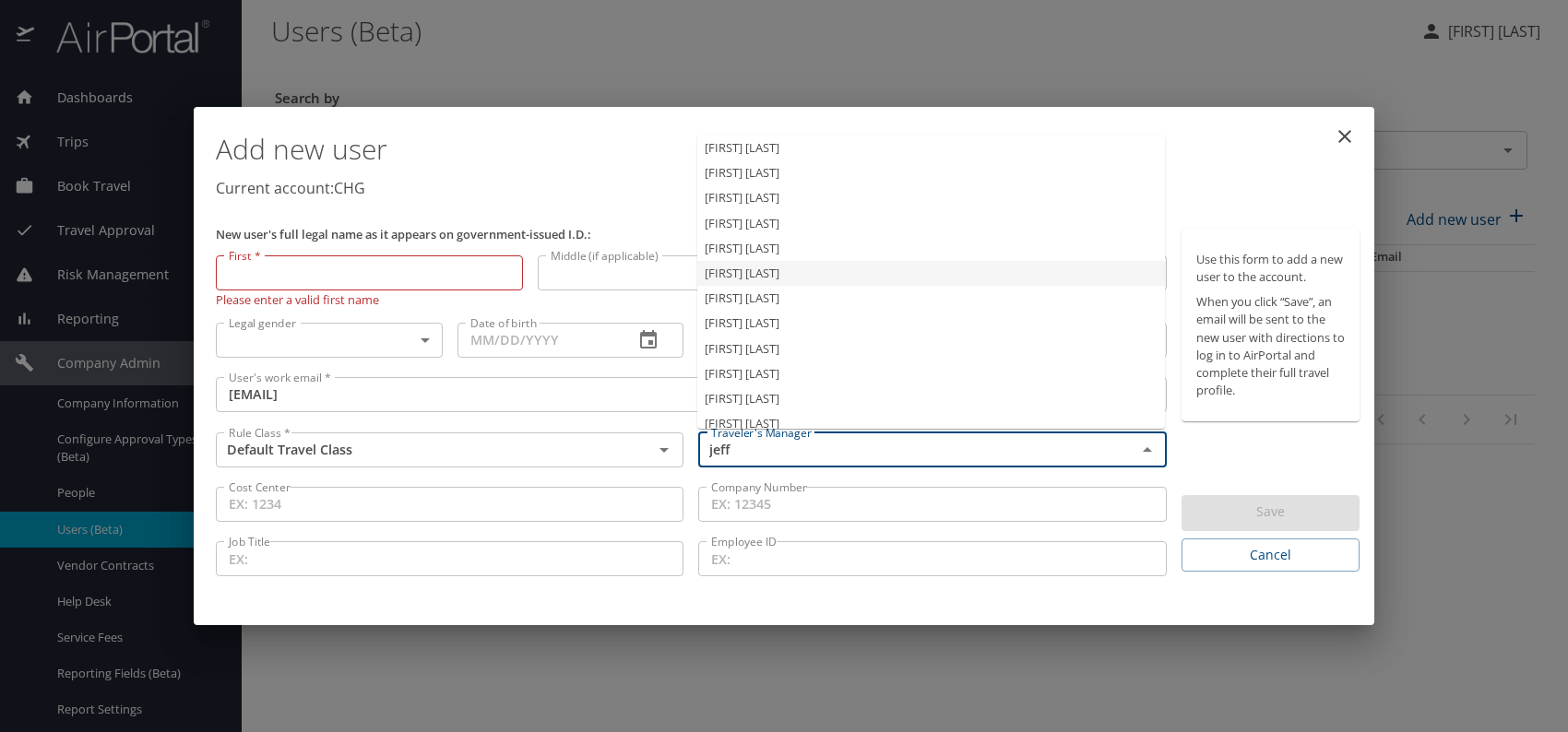 click on "[FIRST] [LAST]" at bounding box center [931, 273] 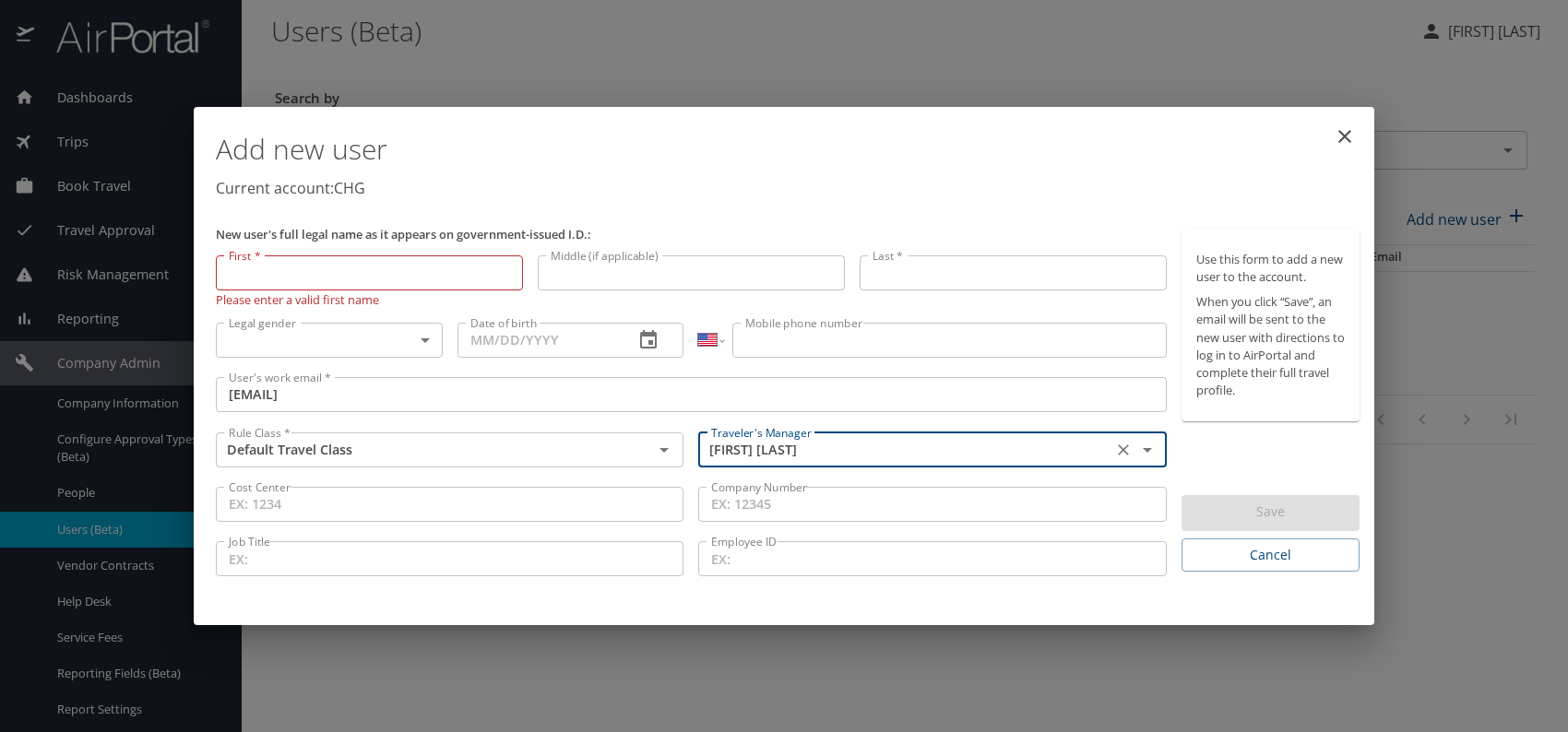 click 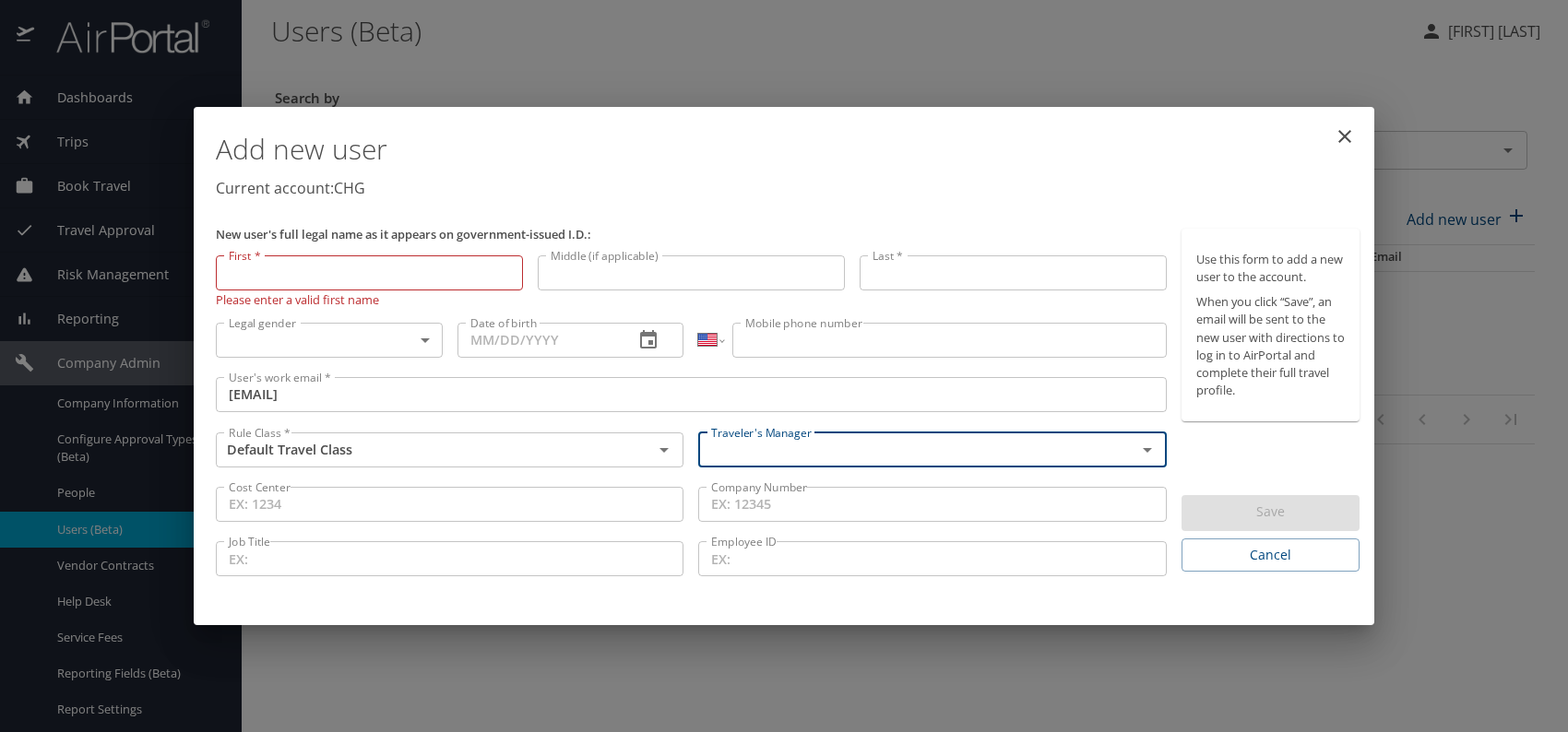 click at bounding box center [905, 450] 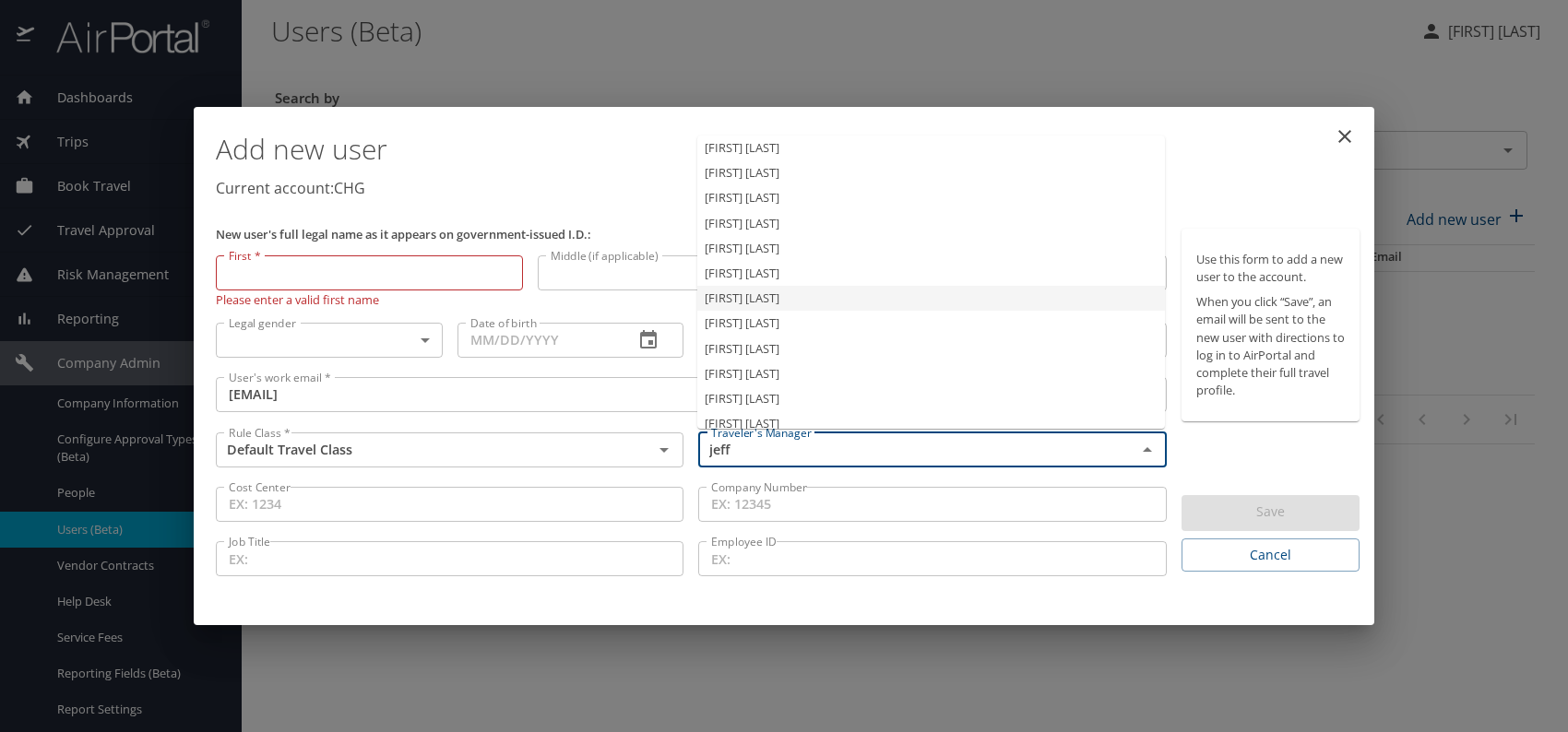 click on "[FIRST] [LAST]" at bounding box center (931, 298) 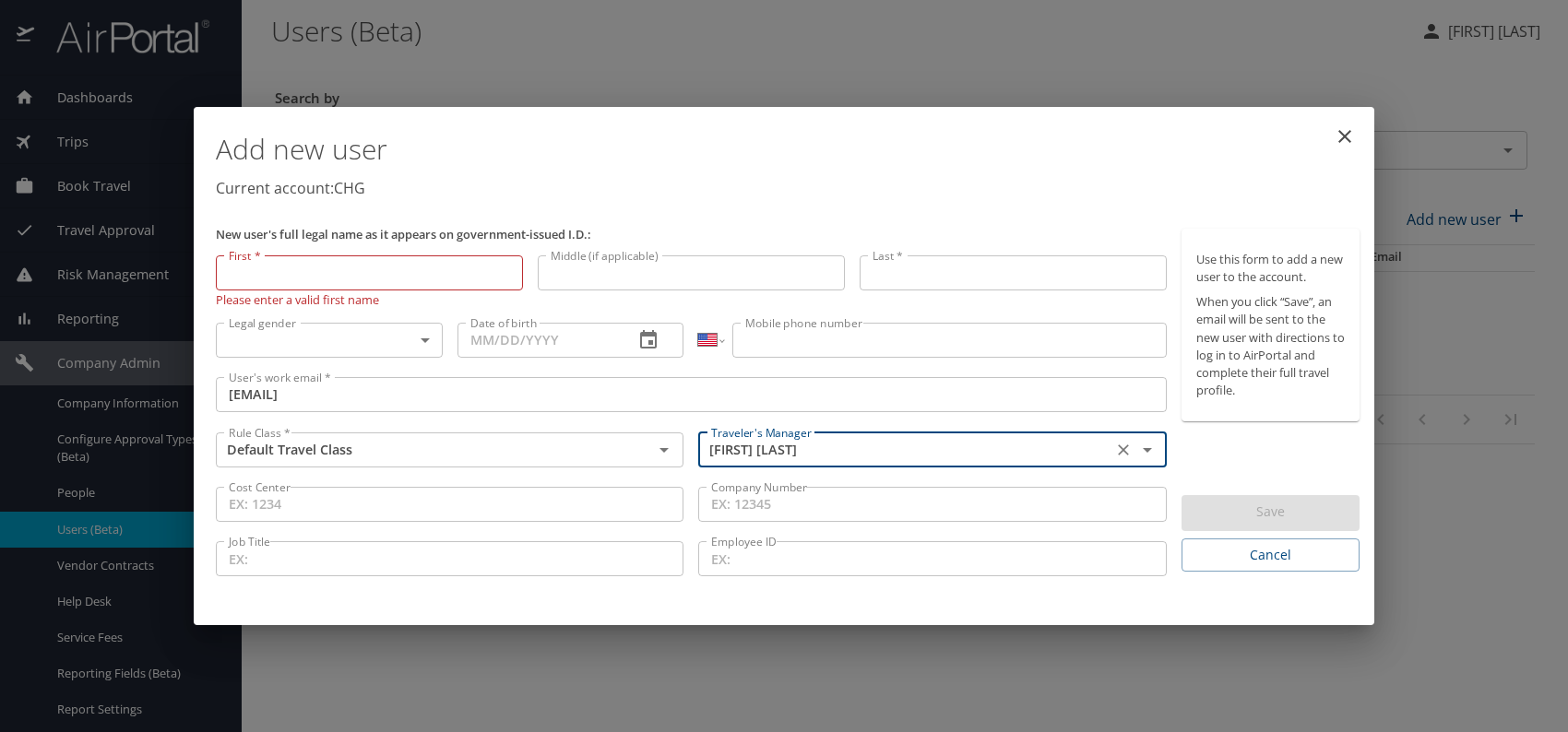 type on "[FIRST] [LAST]" 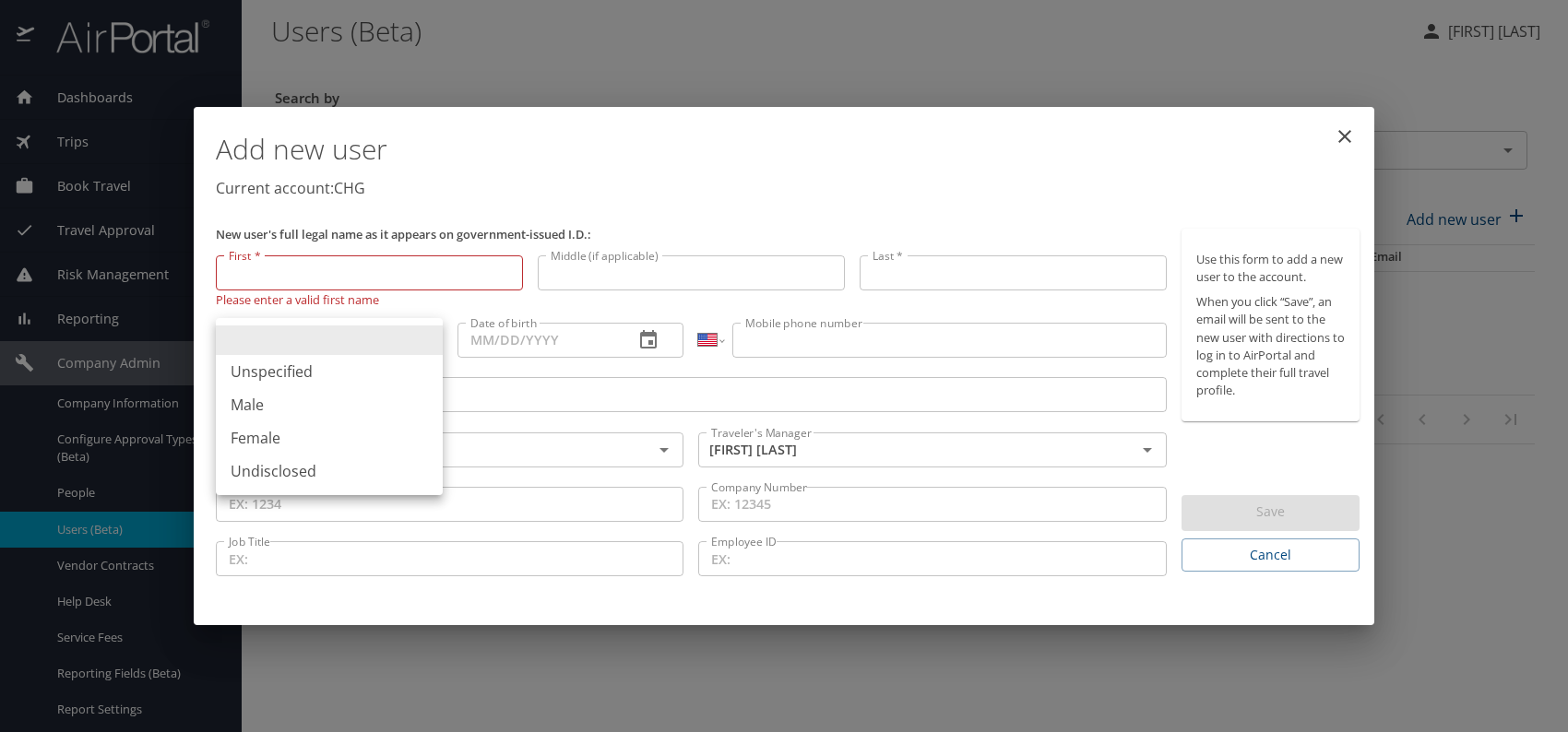 drag, startPoint x: 272, startPoint y: 435, endPoint x: 459, endPoint y: 379, distance: 195.20502 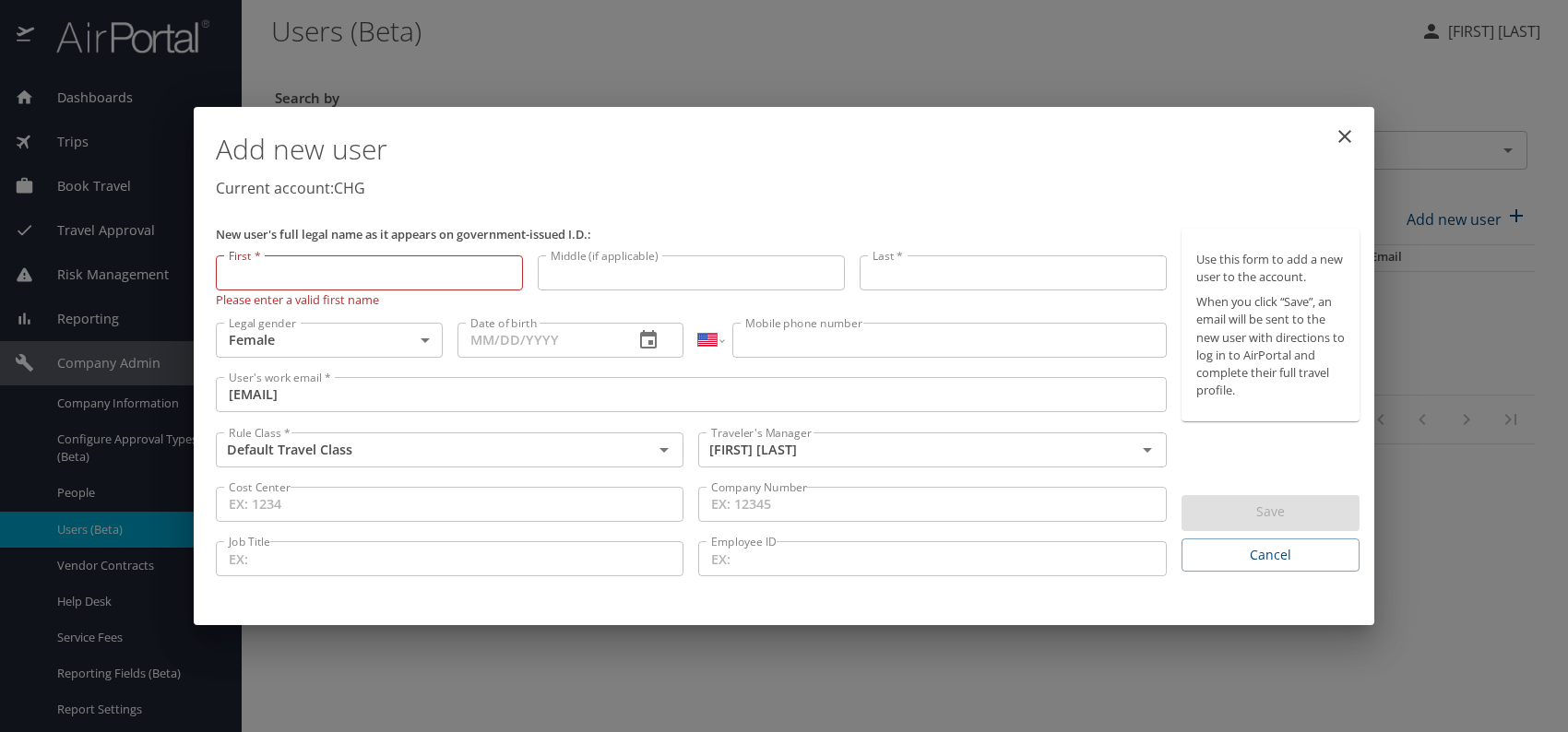 click on "Please enter a valid first name" at bounding box center (369, 299) 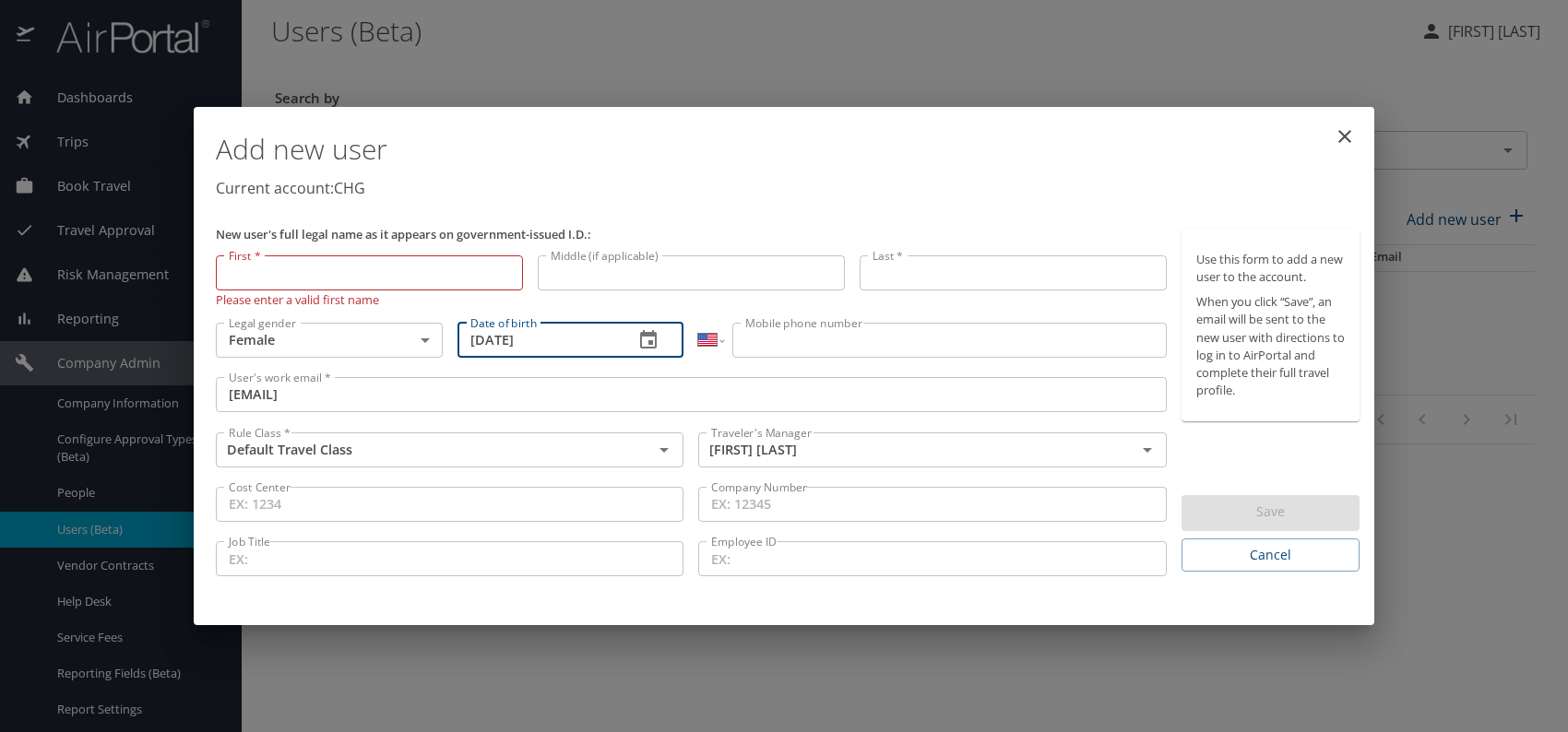 type on "[DATE]" 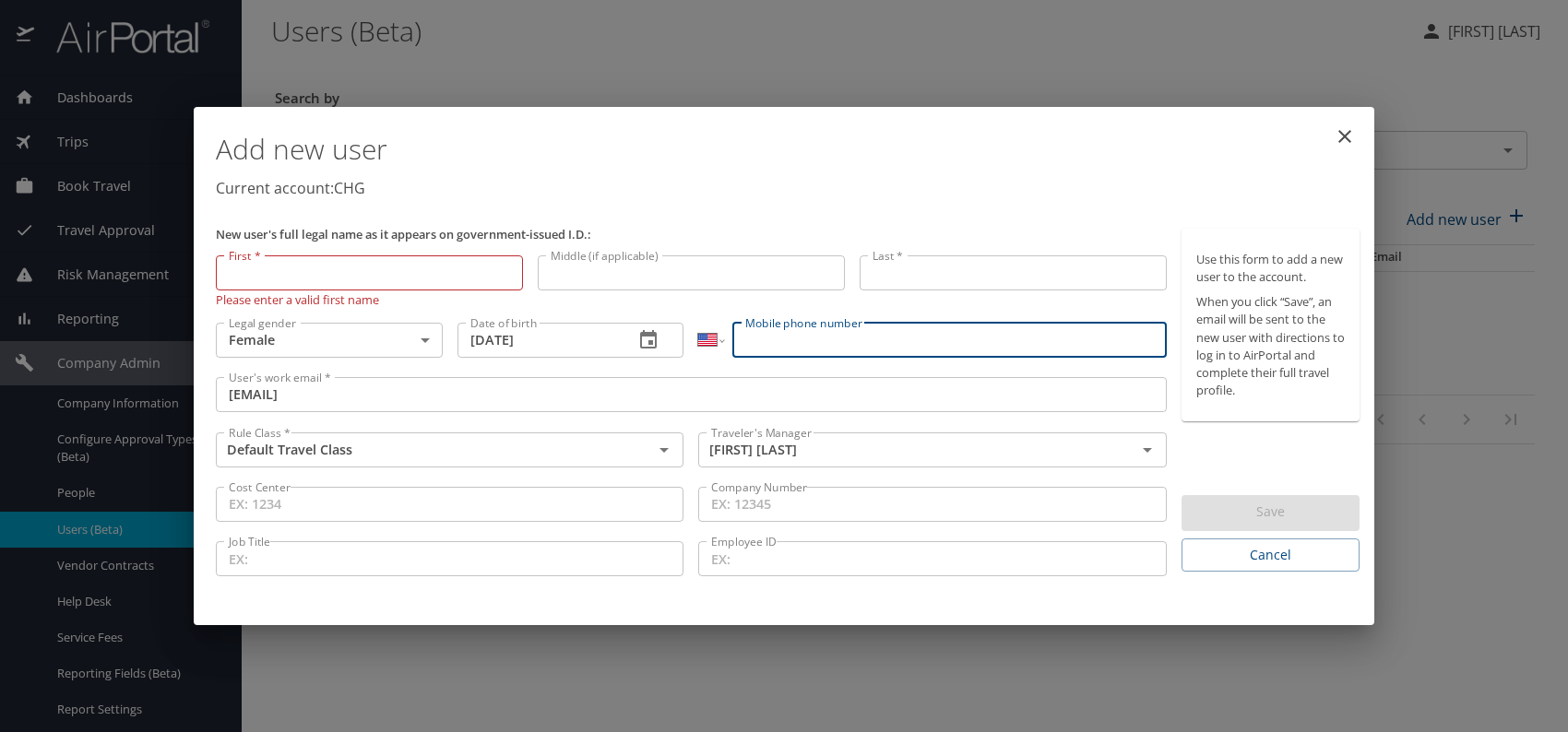paste on "[PHONE]" 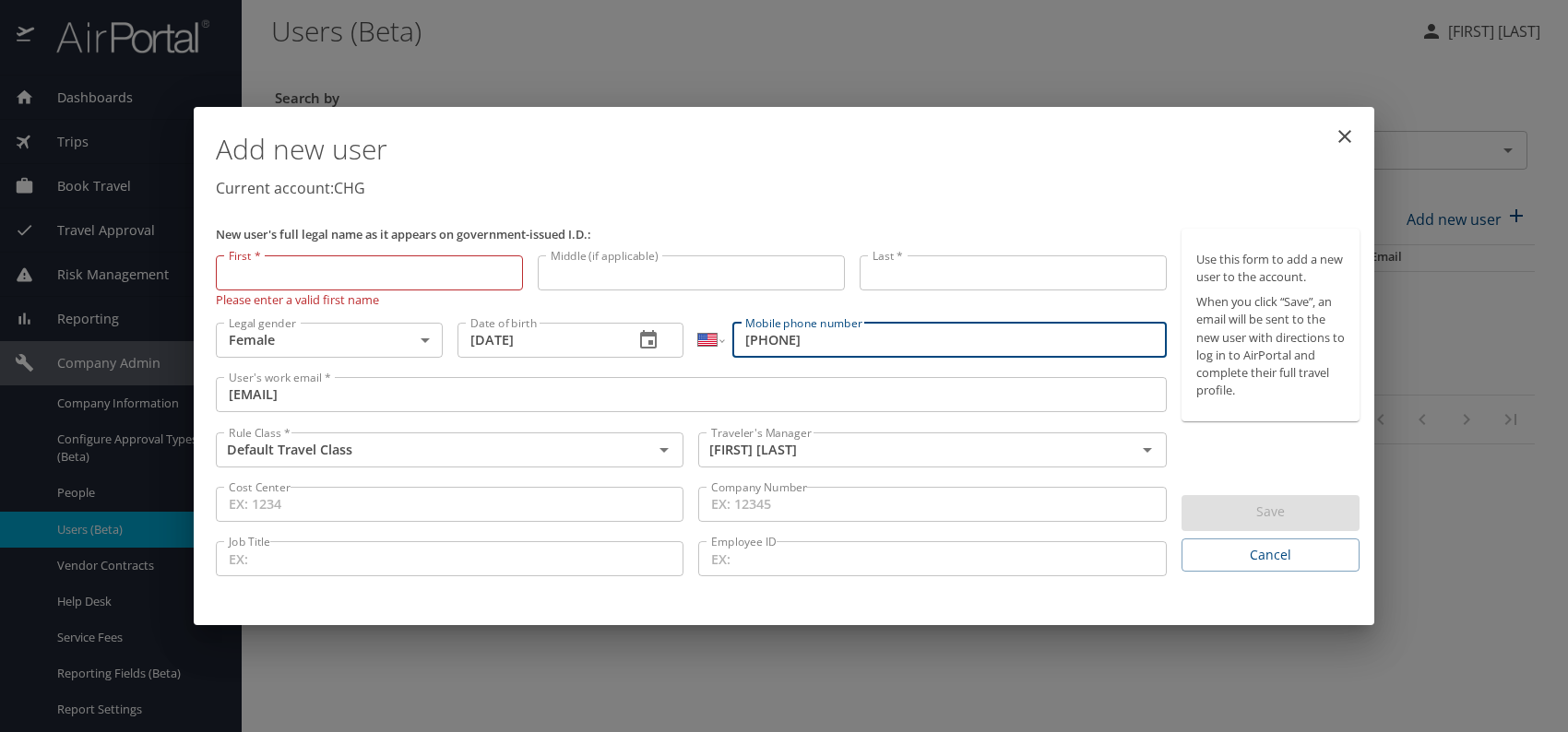type on "[PHONE]" 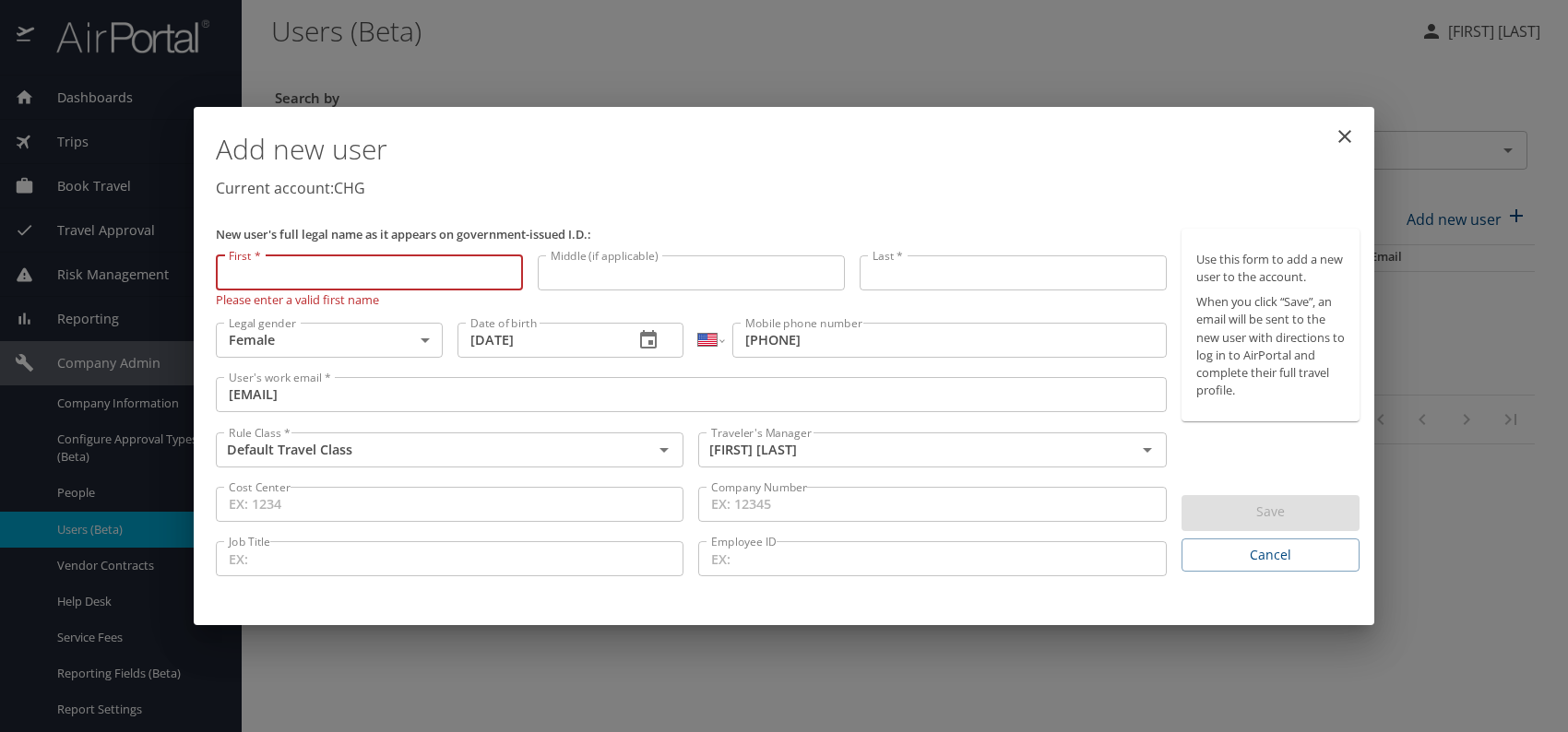 paste on "[FIRST]-[LAST]" 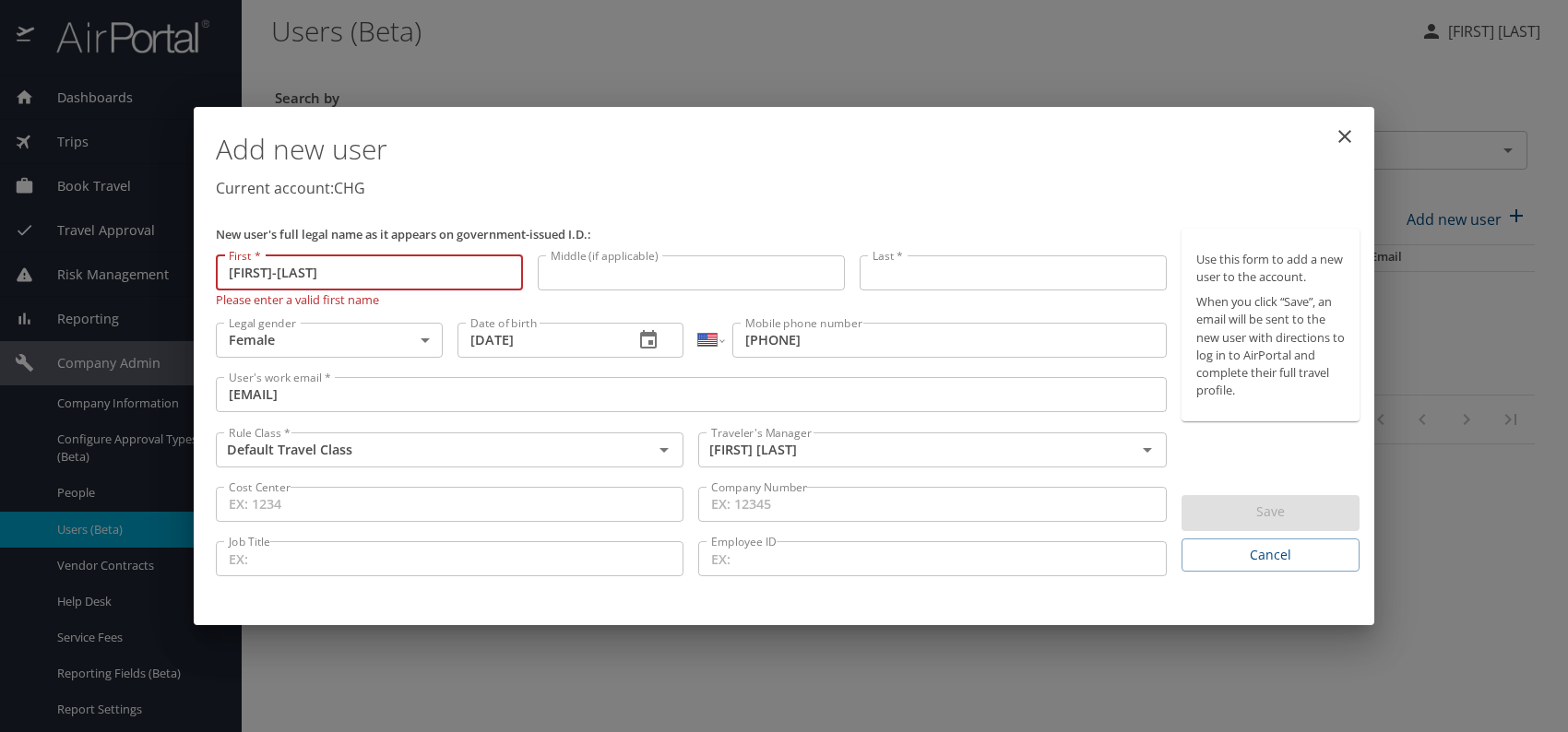 drag, startPoint x: 282, startPoint y: 279, endPoint x: 506, endPoint y: 288, distance: 224.18073 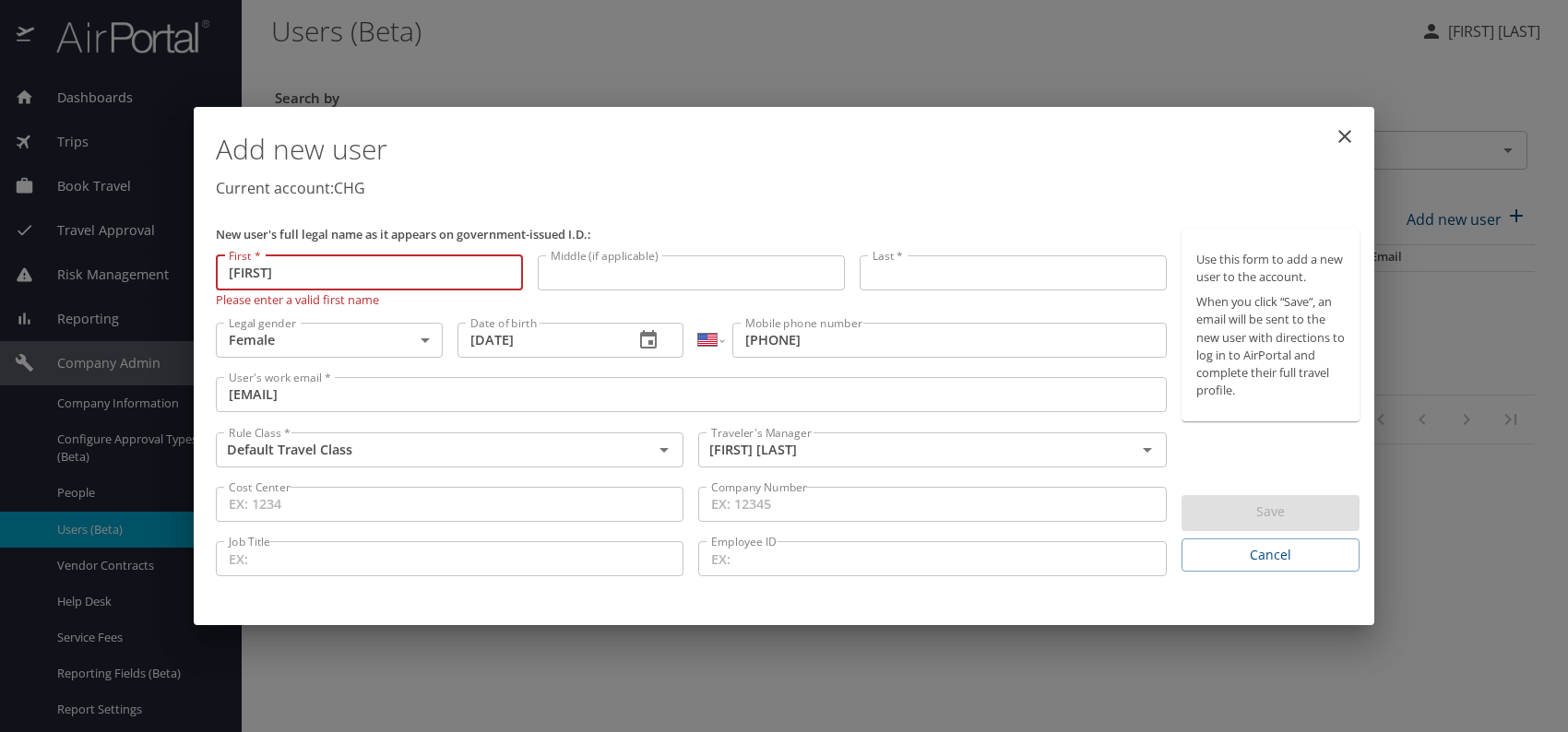 type on "[FIRST]" 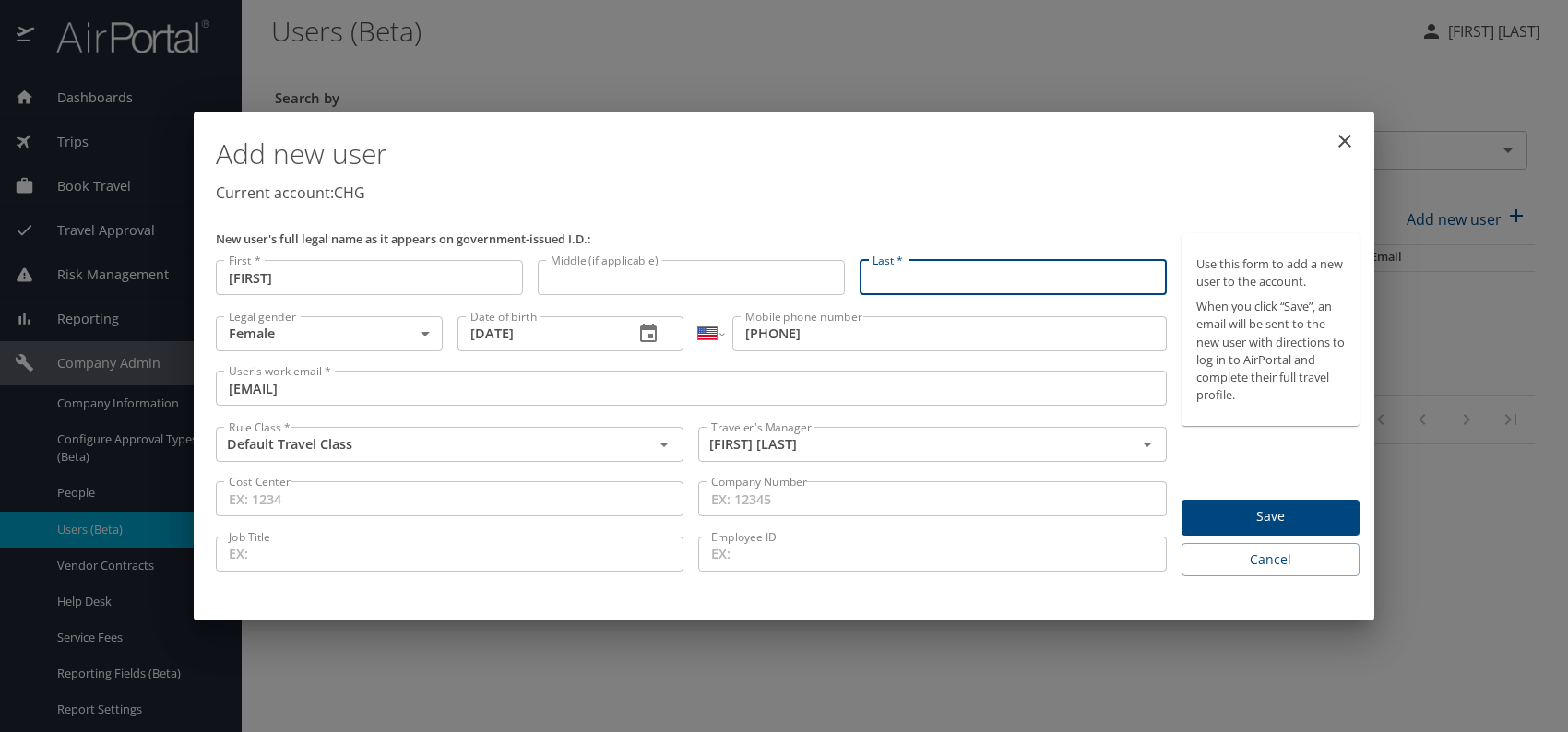 paste on "[FIRST]-[LAST]" 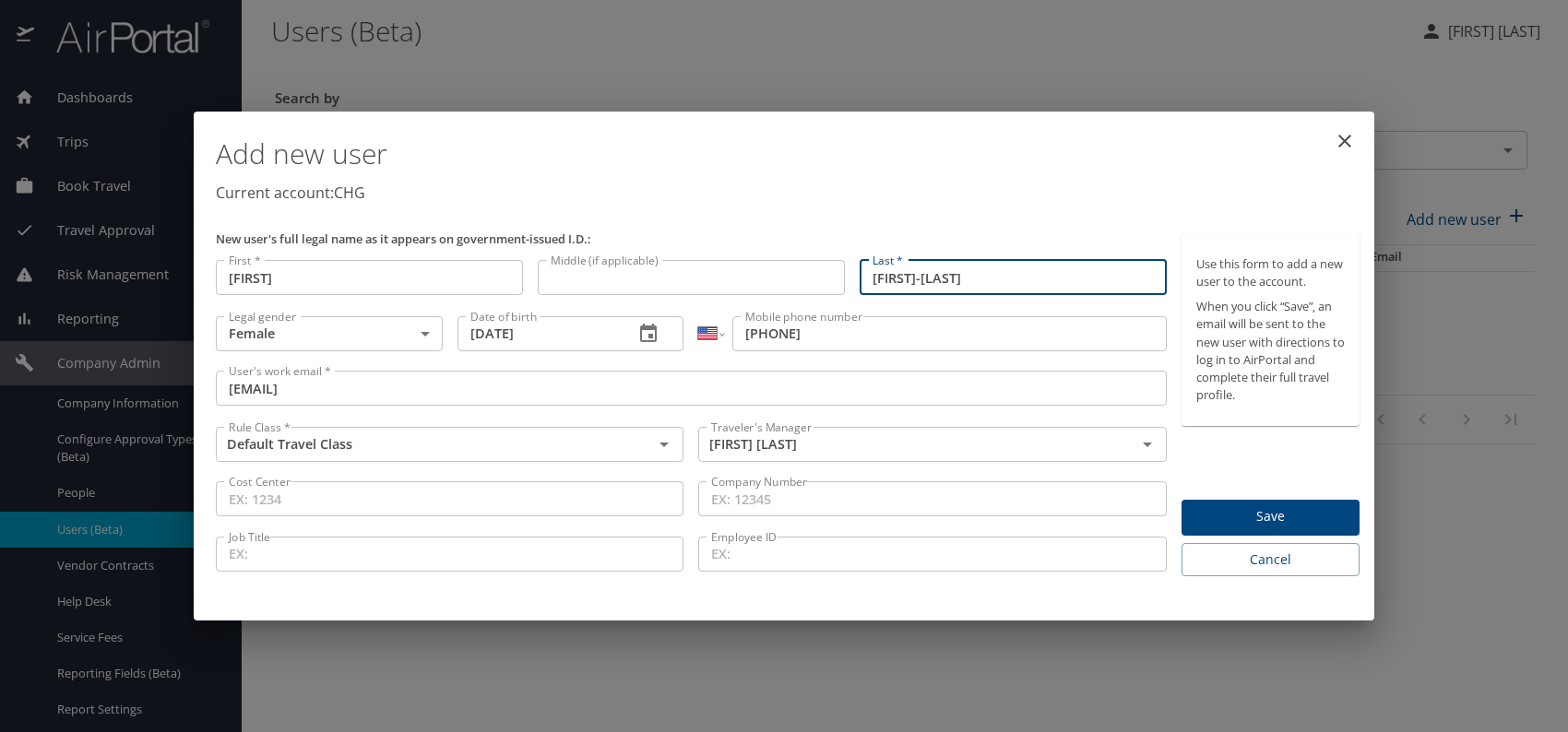 click on "[FIRST]-[LAST]" at bounding box center (1013, 277) 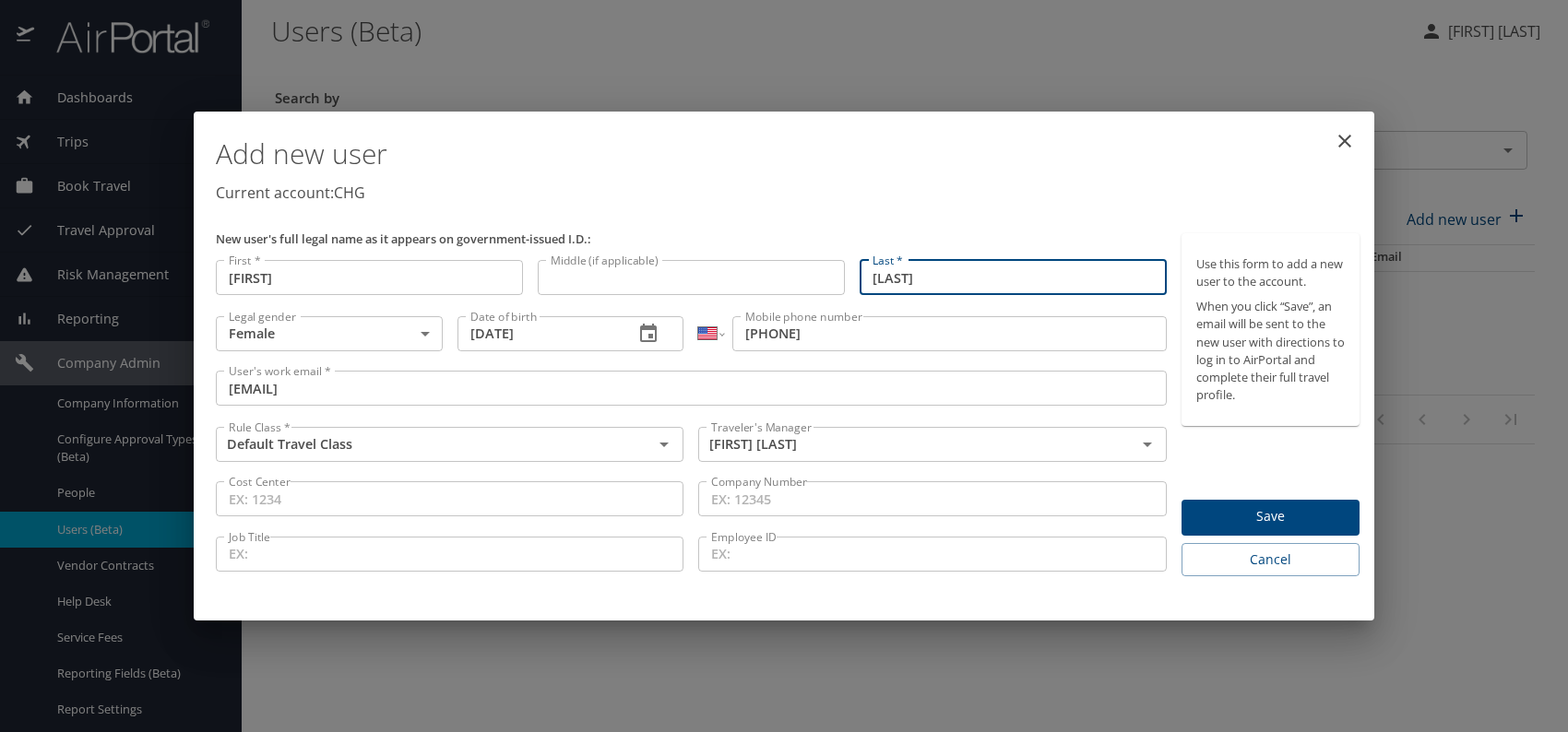 type on "[LAST]" 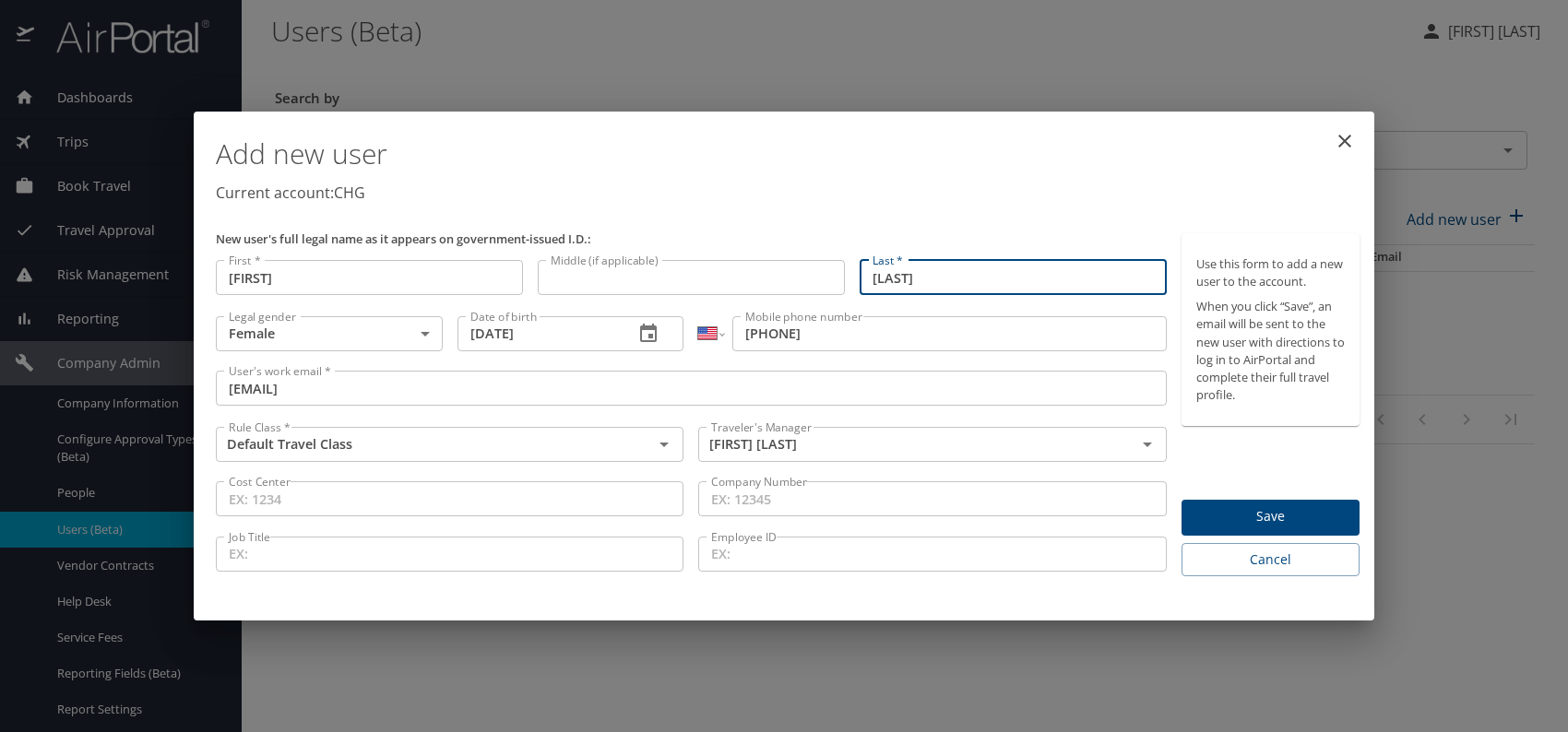 click on "Current account:  CHG" at bounding box center (788, 193) 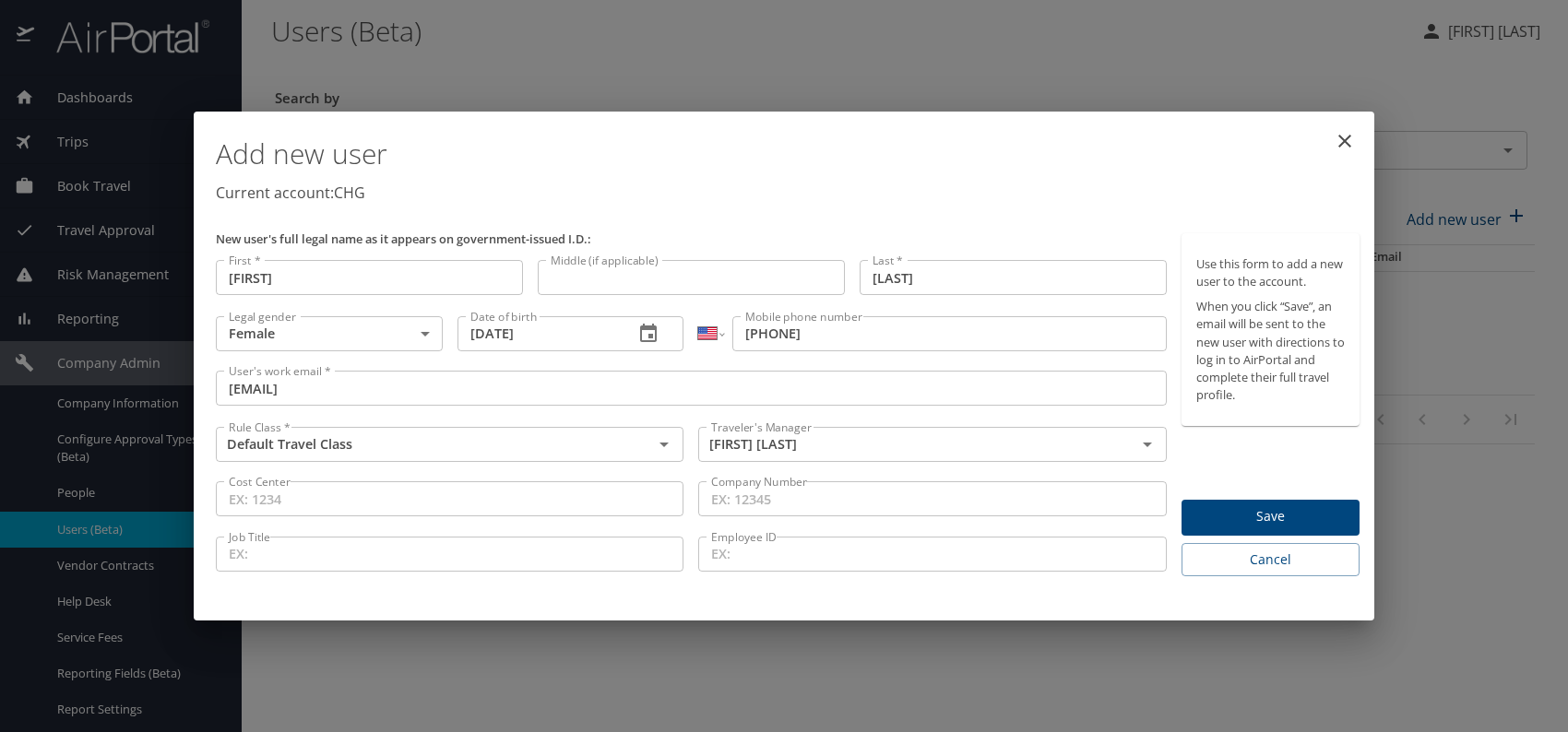 click on "Save" at bounding box center [1270, 517] 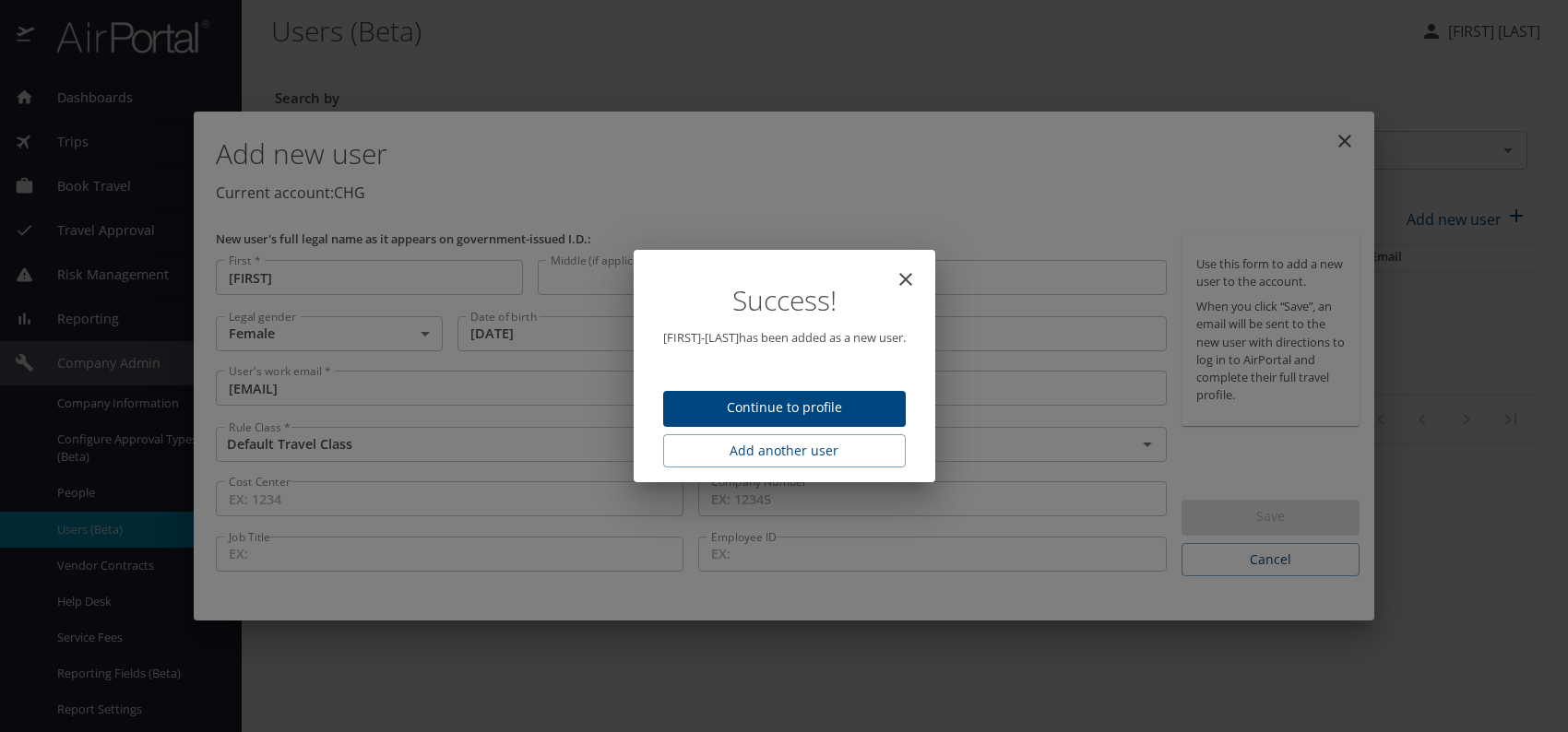 click on "Continue to profile" at bounding box center [784, 407] 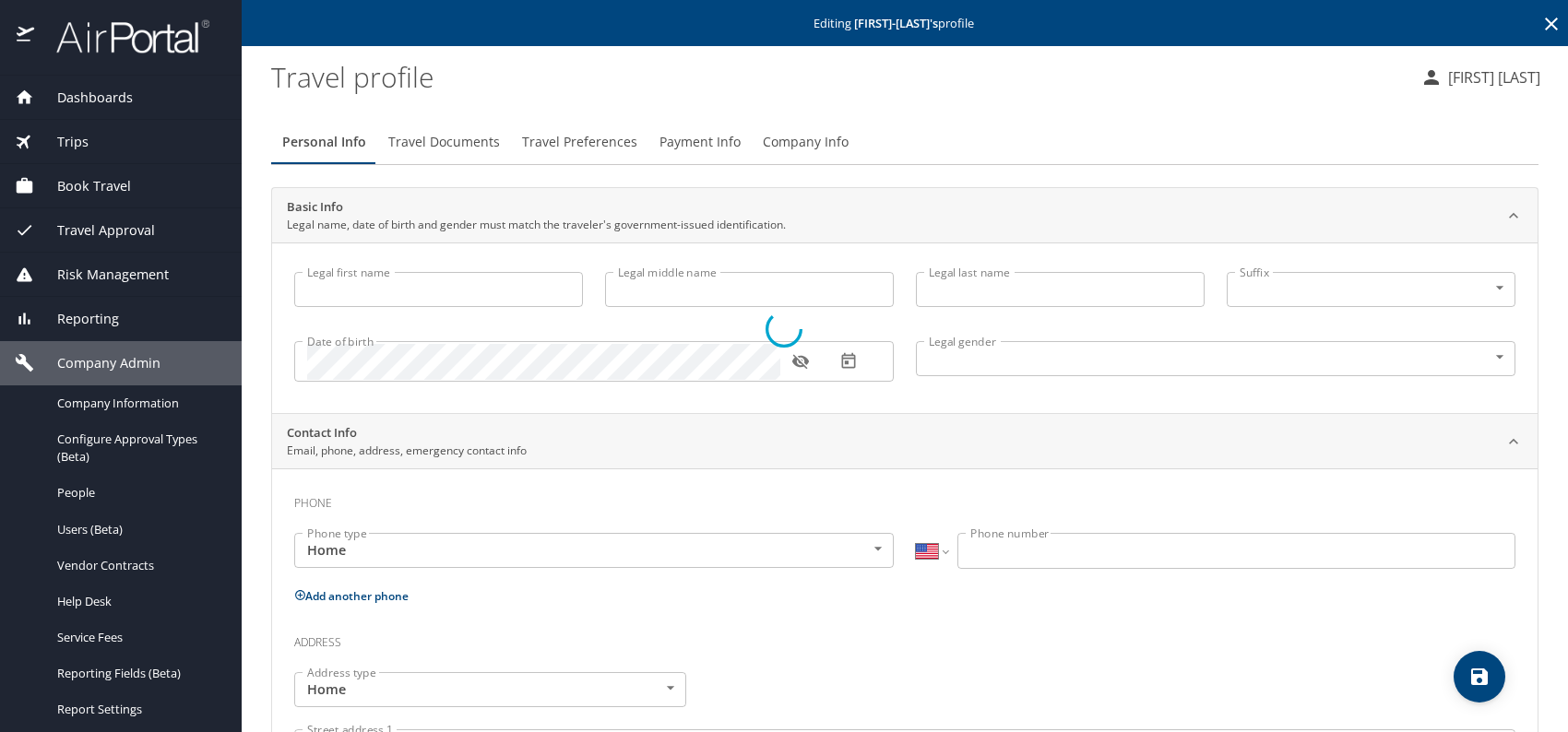 type on "[FIRST]" 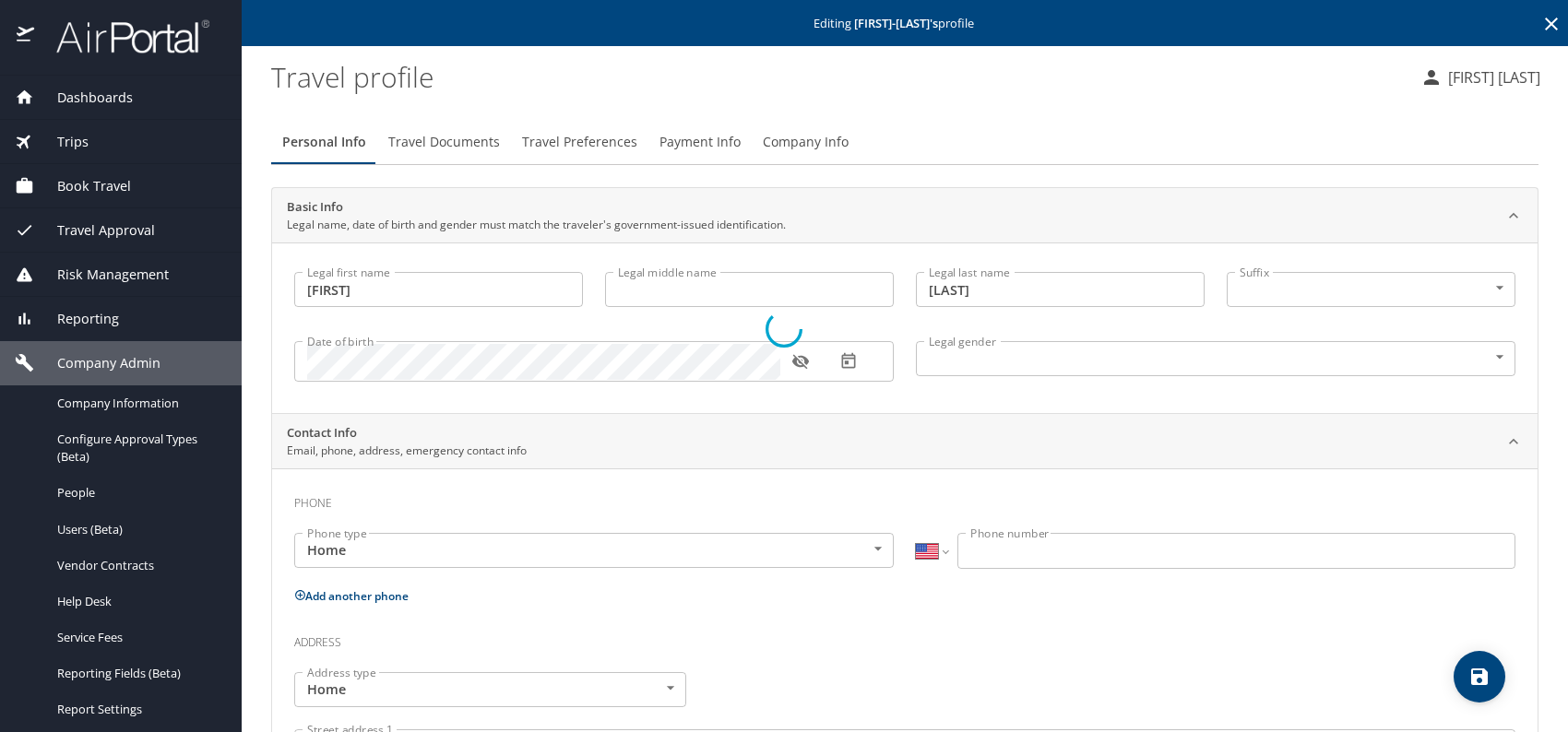 select on "US" 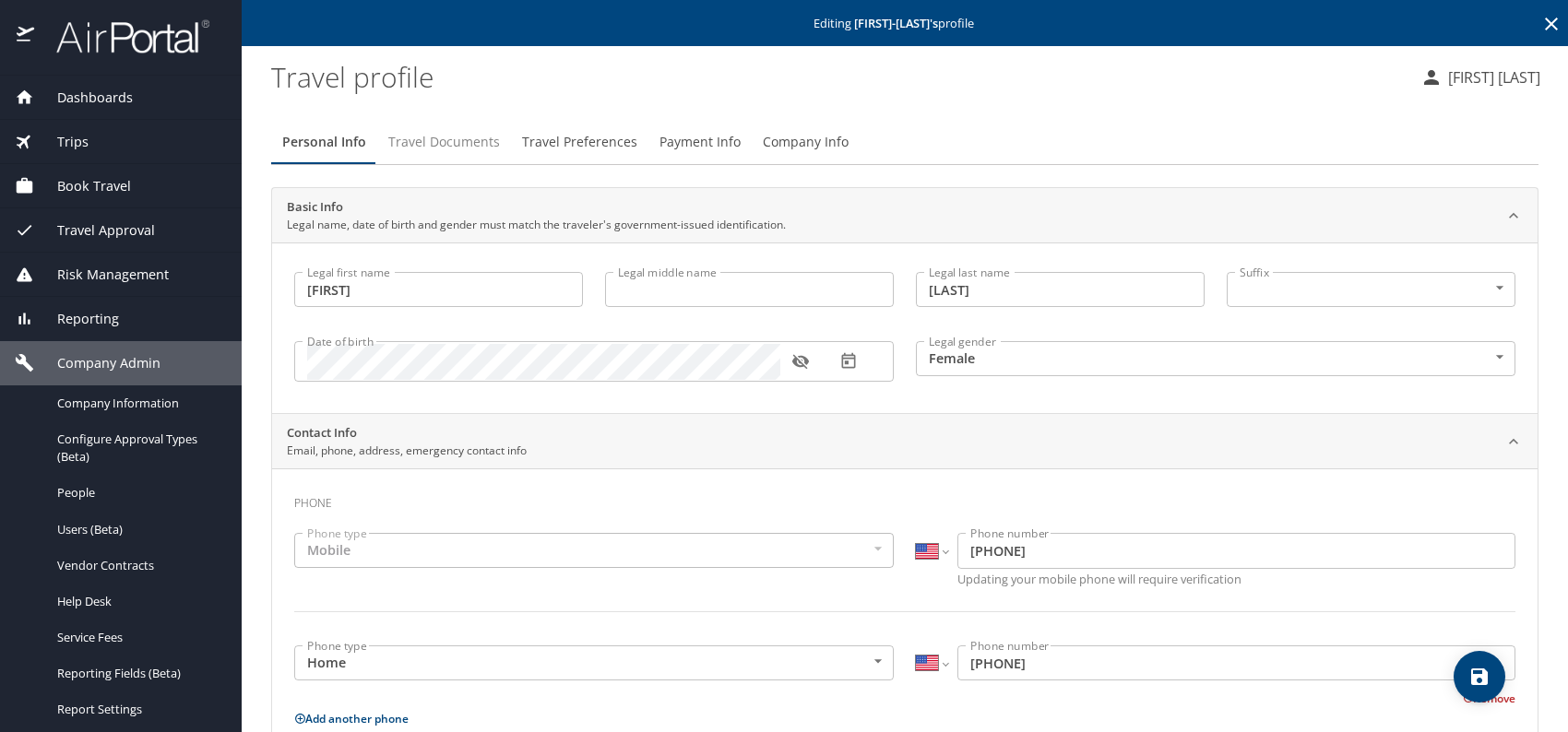 click on "Travel Documents" at bounding box center (444, 142) 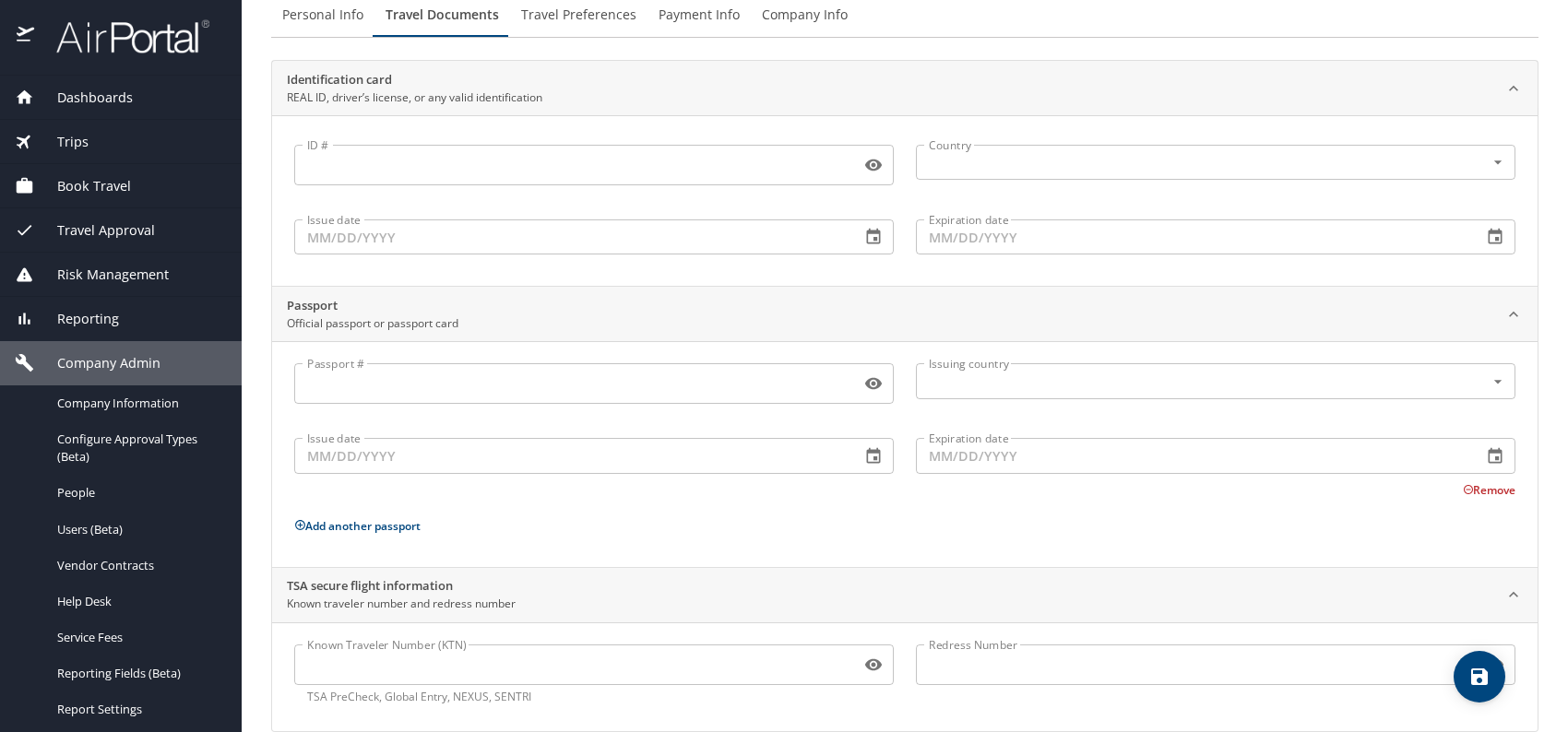 scroll, scrollTop: 155, scrollLeft: 0, axis: vertical 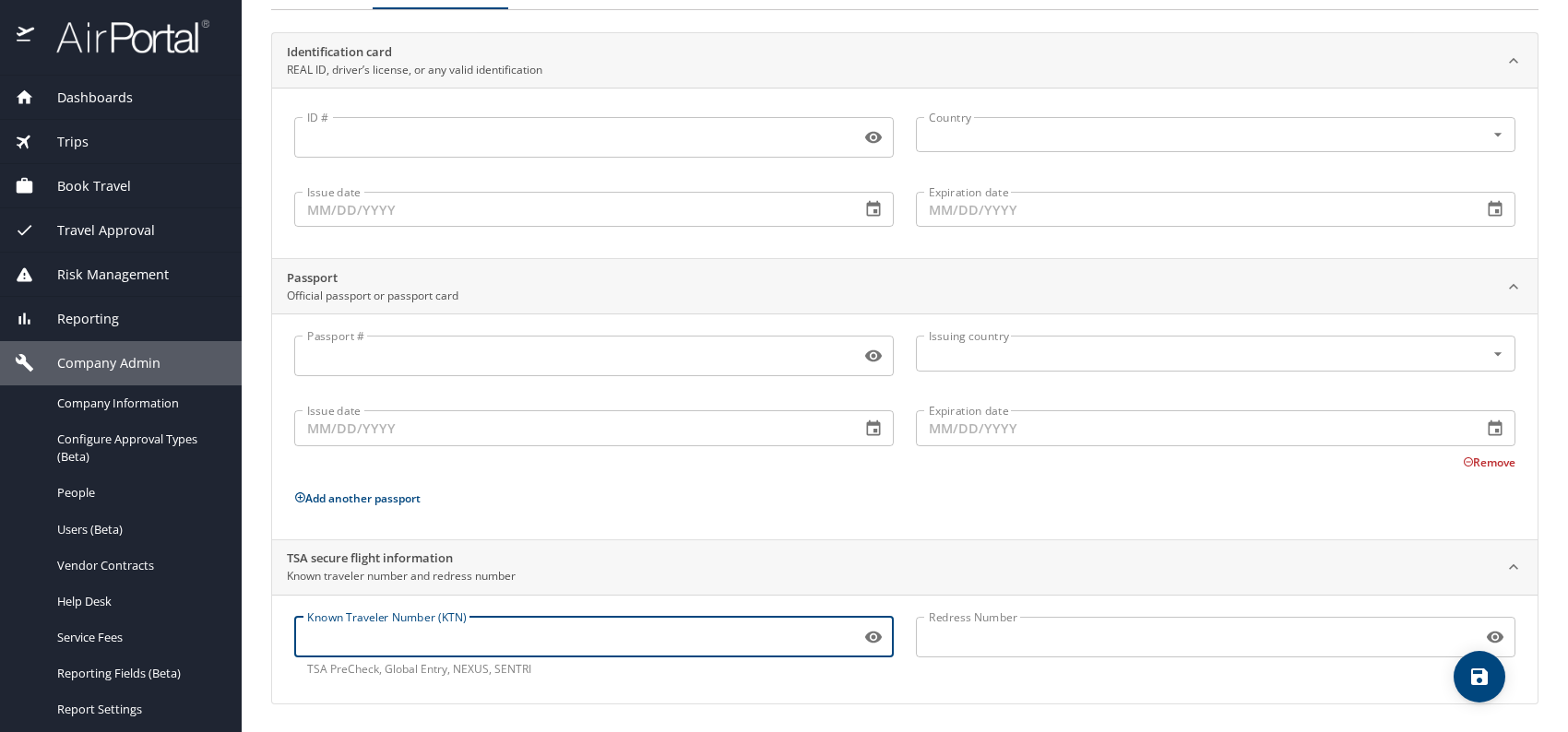 paste on "TT13H2V2Y" 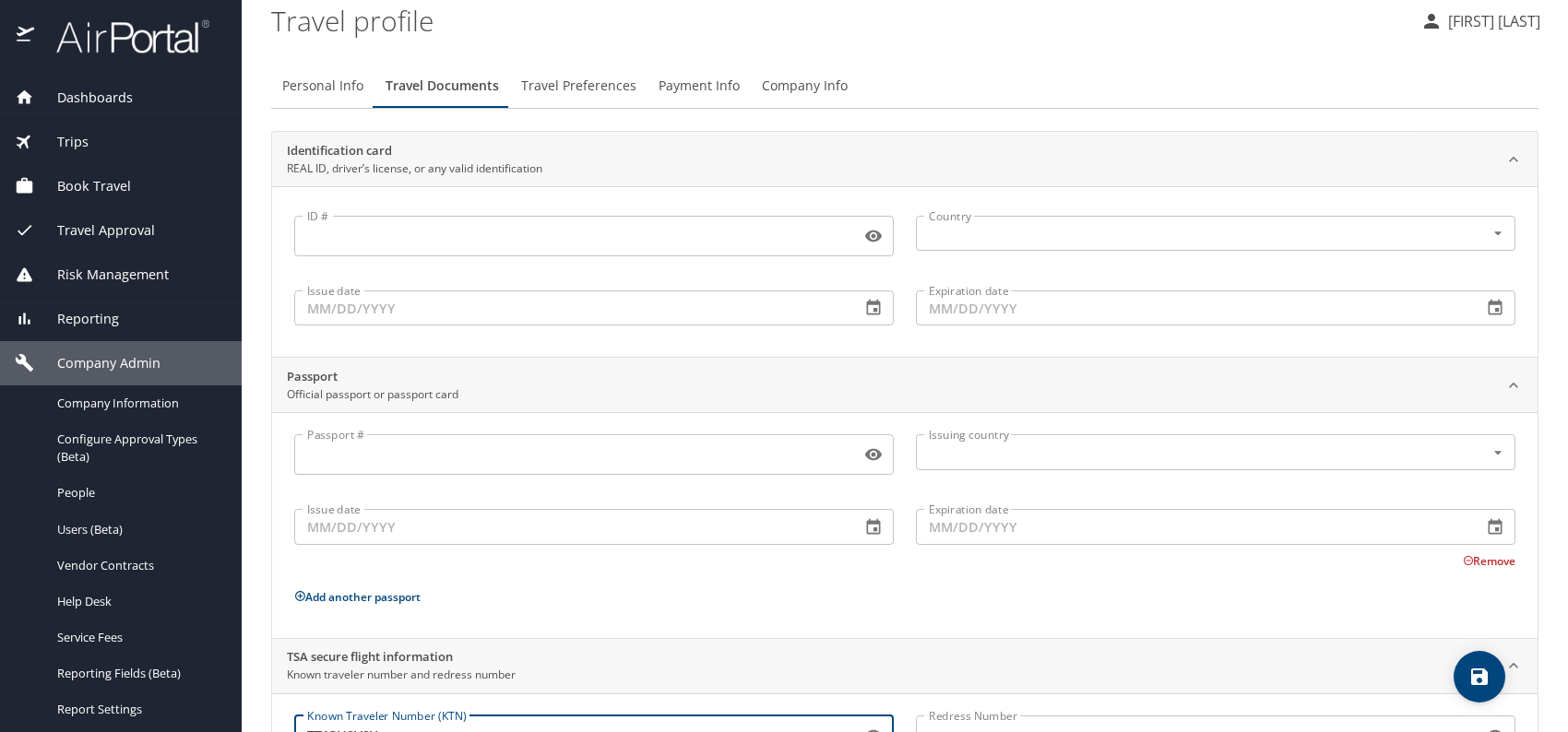 scroll, scrollTop: 0, scrollLeft: 0, axis: both 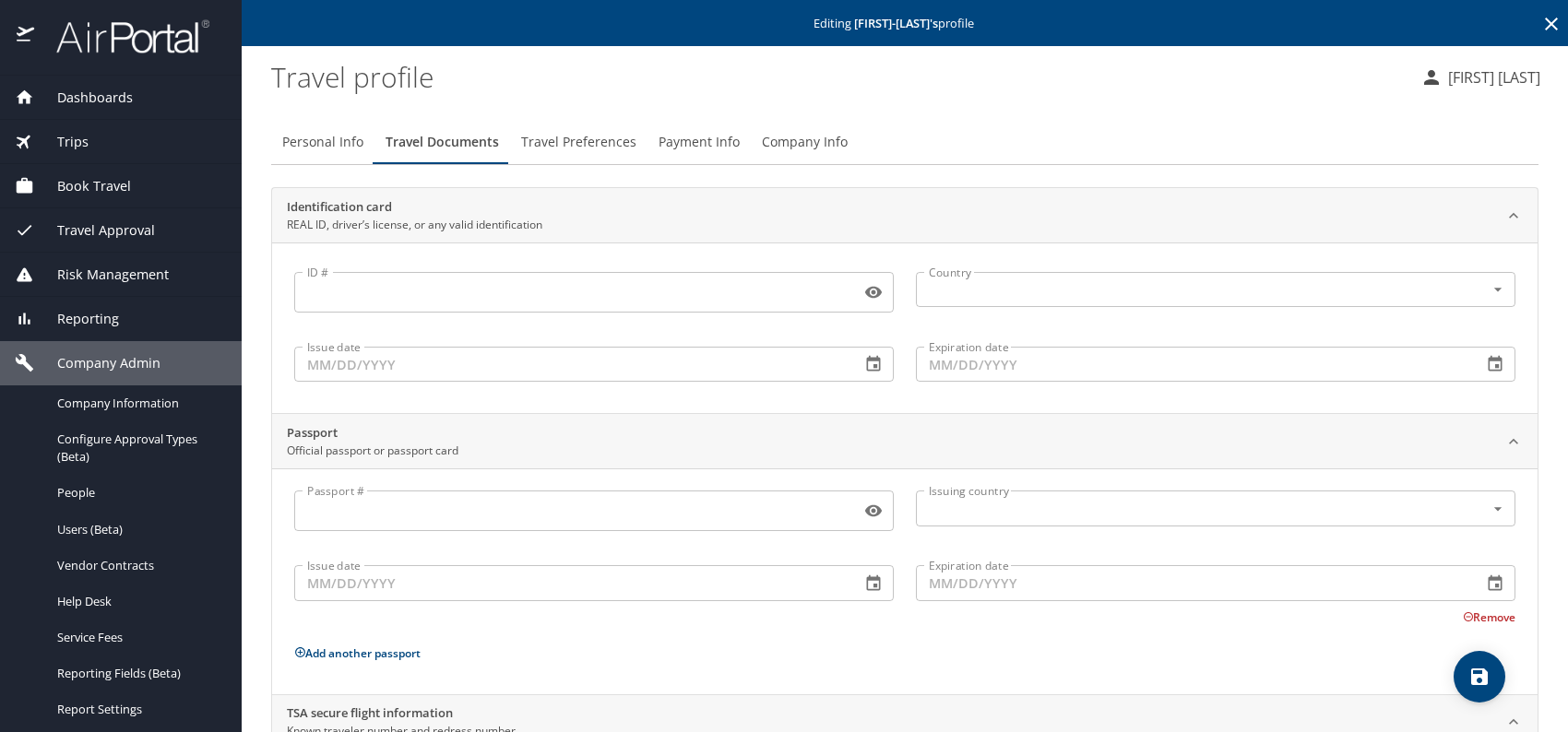 type on "TT13H2V2Y" 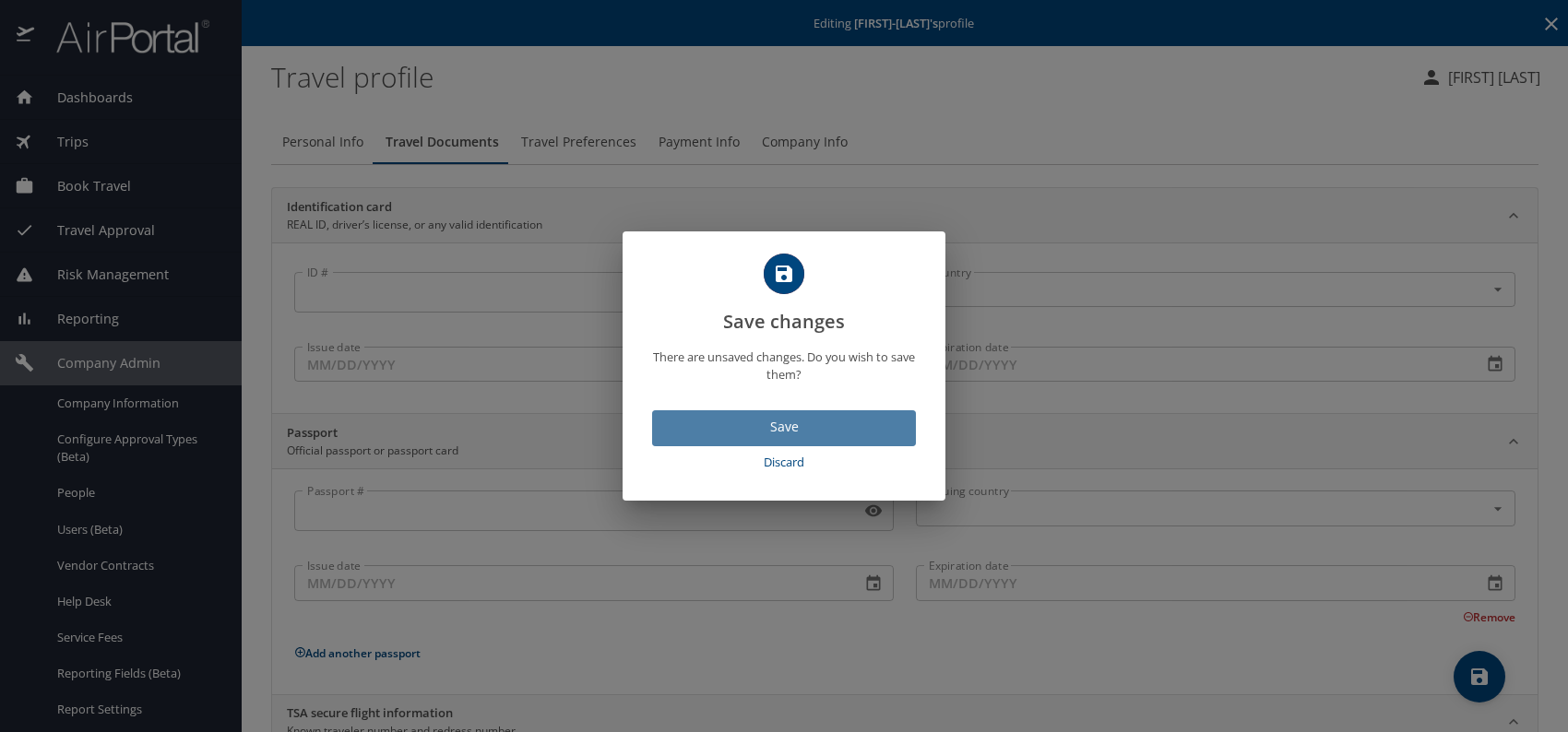 click on "Save" at bounding box center [784, 427] 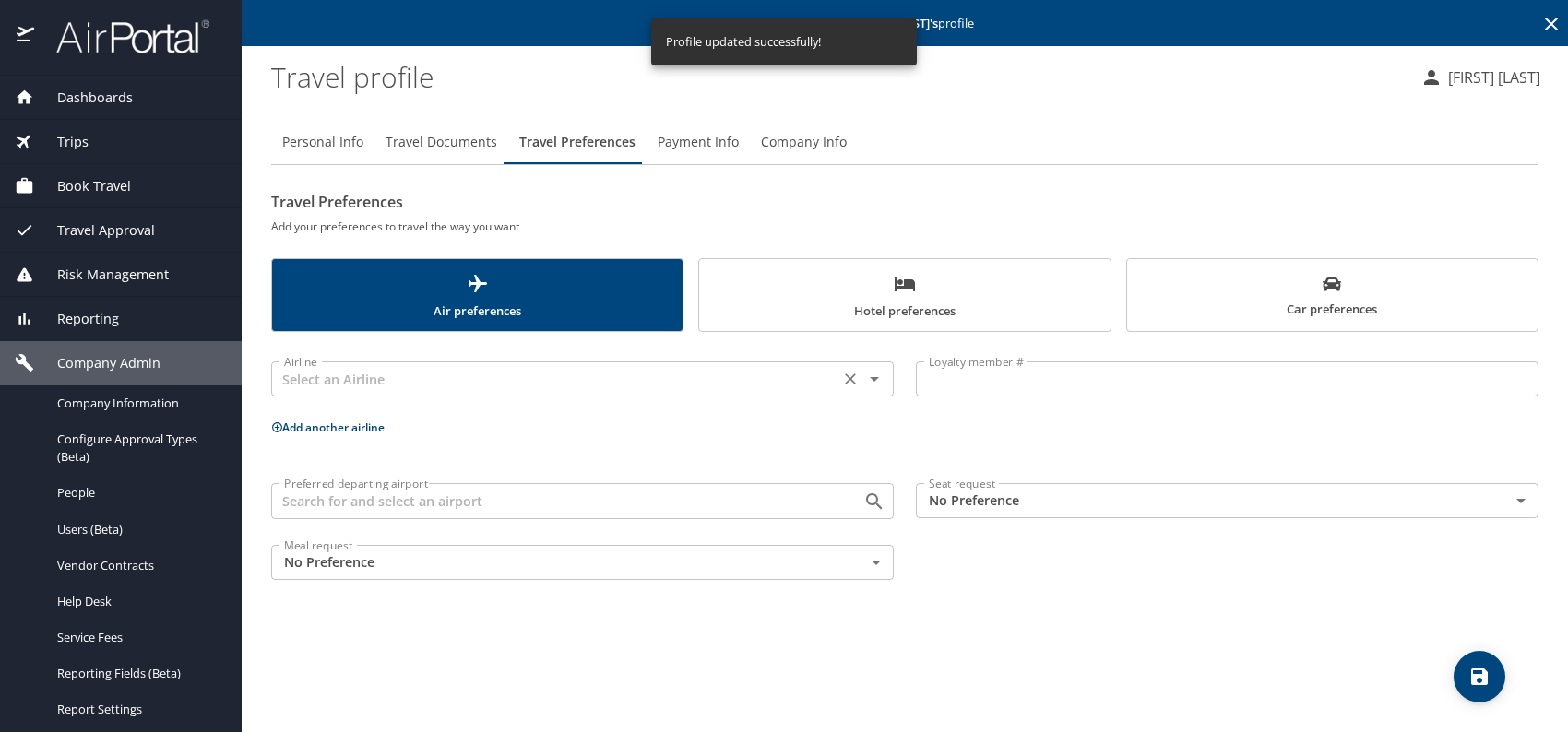 click at bounding box center (555, 379) 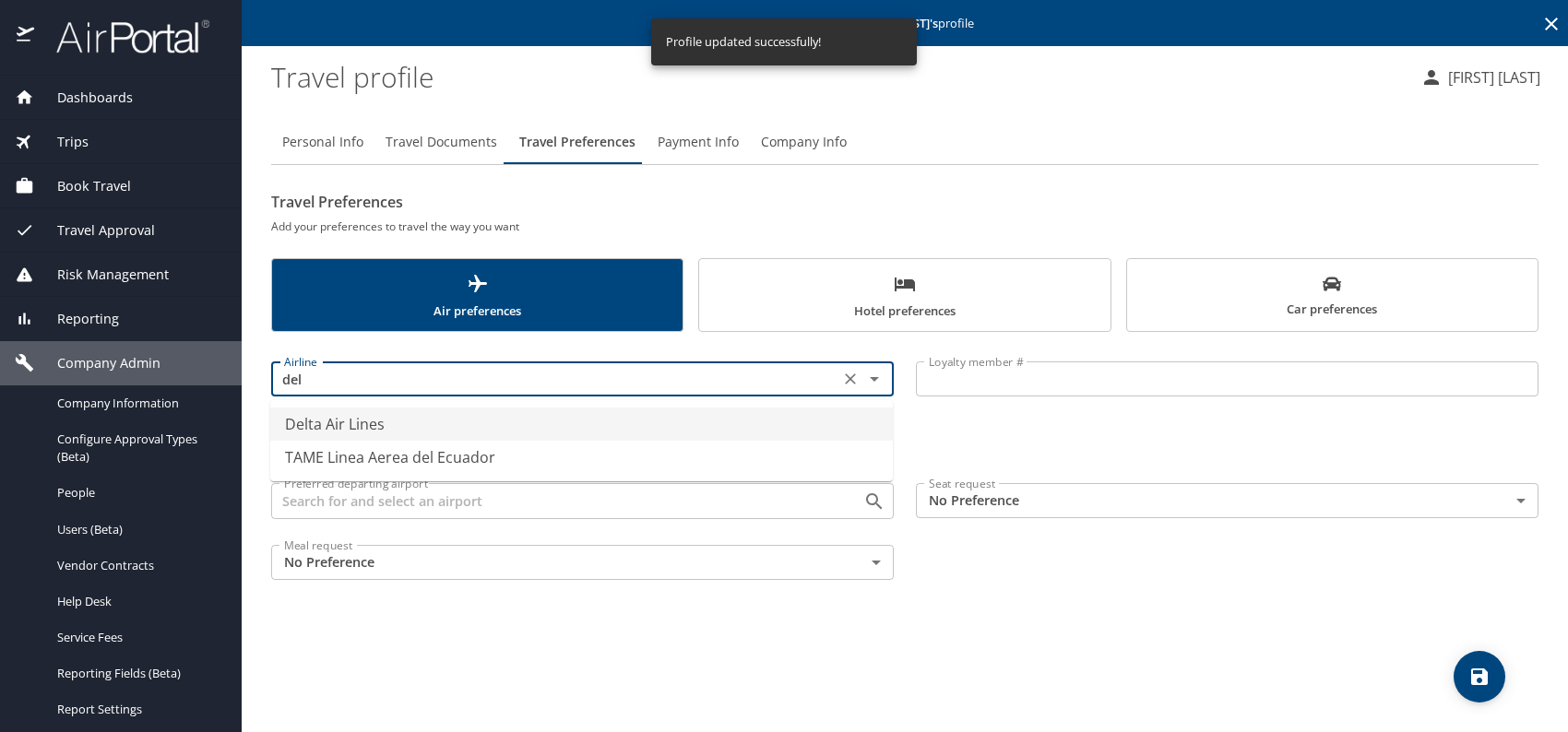 click on "Delta Air Lines" at bounding box center [581, 424] 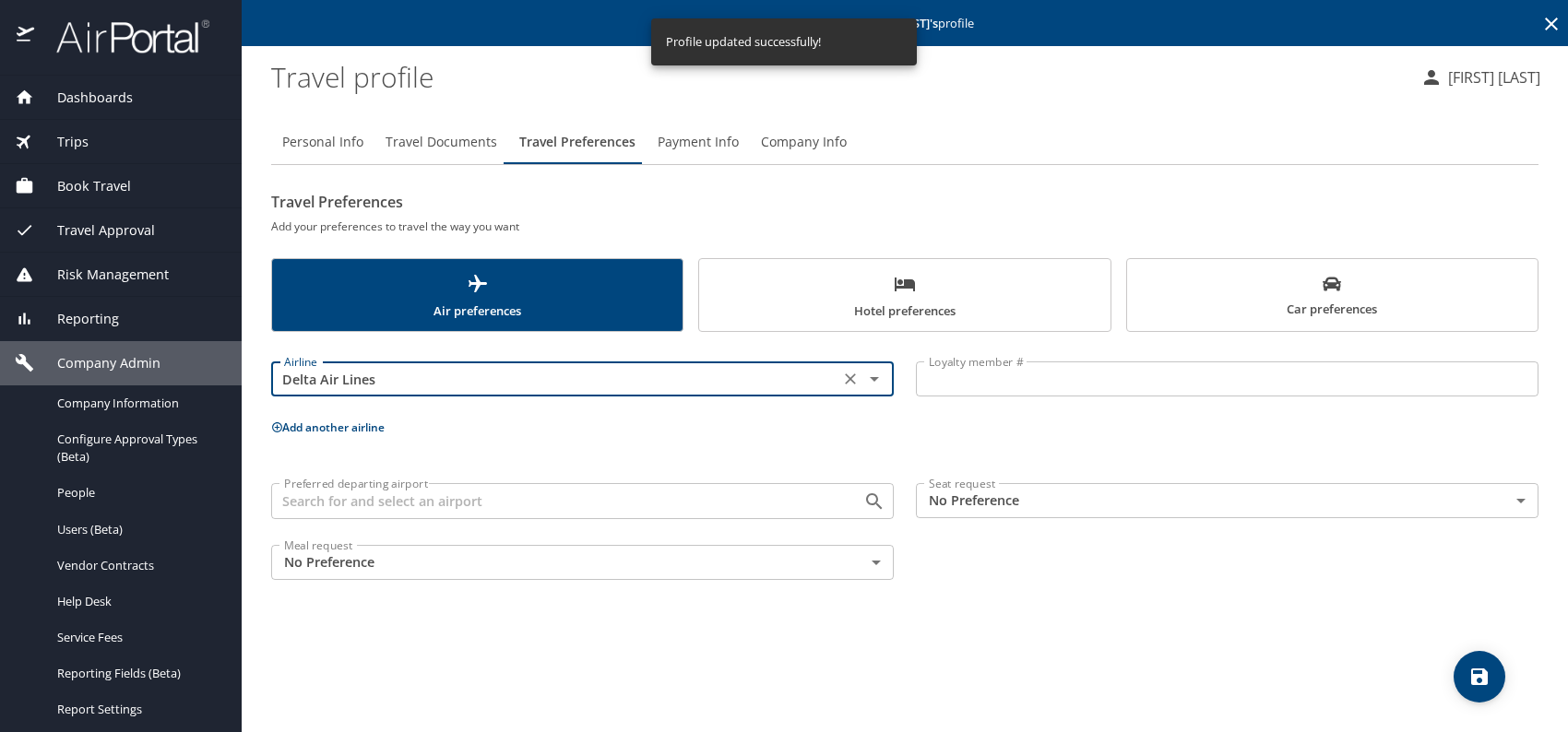type on "Delta Air Lines" 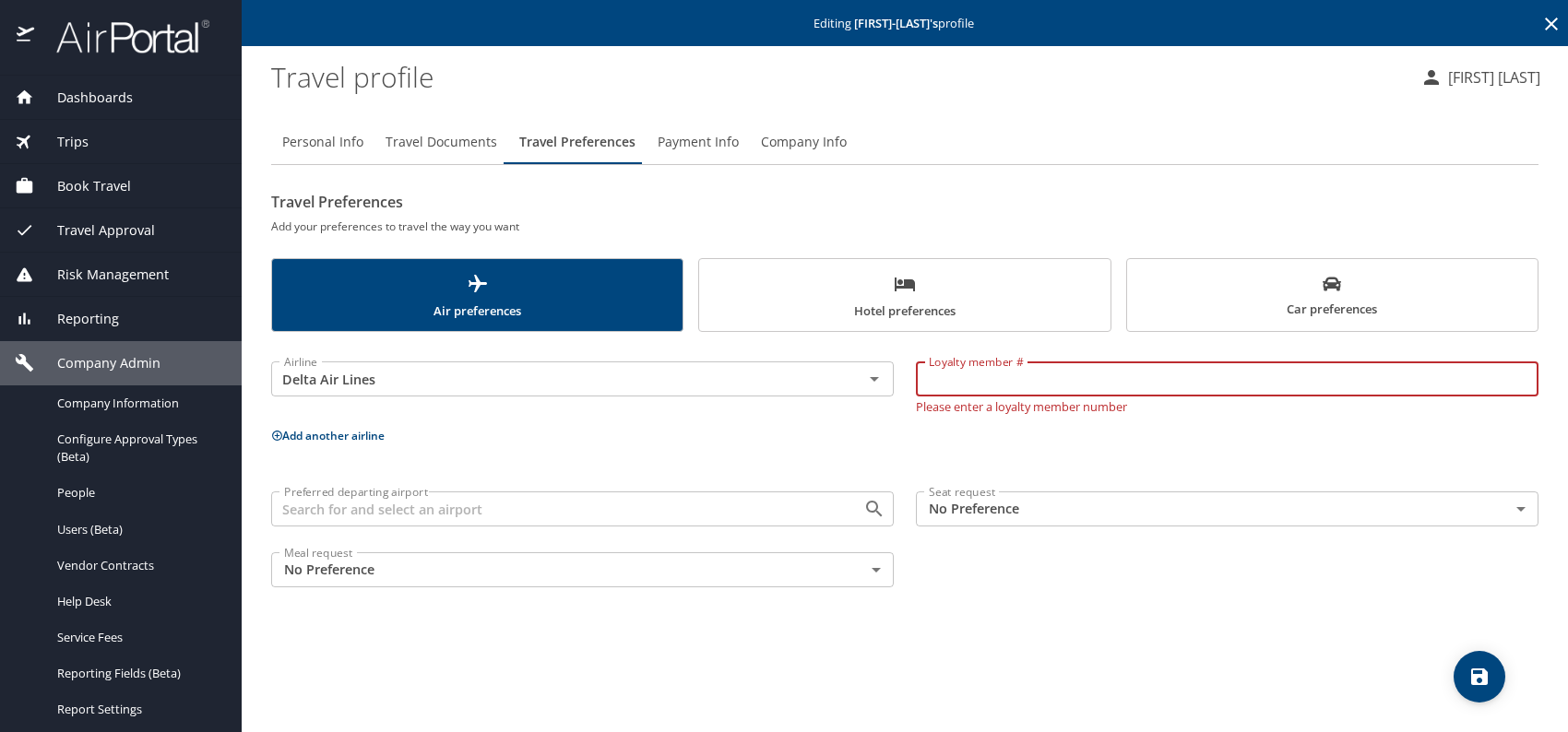 paste on "[PHONE]" 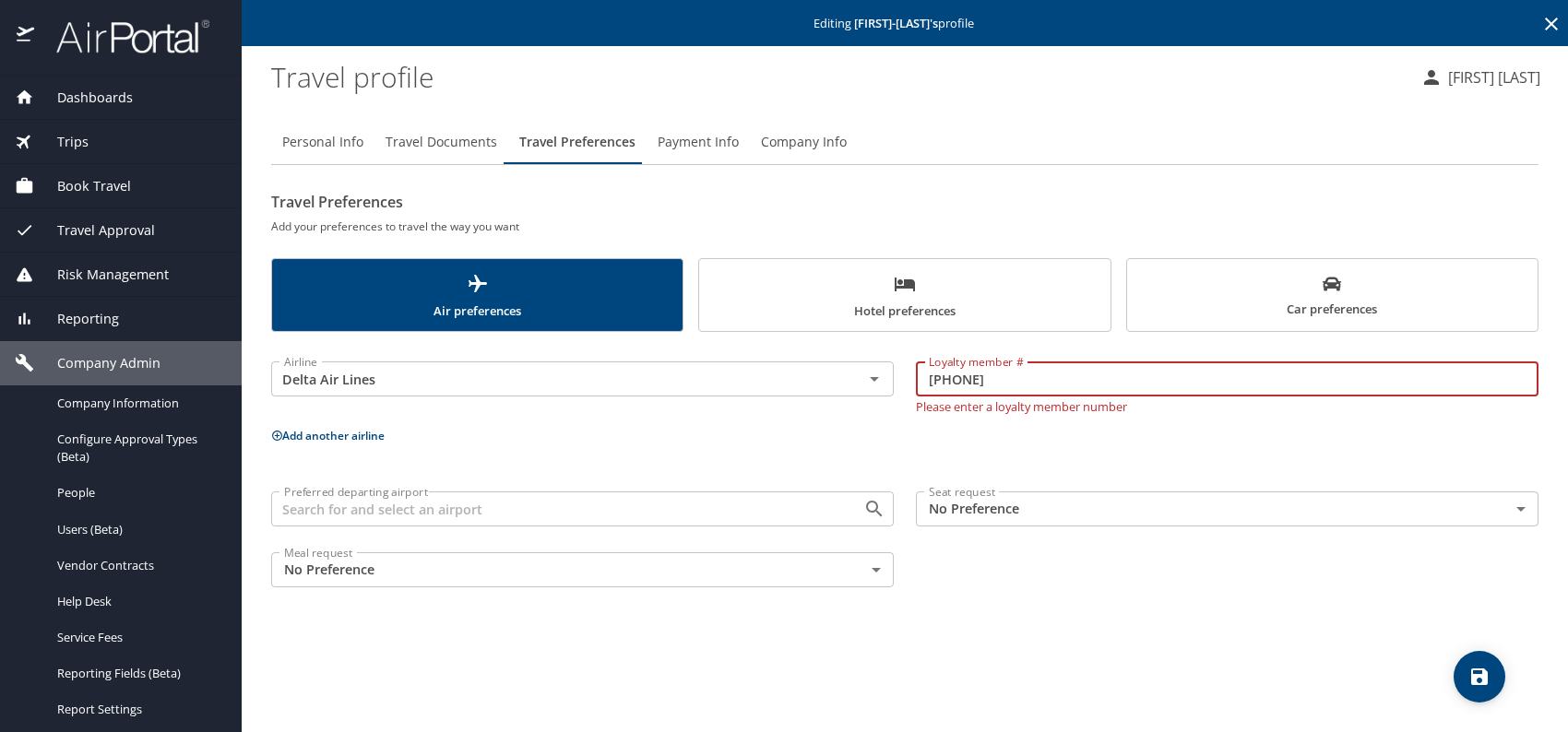 type on "[PHONE]" 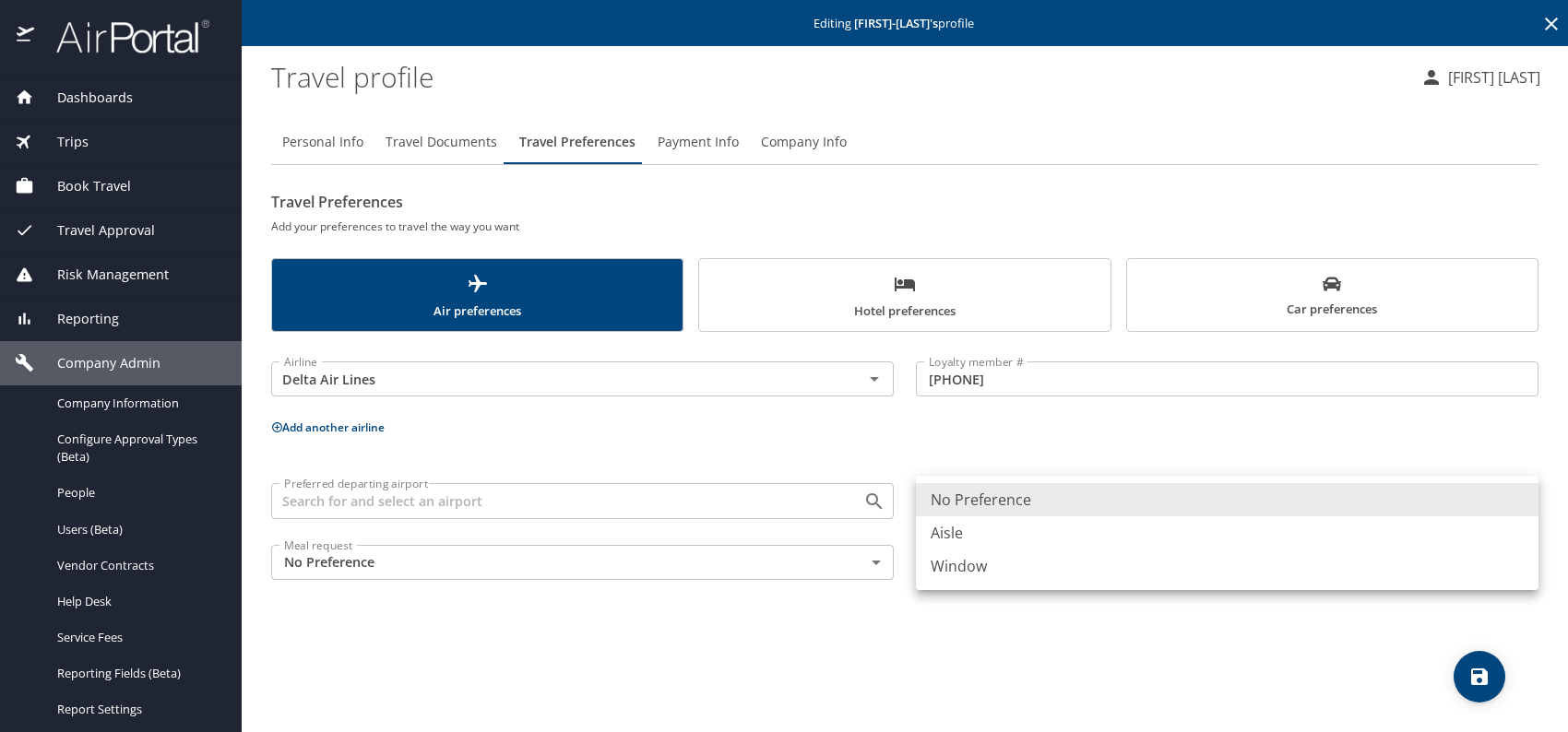 click on "Aisle" at bounding box center [1227, 533] 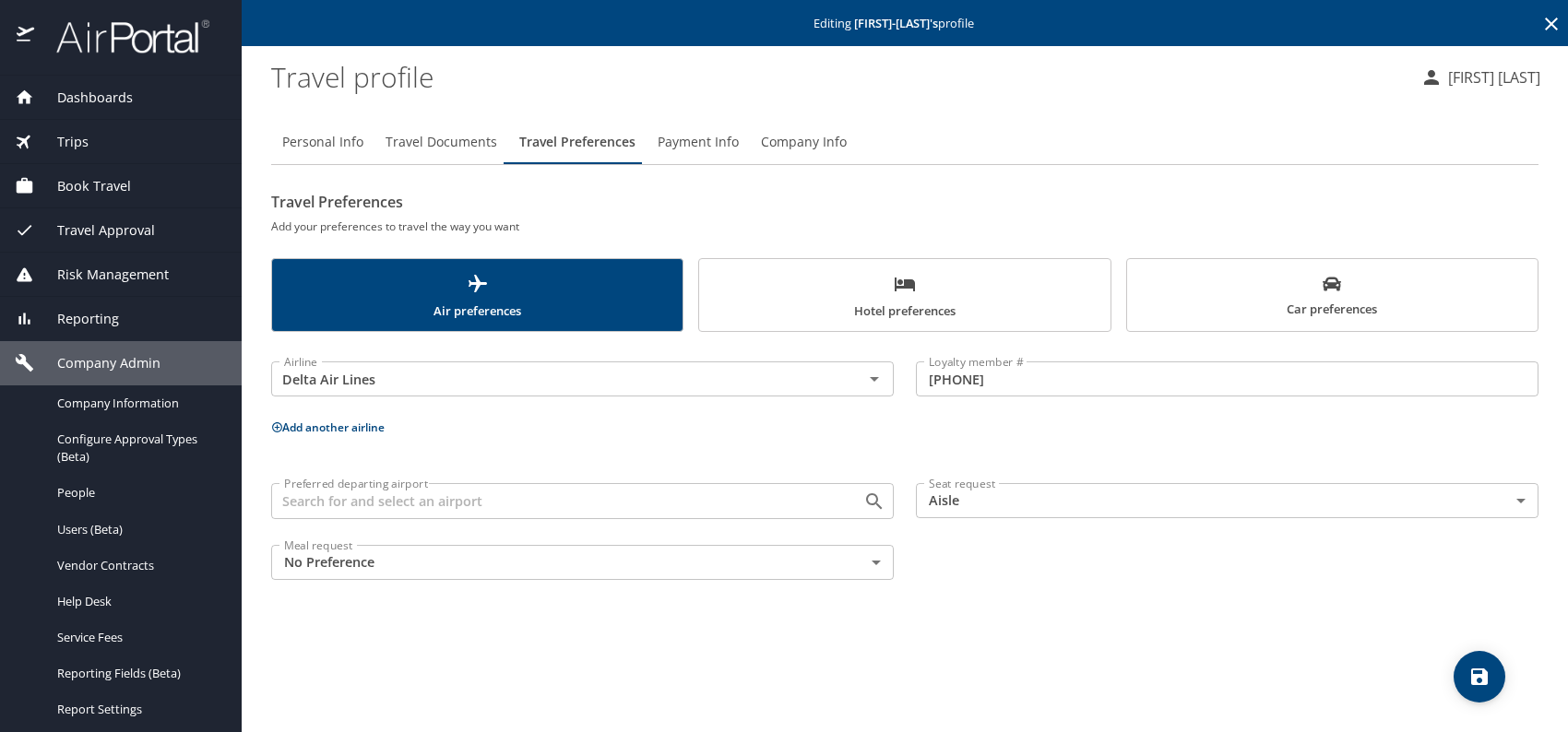 click on "Add another airline" at bounding box center [327, 427] 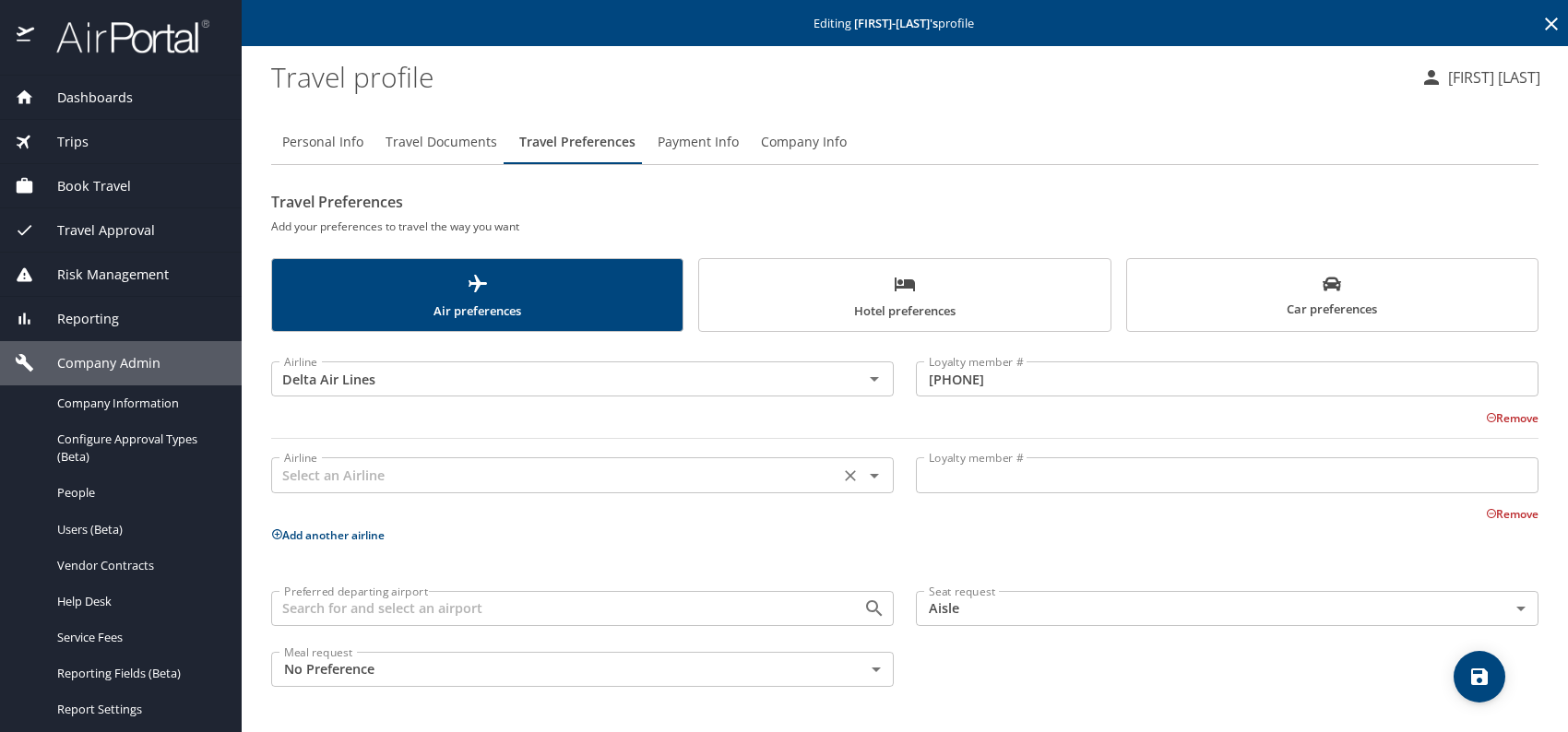 click at bounding box center (555, 475) 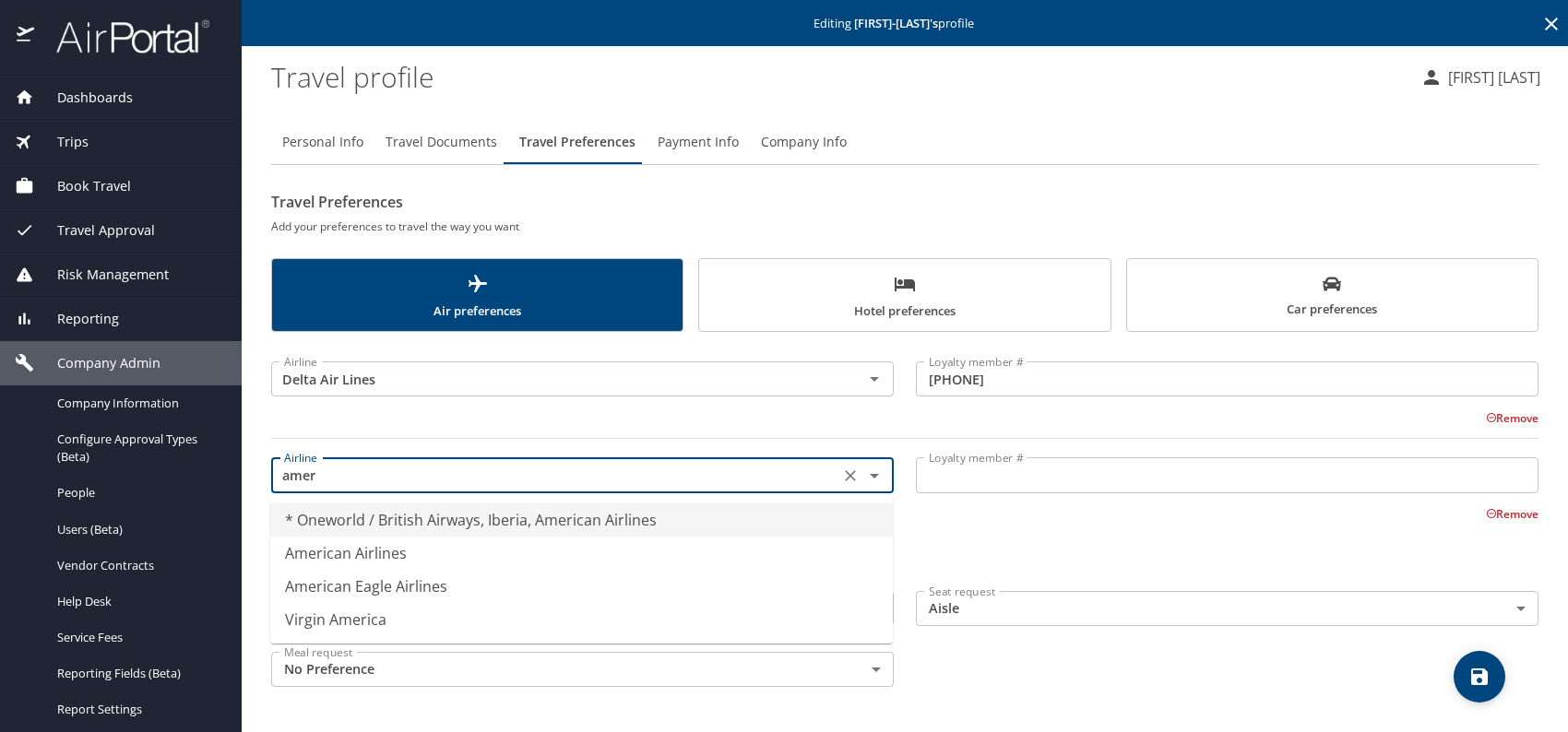 drag, startPoint x: 389, startPoint y: 549, endPoint x: 408, endPoint y: 548, distance: 19.026298 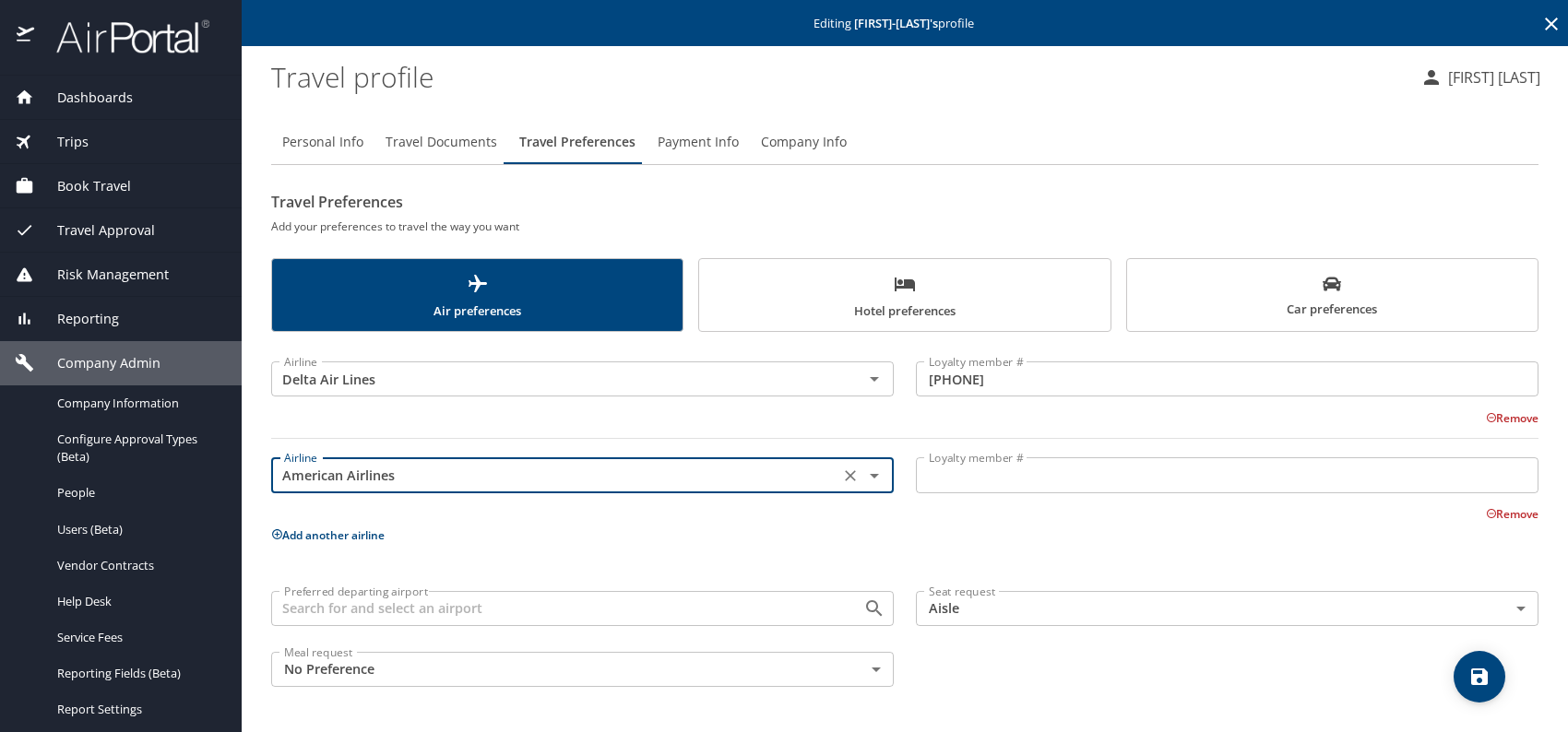type on "American Airlines" 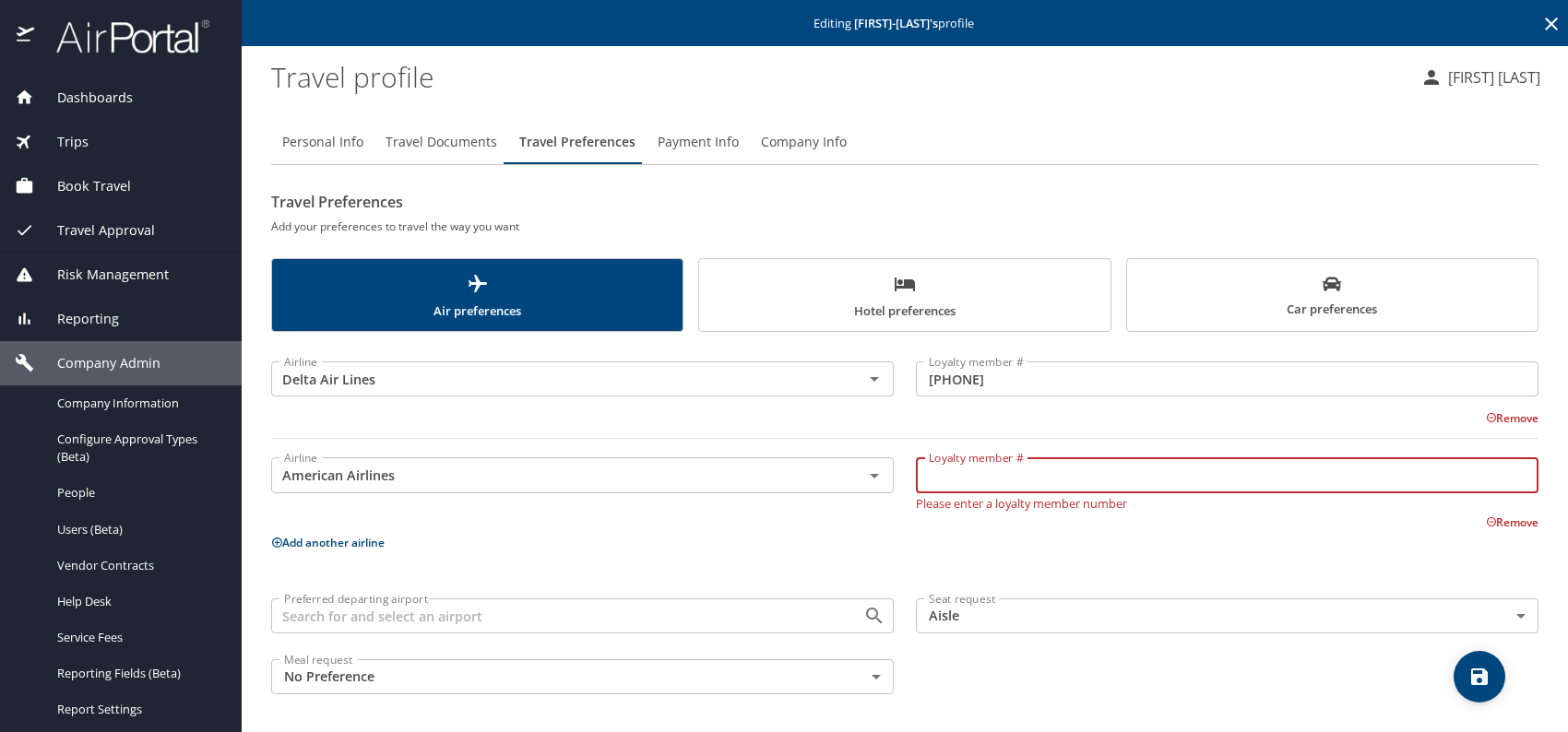 paste on "2M5MU16" 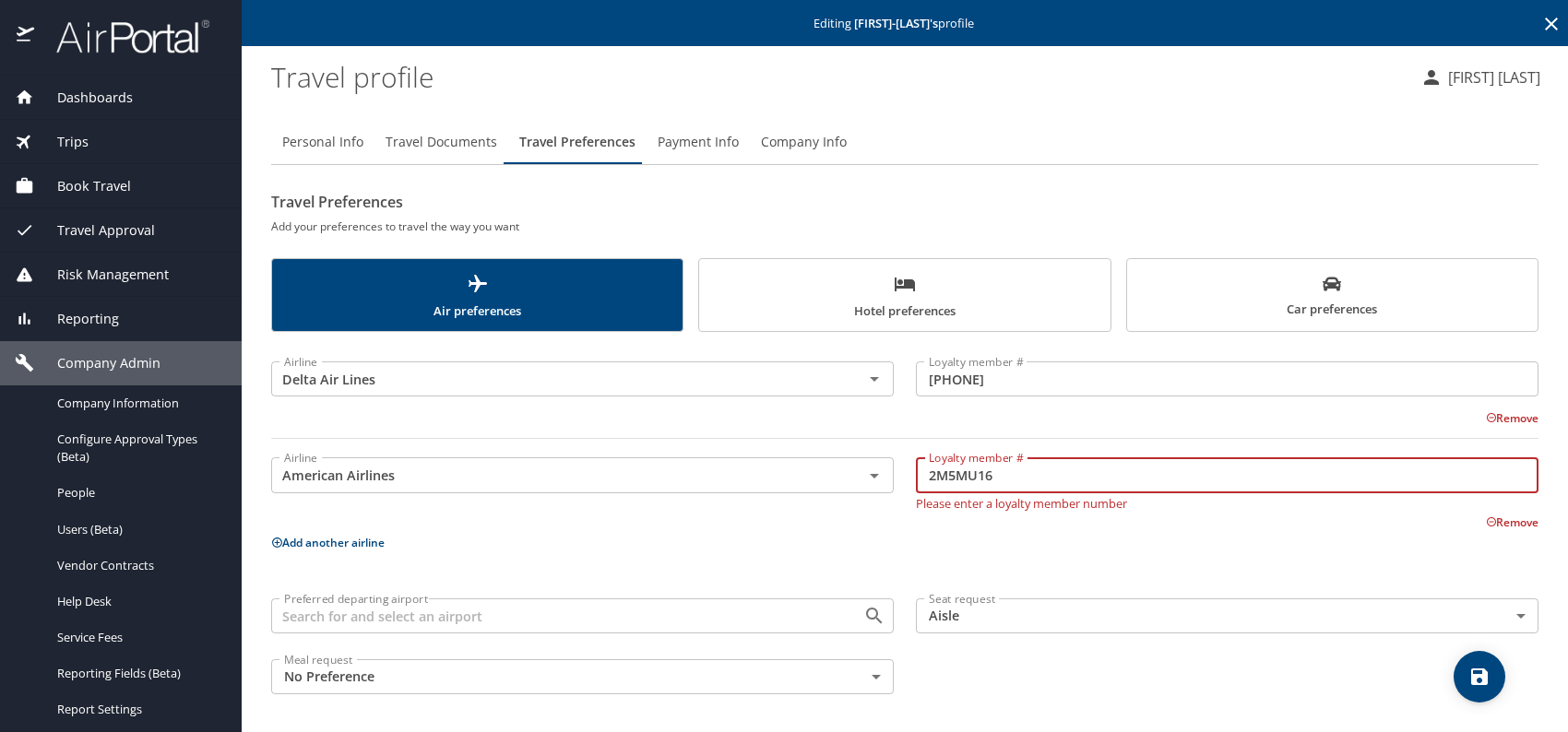 type on "2M5MU16" 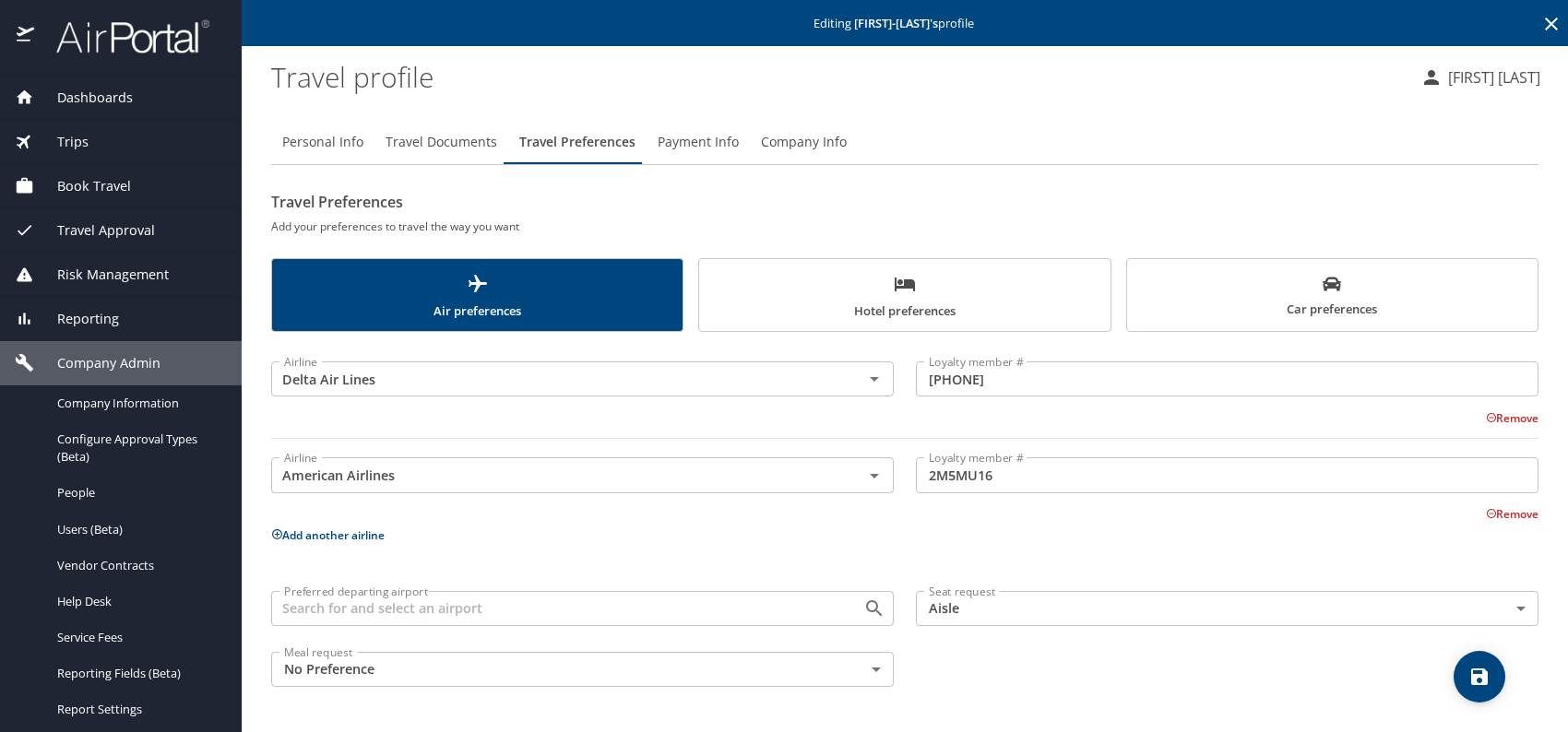 click on "Car preferences" at bounding box center [1332, 297] 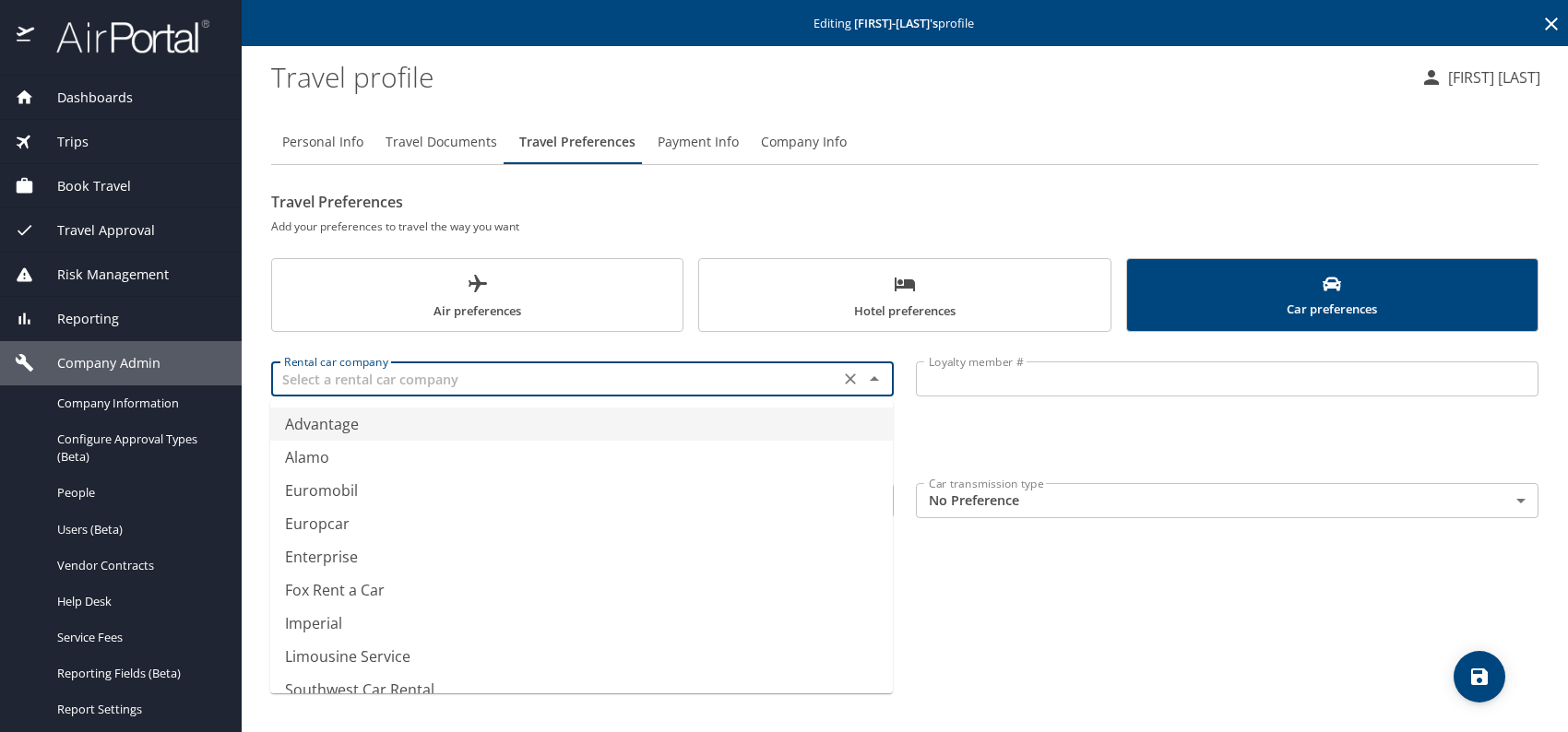 click at bounding box center [555, 379] 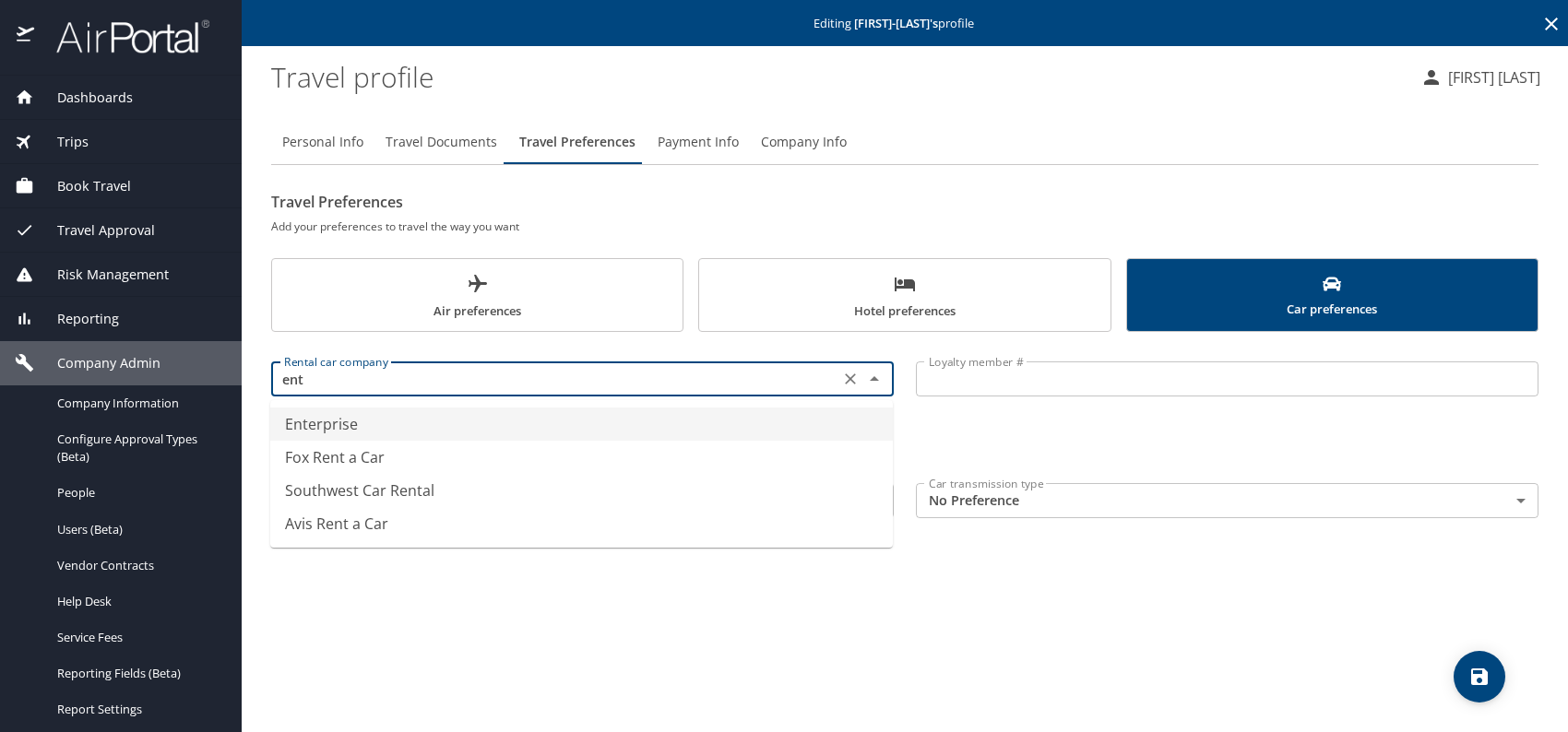 click on "Enterprise" at bounding box center (581, 424) 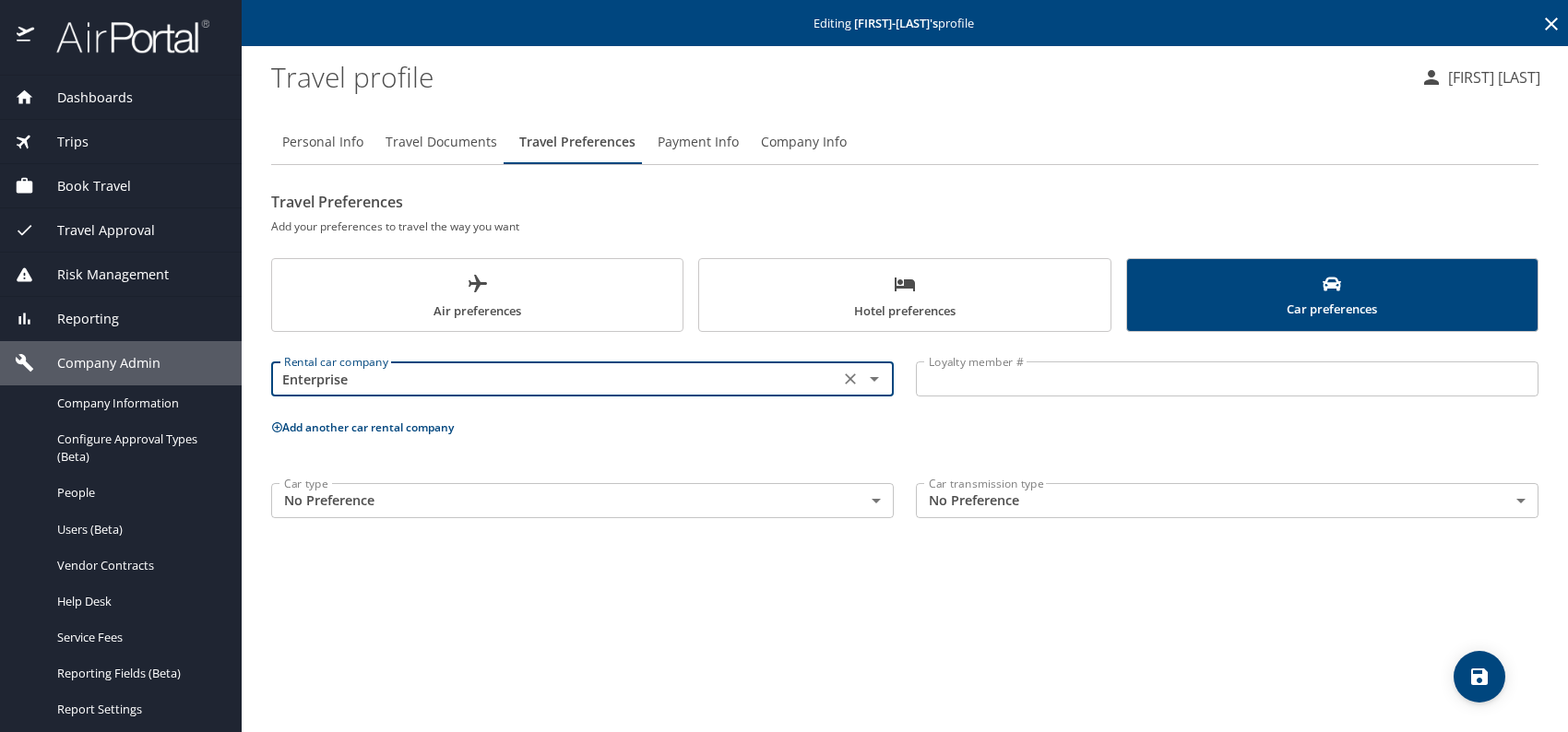 type on "Enterprise" 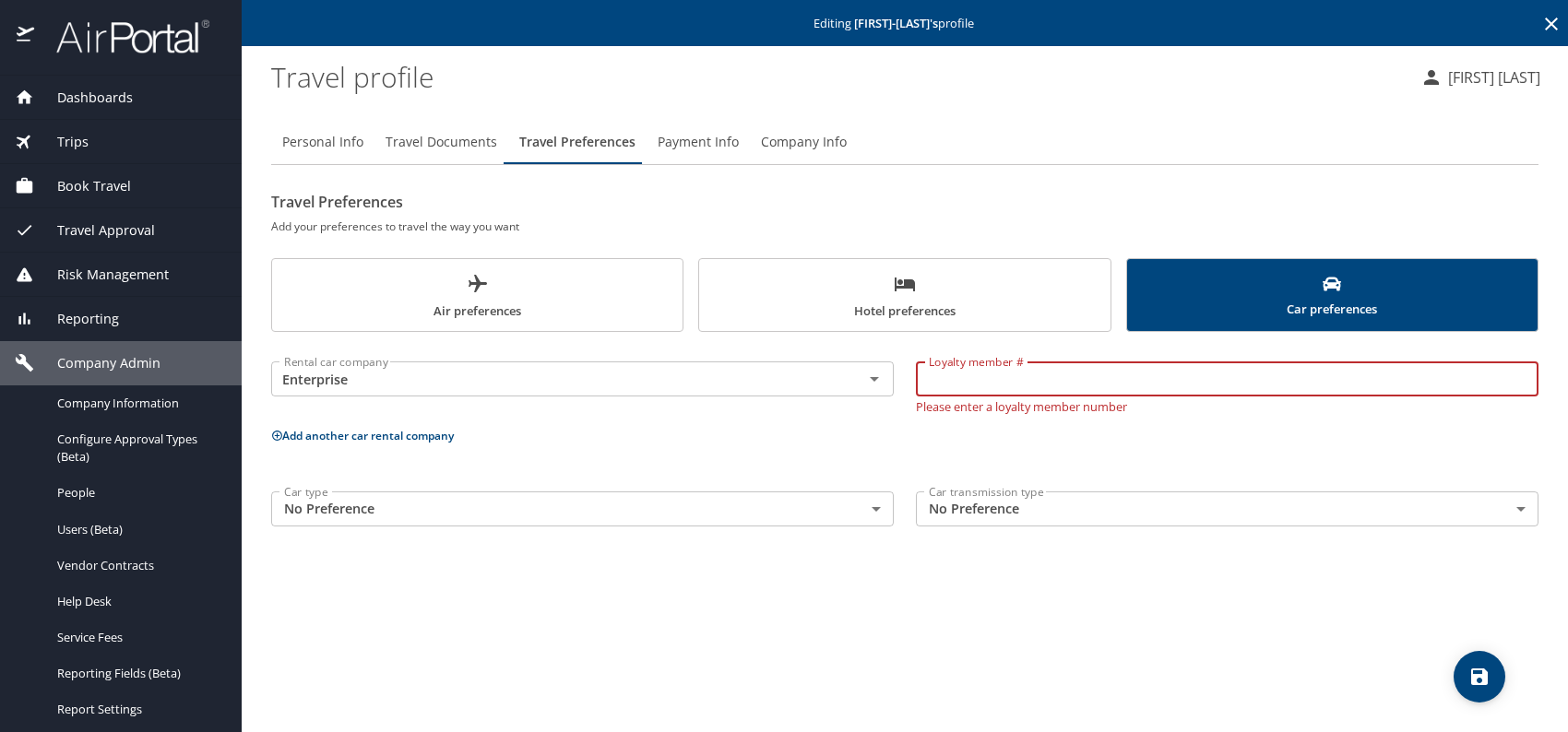 paste on "248K4TD" 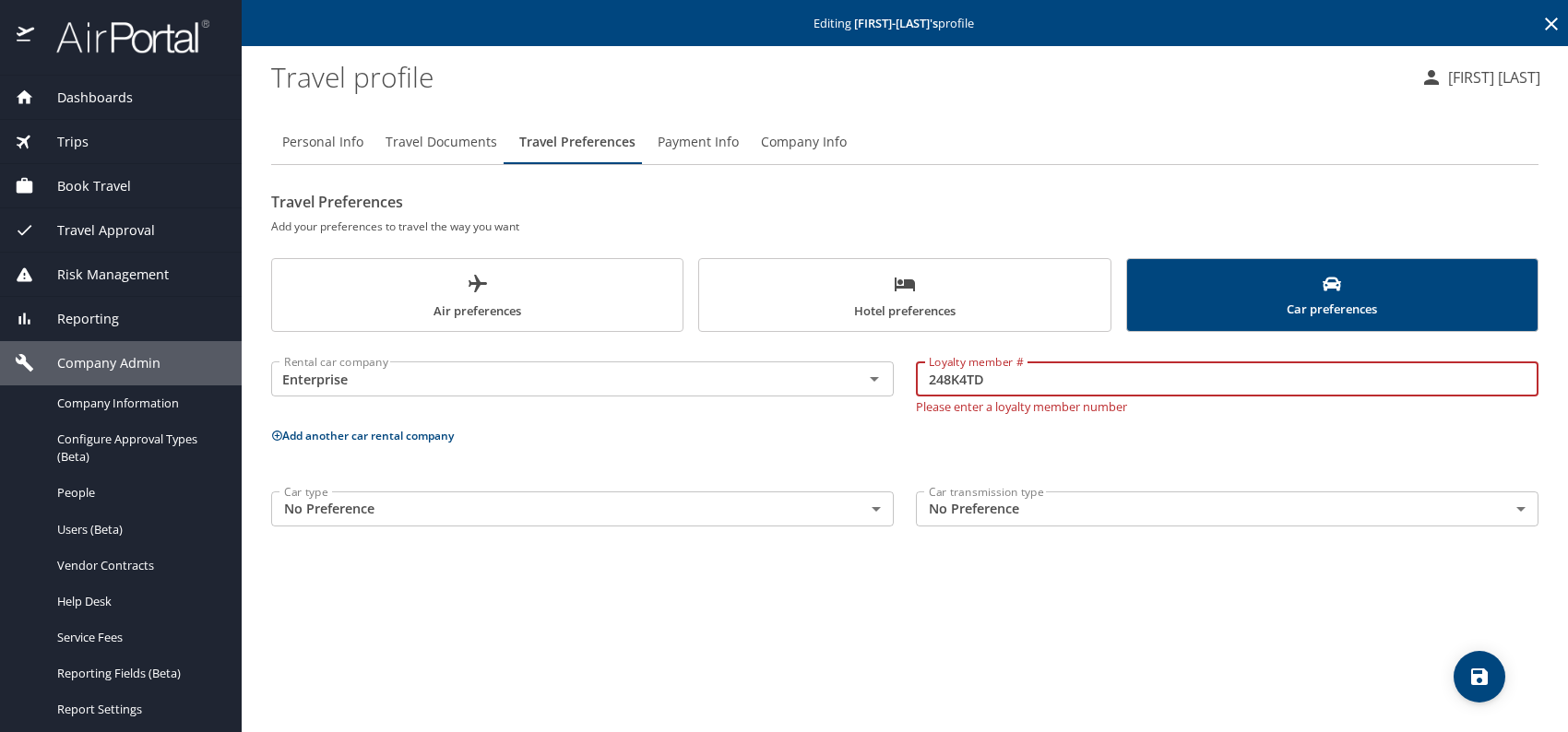 type on "248K4TD" 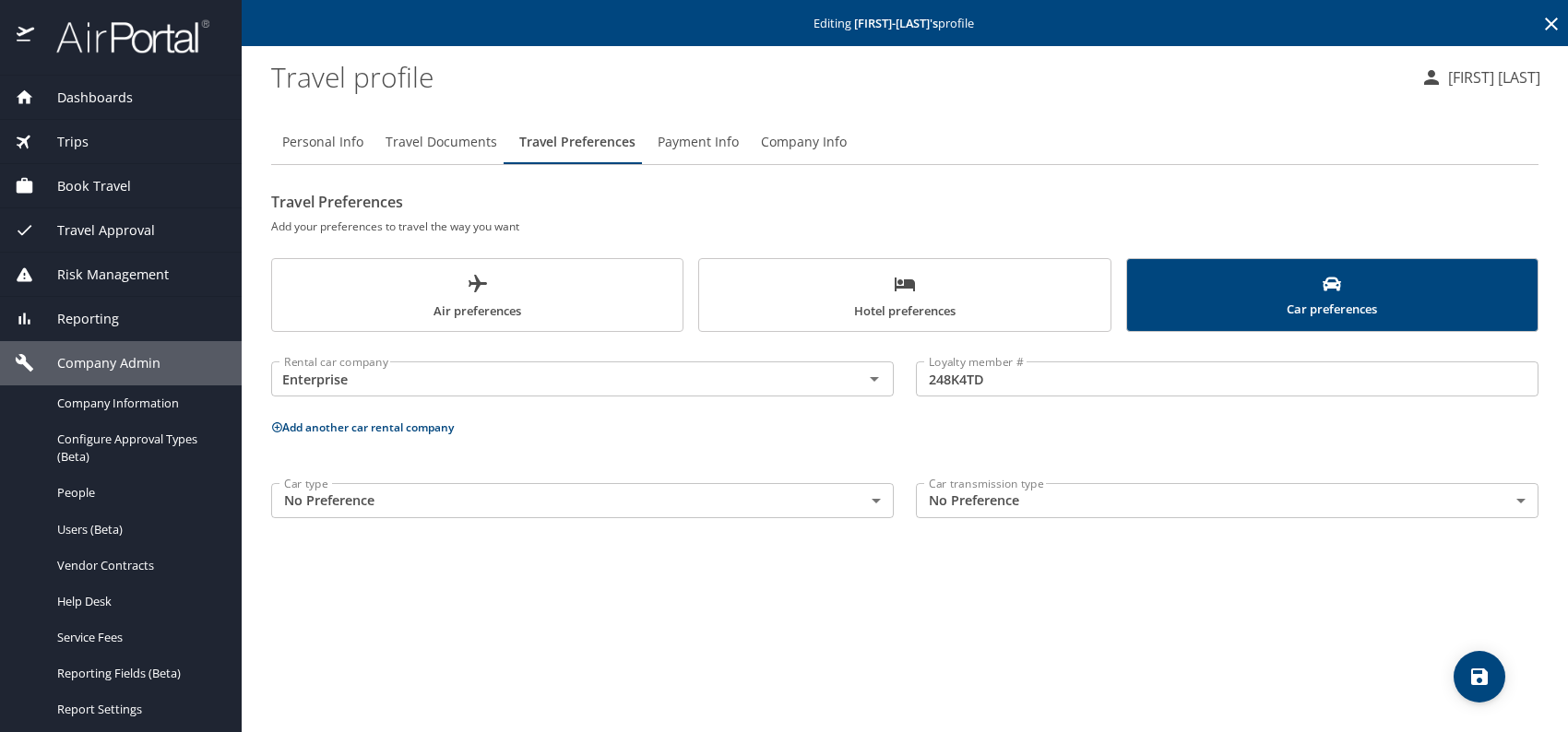 click on "Hotel preferences" at bounding box center [904, 297] 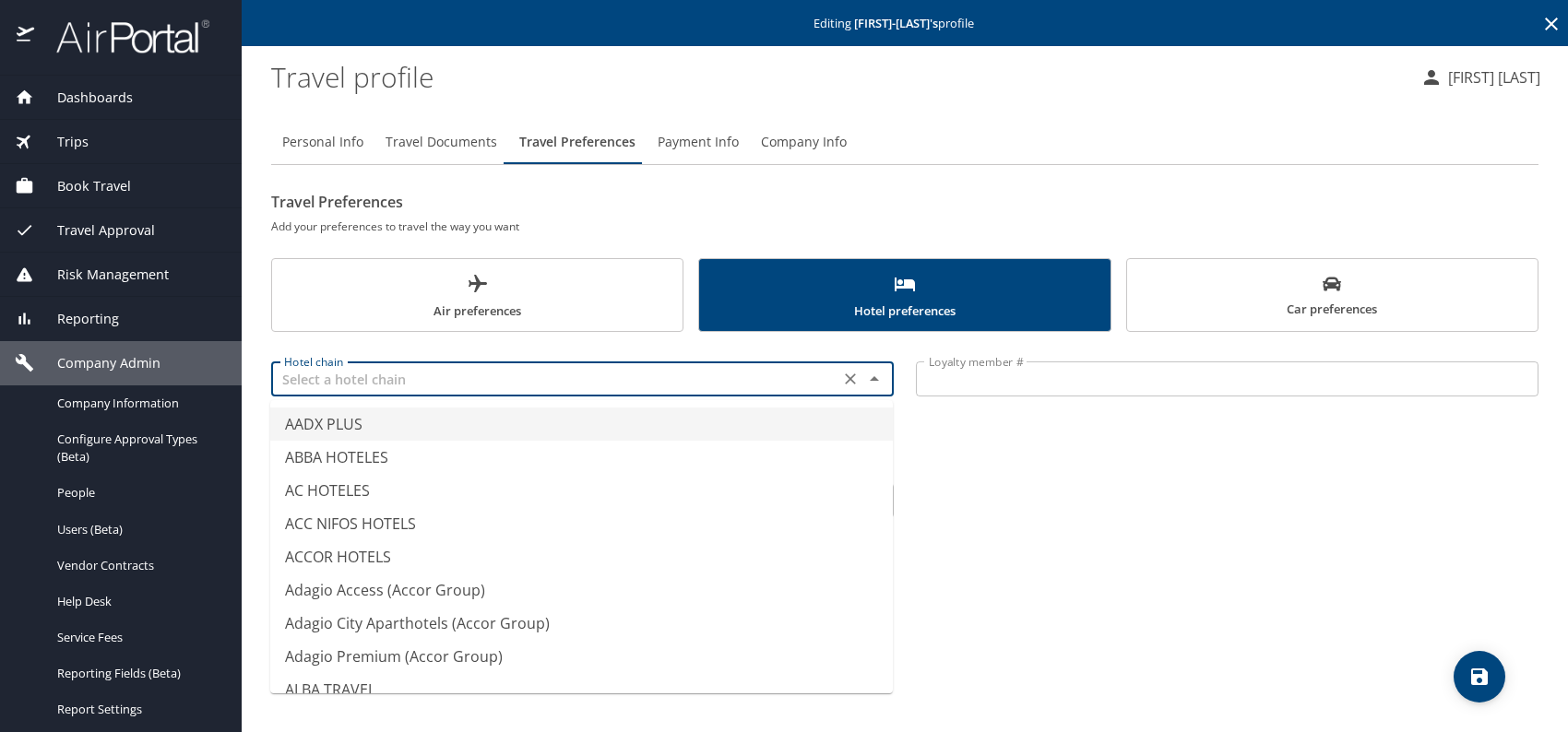 click at bounding box center (555, 379) 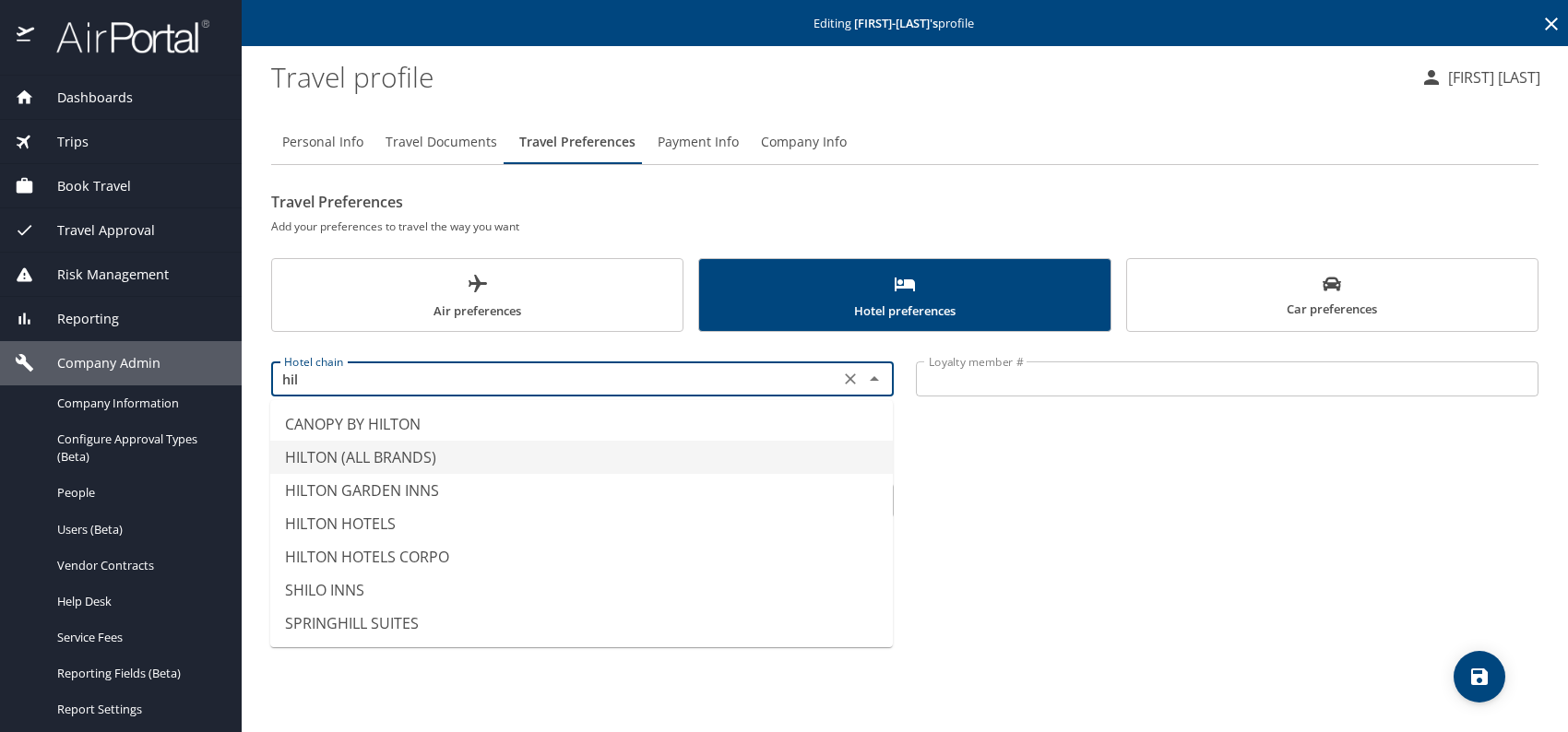 click on "HILTON (ALL BRANDS)" at bounding box center [581, 457] 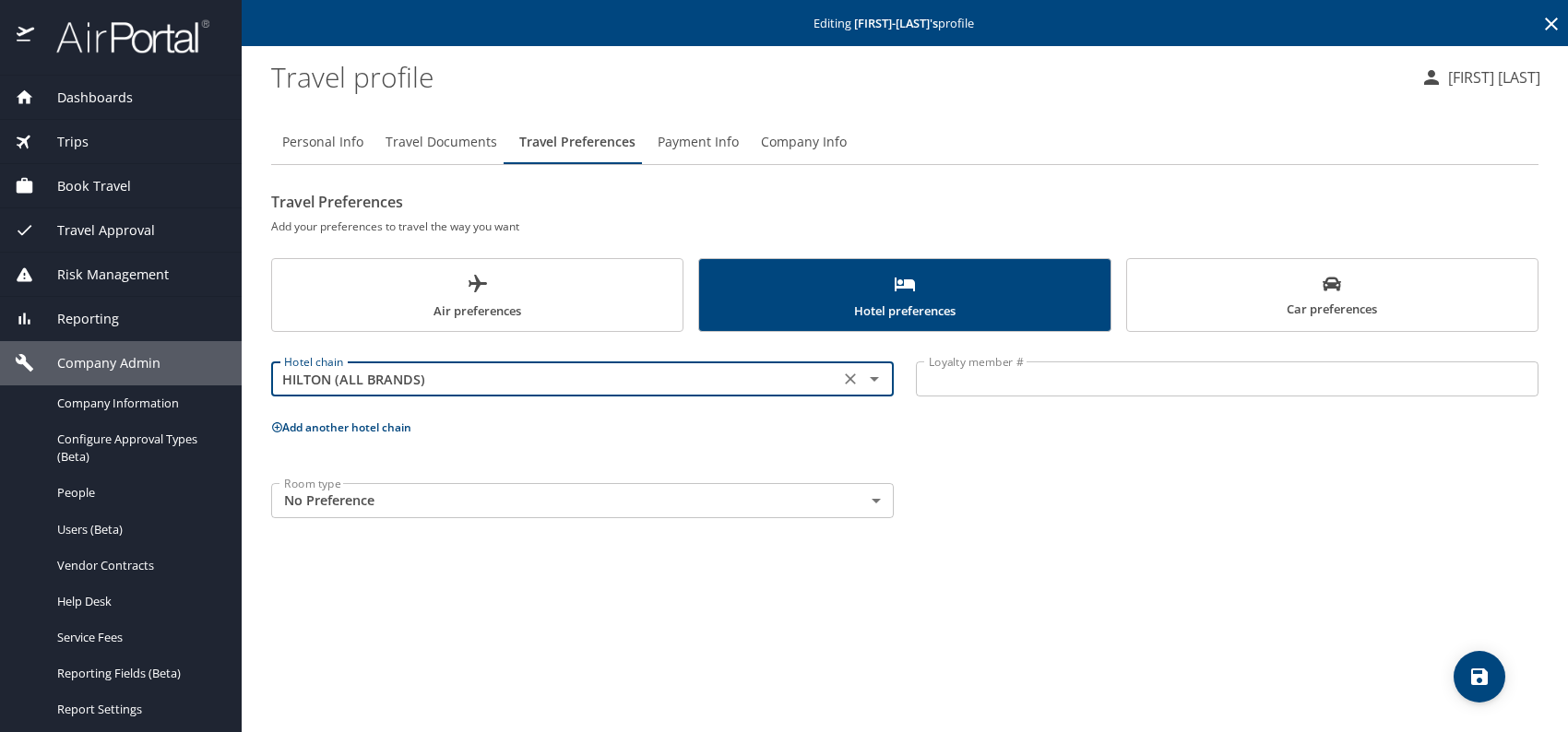 type on "HILTON (ALL BRANDS)" 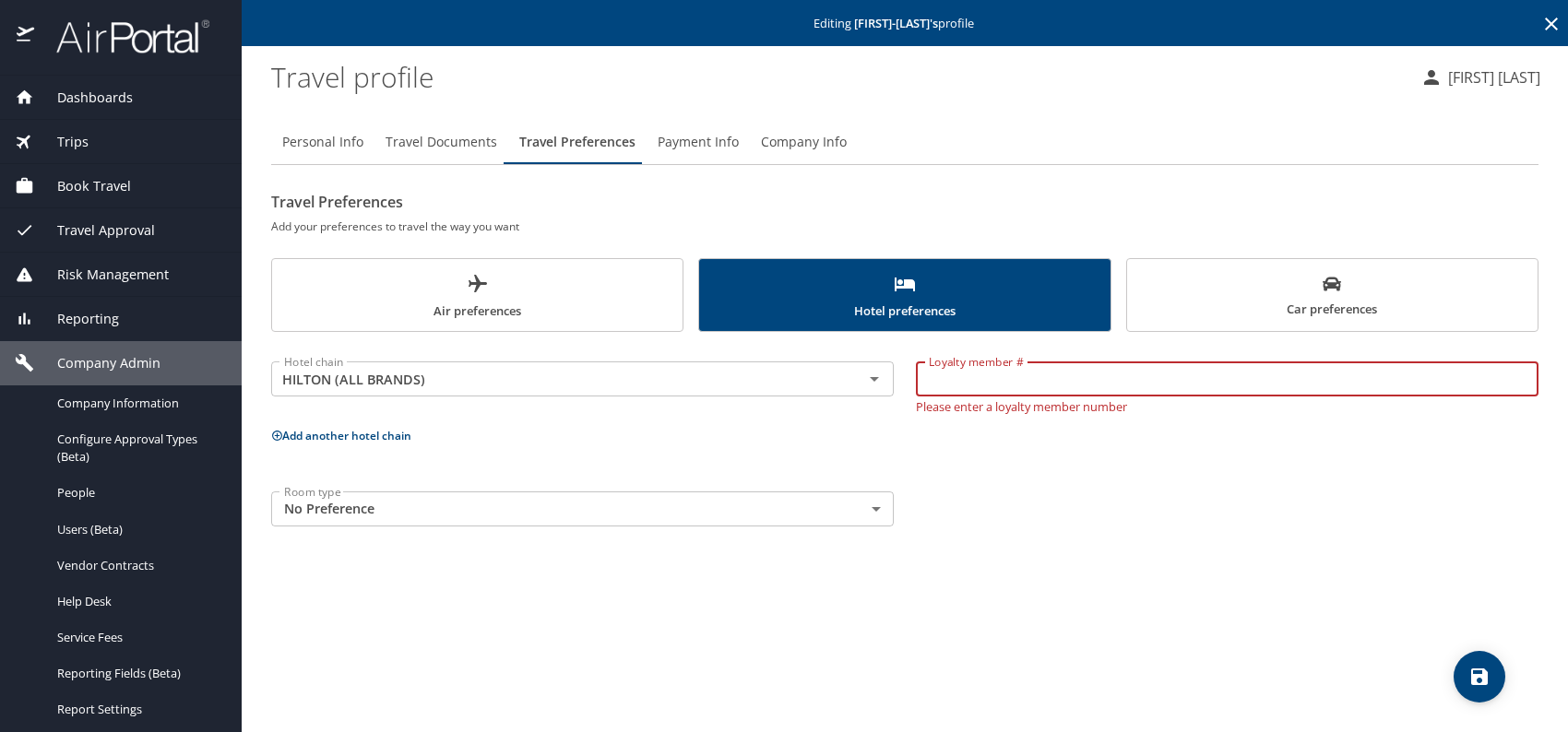 paste on "[NUMBER]" 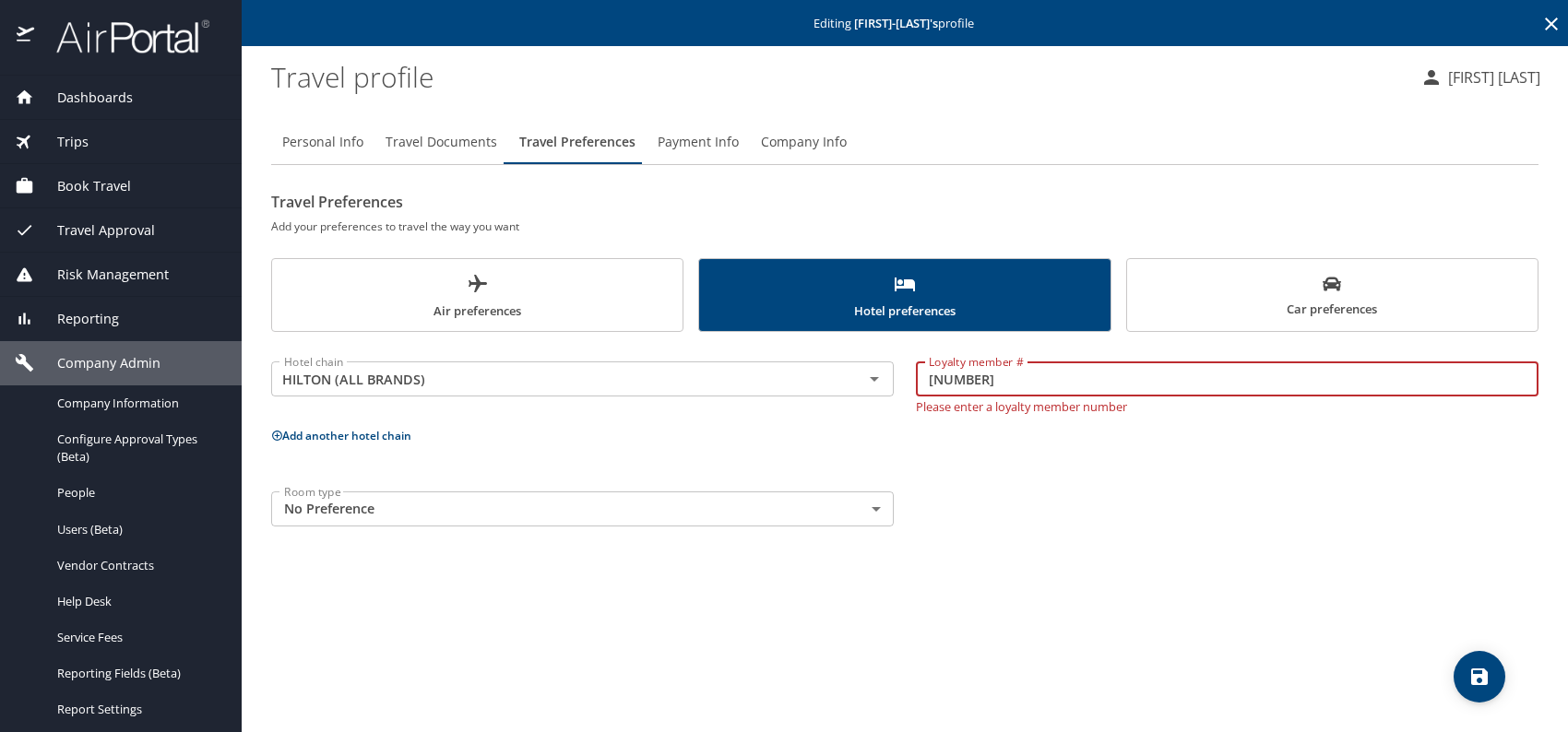 type on "[NUMBER]" 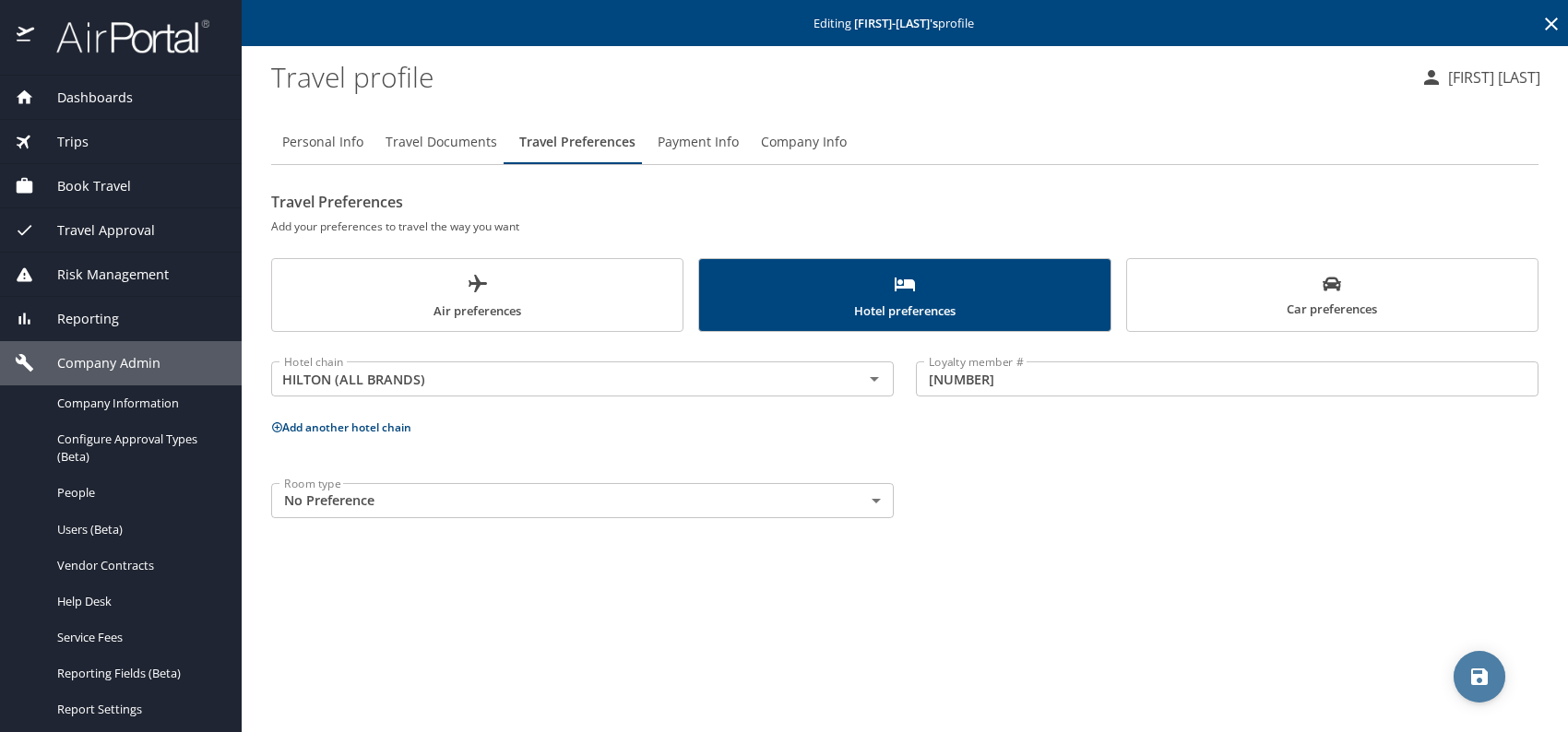 click at bounding box center (1479, 677) 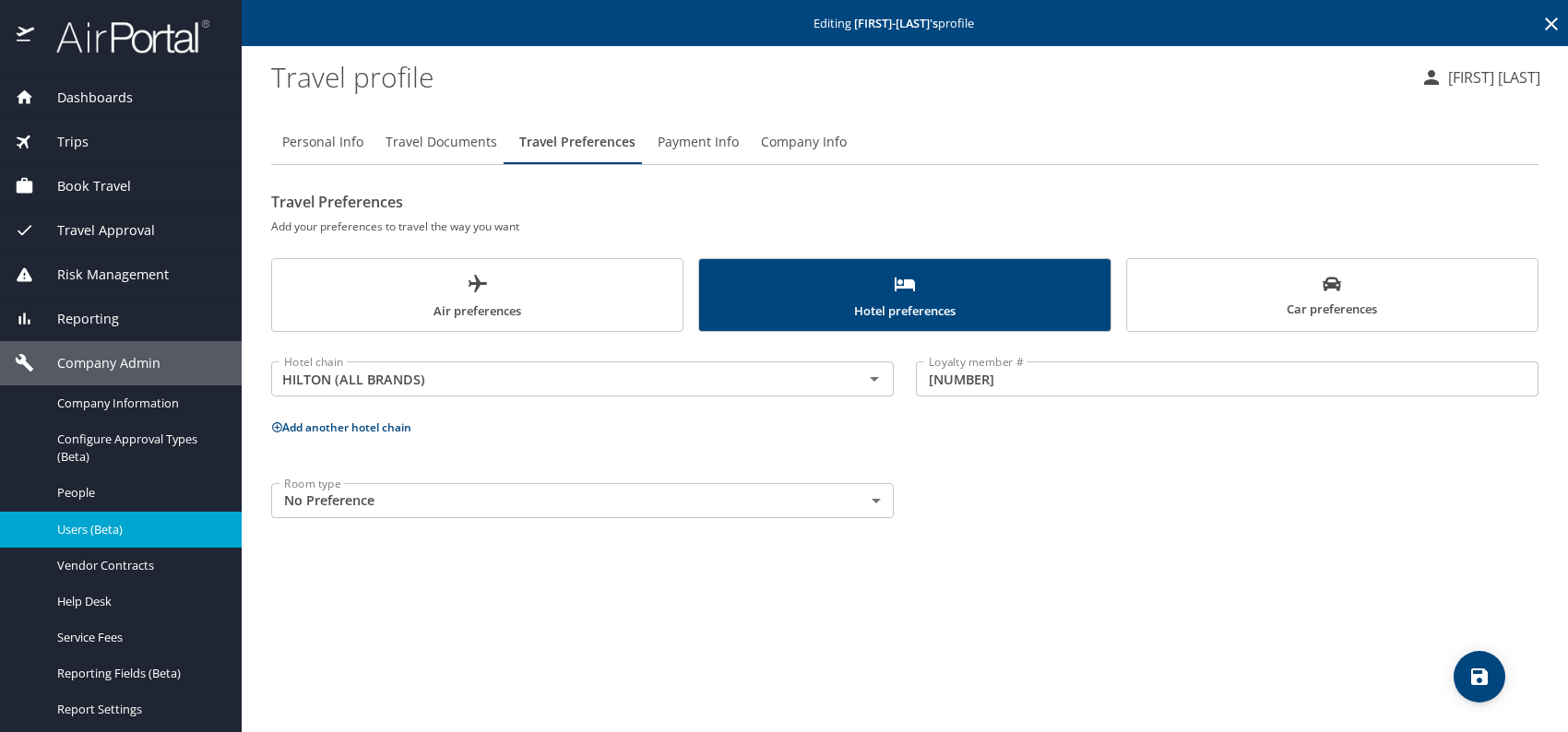 click on "Users (Beta)" at bounding box center (138, 529) 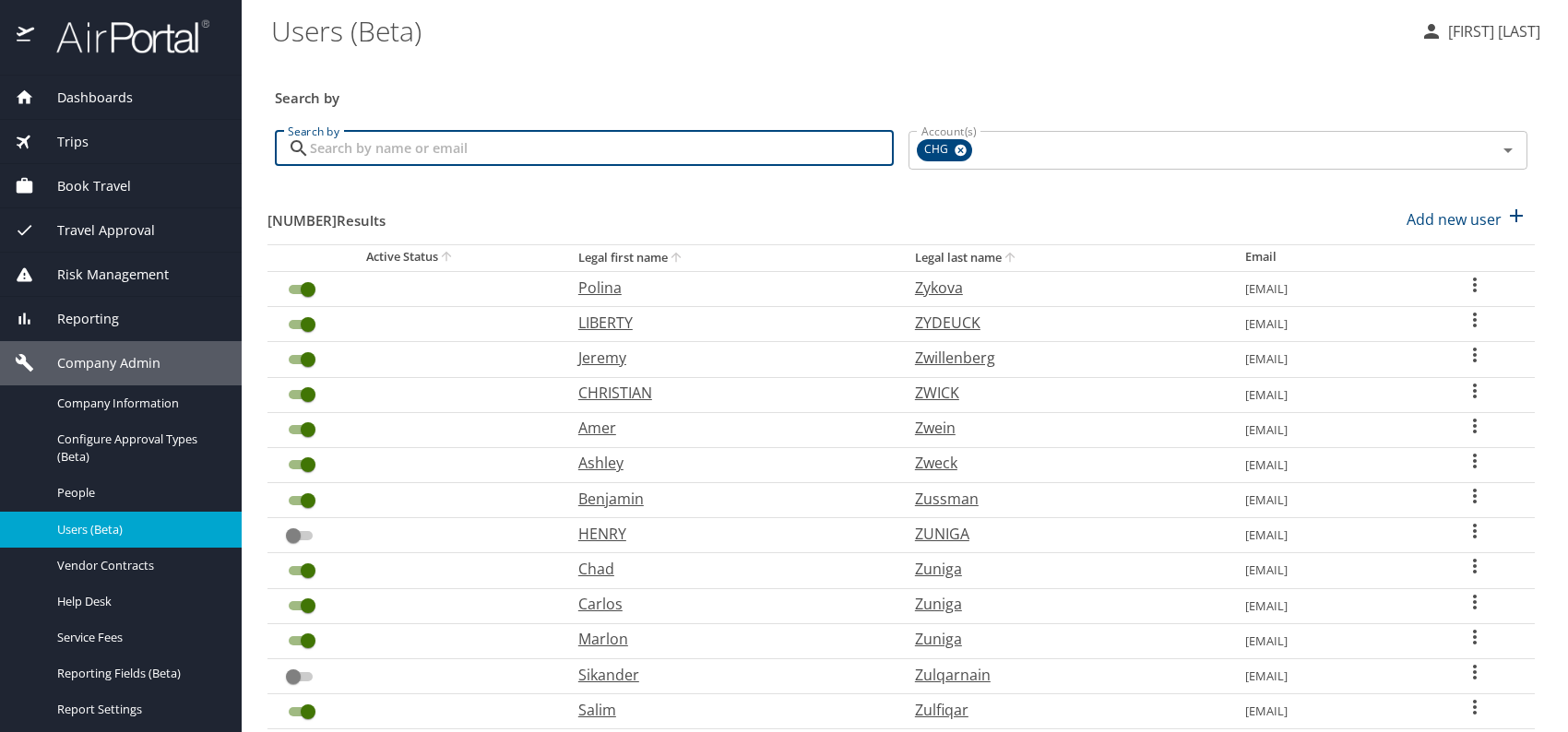 paste on "[EMAIL]" 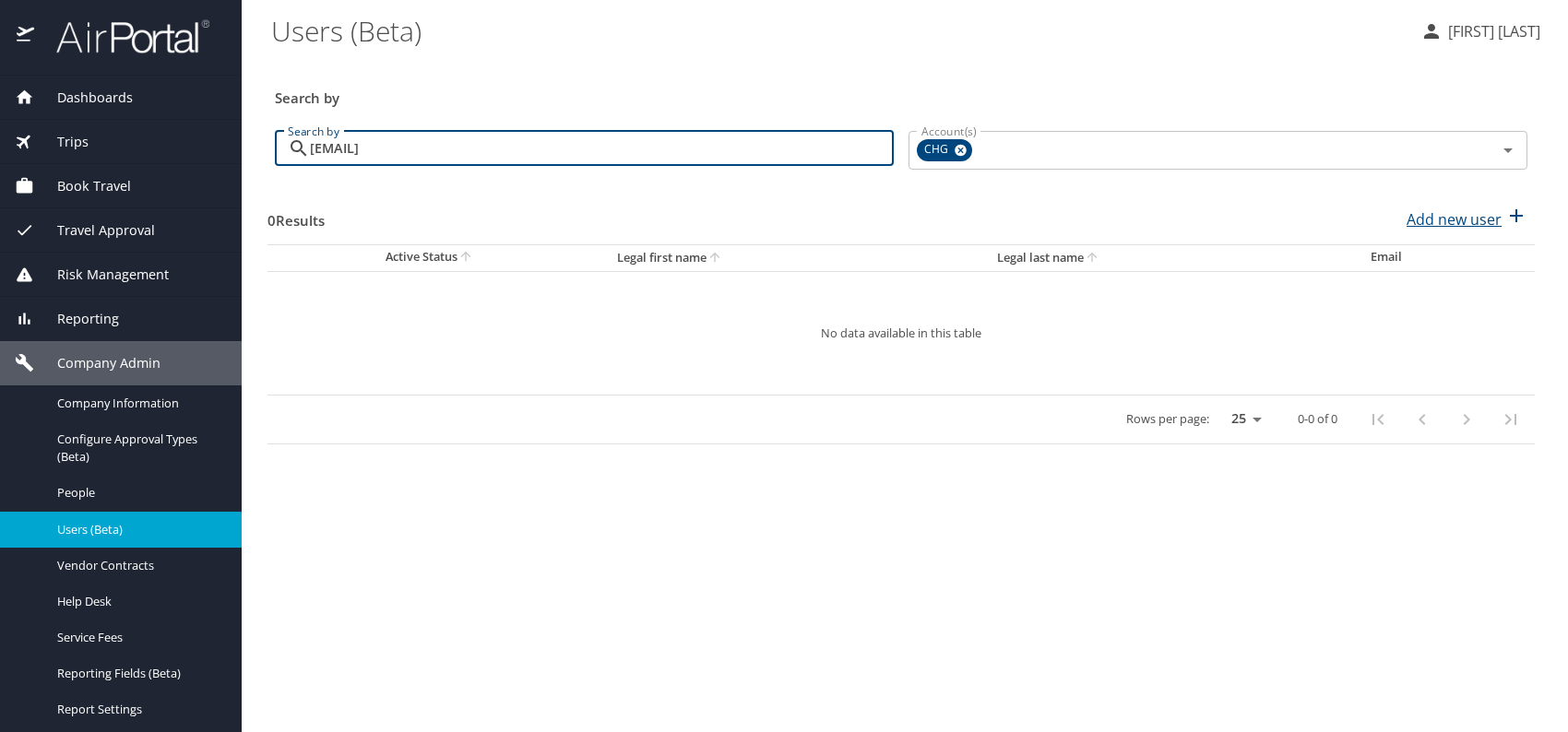type on "[EMAIL]" 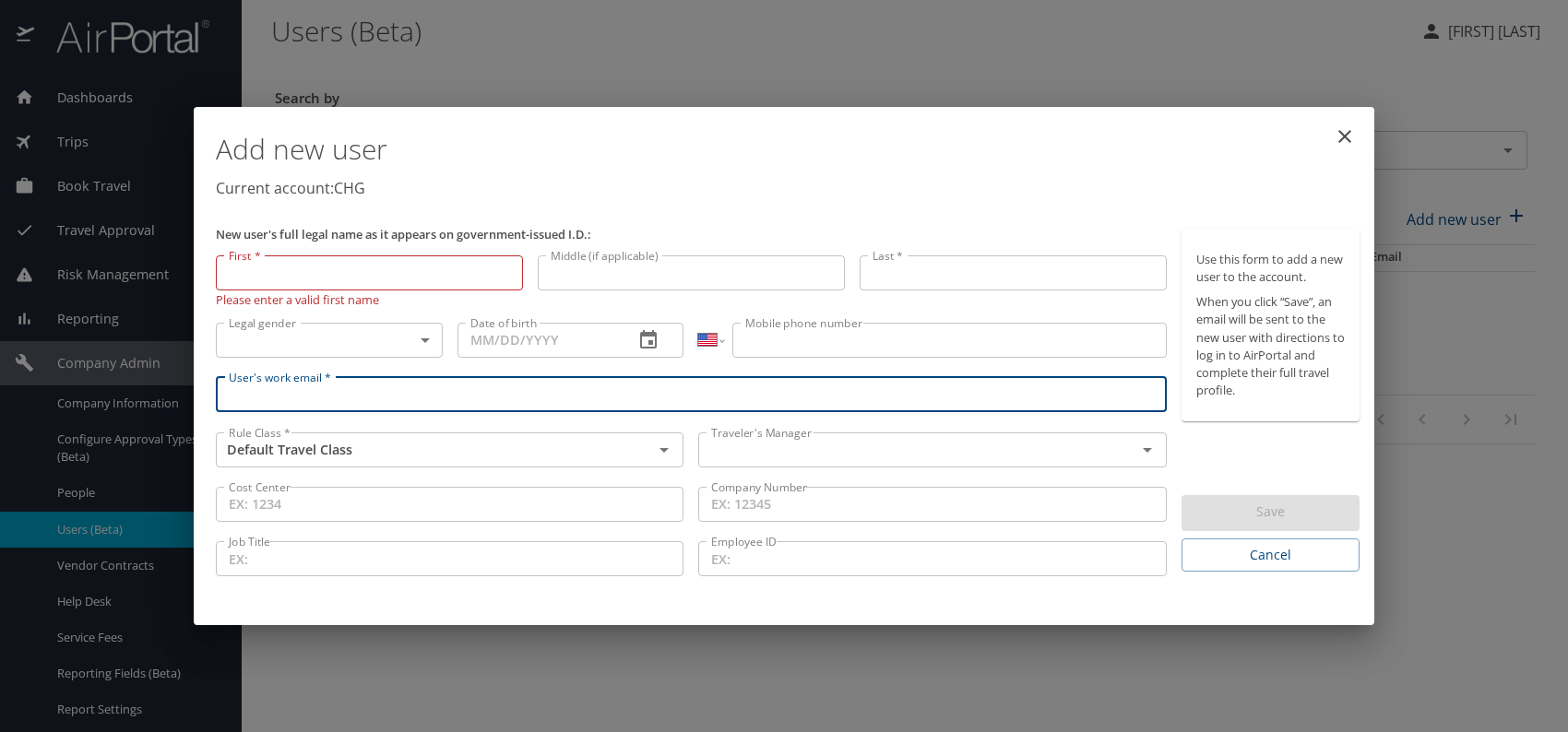 paste on "[EMAIL]" 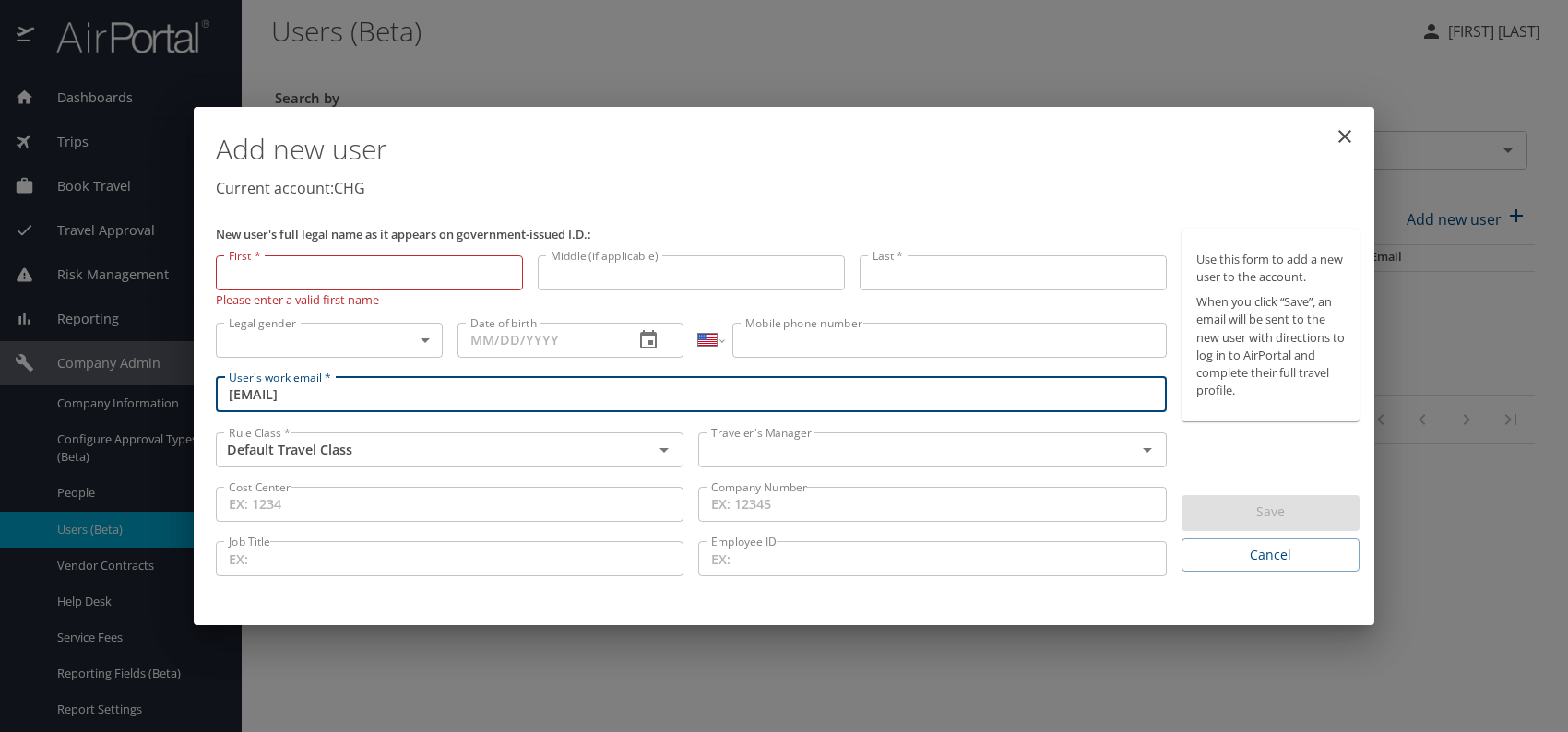 type on "[EMAIL]" 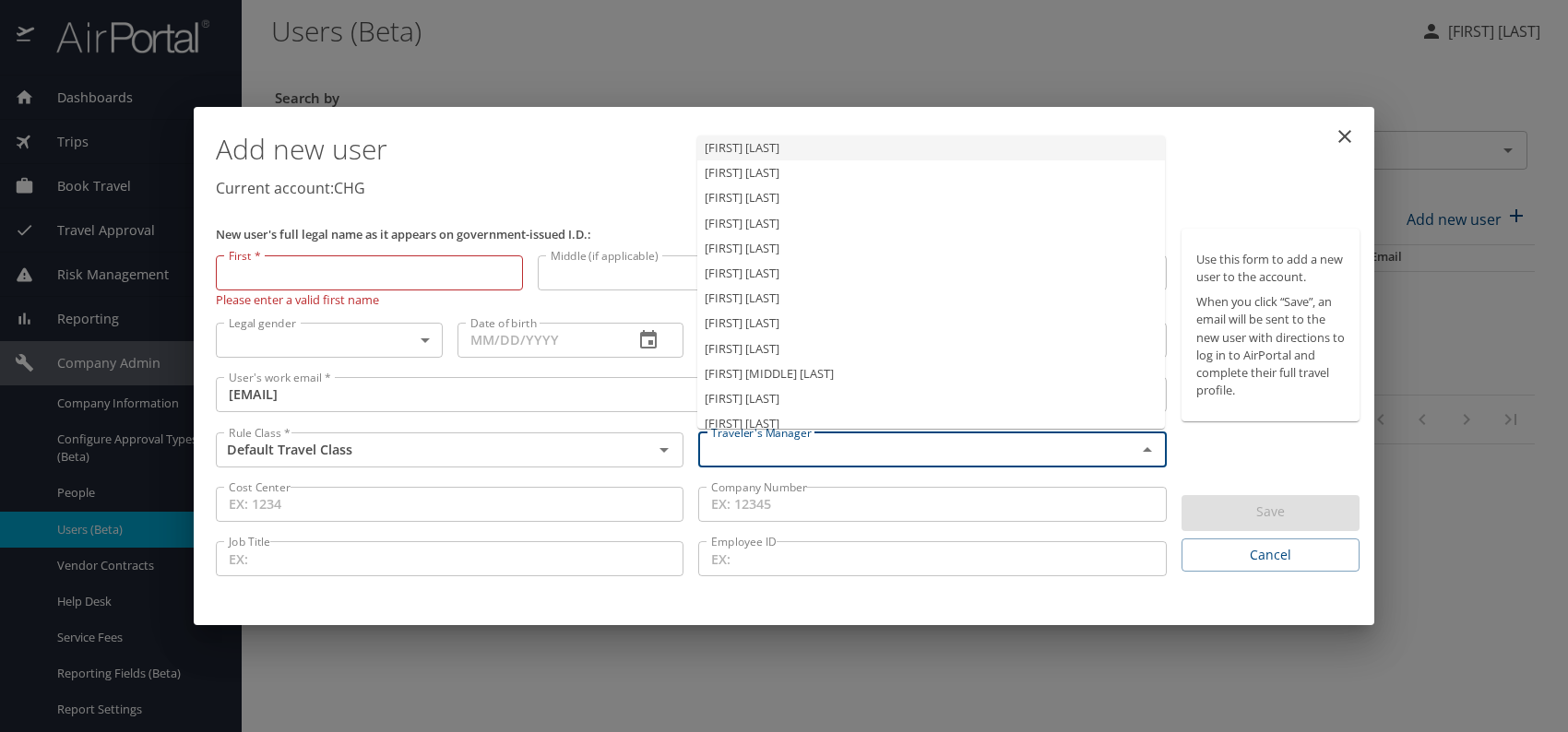 click at bounding box center (905, 450) 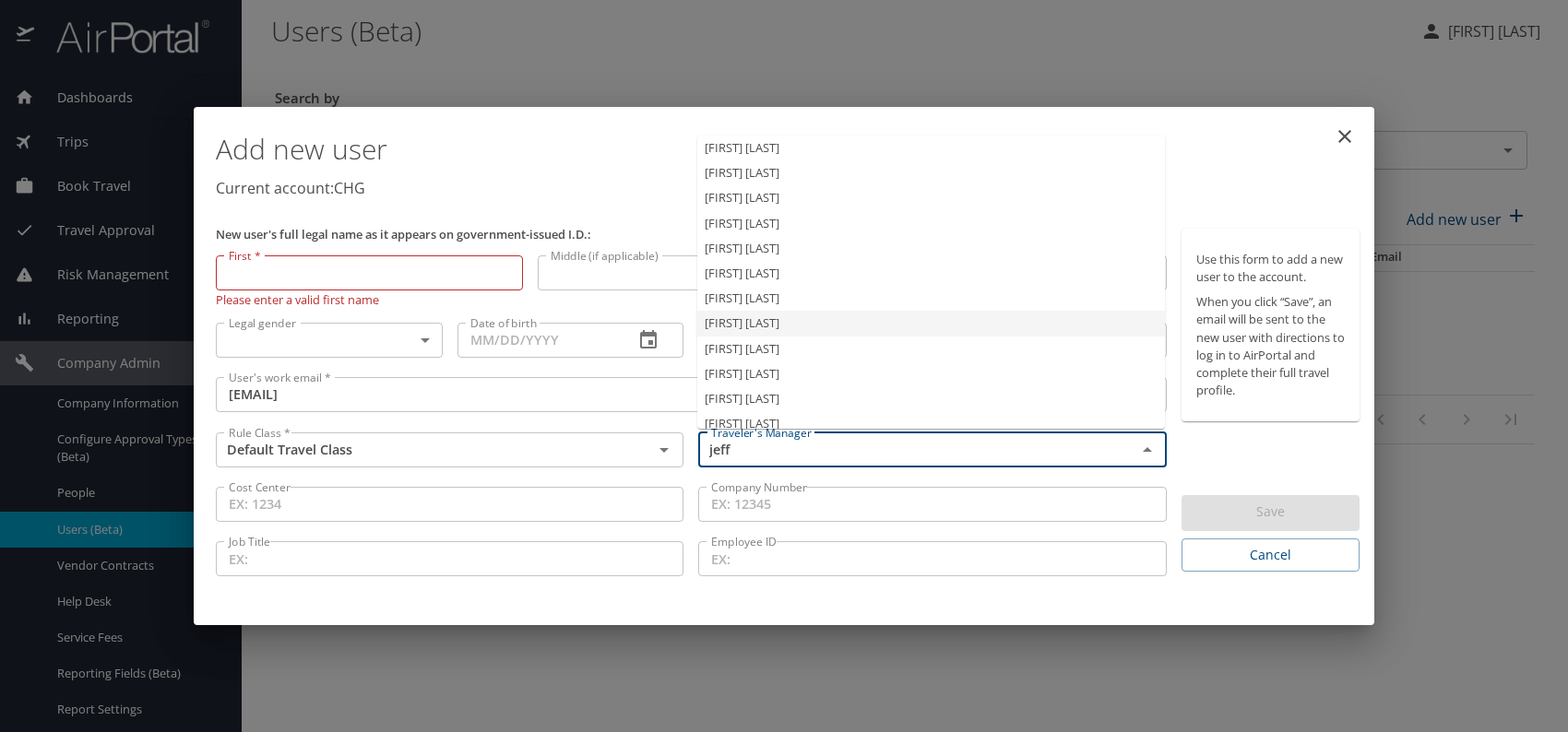 click on "[FIRST] [LAST]" at bounding box center (931, 298) 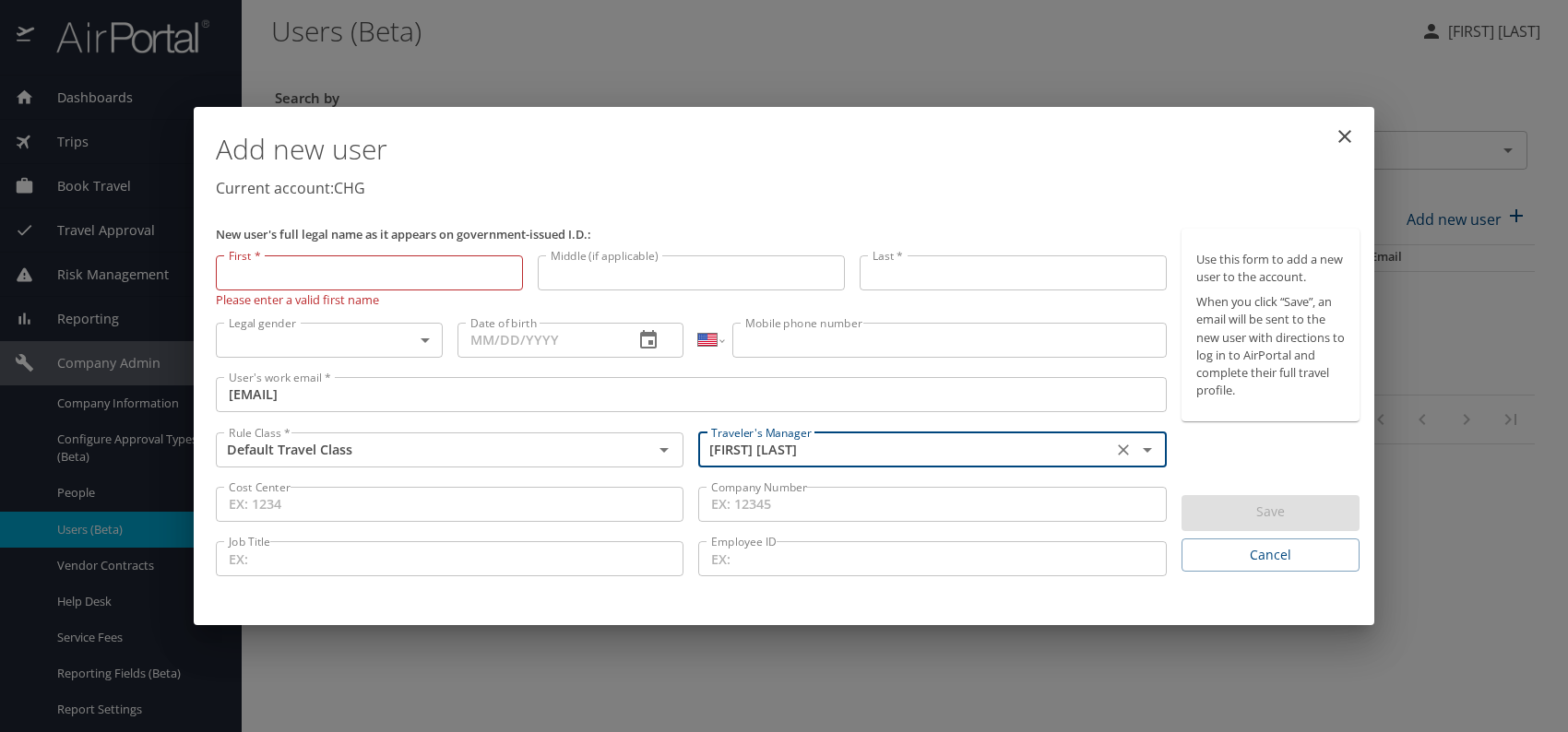 type on "[FIRST] [LAST]" 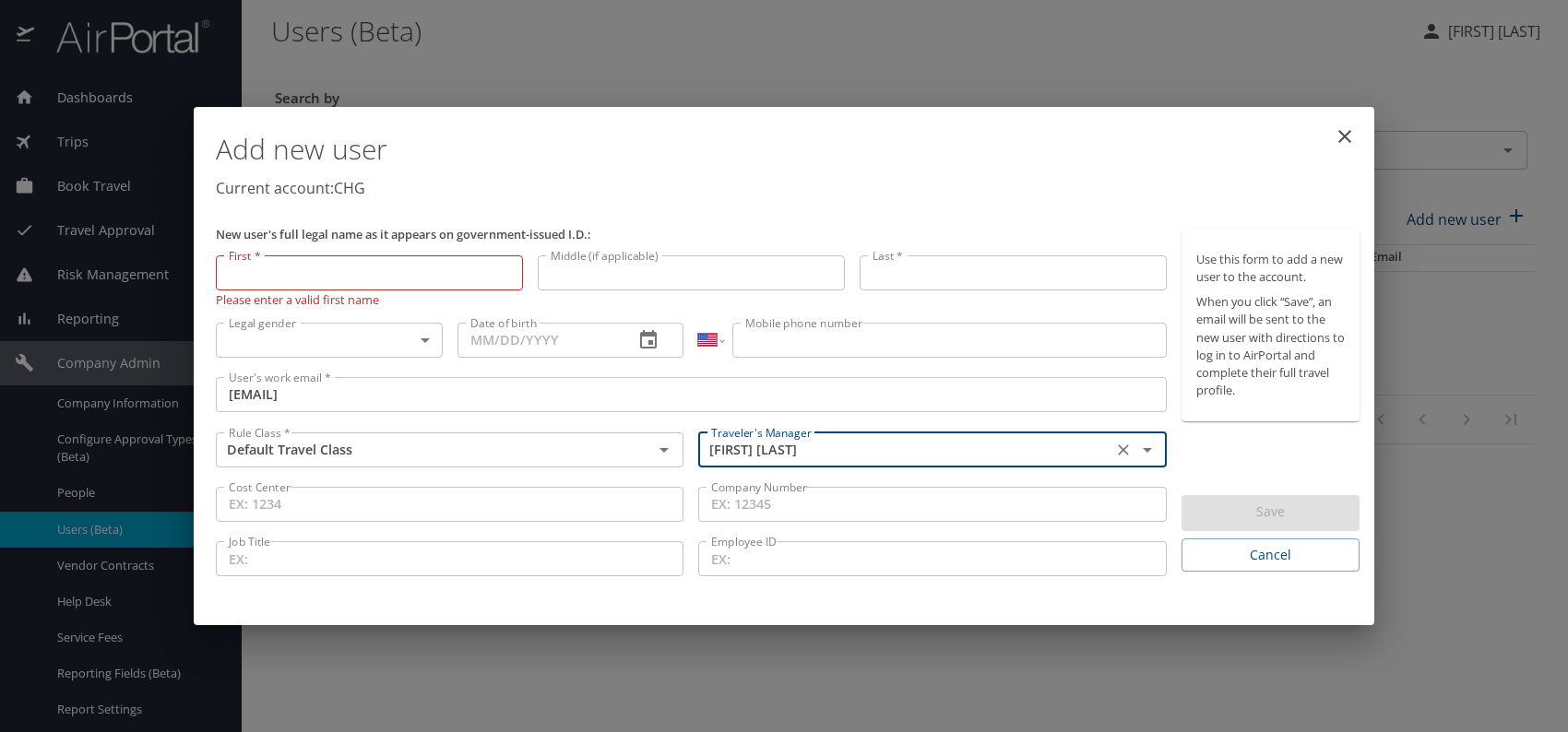 click on "Dashboards AirPortal 360™ Manager My Travel Dashboard Trips Airtinerary® Lookup Current / Future Trips Past Trips Trips Missing Hotel Hotel Check-ins Book Travel Request Agent Booking Approval Request (Beta) Book/Manage Online Trips Travel Approval Pending Trip Approvals Approved Trips Canceled Trips Approvals (Beta) Risk Management SecurityLogic® Map Assistance Requests Travel Alerts Notifications Reporting Unused Tickets Savings Tracker Value Scorecard Virtual Pay Lookup Domo IBank Prime Analytics Company Admin Company Information Configure Approval Types (Beta) People Users (Beta) Vendor Contracts Help Desk Users (Beta) [FIRST] [LAST] Search by Search by [EMAIL] Search by Account(s) CHG Account(s) 0  Results Add new user Active Status  Legal first name  Legal last name  Email No data available in this table Rows per page: 25 50 100 0-0 of 0 My settings Travel agency contacts View travel profile" at bounding box center (784, 366) 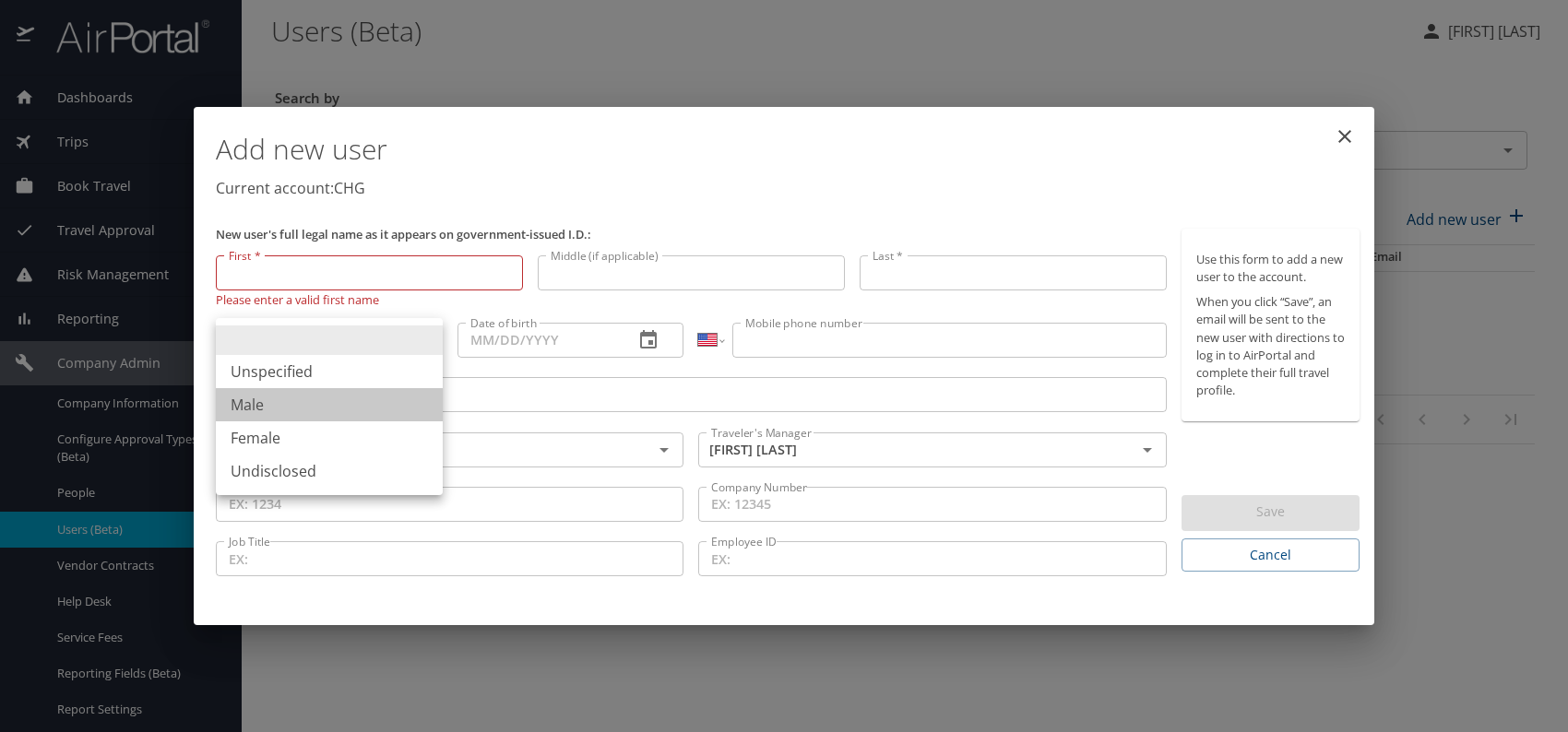 click on "Male" at bounding box center [329, 405] 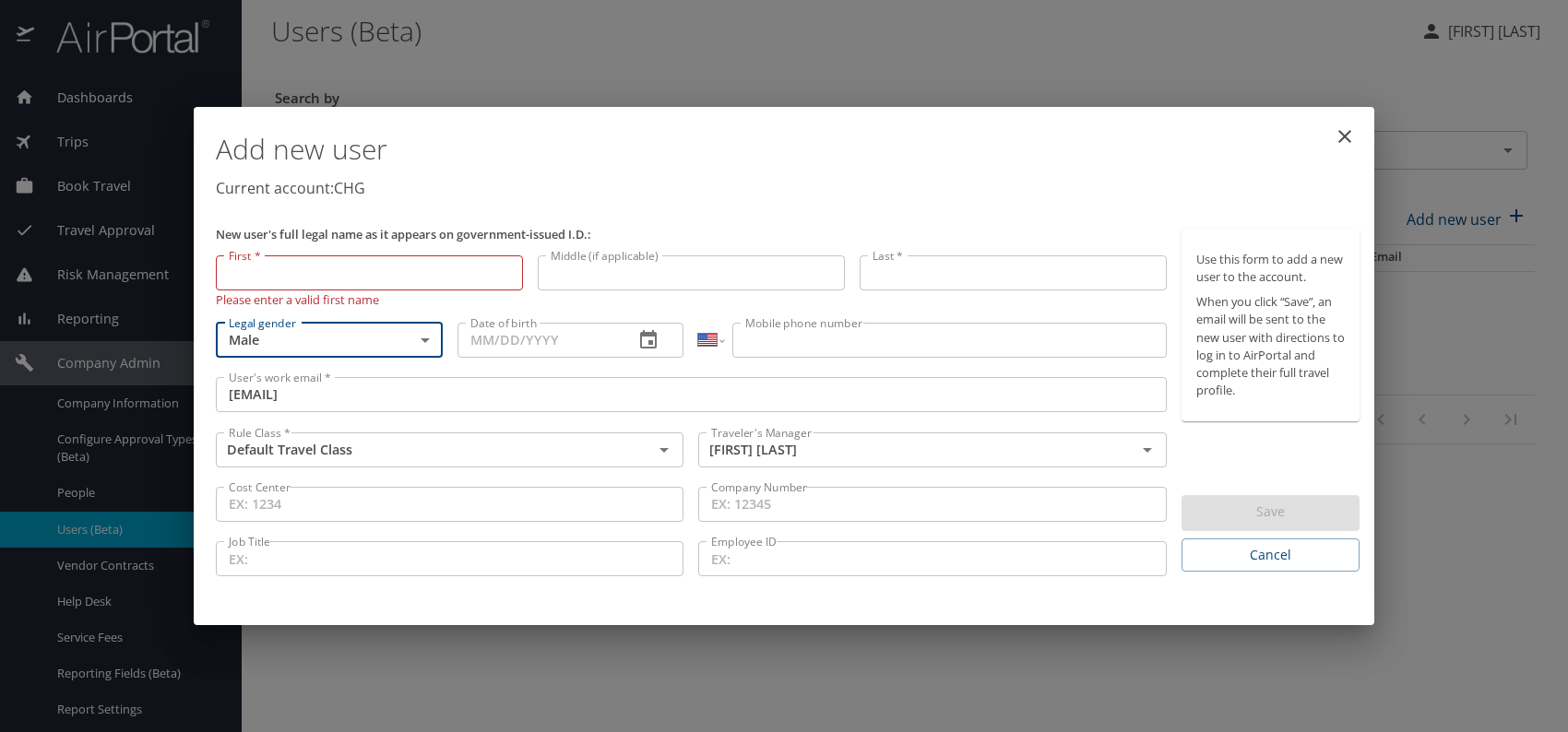click on "Date of birth" at bounding box center [539, 340] 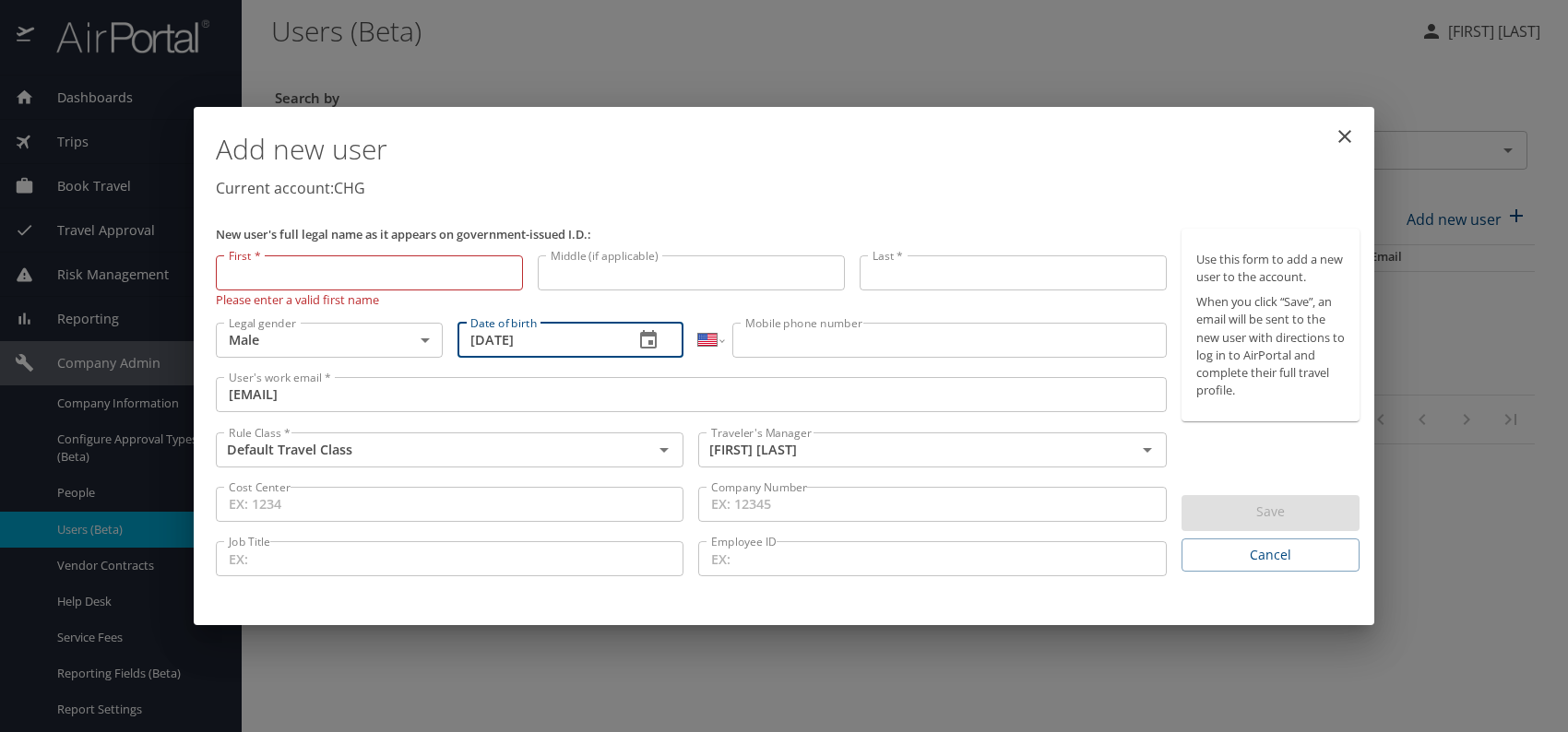 type on "[DATE]" 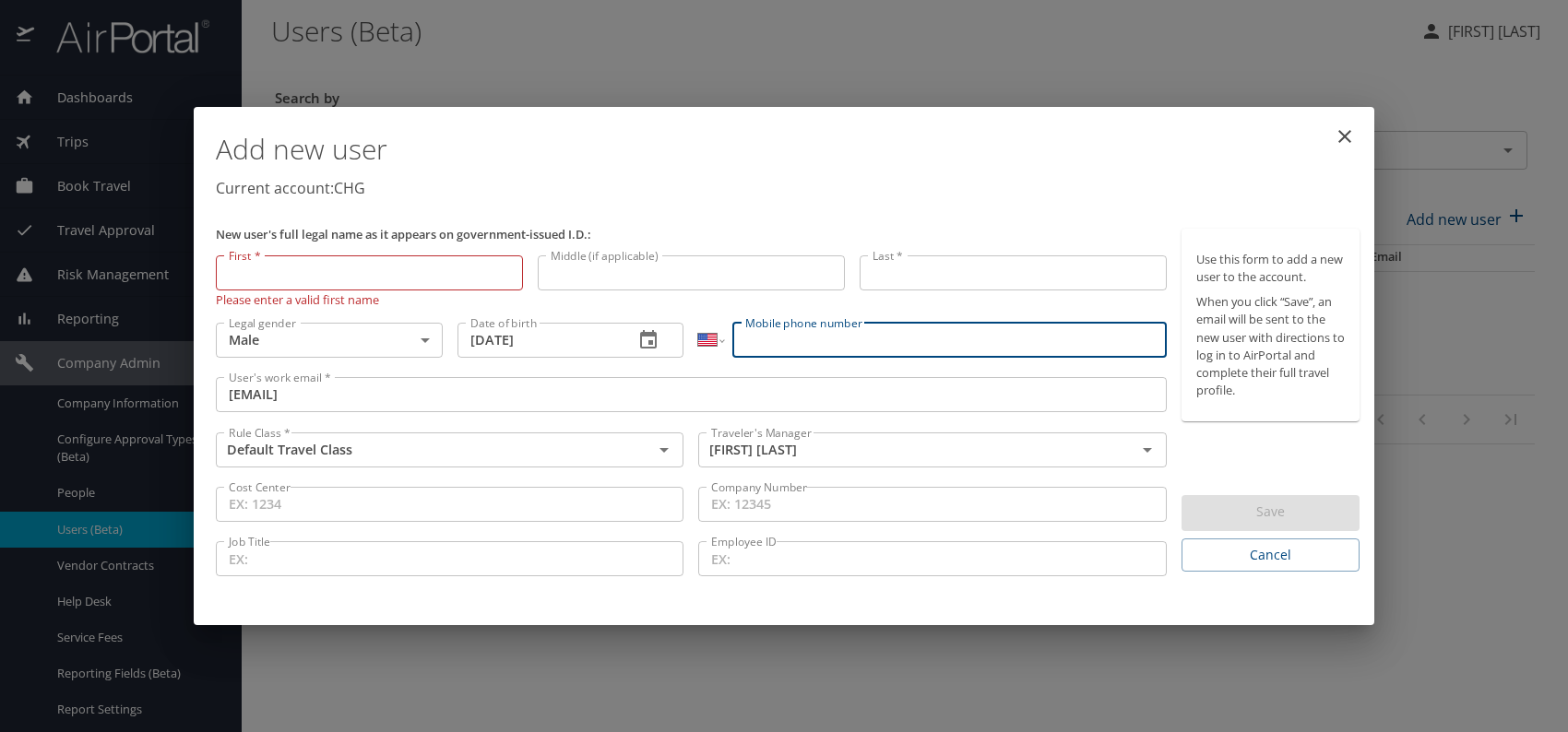 paste on "[PHONE]" 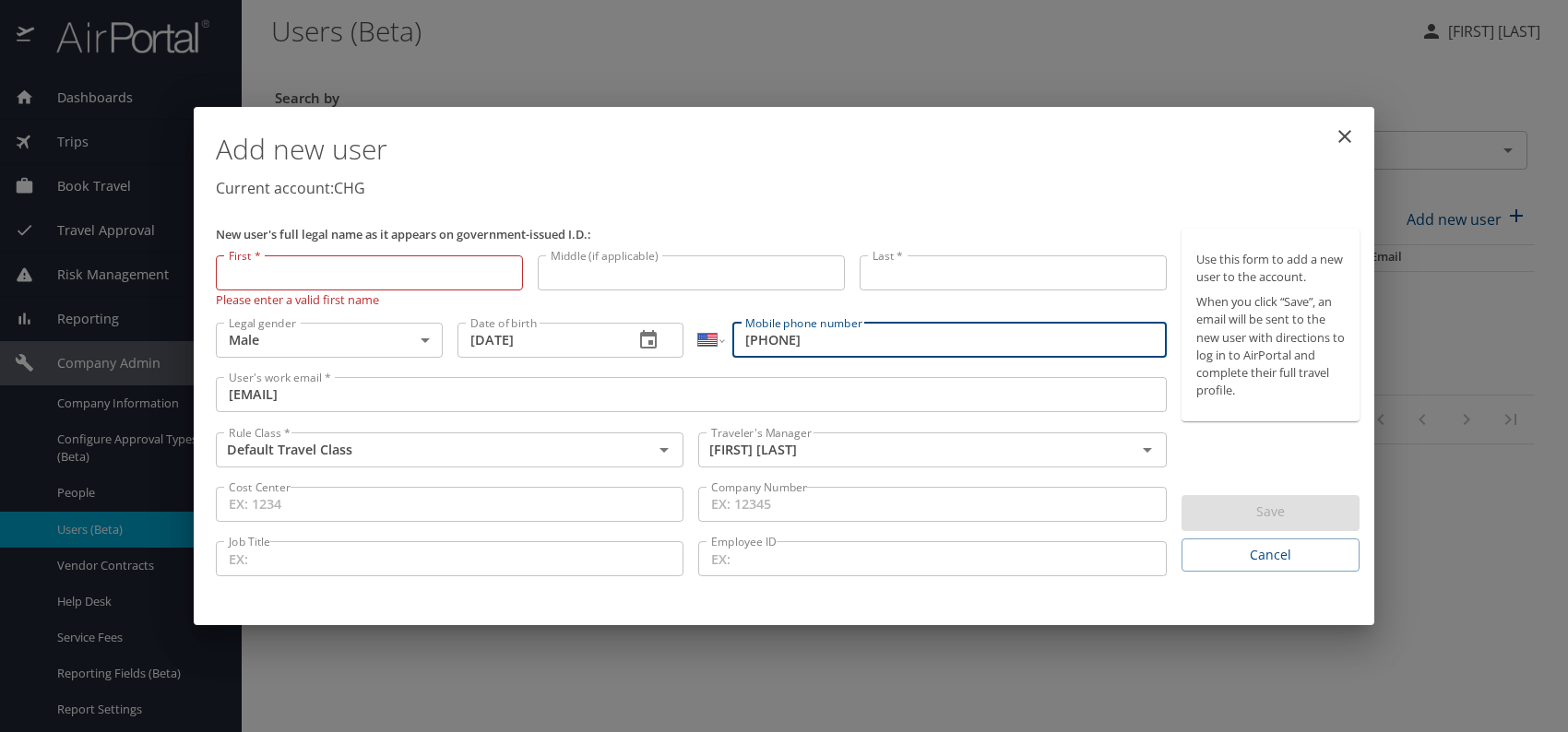 type on "[PHONE]" 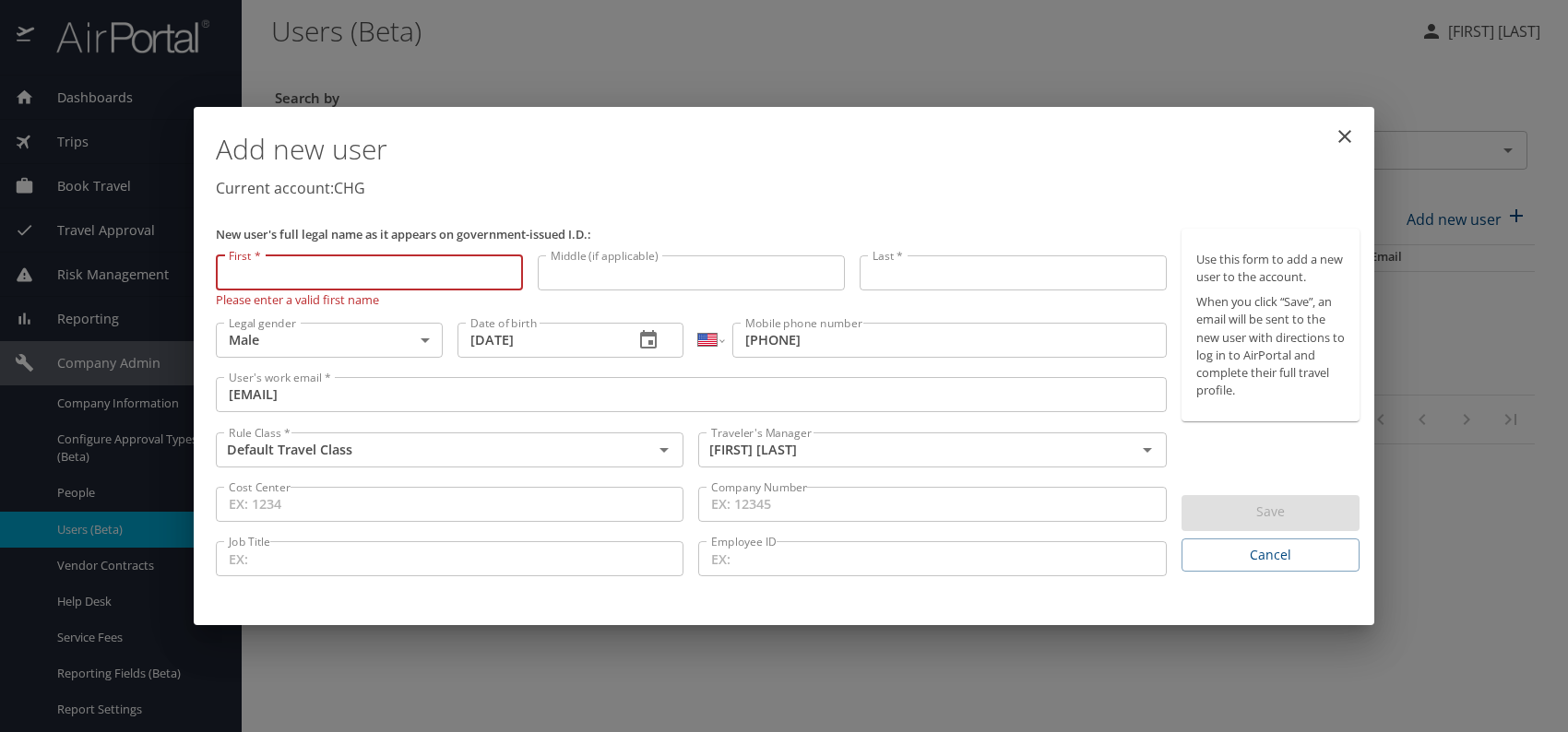 paste on "[FIRST] [LAST]" 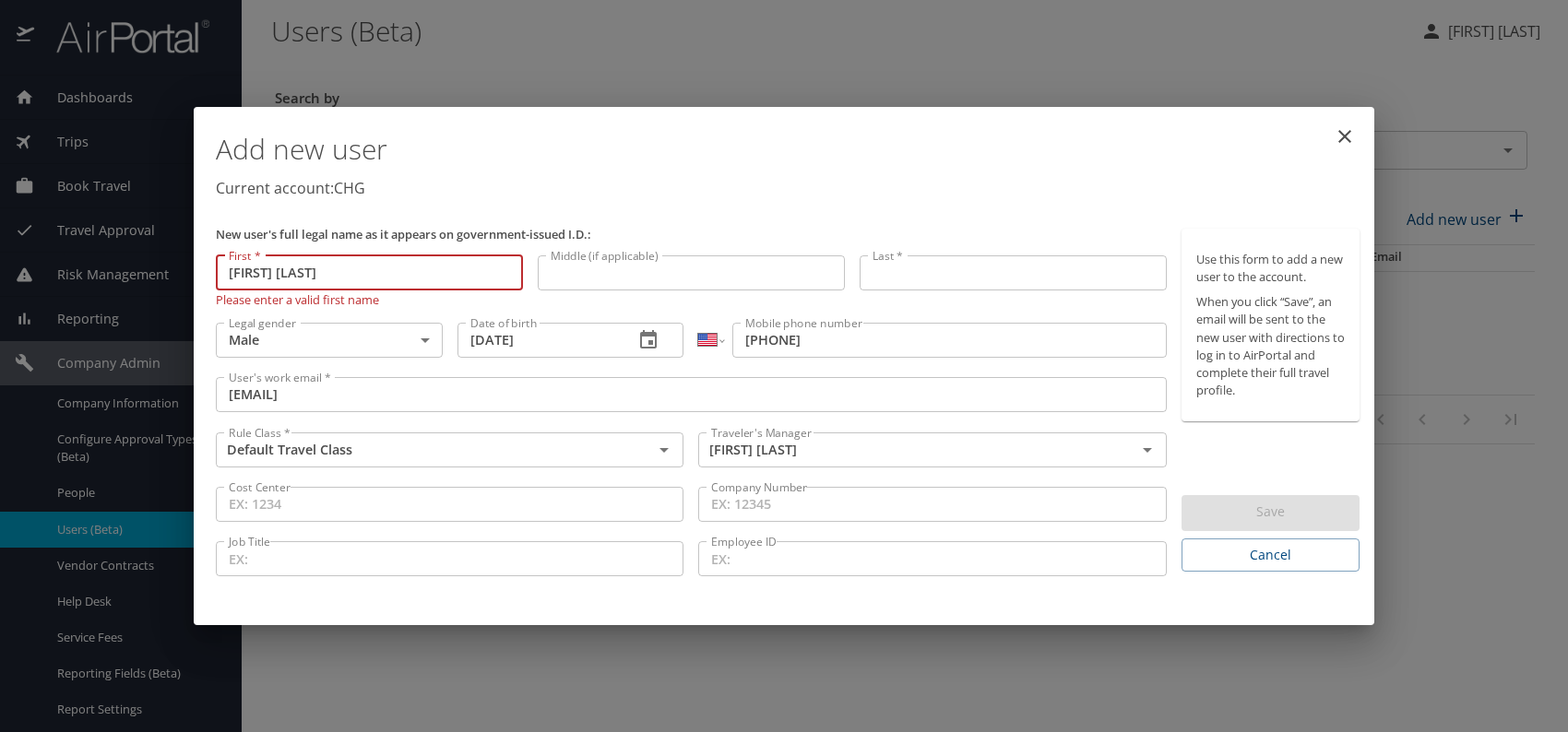 drag, startPoint x: 266, startPoint y: 273, endPoint x: 439, endPoint y: 272, distance: 173.00289 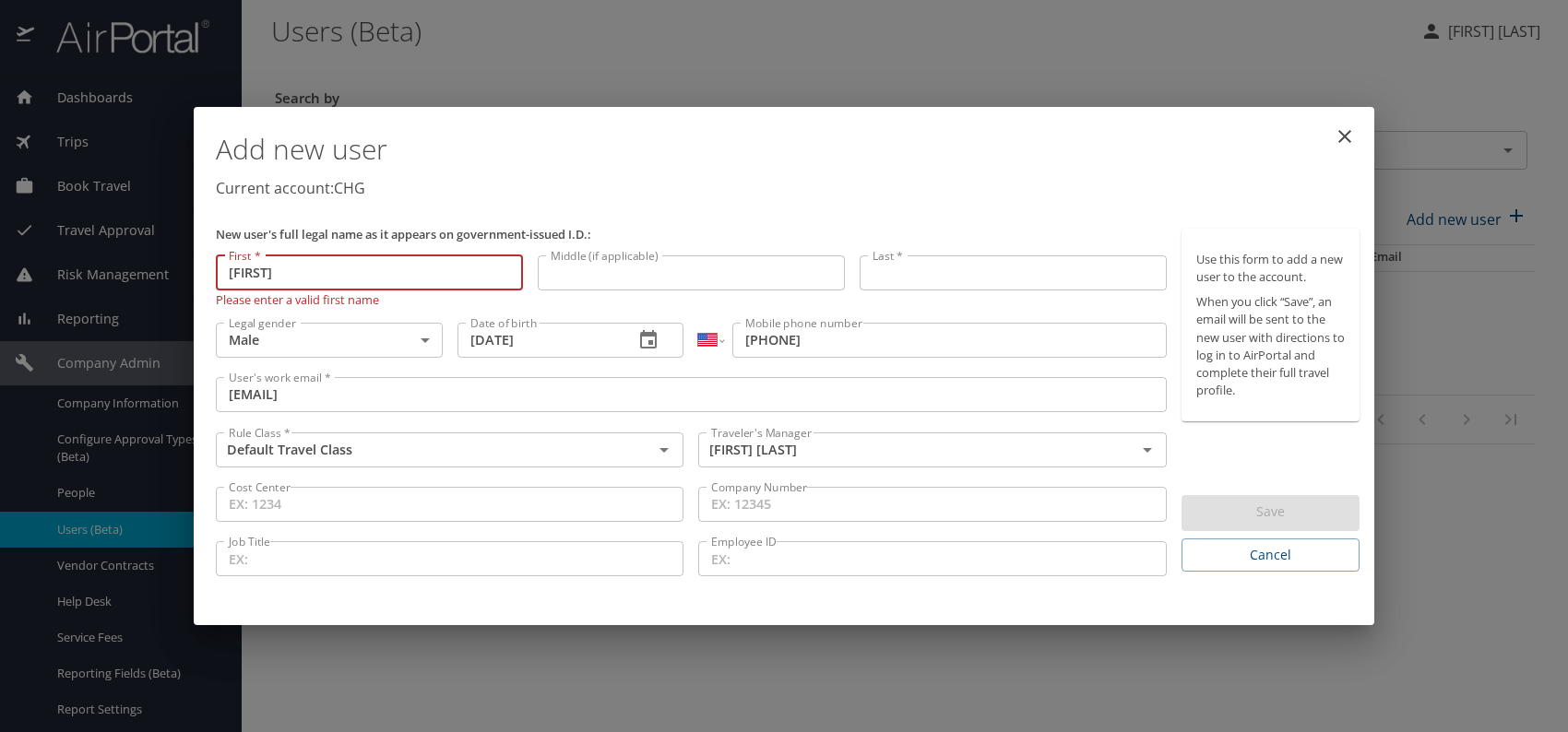 type on "[FIRST]" 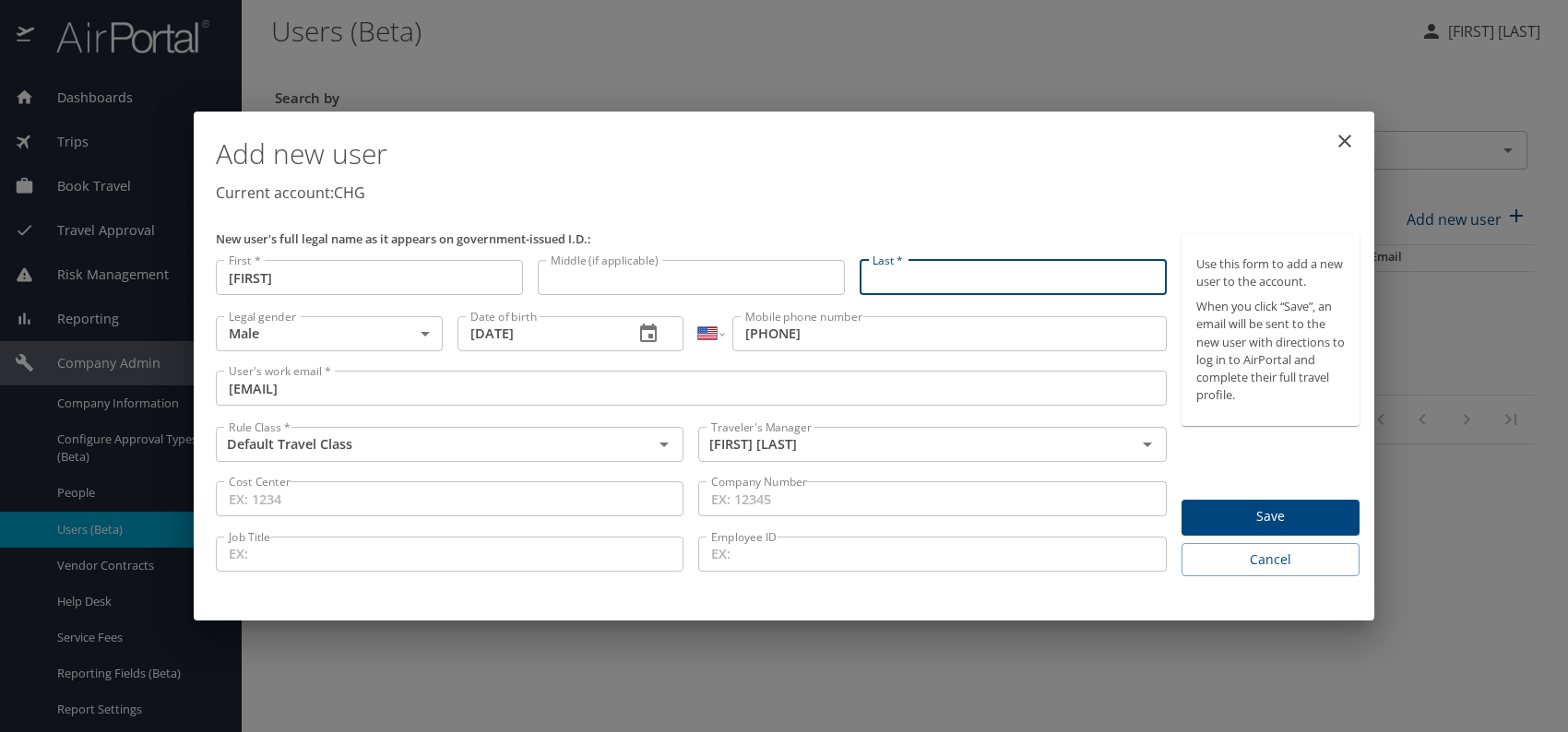 paste on "[FIRST] [LAST]" 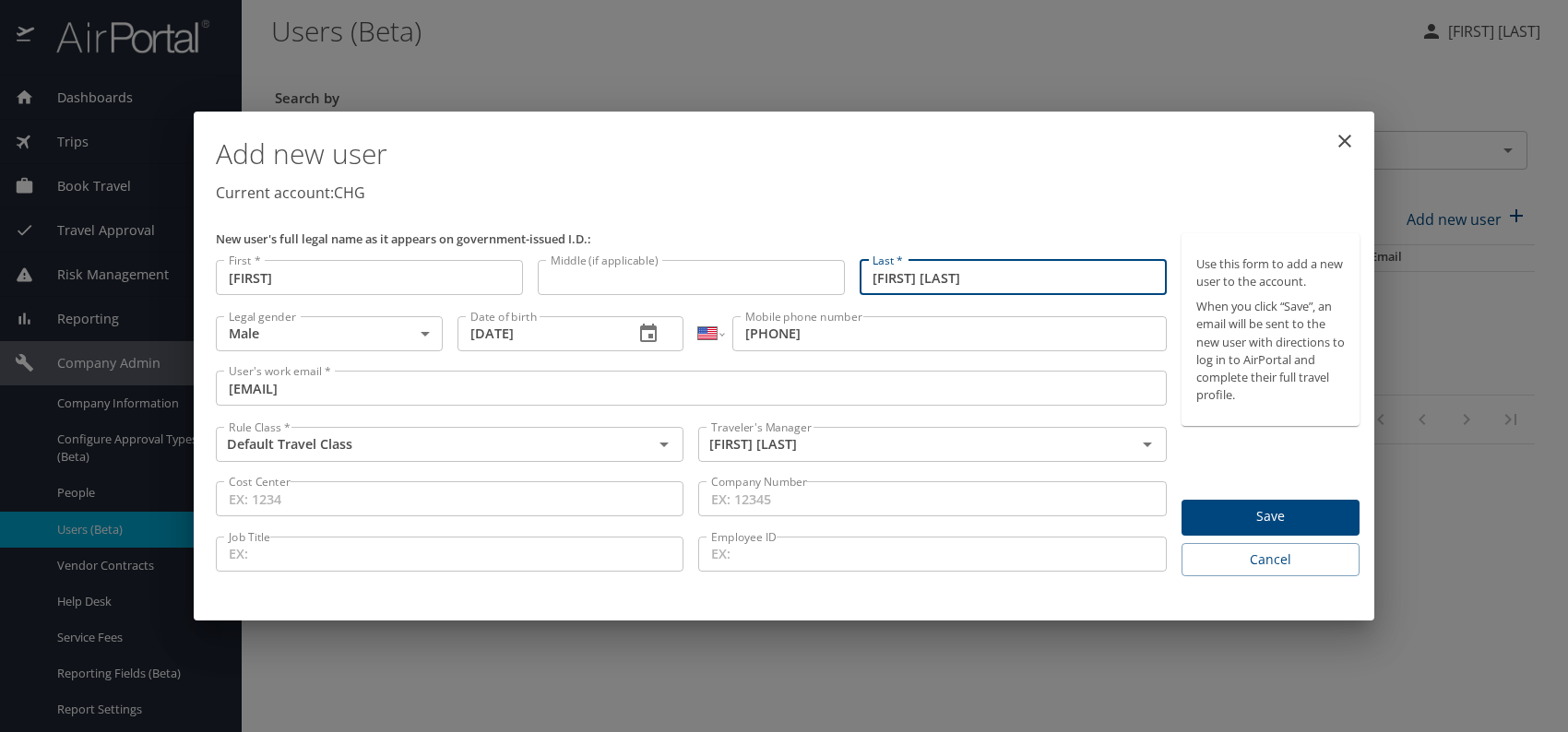 click on "[FIRST] [LAST]" at bounding box center [1013, 277] 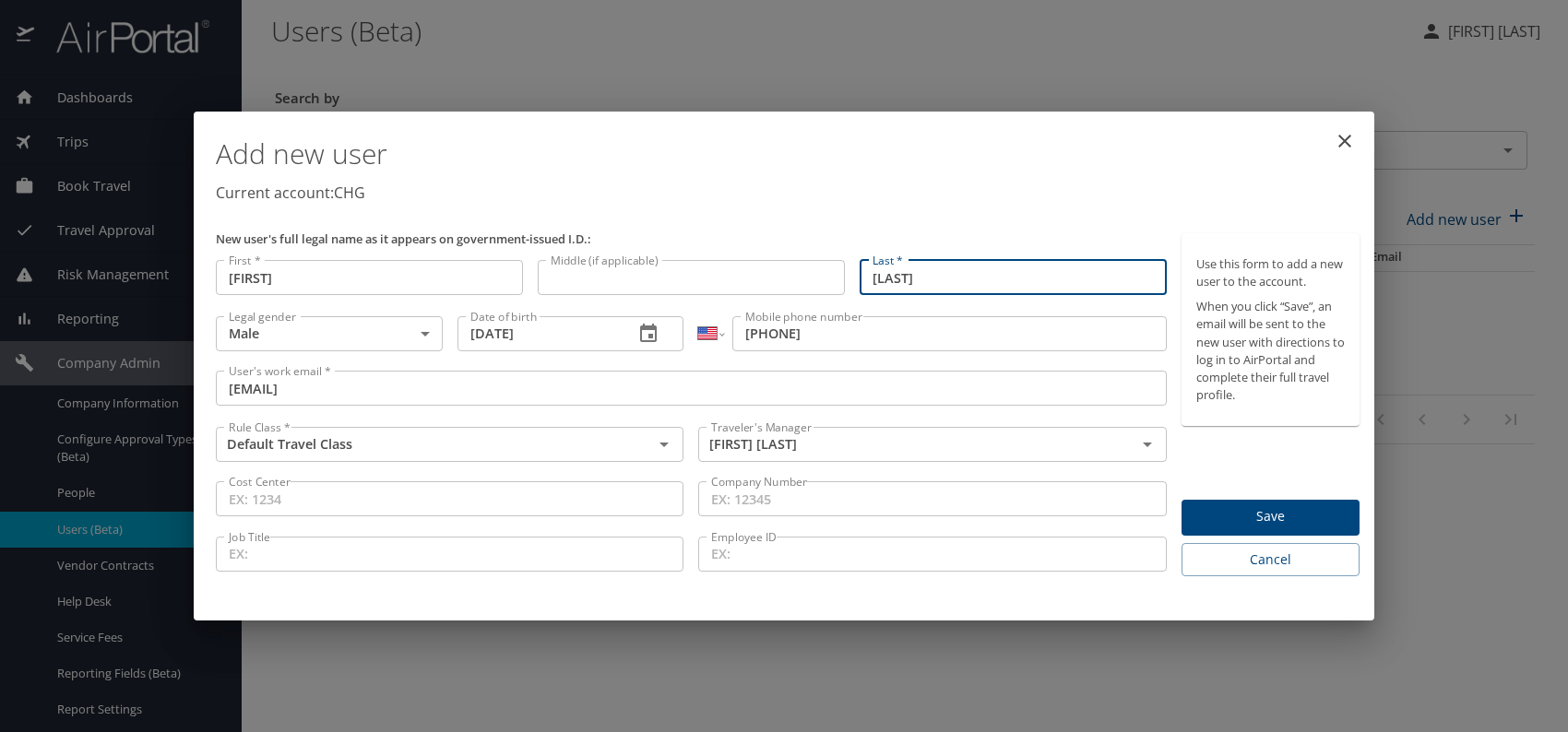 type on "[LAST]" 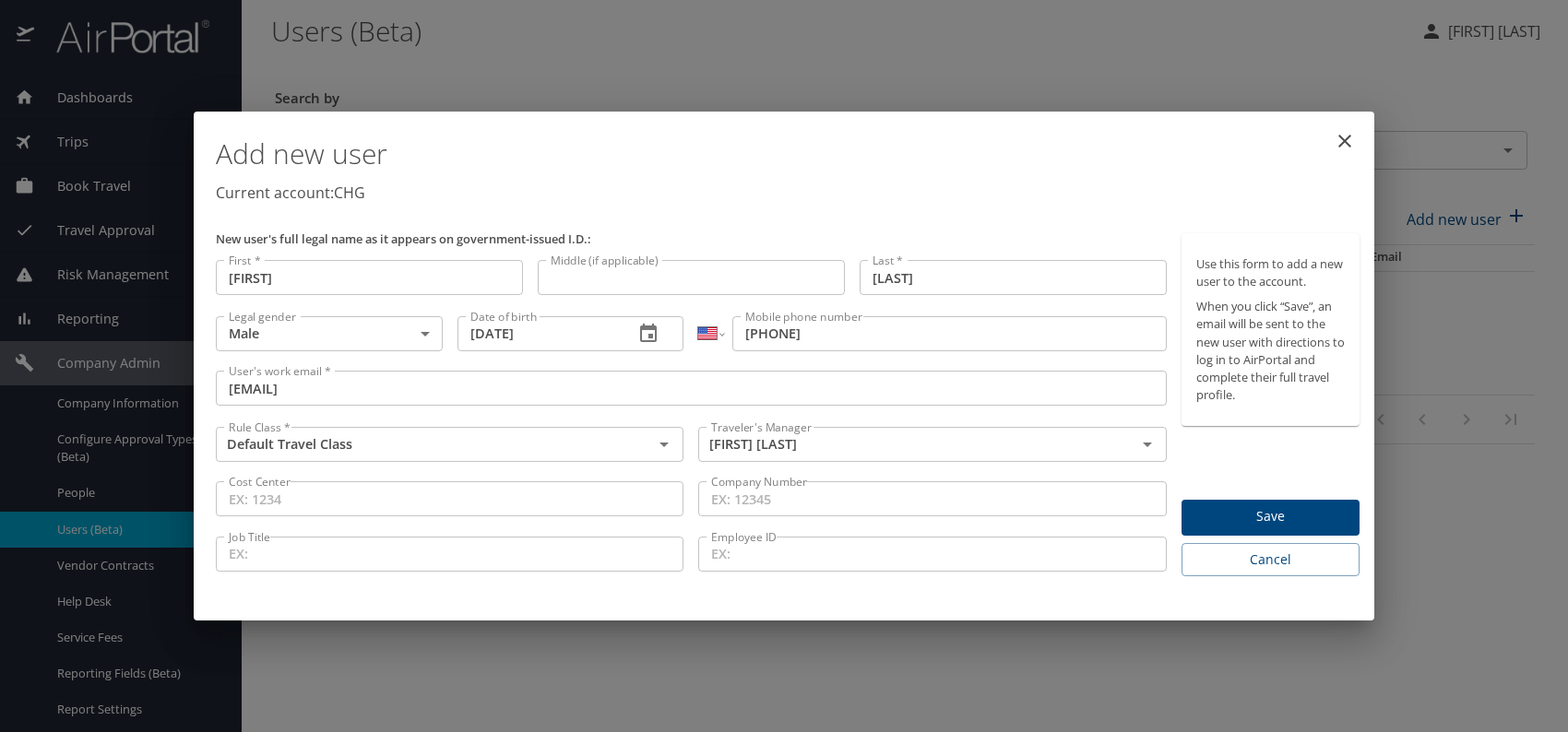click on "Save" at bounding box center (1270, 516) 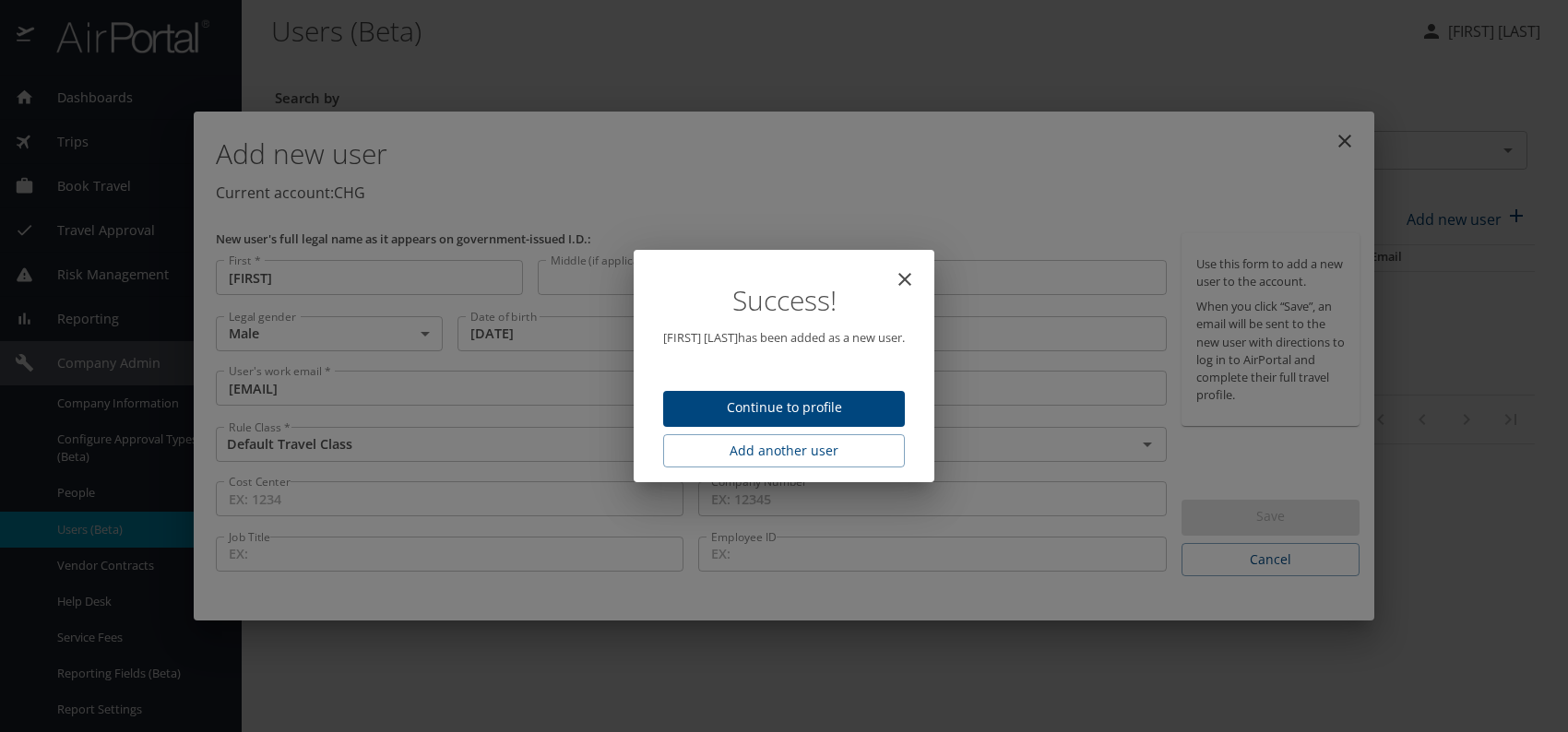 click on "Continue to profile" at bounding box center [784, 407] 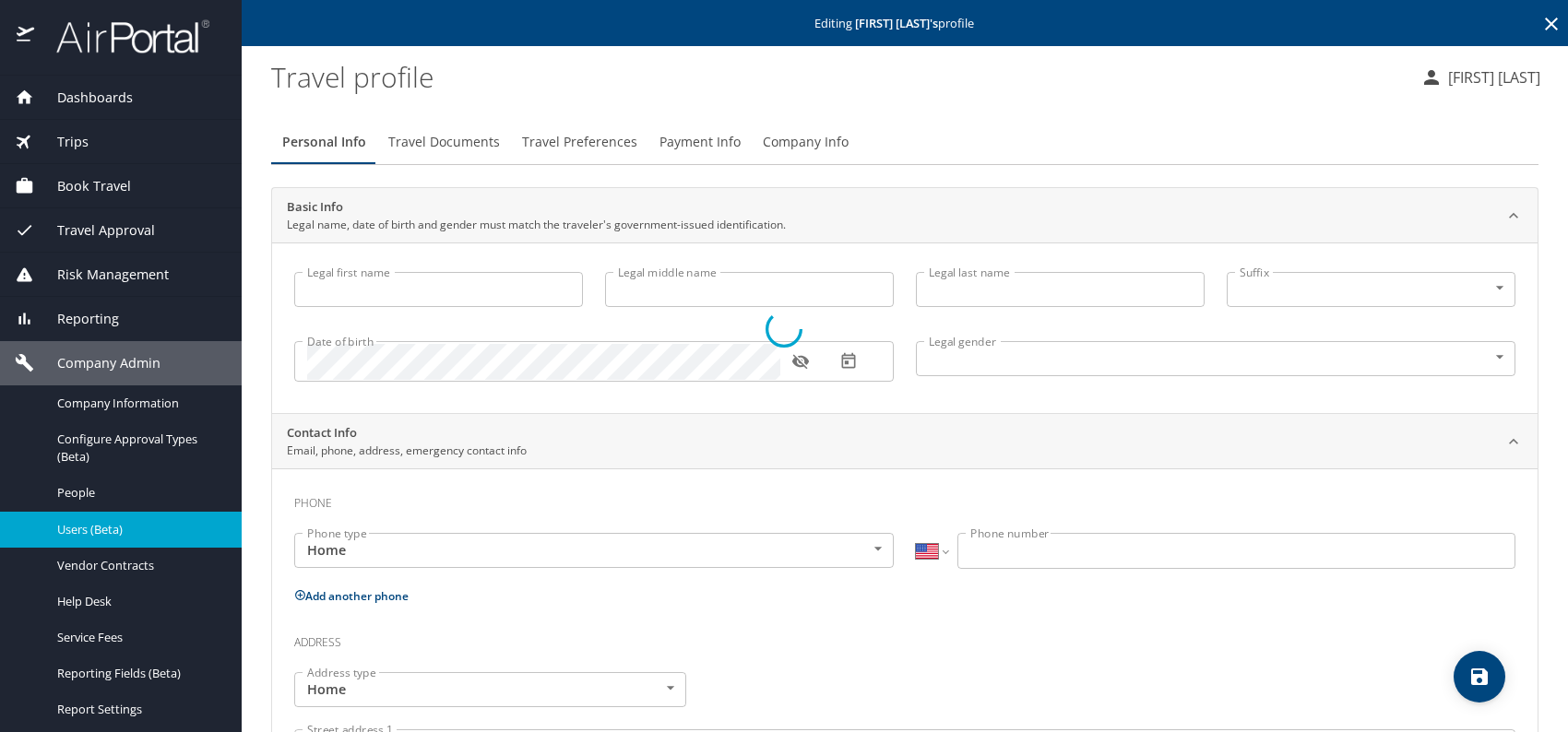 type on "[FIRST]" 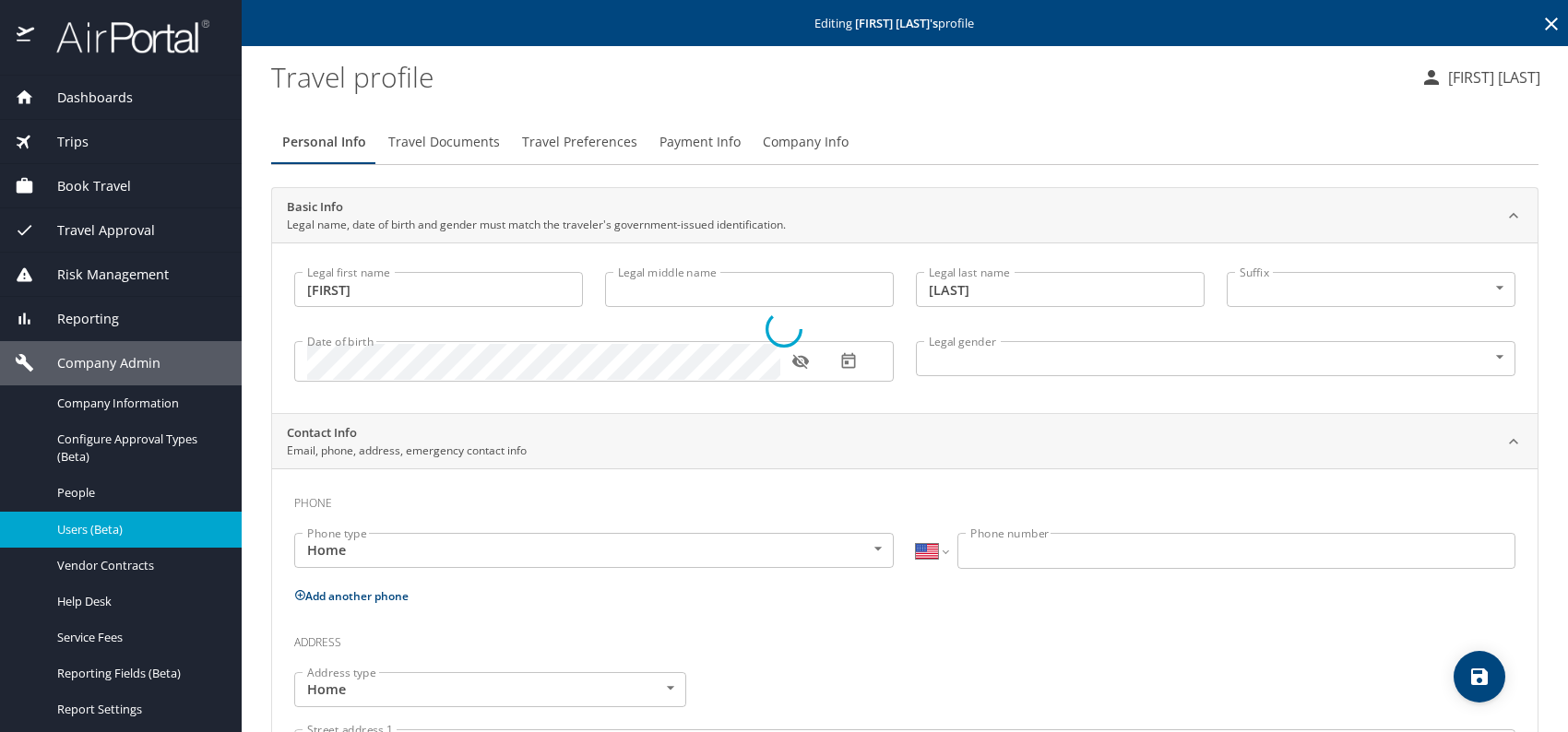 select on "US" 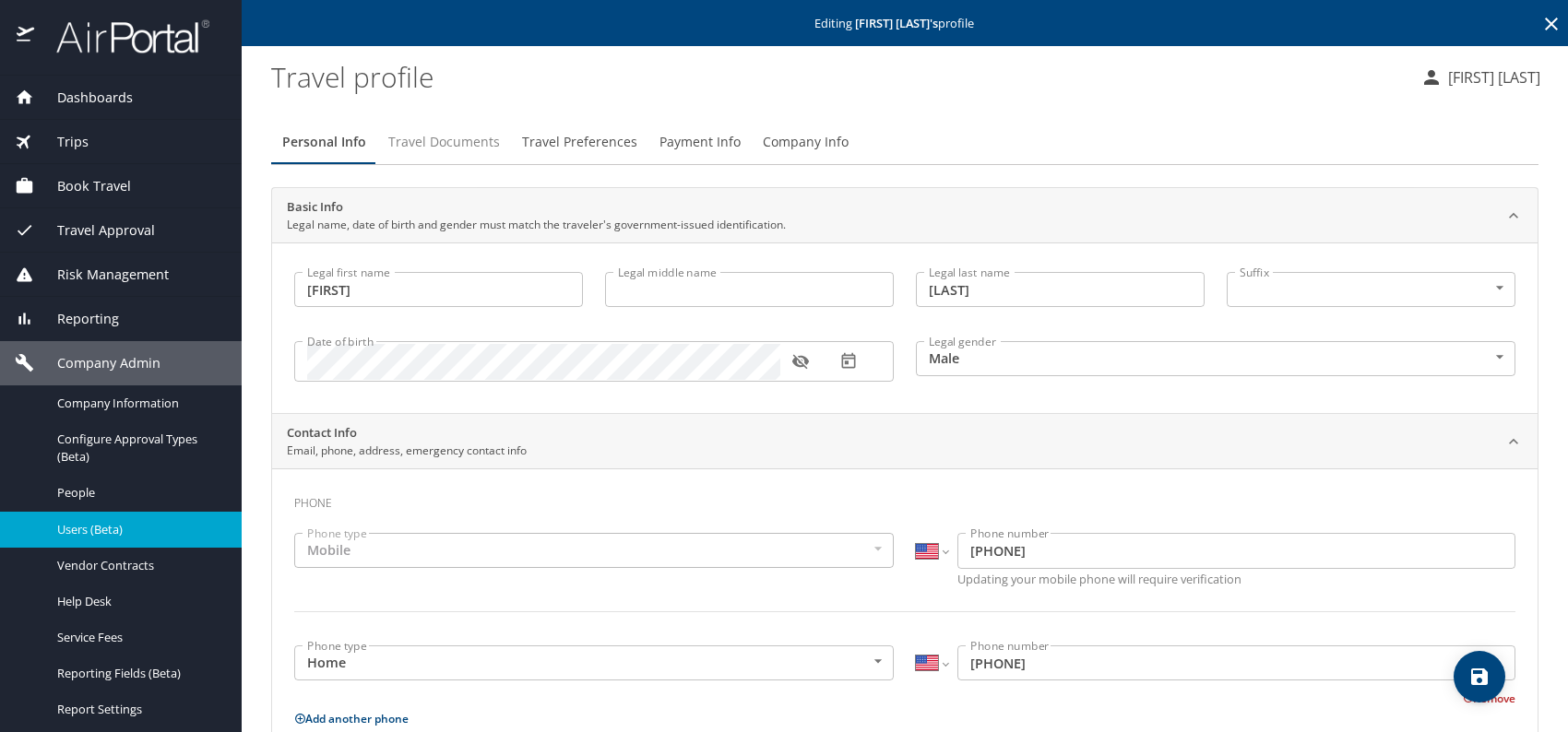 click on "Travel Documents" at bounding box center (444, 142) 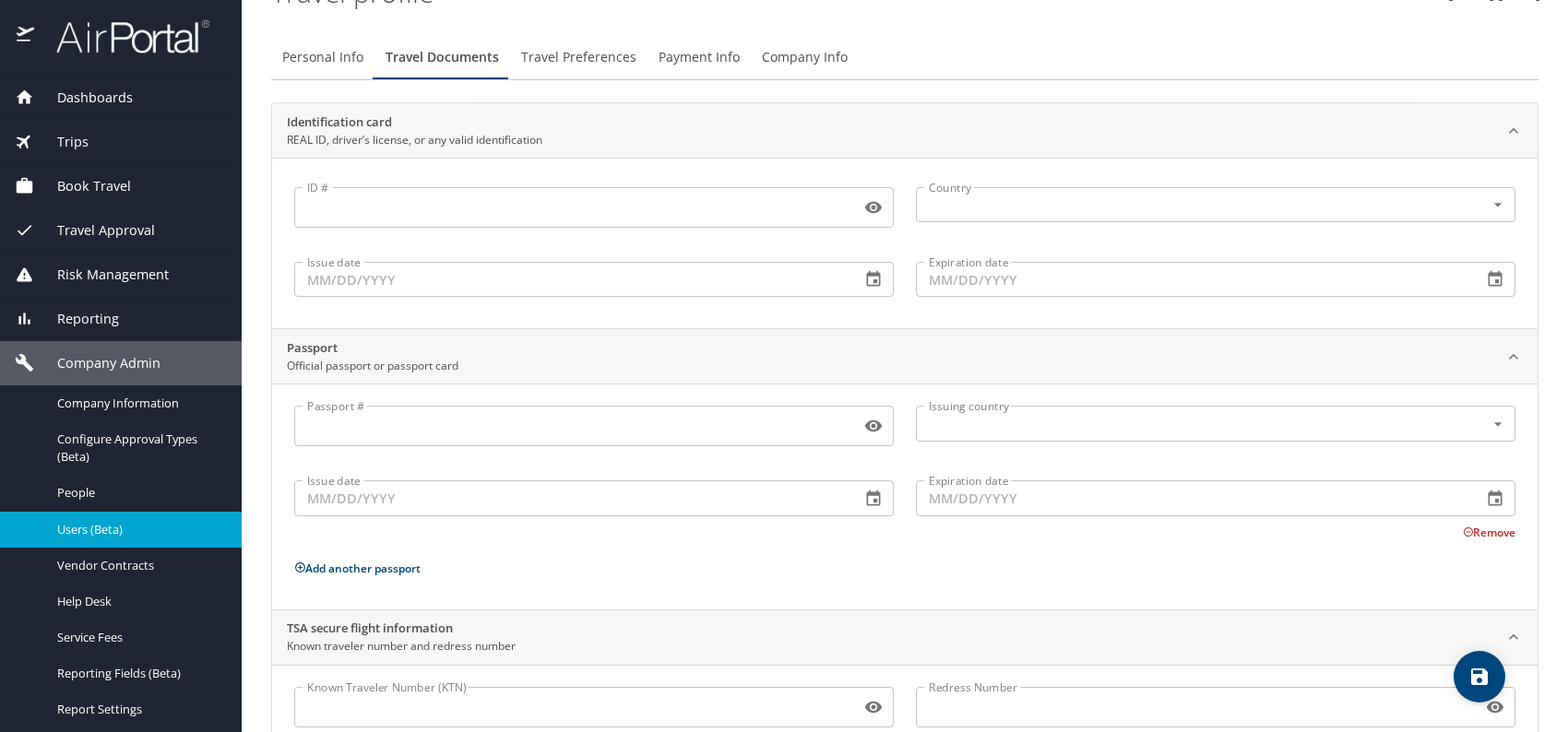 scroll, scrollTop: 155, scrollLeft: 0, axis: vertical 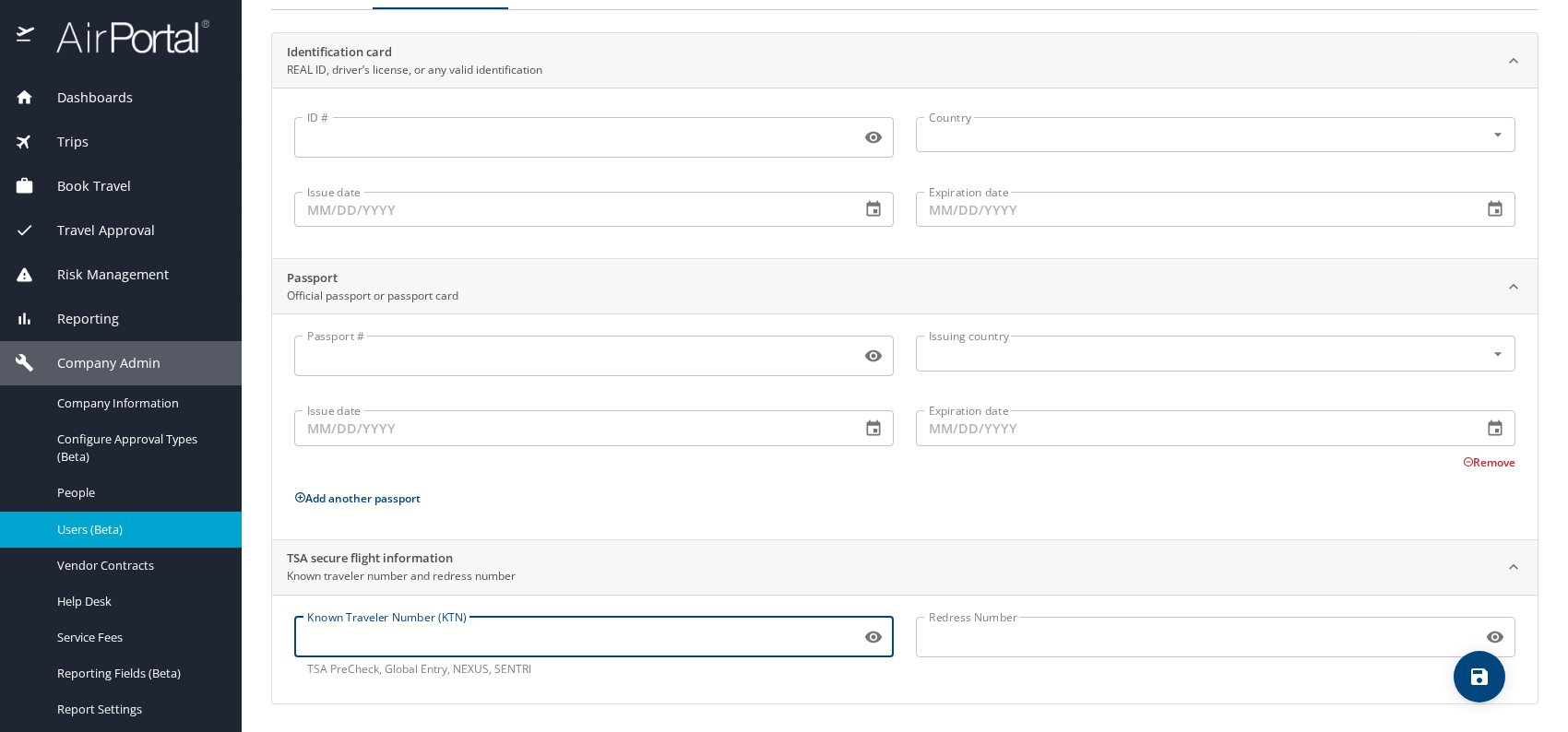 paste on "TT129KYQQ" 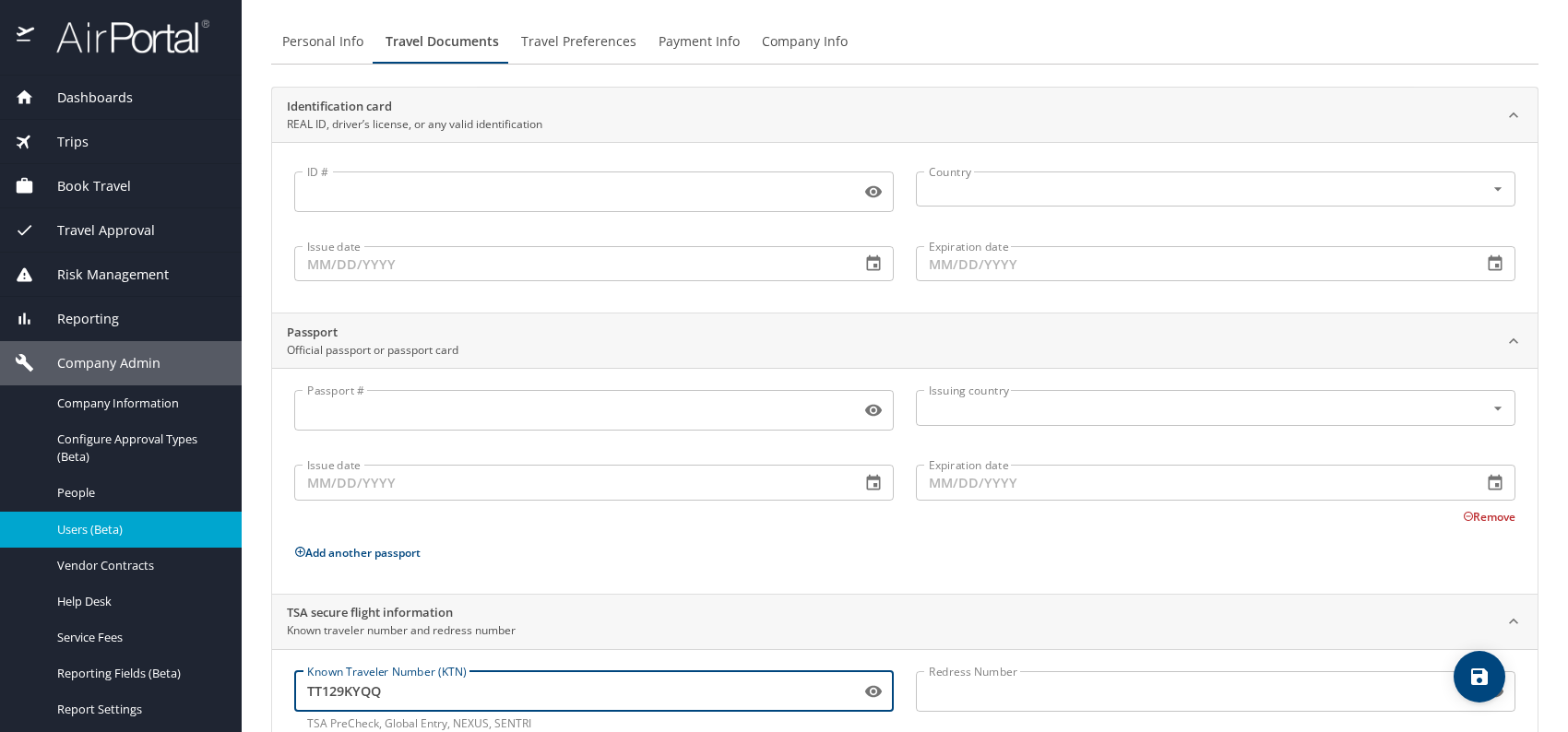 scroll, scrollTop: 0, scrollLeft: 0, axis: both 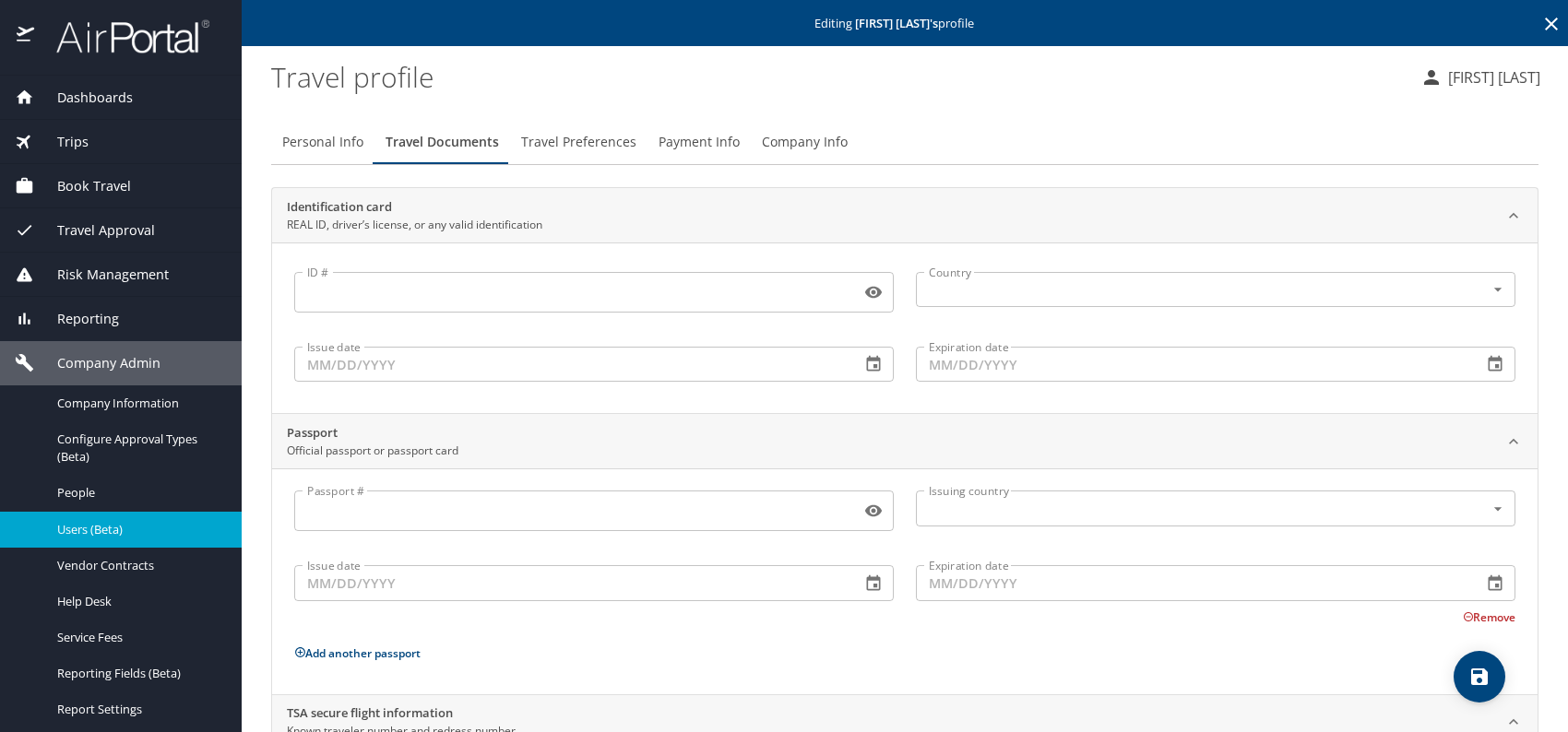 type on "TT129KYQQ" 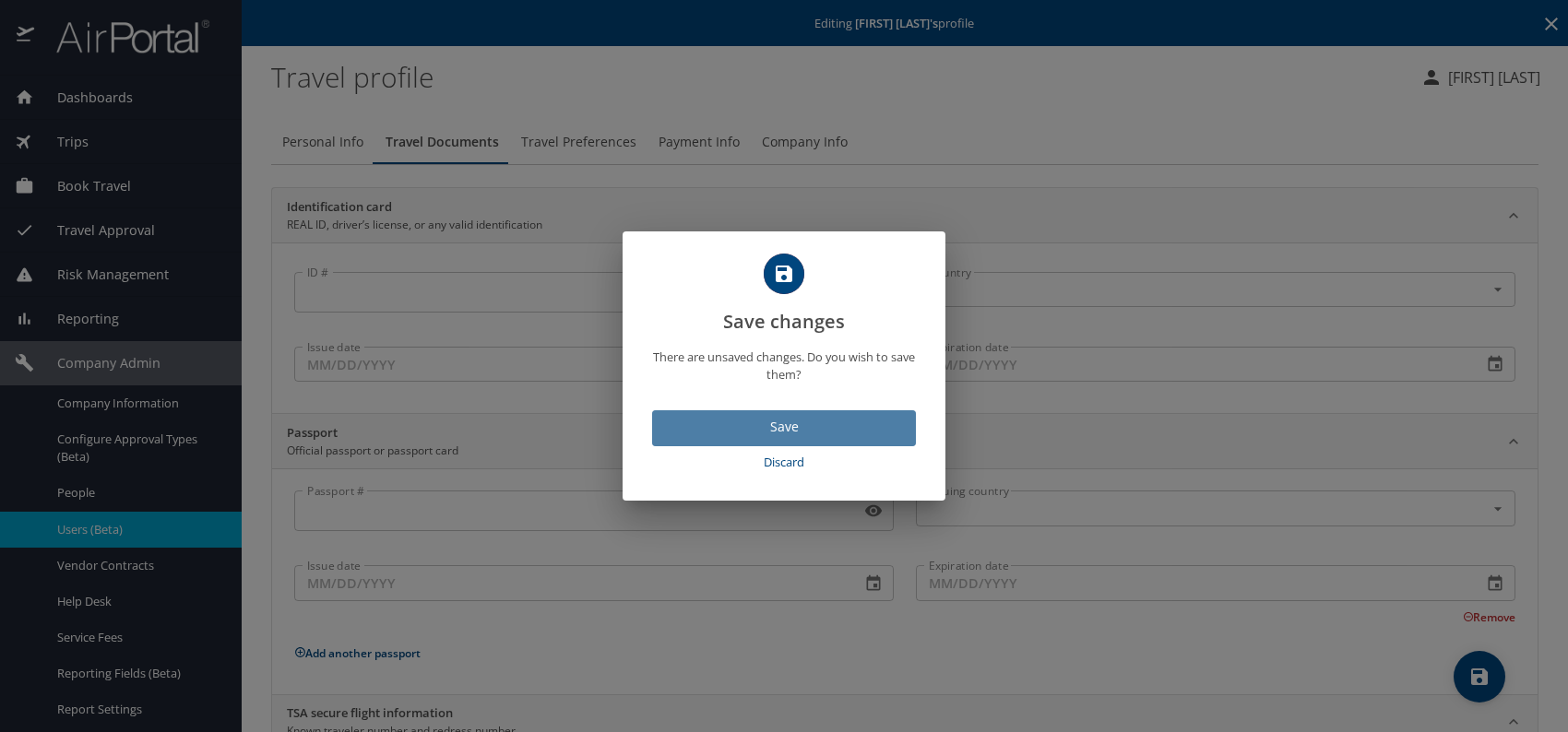 click on "Save" at bounding box center [784, 427] 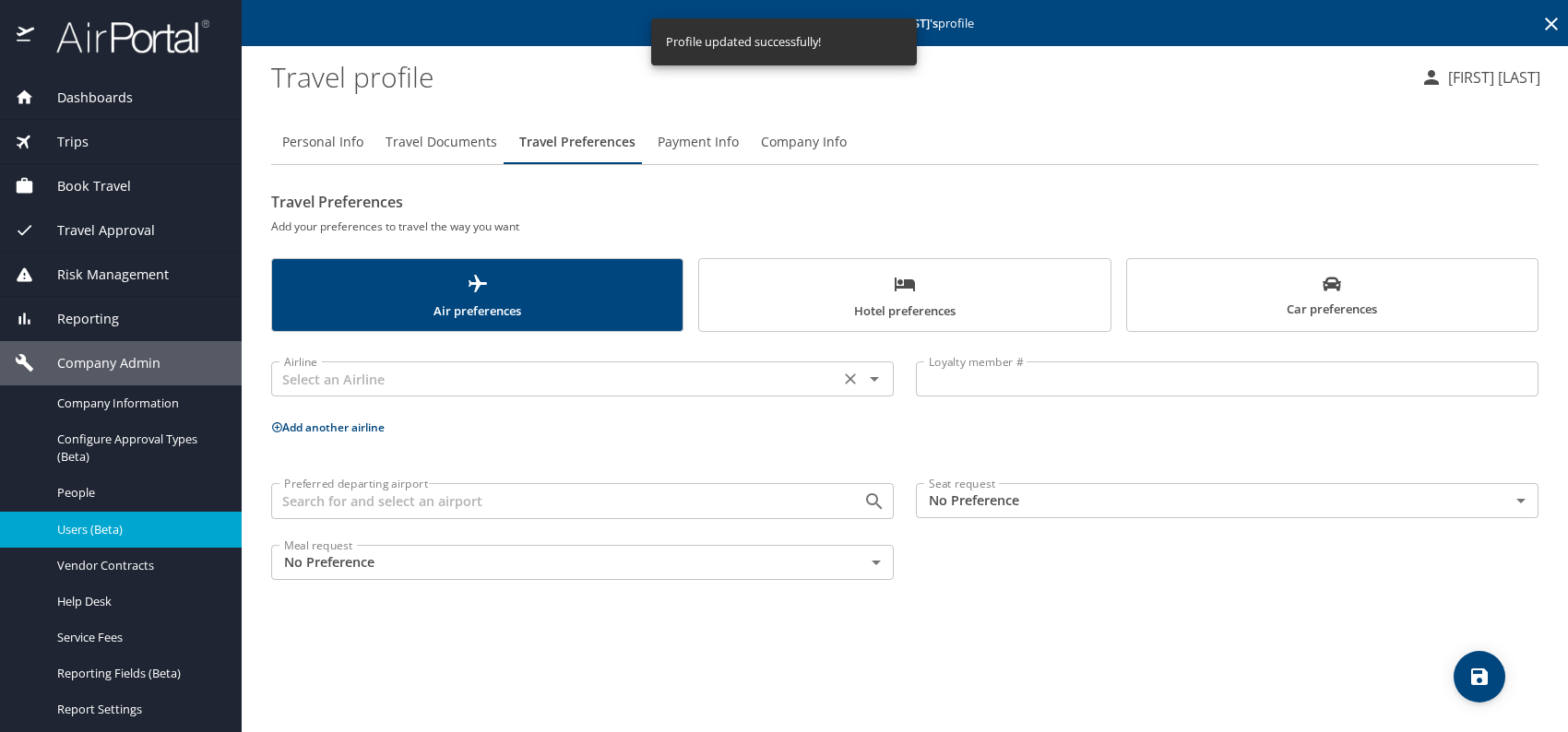 click at bounding box center [555, 379] 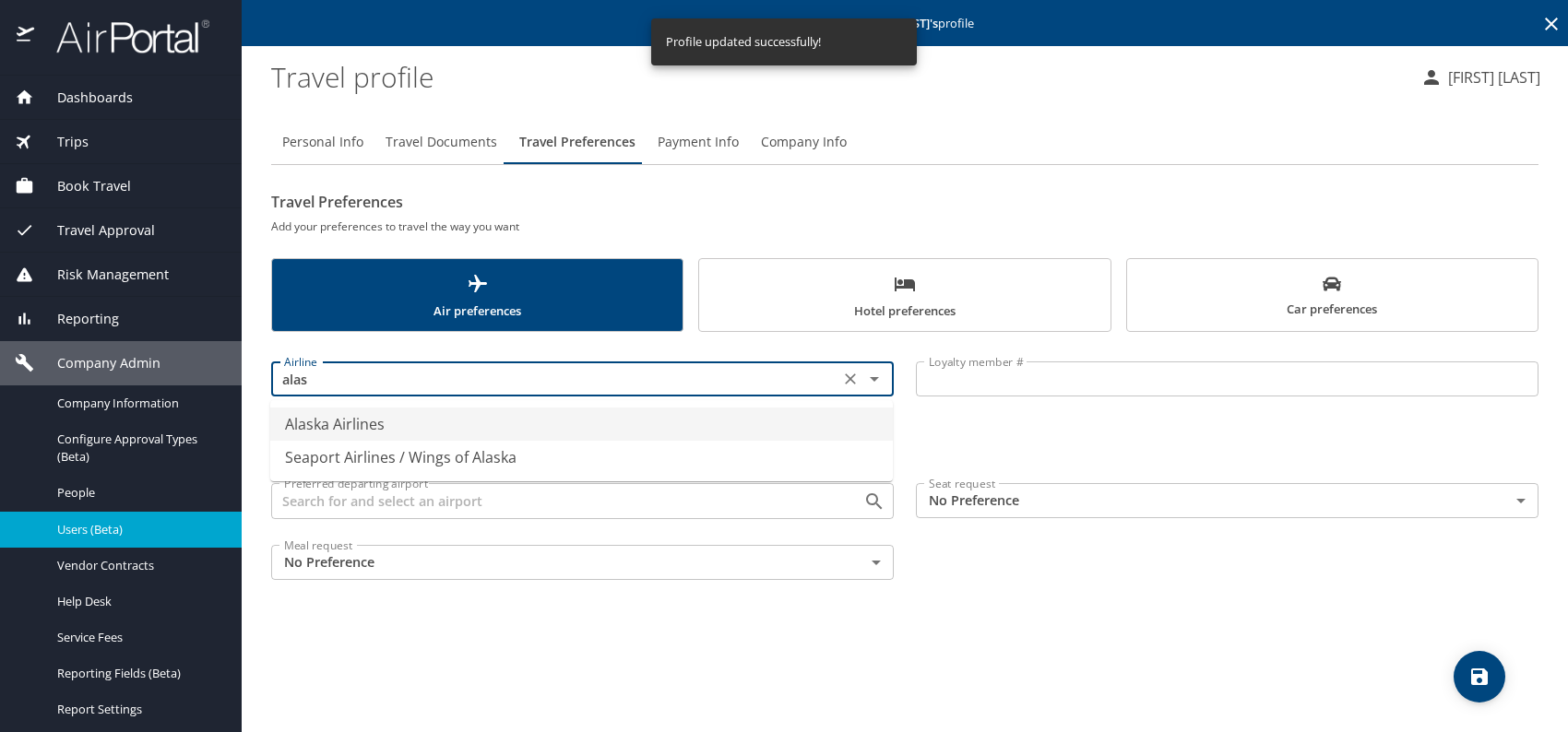 click on "Alaska Airlines" at bounding box center [581, 424] 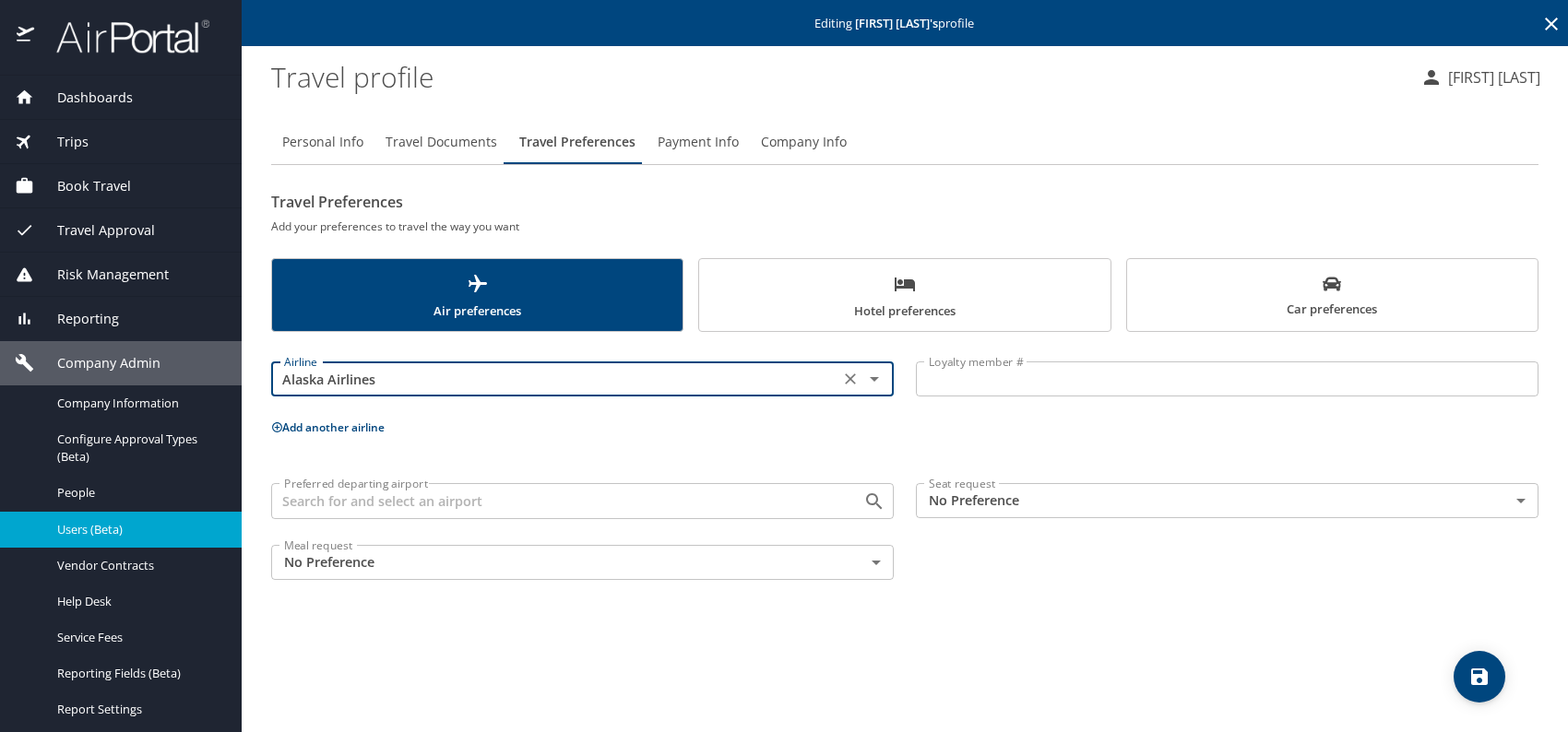 type on "Alaska Airlines" 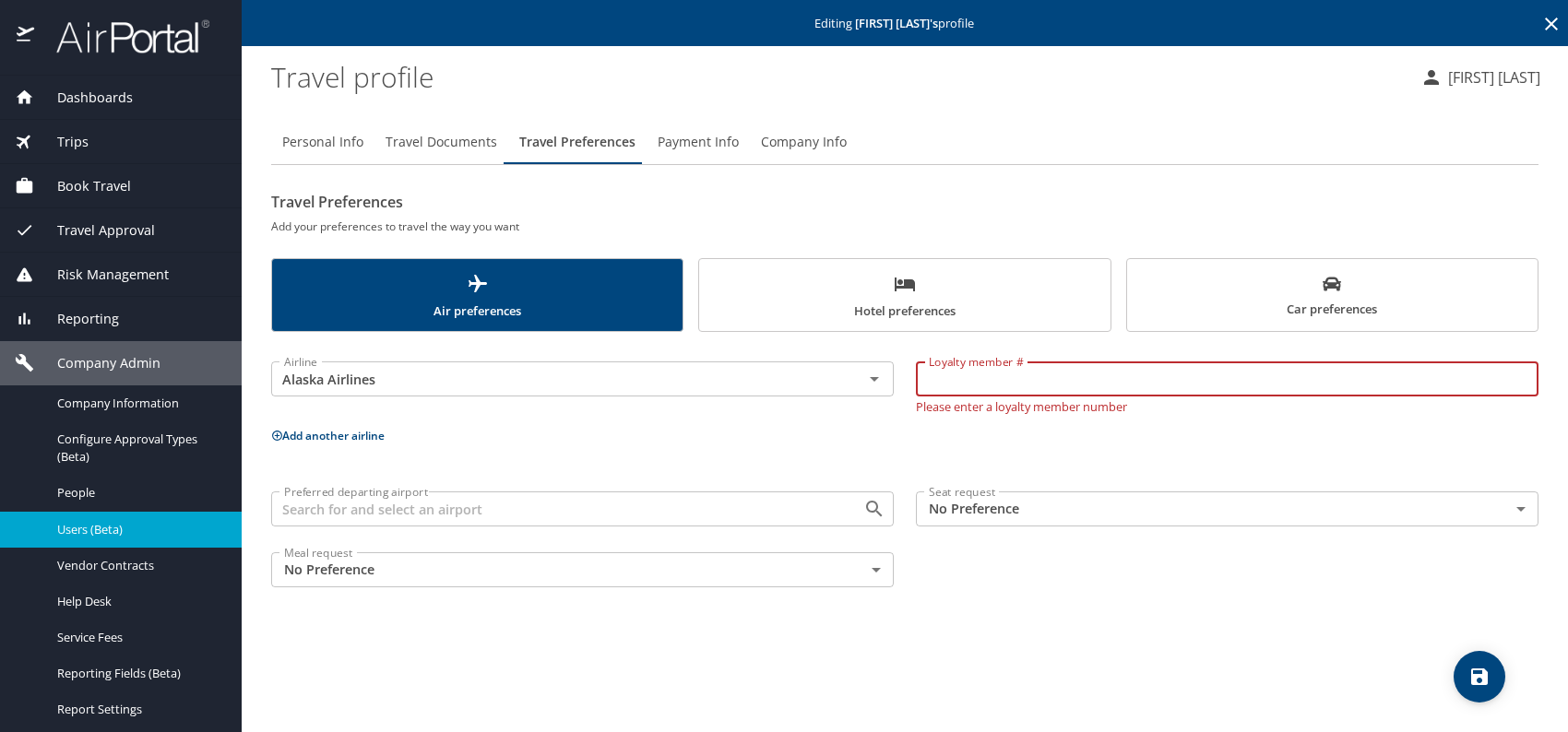 paste on "[NUMBER]" 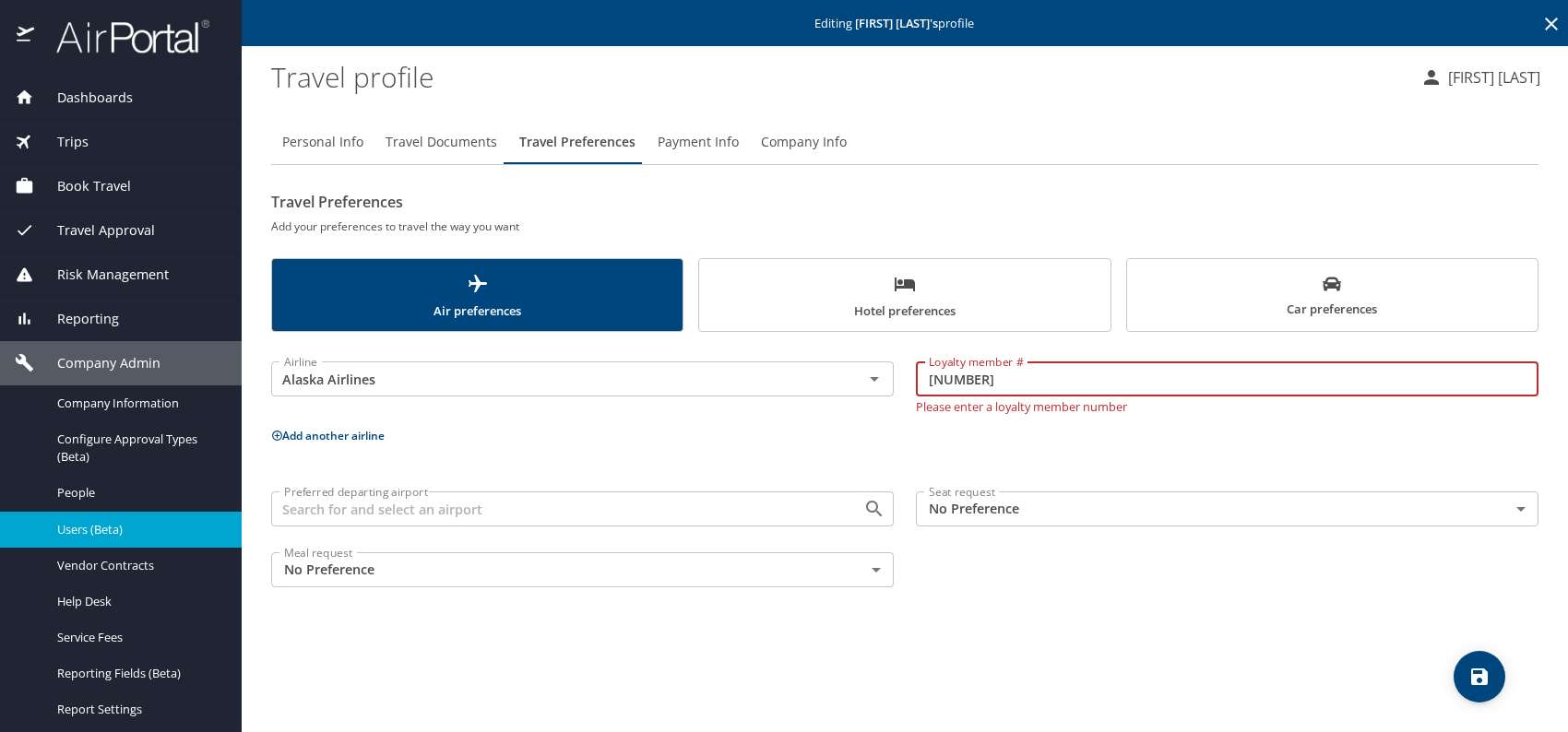type on "[NUMBER]" 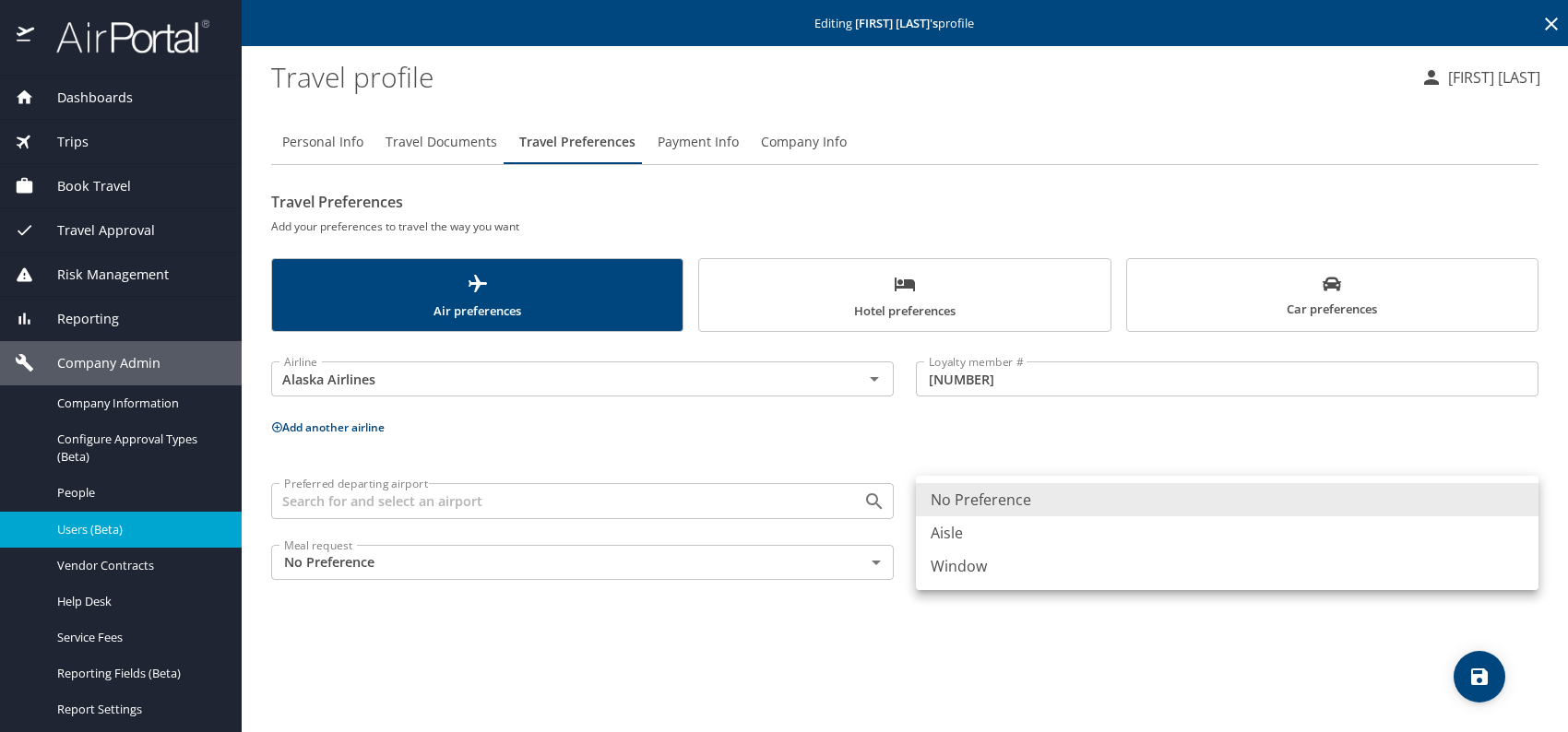 click on "Aisle" at bounding box center (1227, 533) 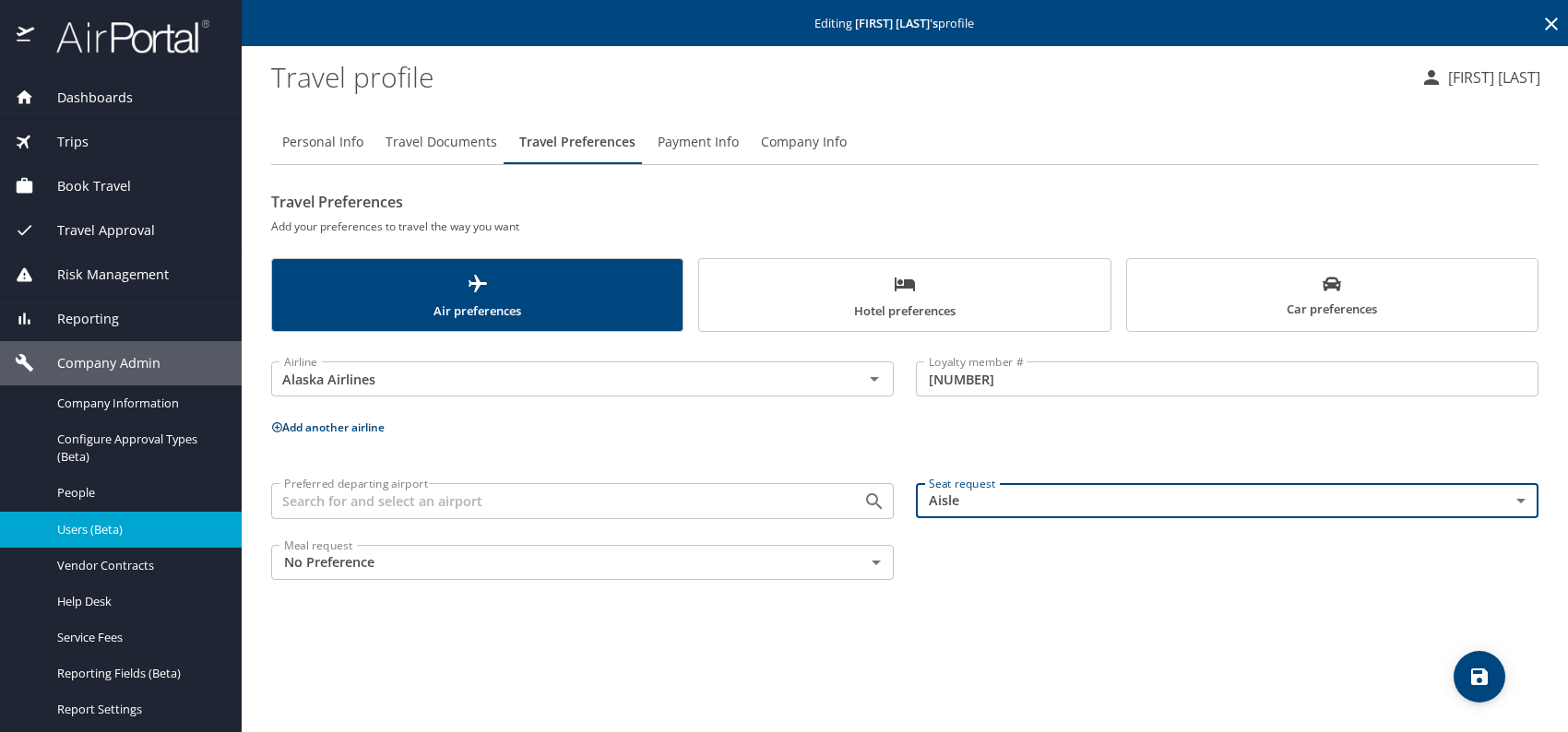 click on "Add another airline" at bounding box center (905, 427) 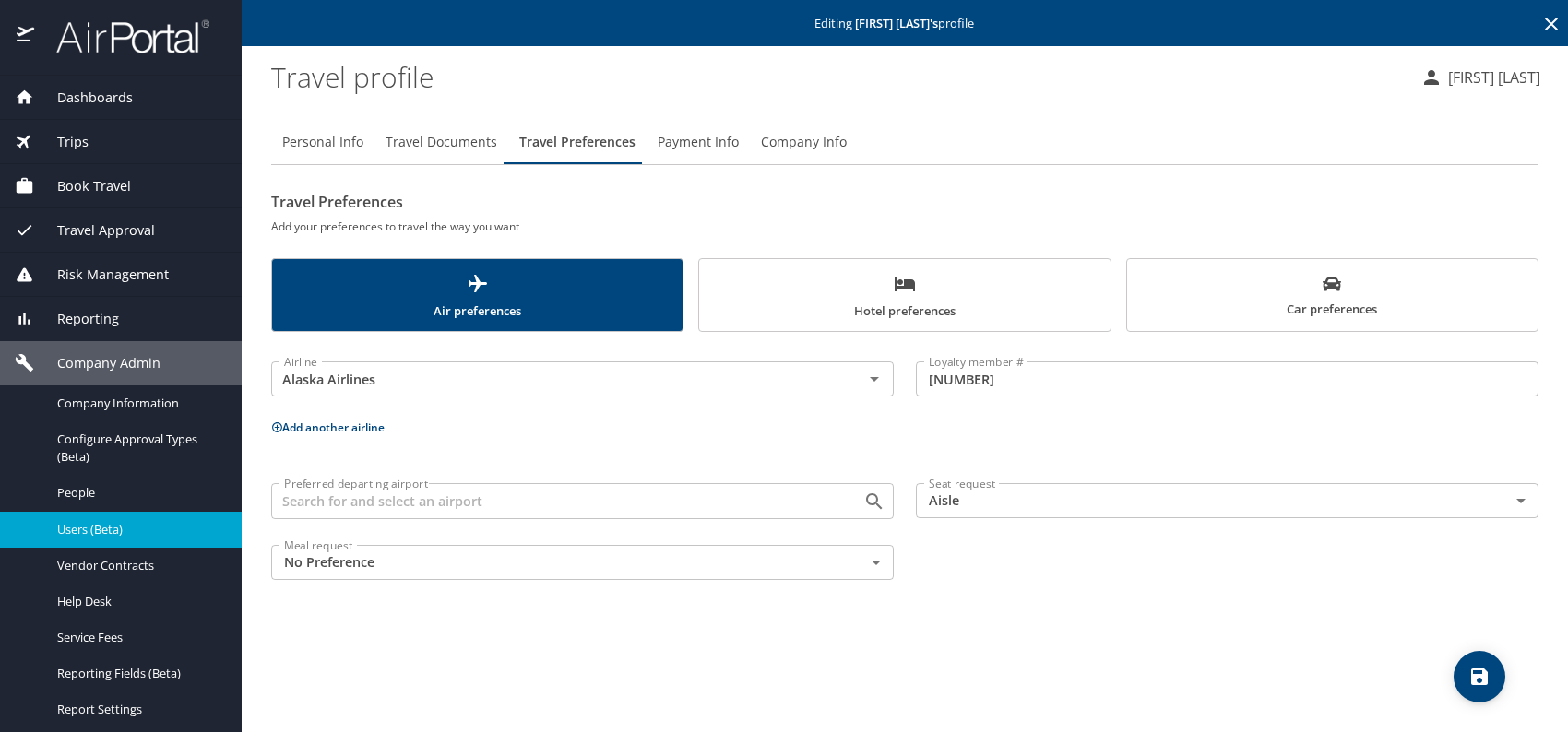 click on "Car preferences" at bounding box center [1332, 297] 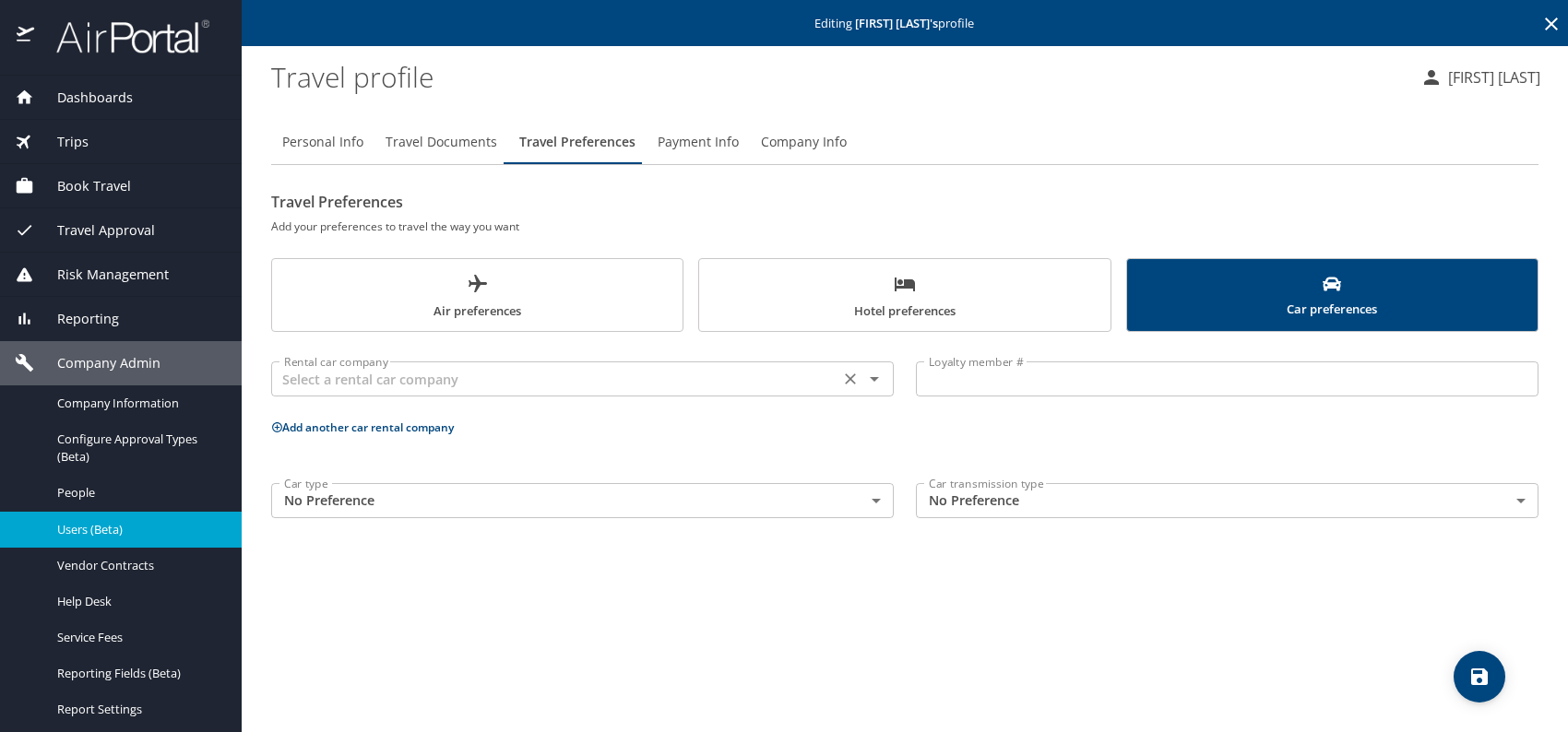 click at bounding box center (555, 379) 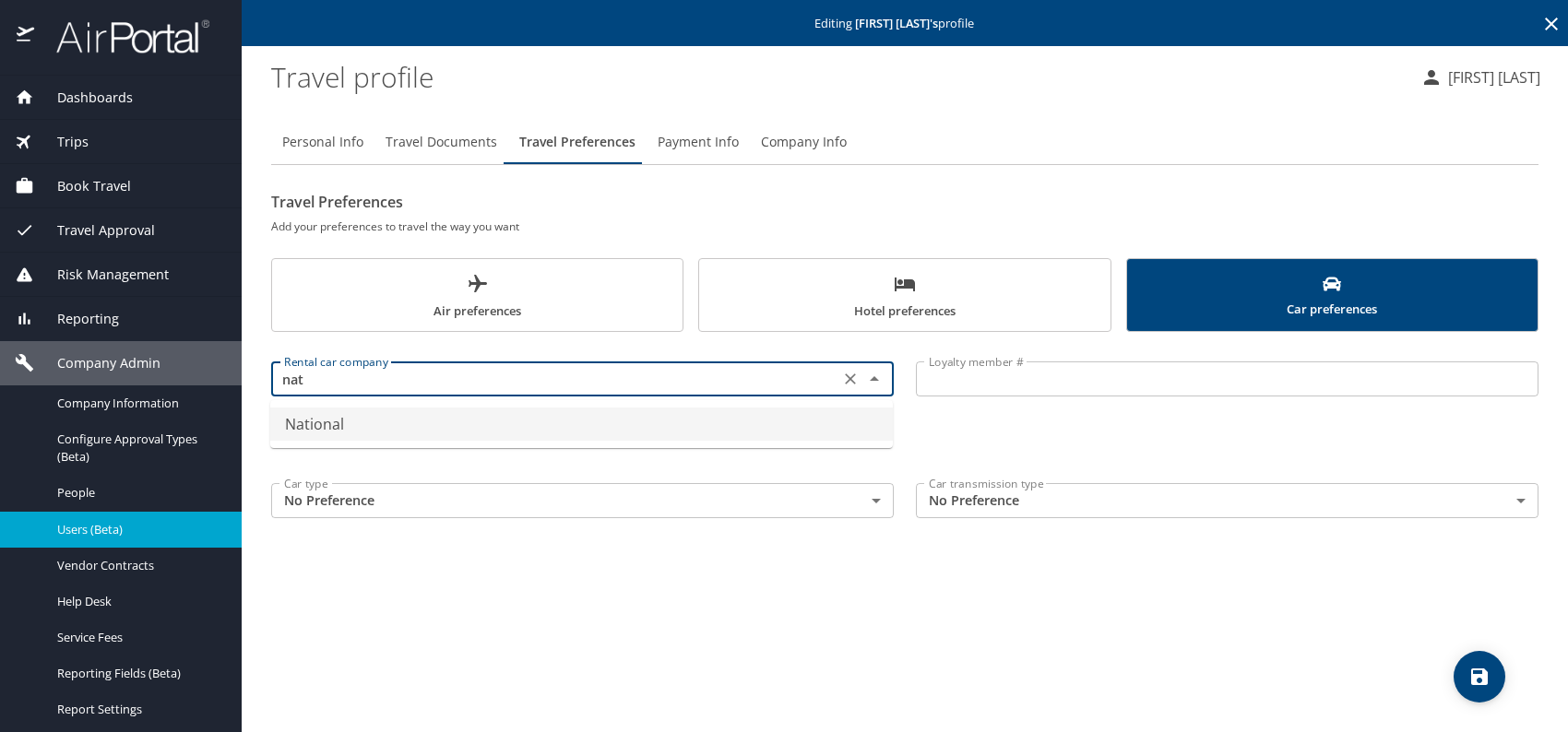 click on "National" at bounding box center [581, 424] 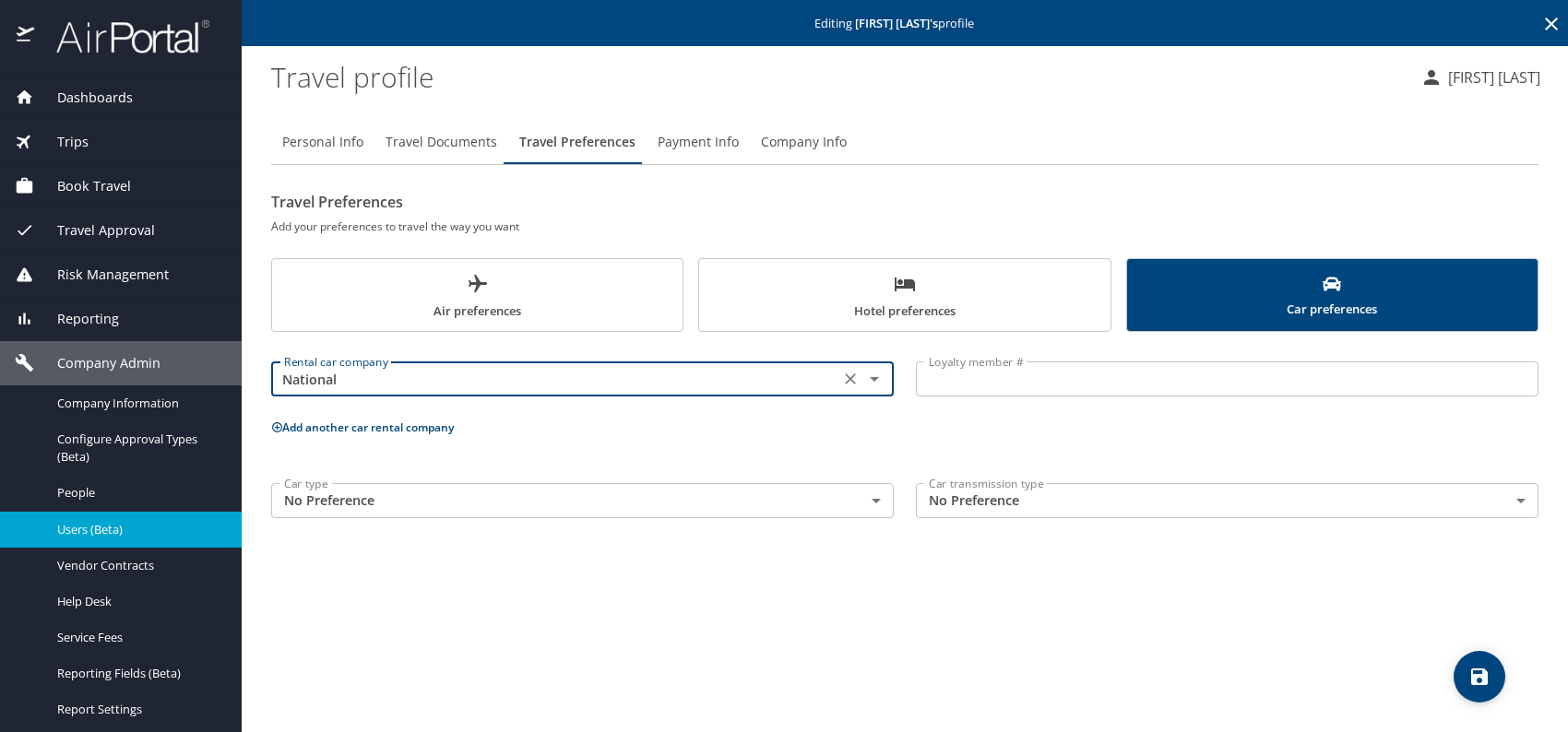 type on "National" 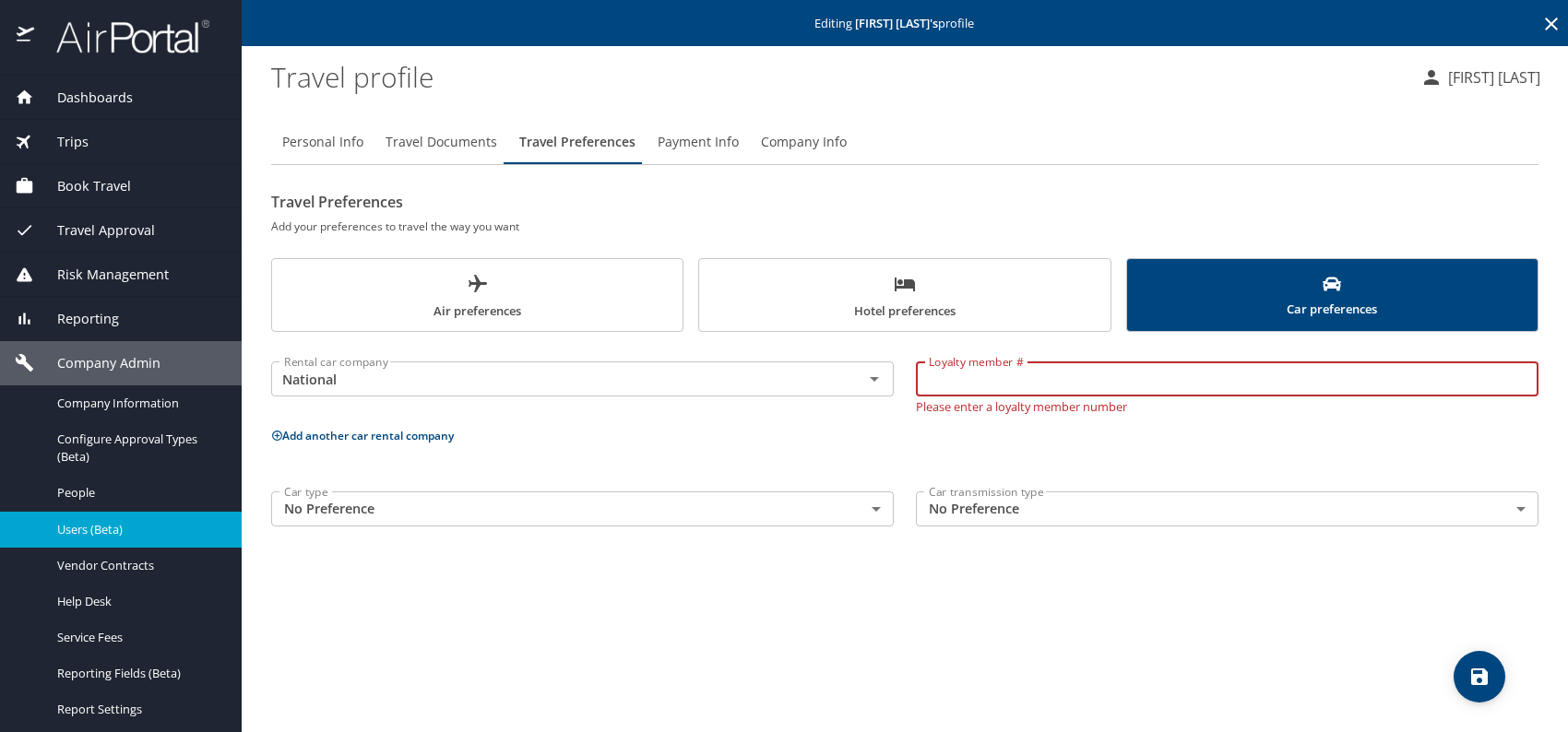 paste on "596352142" 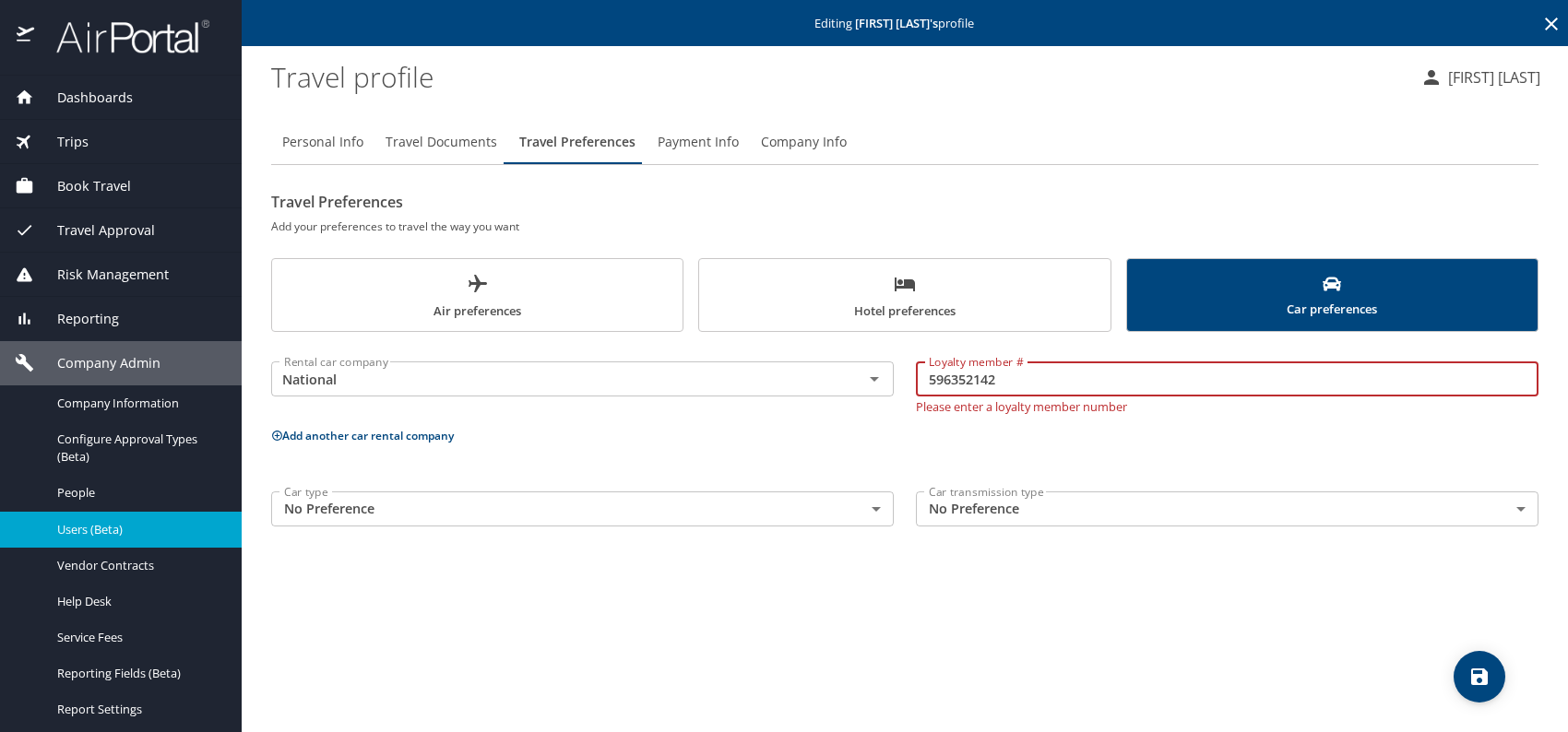 type on "596352142" 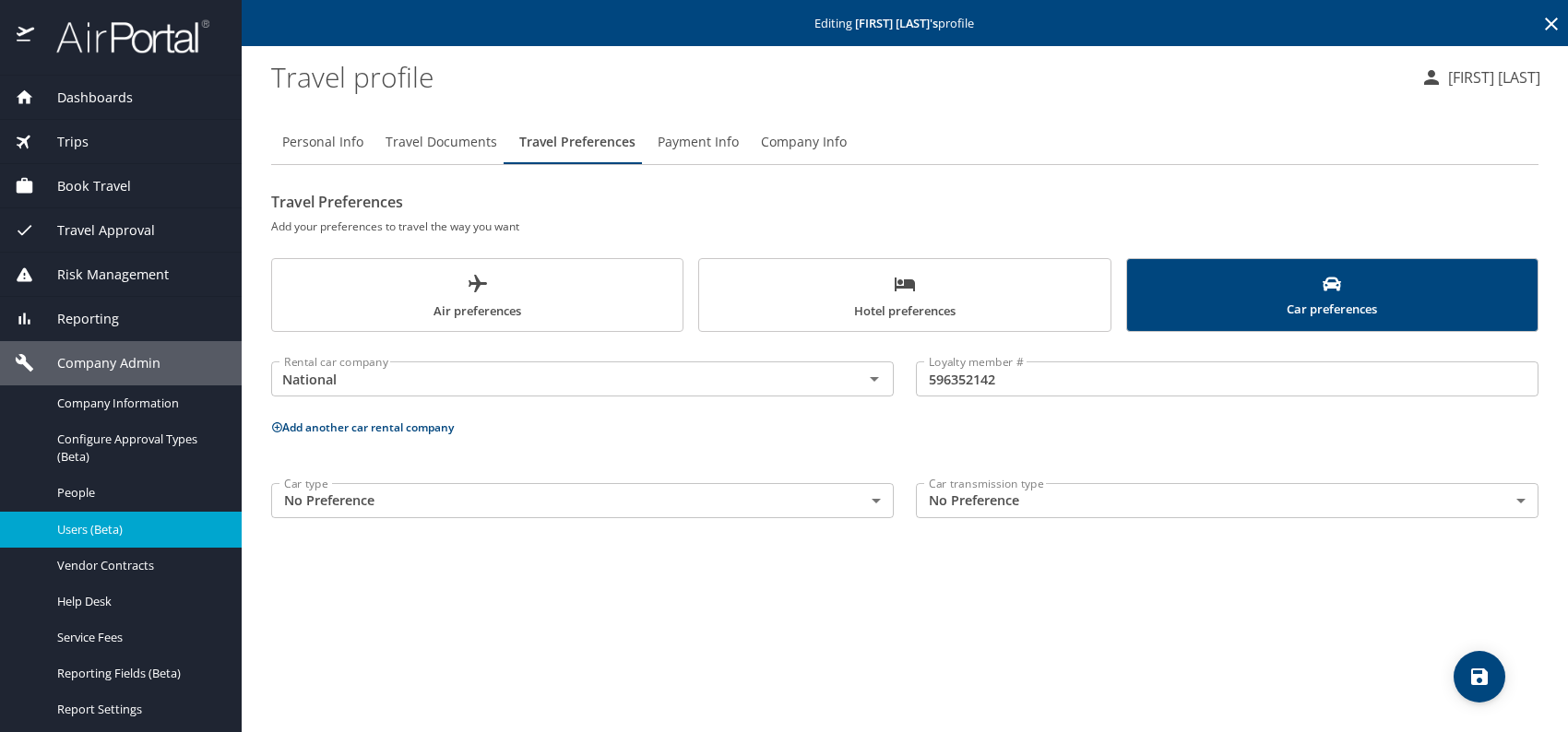 click on "Hotel preferences" at bounding box center [904, 297] 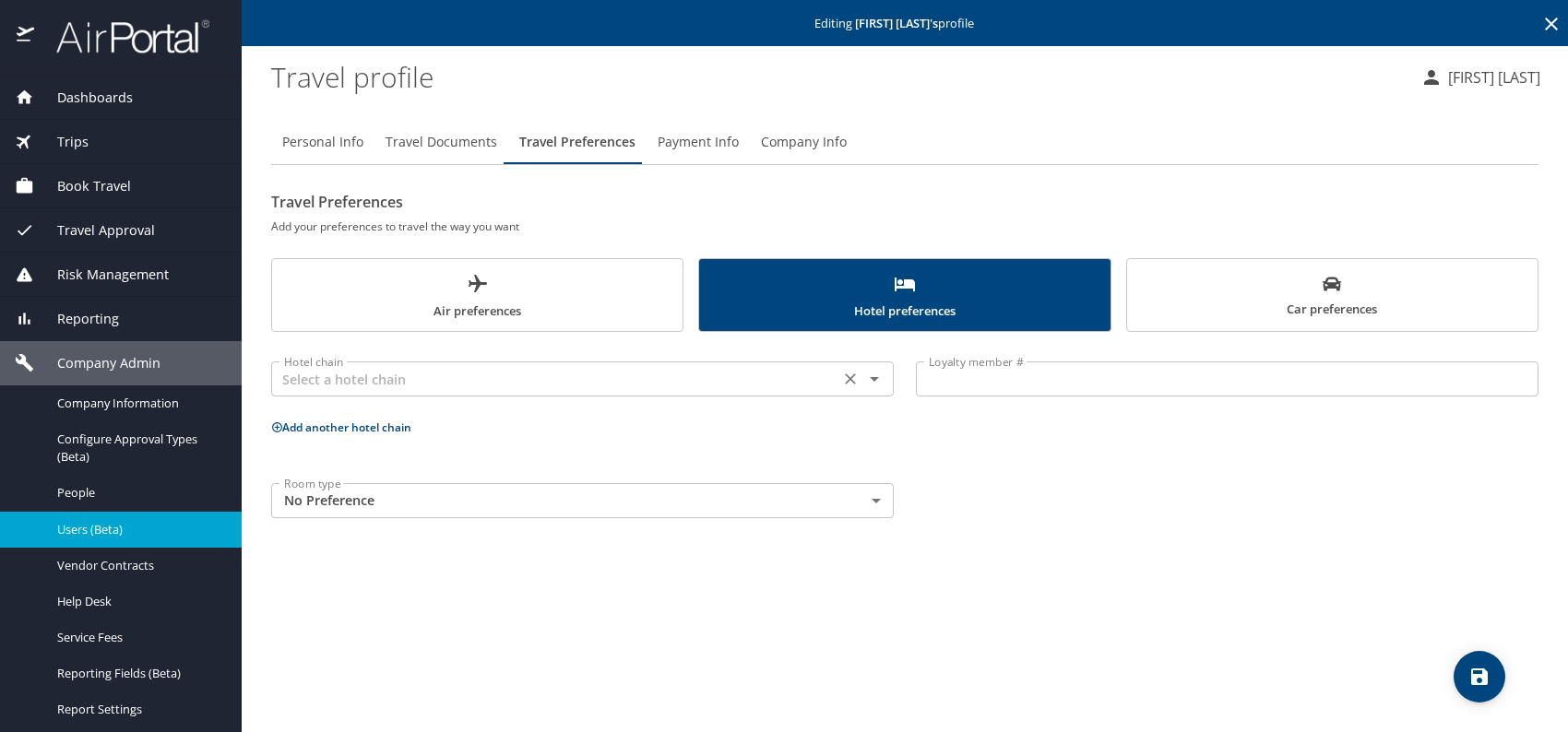 click at bounding box center (555, 379) 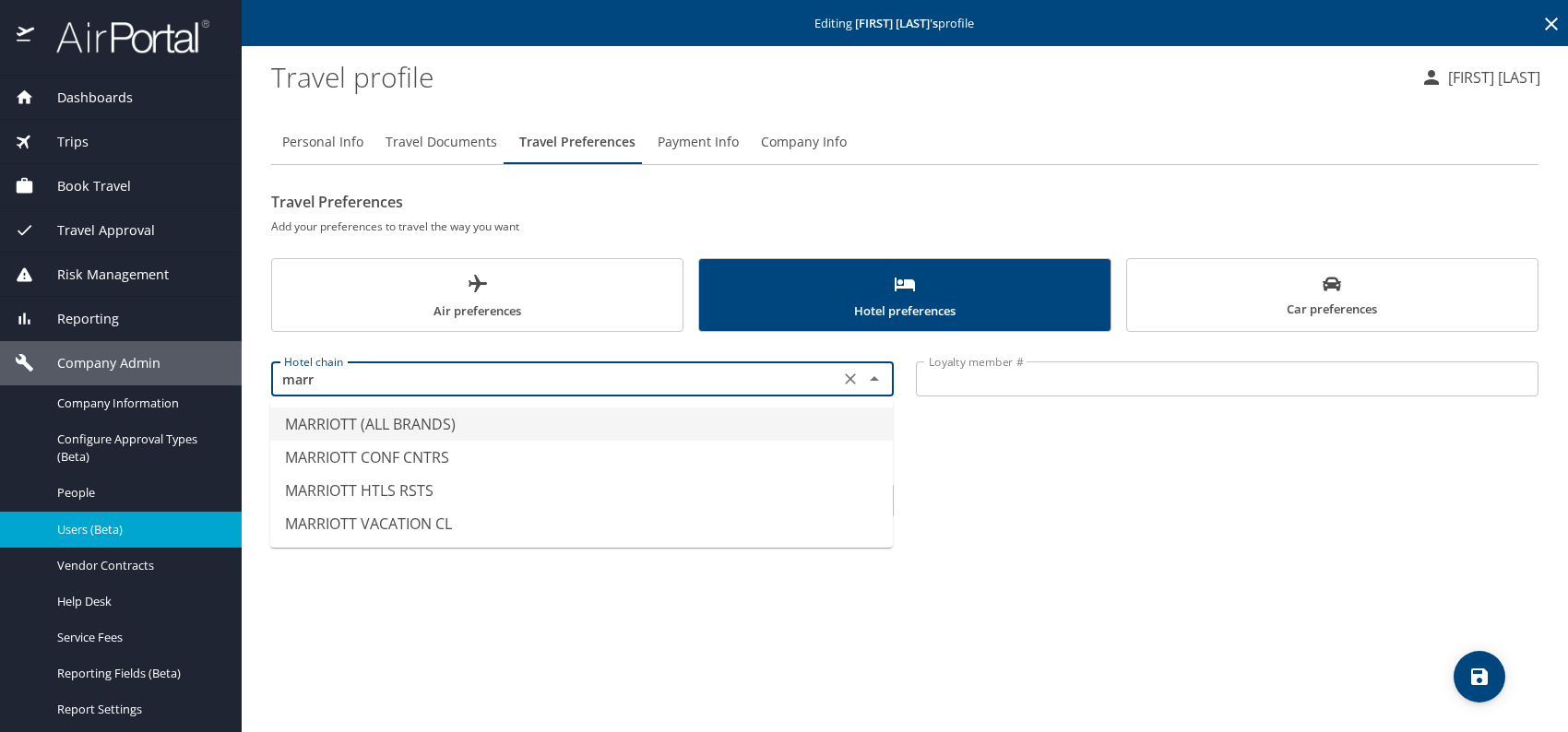 click on "MARRIOTT (ALL BRANDS)" at bounding box center (581, 424) 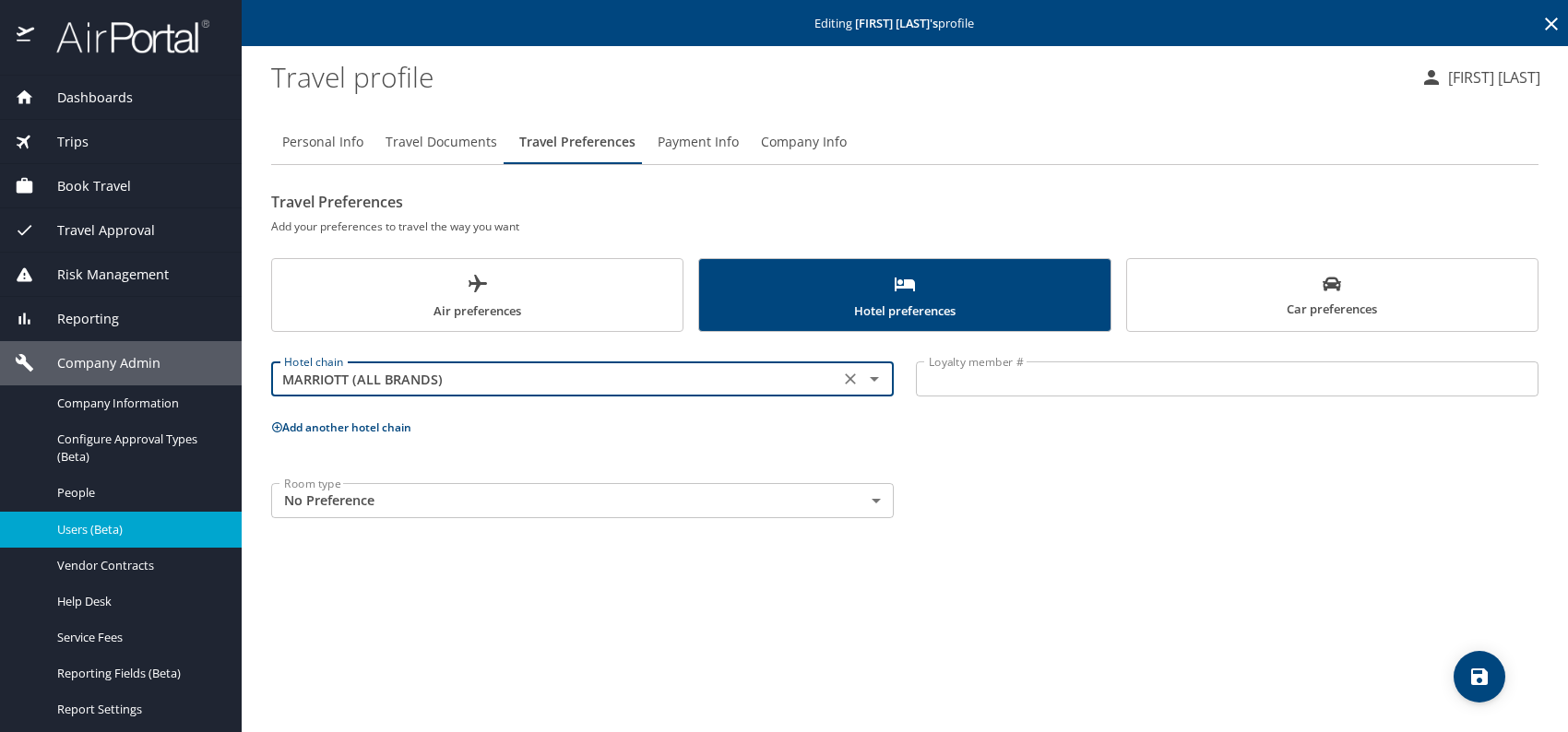 type on "MARRIOTT (ALL BRANDS)" 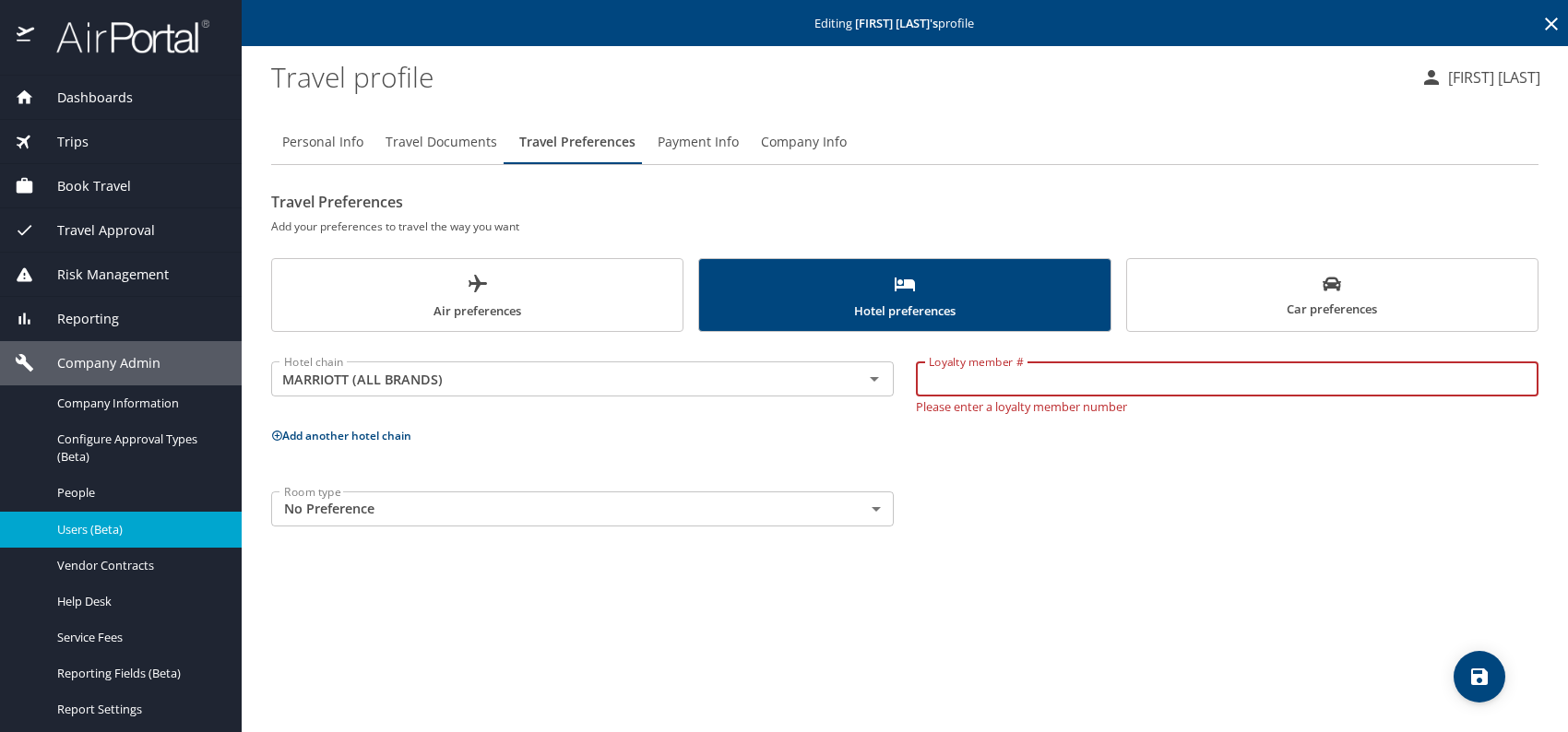paste on "133768122" 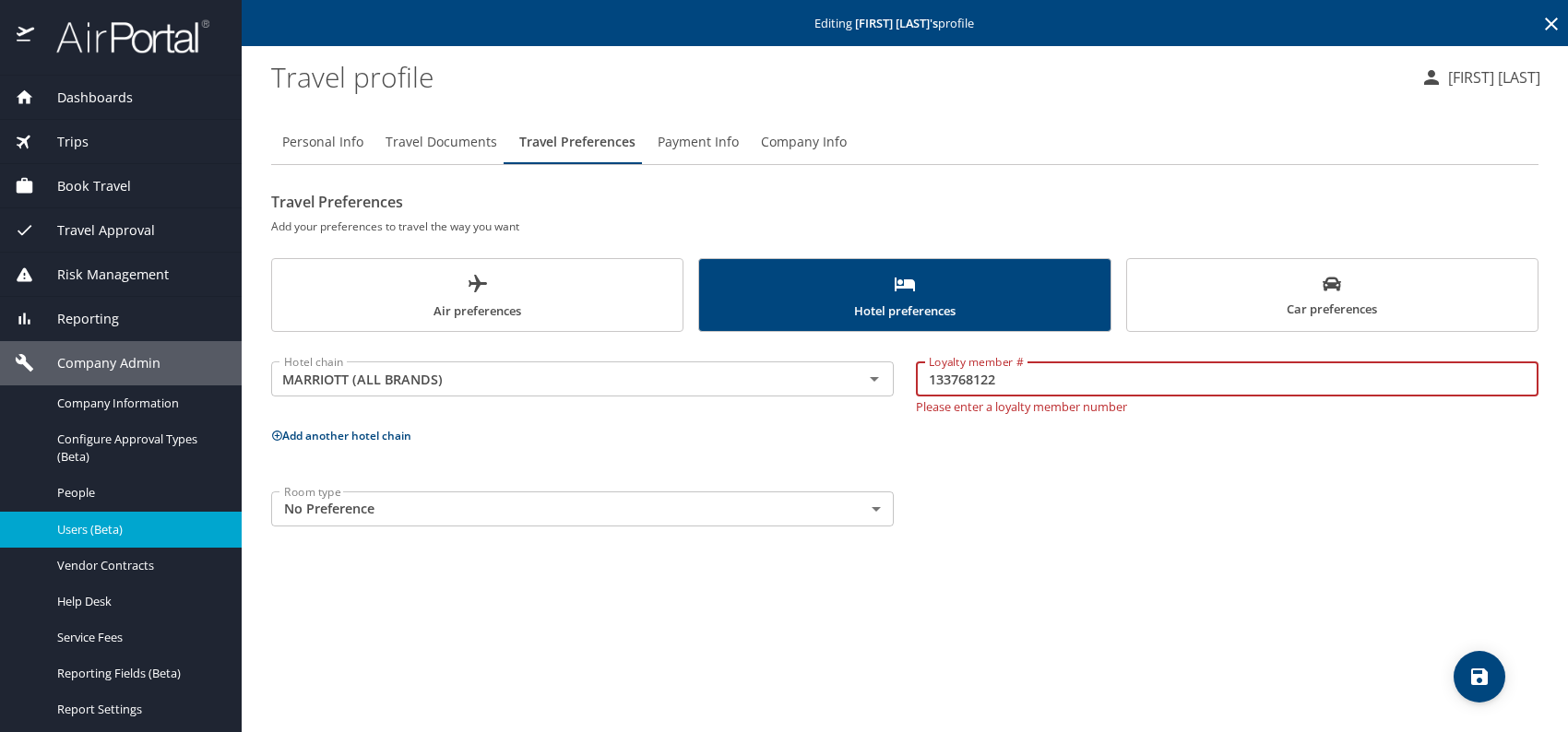 type on "133768122" 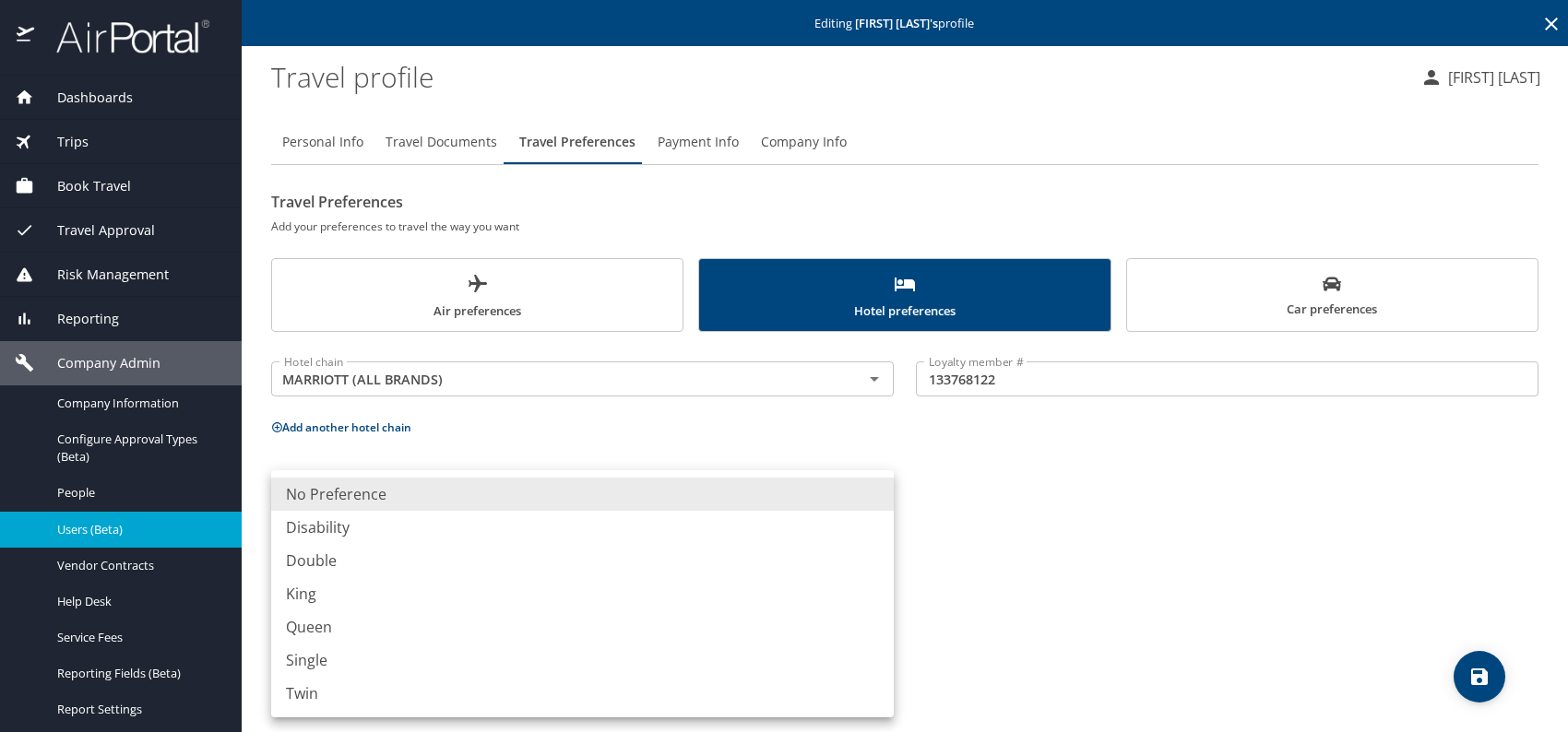 click on "King" at bounding box center (582, 594) 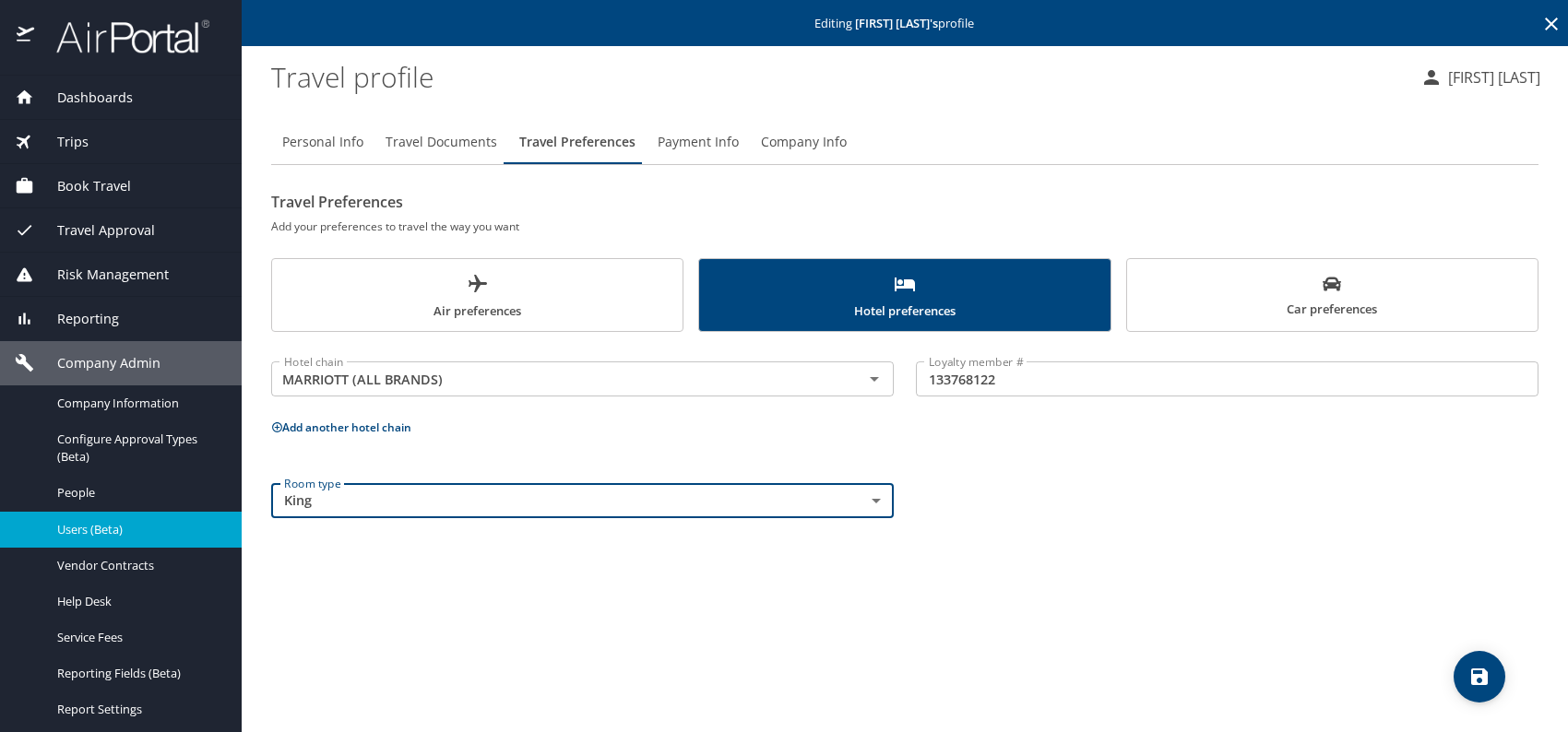 click on "Personal Info Travel Documents Travel Preferences Payment Info Company Info Travel Preferences Add your preferences to travel the way you want Air preferences Hotel preferences Car preferences Hotel chain MARRIOTT (ALL BRANDS) Hotel chain   Loyalty member # 133768122 Loyalty member #  Add another hotel chain   Room type King King Room type" at bounding box center (905, 419) 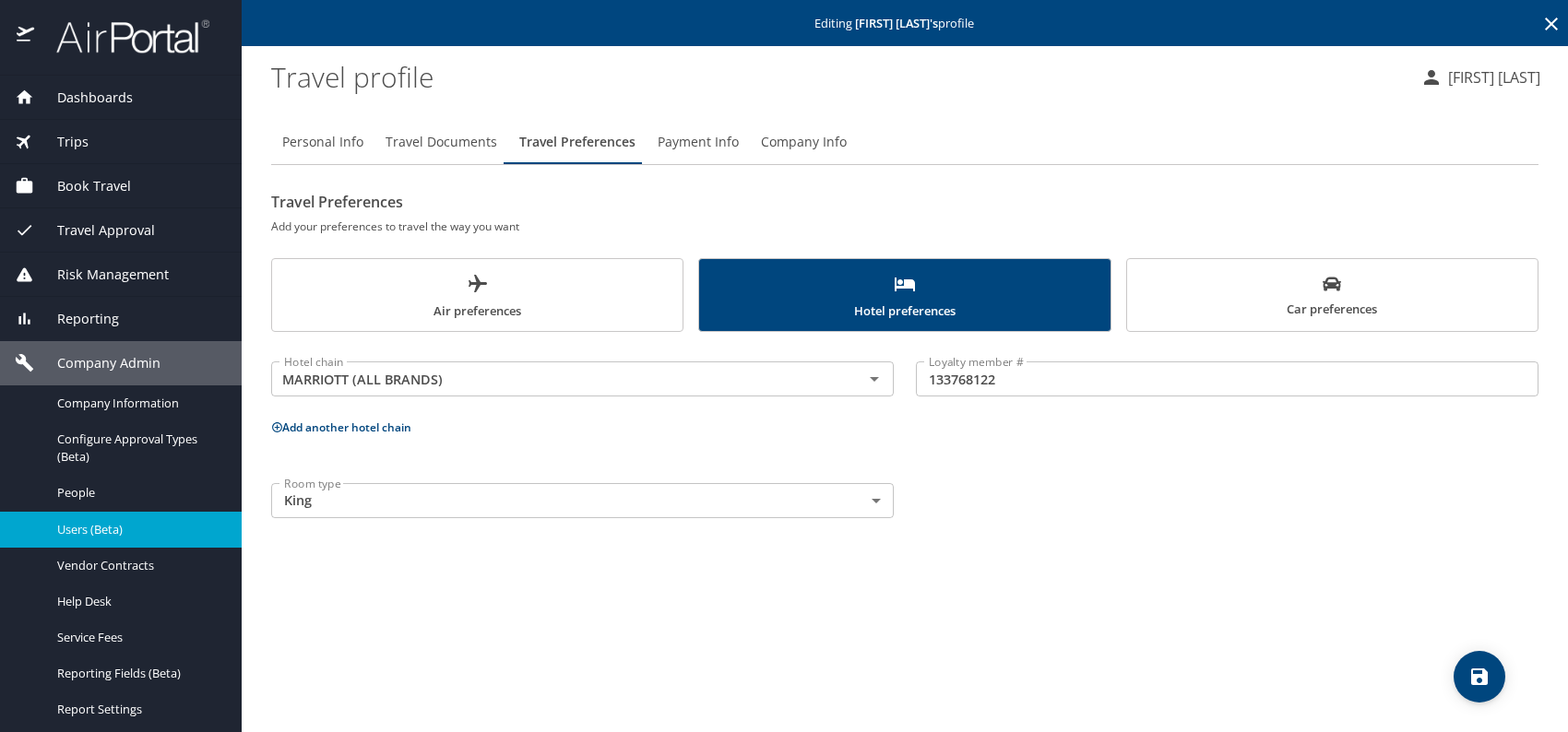 click 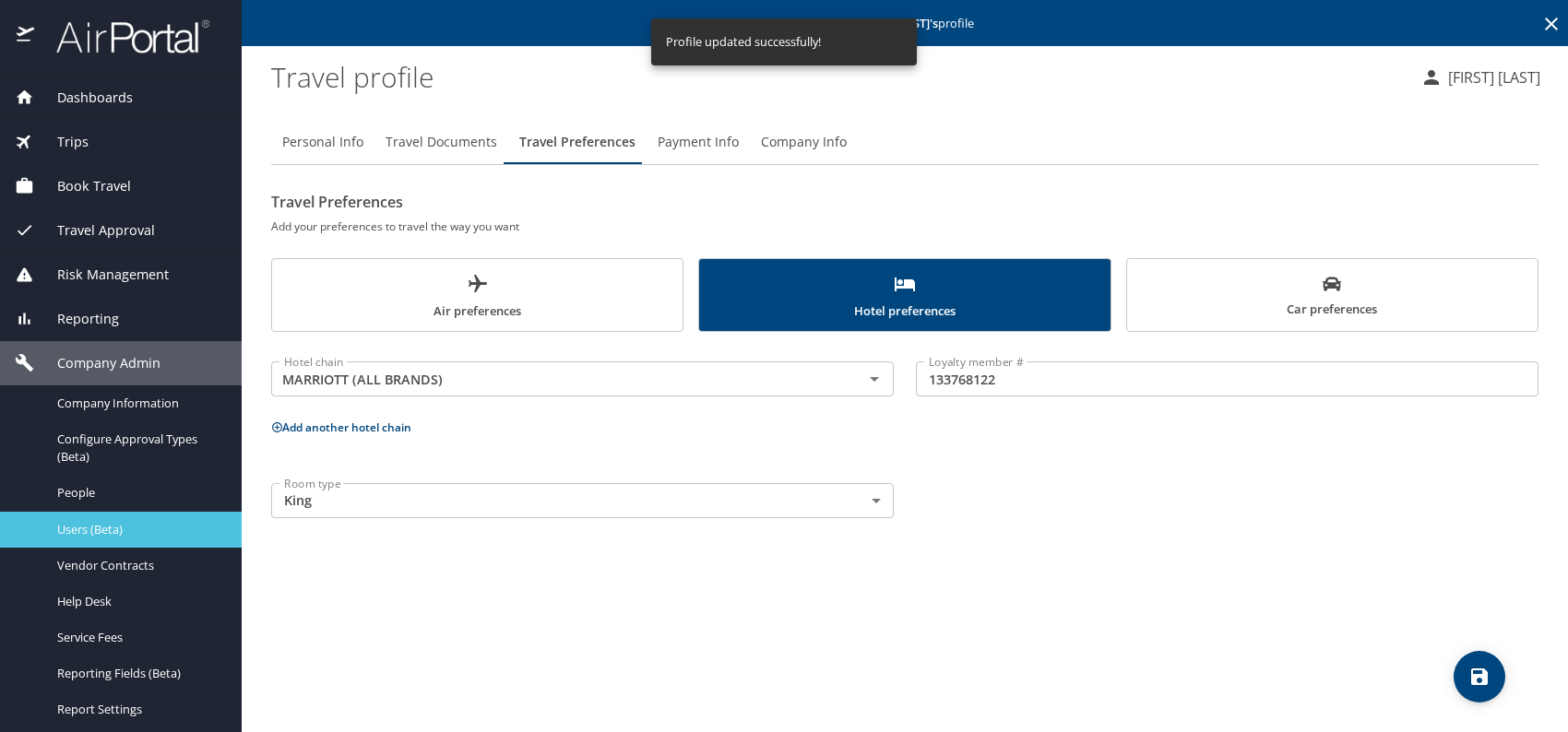 click on "Users (Beta)" at bounding box center [138, 529] 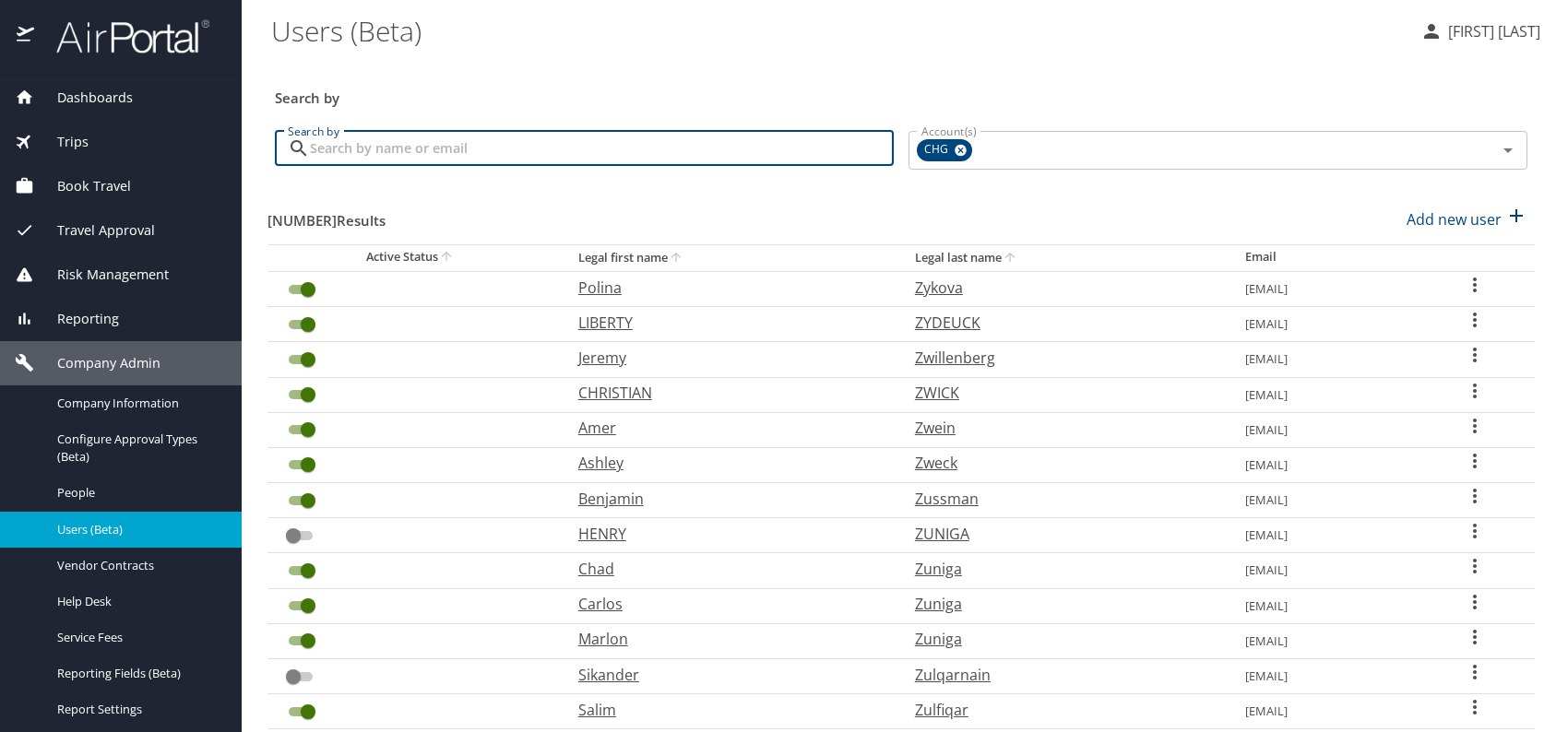 paste on "[EMAIL]" 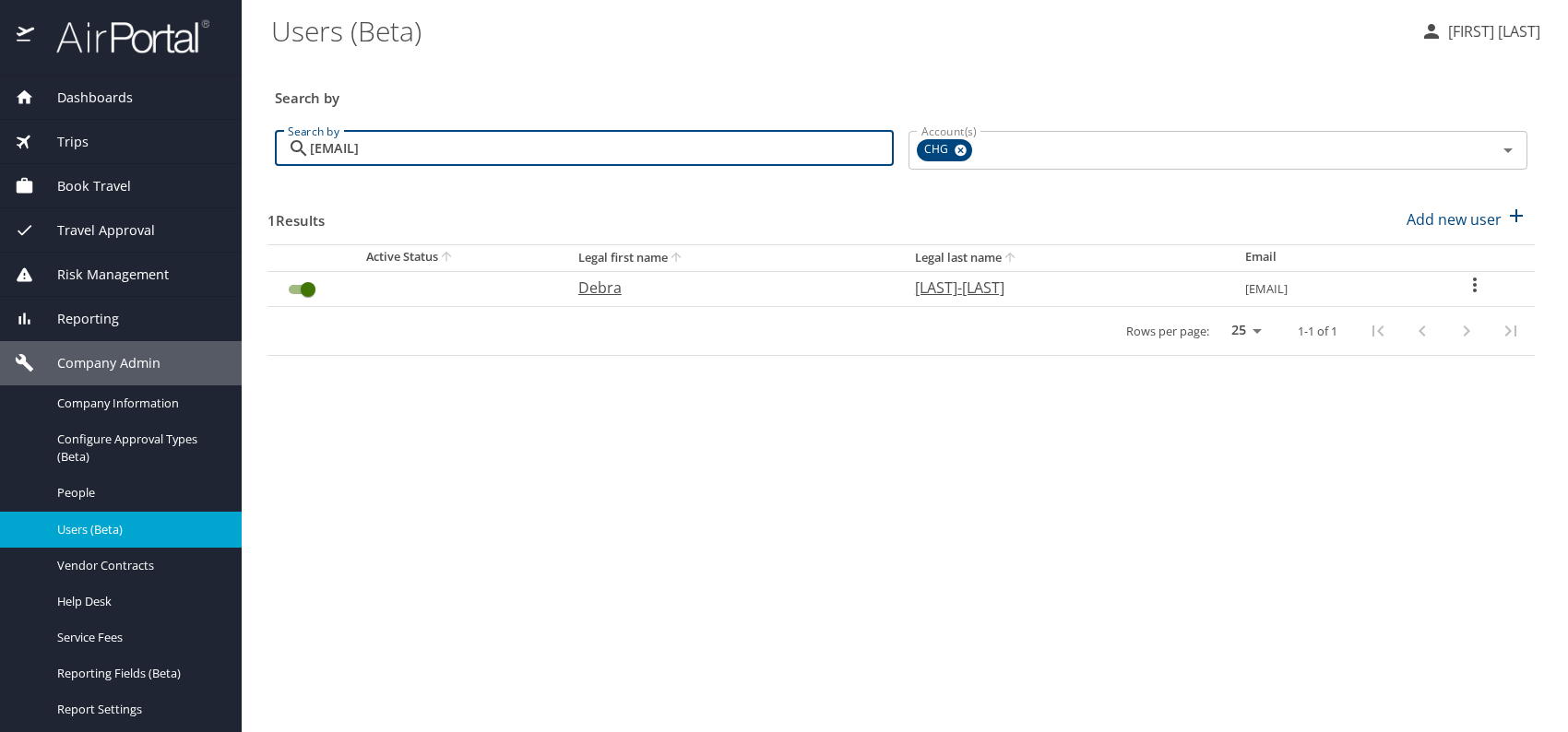 type on "[EMAIL]" 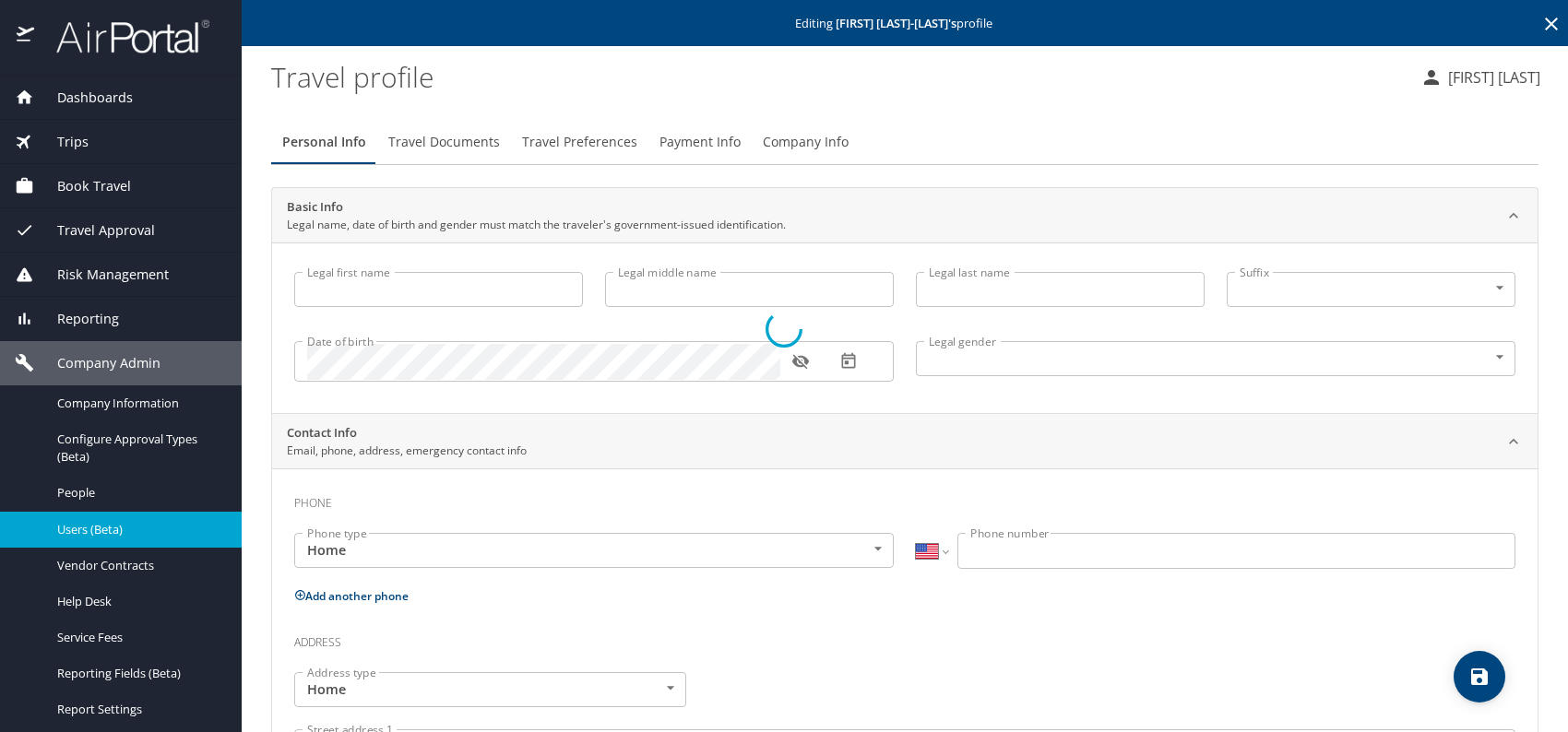 type on "Debra" 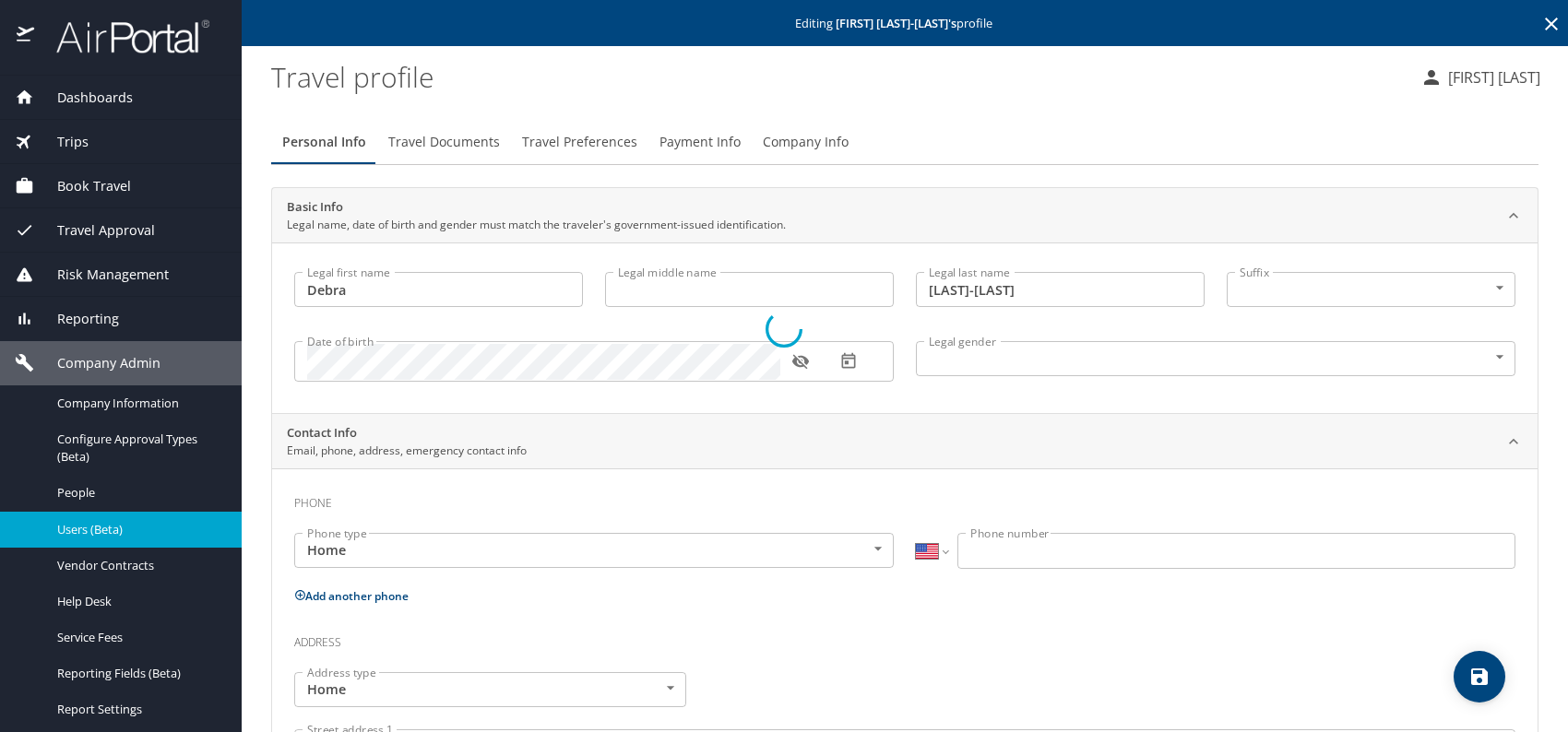 select on "VI" 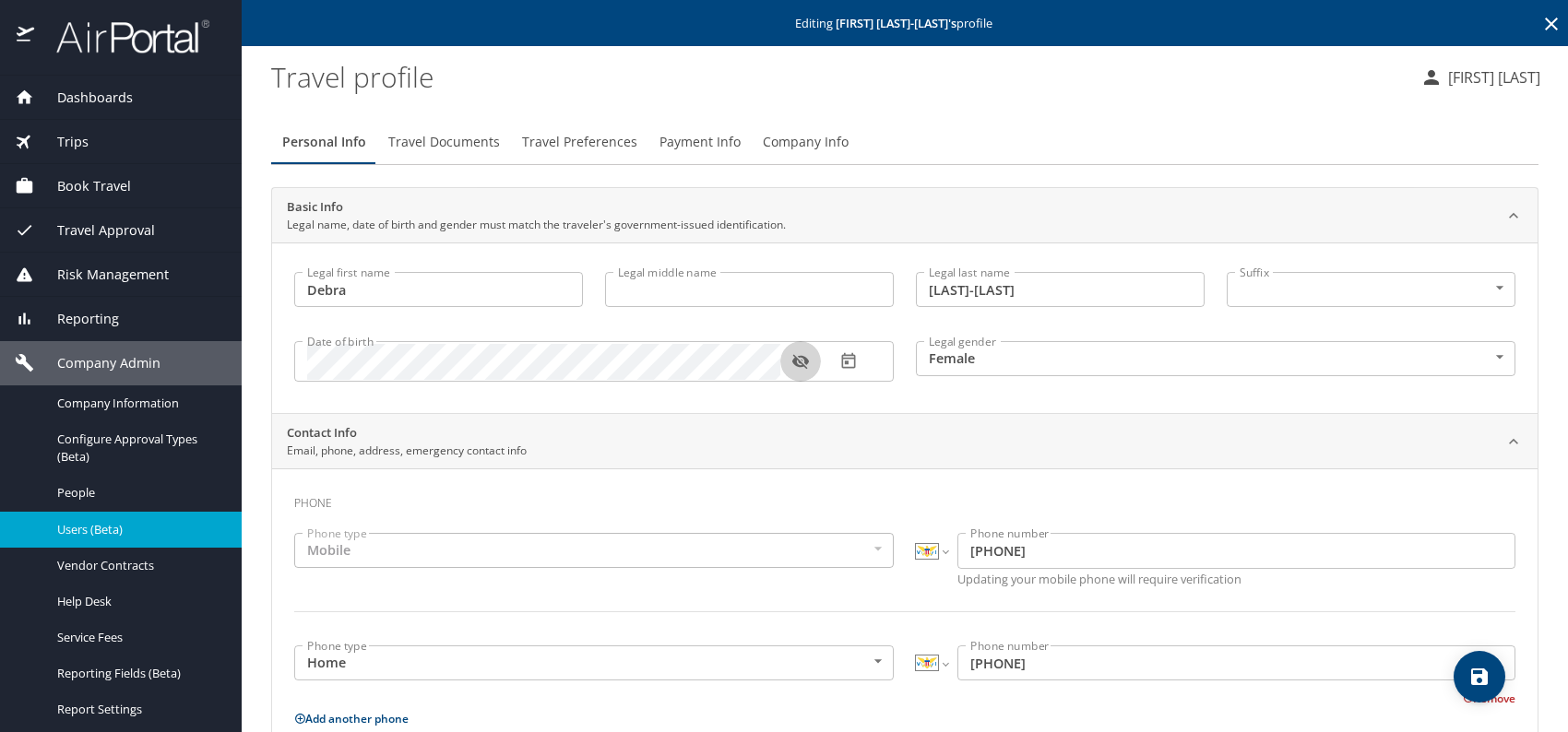 click 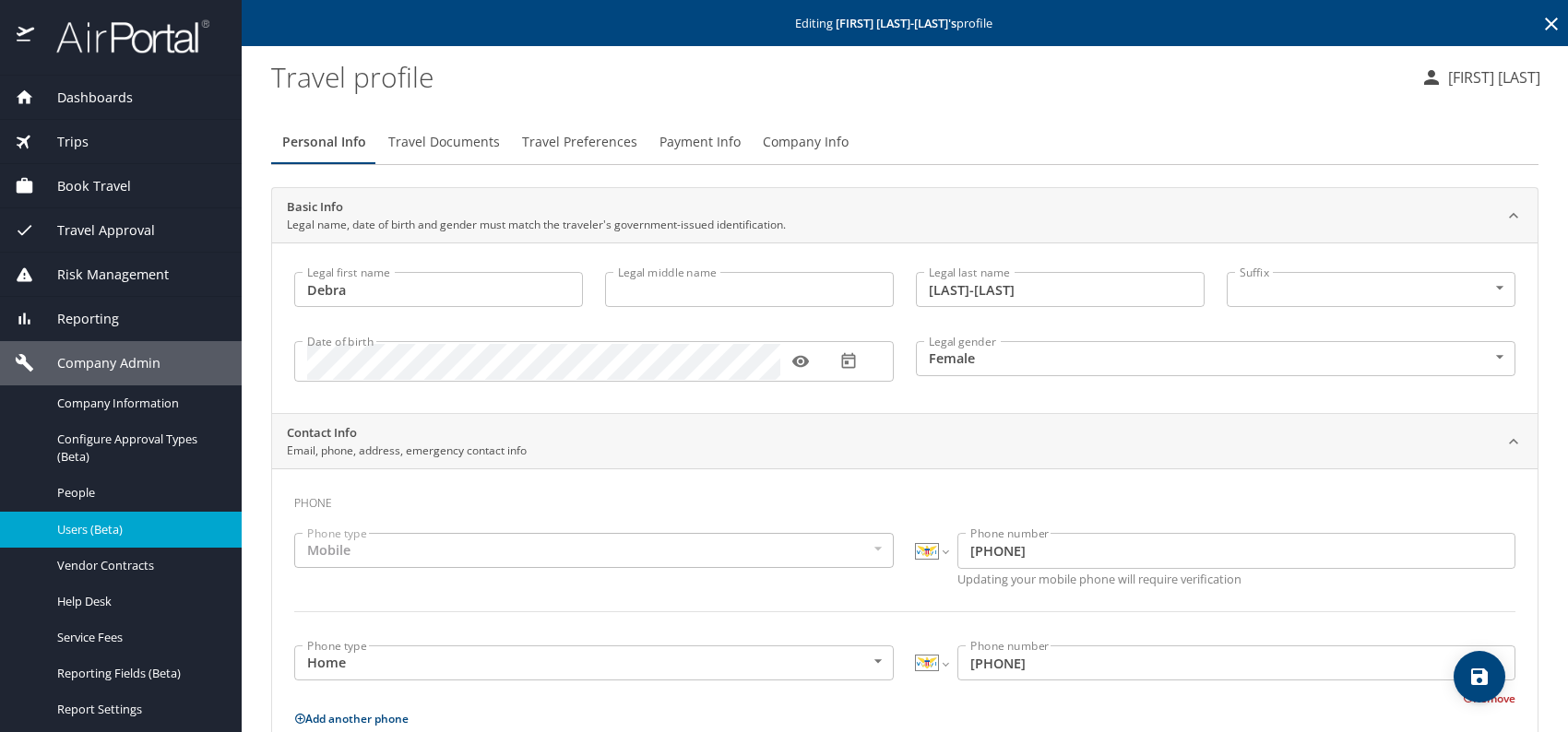 click on "Company Info" at bounding box center (805, 142) 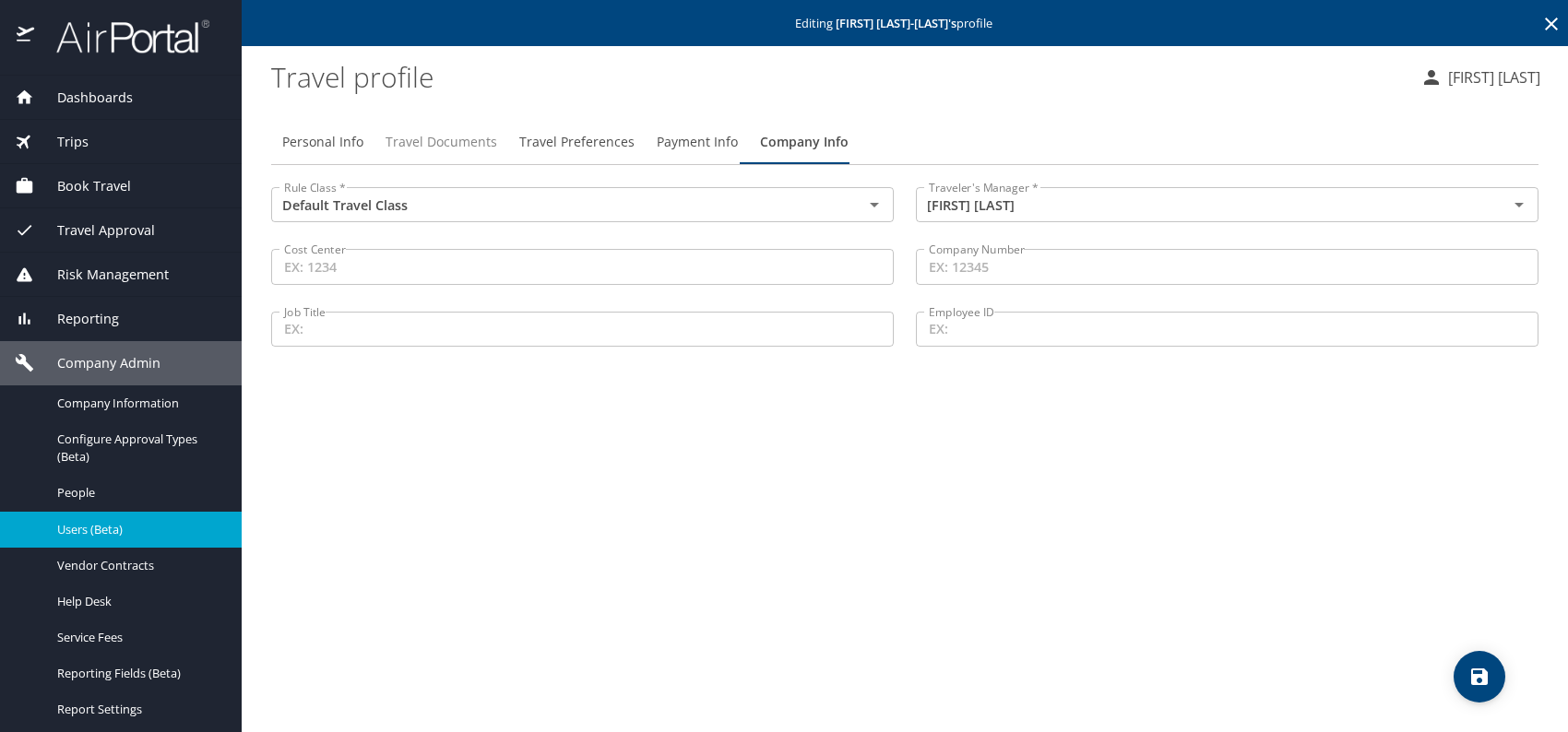 click on "Travel Documents" at bounding box center [441, 142] 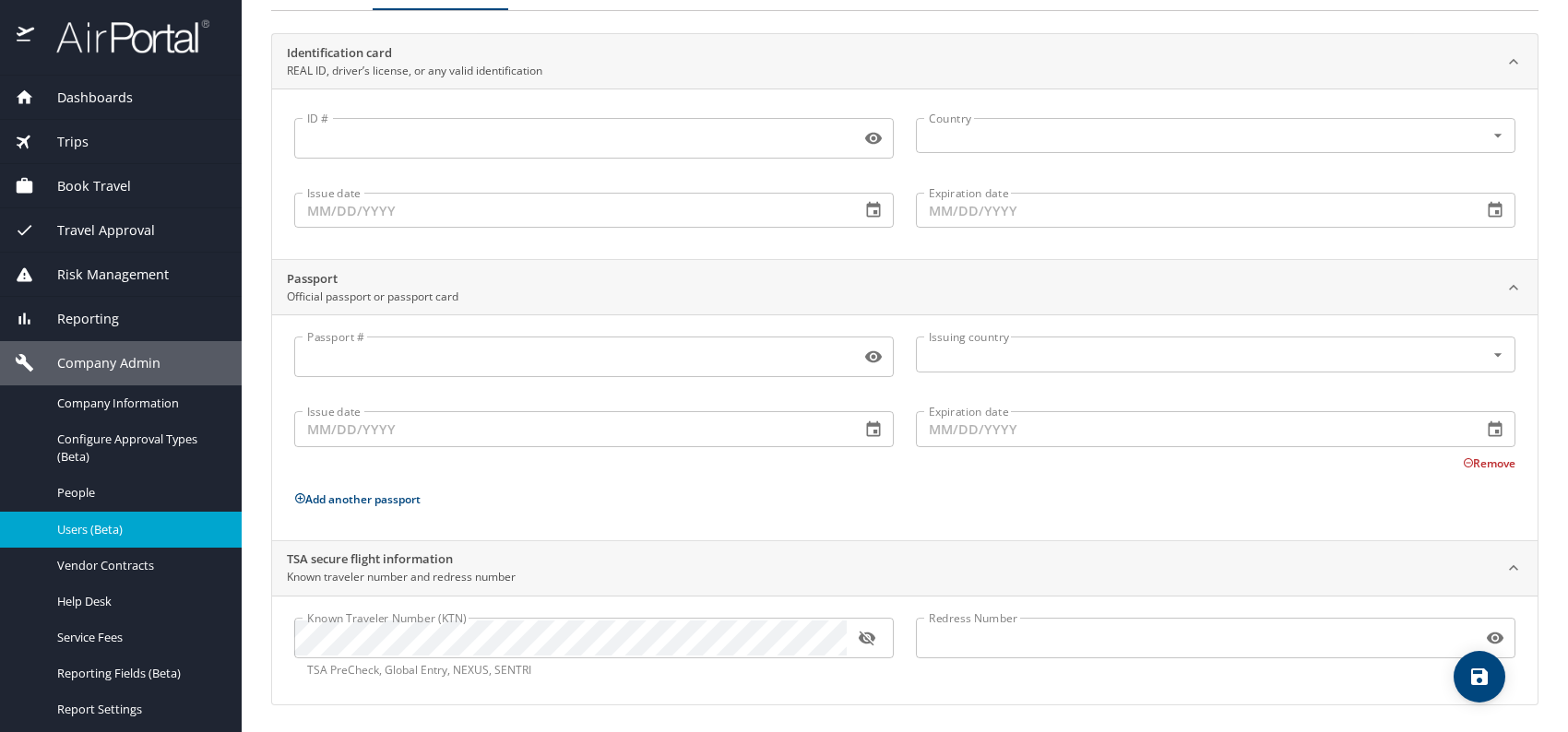 scroll, scrollTop: 155, scrollLeft: 0, axis: vertical 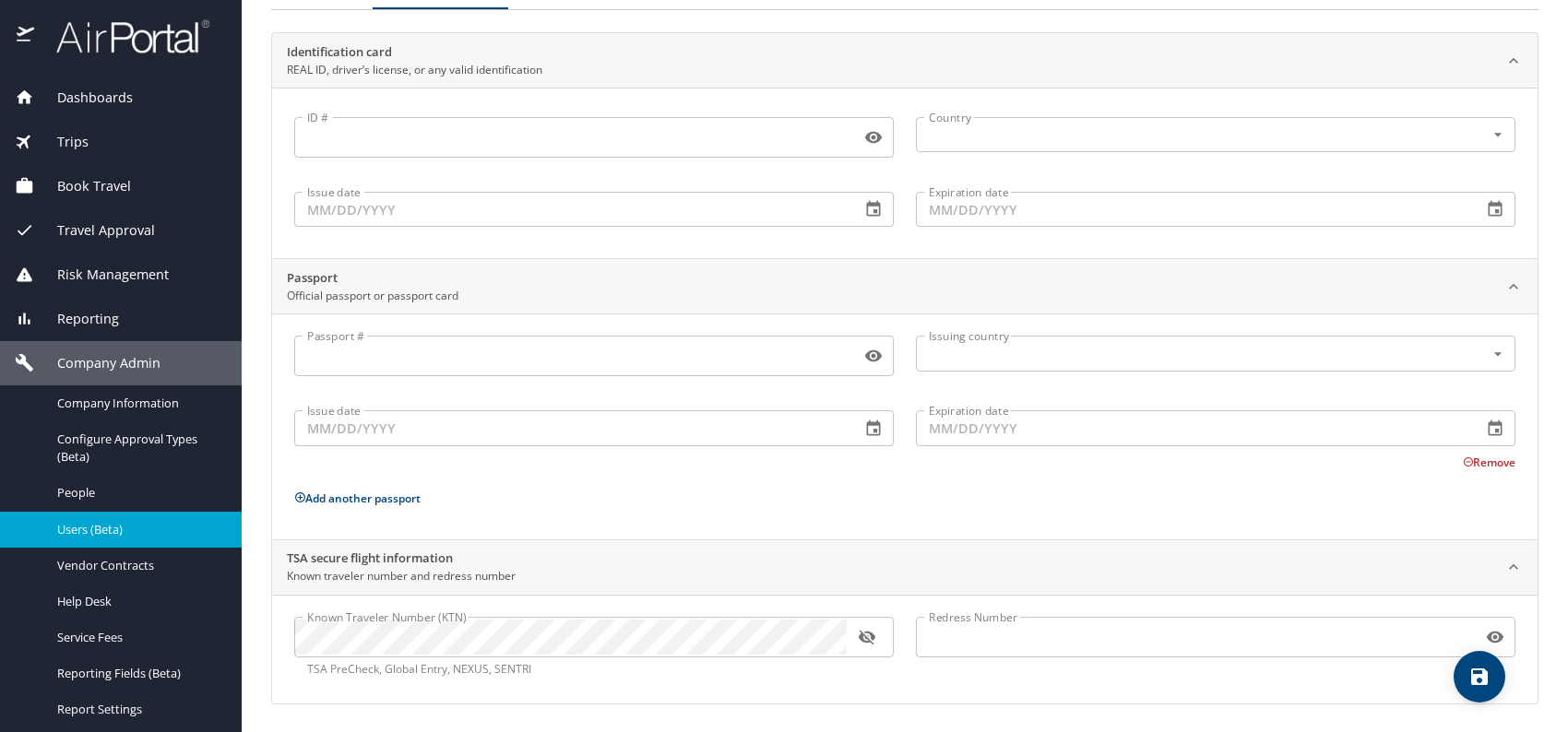 click 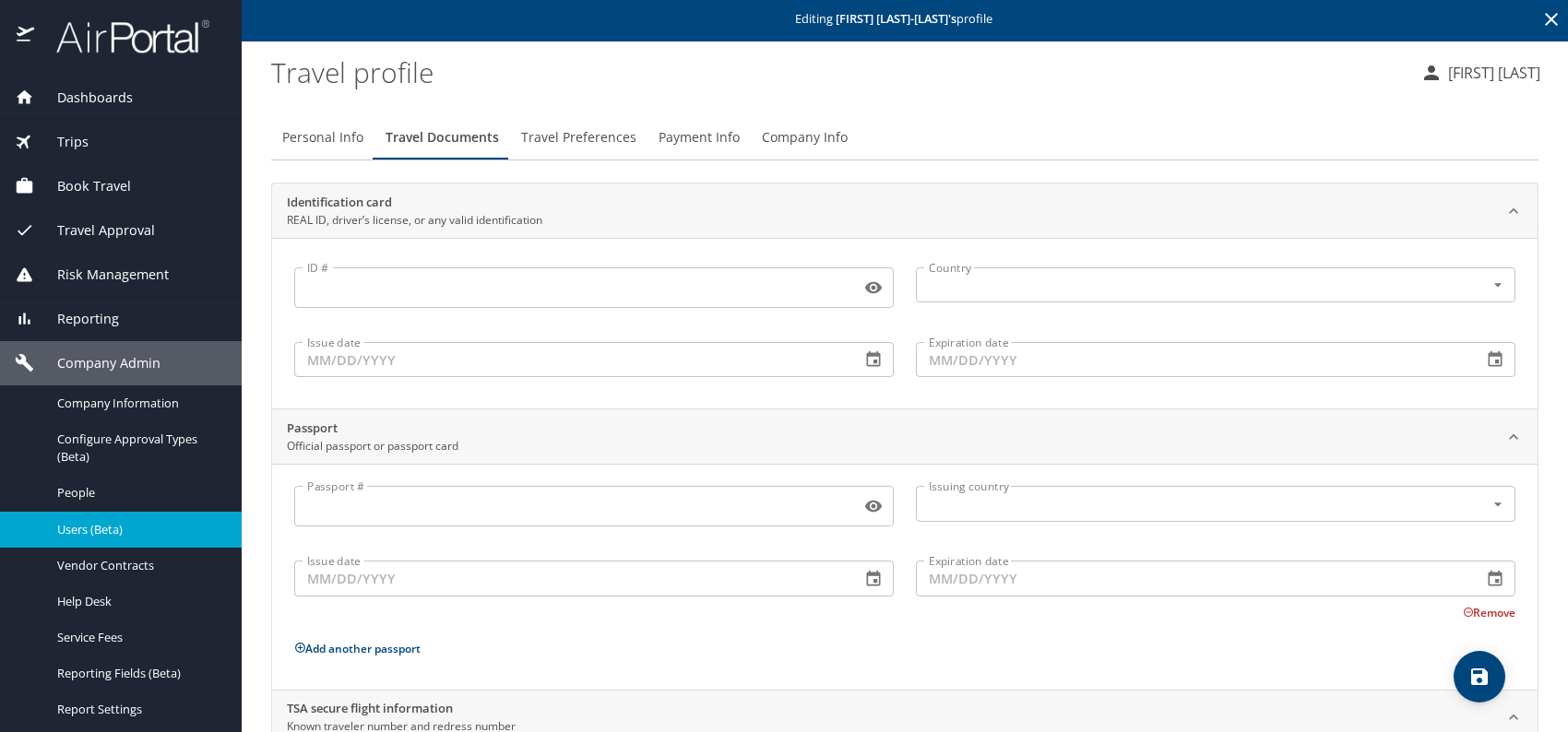 scroll, scrollTop: 0, scrollLeft: 0, axis: both 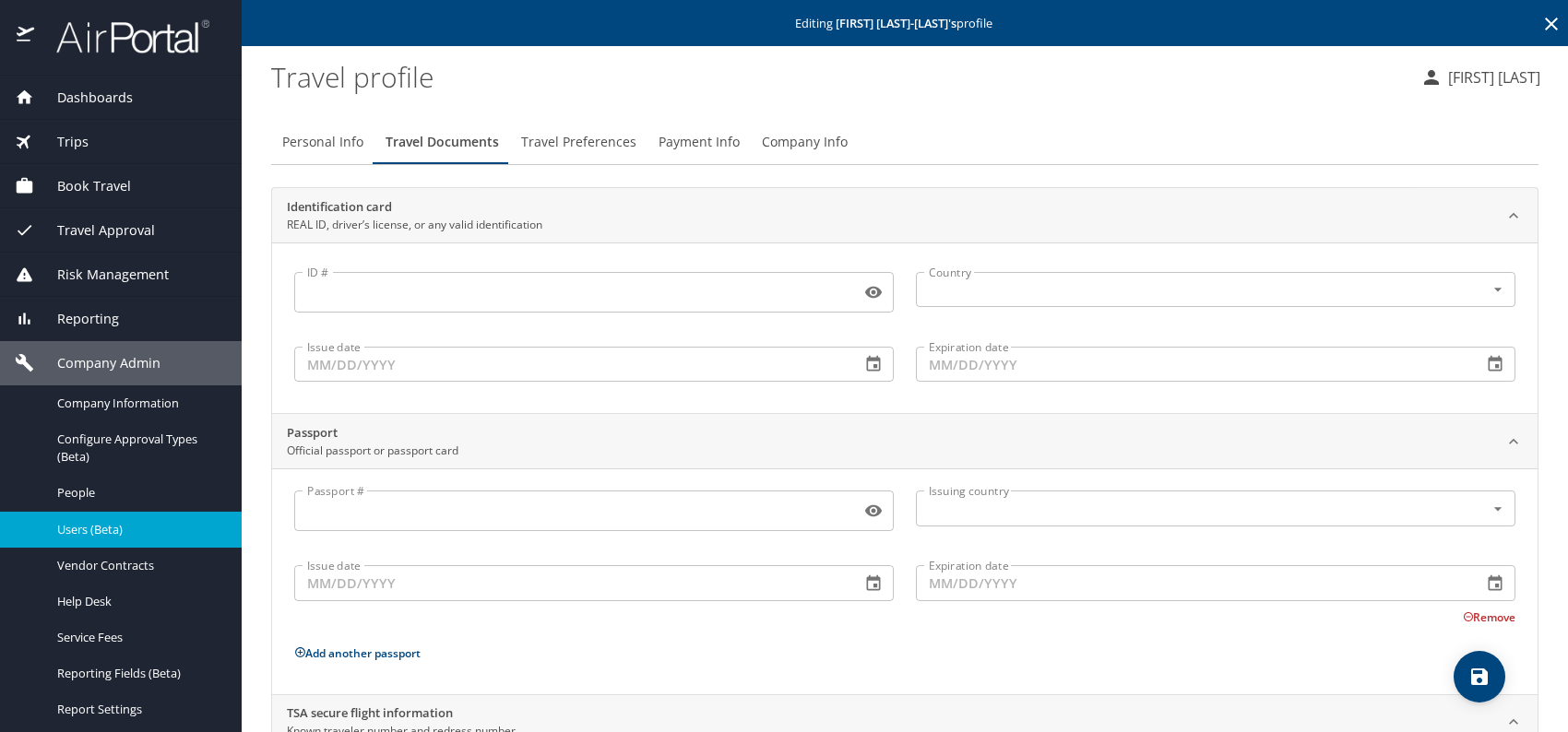 click on "Travel Preferences" at bounding box center (578, 142) 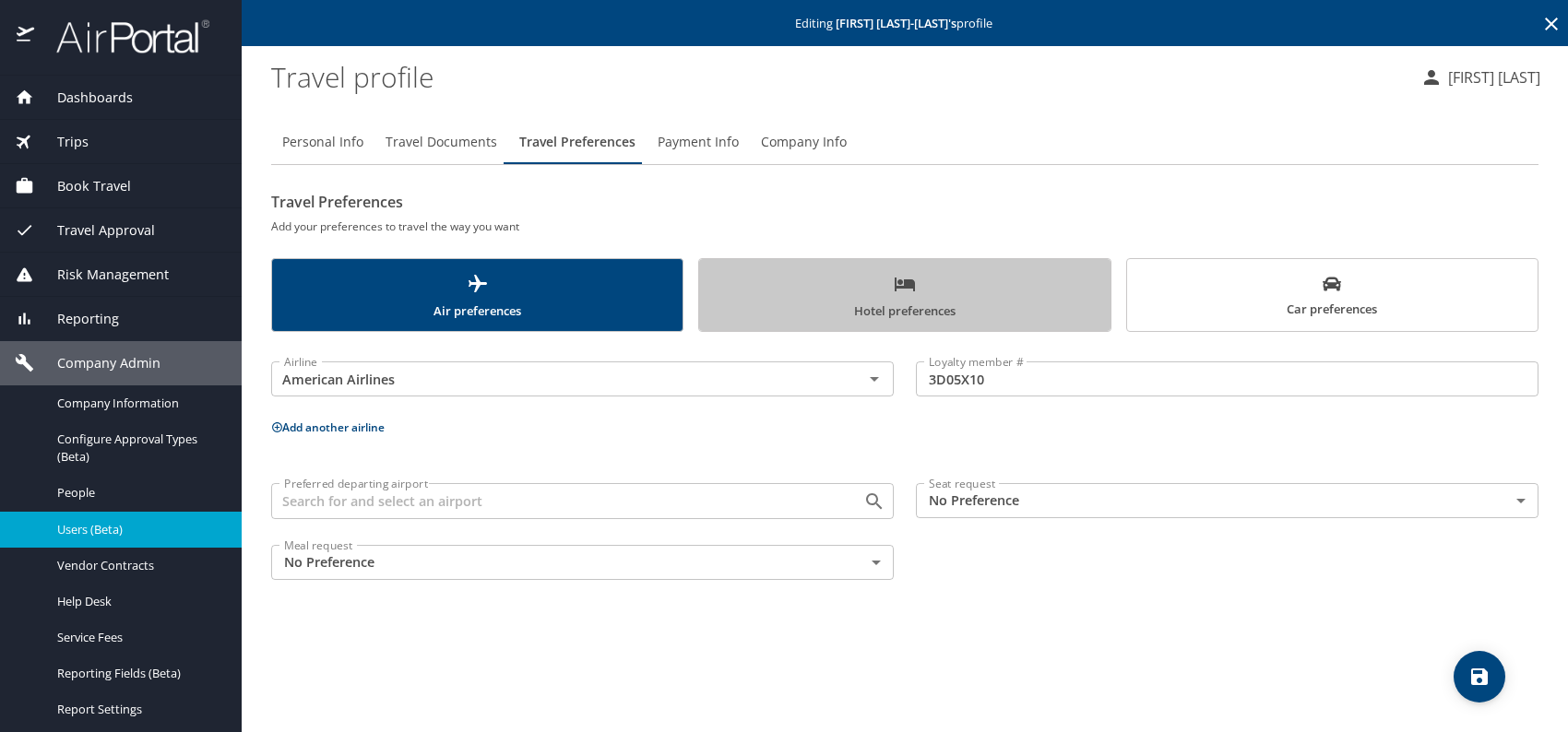 click on "Hotel preferences" at bounding box center [904, 297] 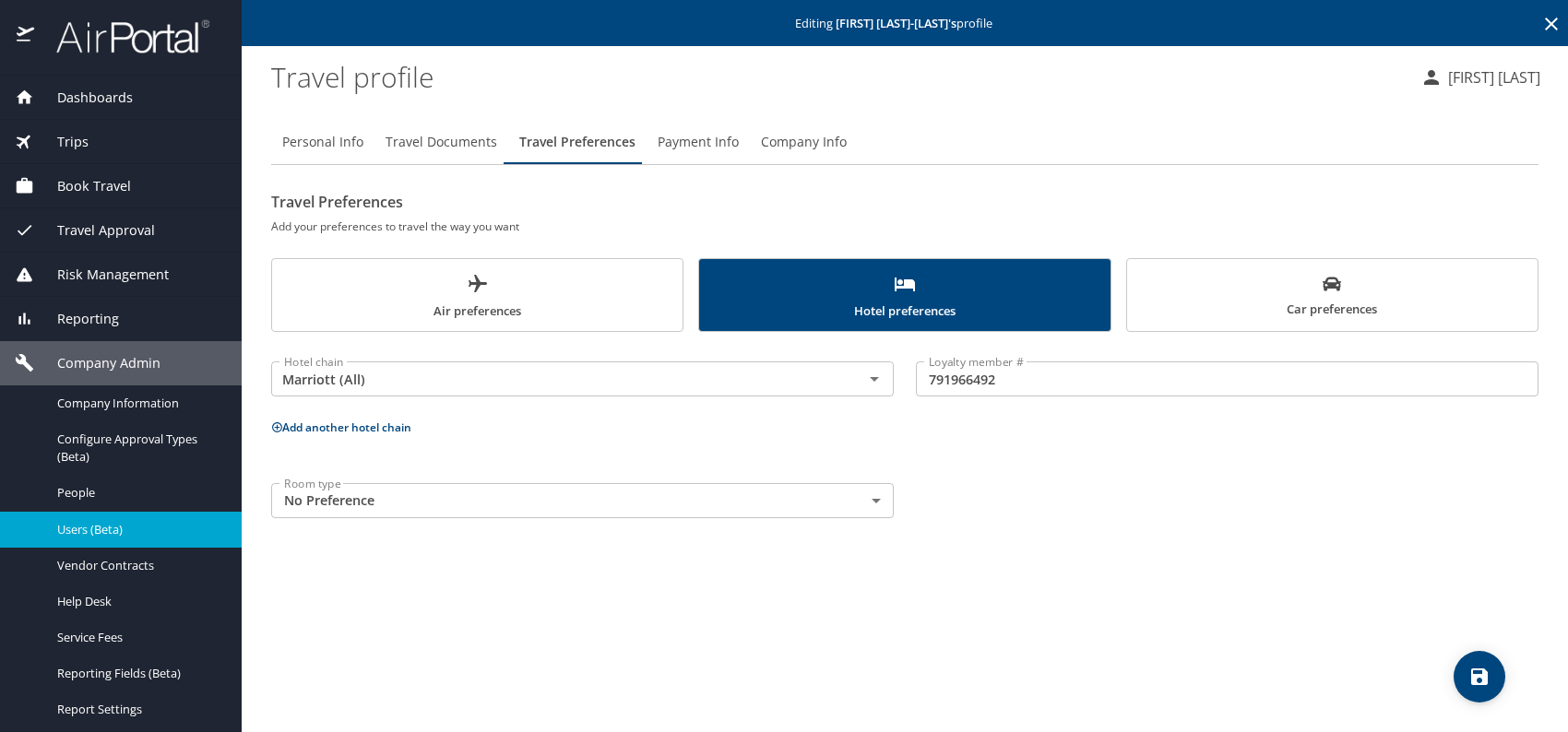 click 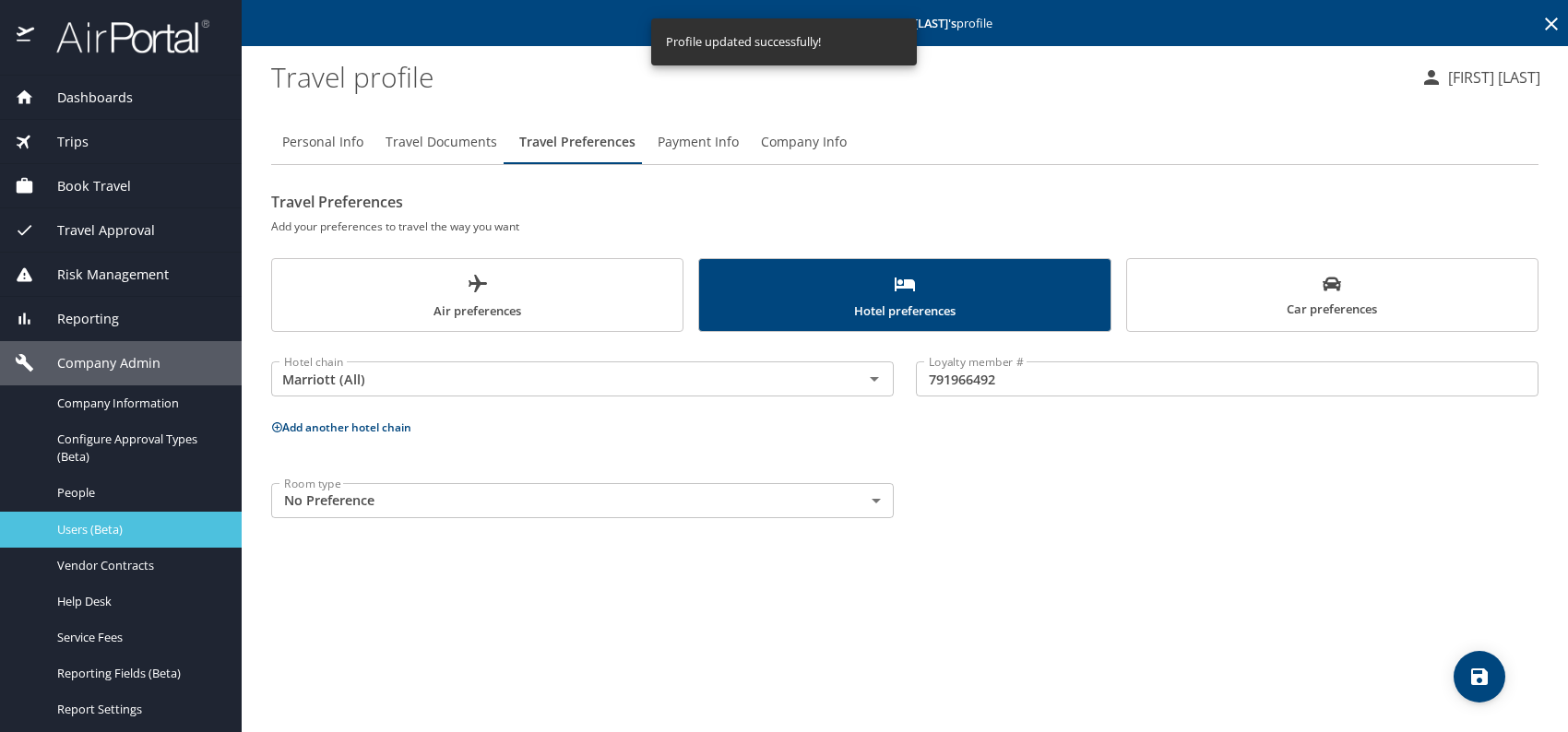 click on "Users (Beta)" at bounding box center [138, 529] 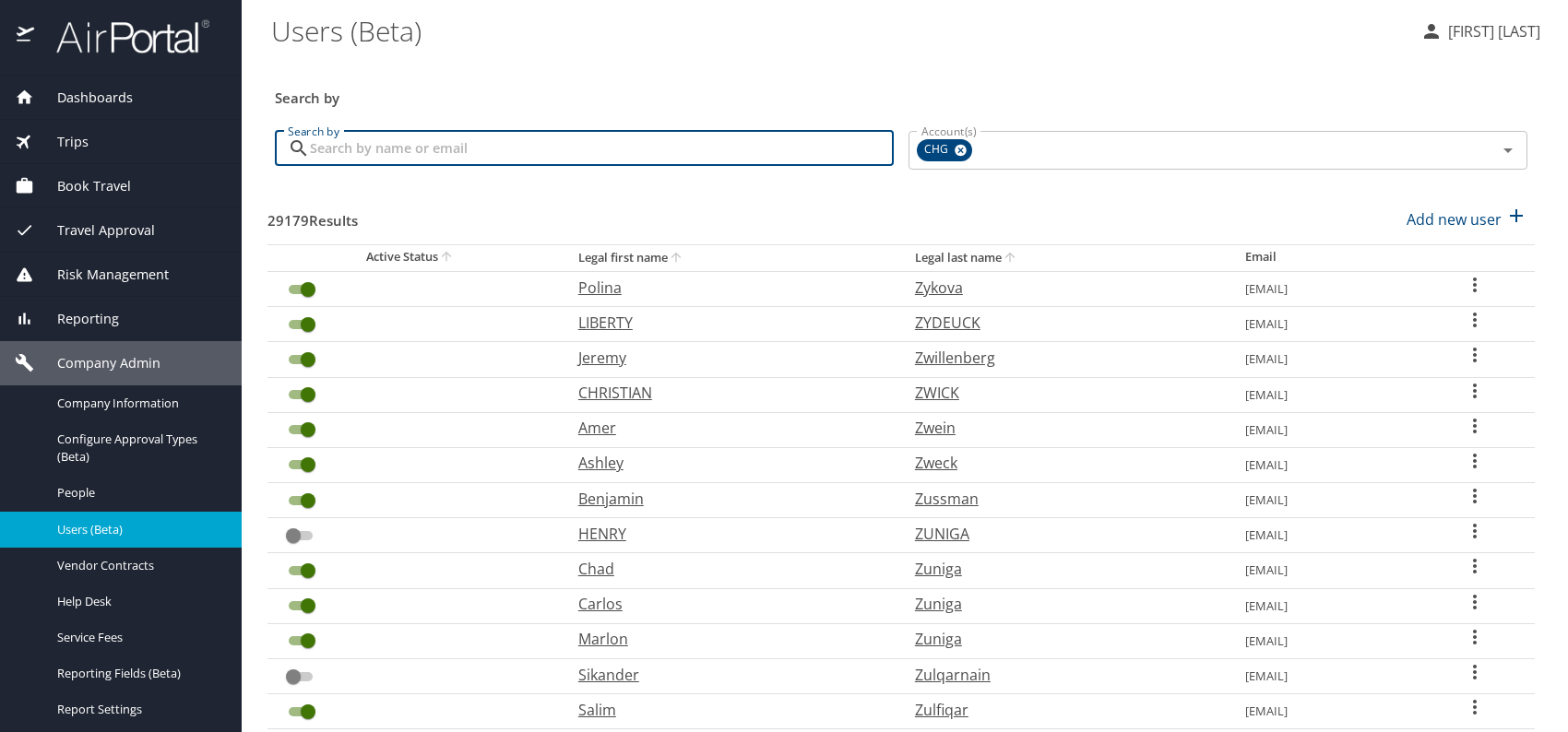paste on "[EMAIL]" 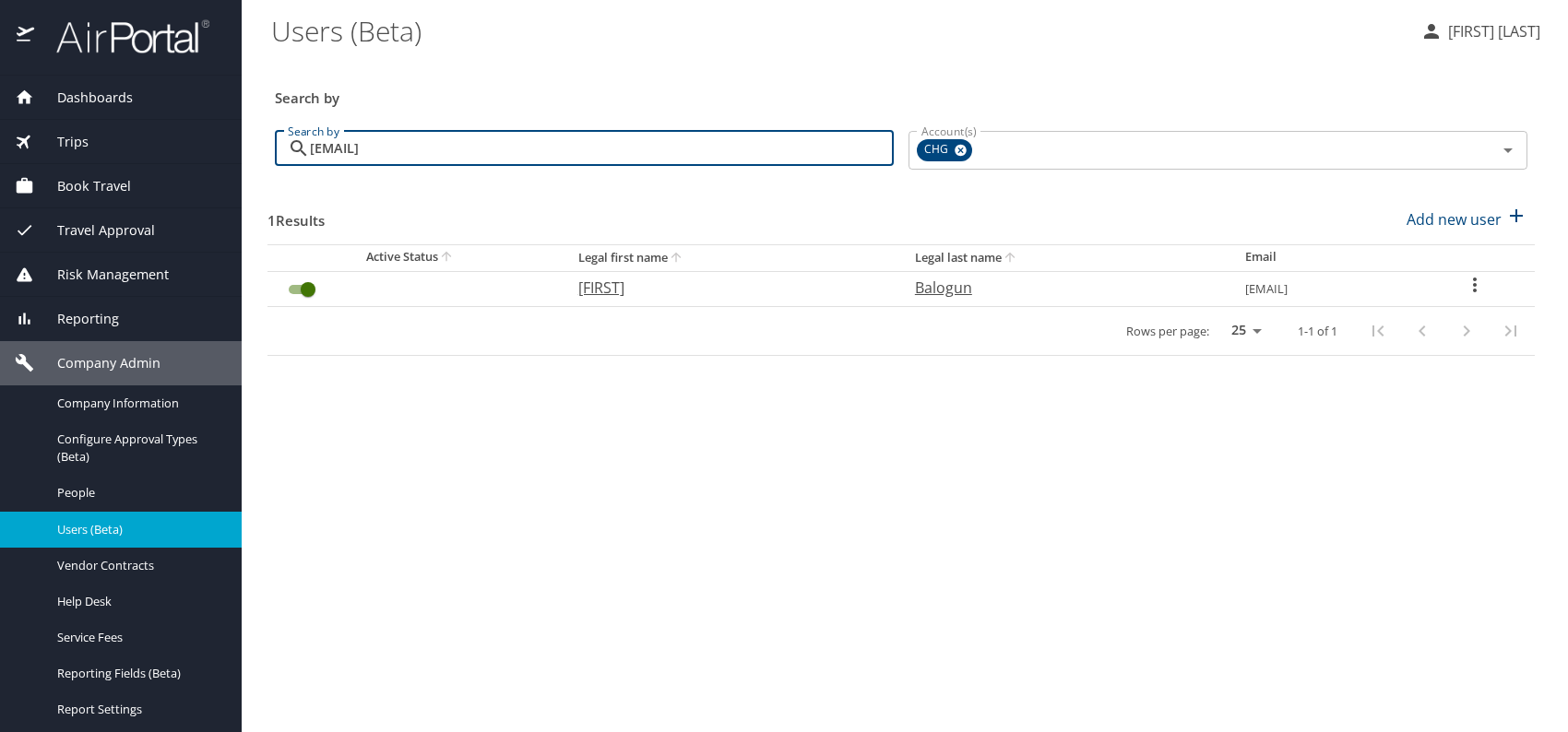 type on "[EMAIL]" 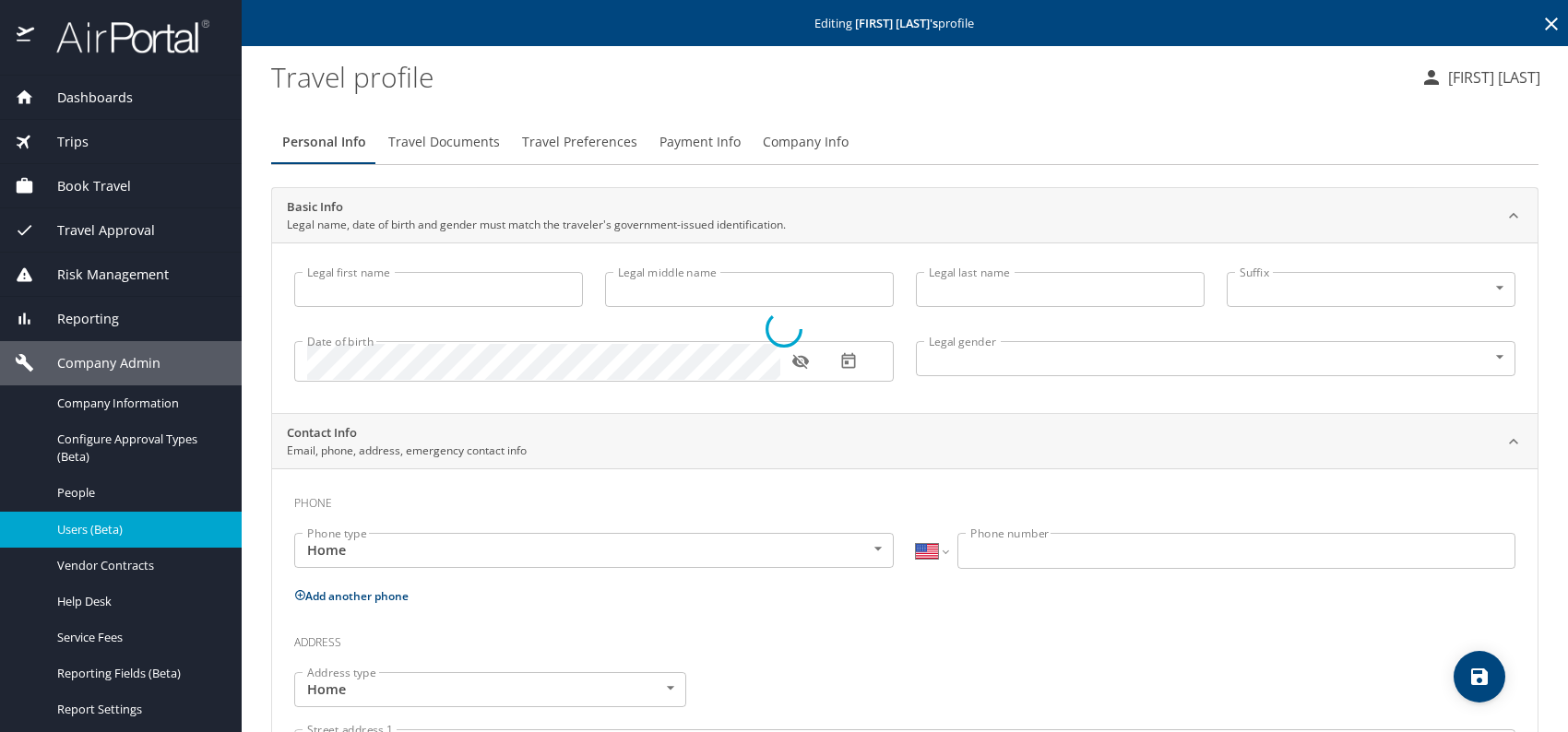 type on "[FIRST]" 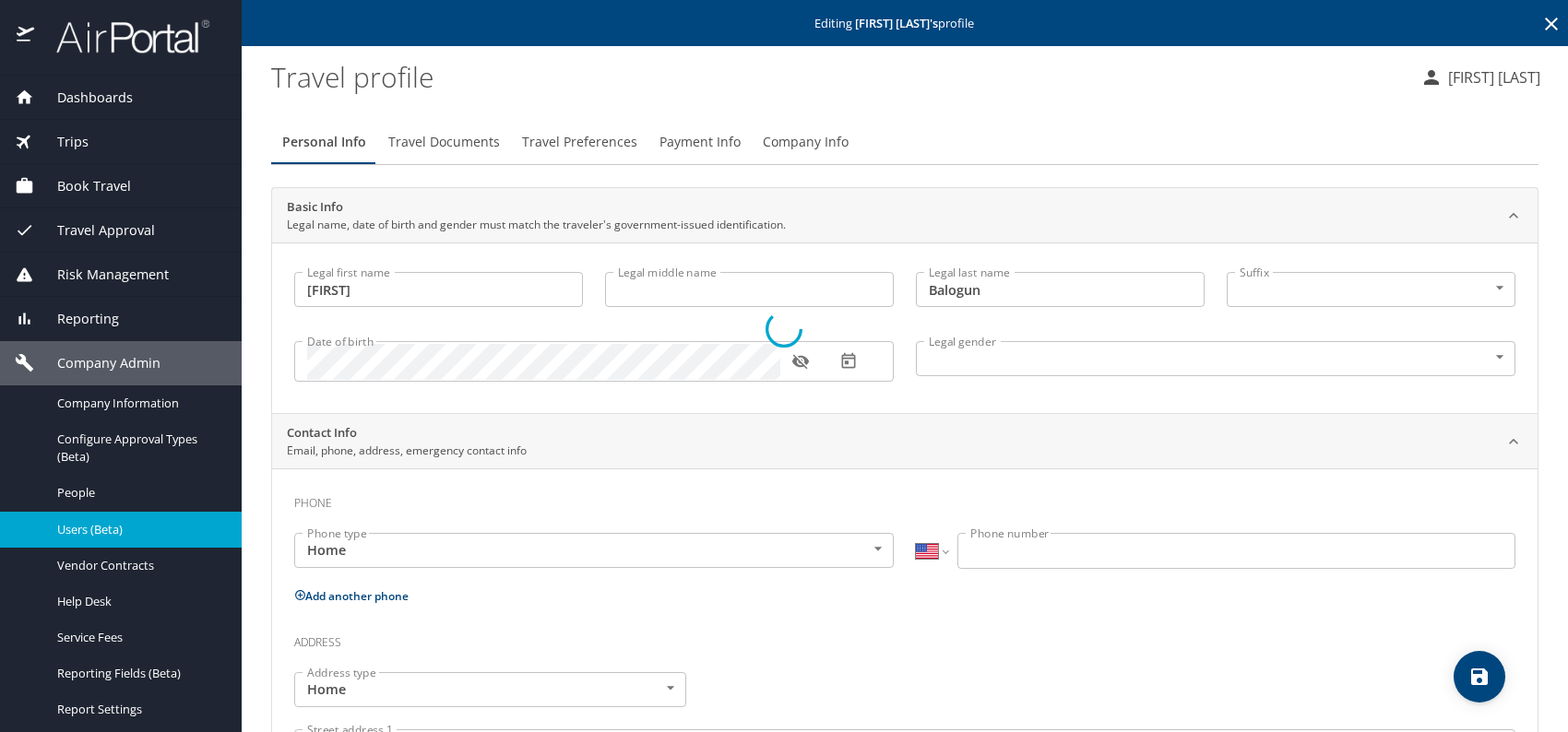 select on "US" 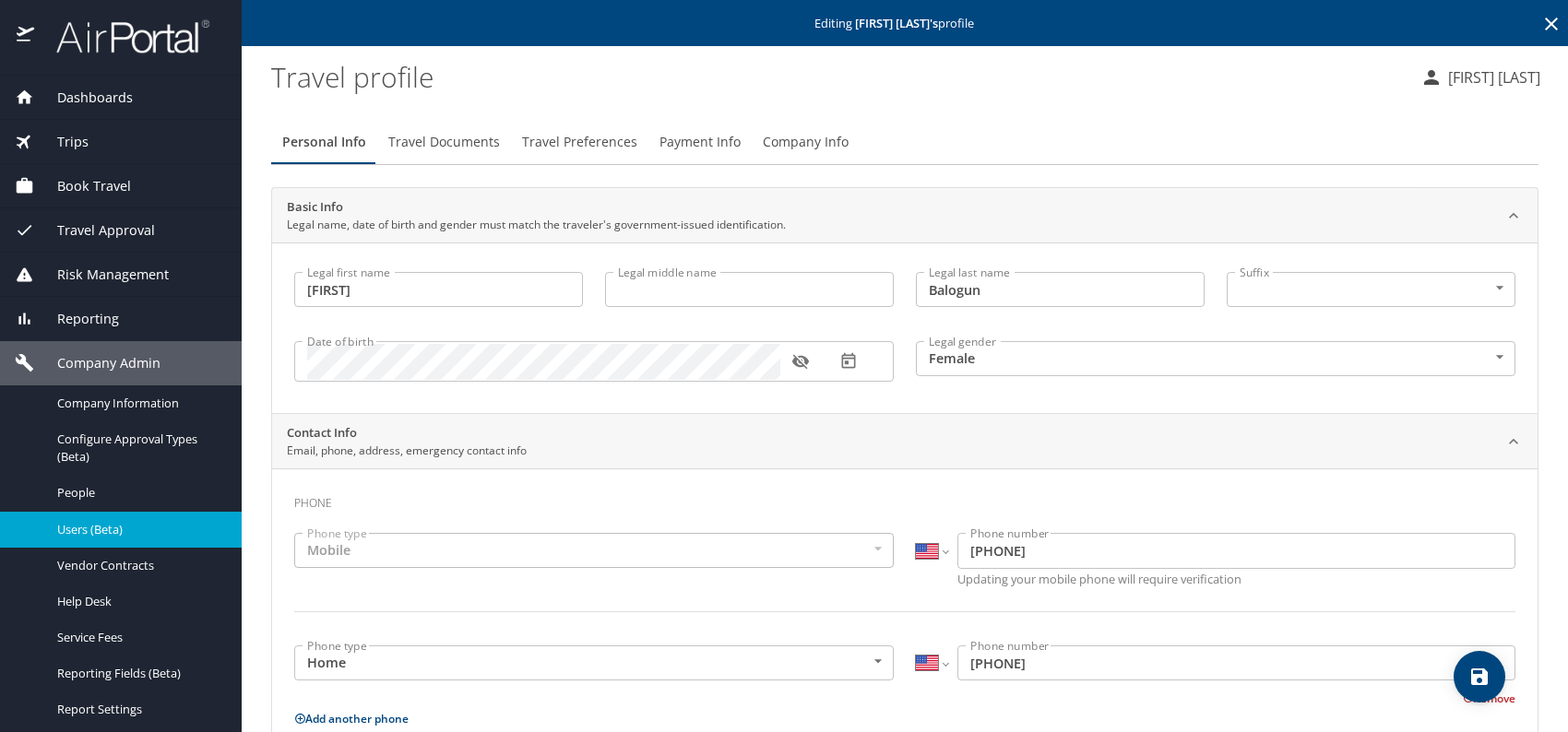 click at bounding box center (801, 361) 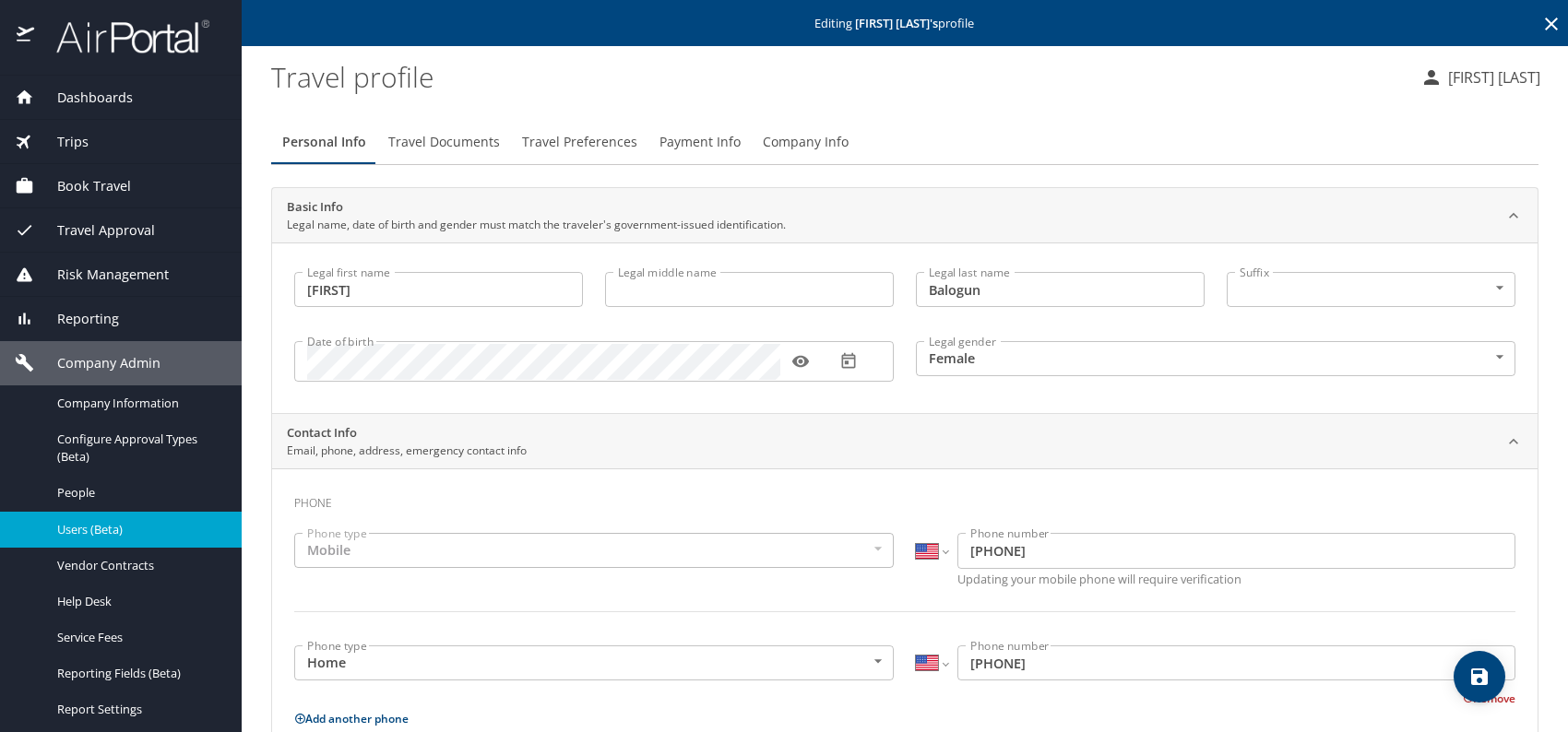 click on "Company Info" at bounding box center [805, 142] 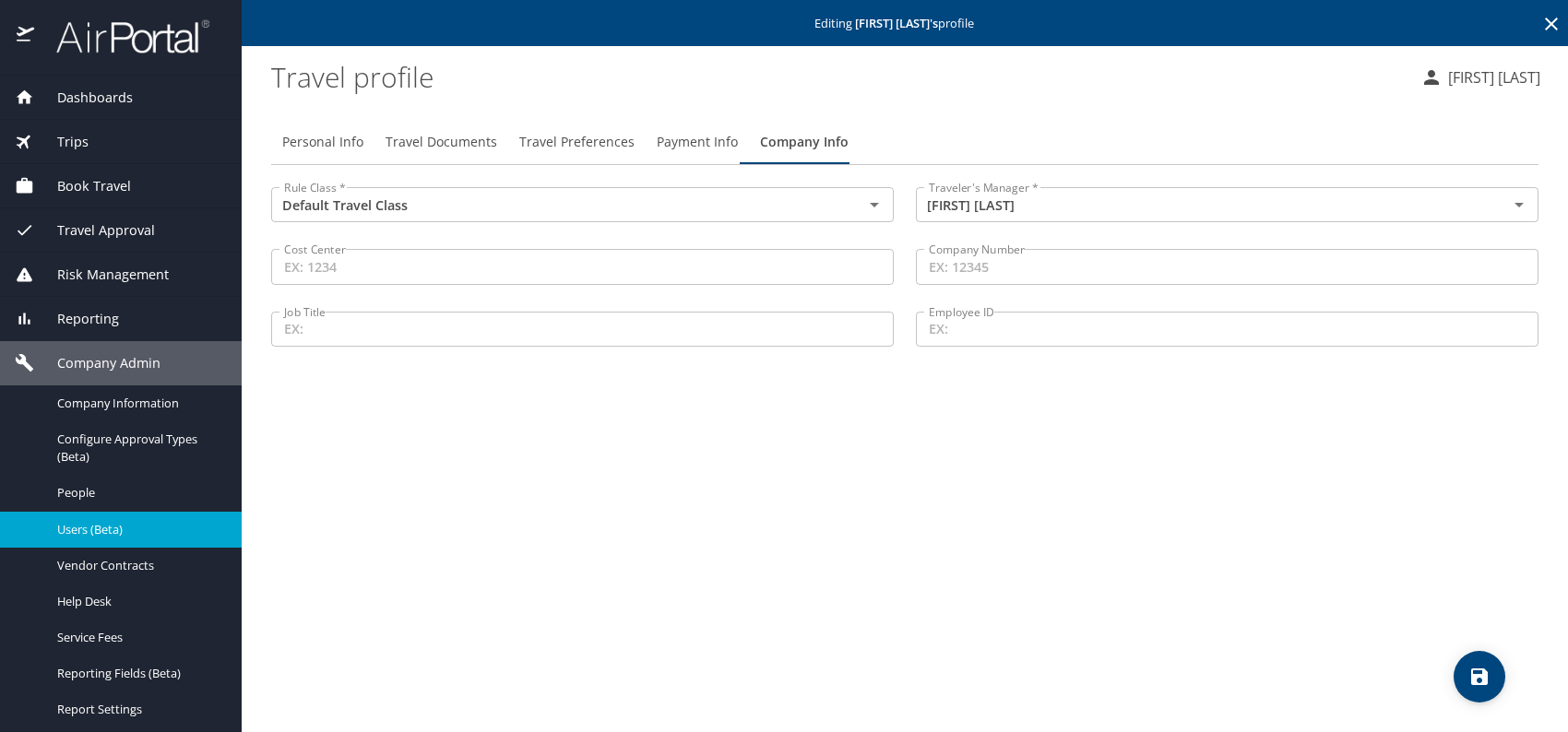 click on "Travel Documents" at bounding box center (441, 142) 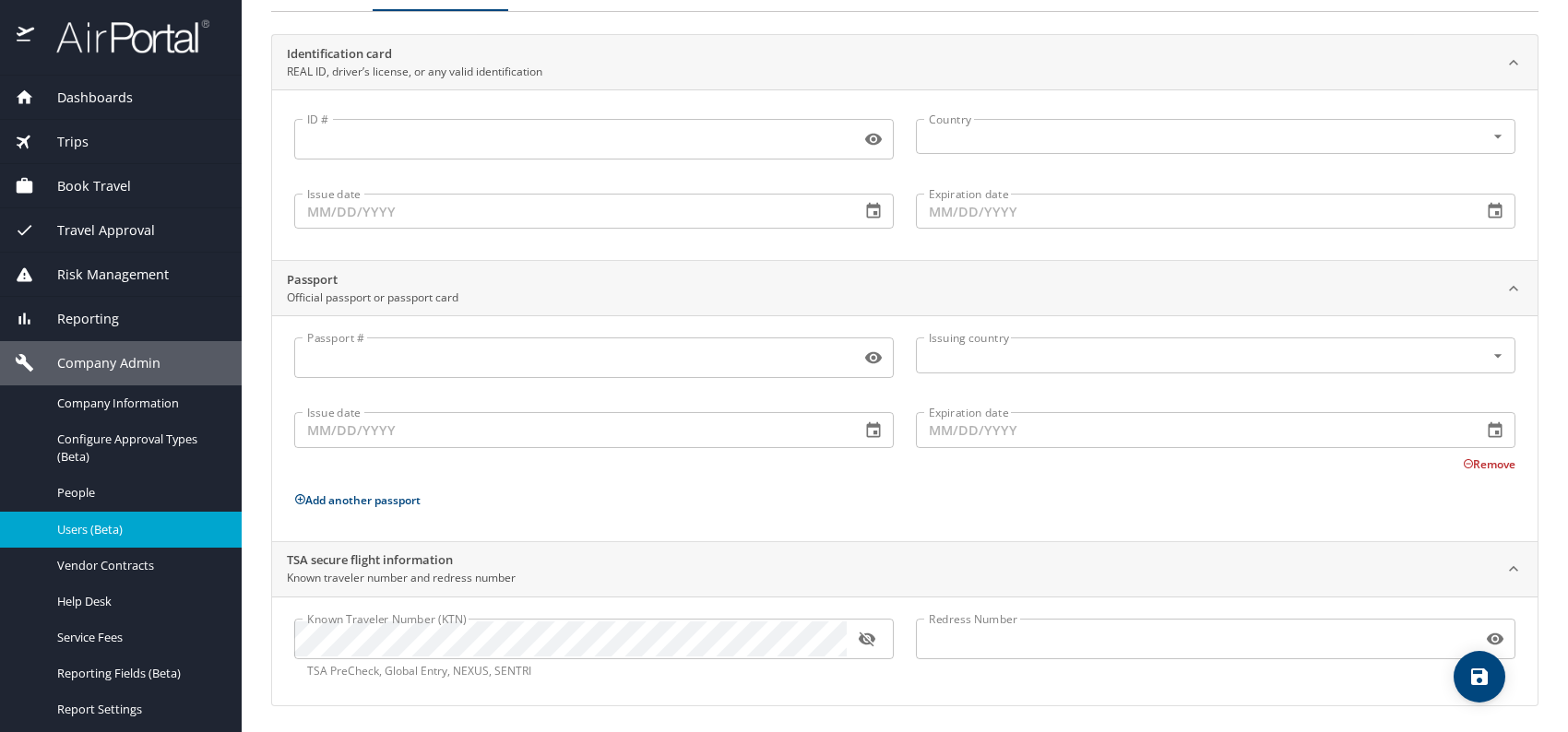 scroll, scrollTop: 155, scrollLeft: 0, axis: vertical 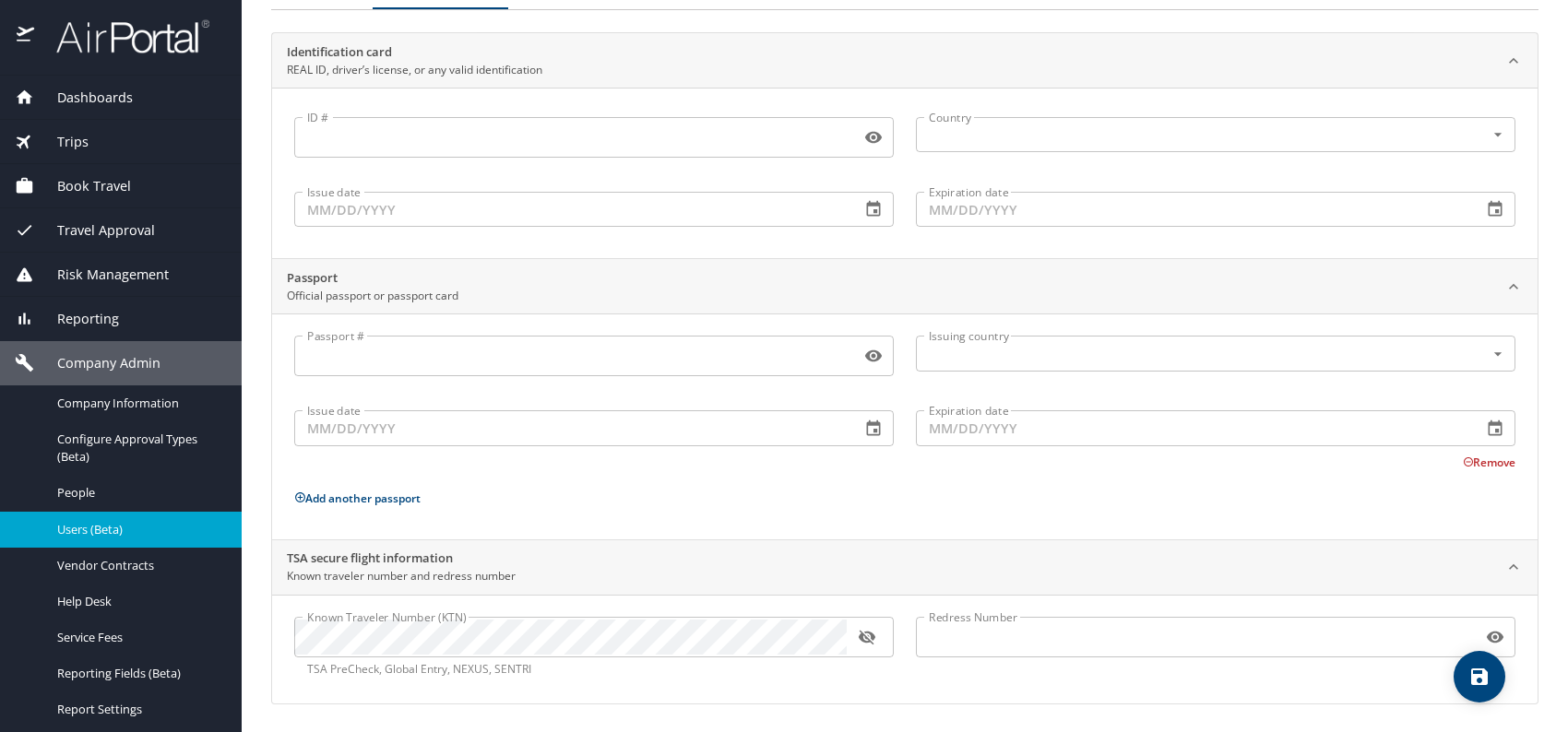 click 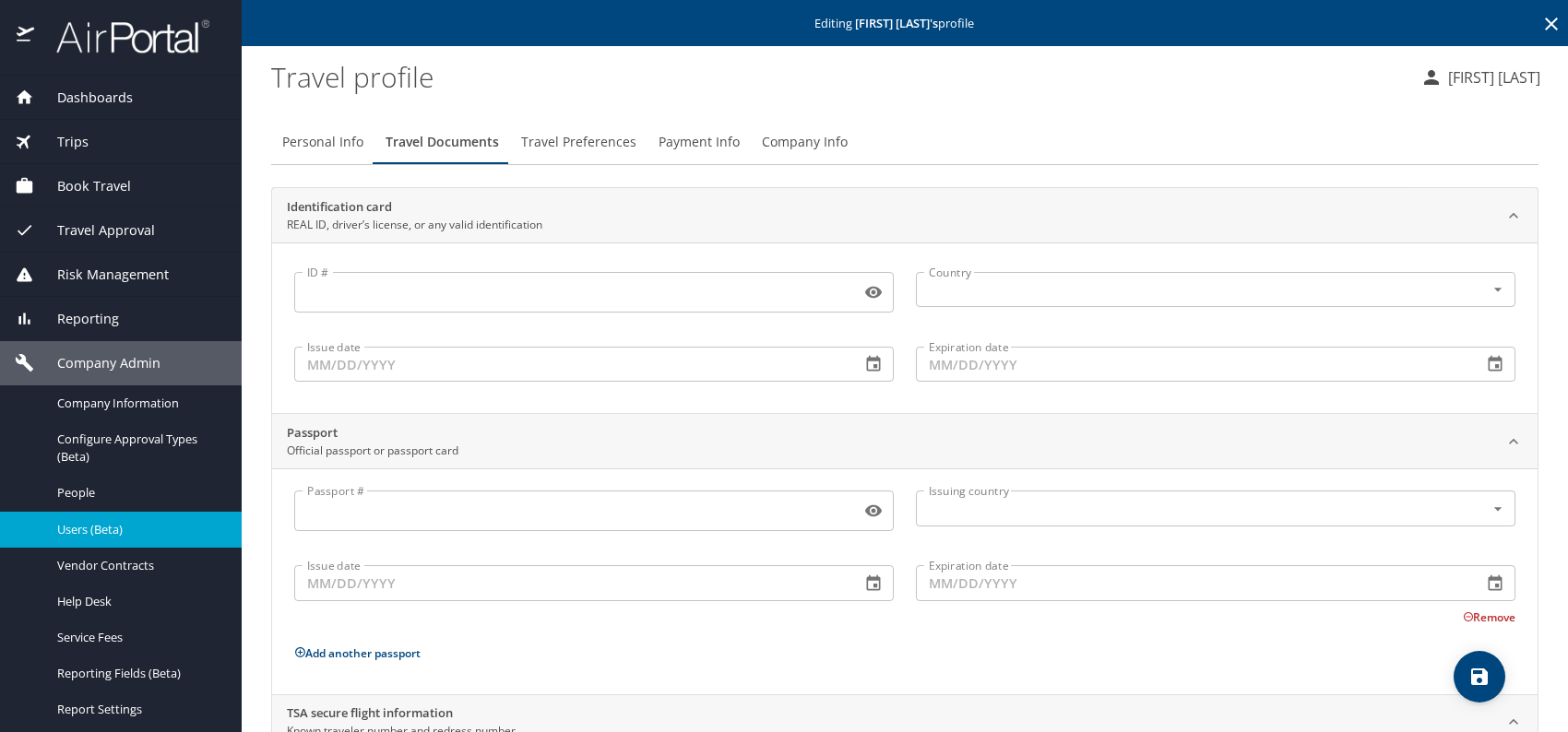 scroll, scrollTop: 0, scrollLeft: 0, axis: both 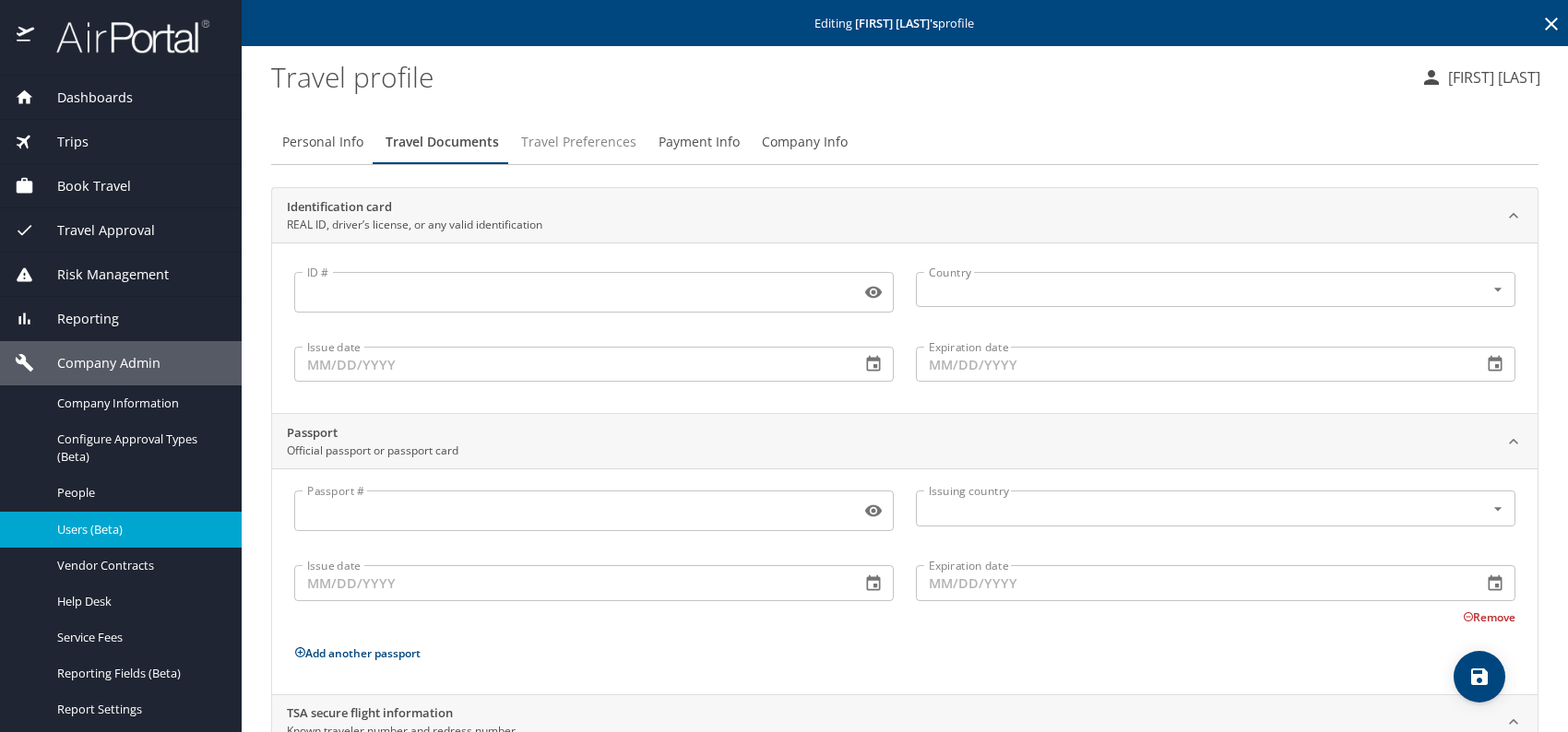 click on "Travel Preferences" at bounding box center (578, 142) 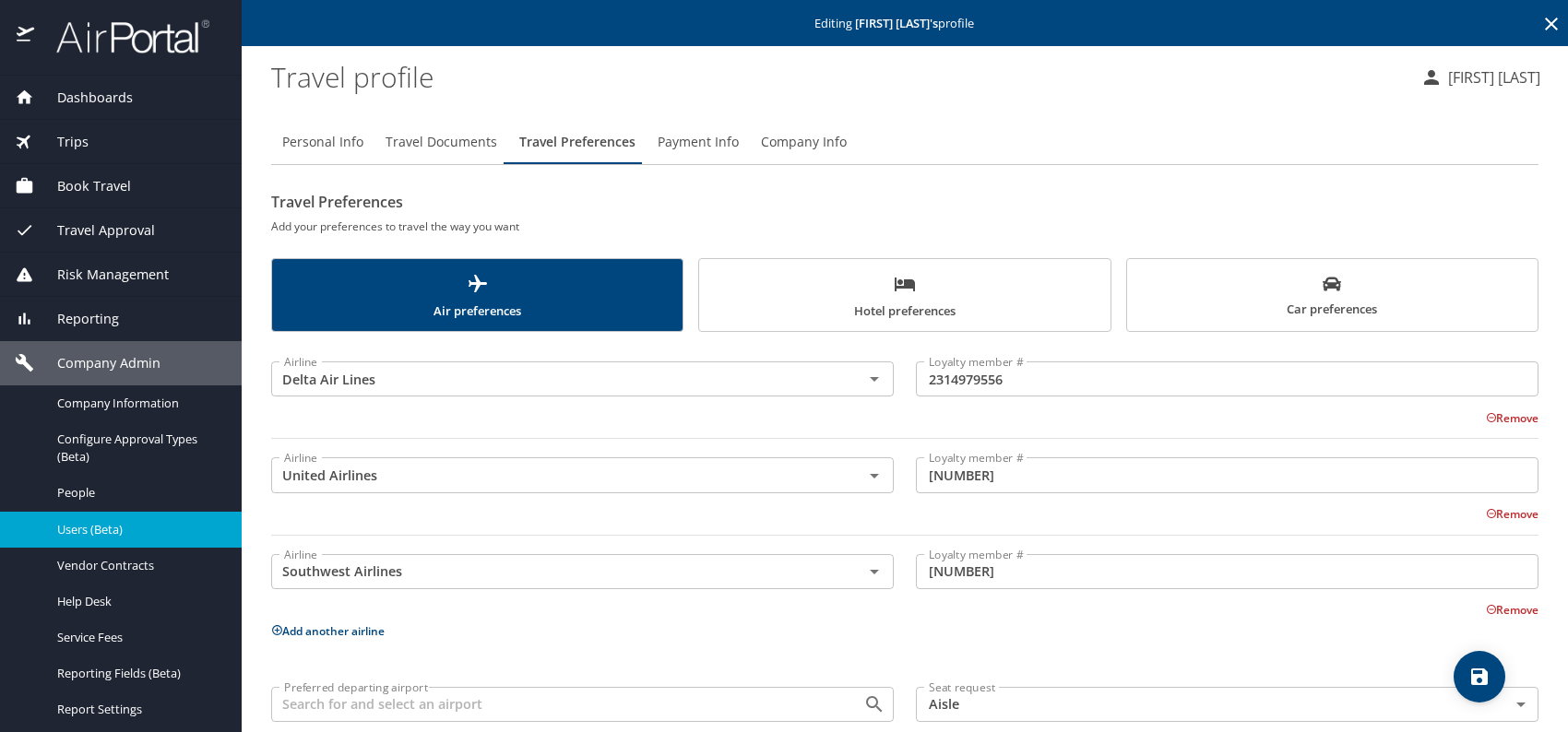 click on "Car preferences" at bounding box center [1332, 297] 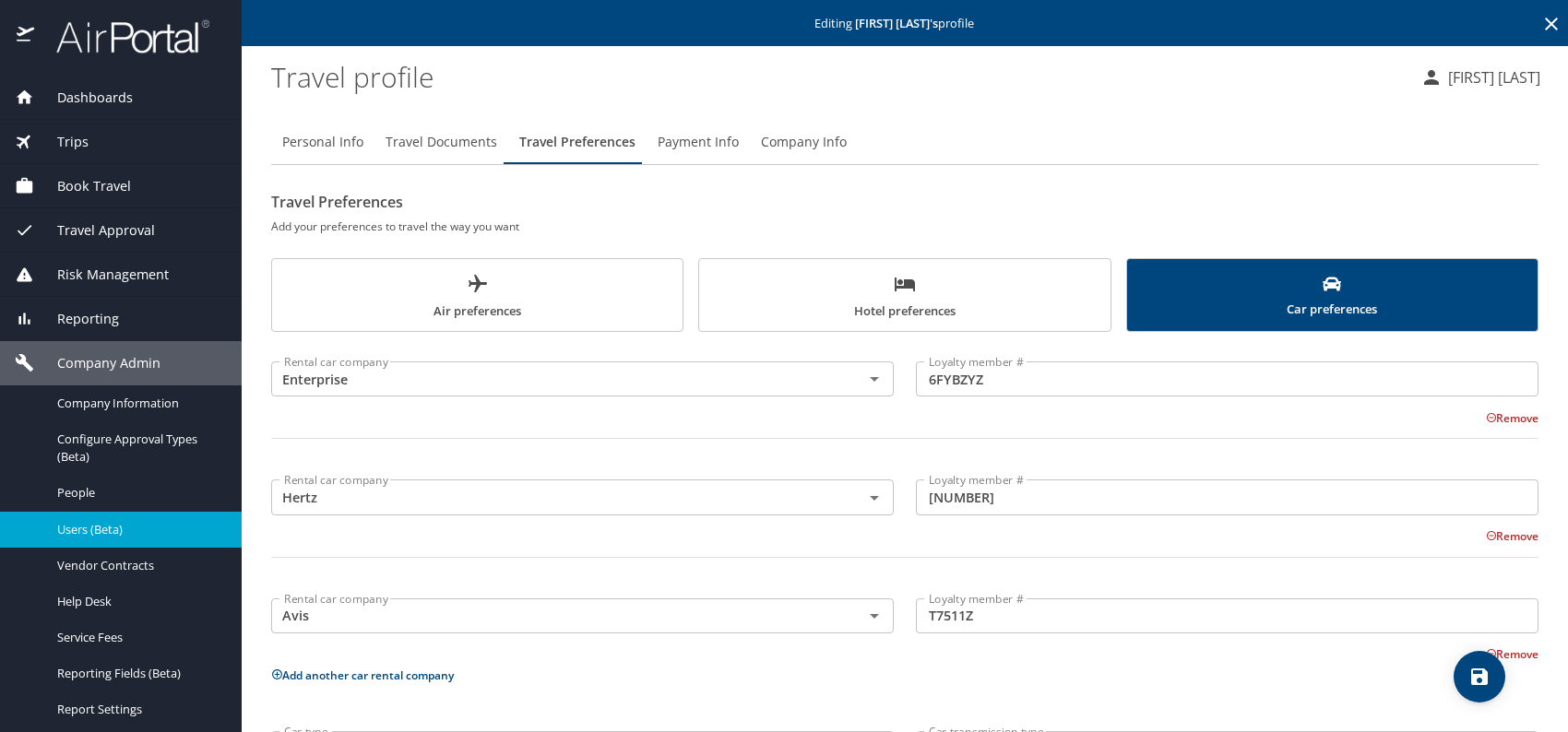 click 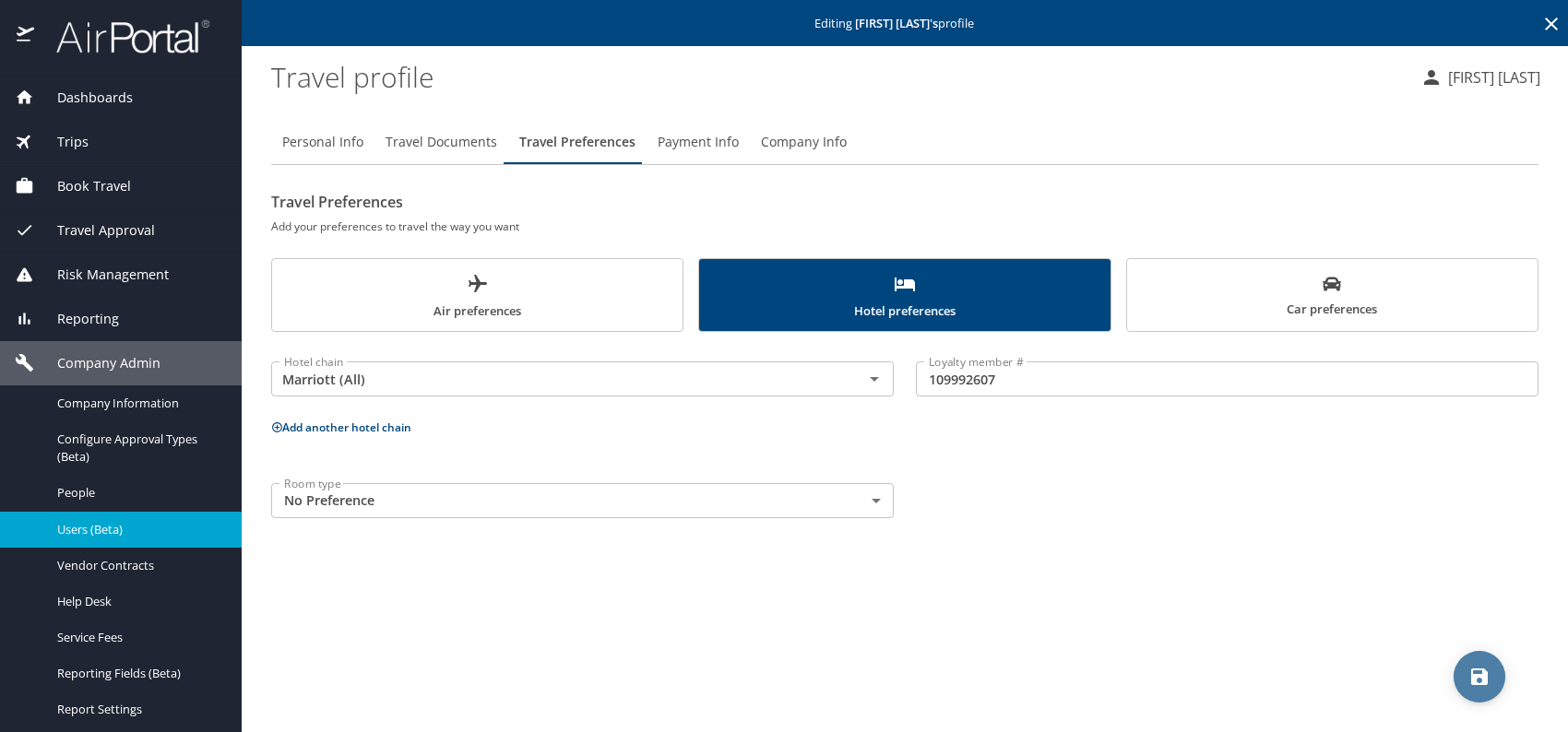 click at bounding box center (1479, 677) 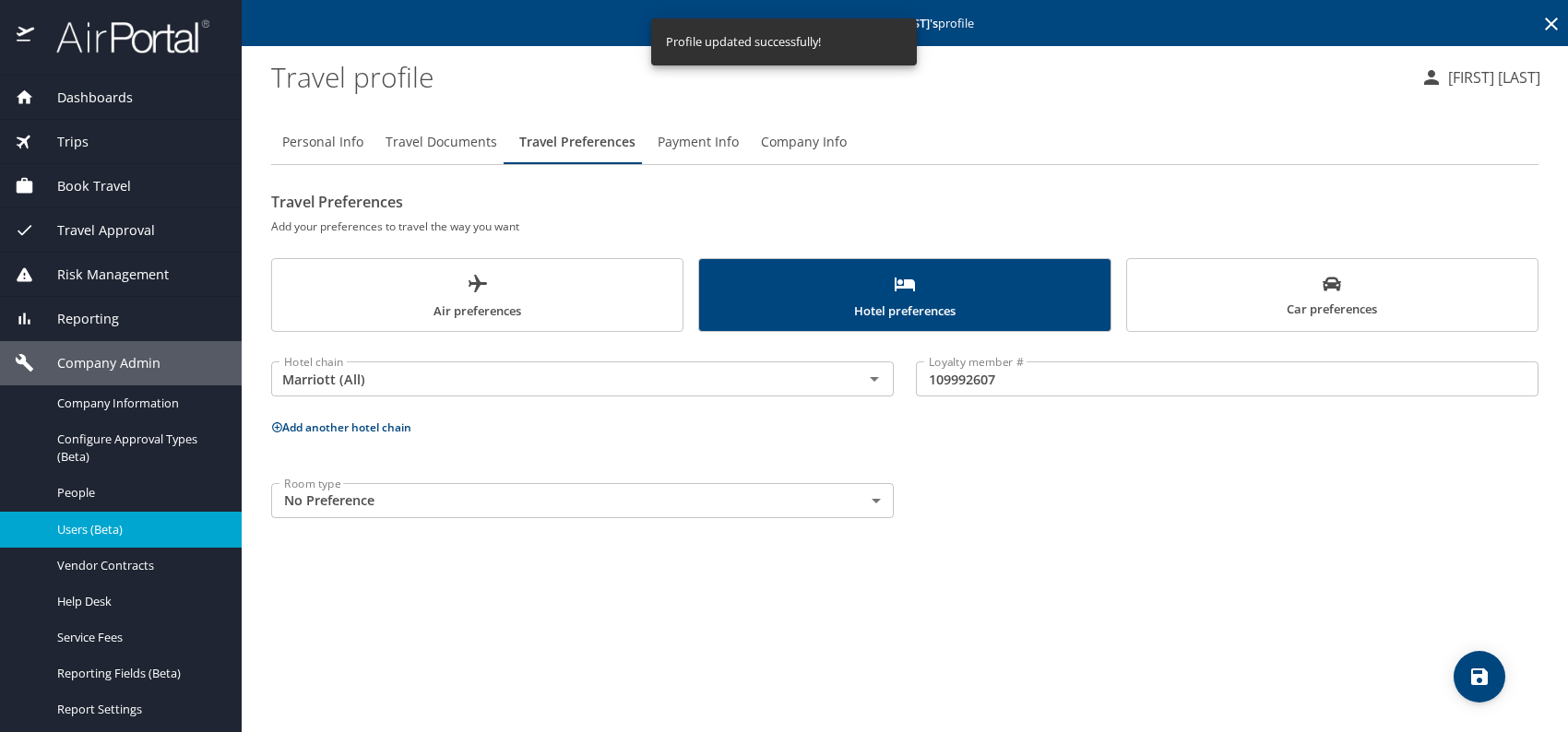 click on "Users (Beta)" at bounding box center (138, 529) 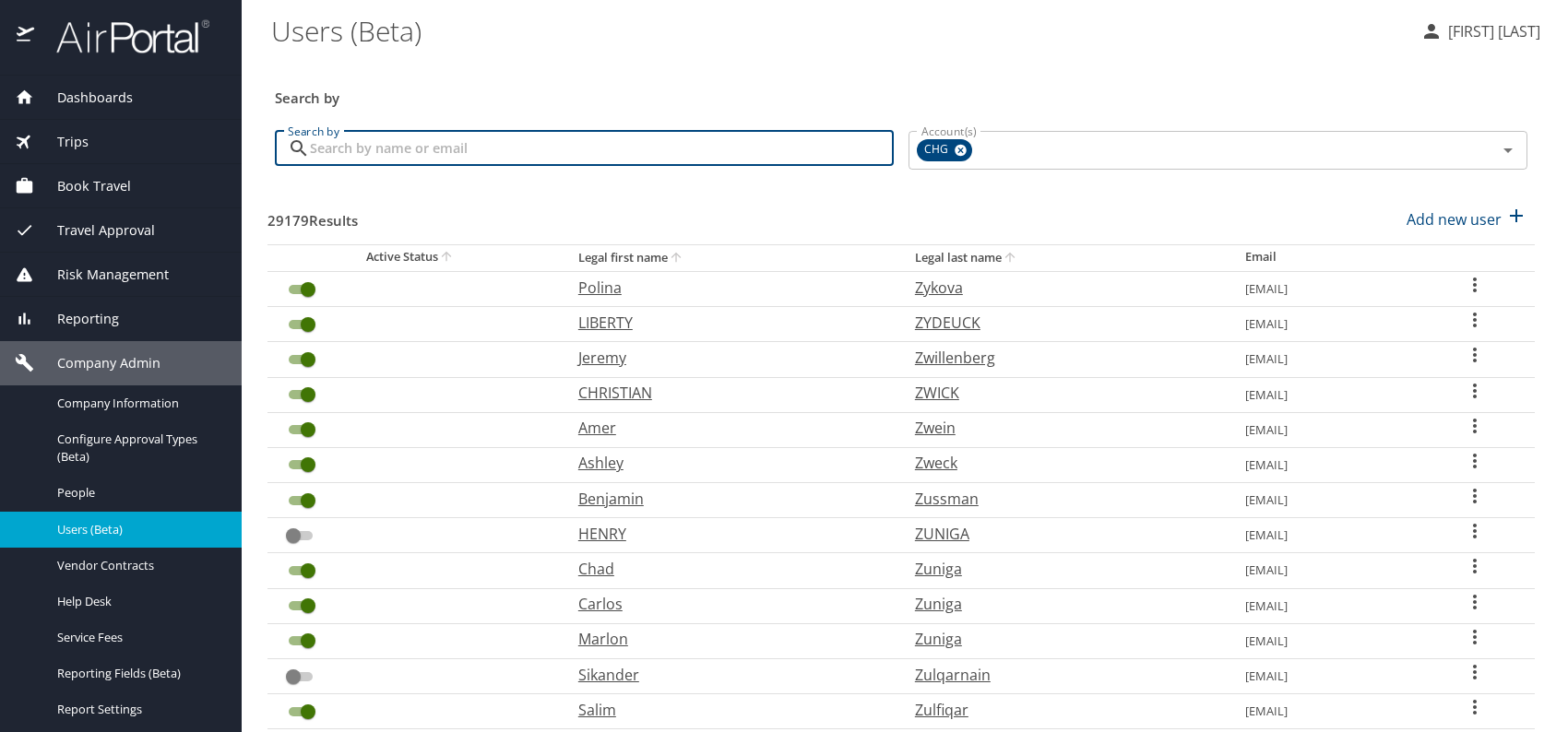 paste on "[EMAIL]" 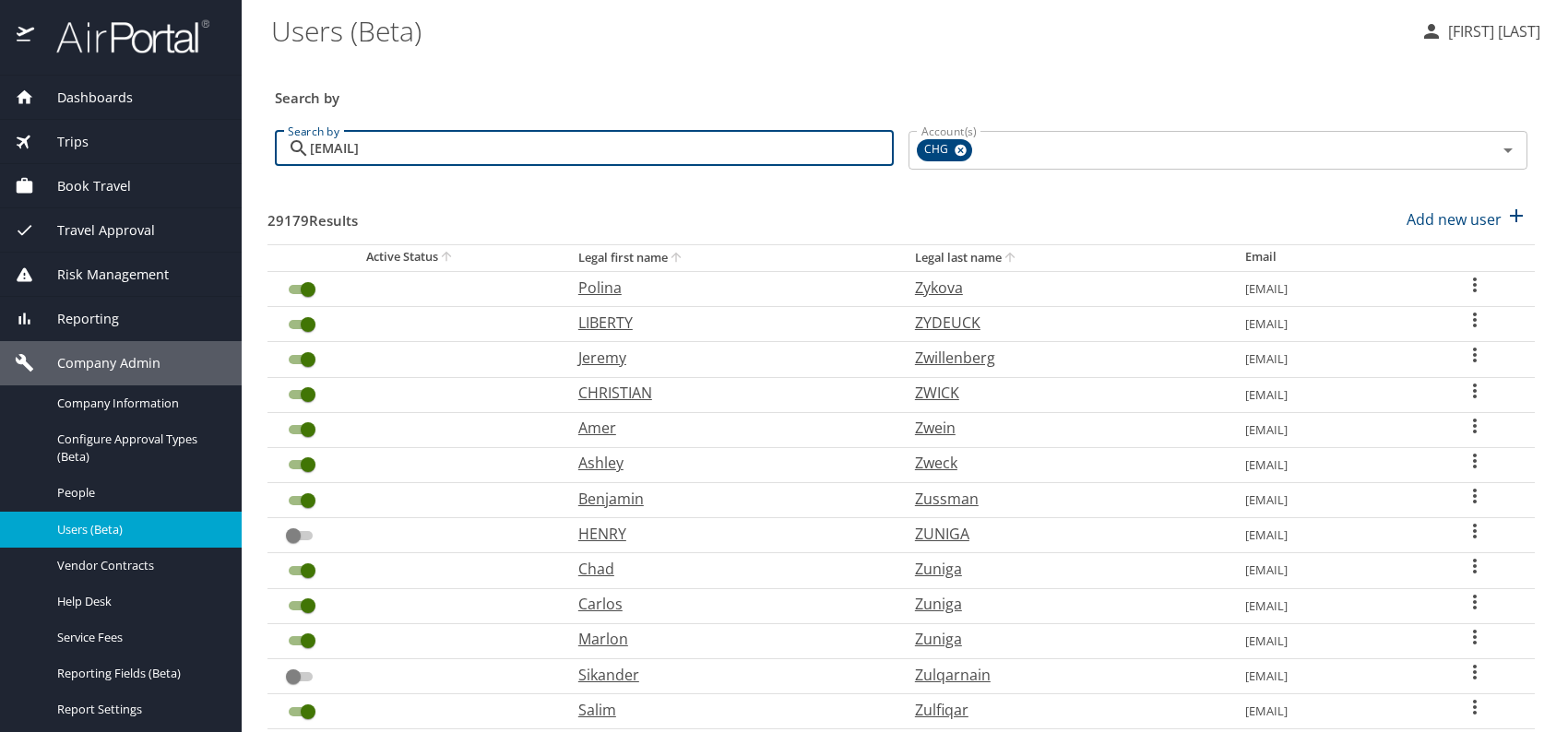 click on "[EMAIL]" at bounding box center [601, 148] 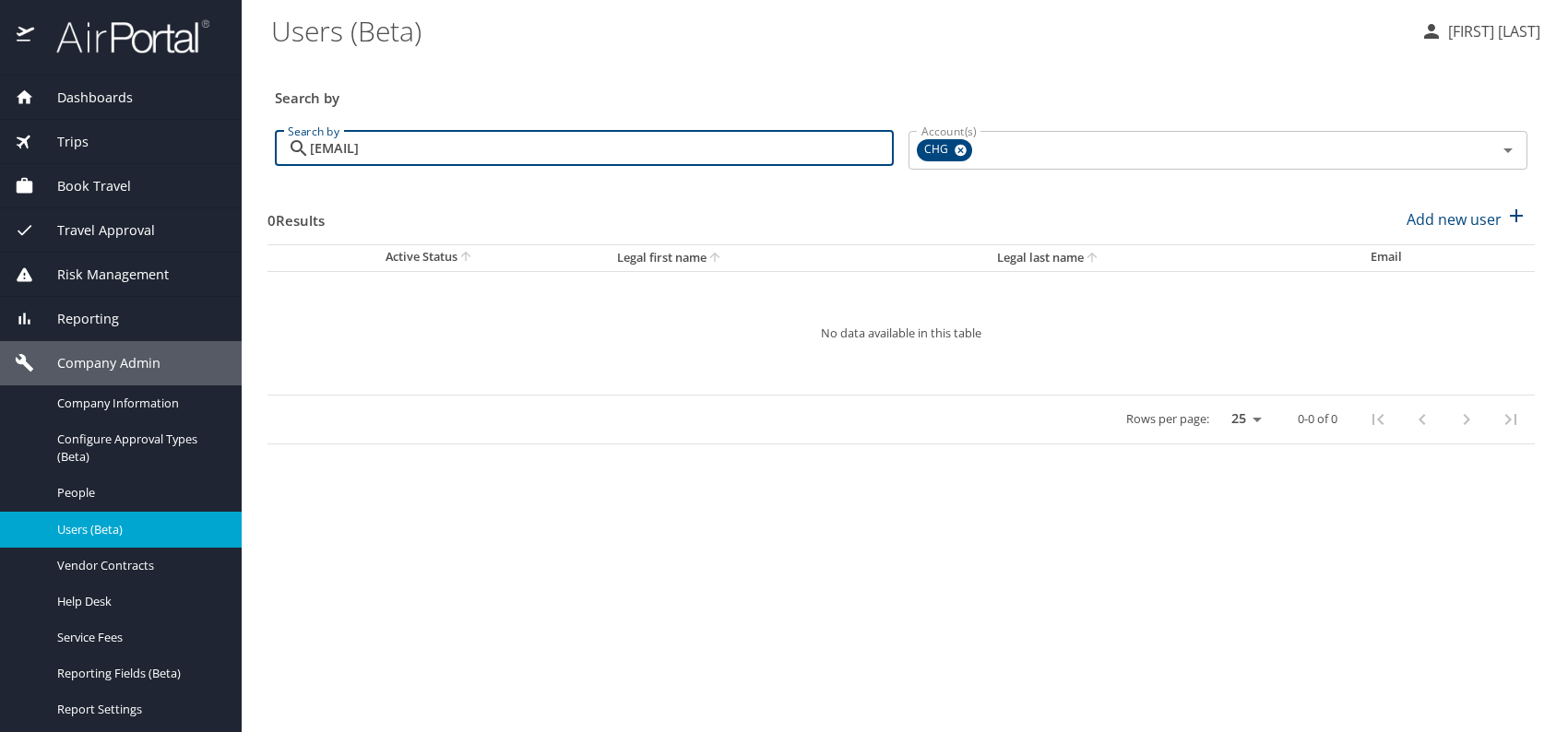 type on "[EMAIL]" 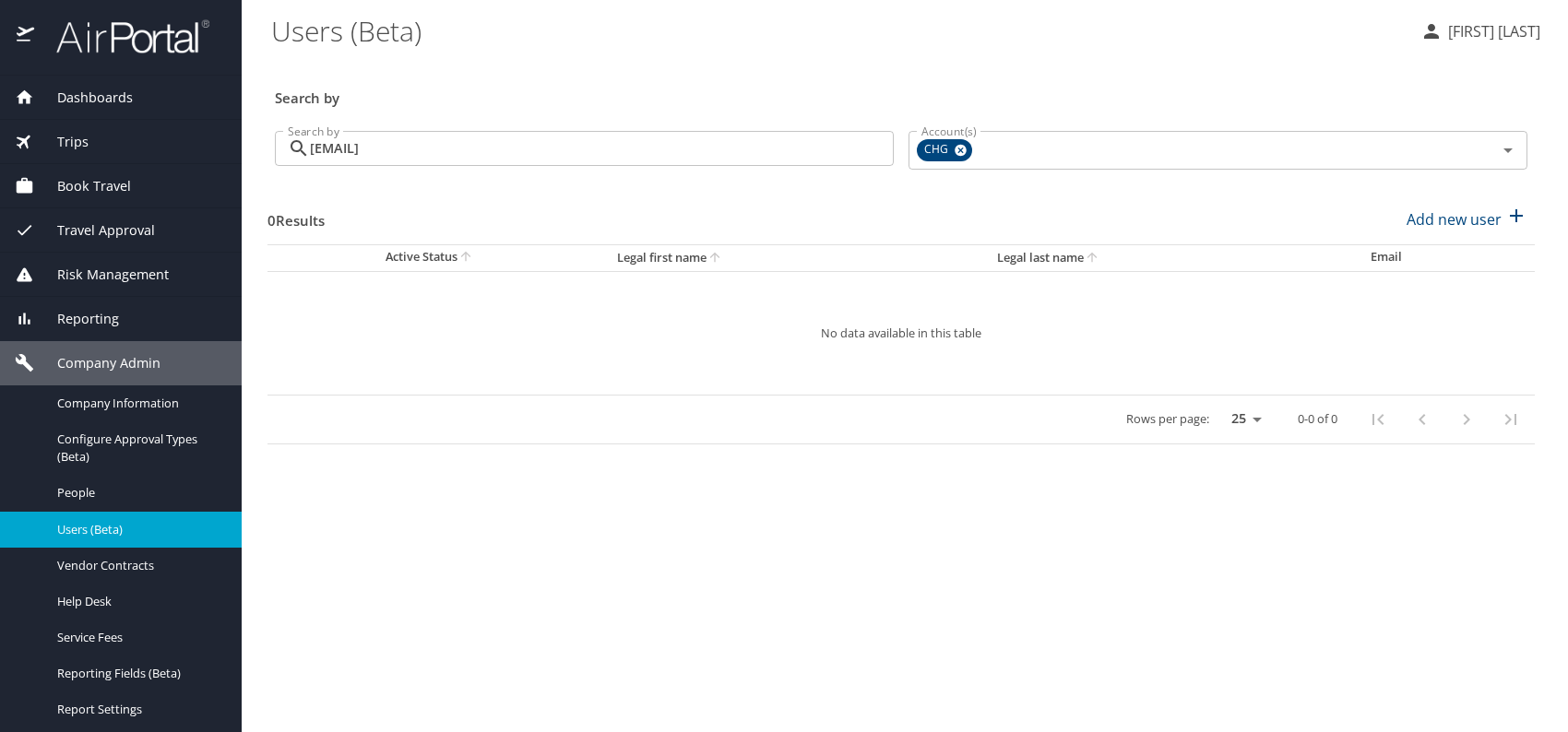 click on "Search by" at bounding box center (901, 92) 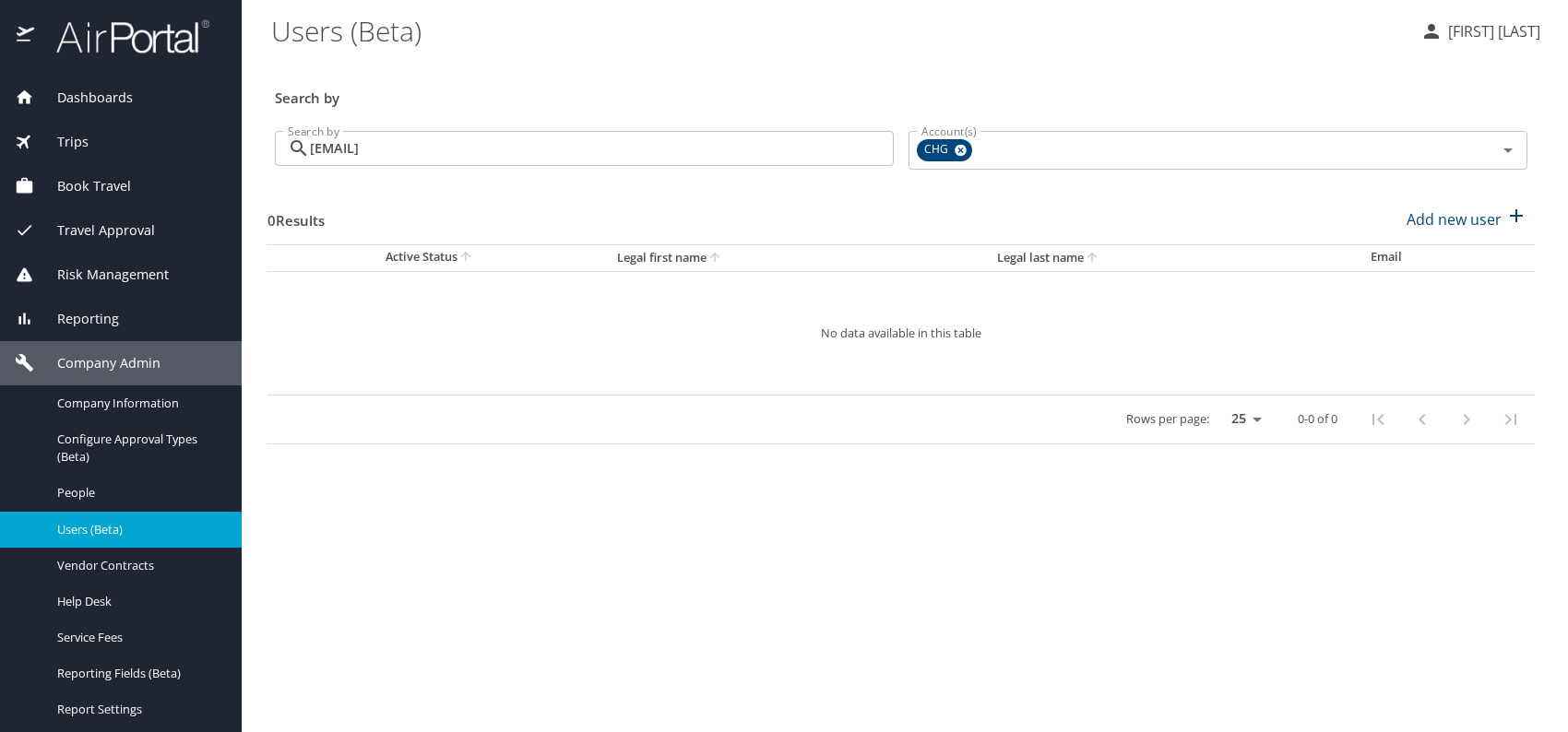 drag, startPoint x: 708, startPoint y: 41, endPoint x: 720, endPoint y: 48, distance: 13.892444 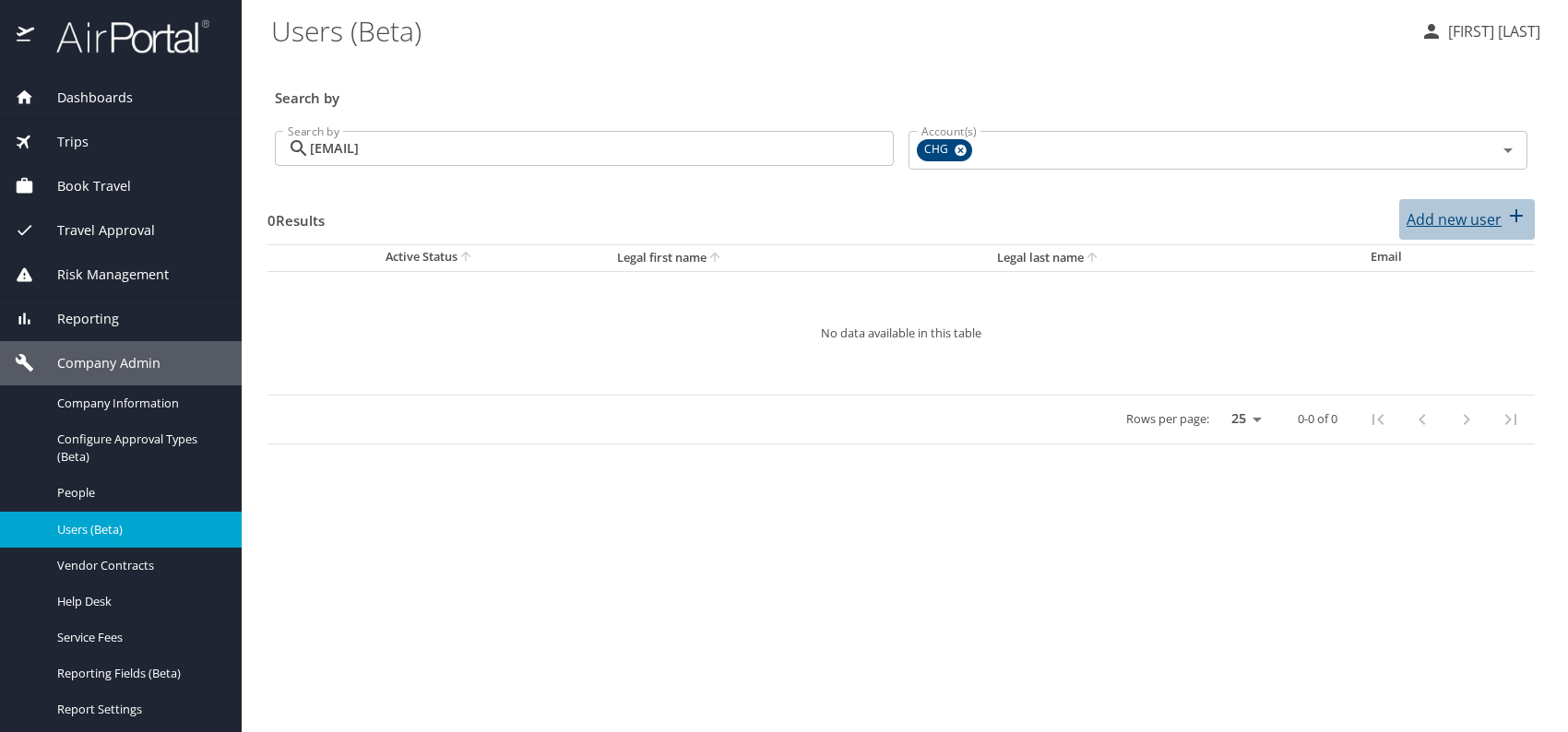 click on "Add new user" at bounding box center [1467, 219] 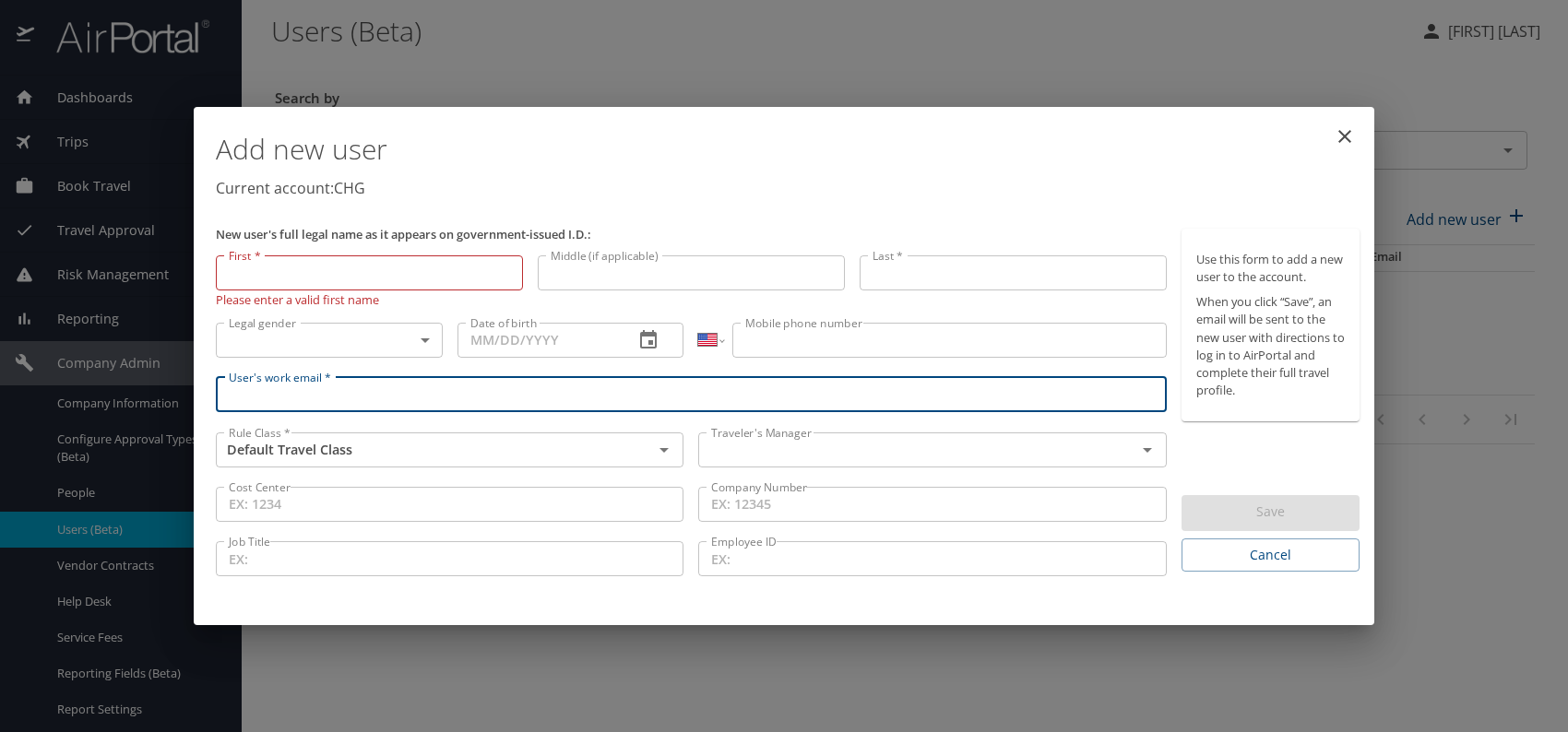 paste on "[EMAIL]" 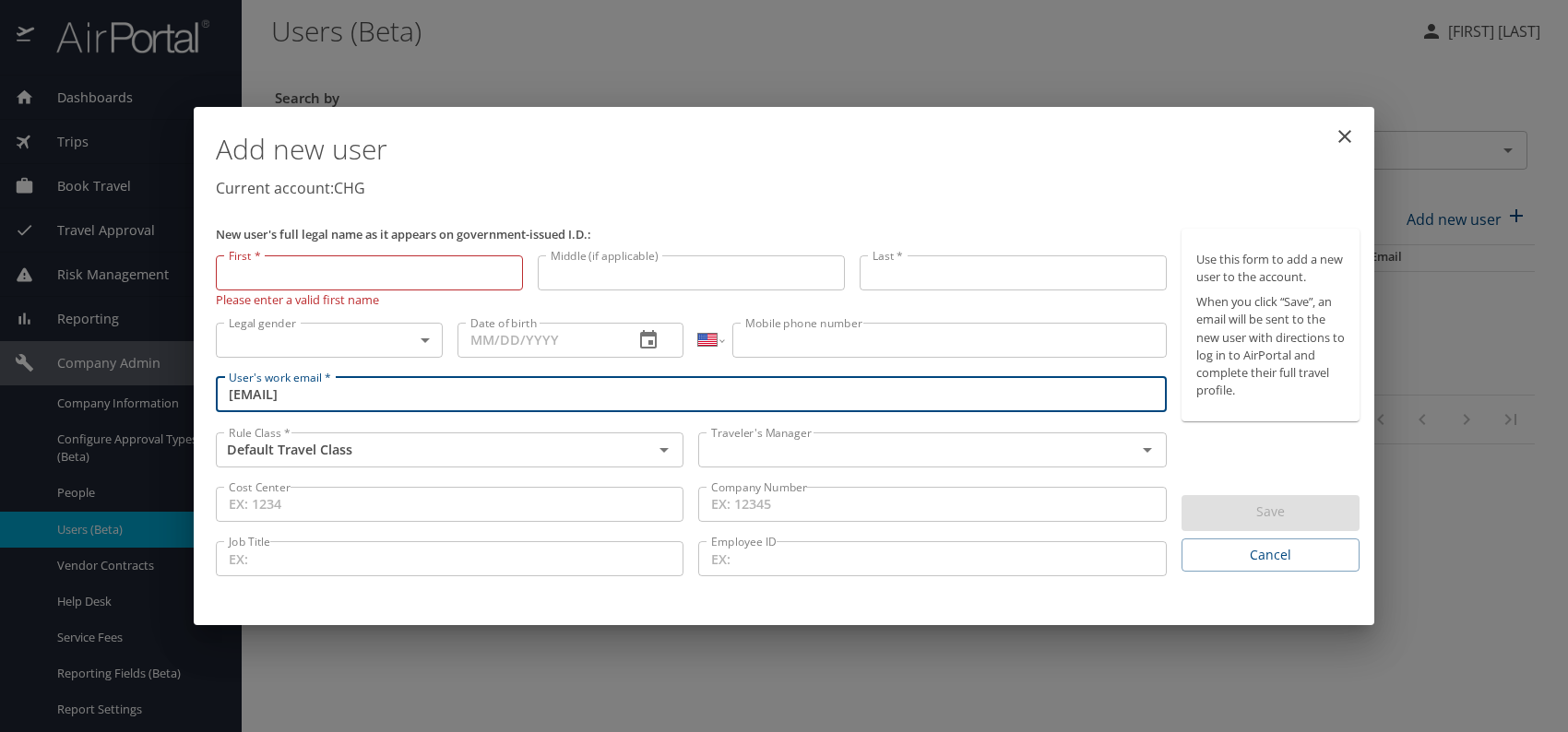 click on "[EMAIL]" at bounding box center [691, 395] 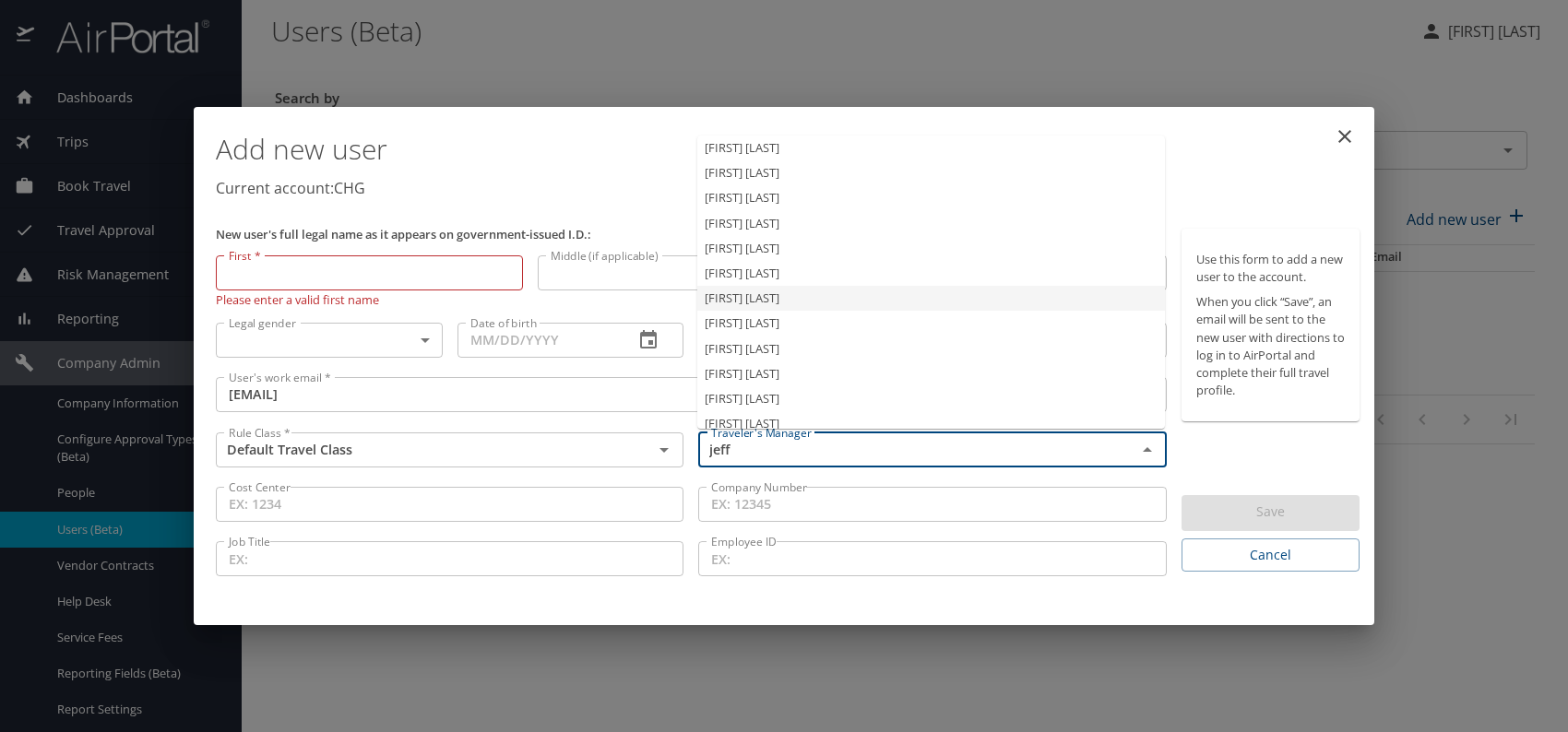 click on "[FIRST] [LAST]" at bounding box center (931, 298) 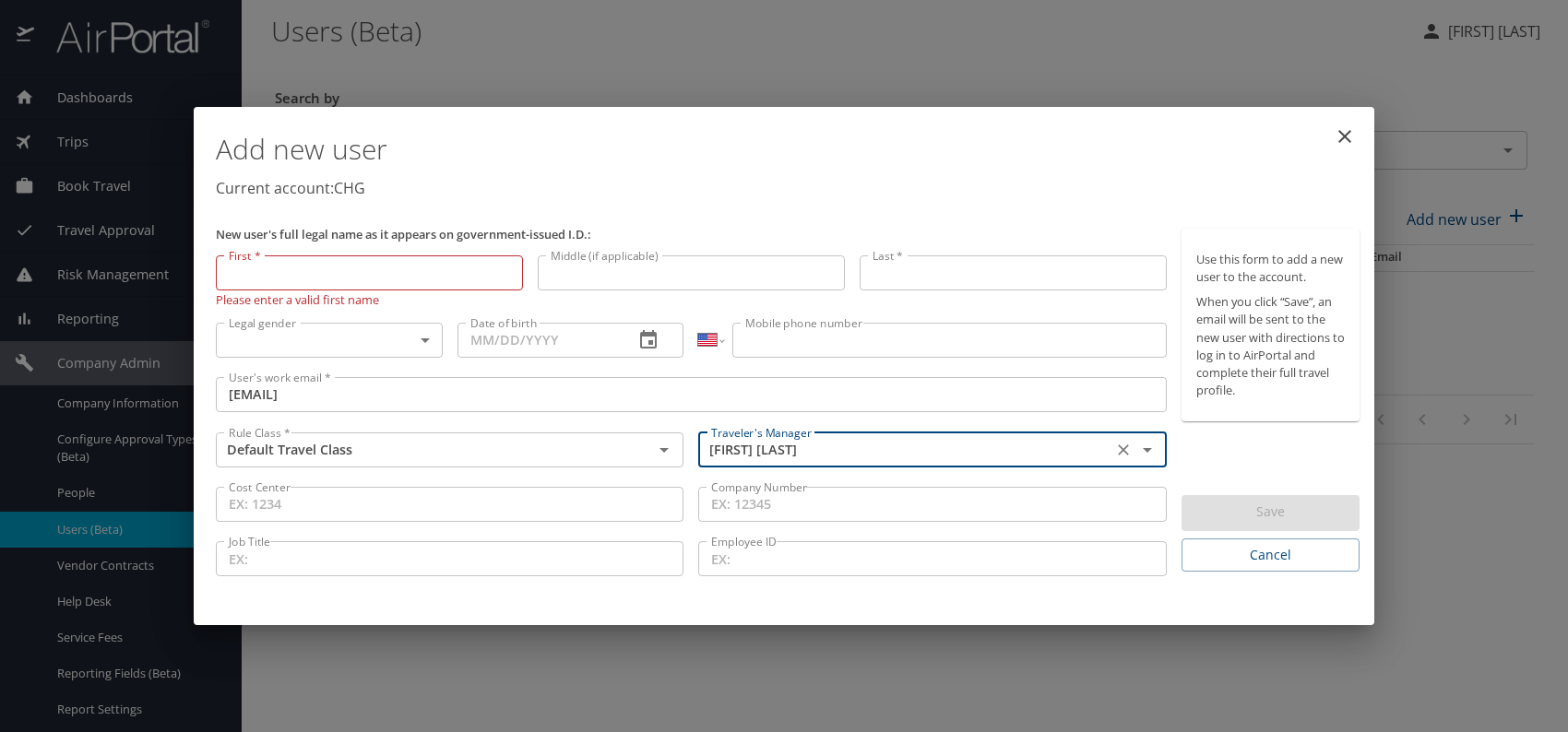type on "[FIRST] [LAST]" 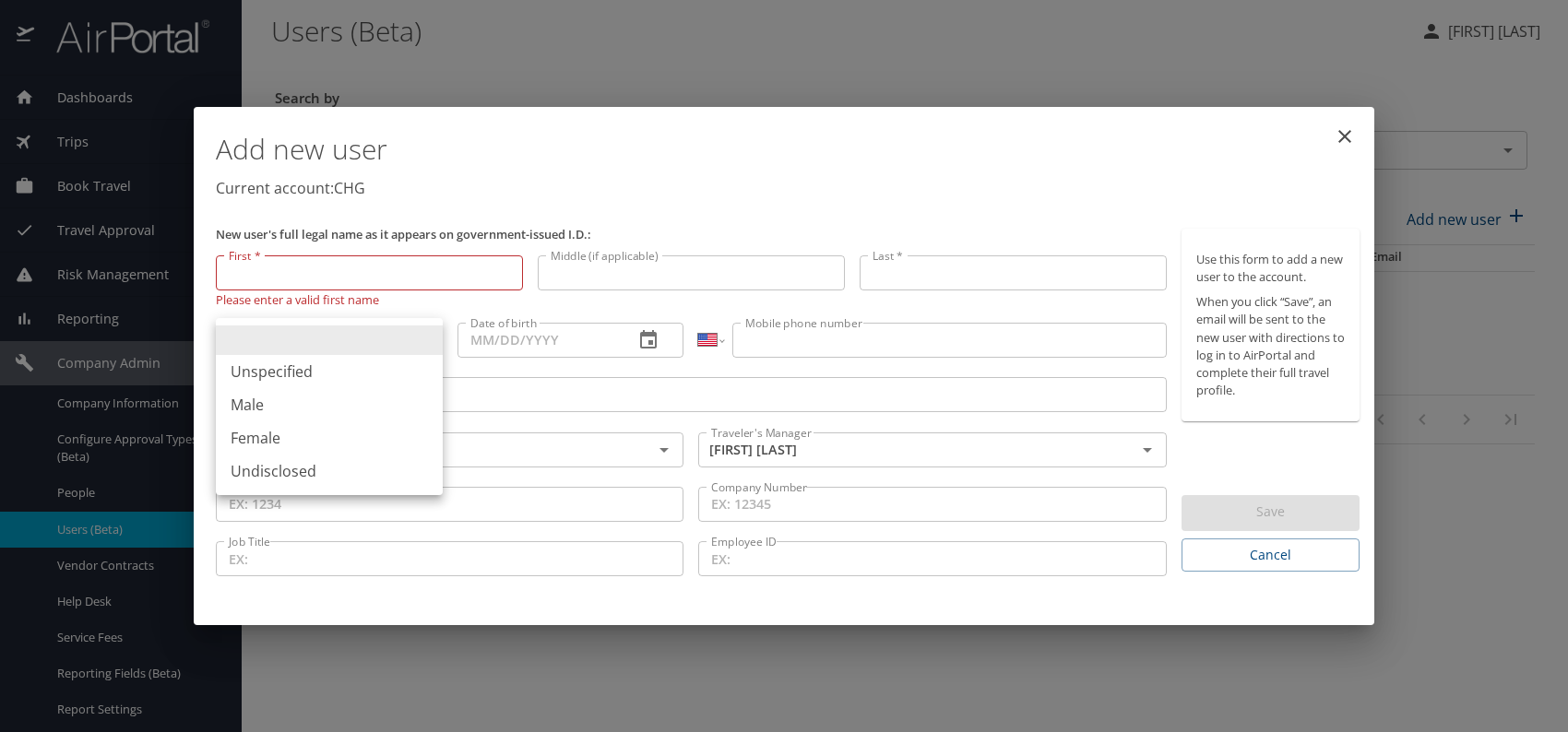click on "Dashboards AirPortal 360™ Manager My Travel Dashboard Trips Airtinerary® Lookup Current / Future Trips Past Trips Trips Missing Hotel Hotel Check-ins Book Travel Request Agent Booking Approval Request (Beta) Book/Manage Online Trips Travel Approval Pending Trip Approvals Approved Trips Canceled Trips Approvals (Beta) Risk Management SecurityLogic® Map Assistance Requests Travel Alerts Notifications Reporting Unused Tickets Savings Tracker Value Scorecard Virtual Pay Lookup Domo IBank Prime Analytics Company Admin Company Information Configure Approval Types (Beta) People Users (Beta) Vendor Contracts Help Desk Service Fees Reporting Fields (Beta) Report Settings Virtual Pay Settings Employee Tools Help Desk Users (Beta) [FIRST] [LAST] Search by Search by [EMAIL] Search by Account(s) CHG Account(s) 0  Results Add new user Active Status  Legal first name  Legal last name  Email No data available in this table Rows per page: 25 50 100 0-0 of 0 My settings Travel agency contacts Give feedback" at bounding box center [784, 366] 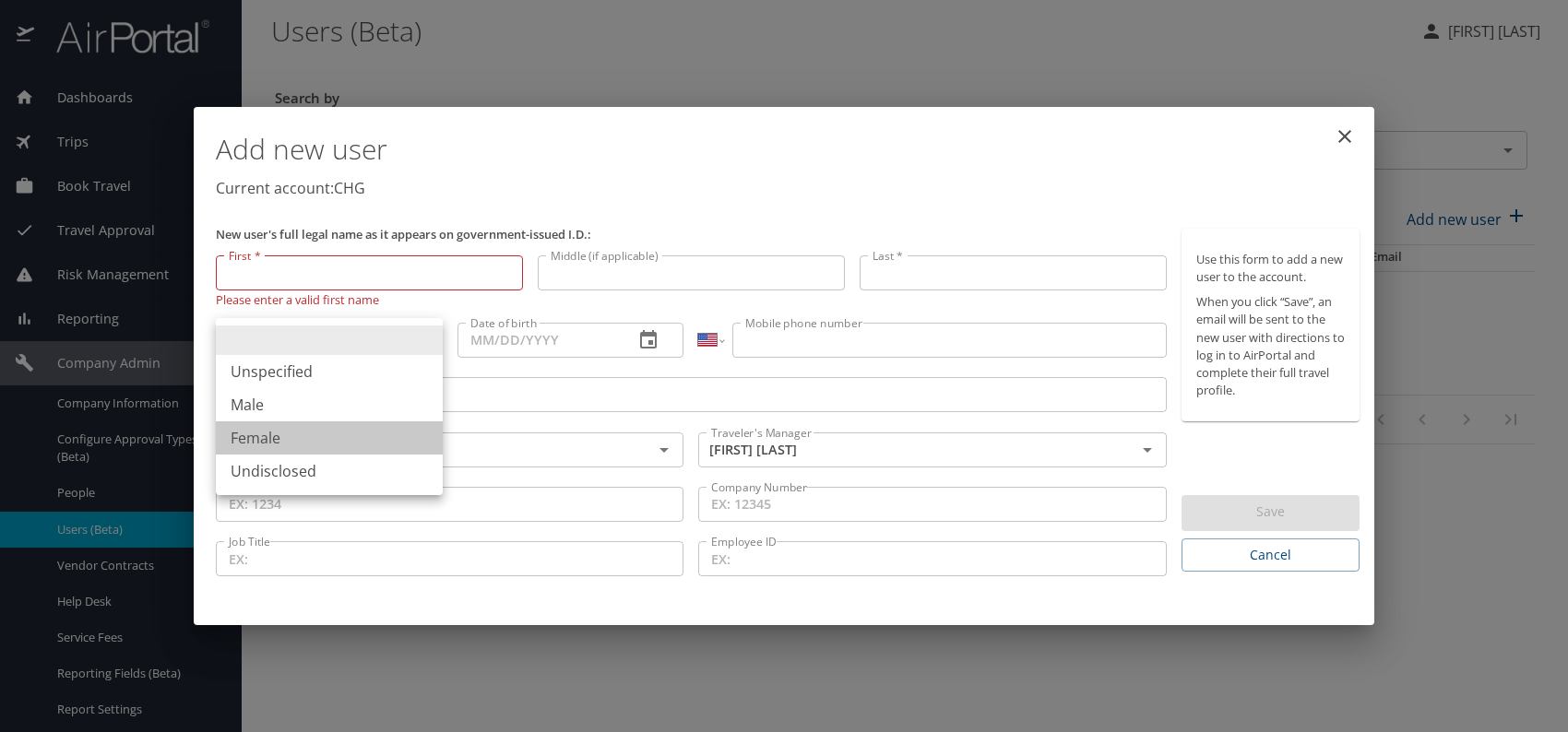 click on "Female" at bounding box center (329, 438) 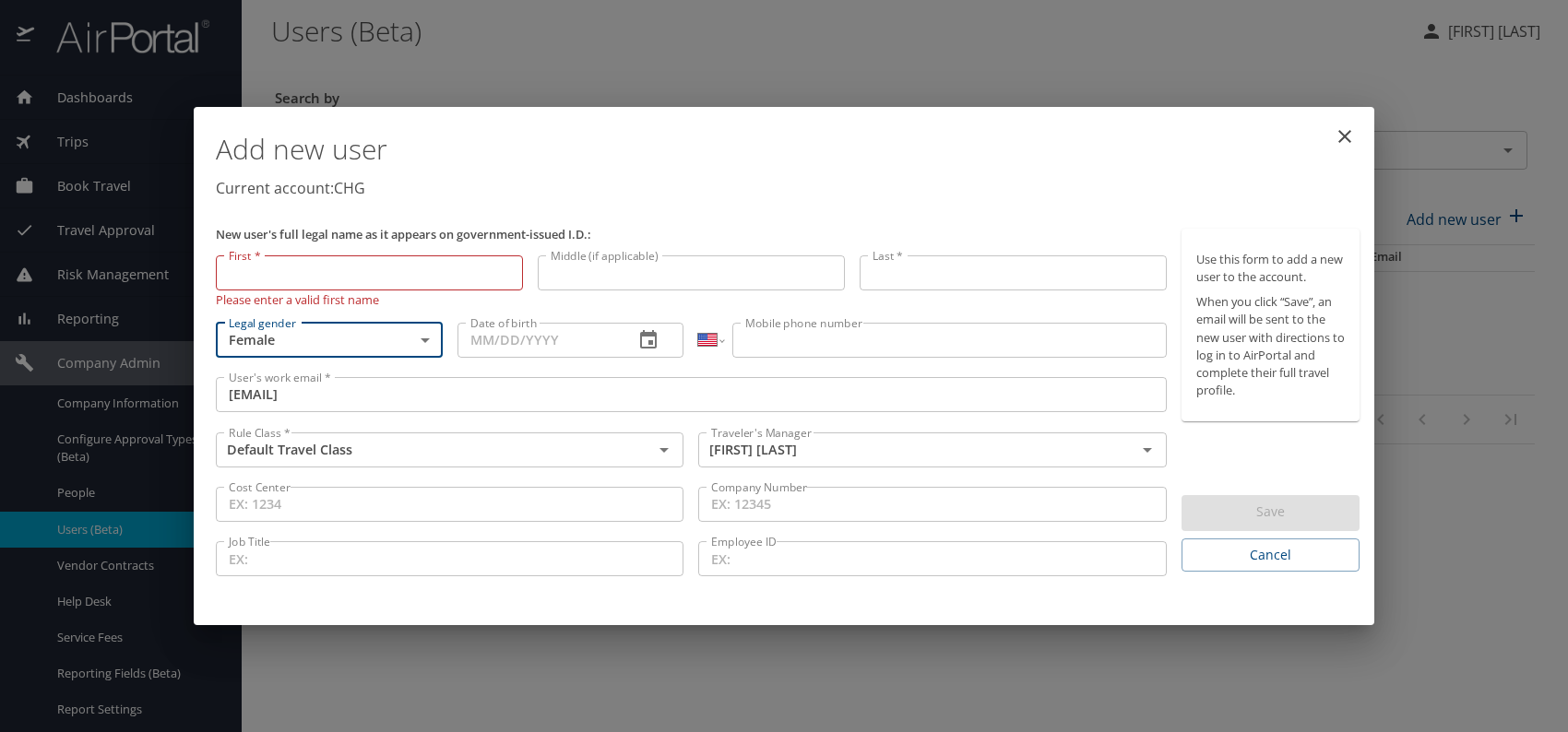 click on "Date of birth" at bounding box center (539, 340) 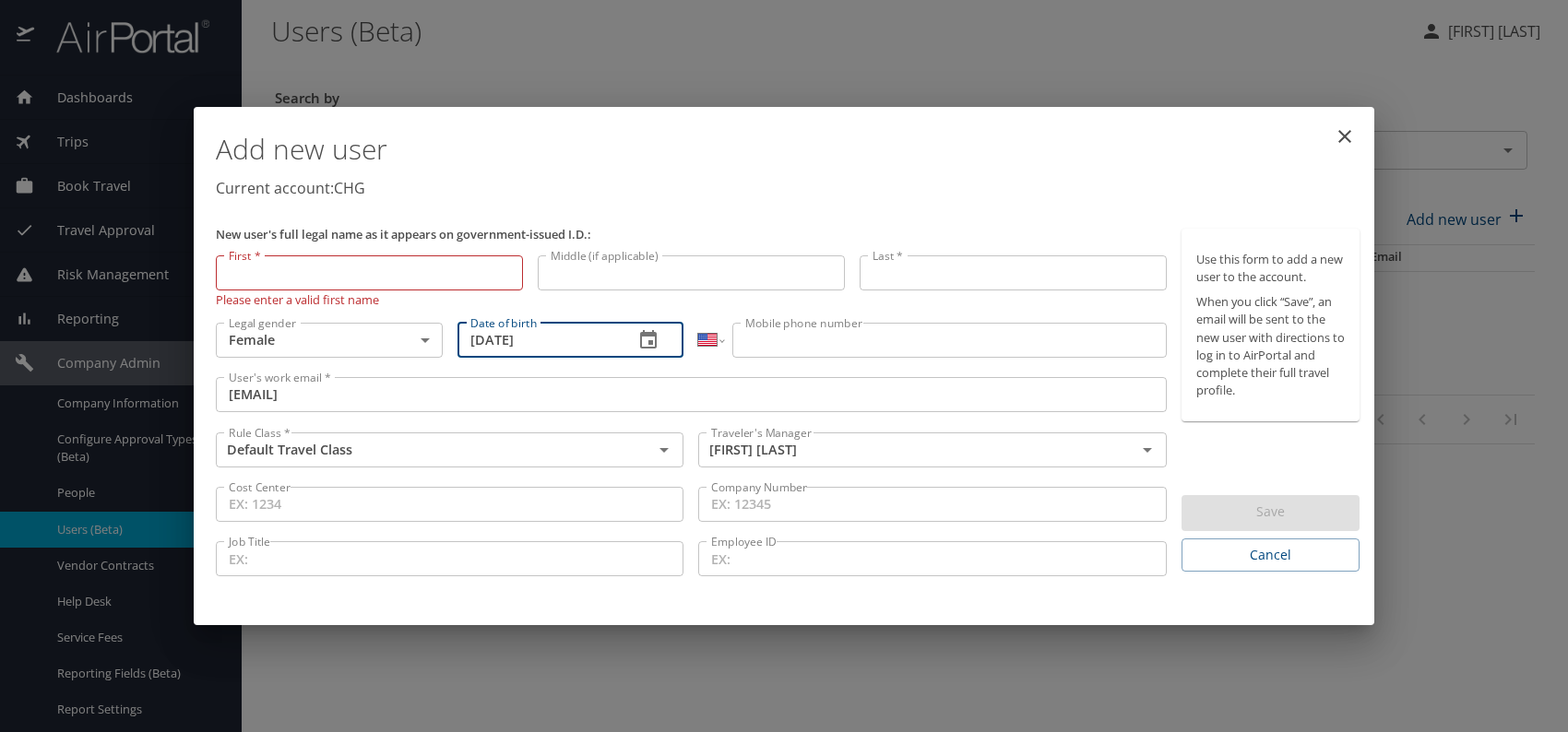 type on "[DATE]" 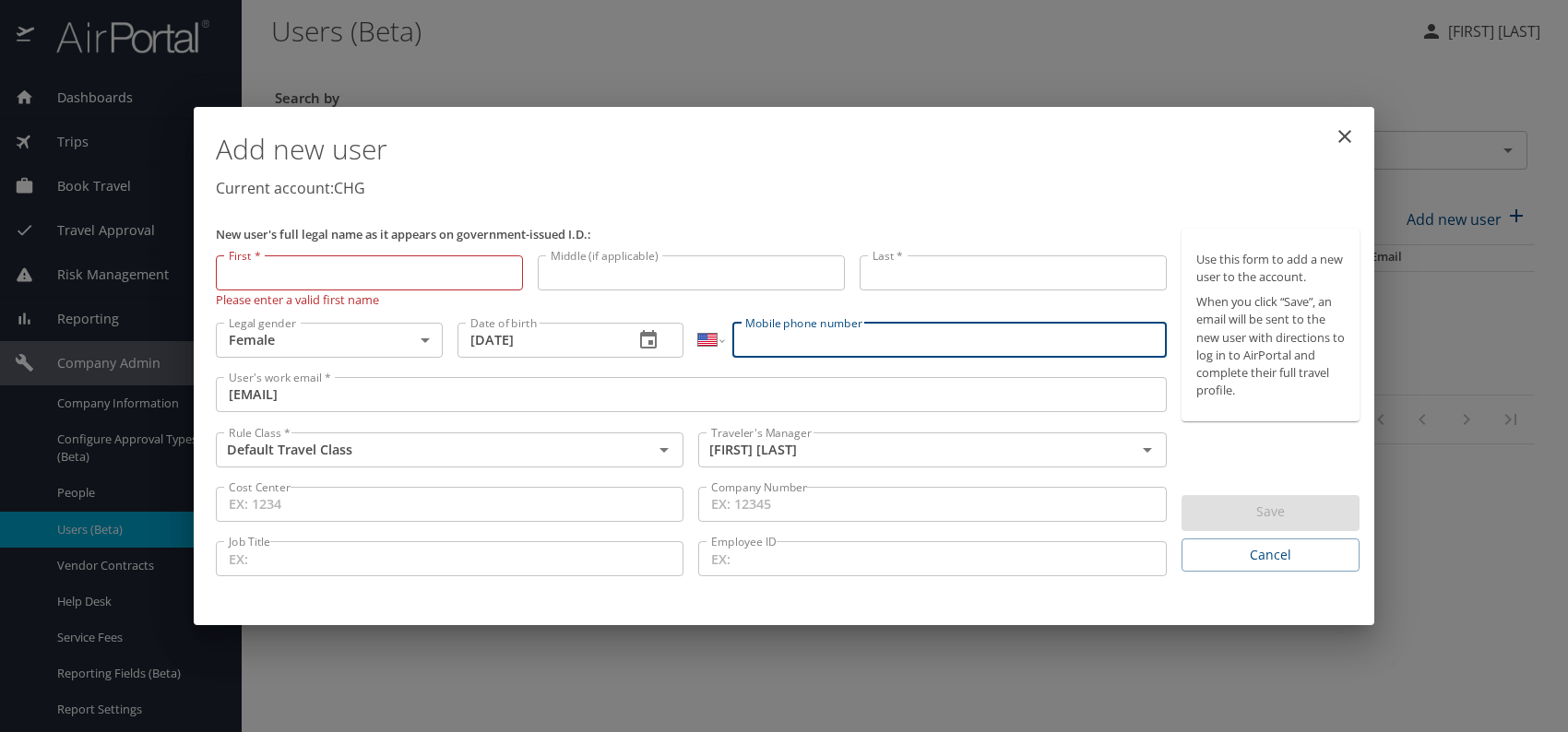 paste on "[PHONE]" 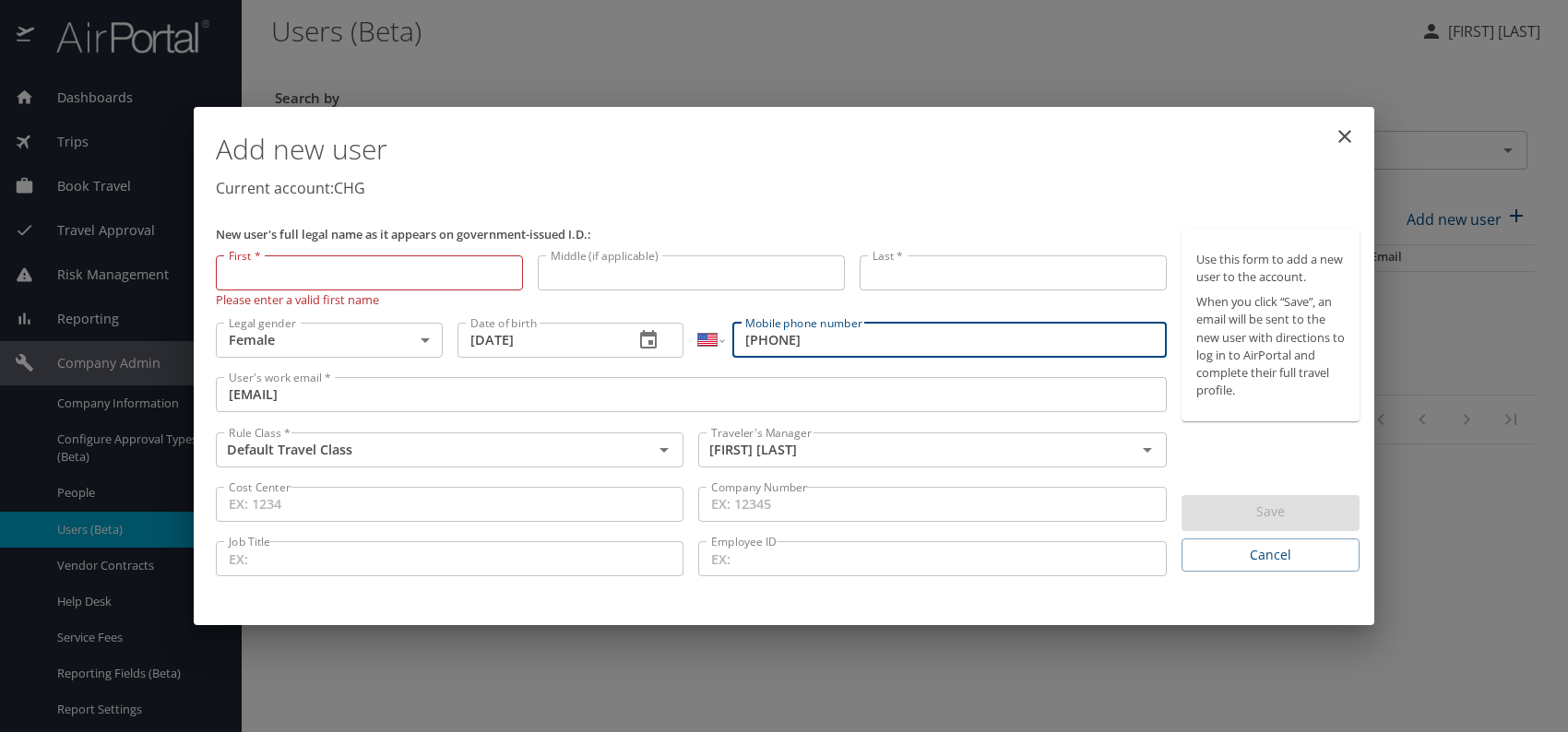 type on "[PHONE]" 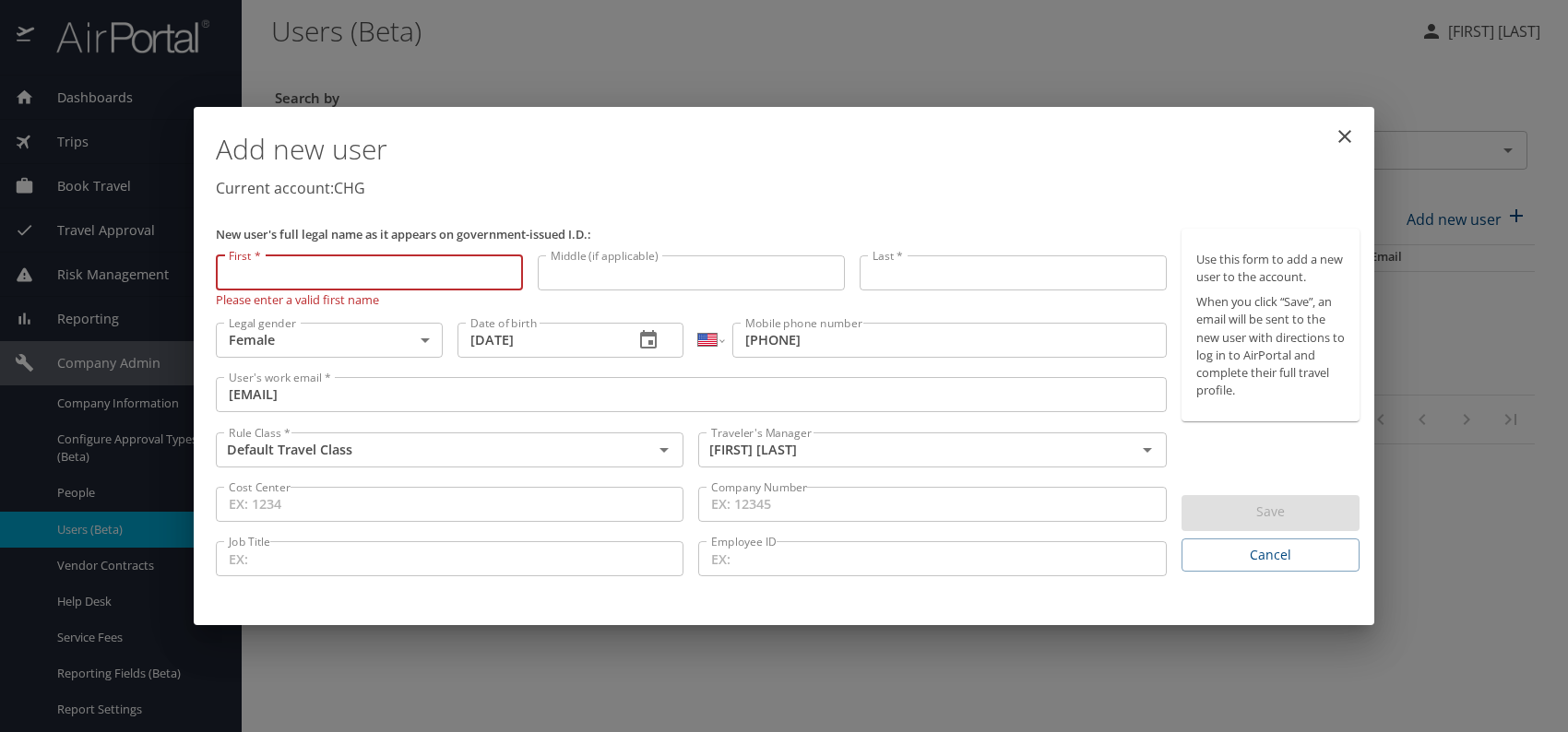 paste on "[FIRST] [LAST]" 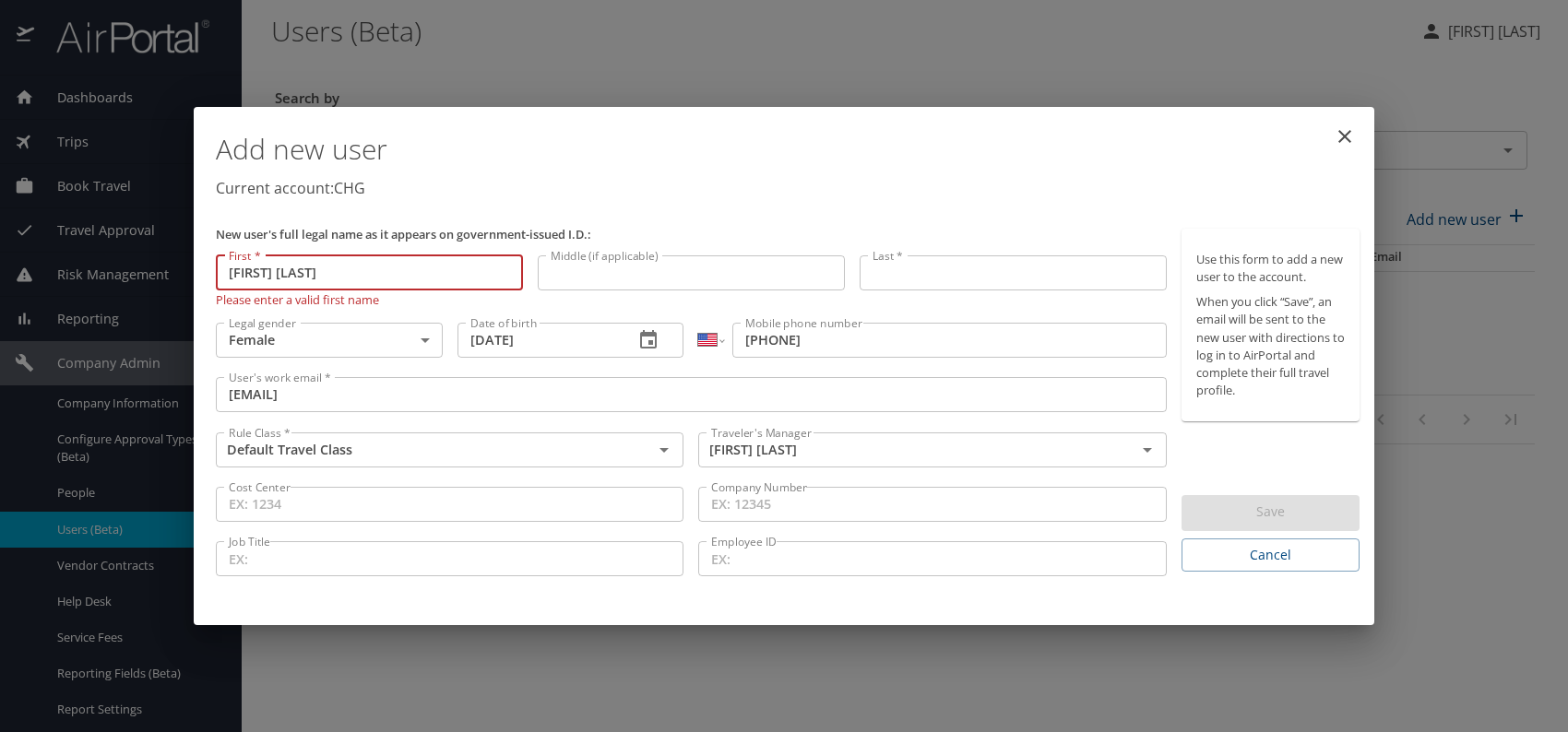 drag, startPoint x: 291, startPoint y: 284, endPoint x: 455, endPoint y: 291, distance: 164.14932 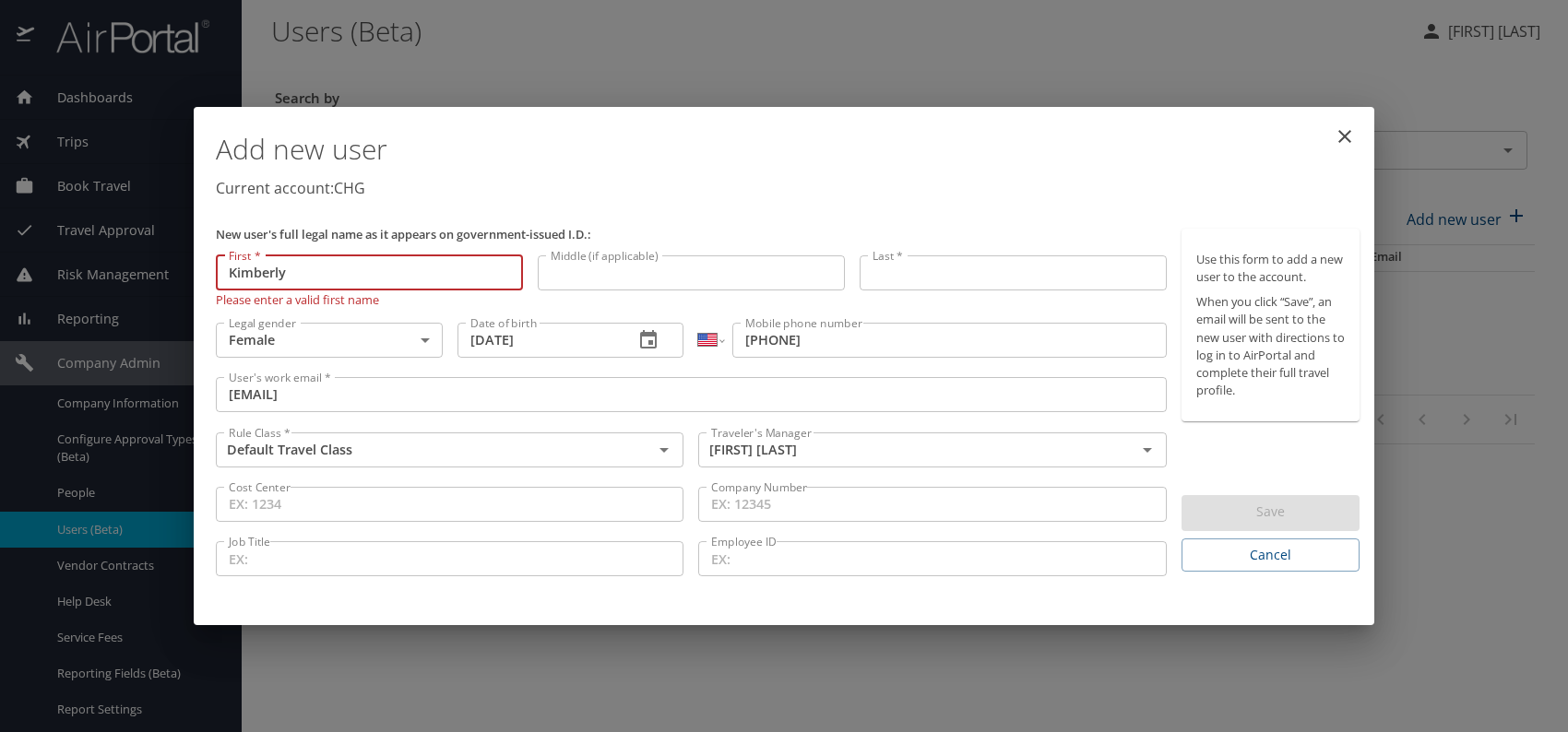 type on "Kimberly" 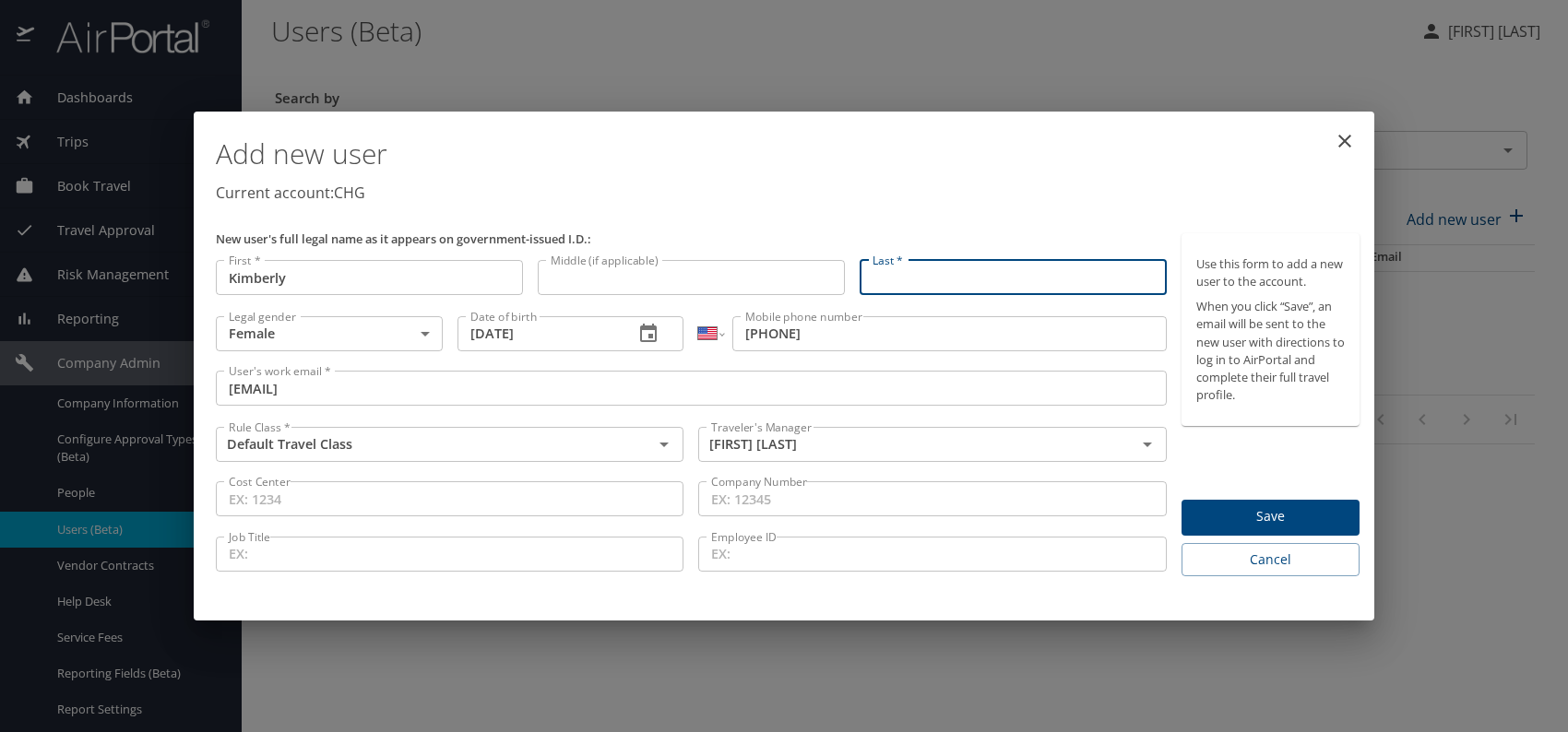 paste on "[FIRST] [LAST]" 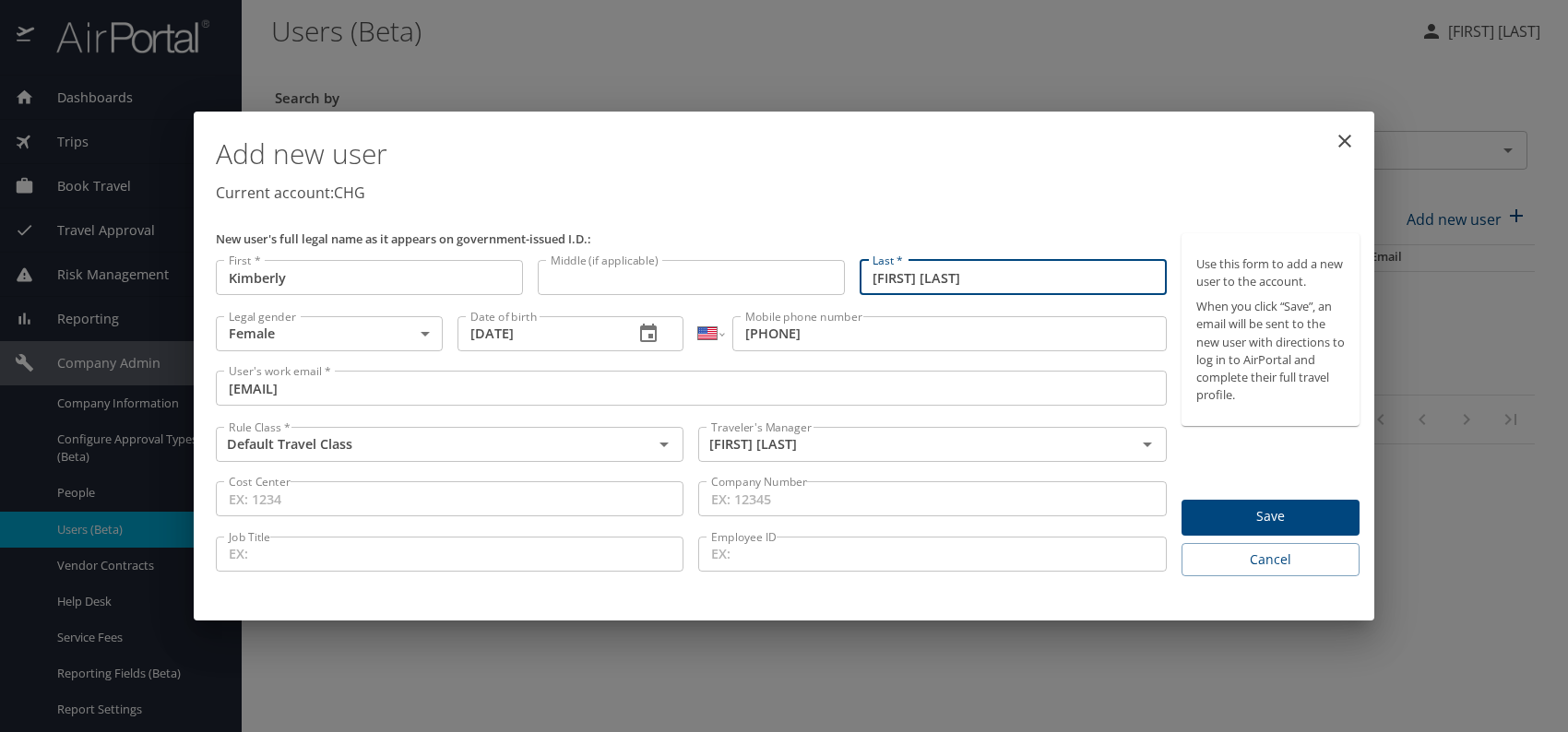 click on "[FIRST] [LAST]" at bounding box center [1013, 277] 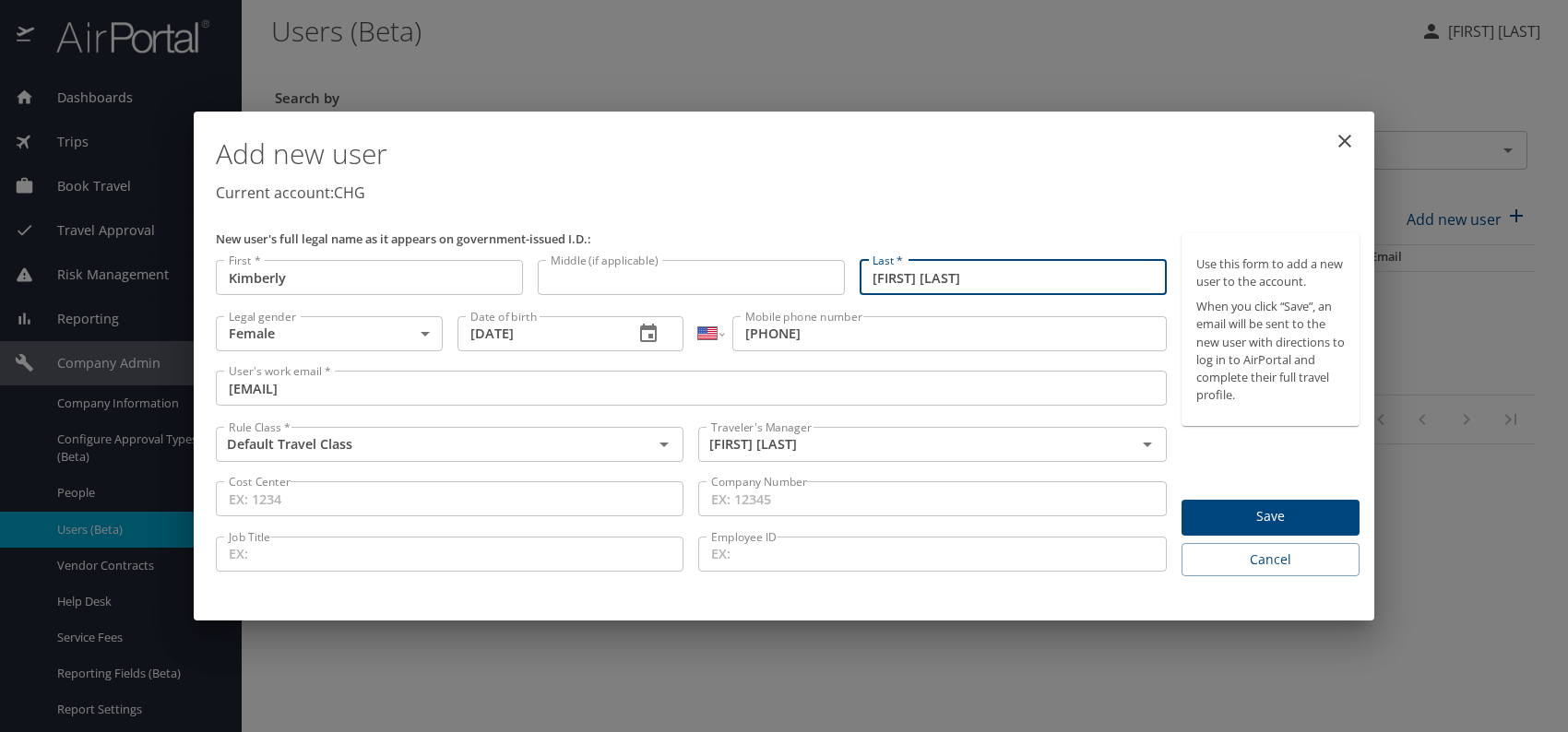 click on "Current account:  CHG" at bounding box center (788, 193) 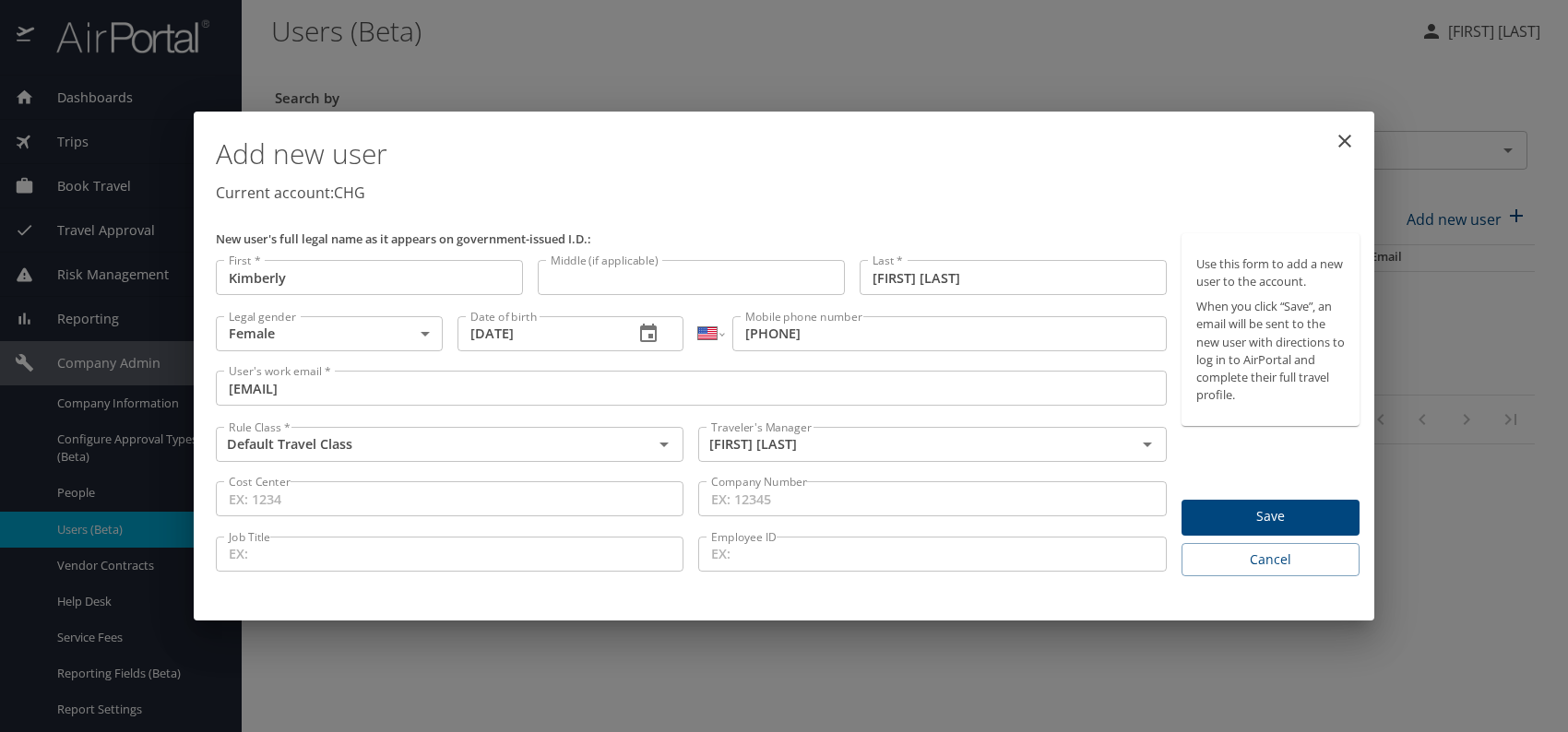 click on "Current account:  CHG" at bounding box center (788, 193) 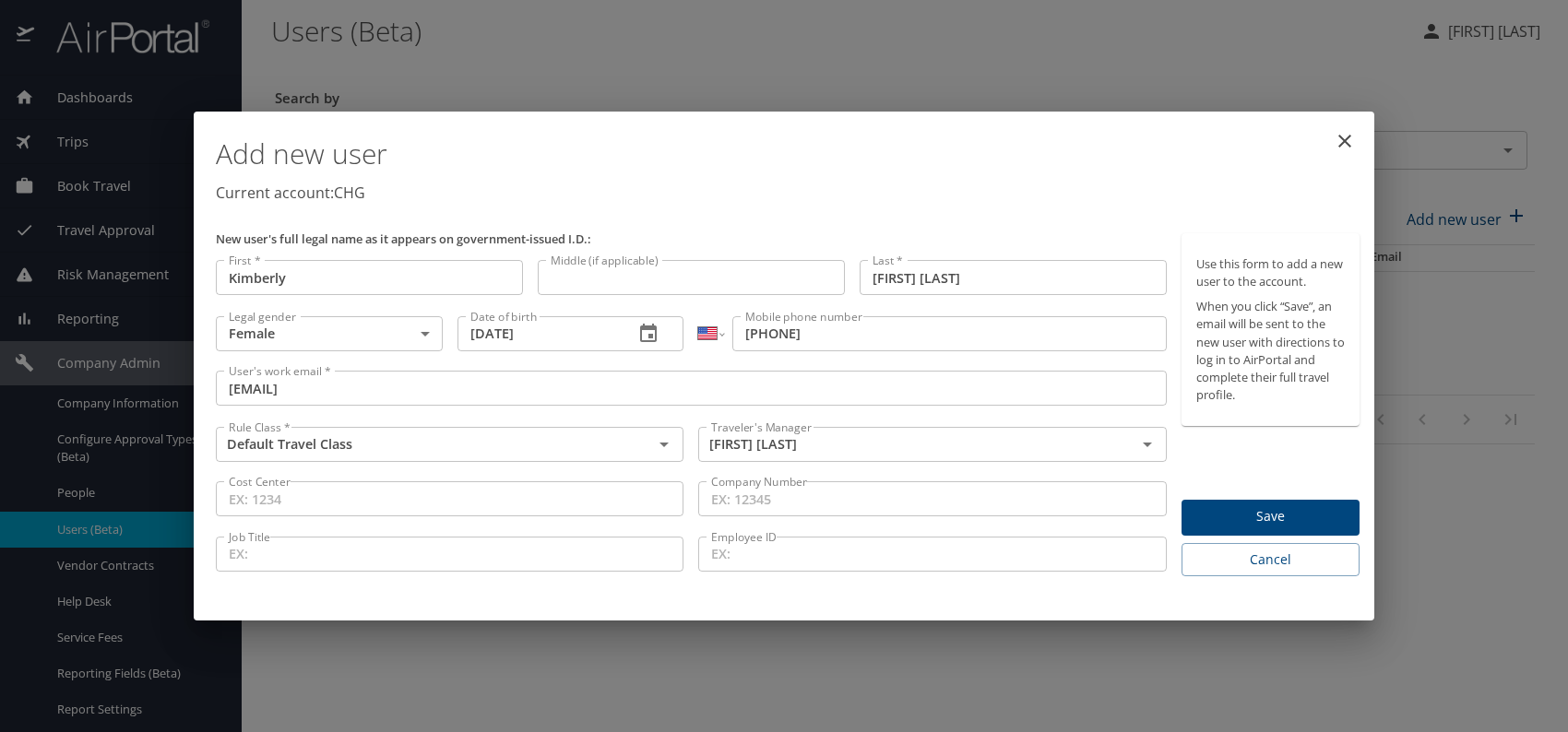 click on "Save" at bounding box center (1270, 516) 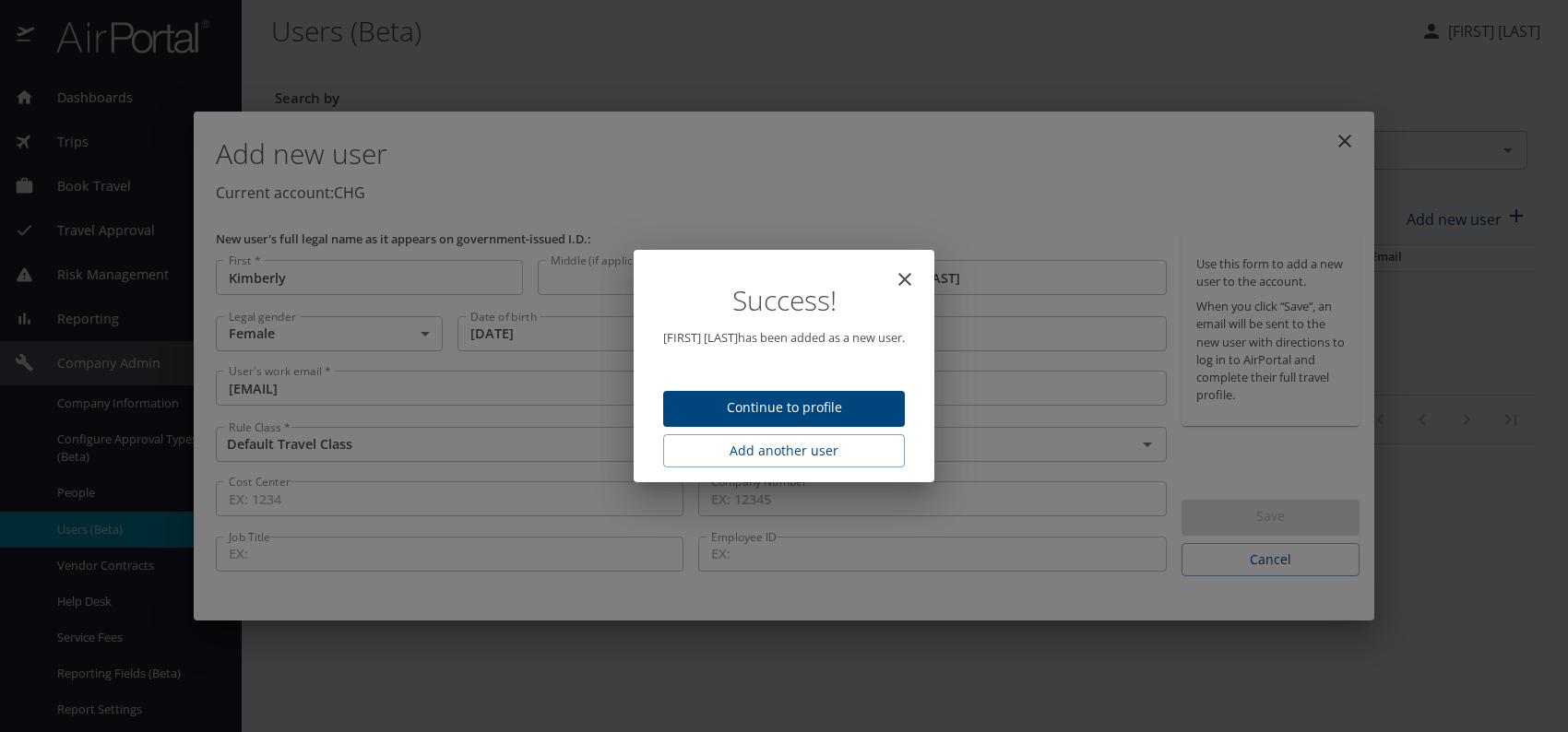 click on "Continue to profile" at bounding box center [784, 407] 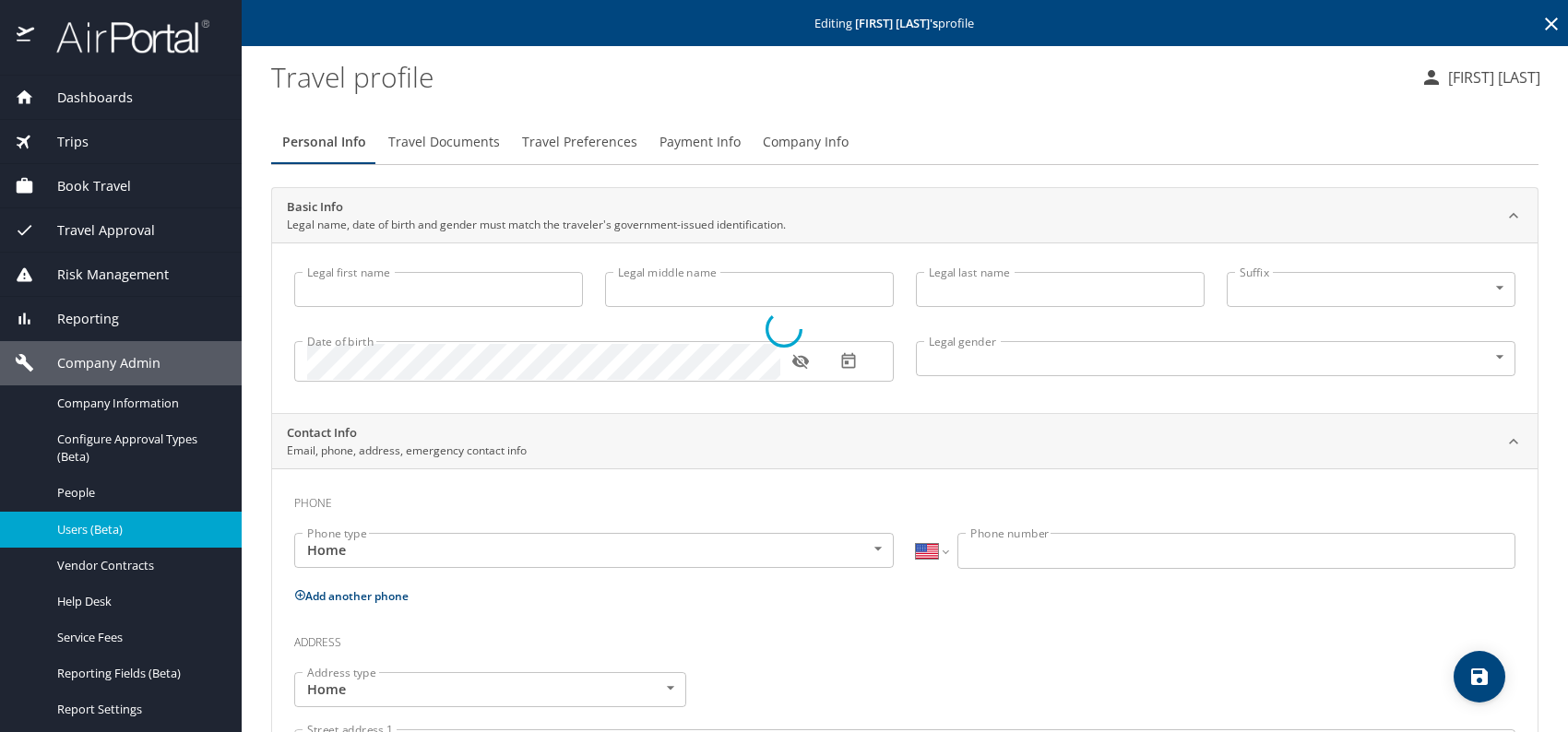 type on "Kimberly" 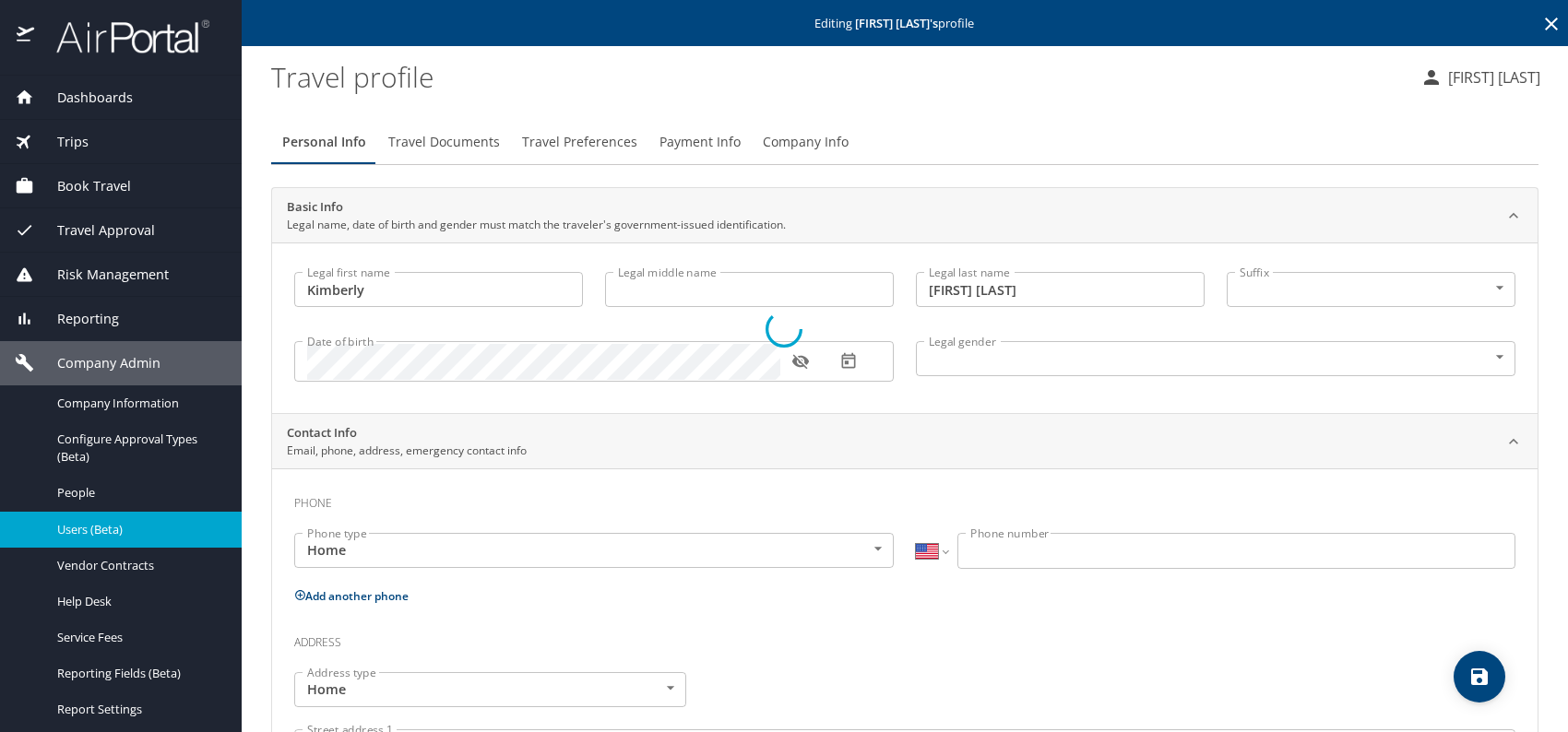 select on "US" 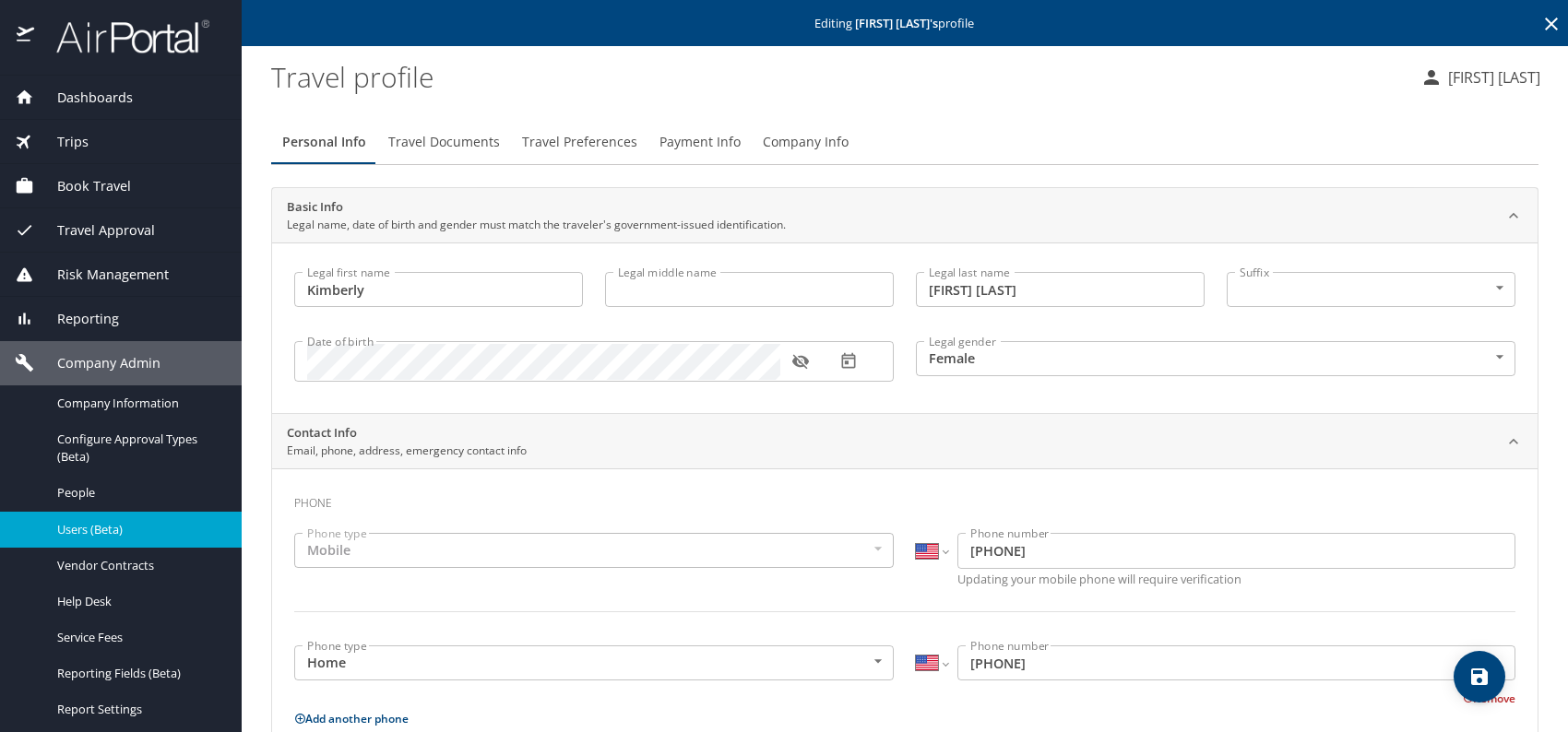 click at bounding box center (1479, 677) 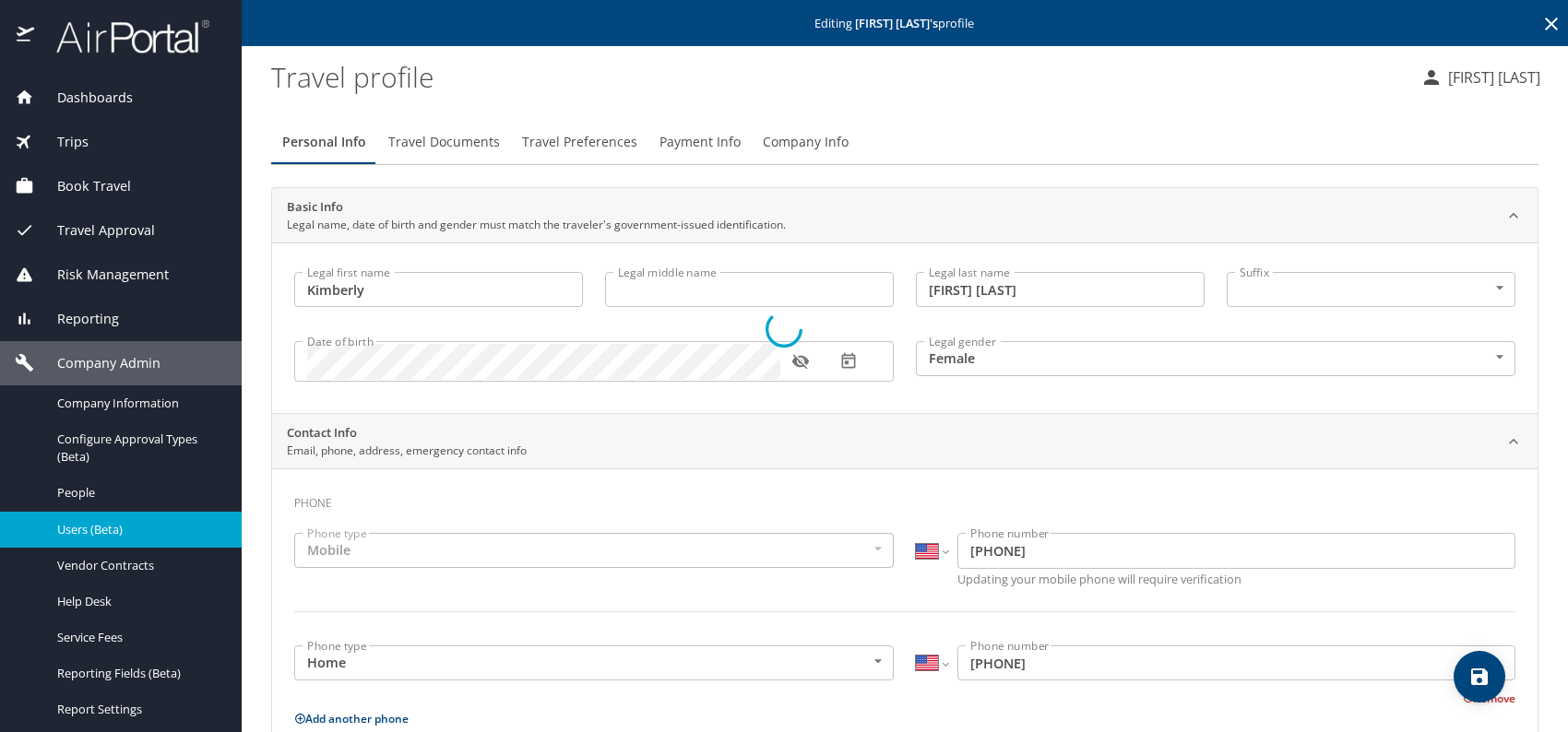select on "US" 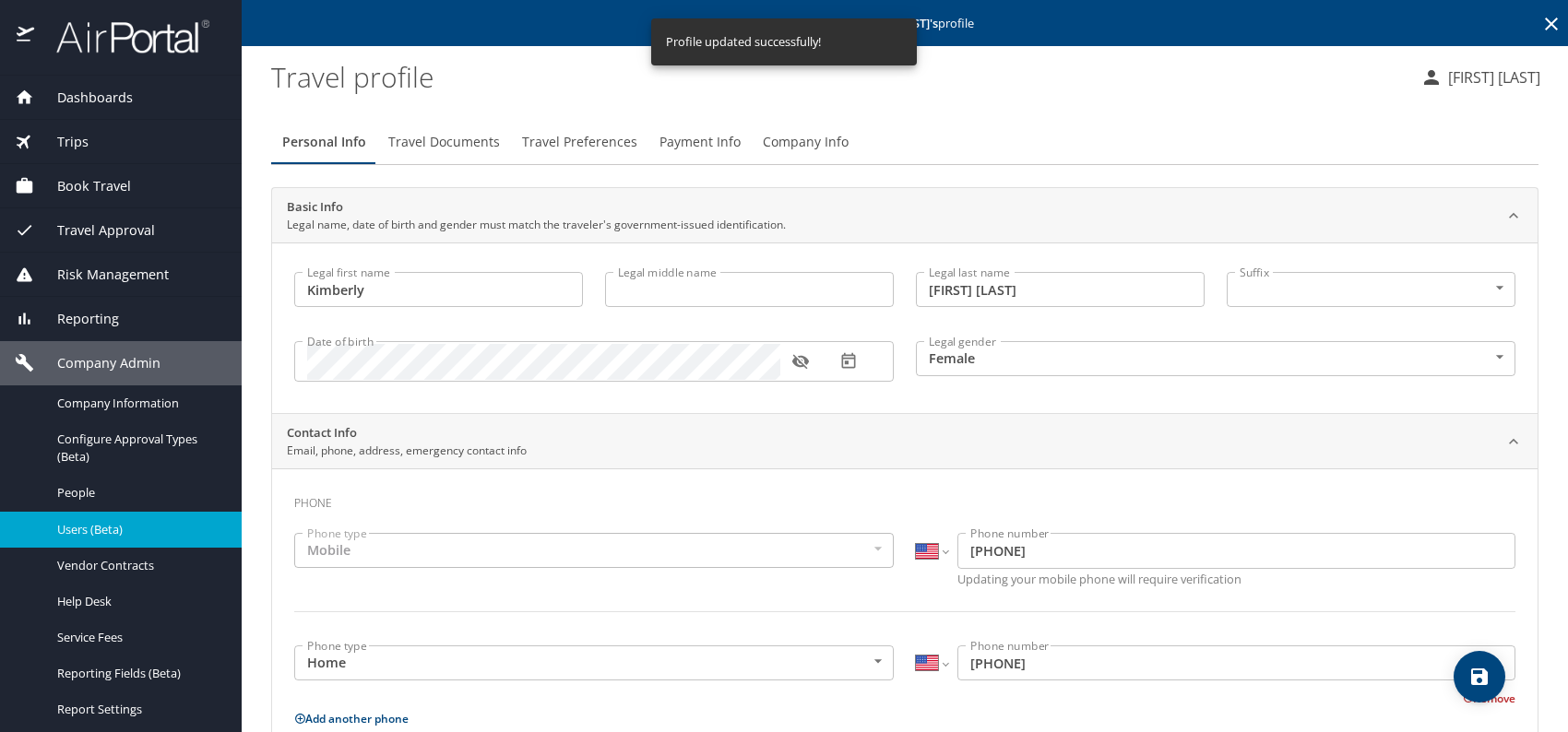 select on "US" 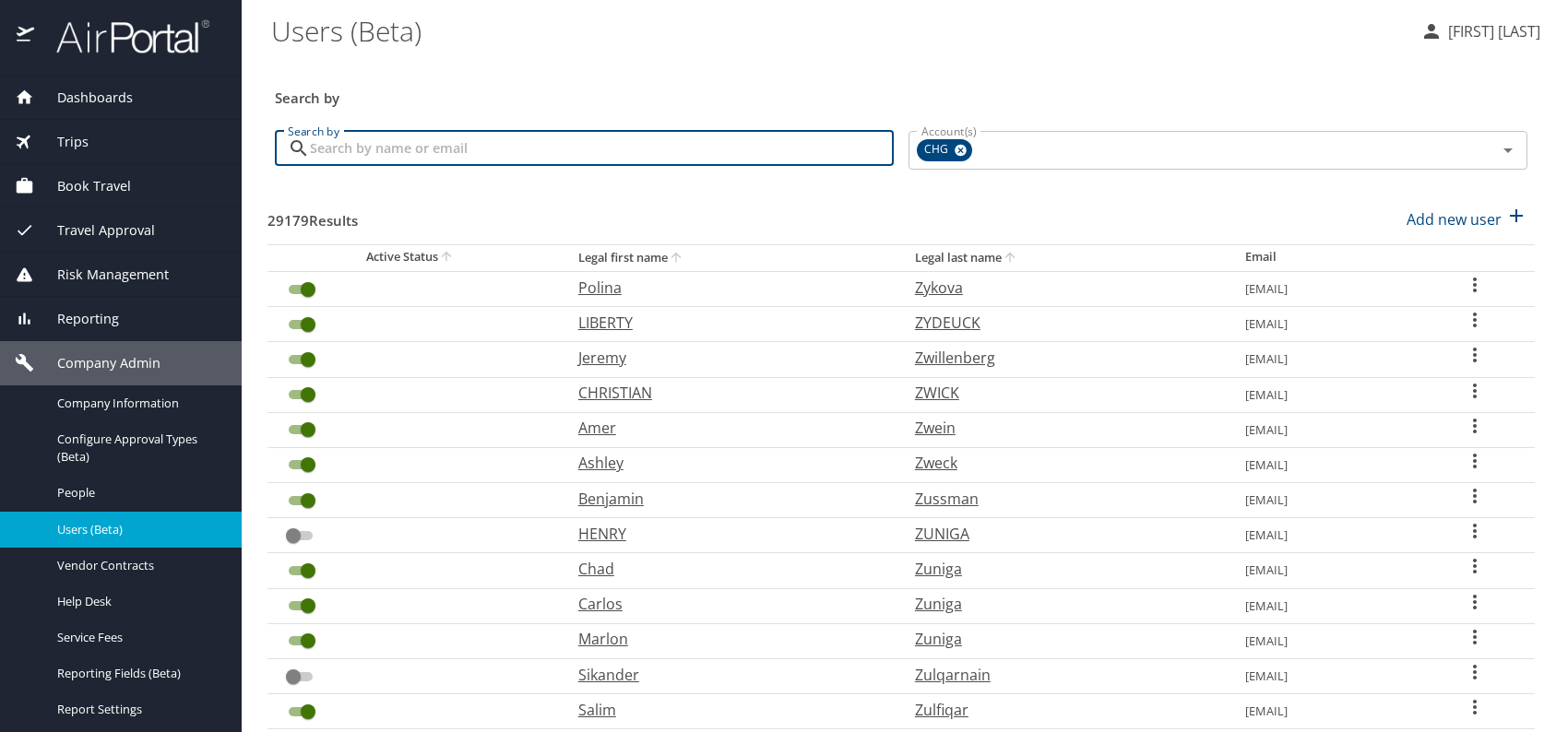 paste on "[EMAIL]" 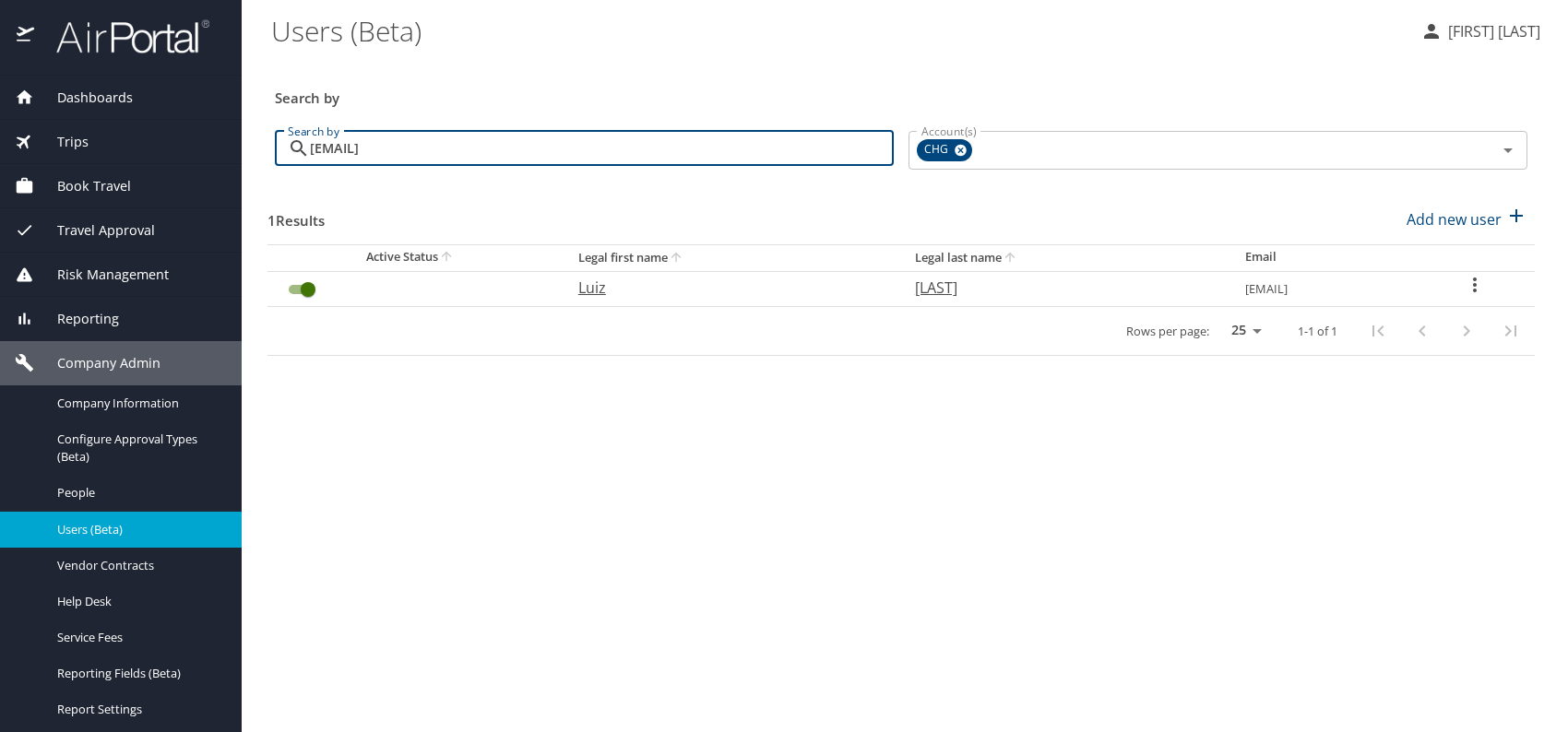 type on "[EMAIL]" 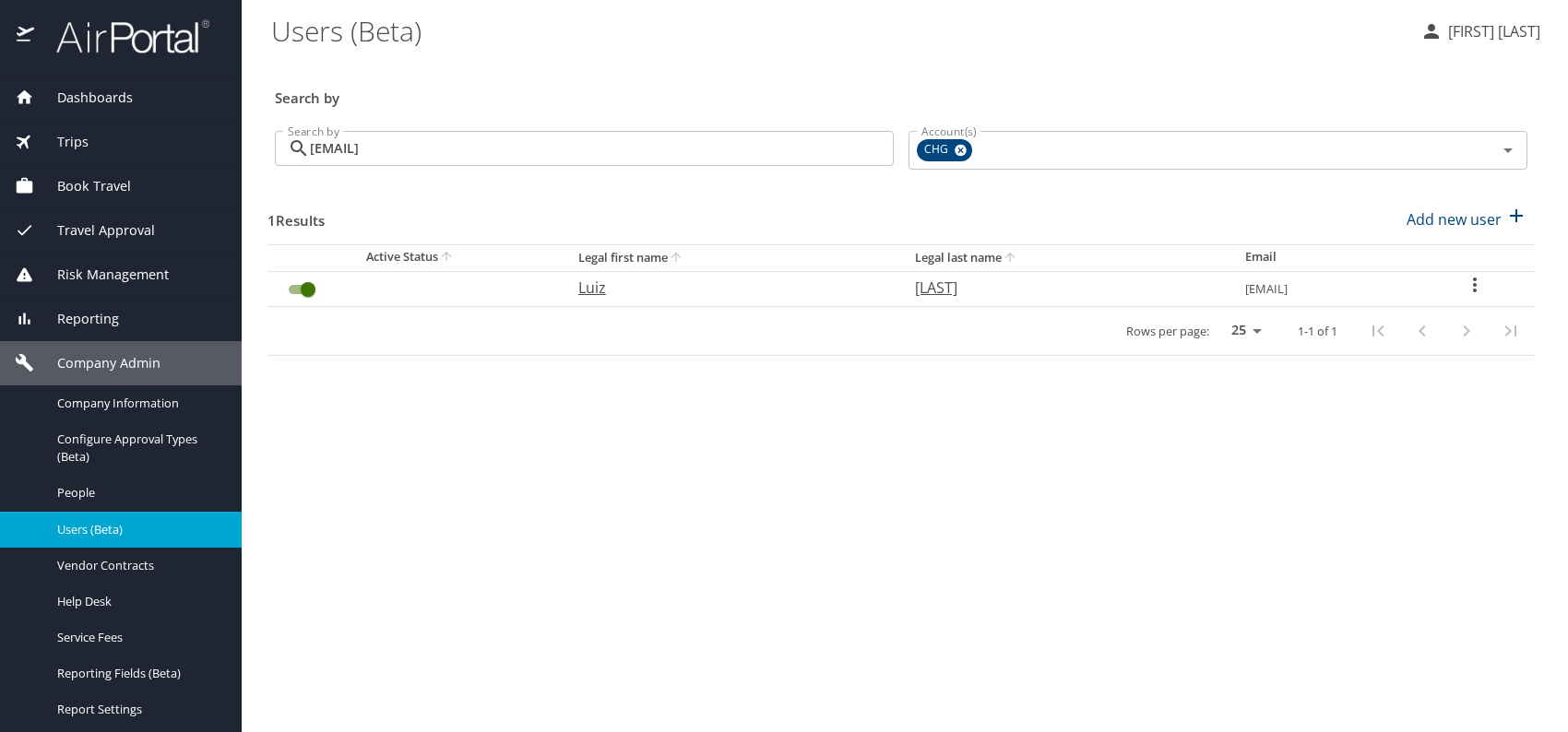click on "Luiz" at bounding box center (728, 288) 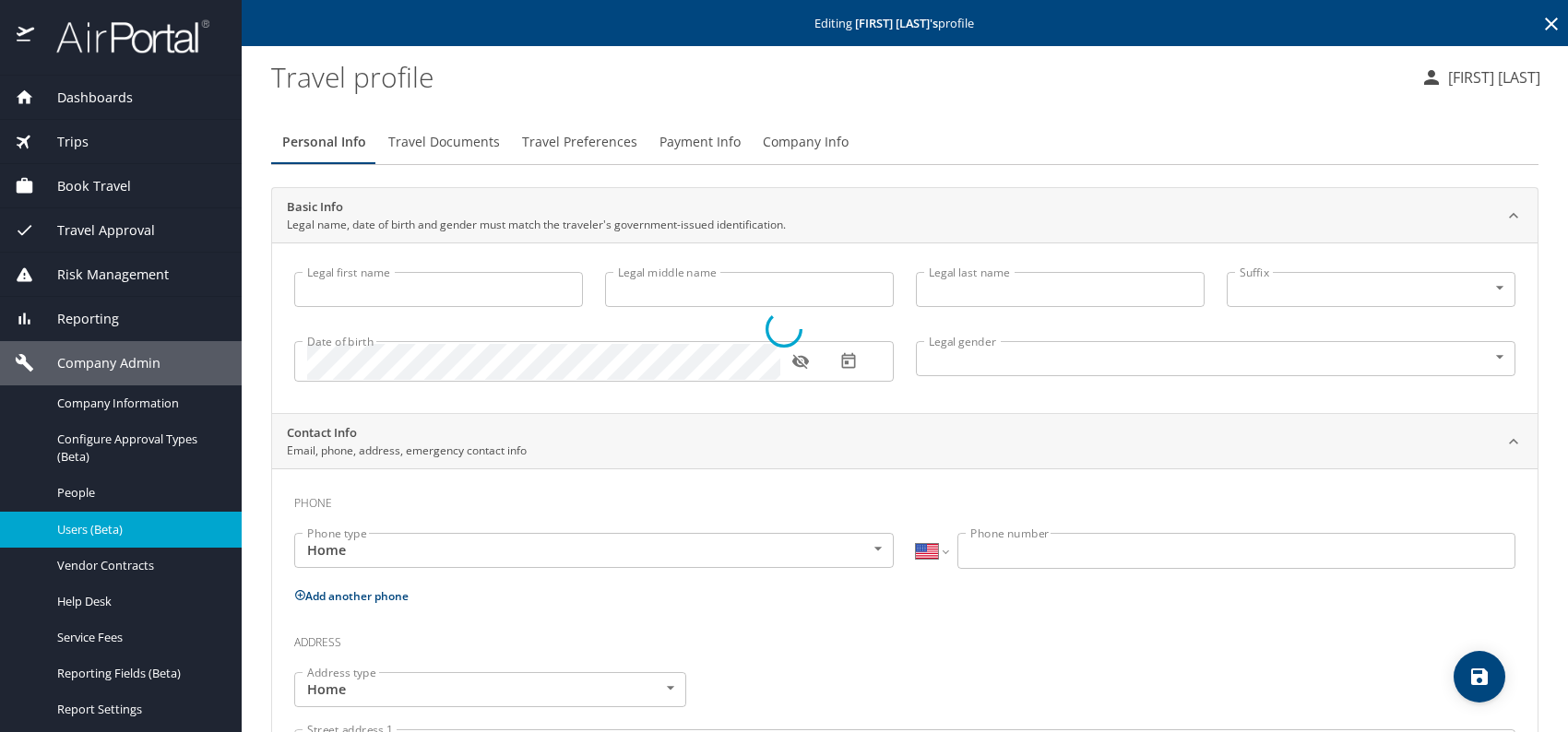 type on "Luiz" 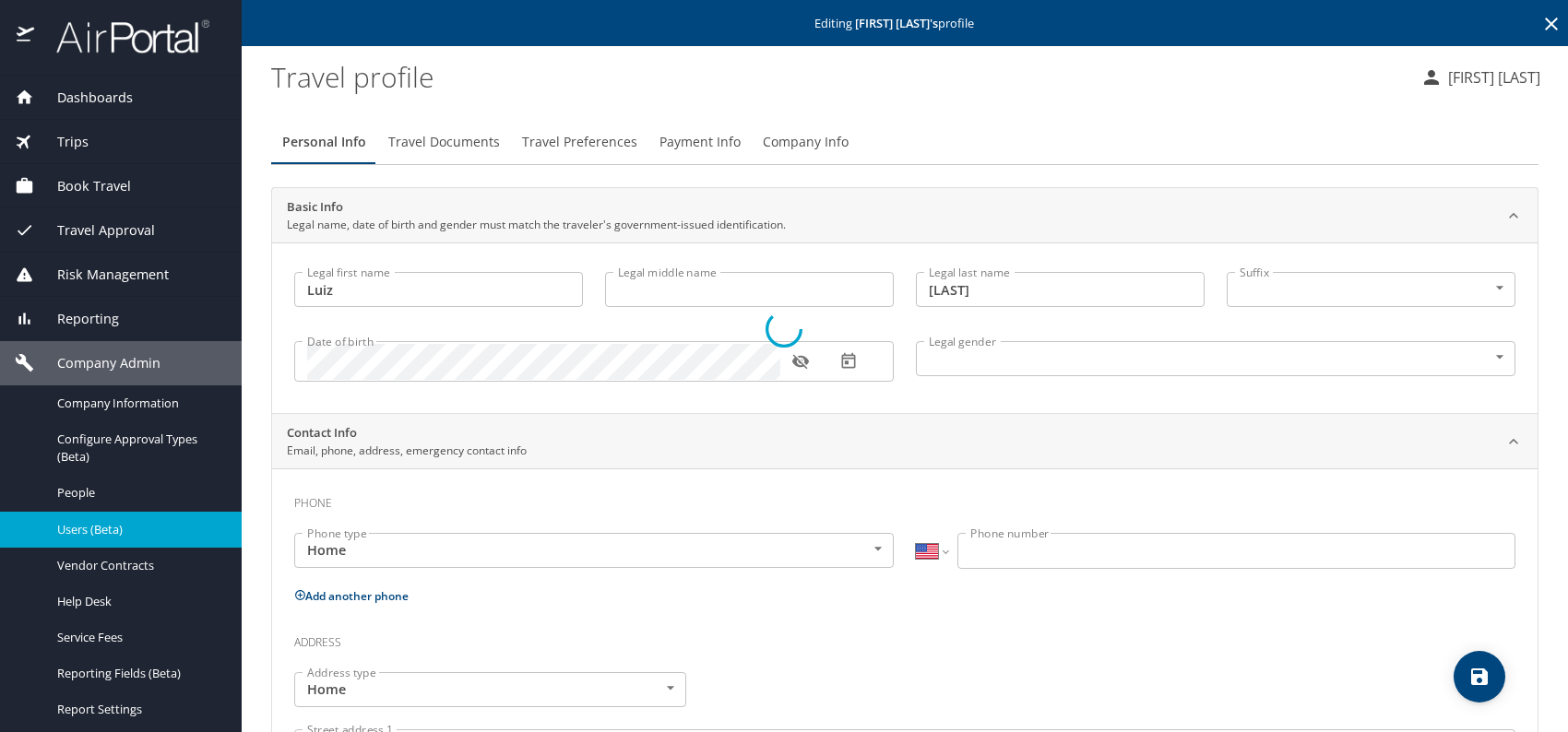 select on "US" 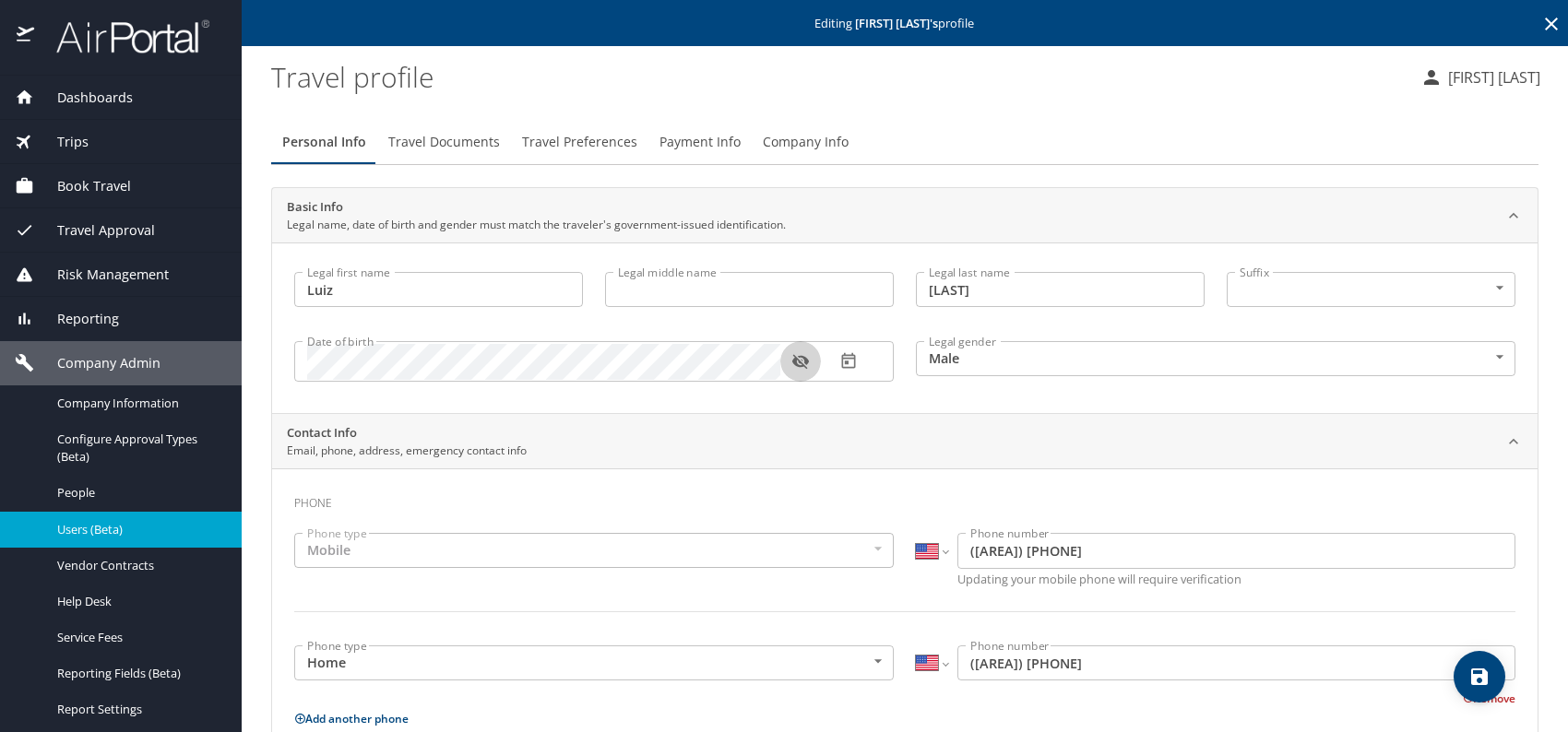 click 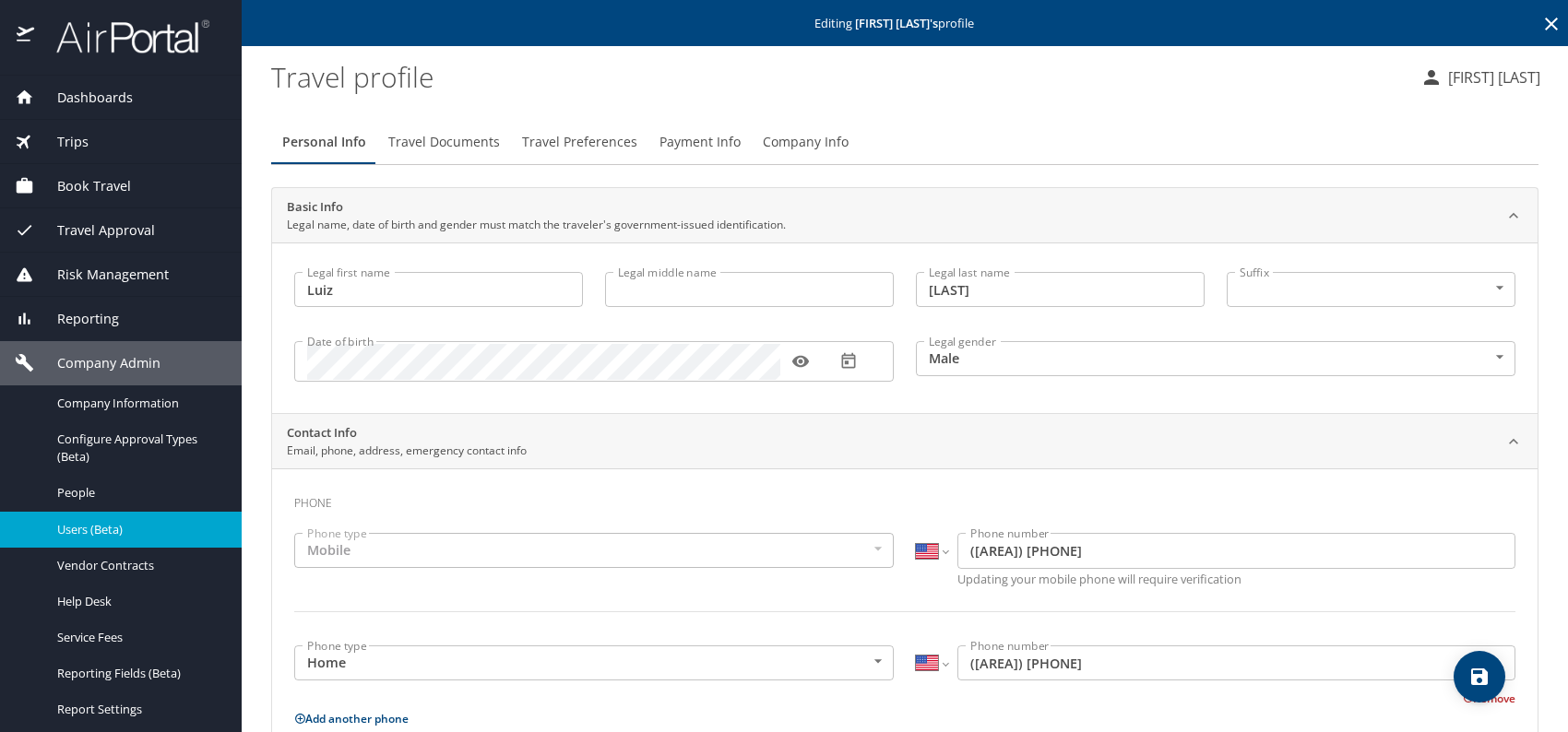 click on "Company Info" at bounding box center [805, 142] 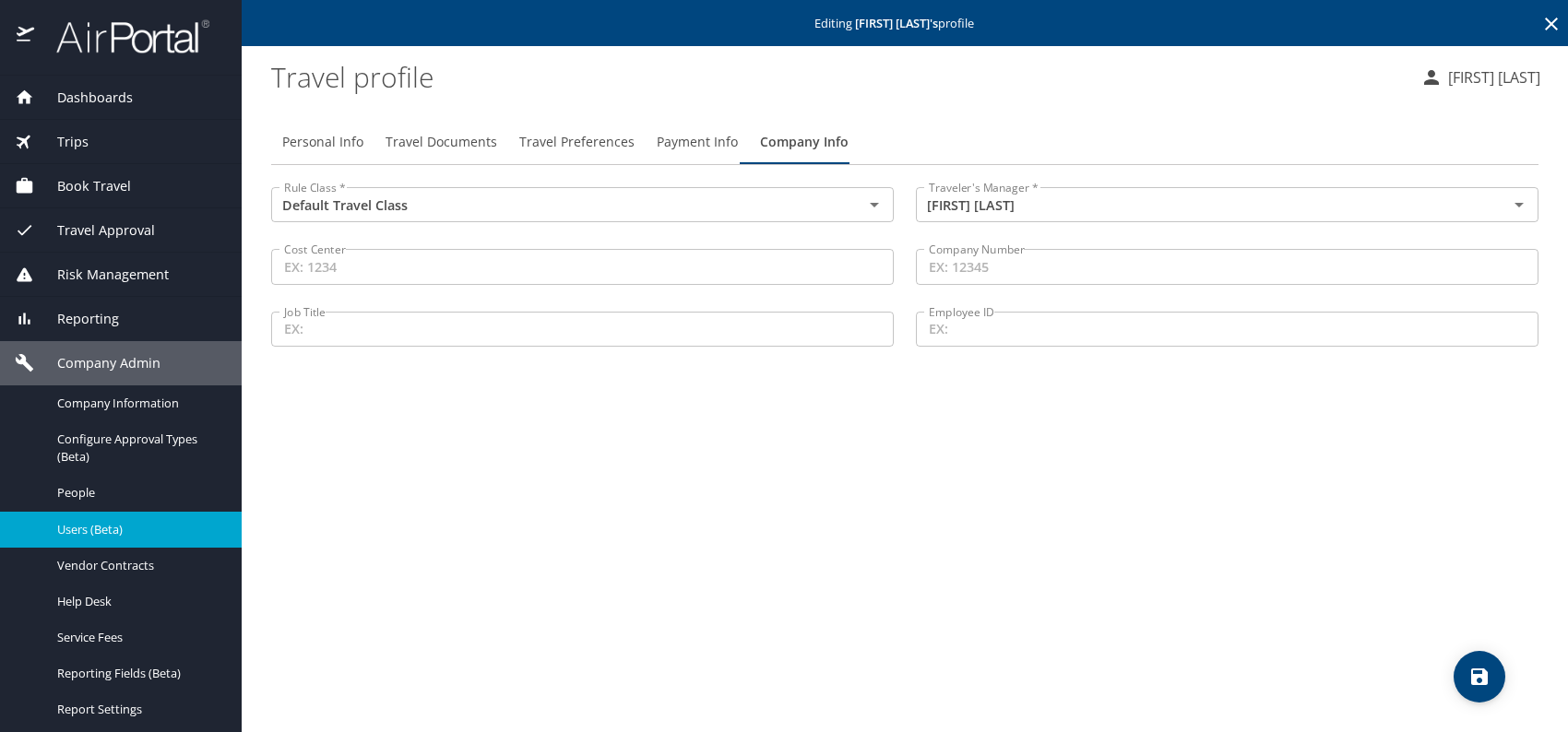 click 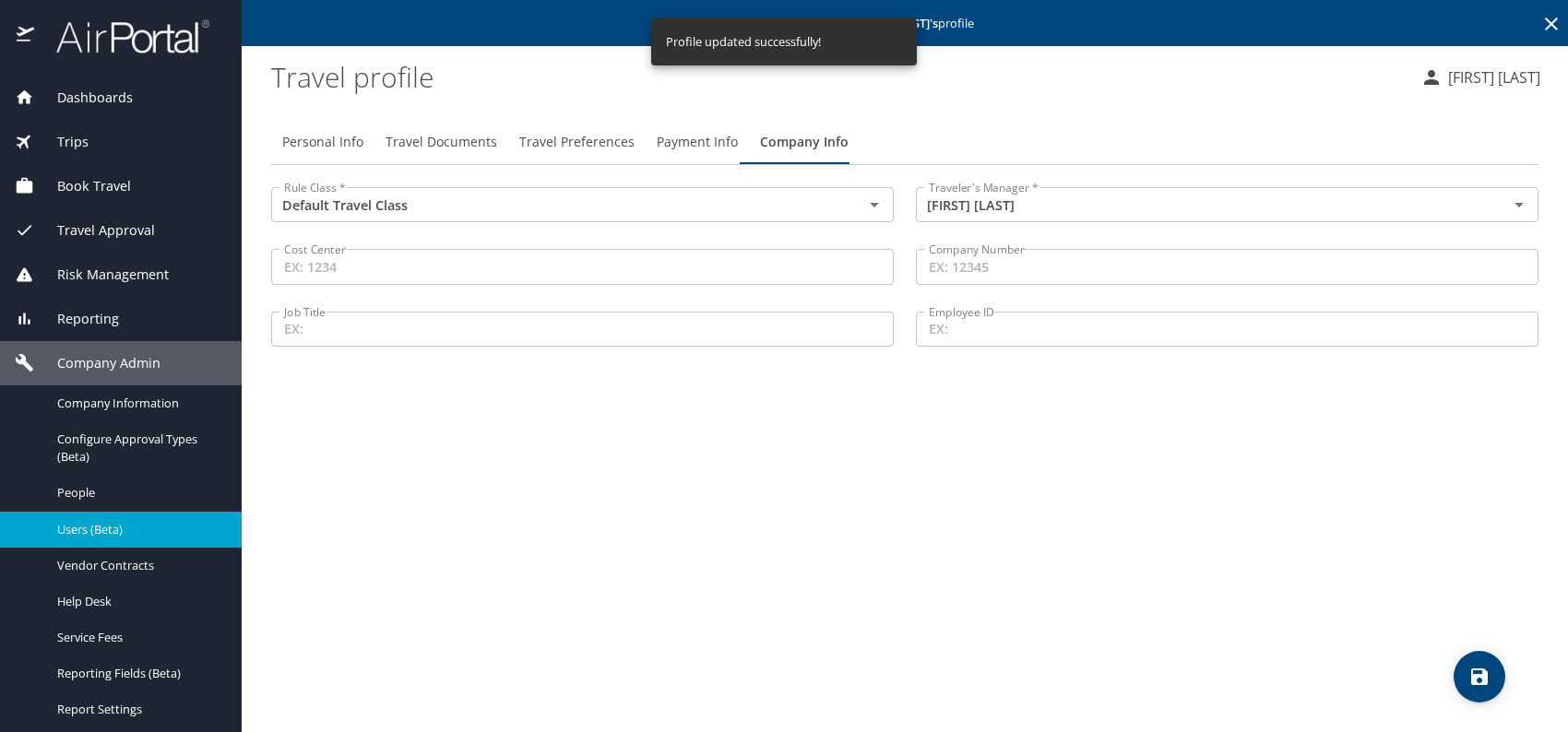 click on "Users (Beta)" at bounding box center [121, 529] 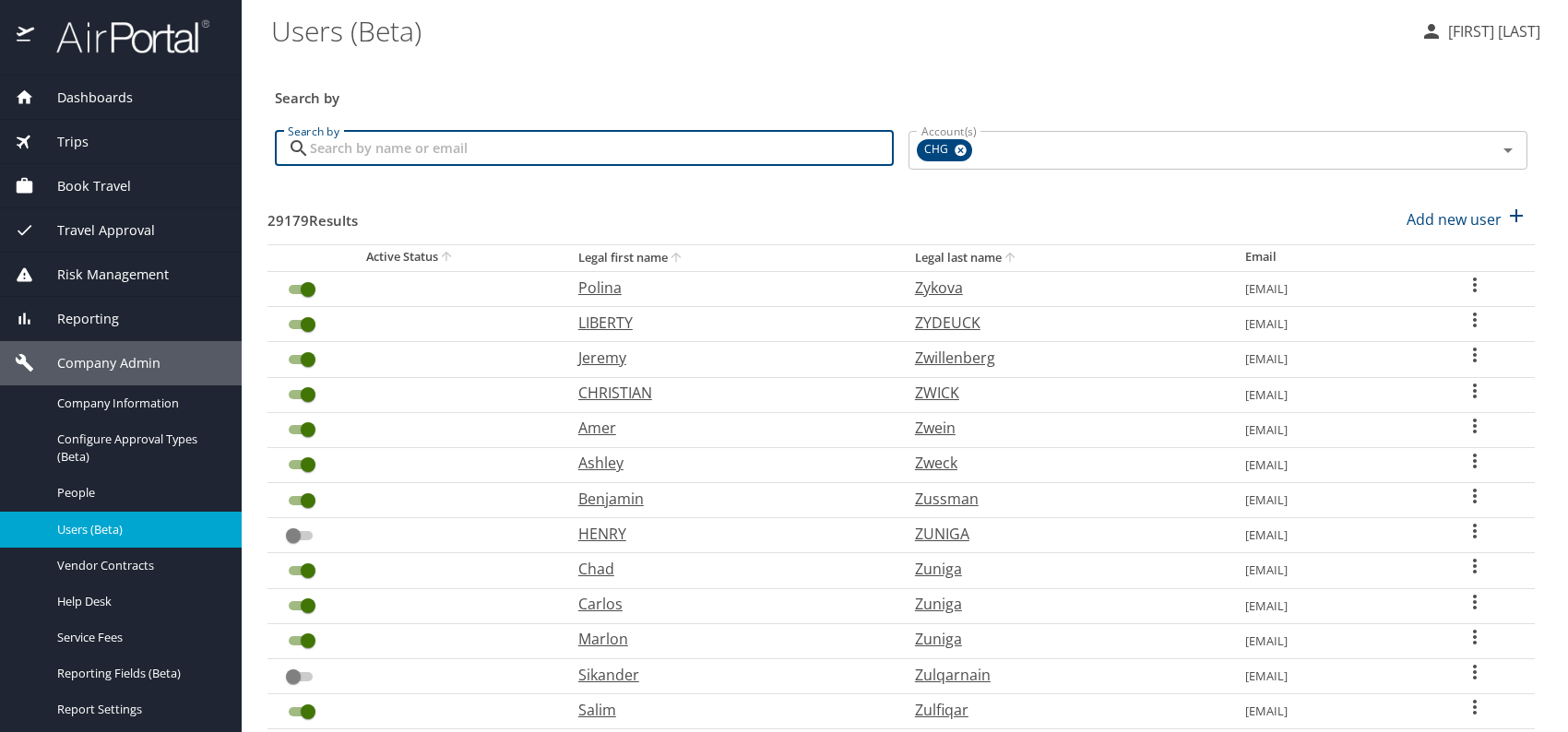 paste on "[EMAIL]" 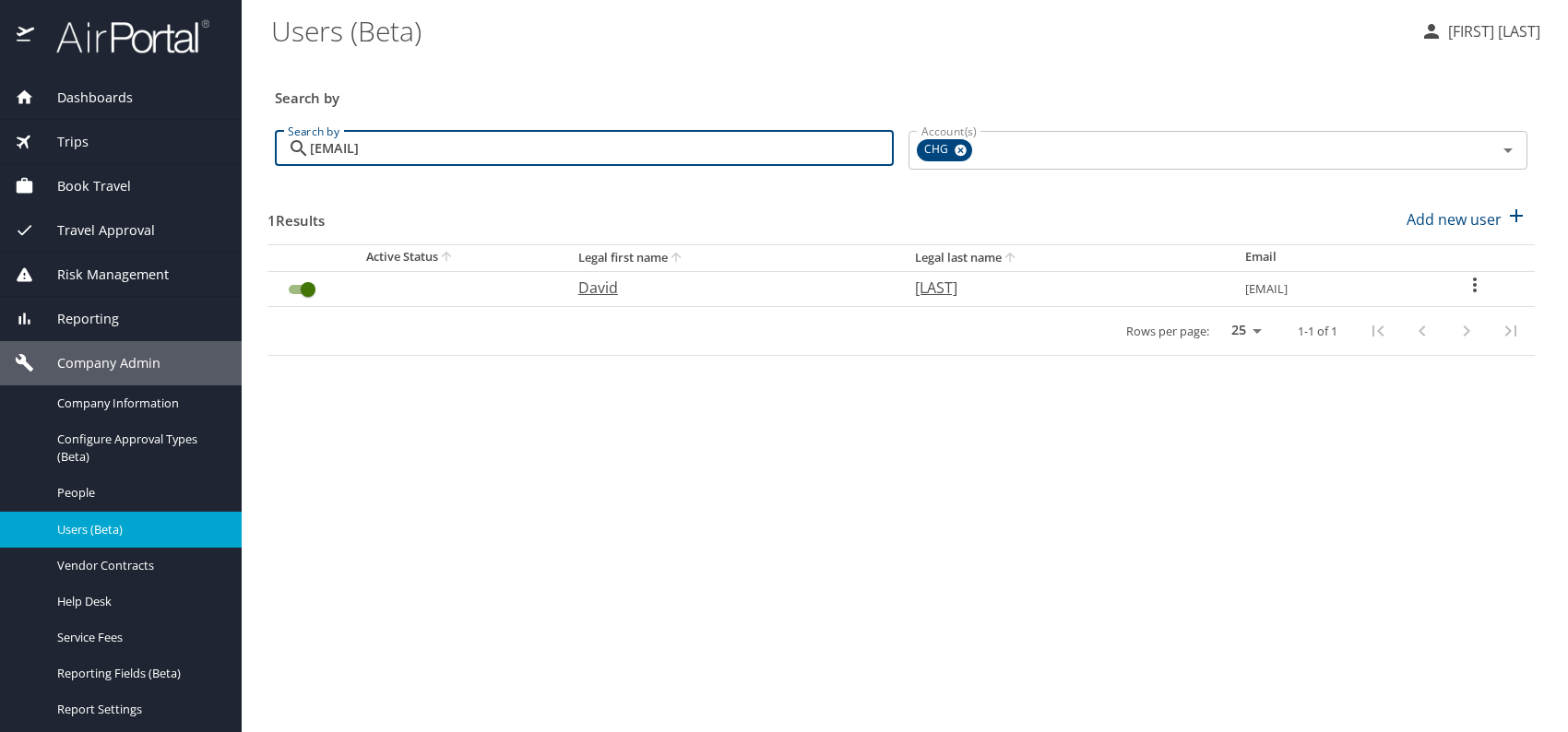 type on "[EMAIL]" 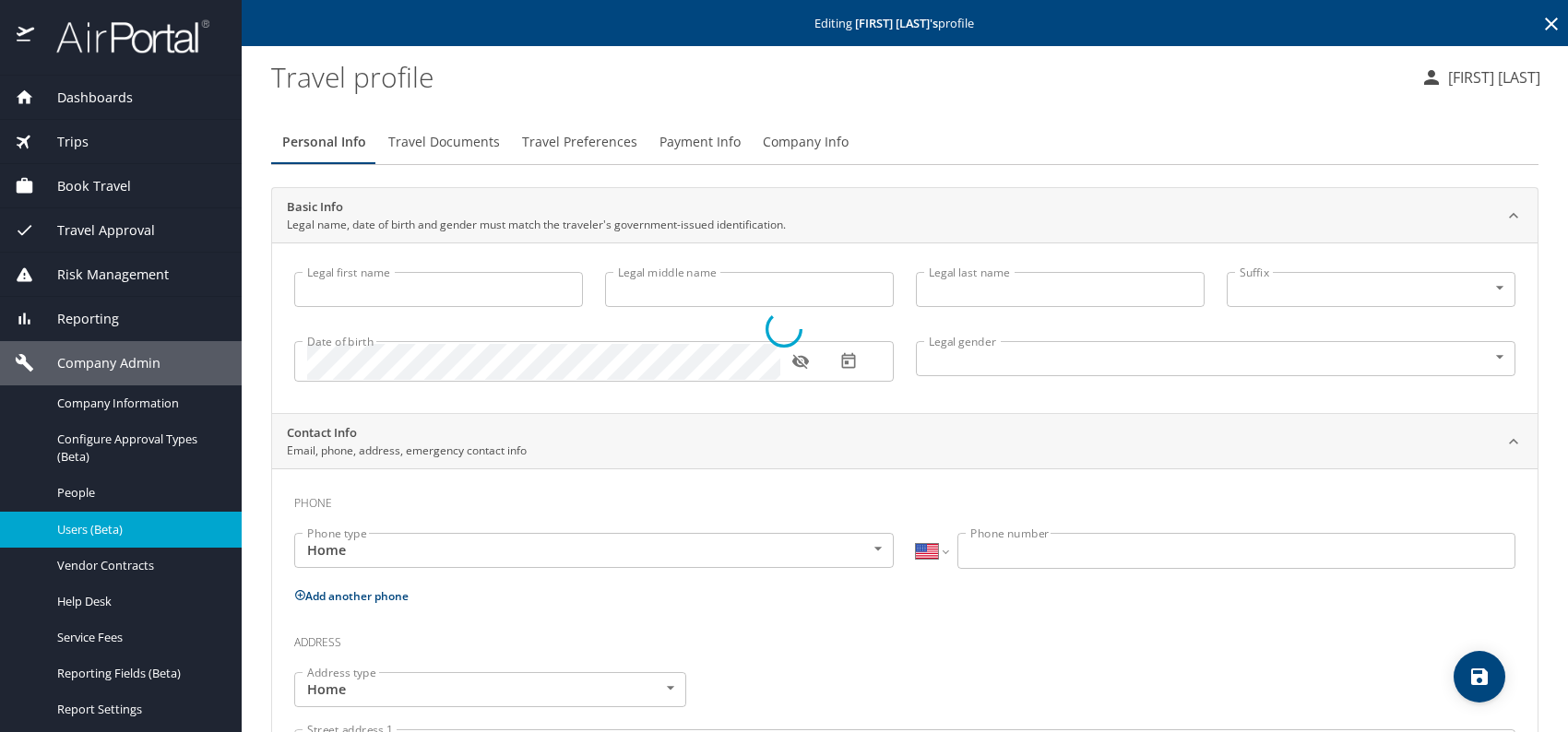 type on "David" 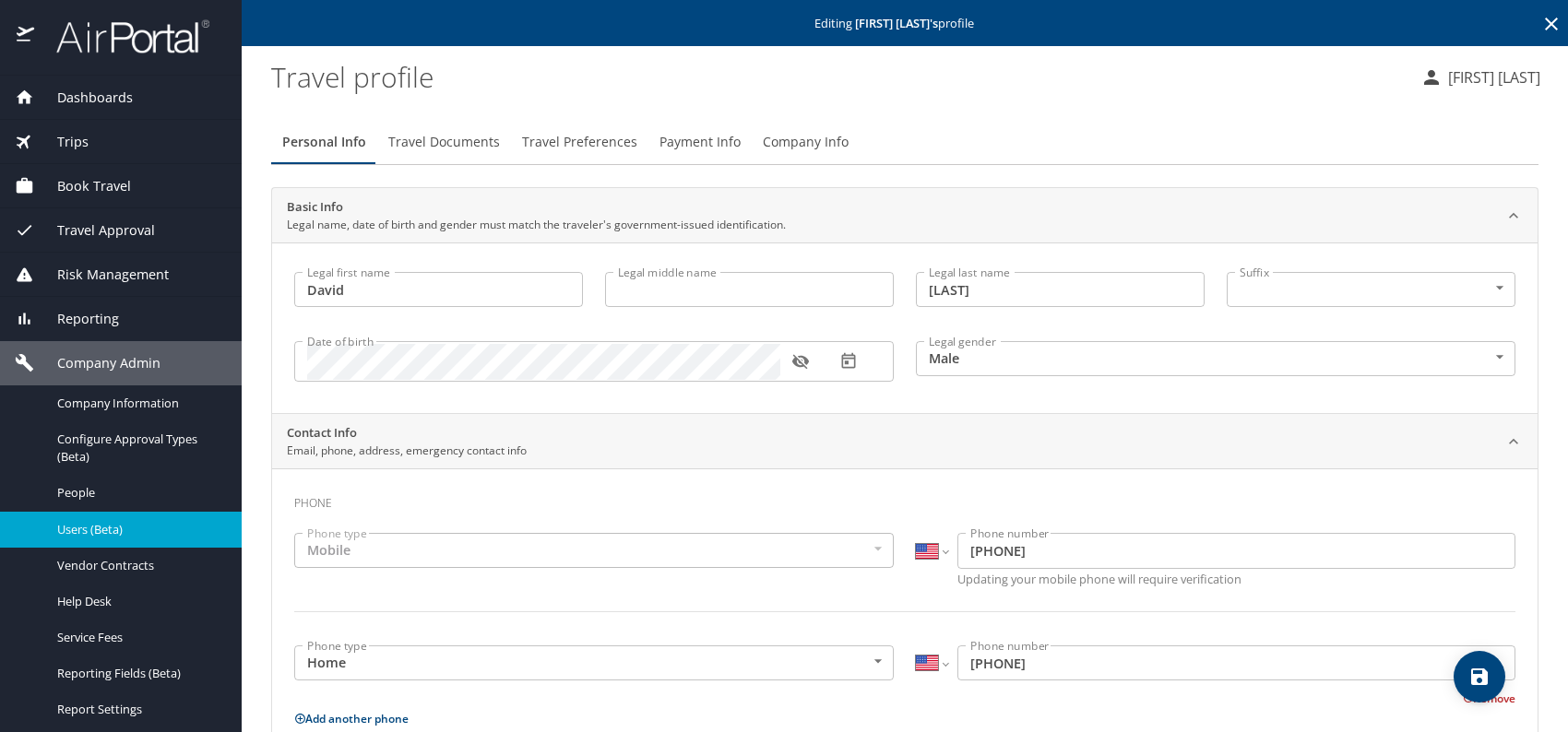 click at bounding box center [801, 361] 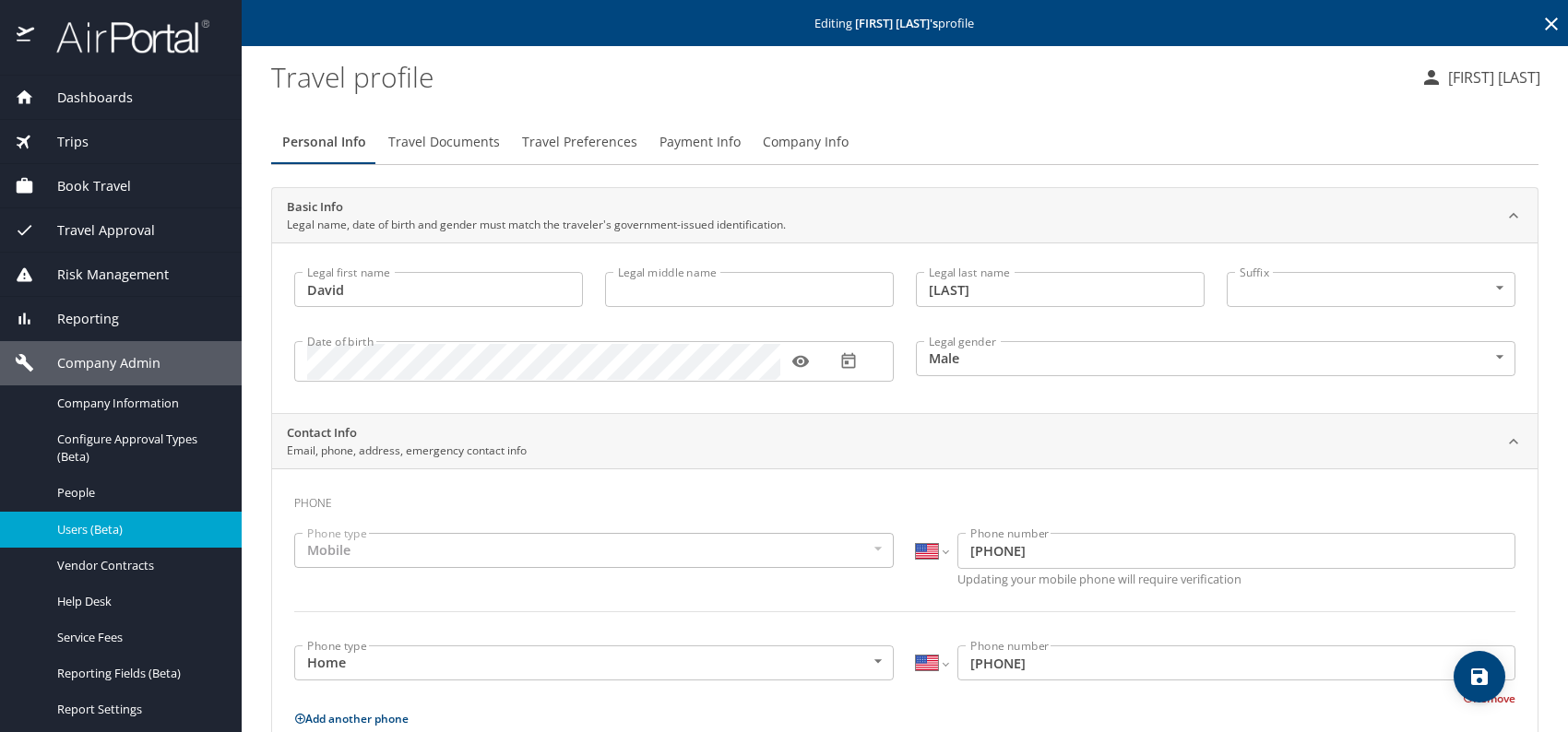 click on "Company Info" at bounding box center (805, 142) 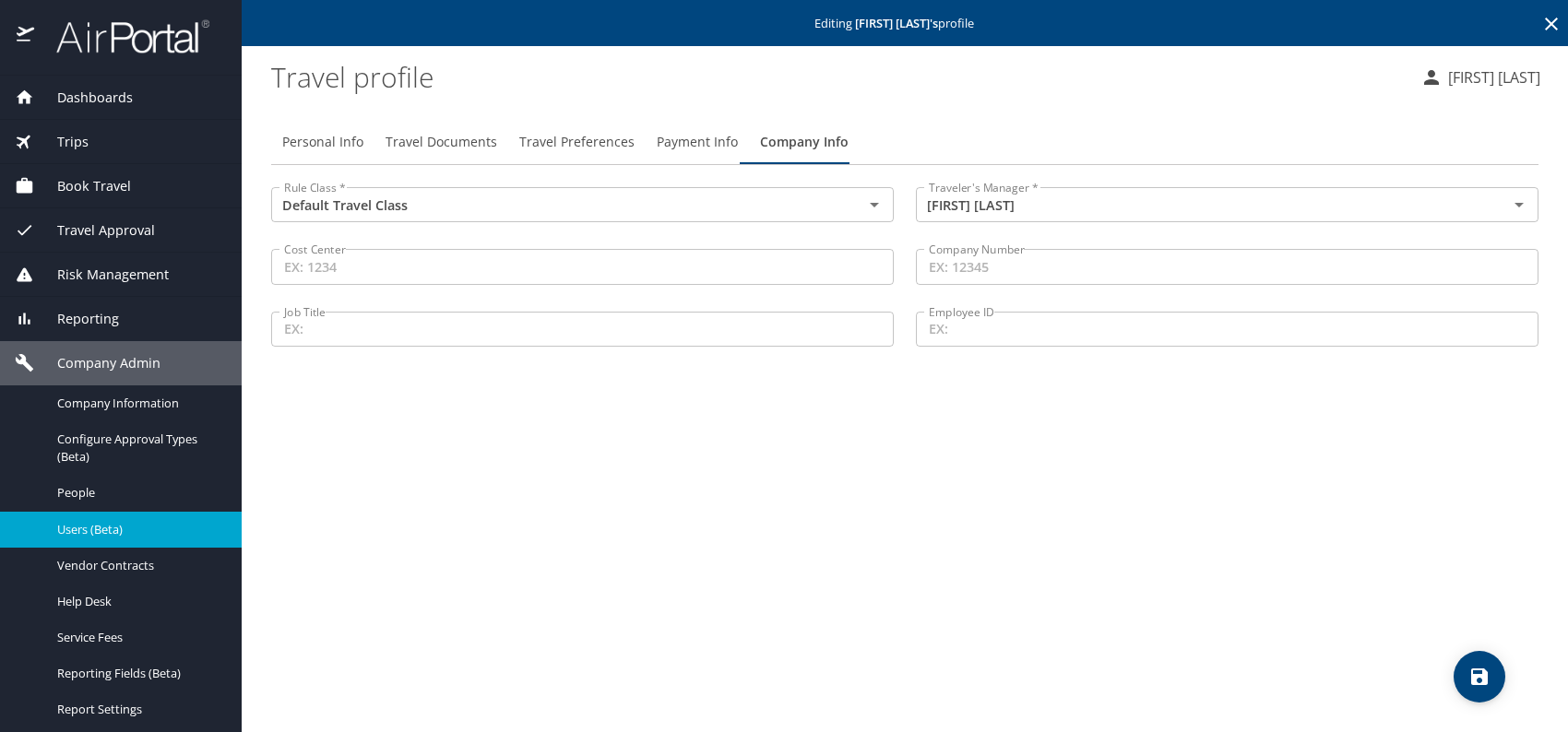 click at bounding box center (1479, 677) 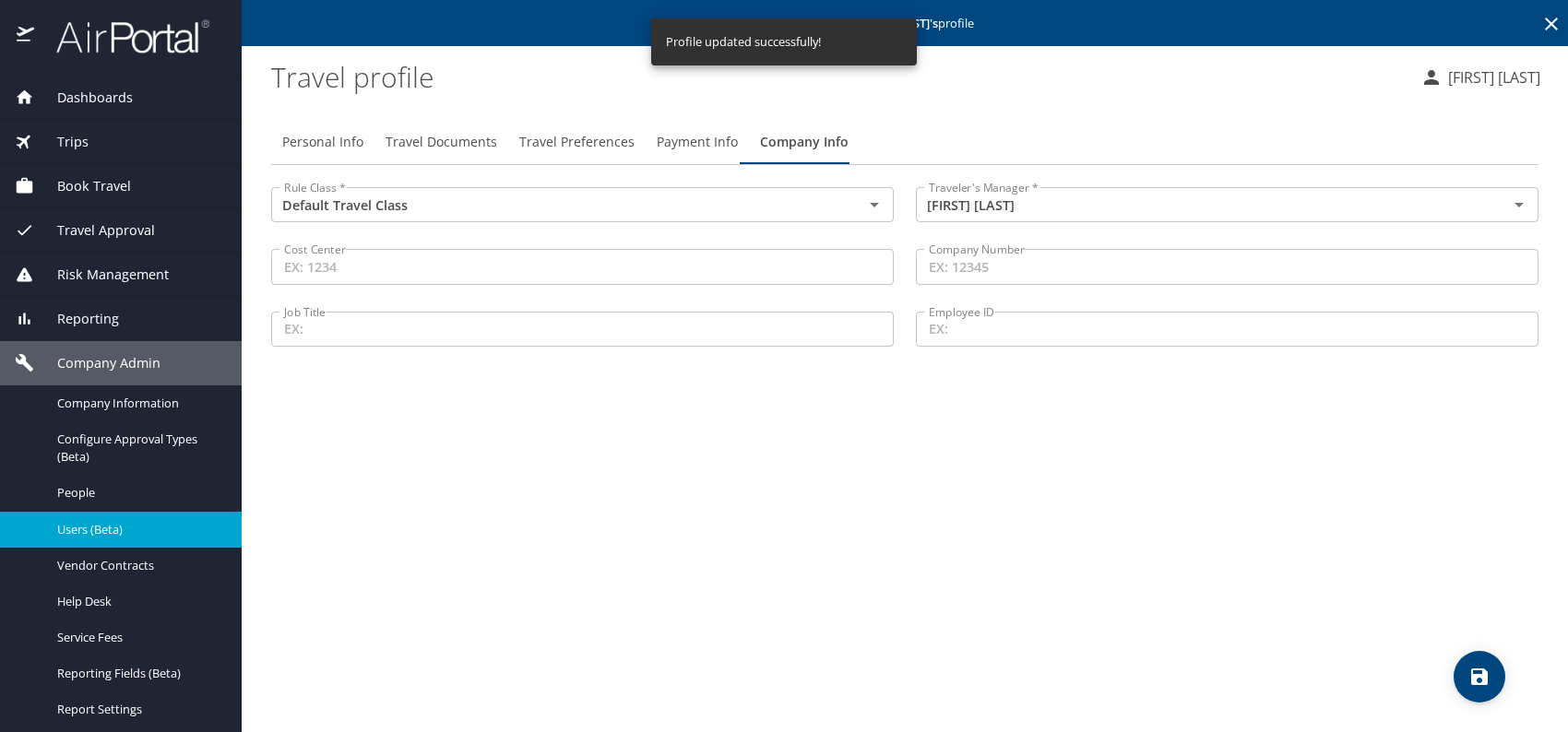 click on "Users (Beta)" at bounding box center (138, 529) 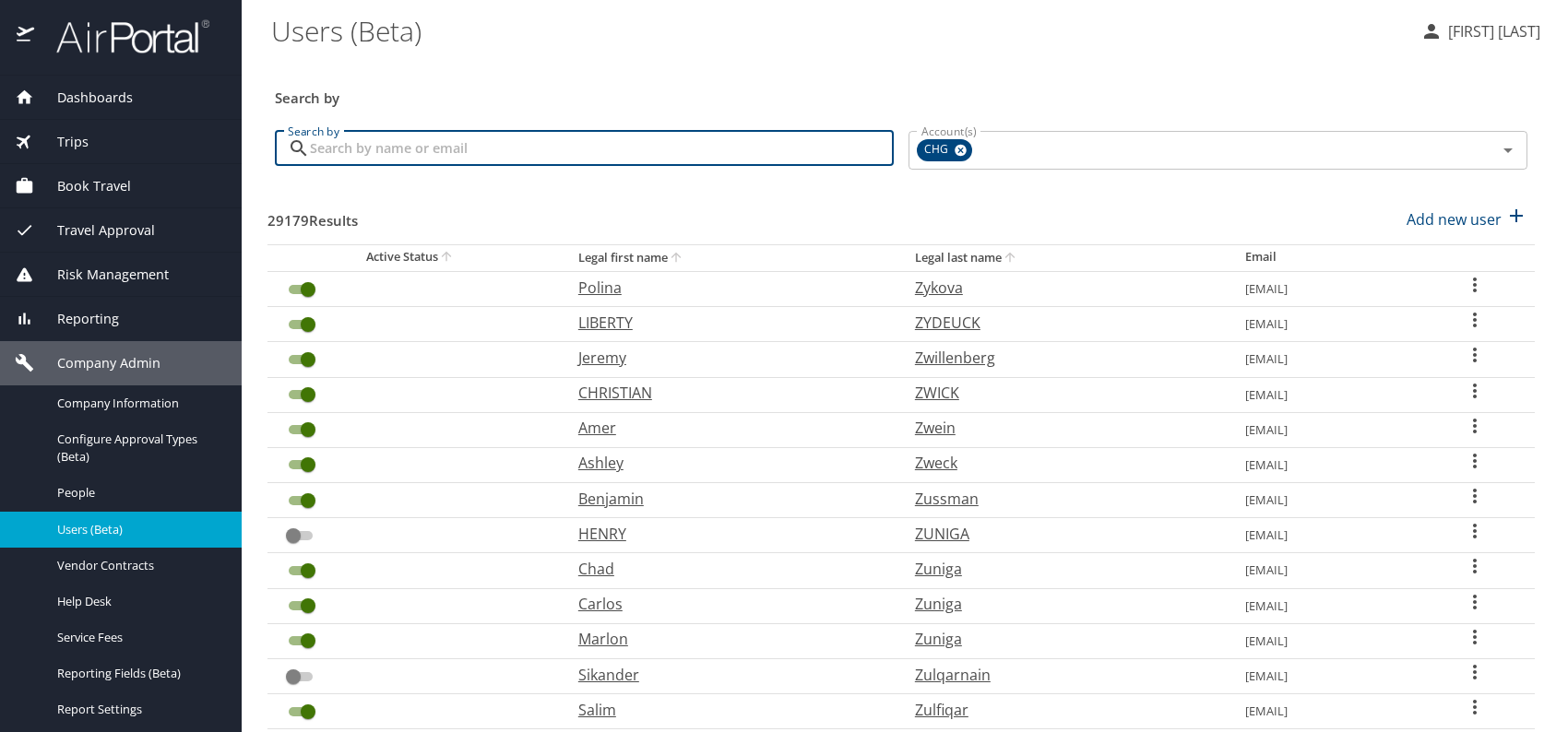 paste on "[EMAIL]" 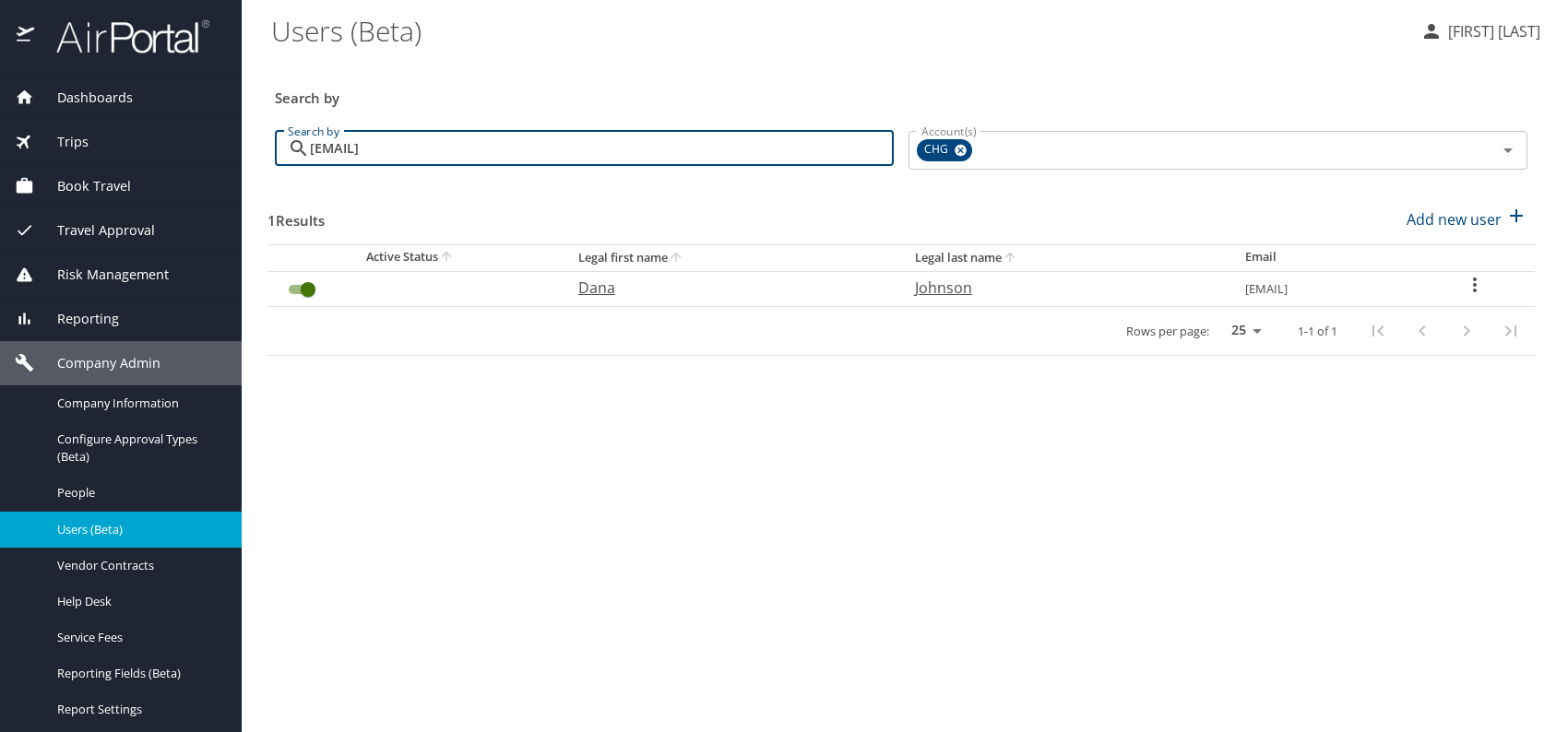 type on "[EMAIL]" 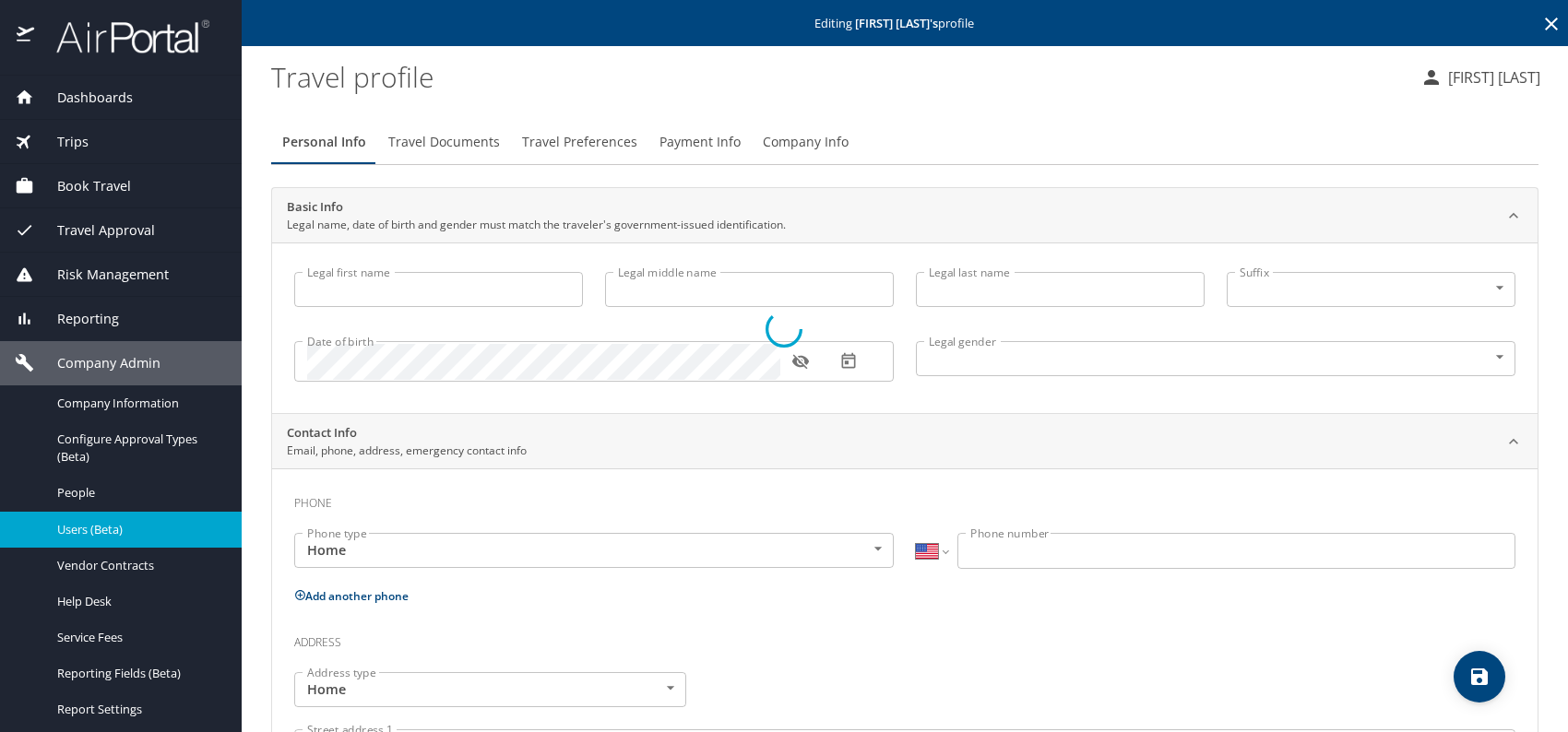 type on "Dana" 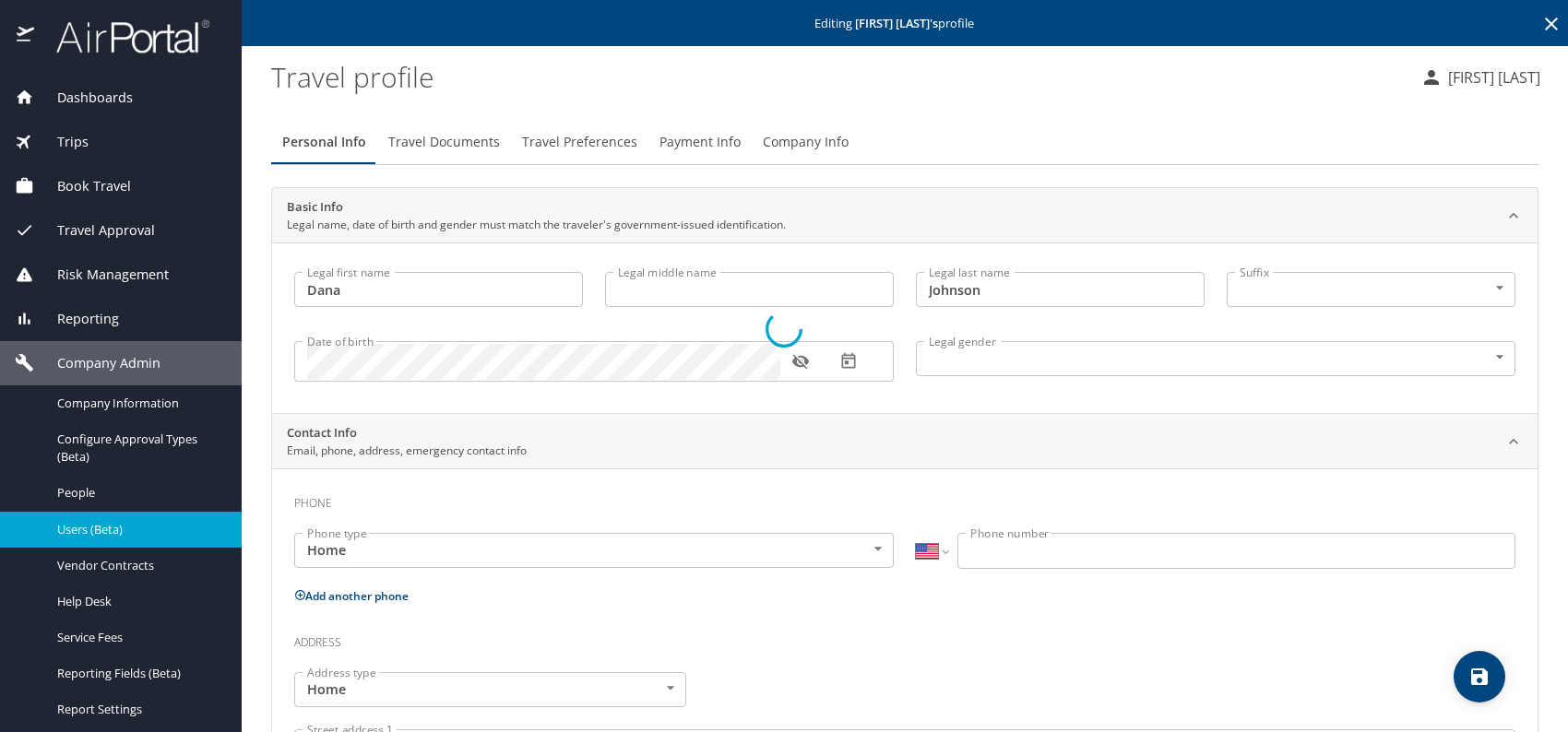 select on "US" 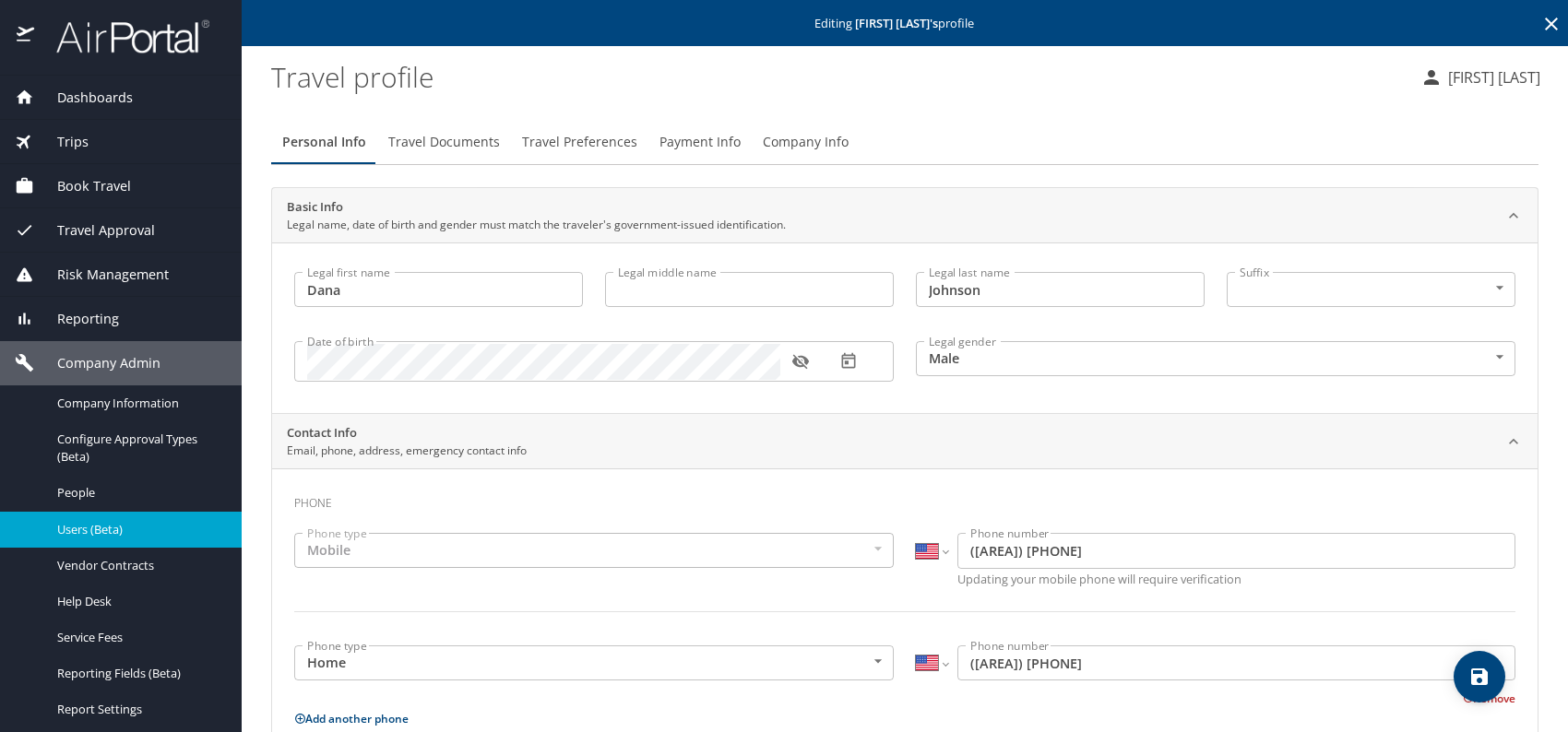 click 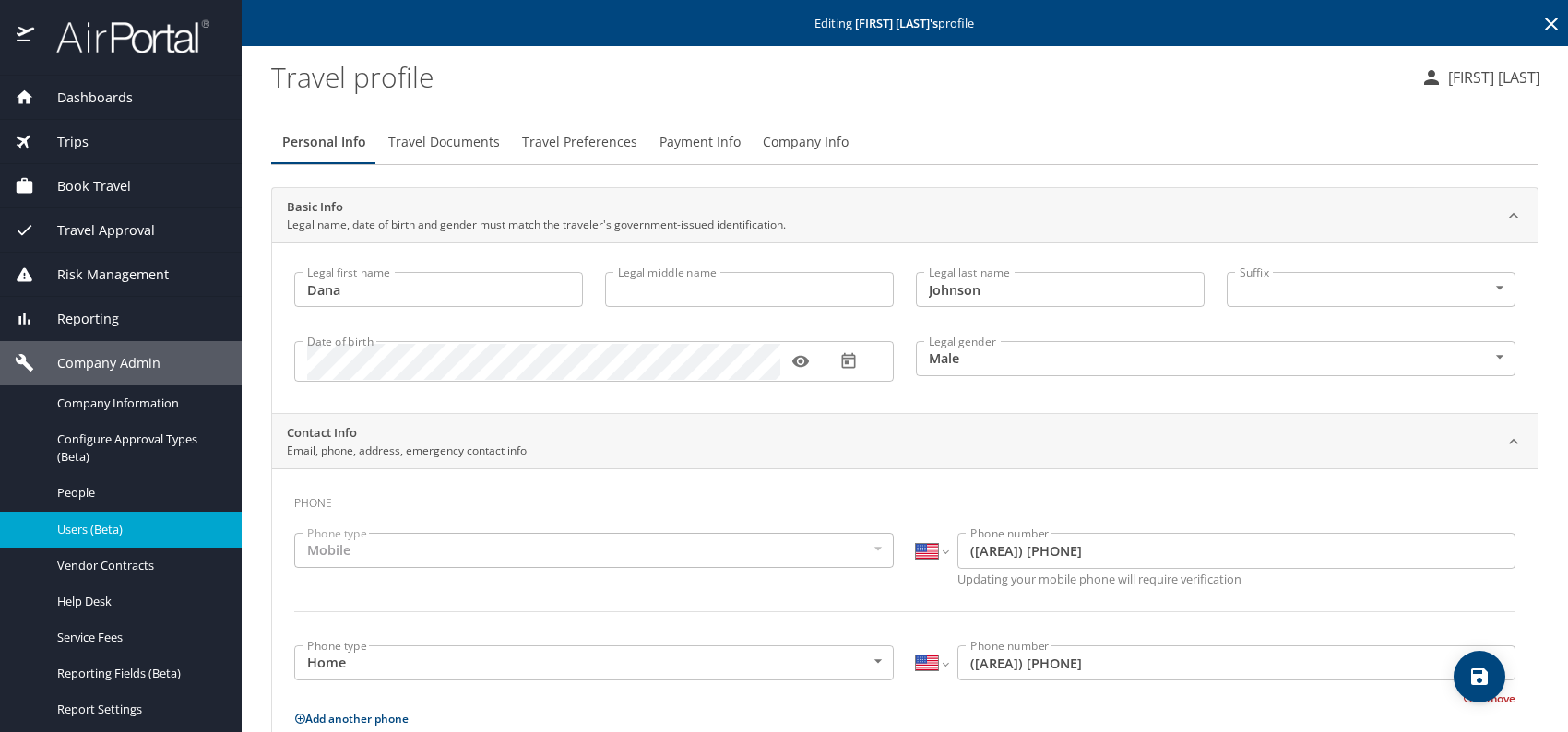 click on "Company Info" at bounding box center [805, 142] 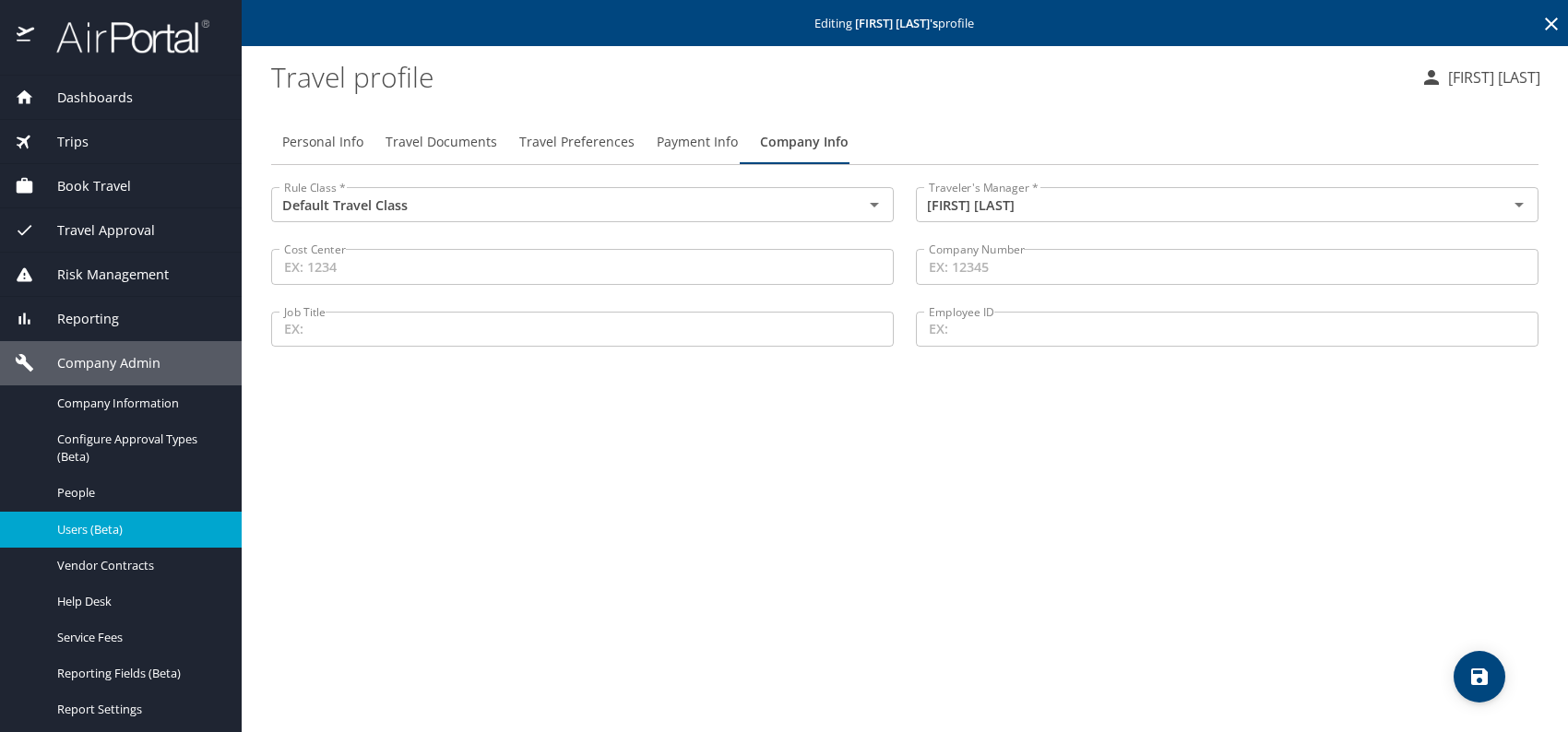click on "Travel Documents" at bounding box center (441, 142) 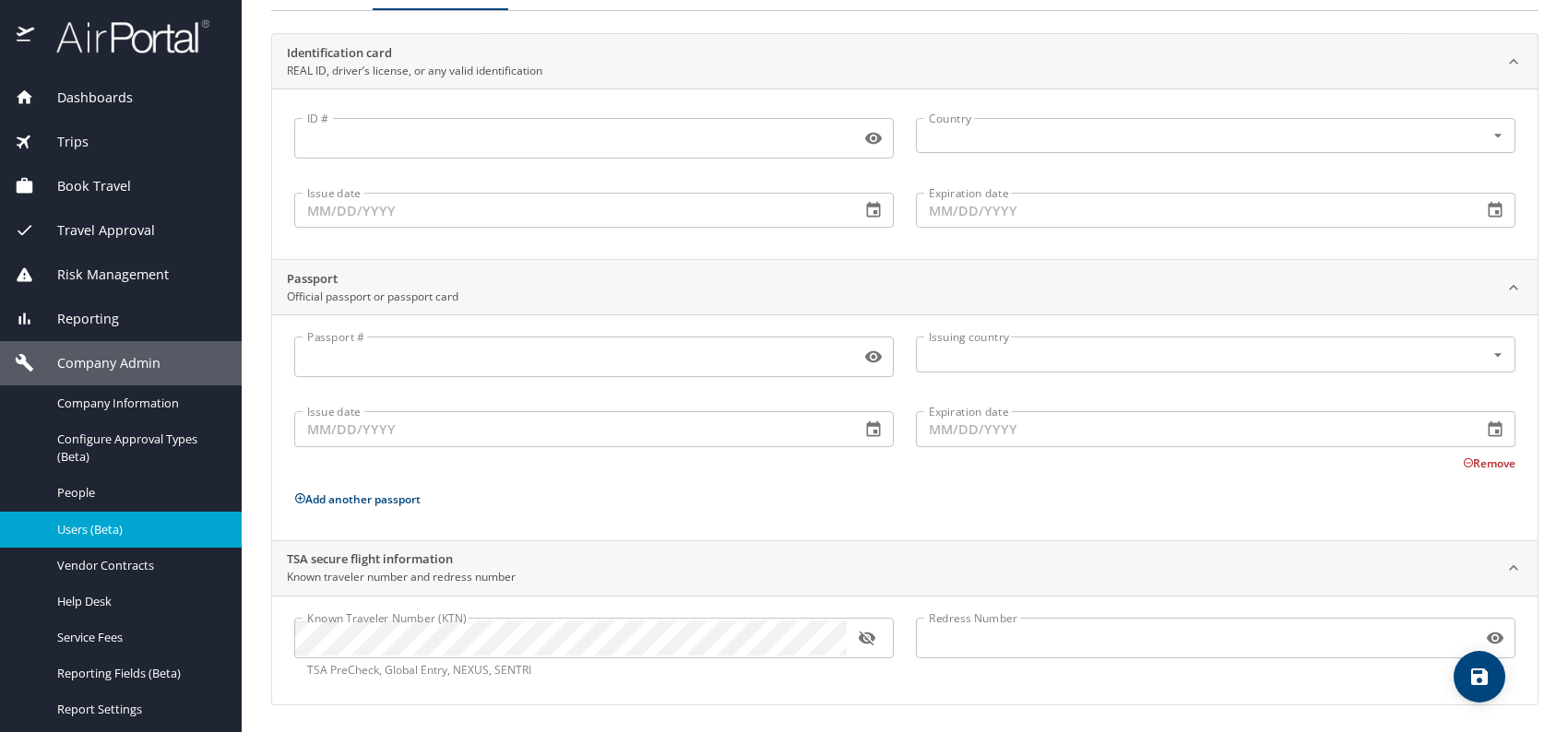scroll, scrollTop: 155, scrollLeft: 0, axis: vertical 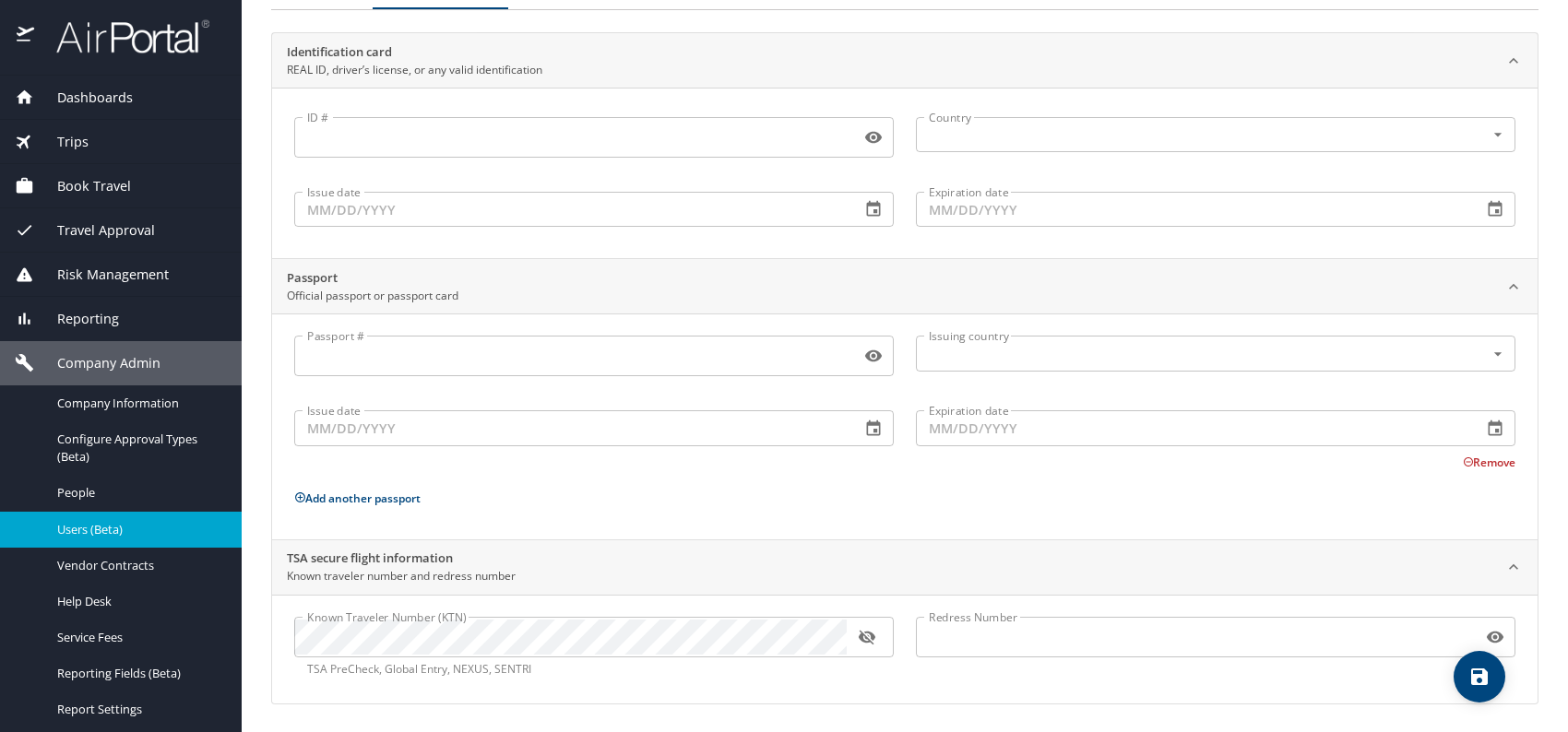 click at bounding box center [867, 637] 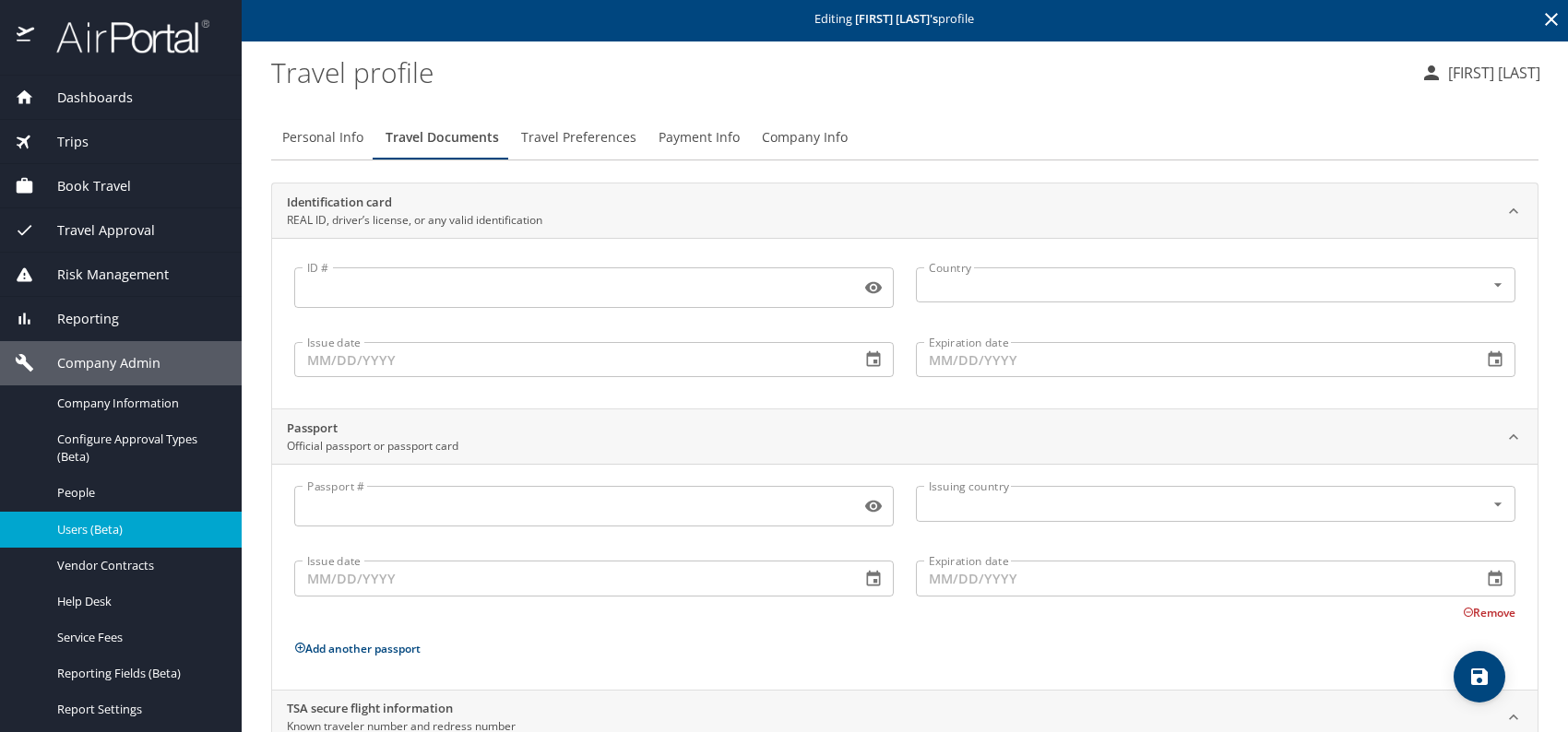 scroll, scrollTop: 0, scrollLeft: 0, axis: both 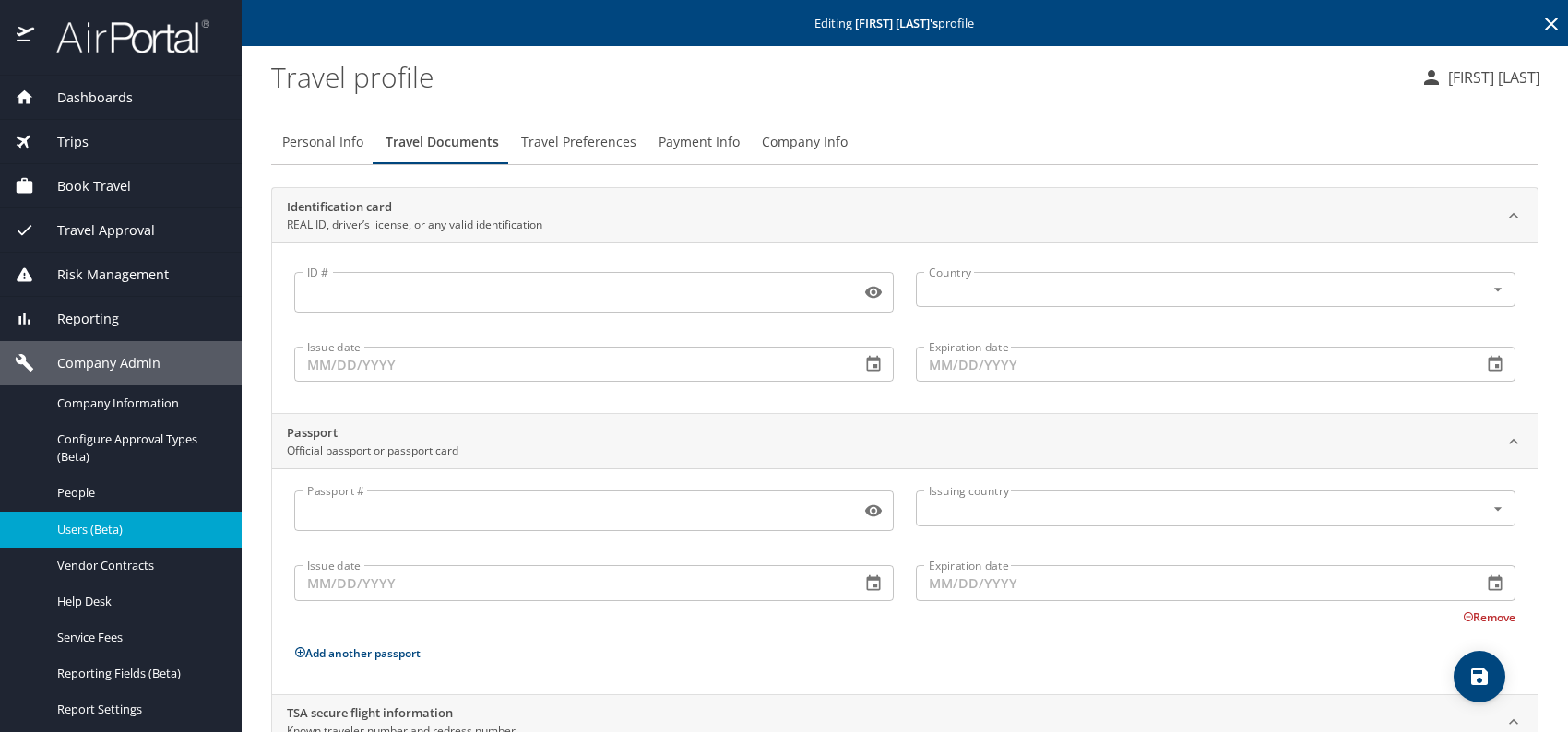 click on "Travel Preferences" at bounding box center (578, 142) 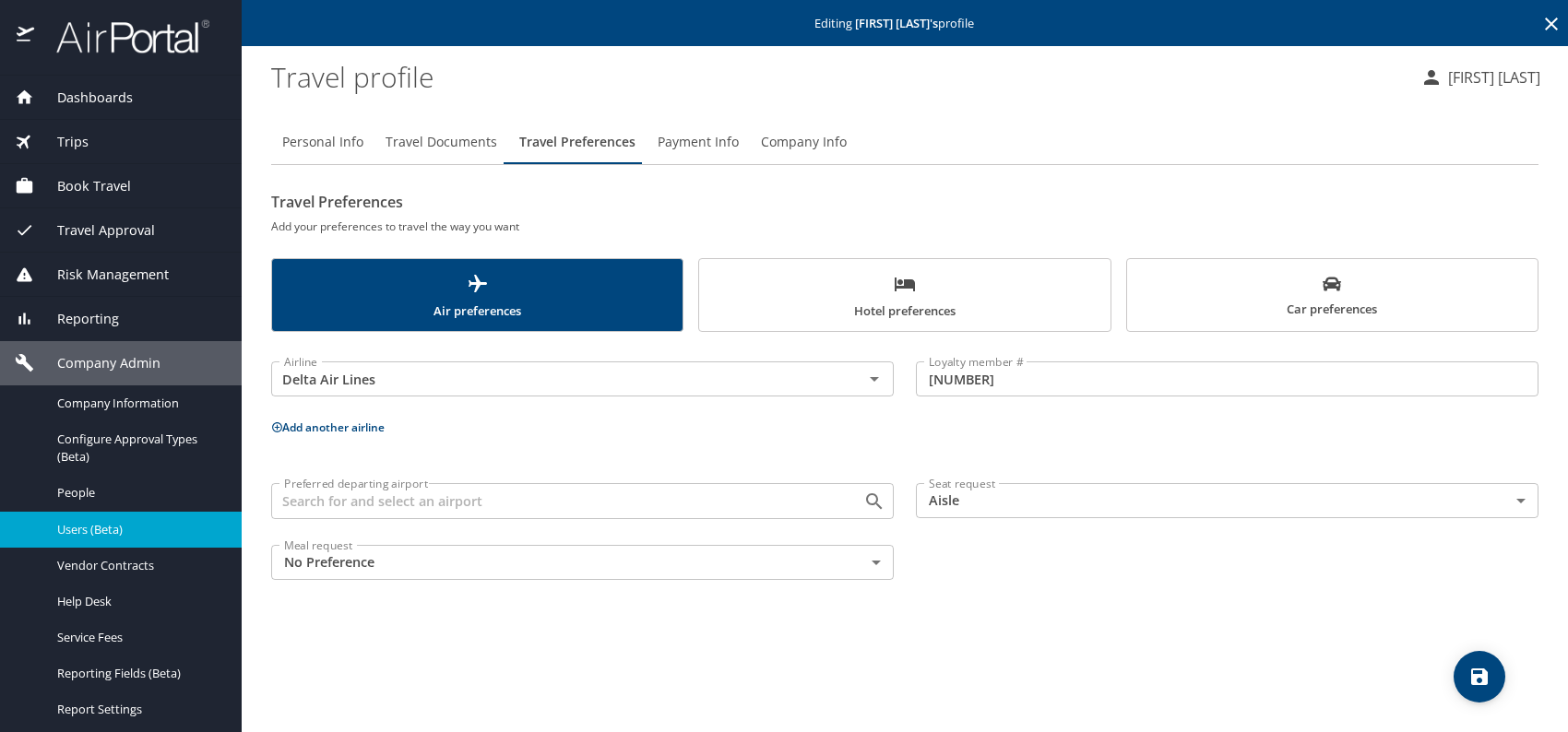 click on "Car preferences" at bounding box center [1332, 297] 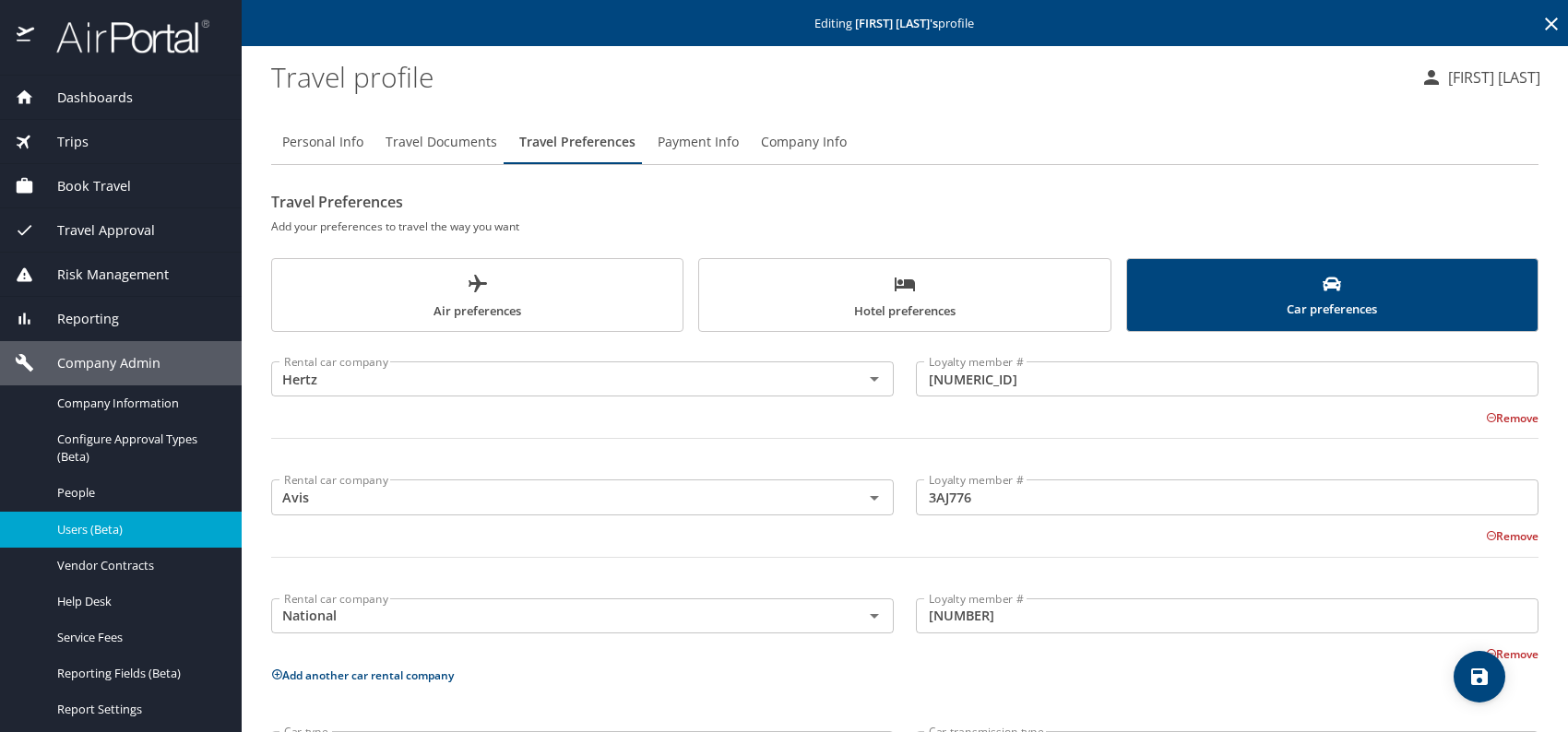 click on "Hotel preferences" at bounding box center [904, 297] 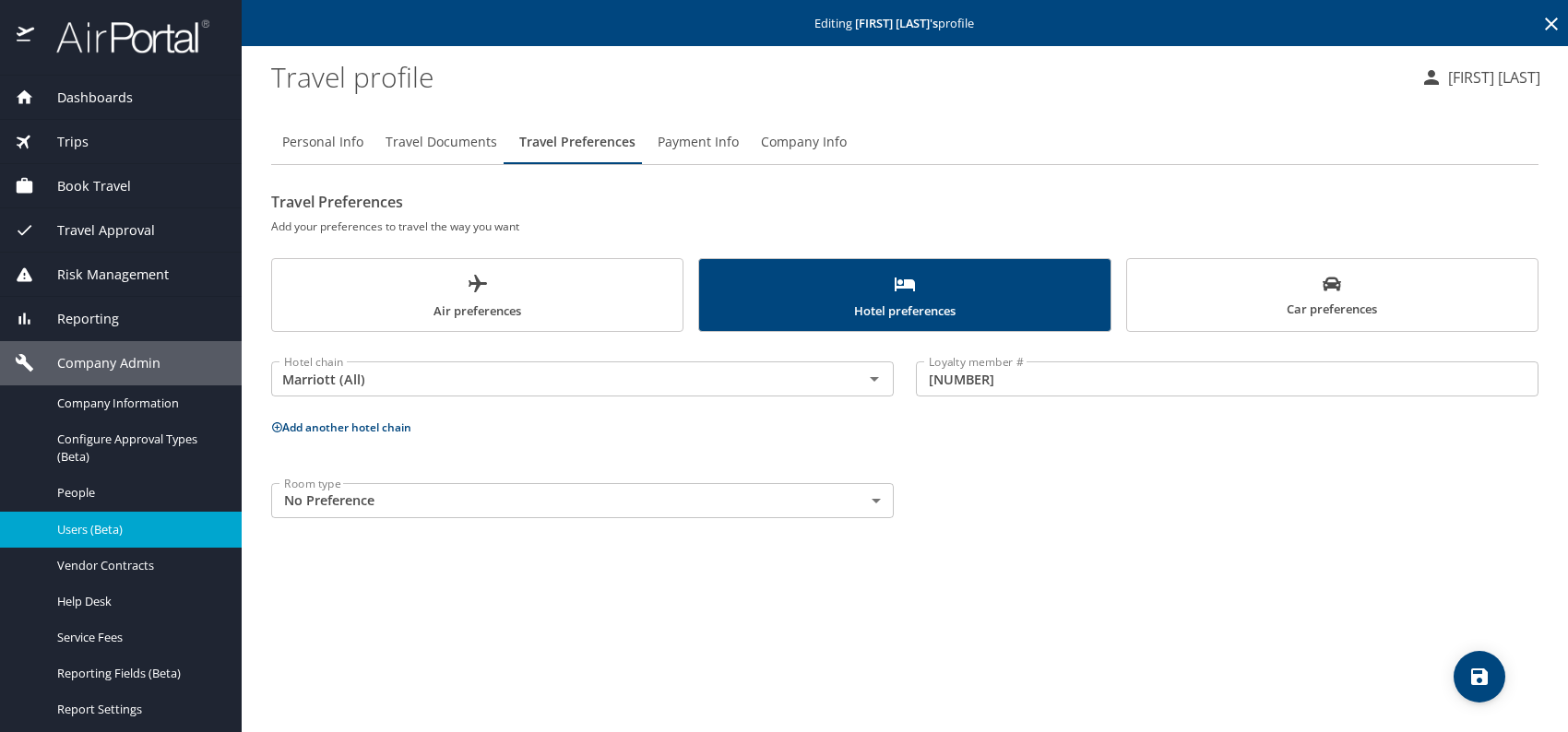 click on "Room type No Preference NotApplicable Room type" at bounding box center (905, 501) 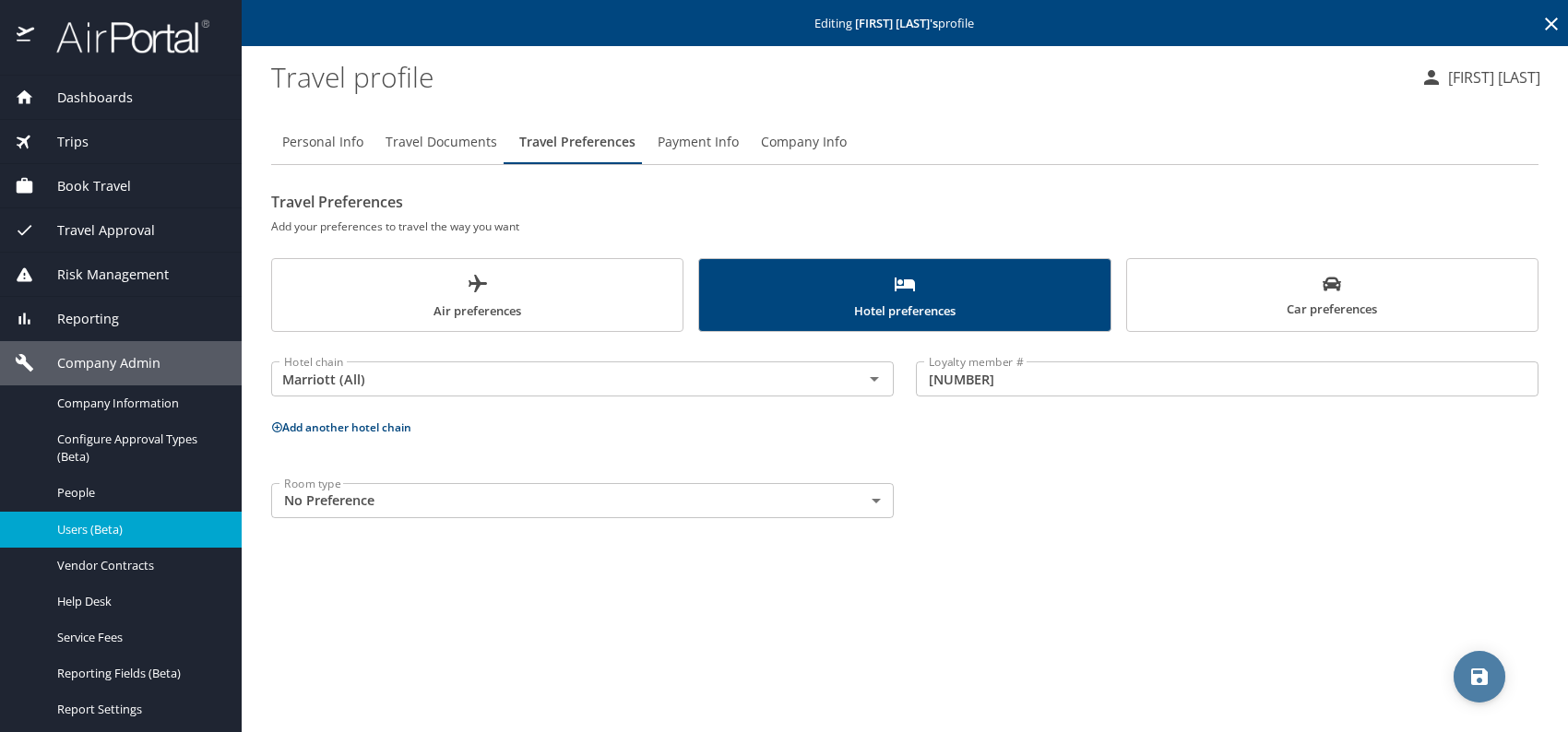 click at bounding box center [1479, 677] 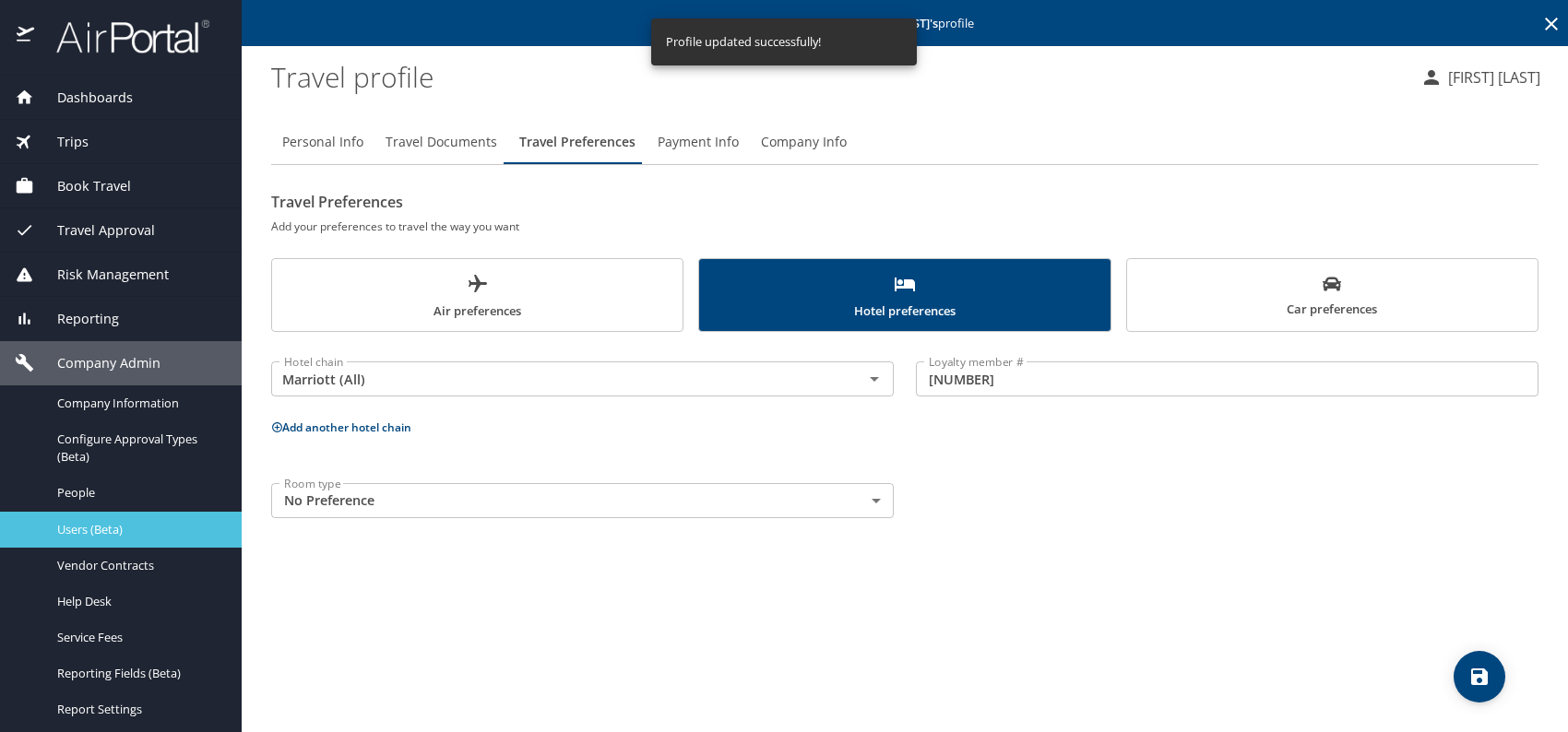 click on "Users (Beta)" at bounding box center [138, 529] 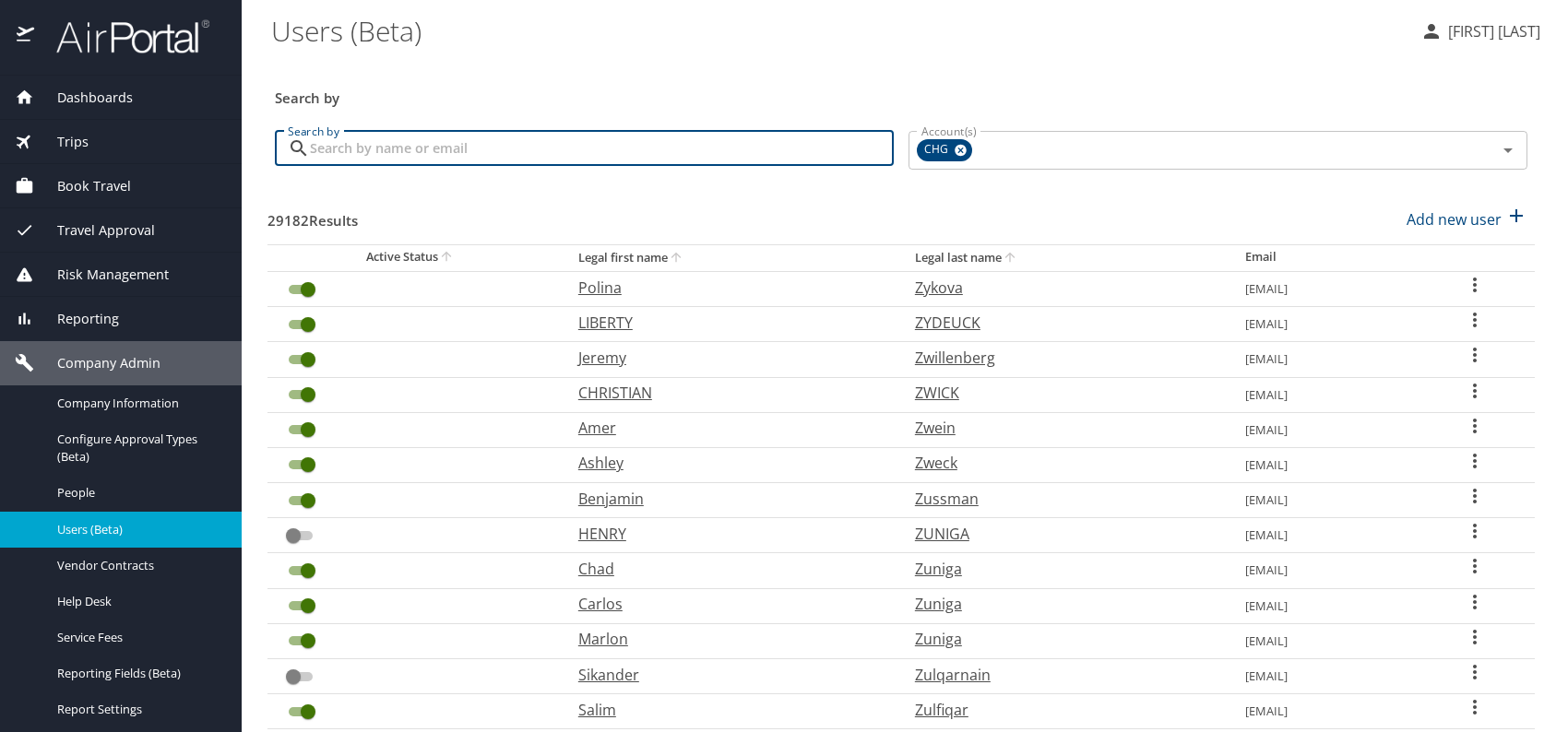 paste on "[EMAIL]" 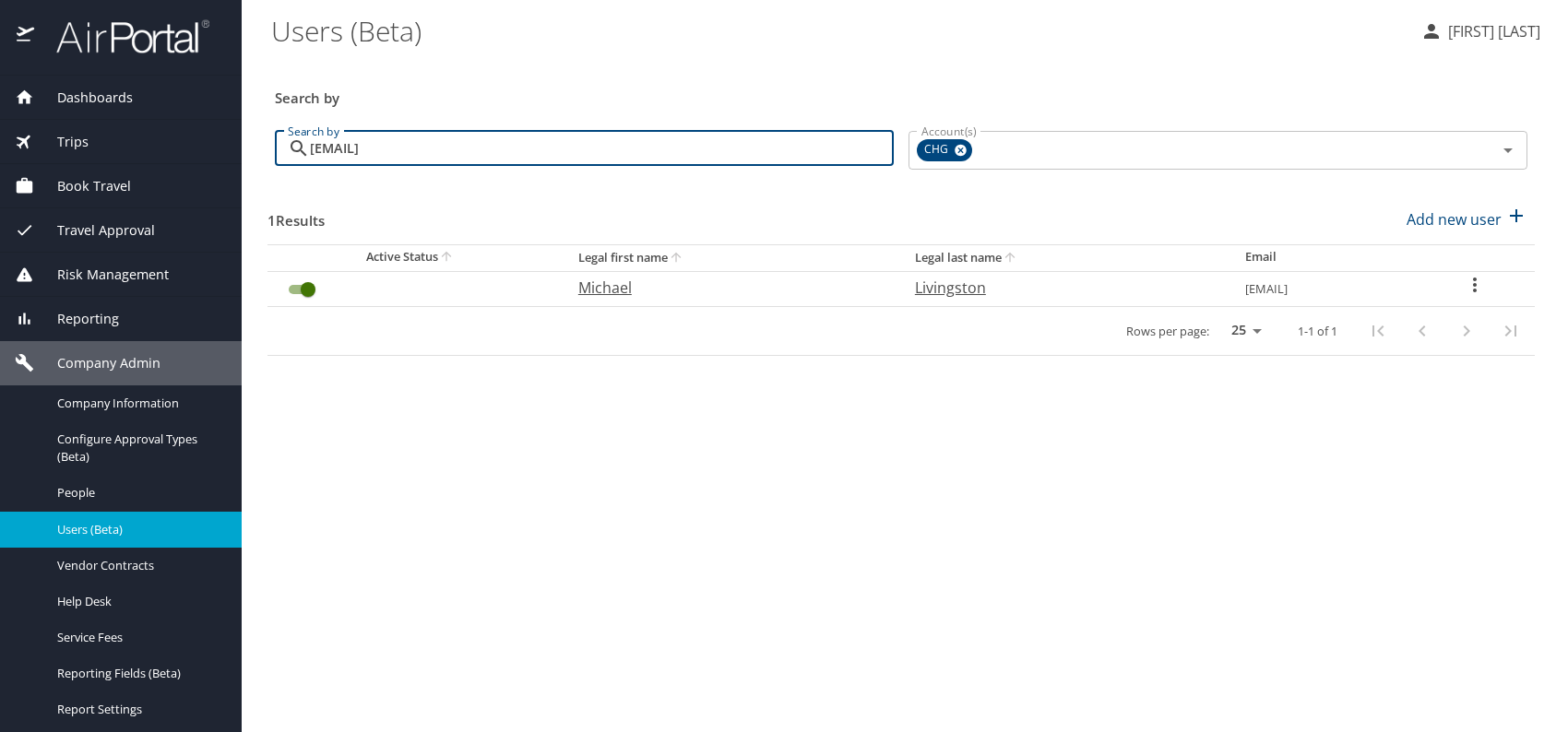type on "[EMAIL]" 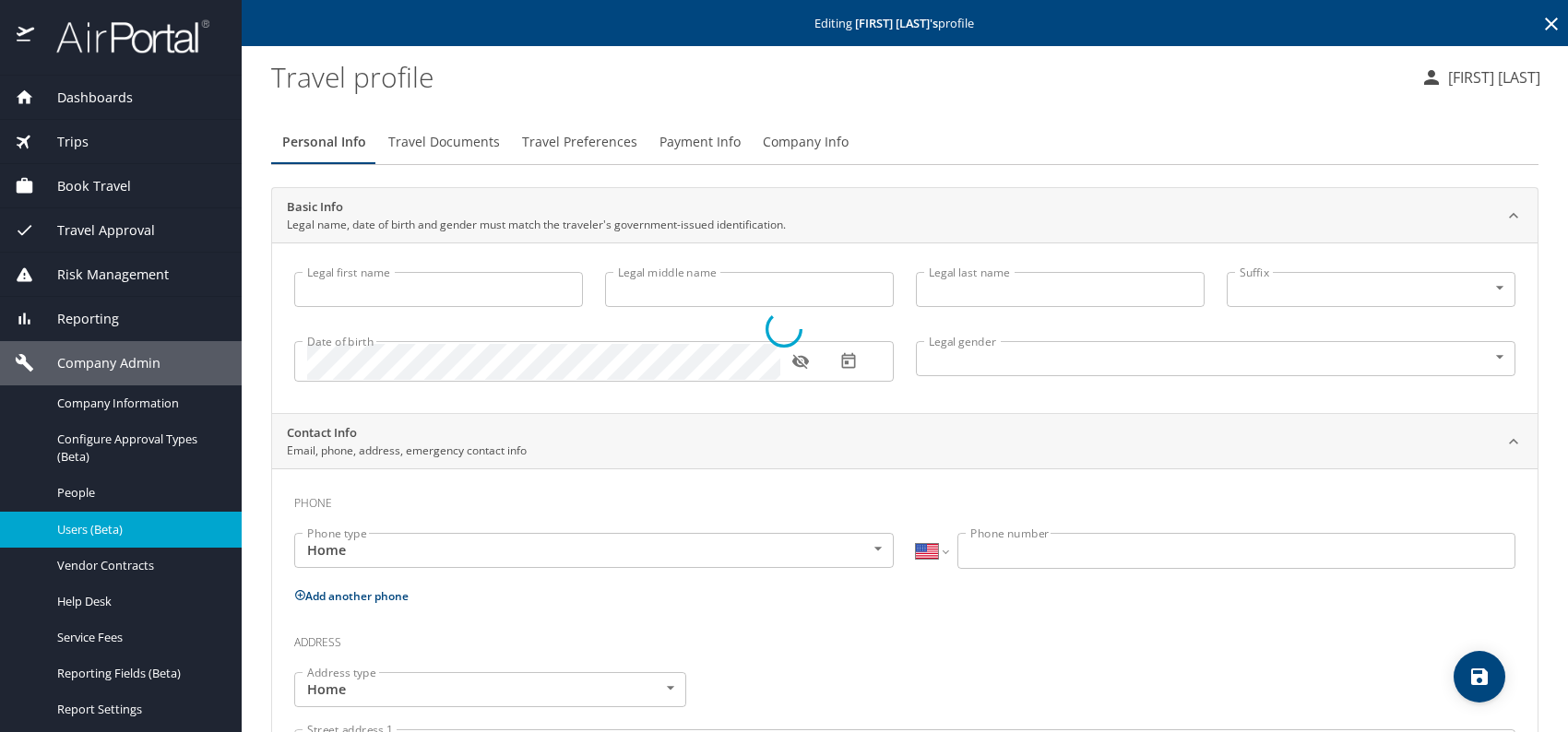type on "Michael" 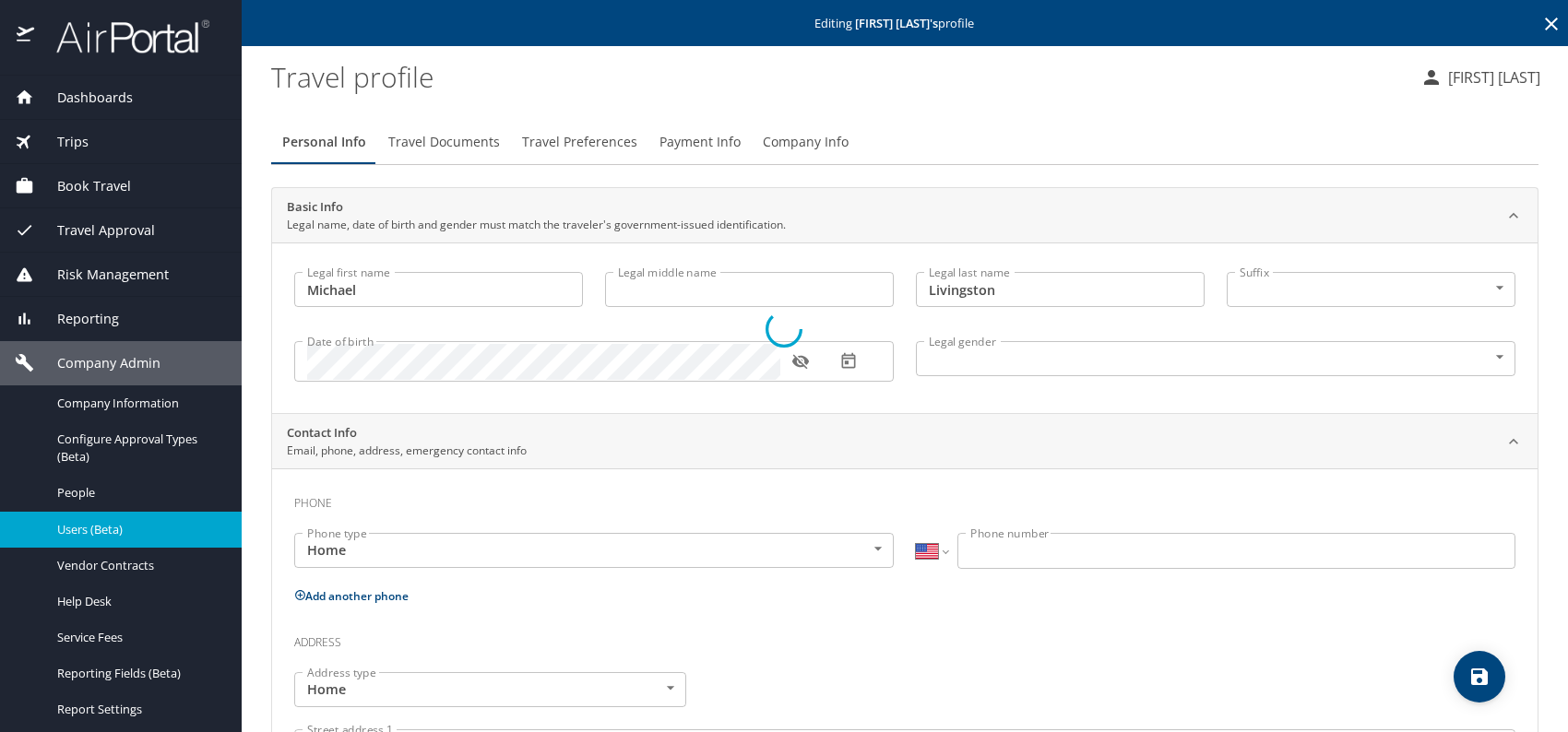 select on "US" 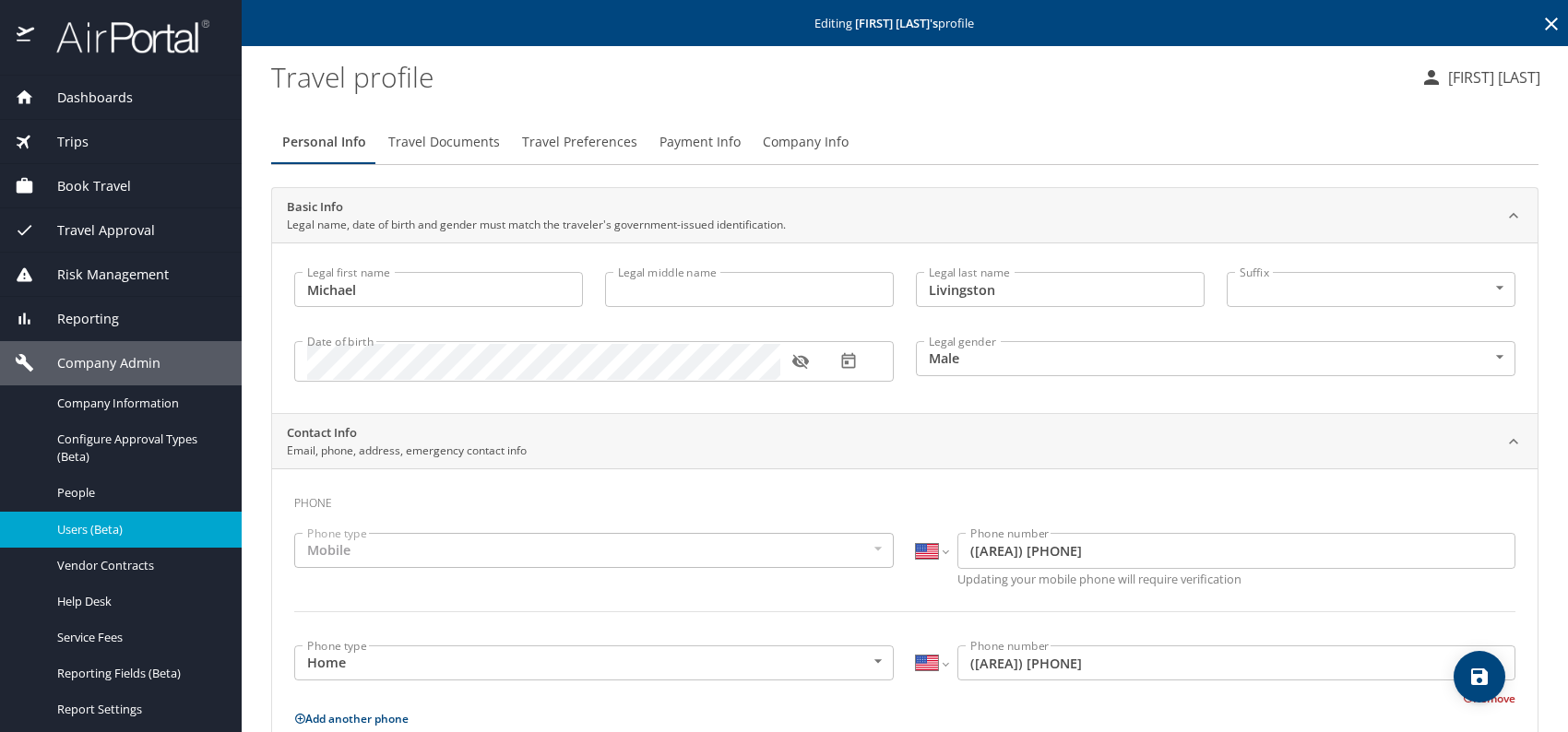 click 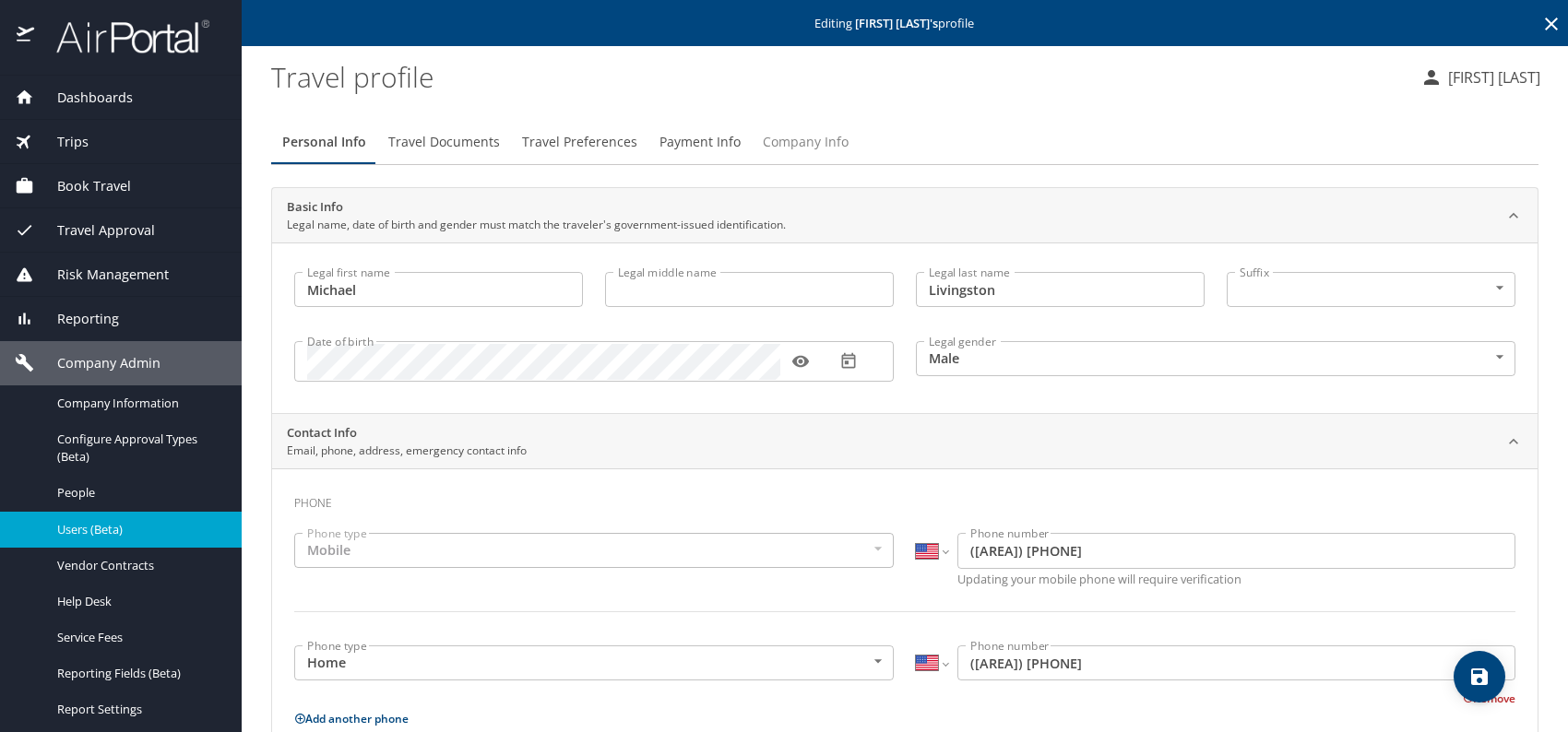 click on "Company Info" at bounding box center [805, 142] 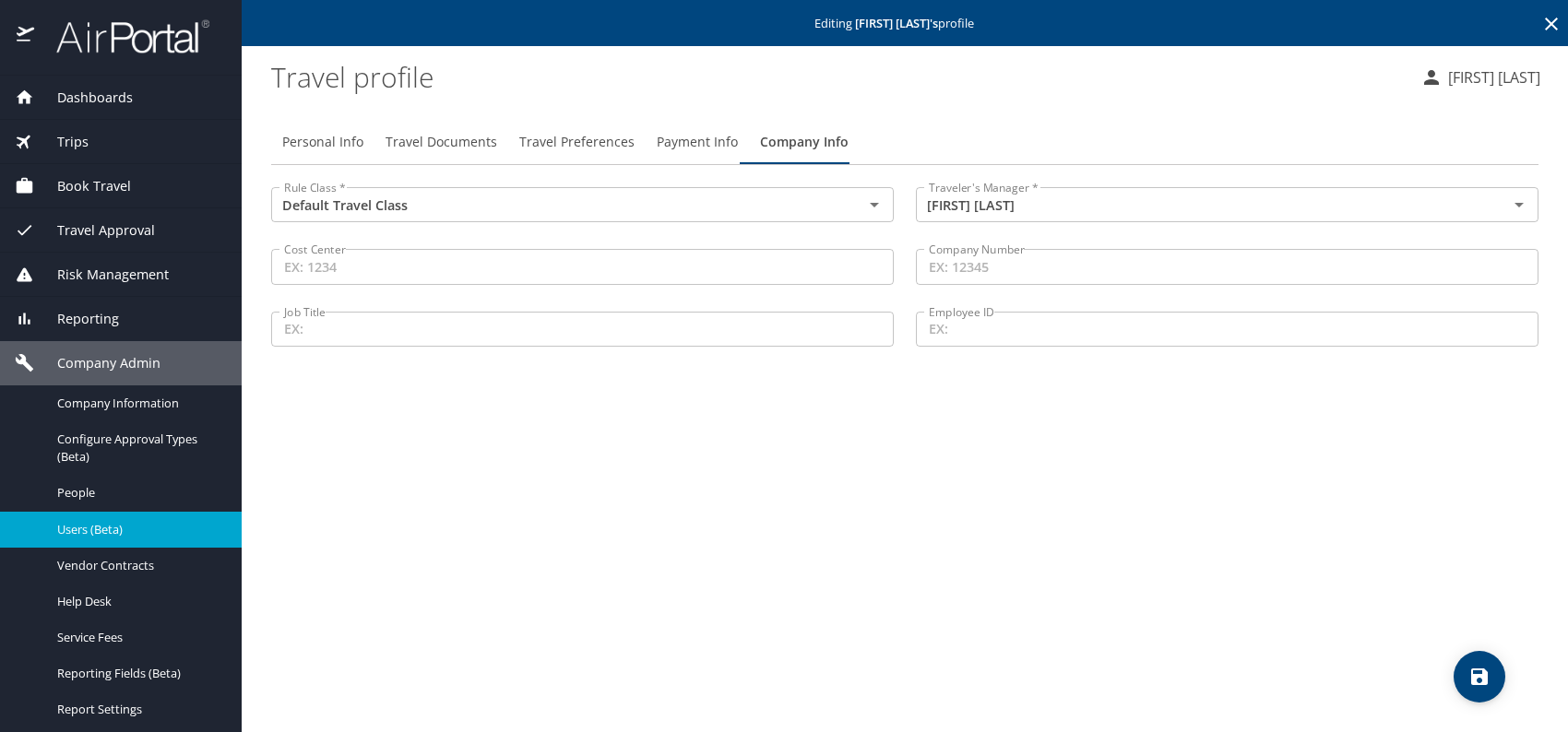 click on "Personal Info Travel Documents Travel Preferences Payment Info Company Info Rule Class   * Default Travel Class Rule Class   * Traveler's Manager   * [FIRST] [LAST] Traveler's Manager   *   Cost Center   Cost Center     Company Number   Company Number     Job Title   Job Title     Employee ID   Employee ID" at bounding box center (905, 419) 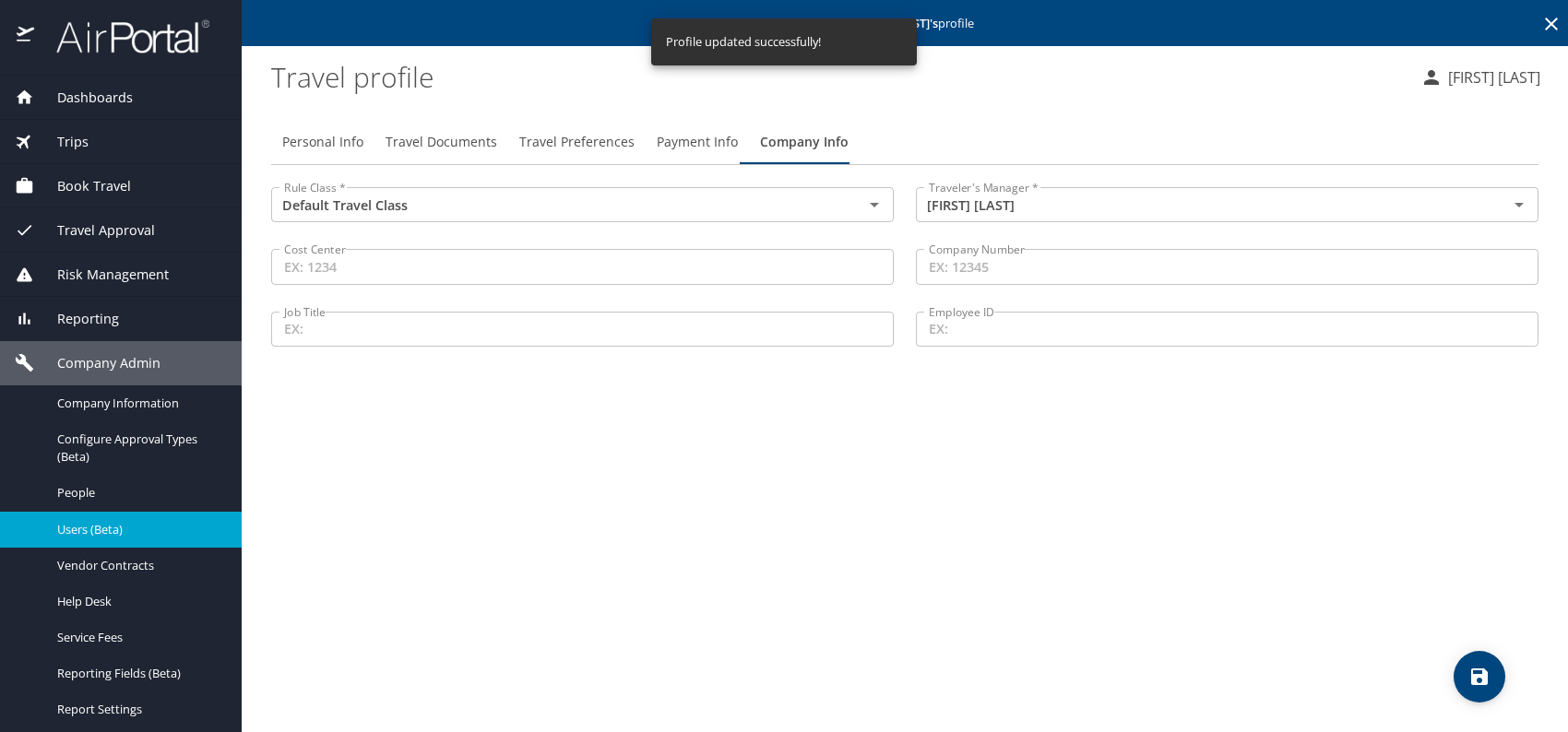 click on "Users (Beta)" at bounding box center (138, 529) 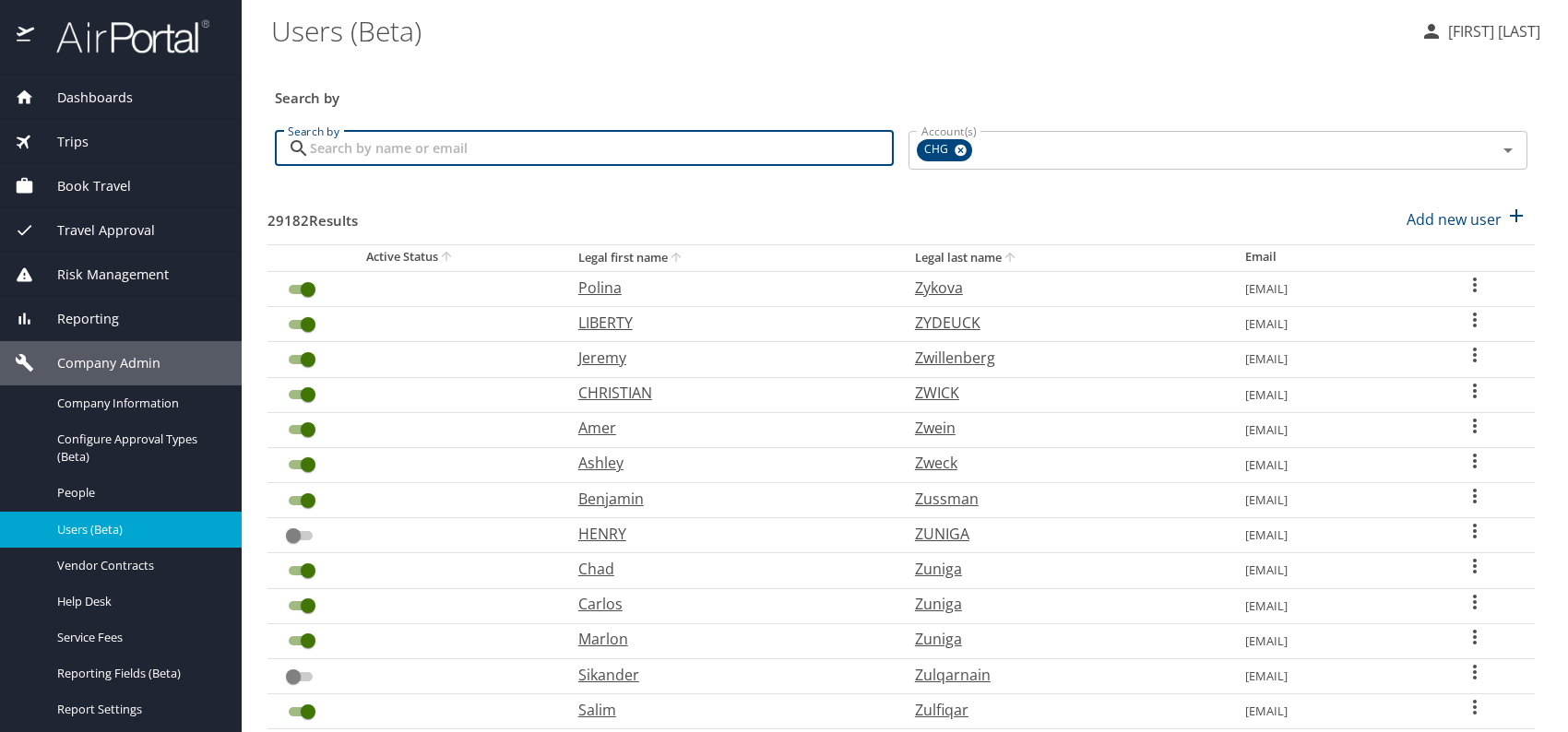 paste on "[EMAIL]" 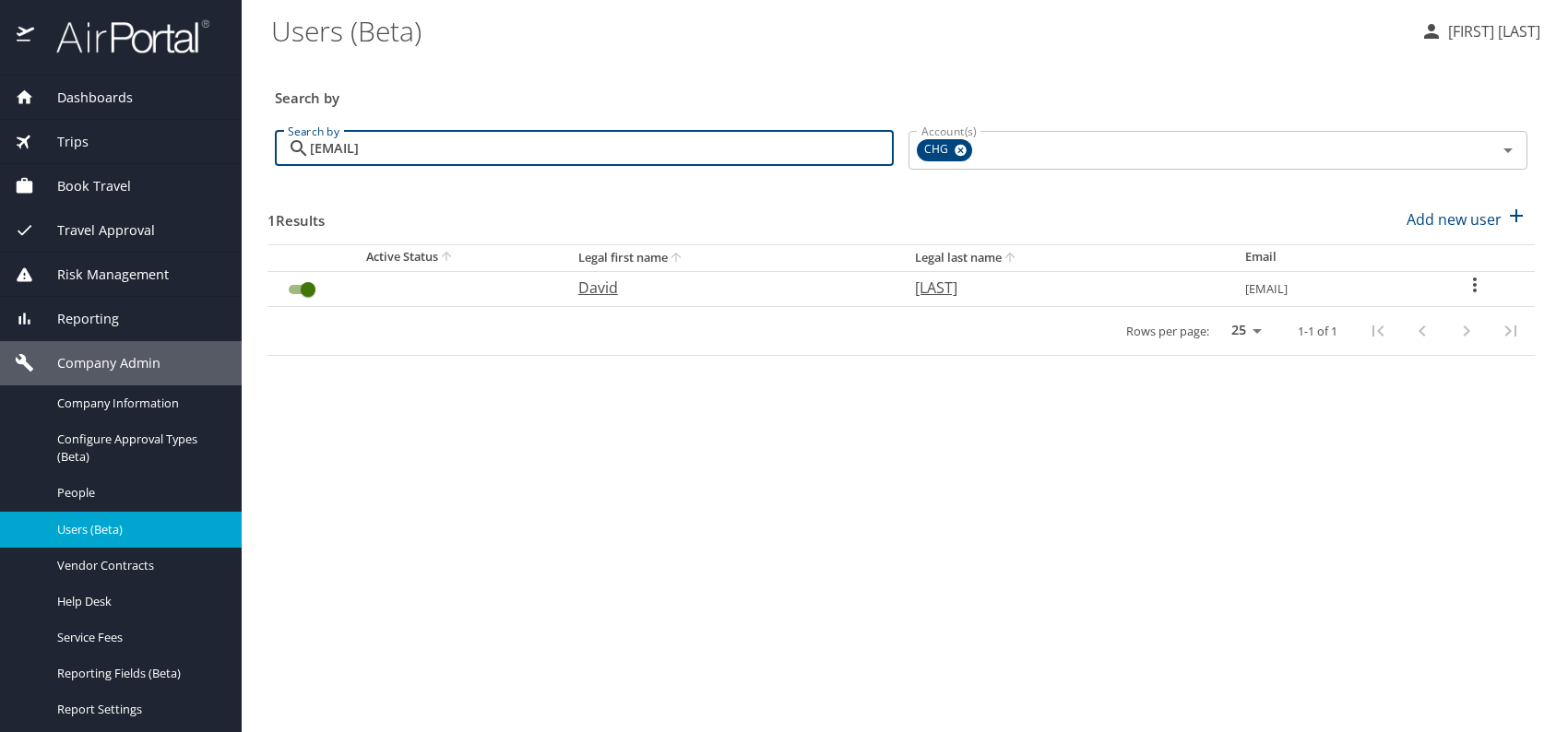 type on "[EMAIL]" 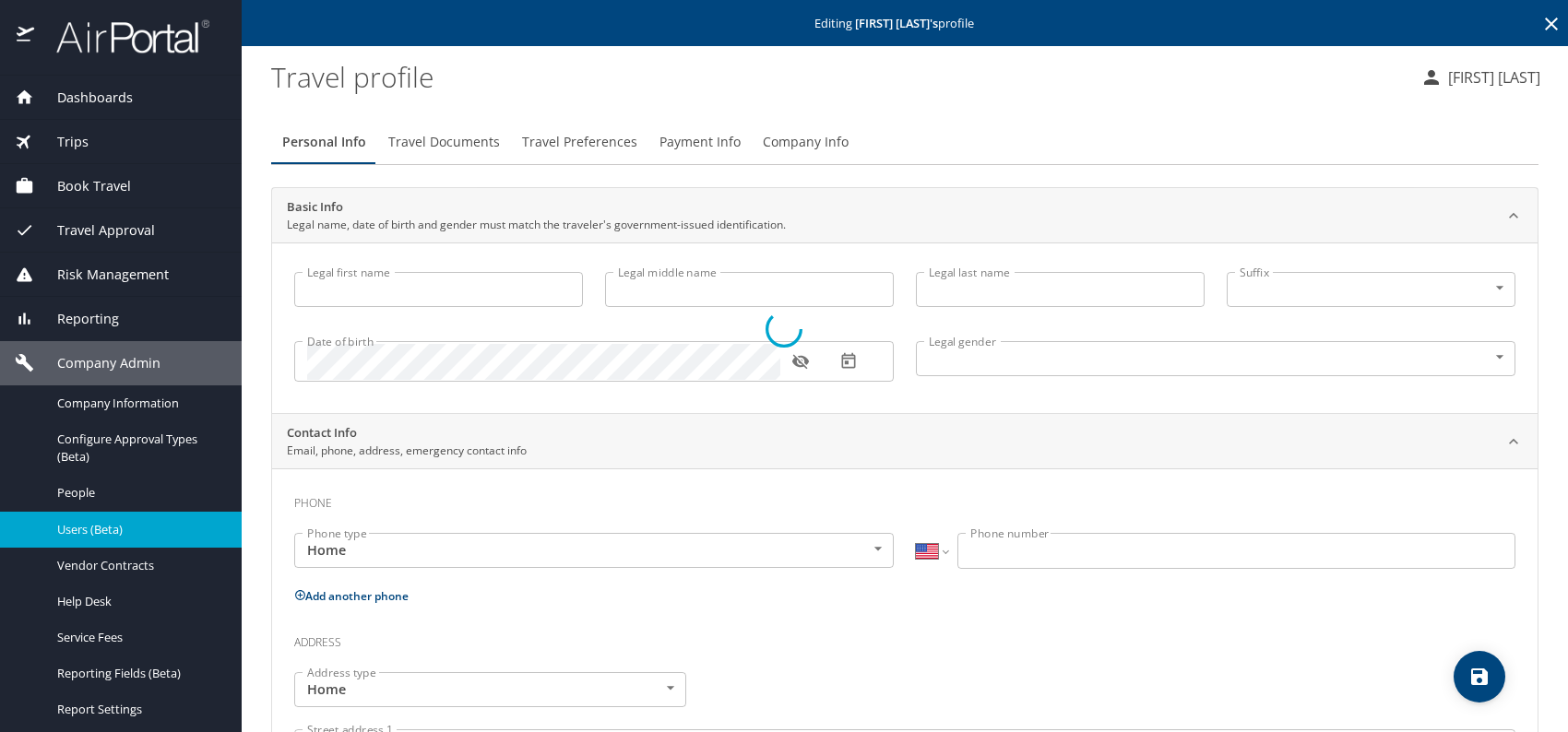 type on "David" 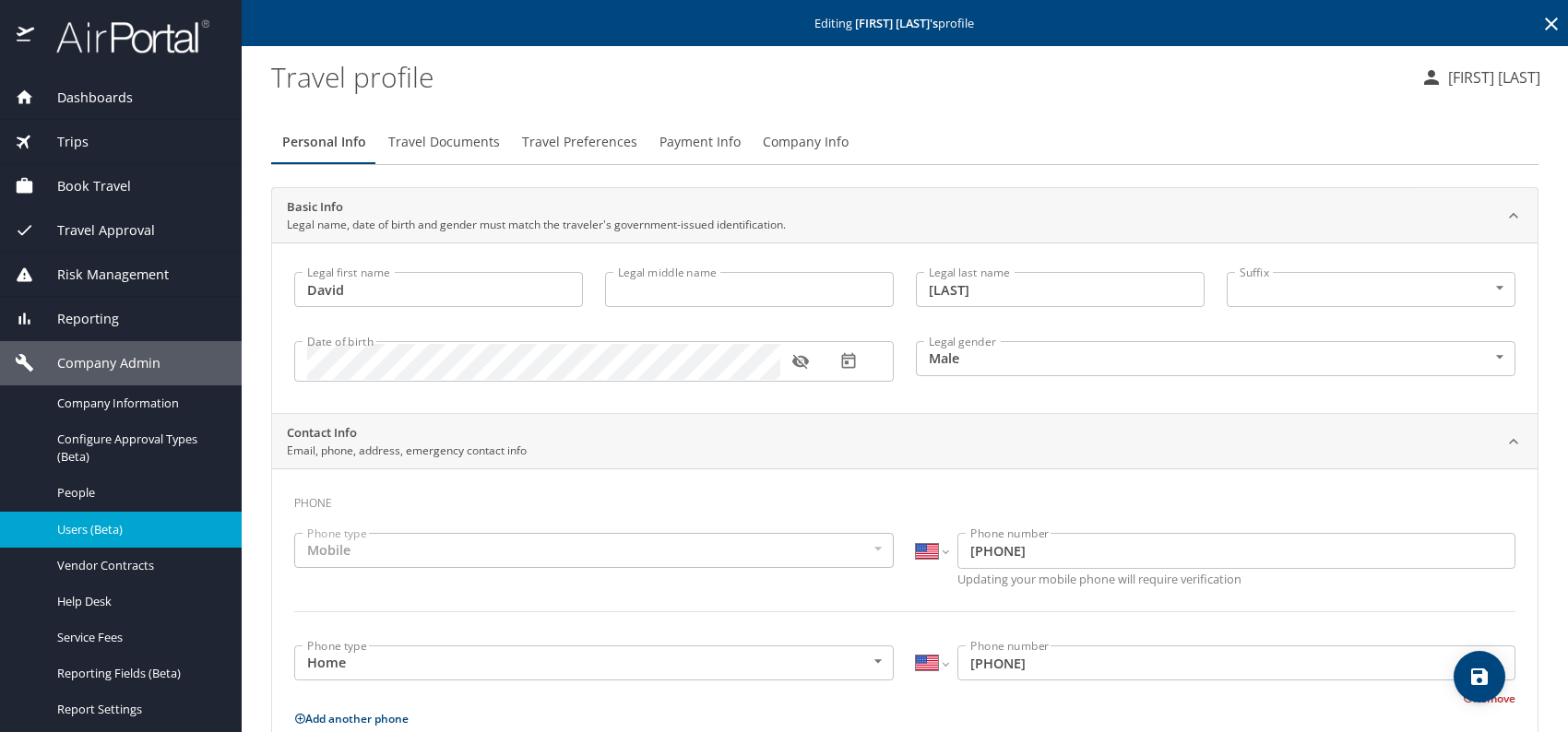 click 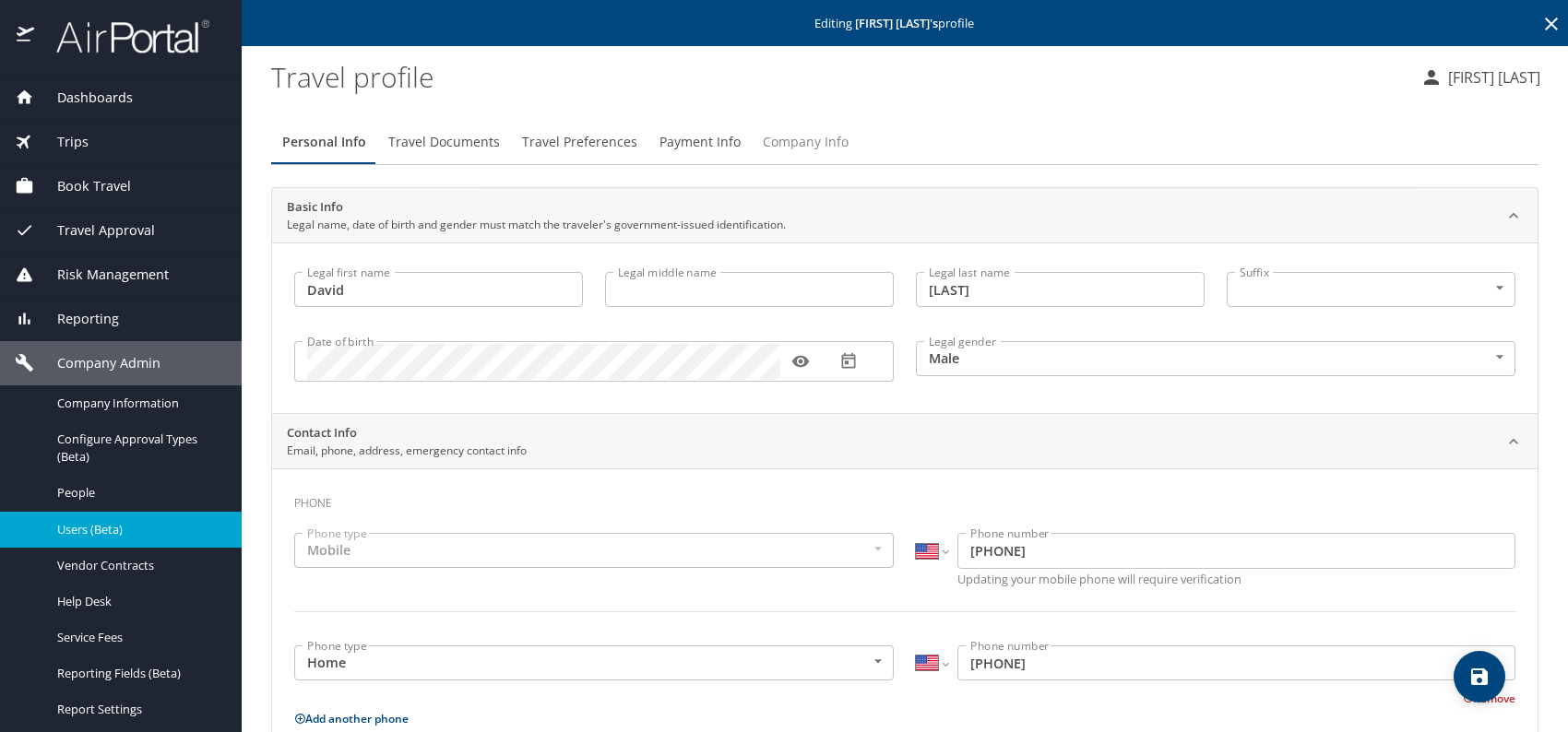 click on "Company Info" at bounding box center (805, 142) 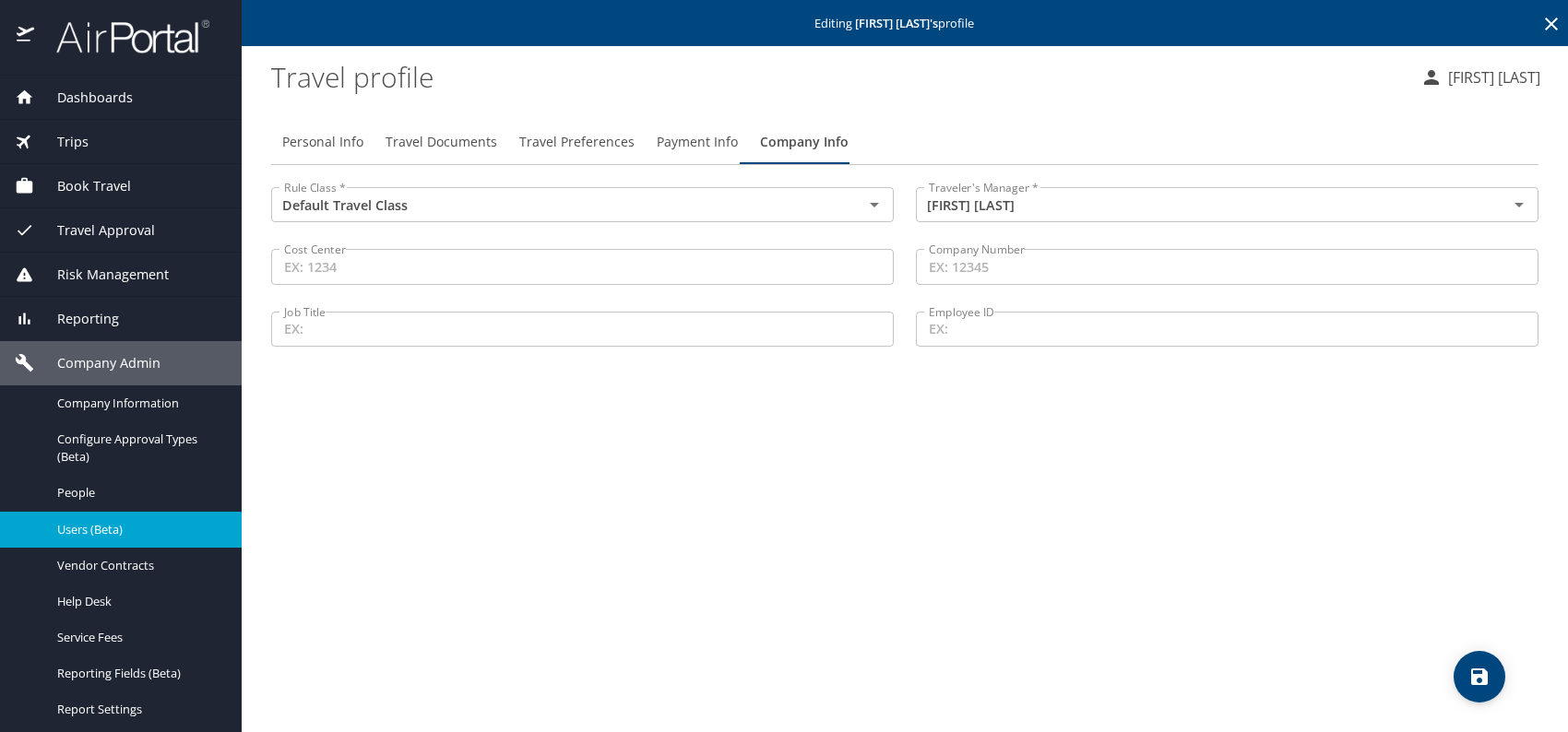 click on "Travel Documents" at bounding box center (441, 142) 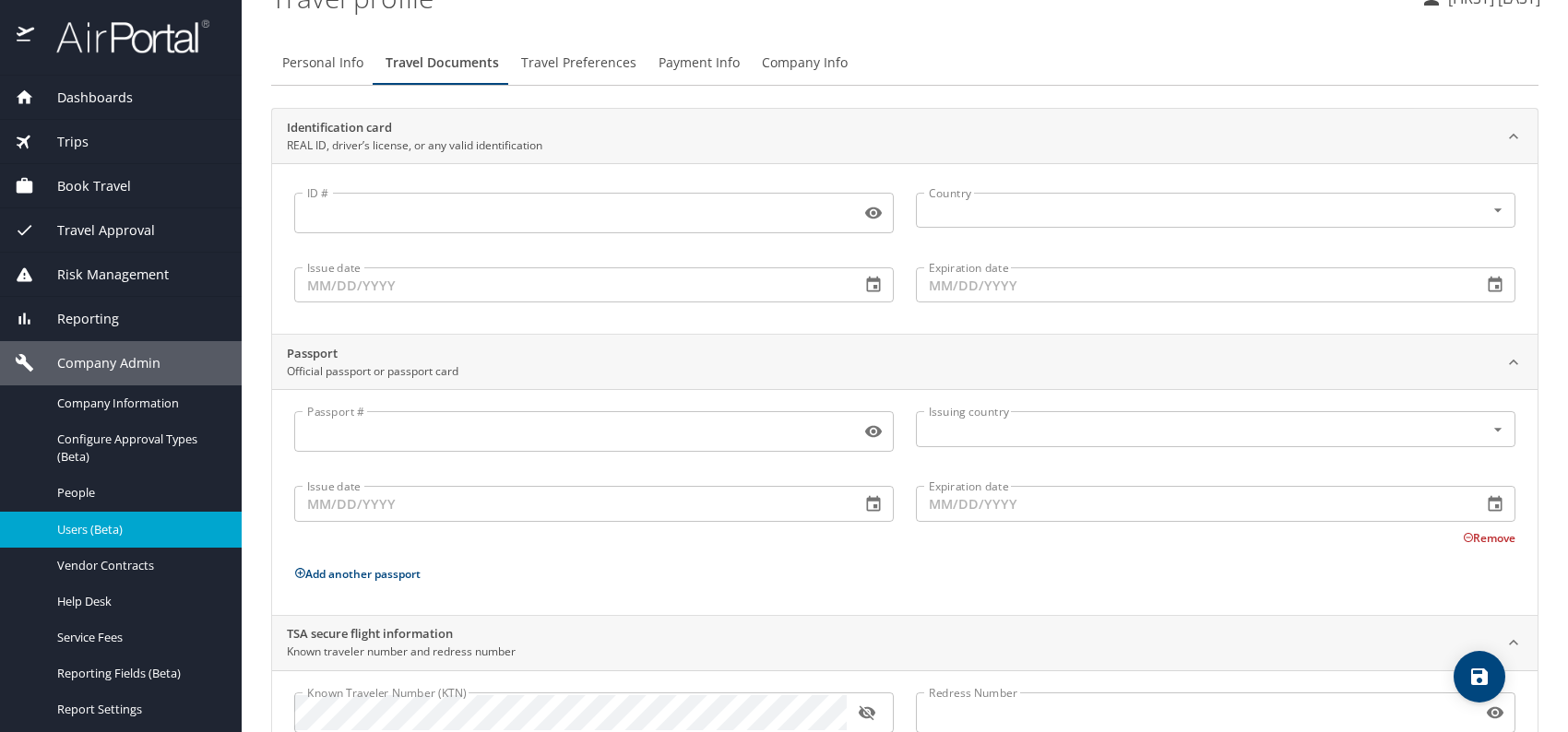 scroll, scrollTop: 155, scrollLeft: 0, axis: vertical 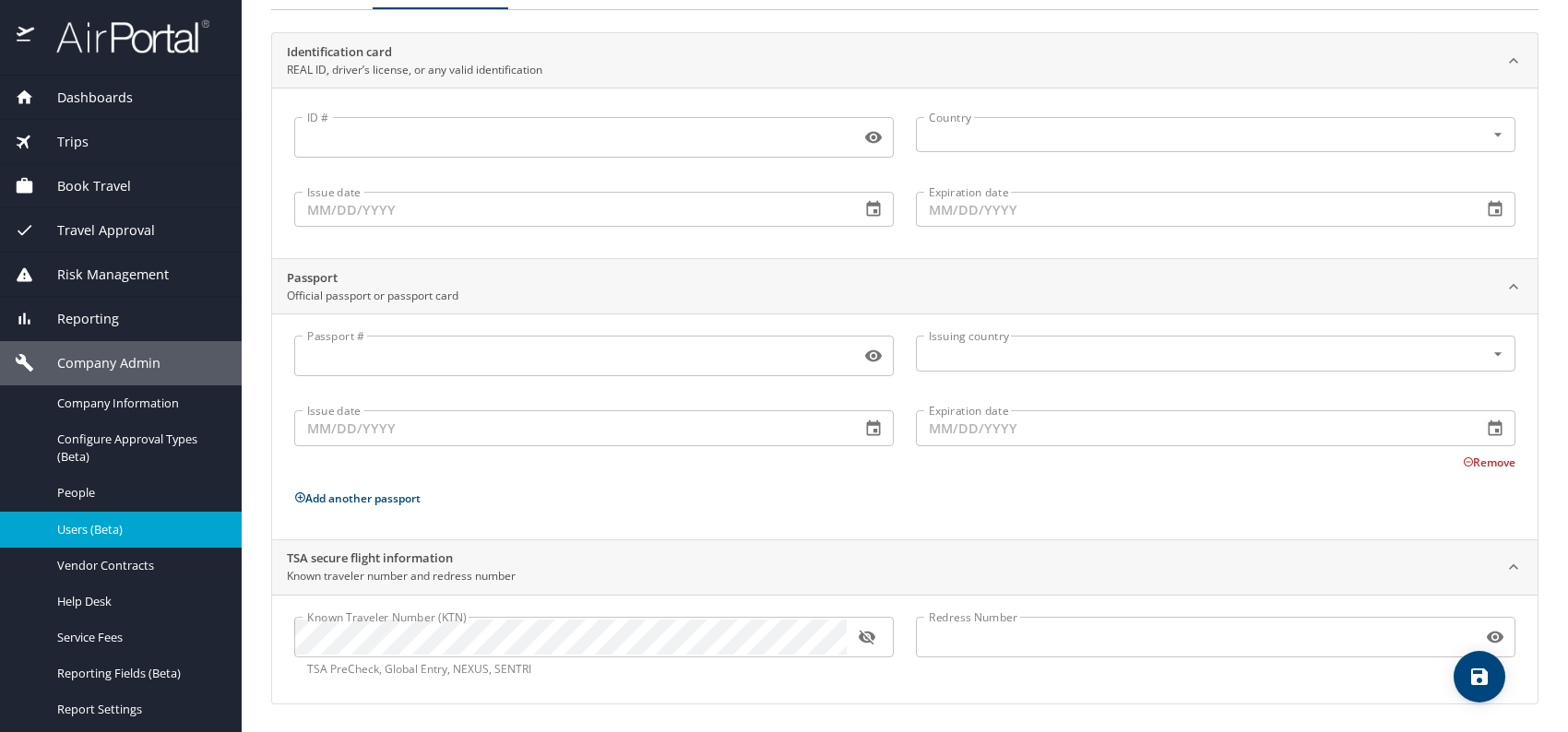 click 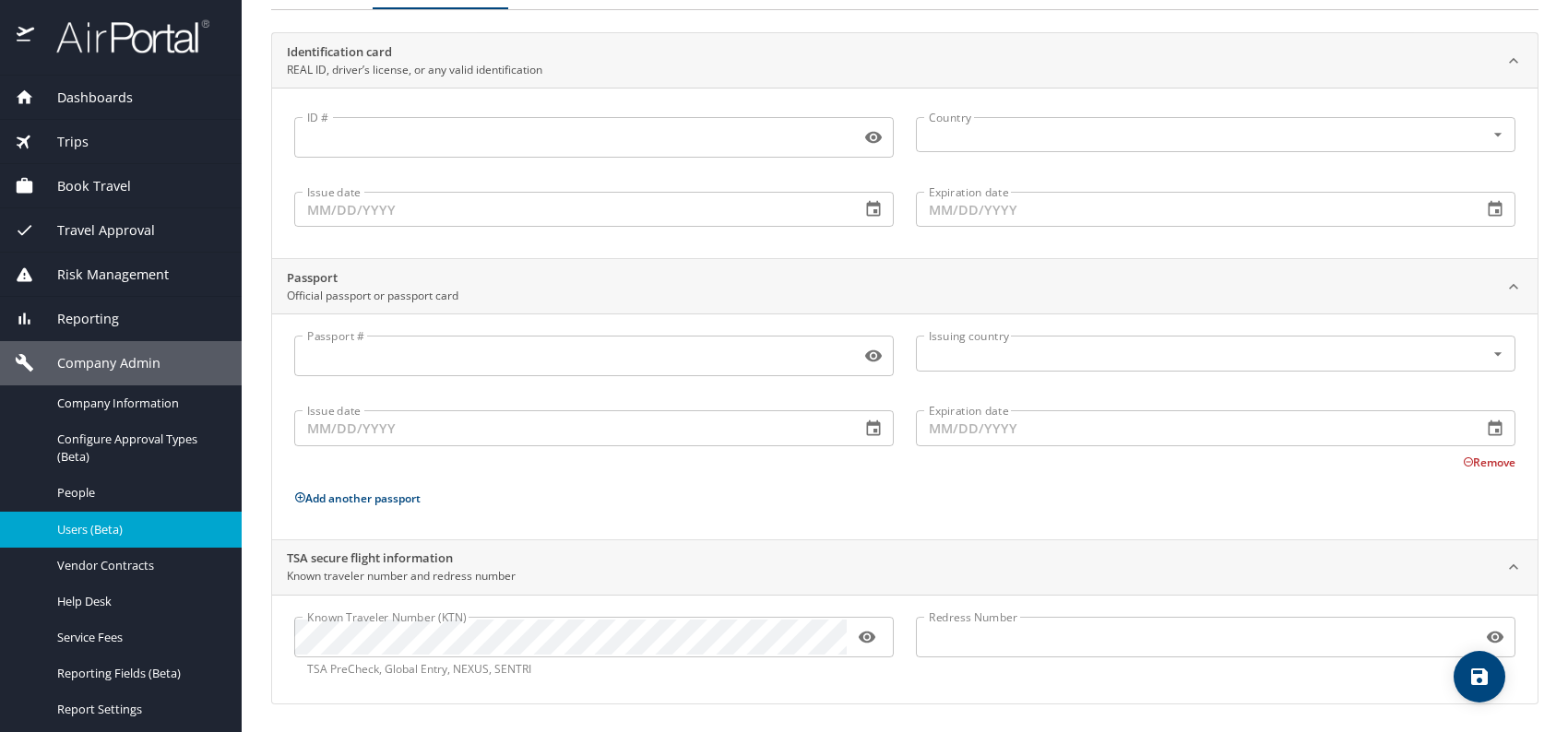 scroll, scrollTop: 0, scrollLeft: 0, axis: both 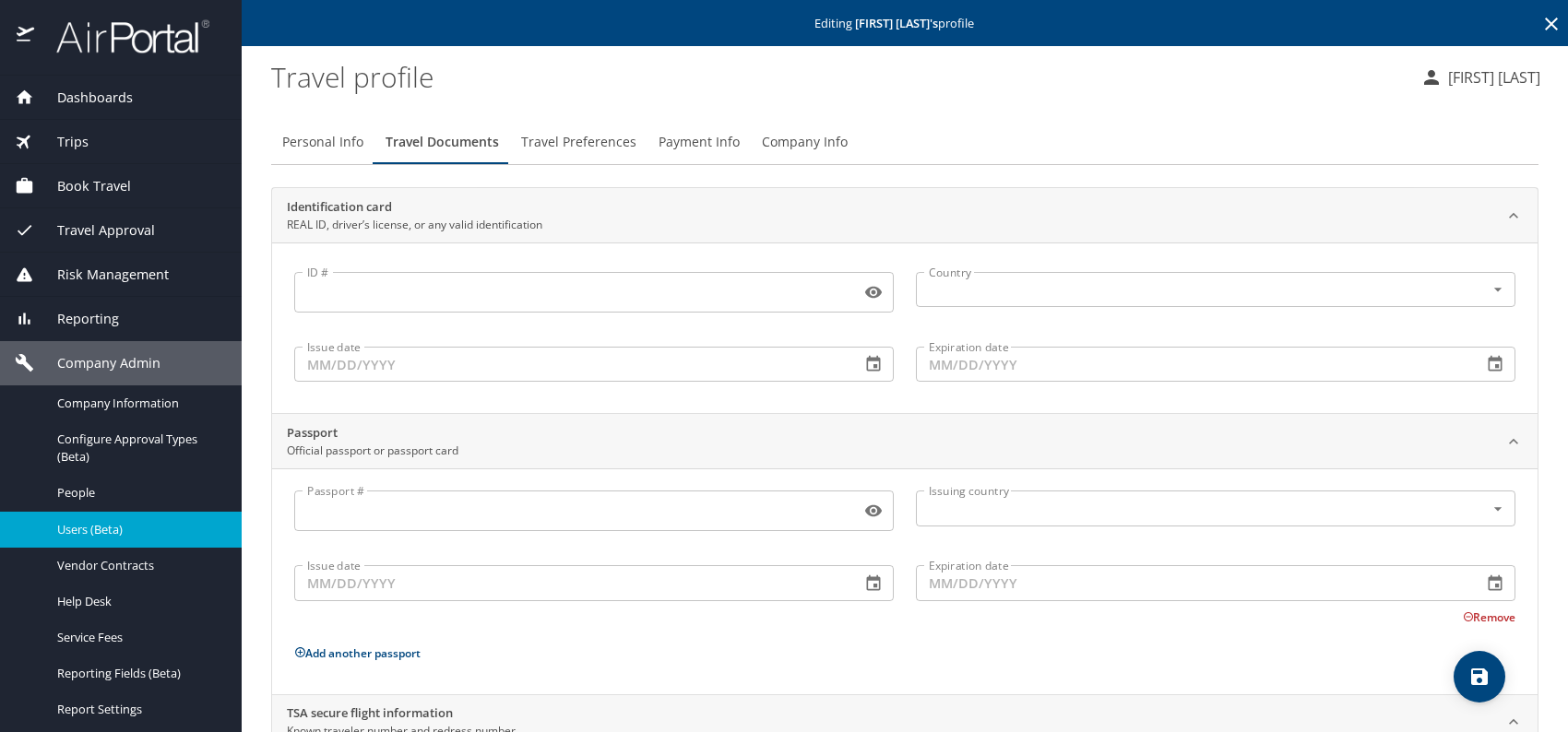 click on "Travel Preferences" at bounding box center (578, 142) 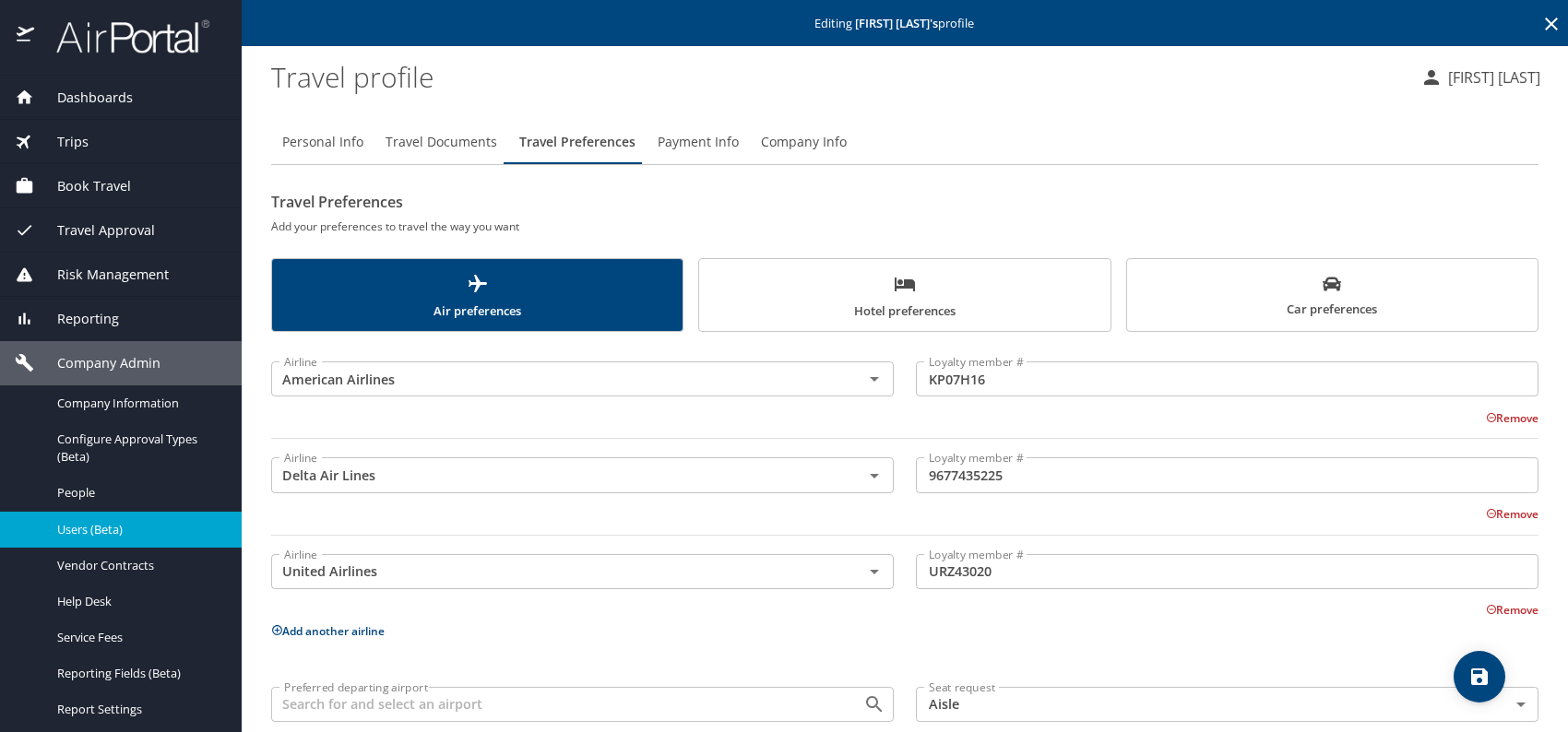 click on "Car preferences" at bounding box center (1332, 297) 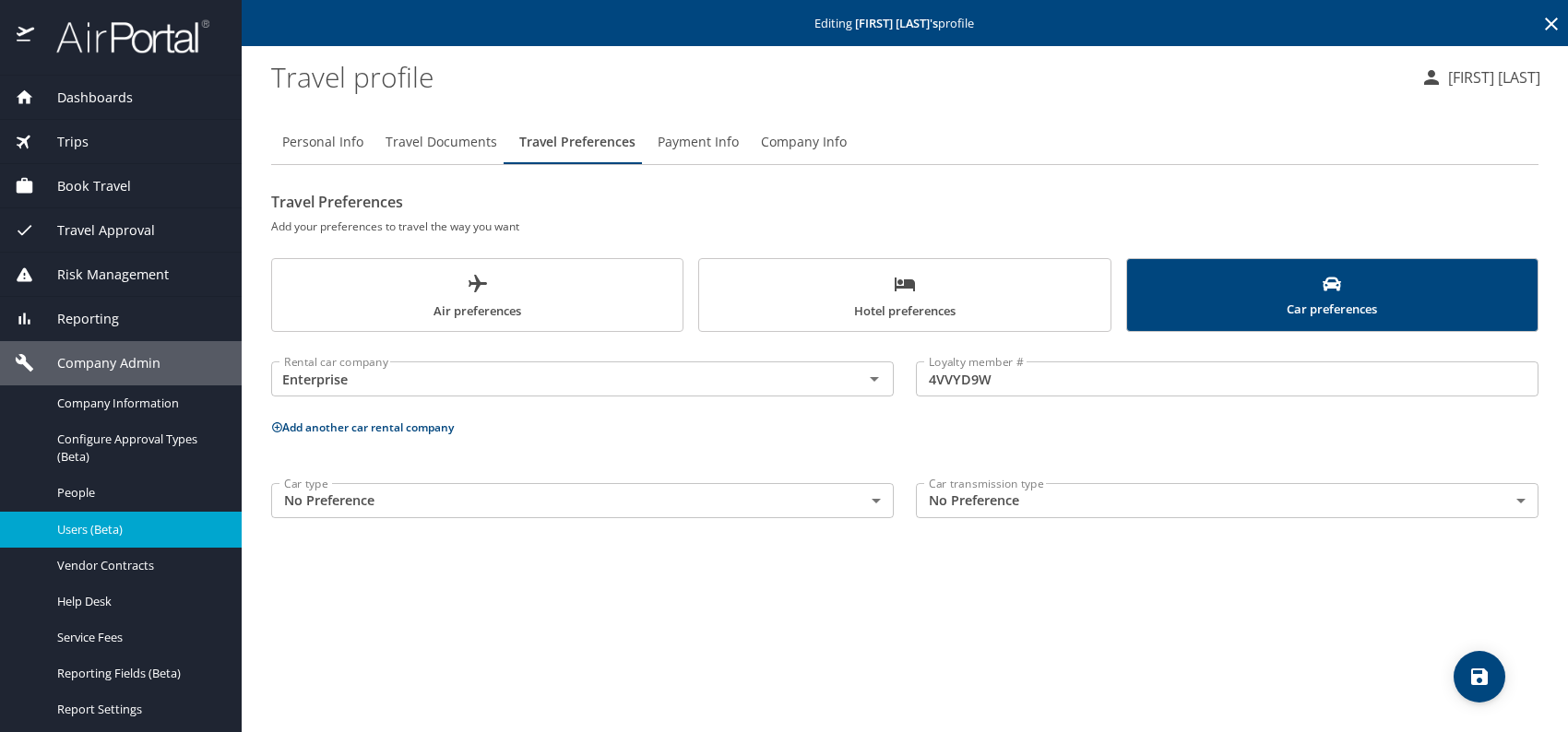 click on "Hotel preferences" at bounding box center [904, 295] 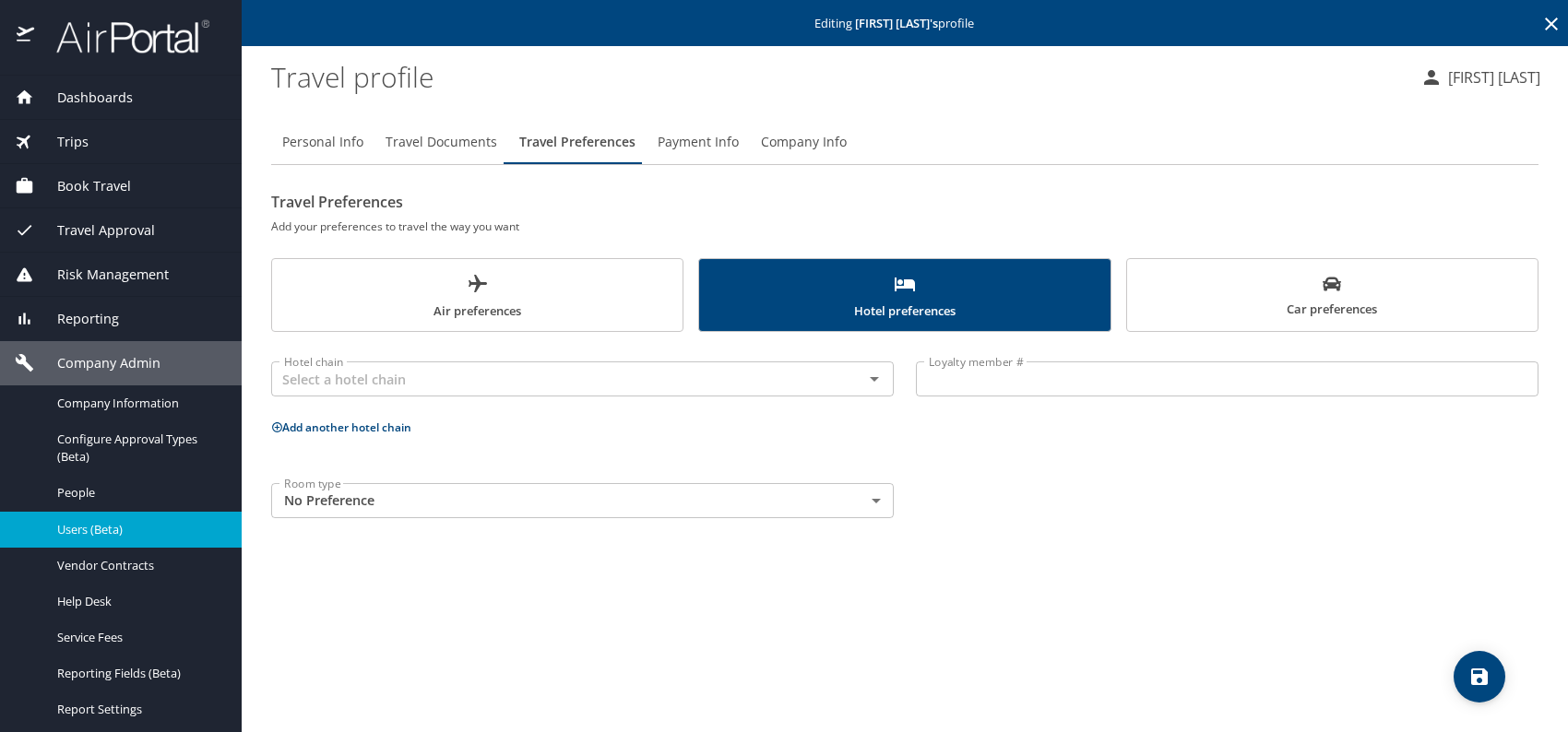 click on "Room type No Preference NotApplicable Room type" at bounding box center [905, 501] 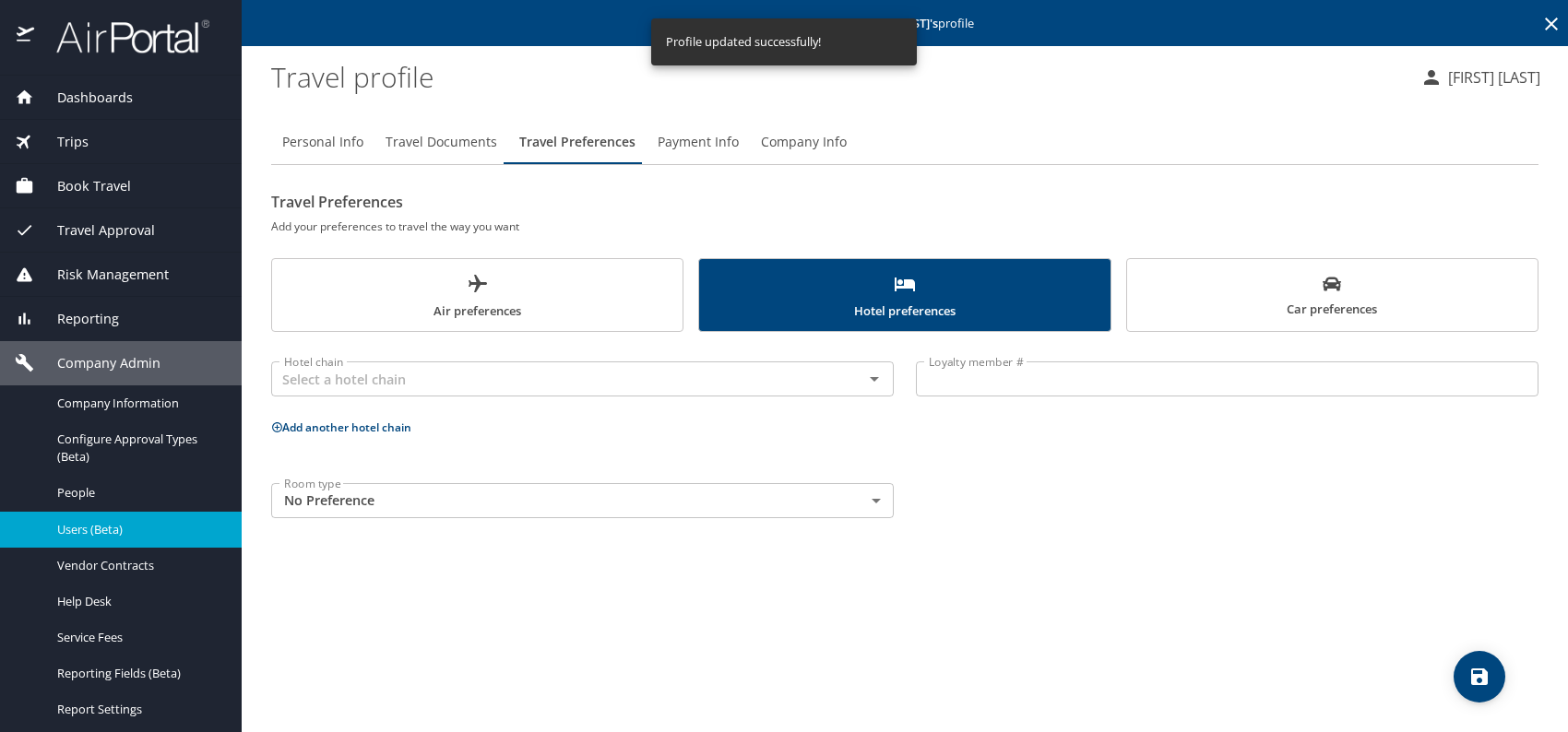 click on "Users (Beta)" at bounding box center [138, 529] 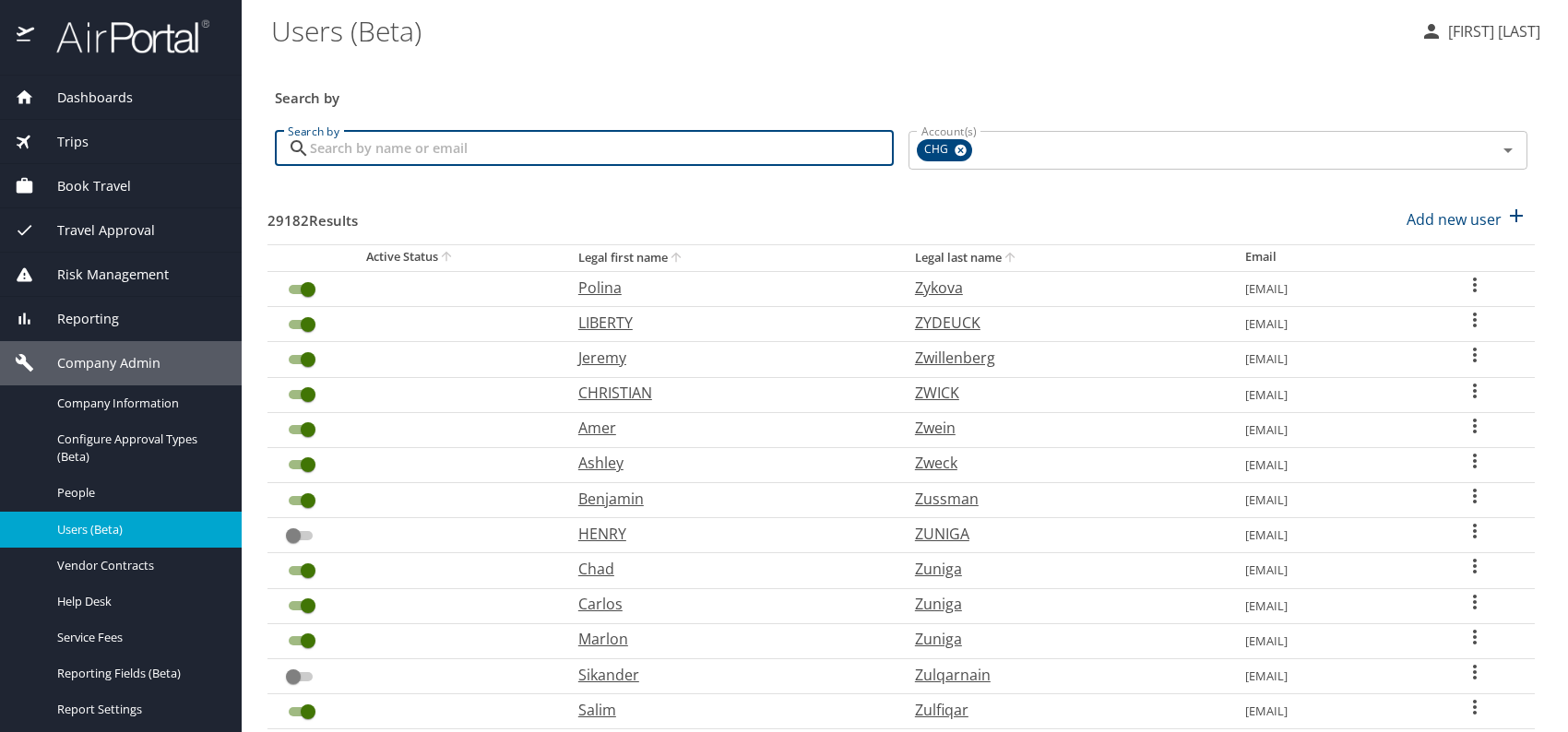 paste on "[EMAIL]" 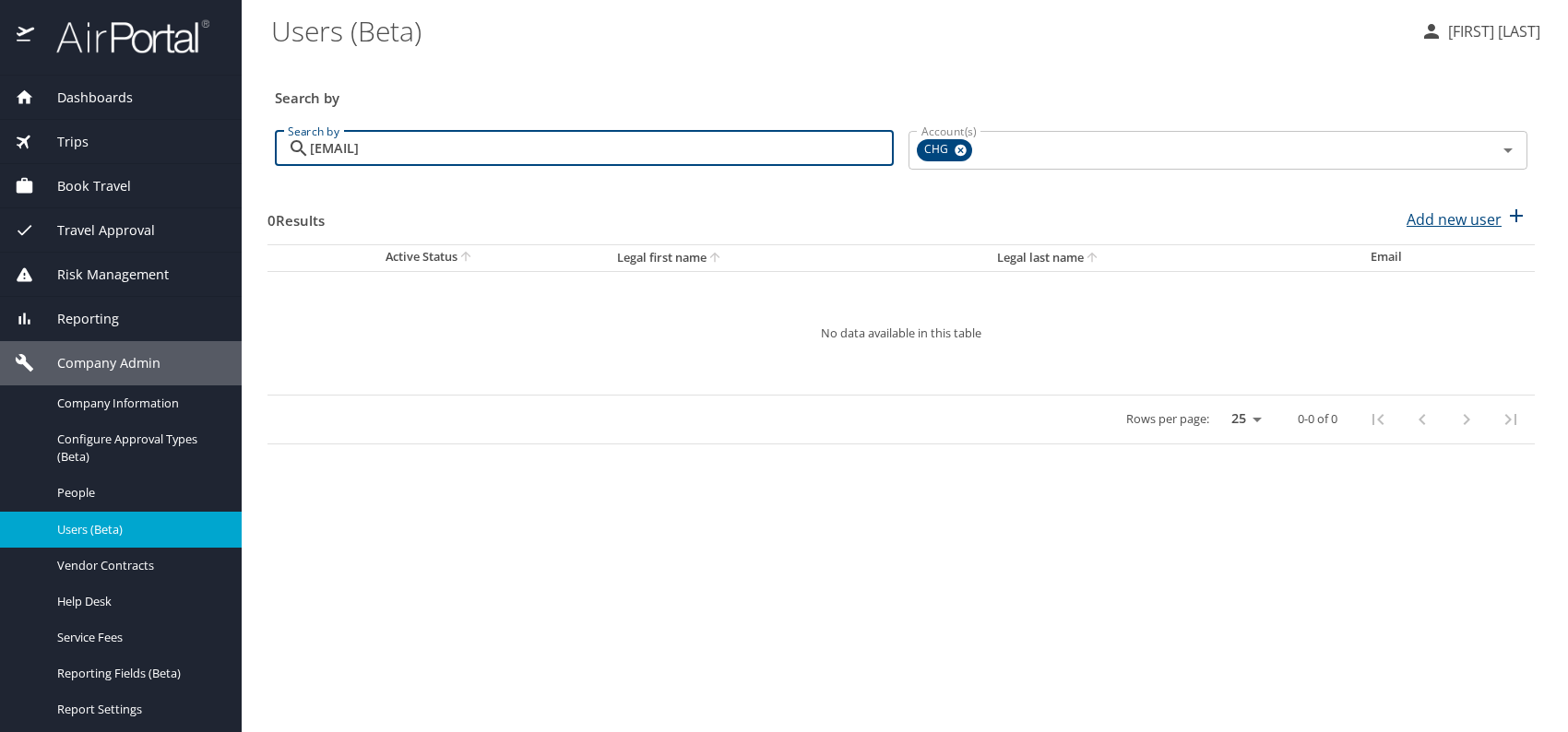 type on "[EMAIL]" 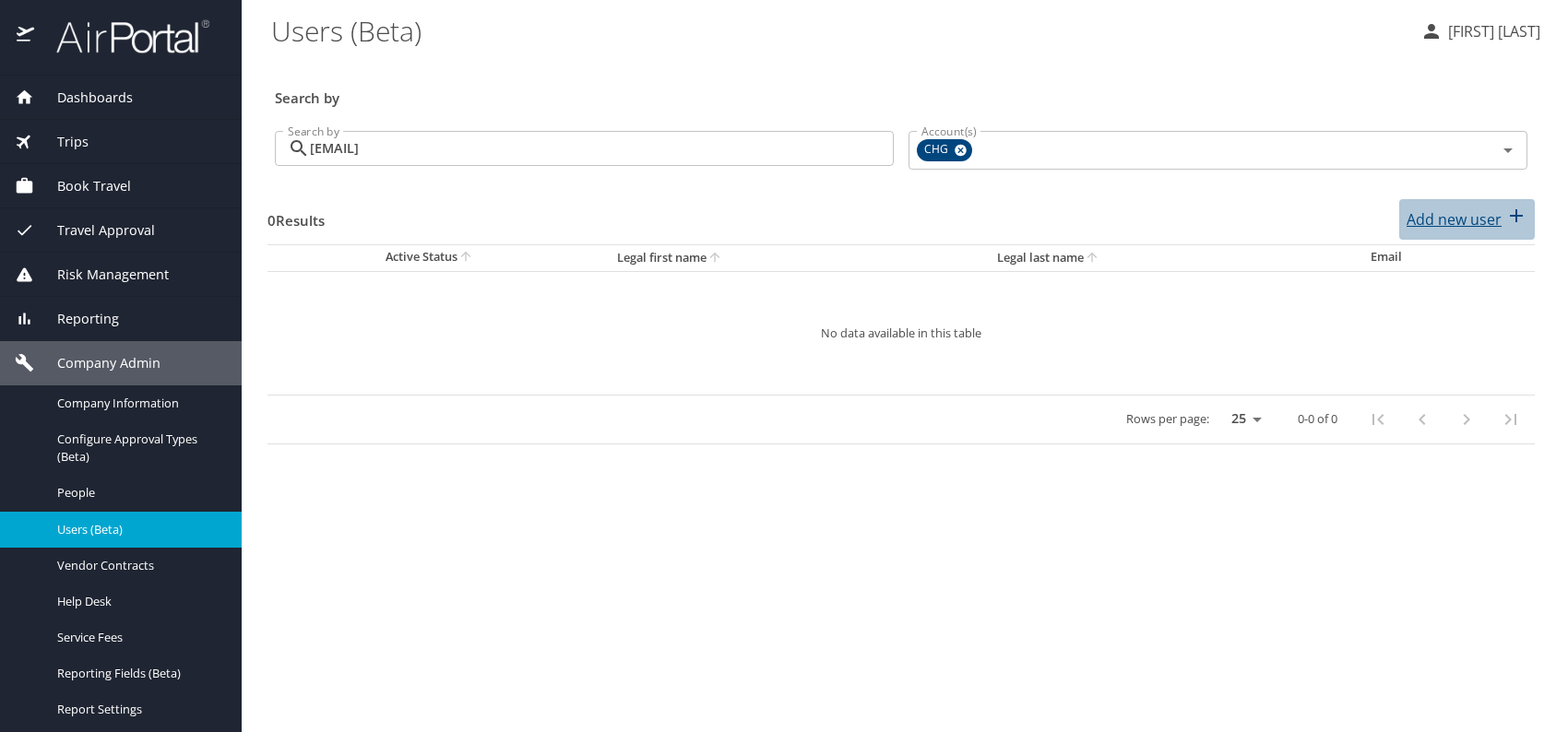 click on "Add new user" at bounding box center (1454, 219) 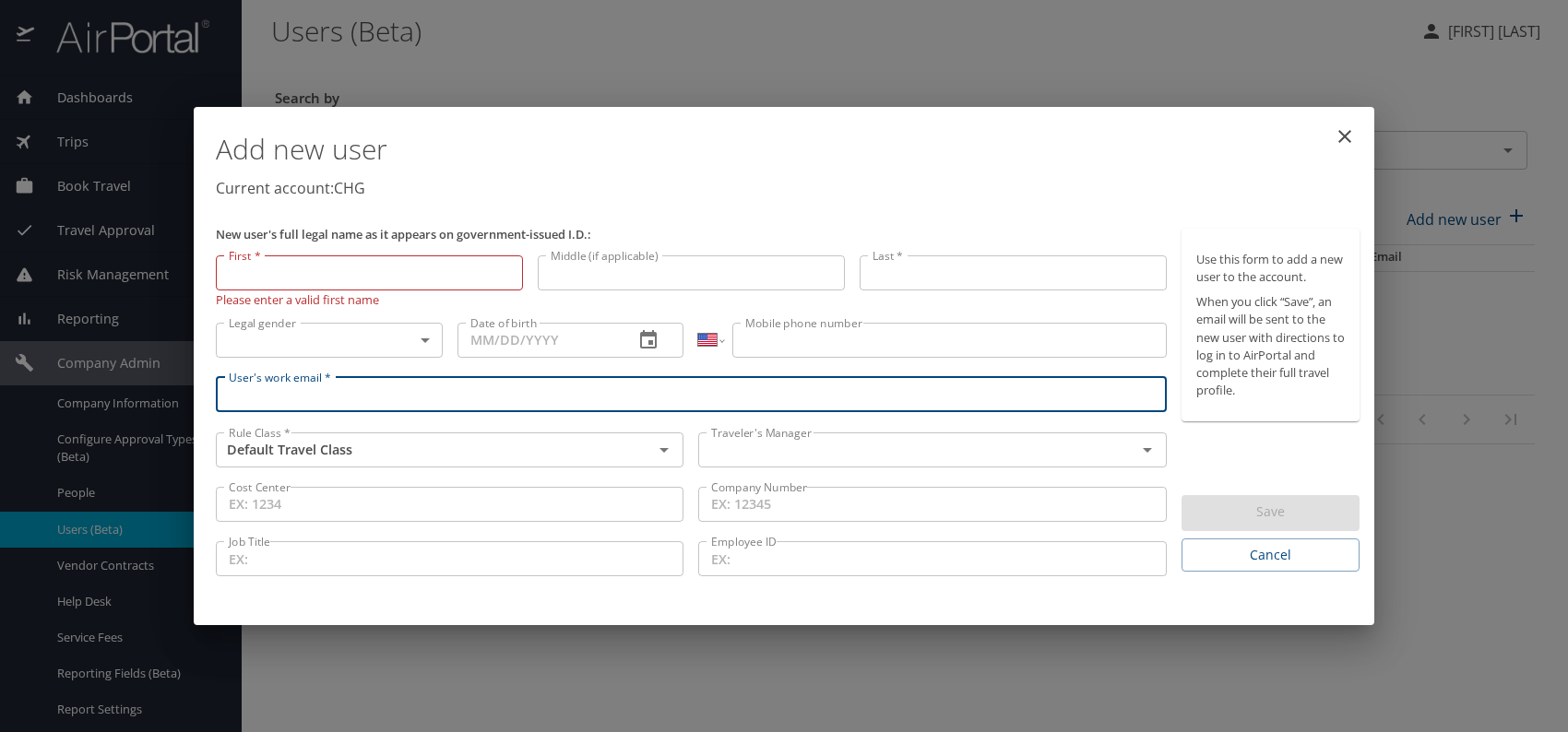 paste on "[EMAIL]" 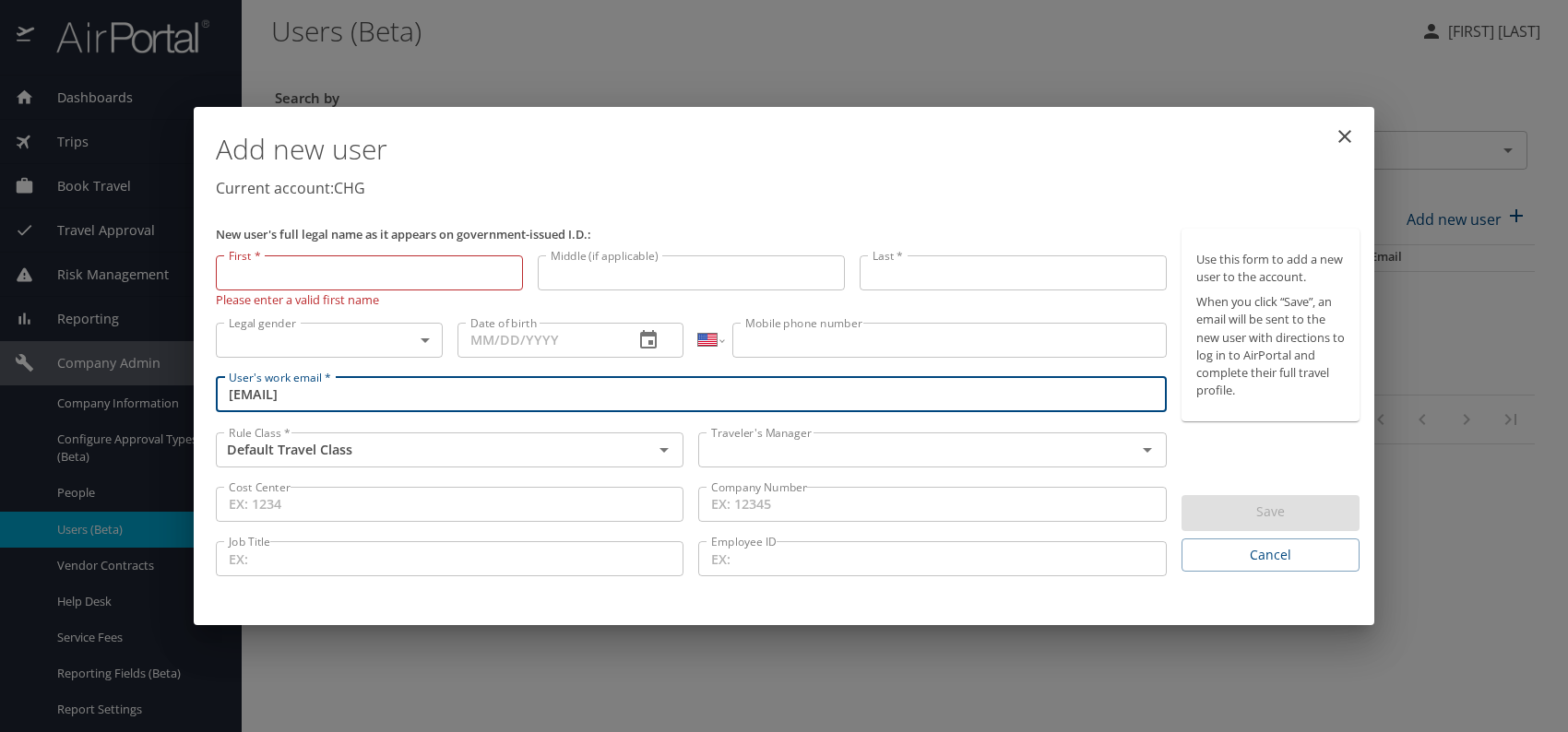 click on "Traveler's Manager" at bounding box center (932, 450) 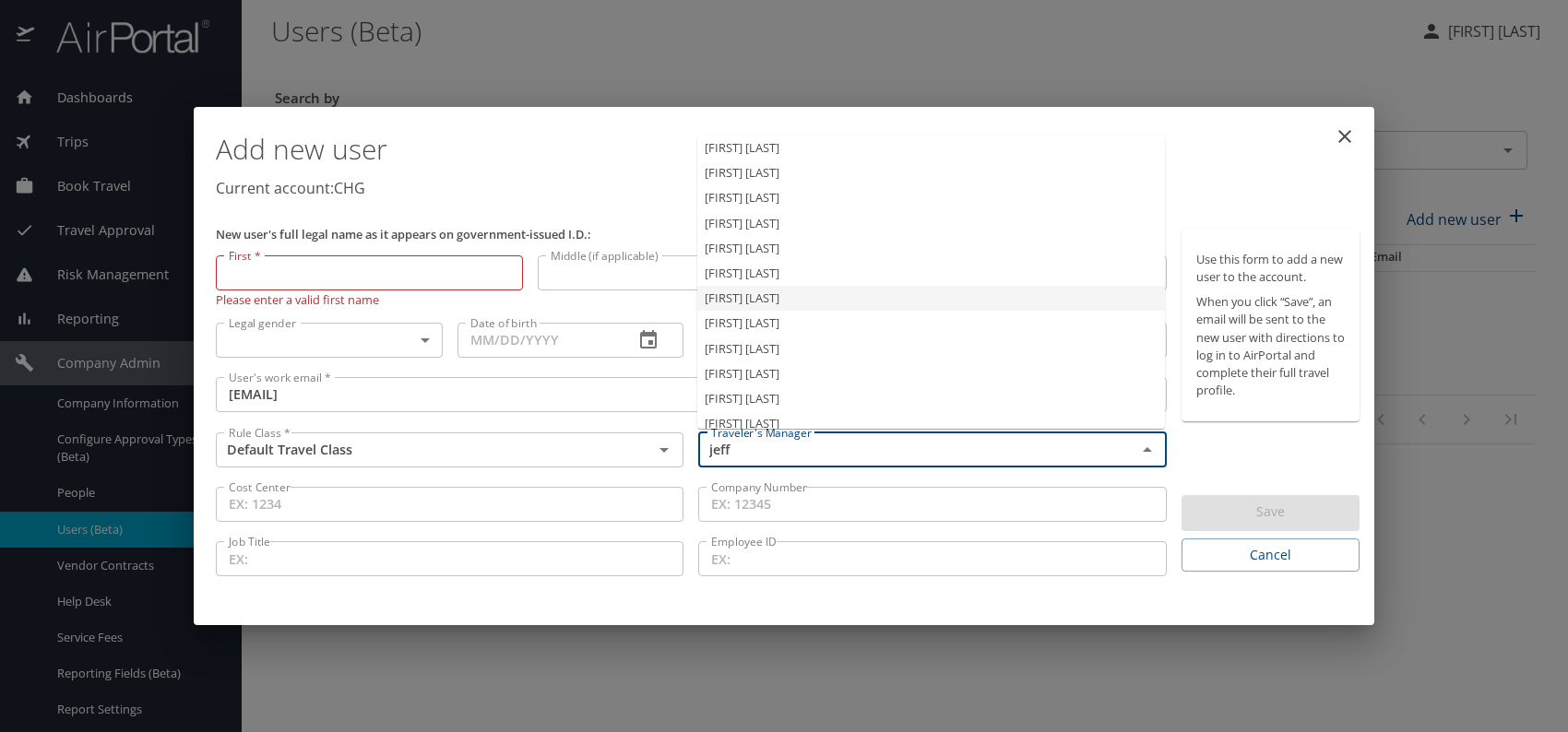 click on "[FIRST] [LAST]" at bounding box center (931, 298) 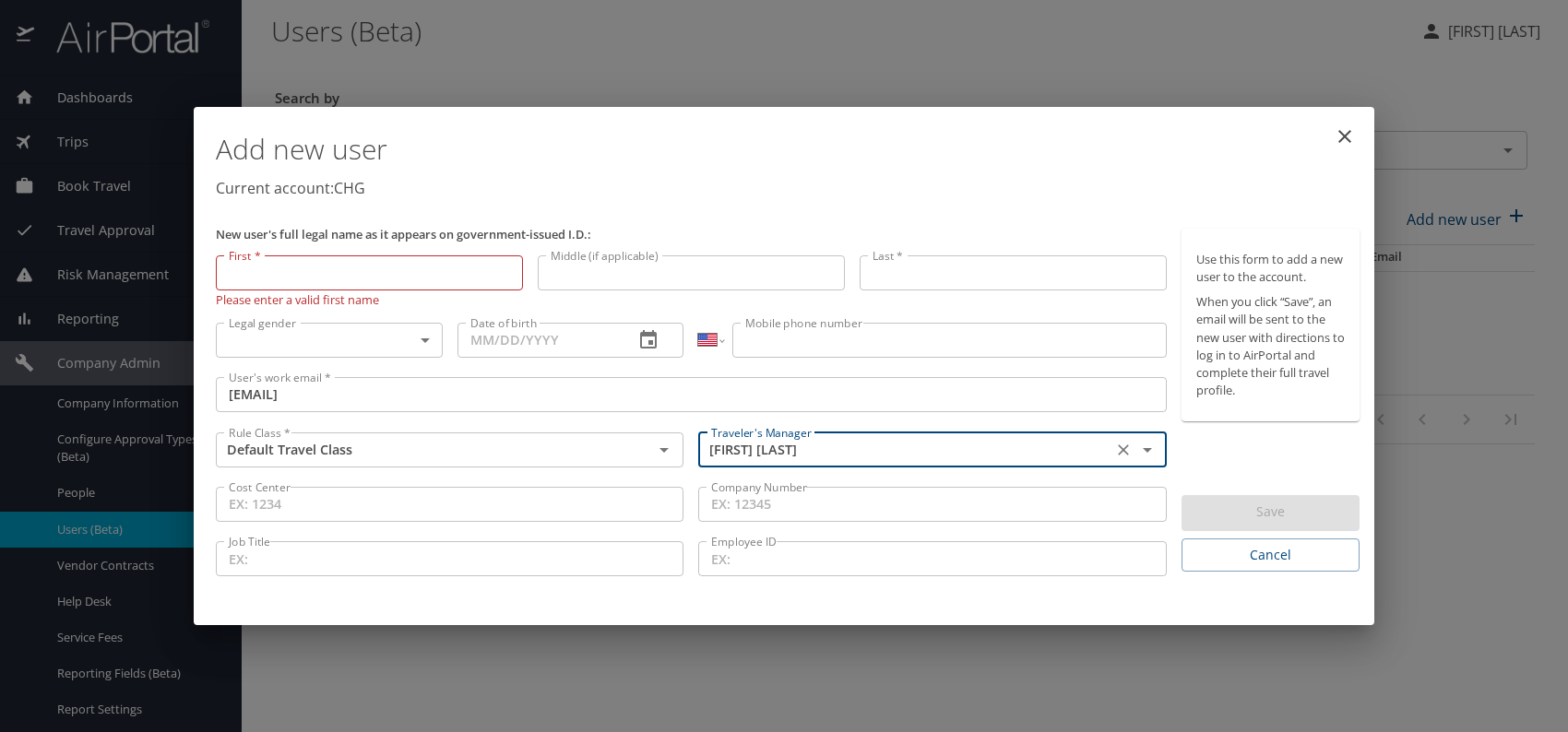 type on "[FIRST] [LAST]" 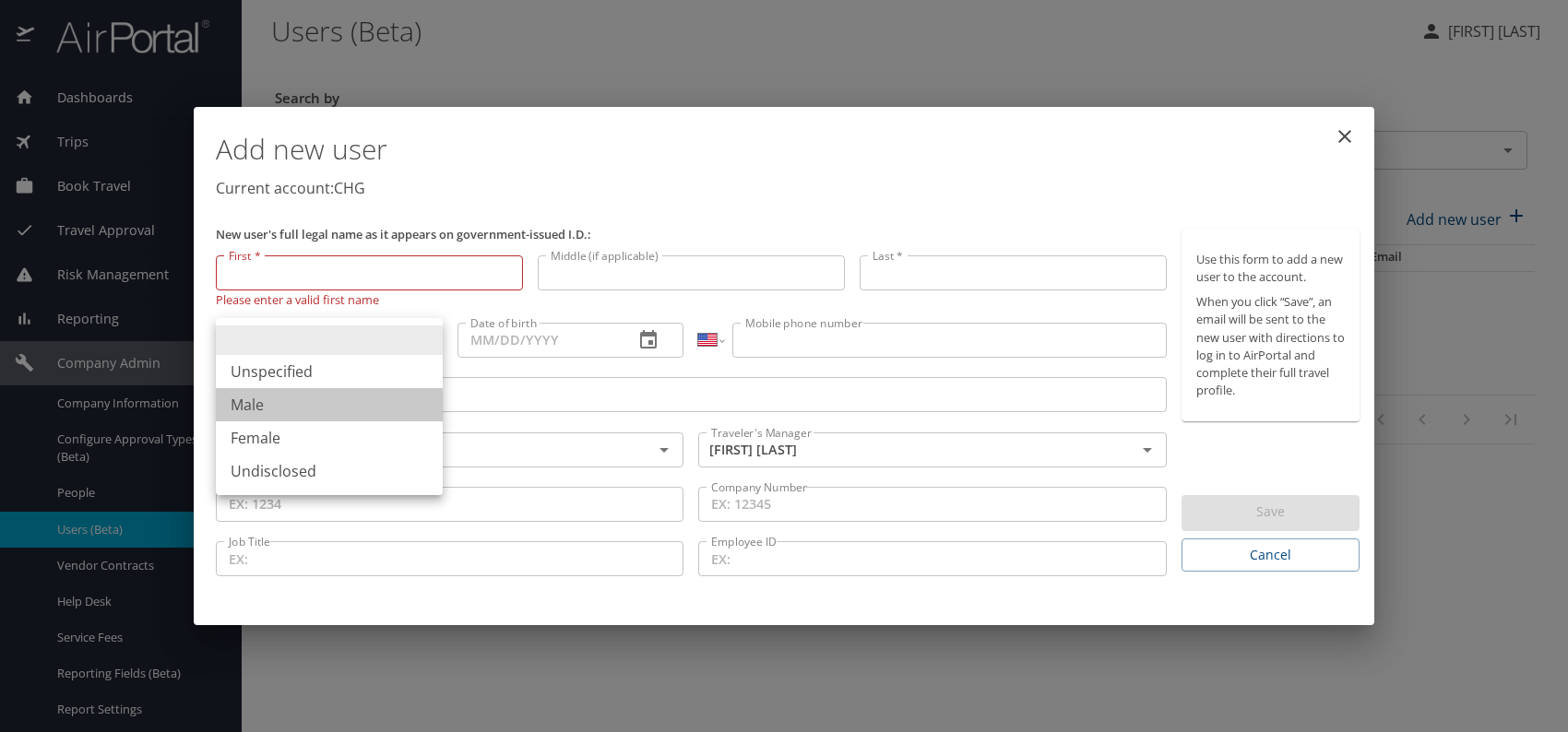 click on "Male" at bounding box center (329, 405) 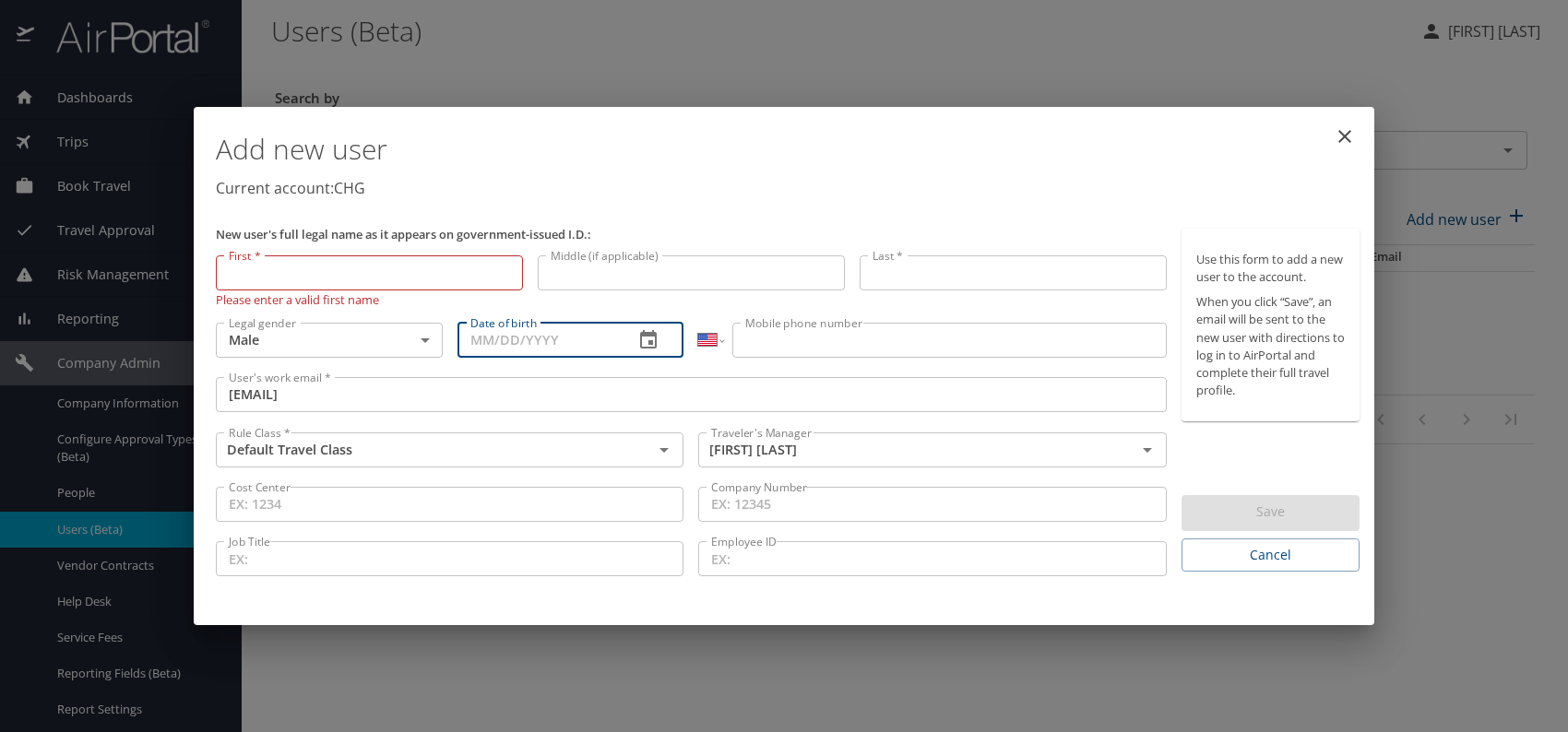 click on "Date of birth" at bounding box center (539, 340) 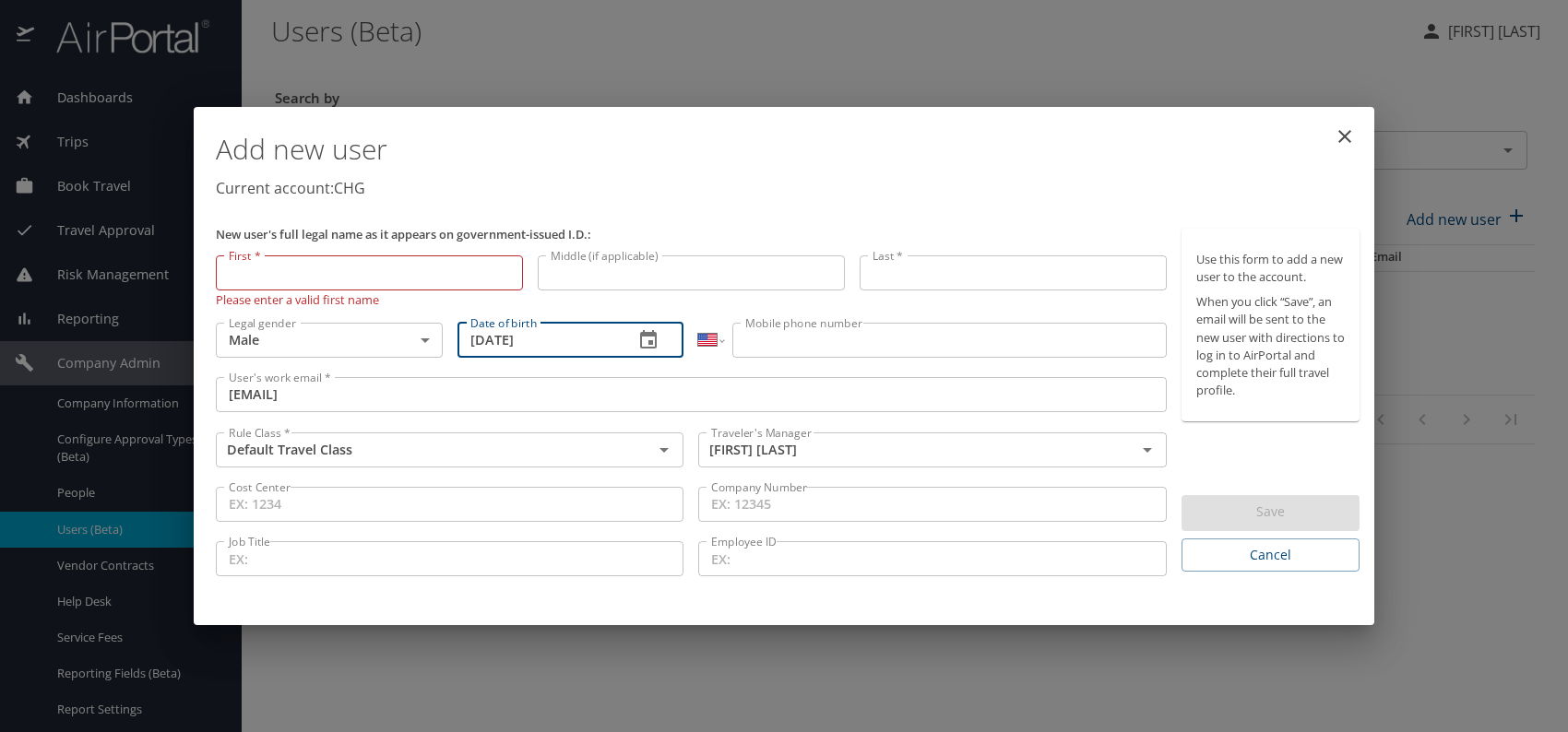 type on "[DATE]" 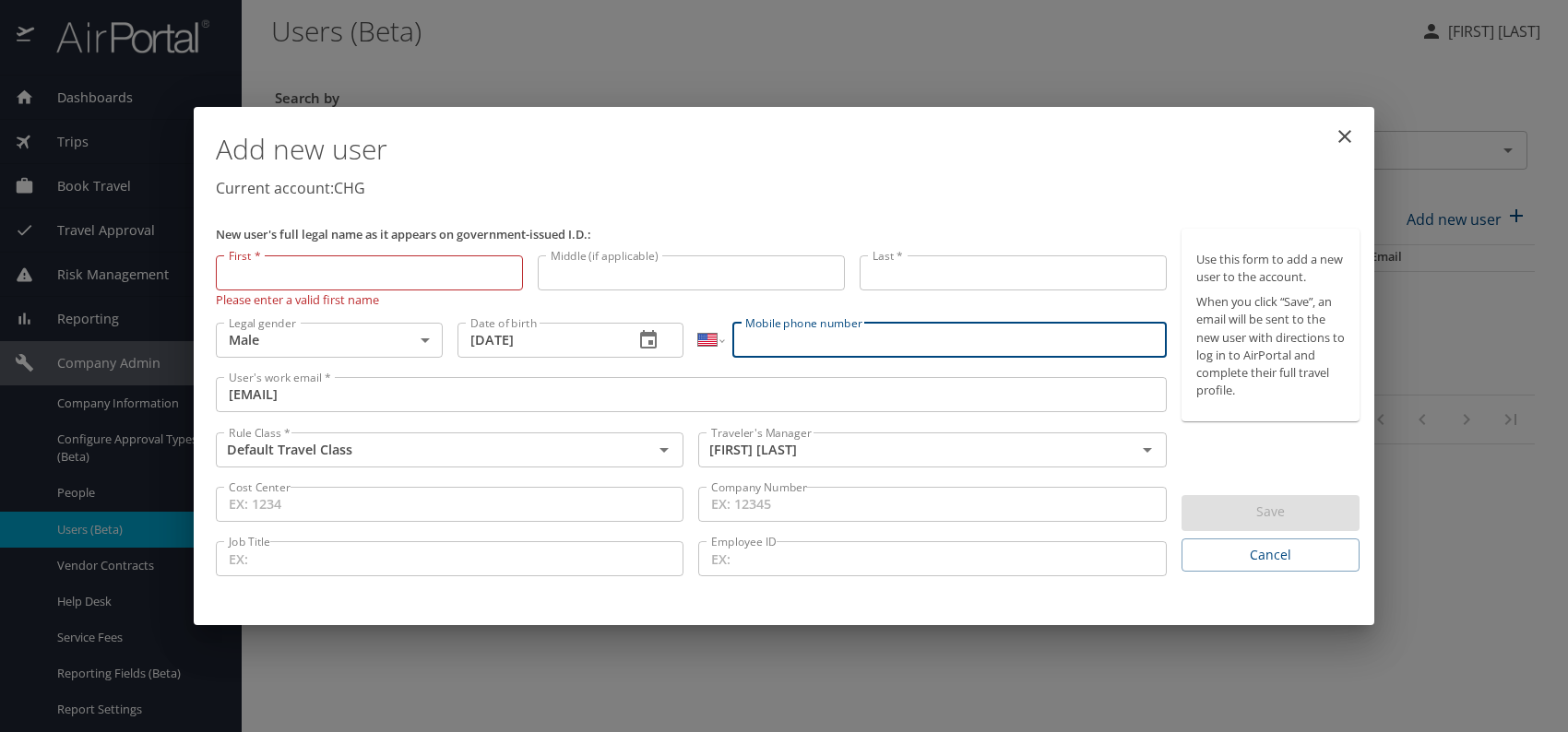 paste on "([AREA]) [PHONE]" 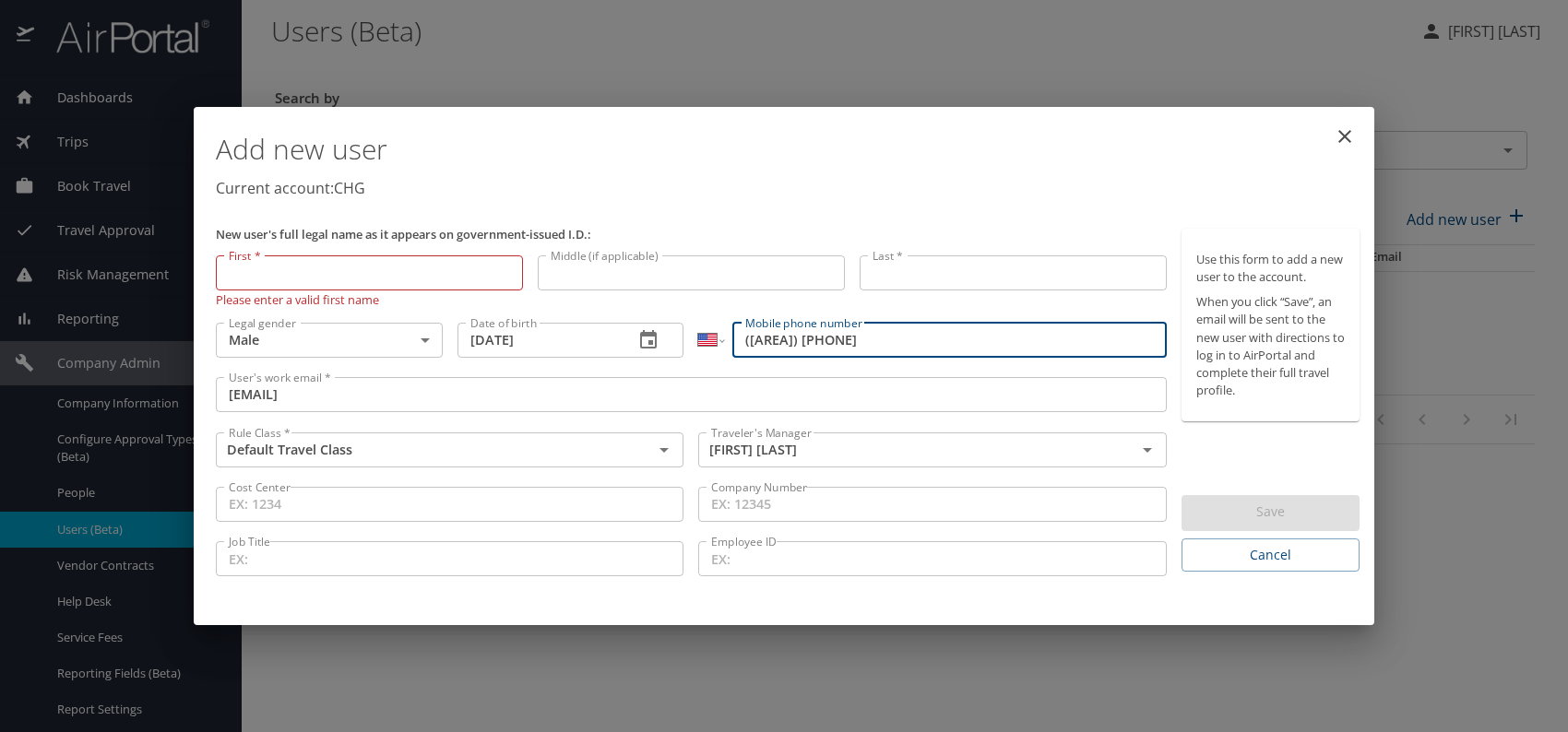 type on "([AREA]) [PHONE]" 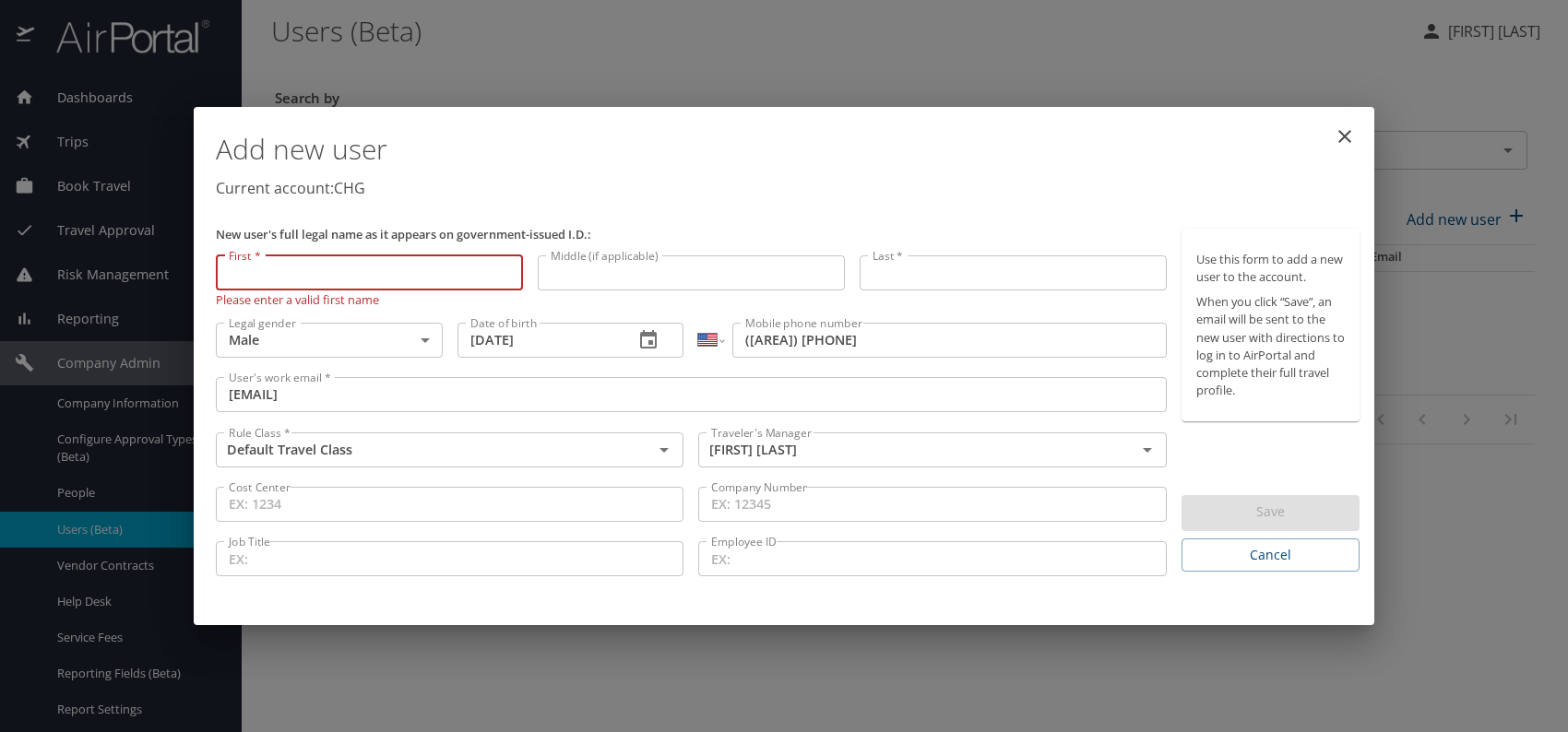 paste on "[FIRST] [LAST]" 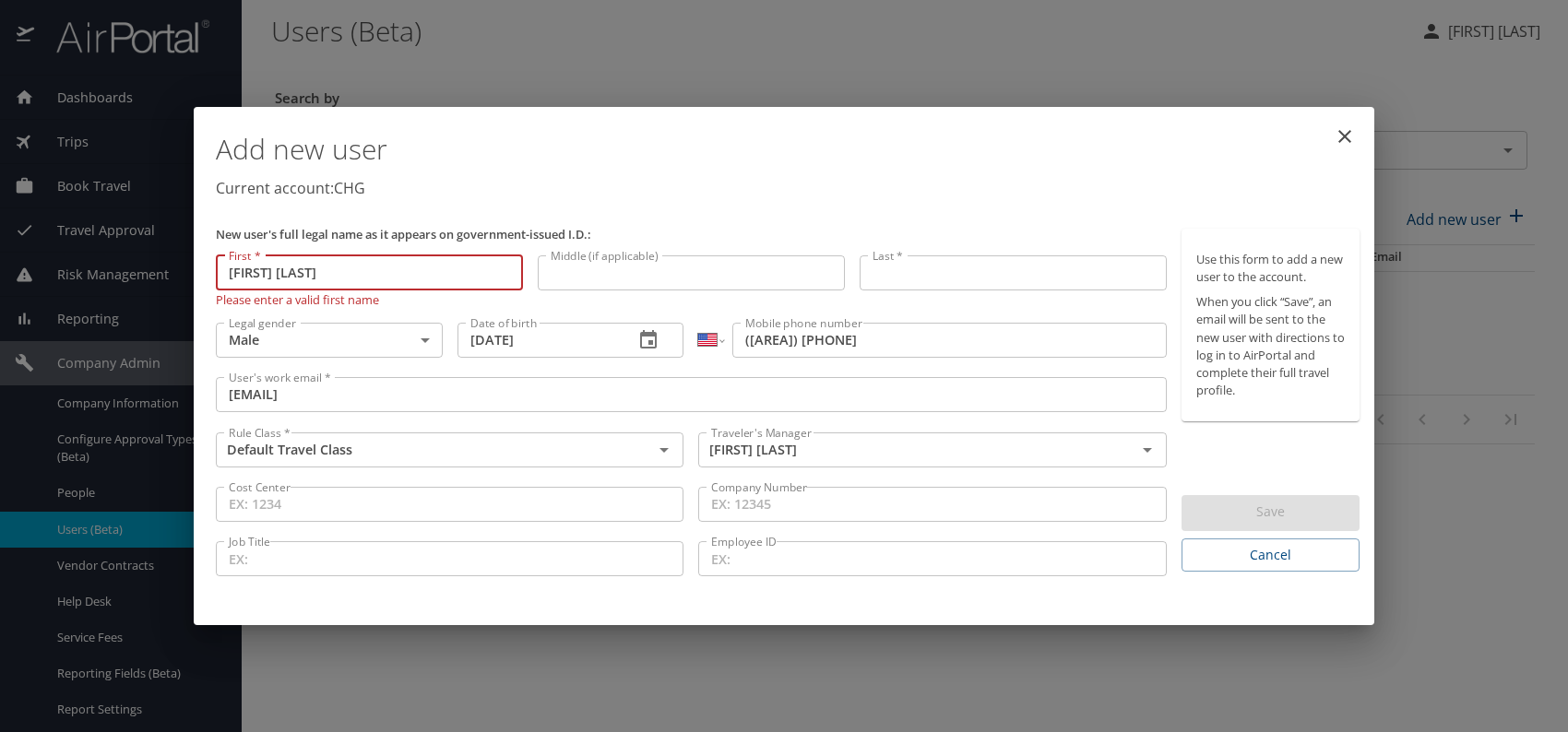 drag, startPoint x: 267, startPoint y: 277, endPoint x: 407, endPoint y: 285, distance: 140.22839 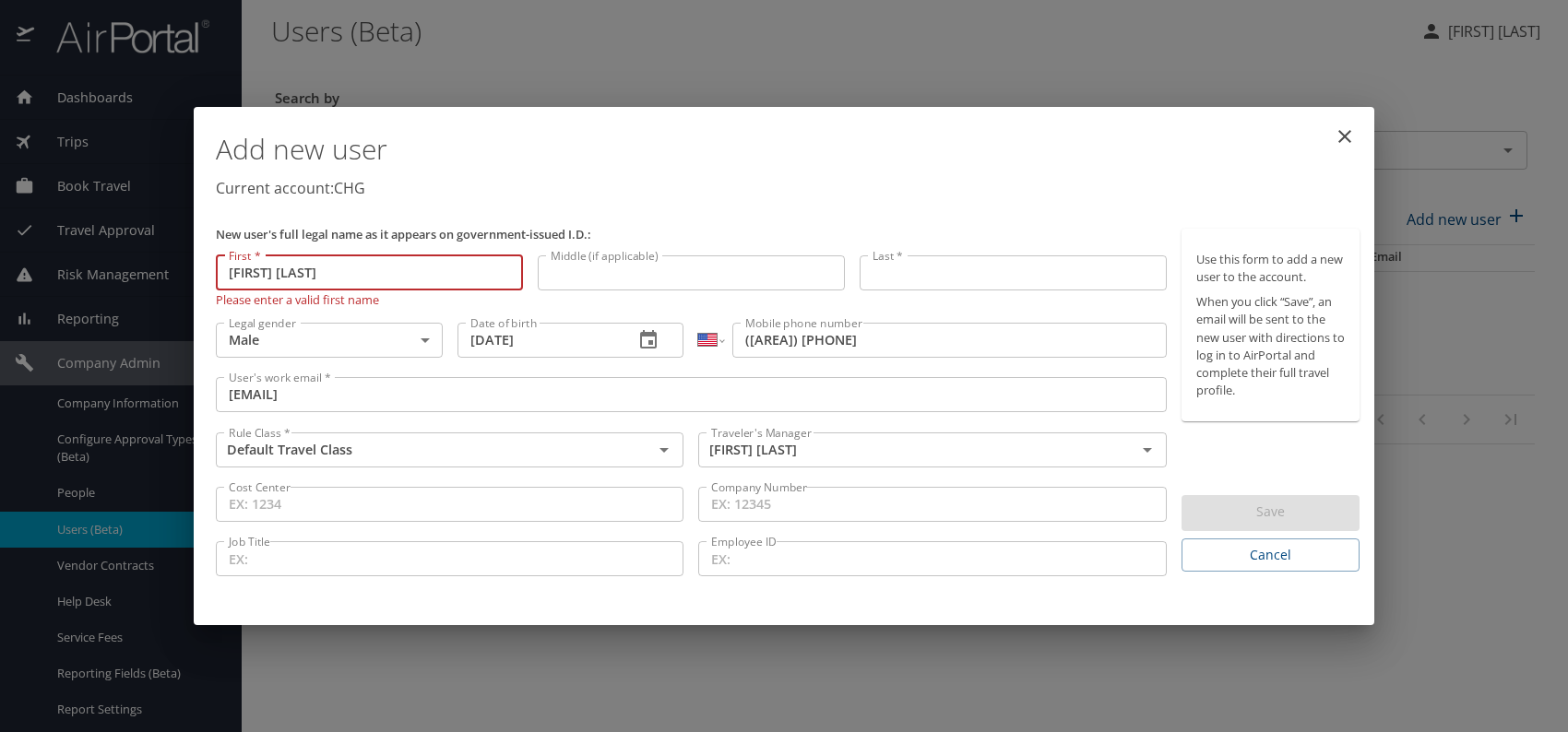 click on "[FIRST] [LAST]" at bounding box center [369, 273] 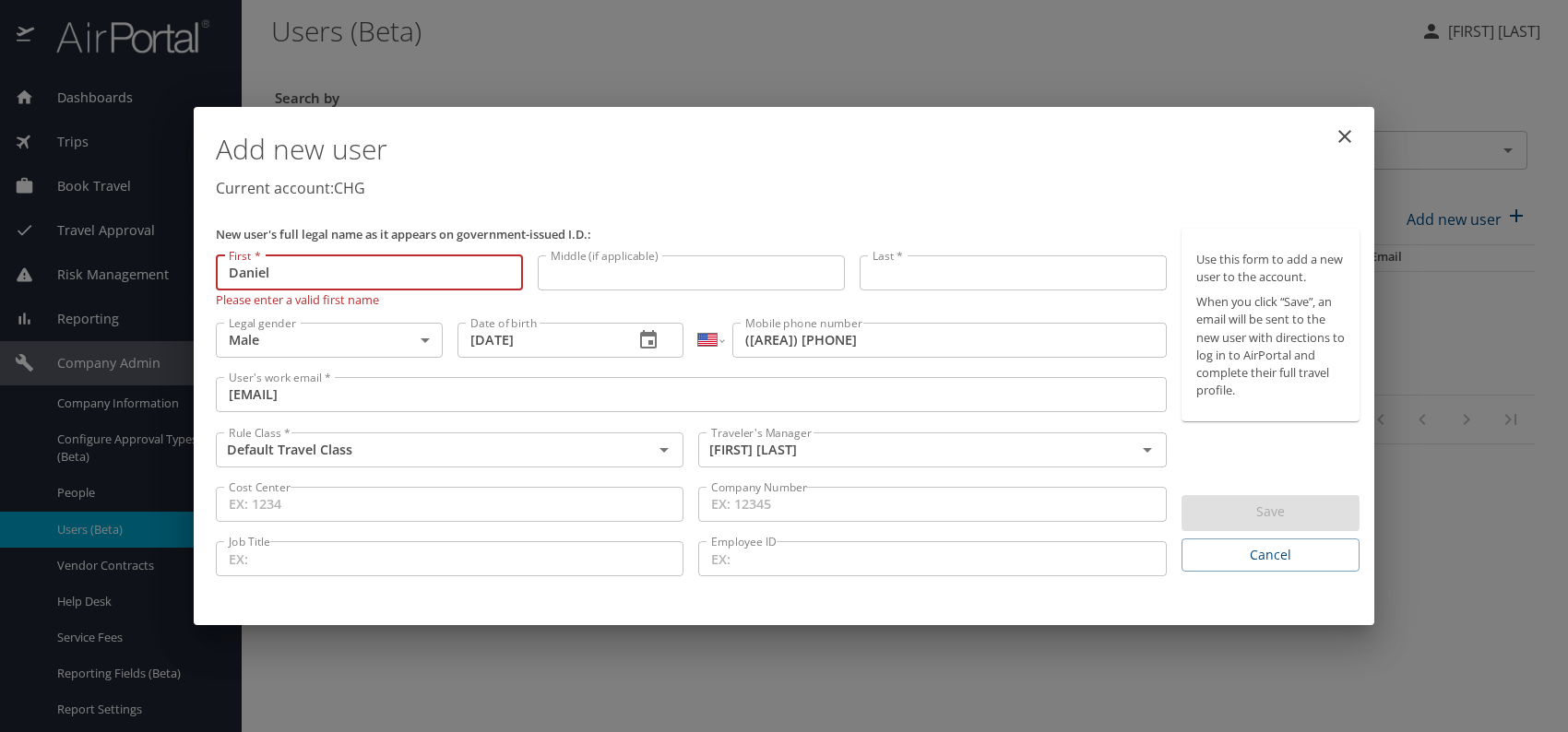 type on "Daniel" 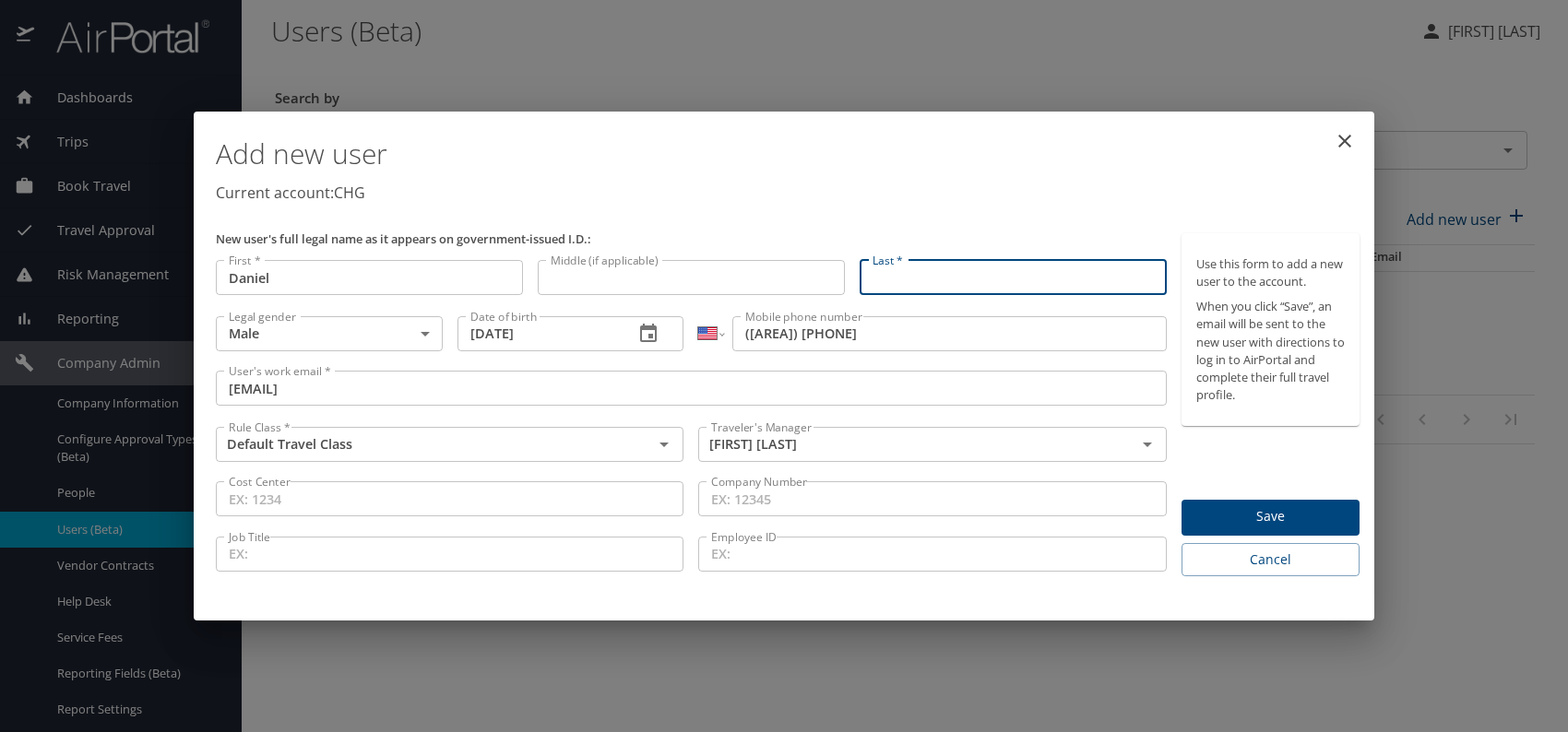 paste on "[FIRST] [LAST]" 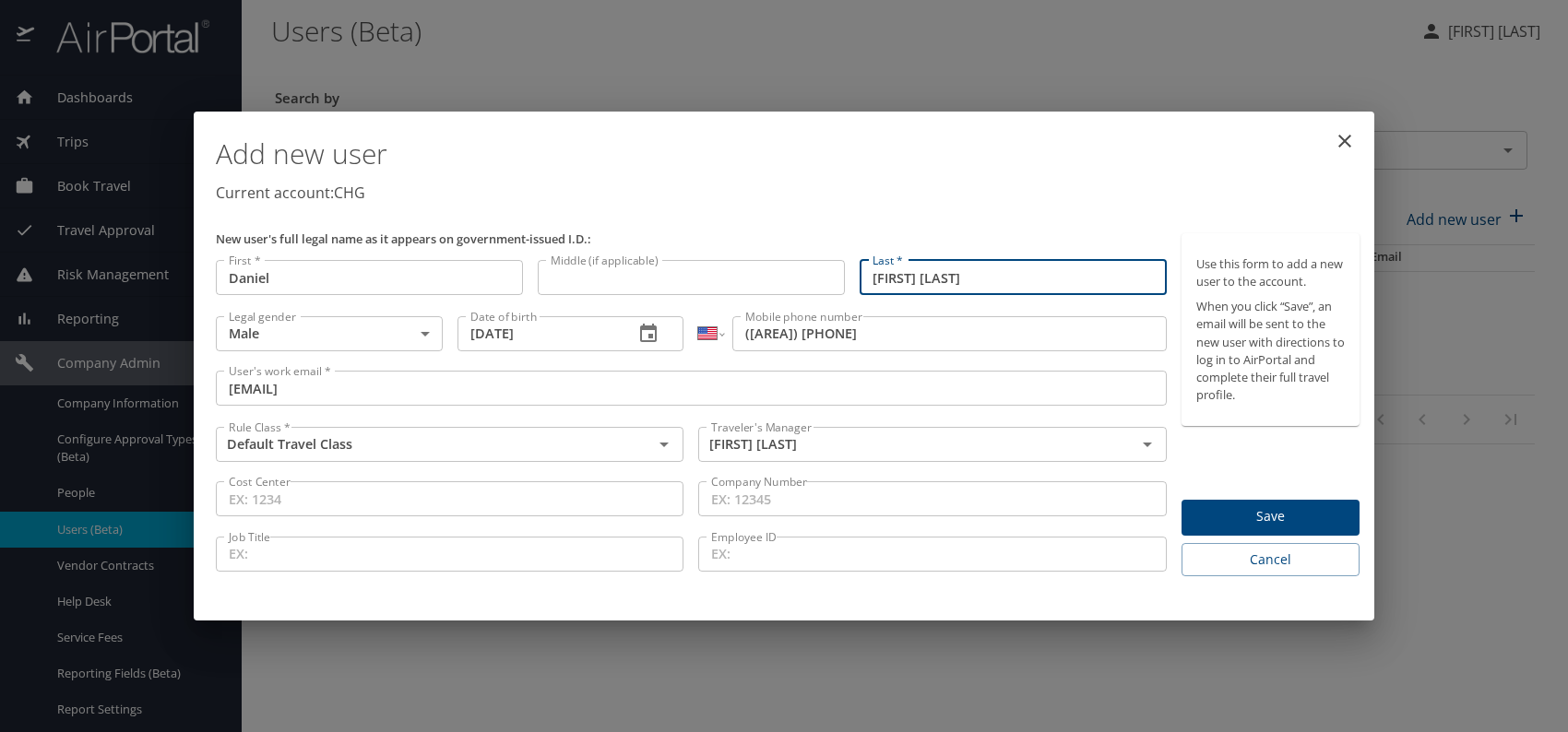 click on "[FIRST] [LAST]" at bounding box center (1013, 277) 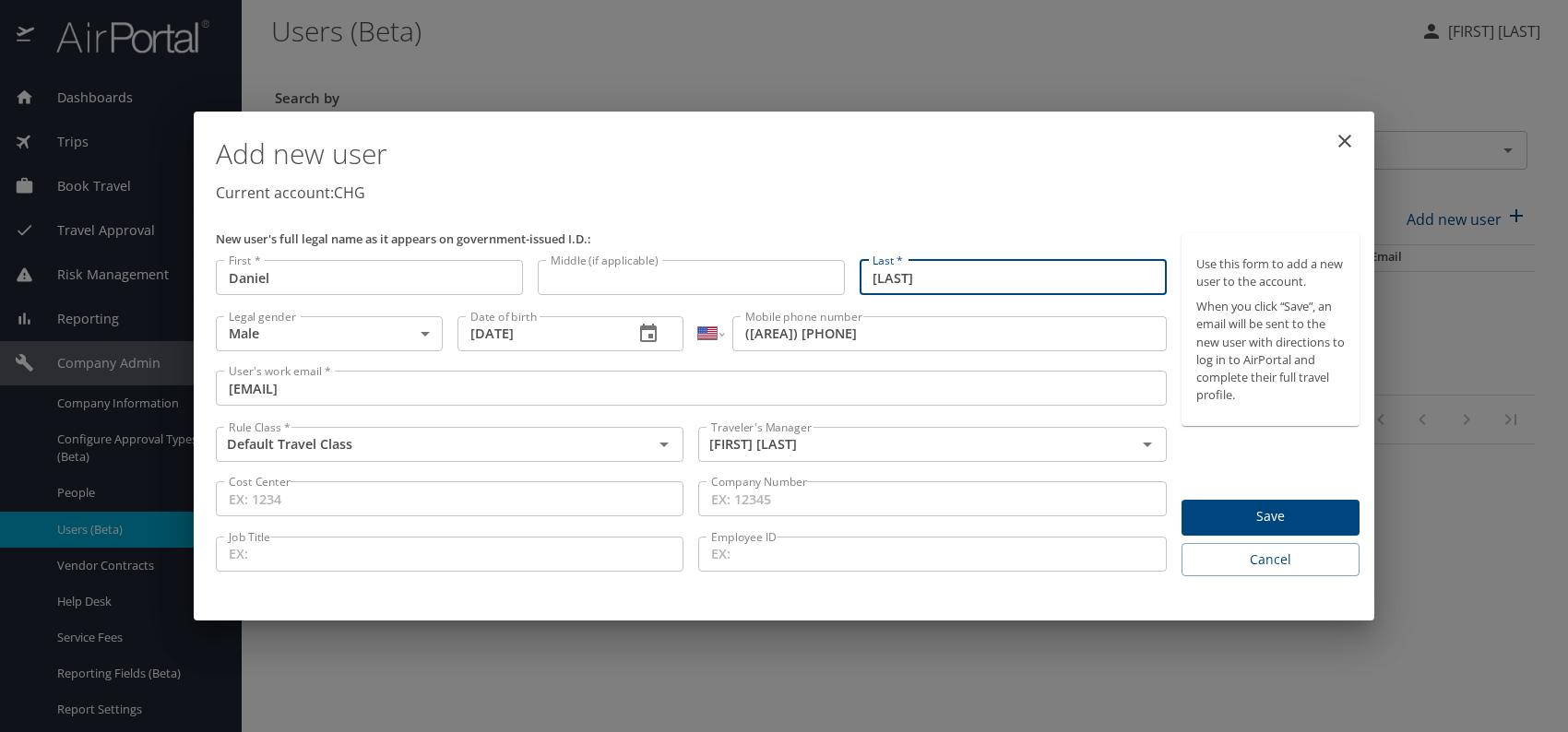 type on "[LAST]" 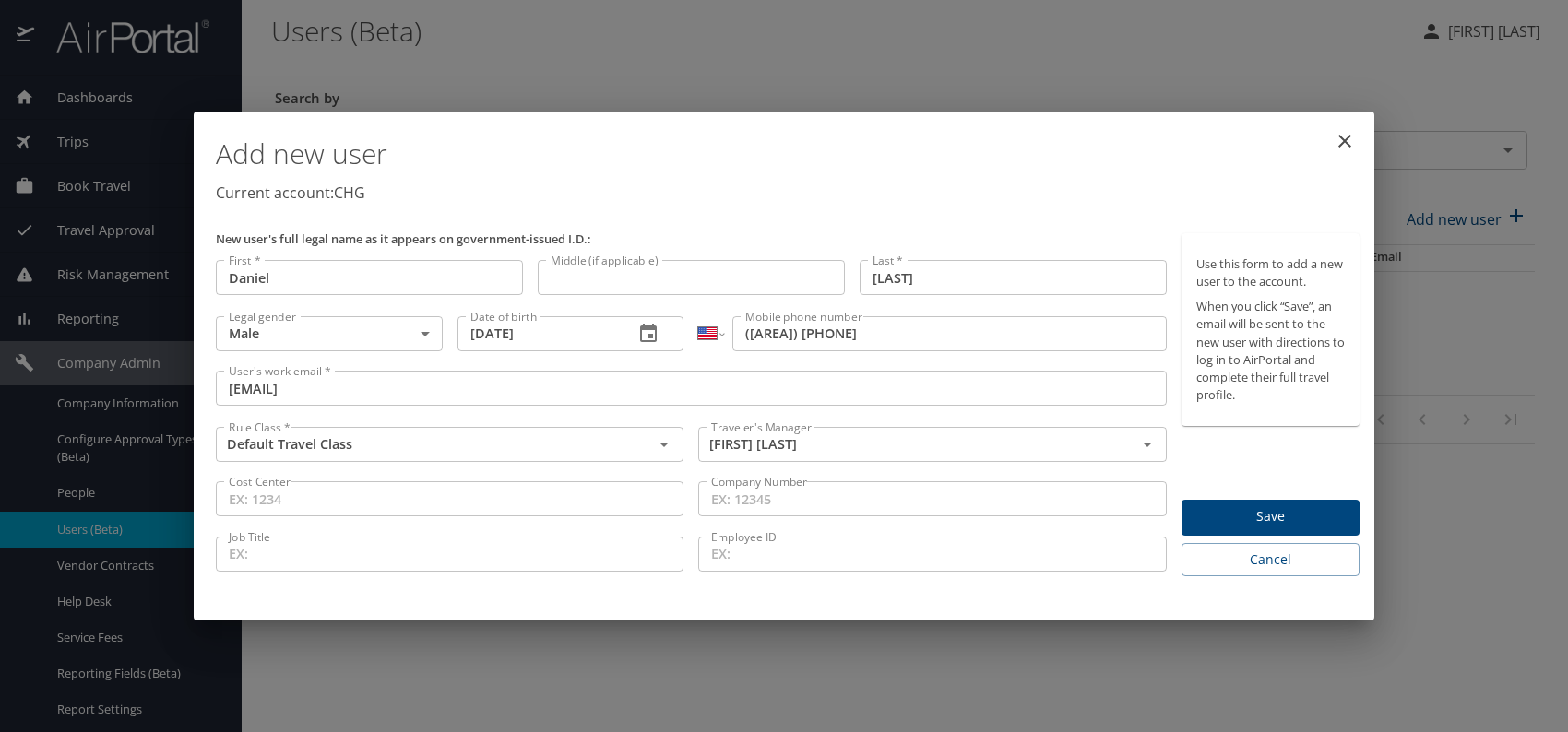 click on "Save" at bounding box center [1270, 516] 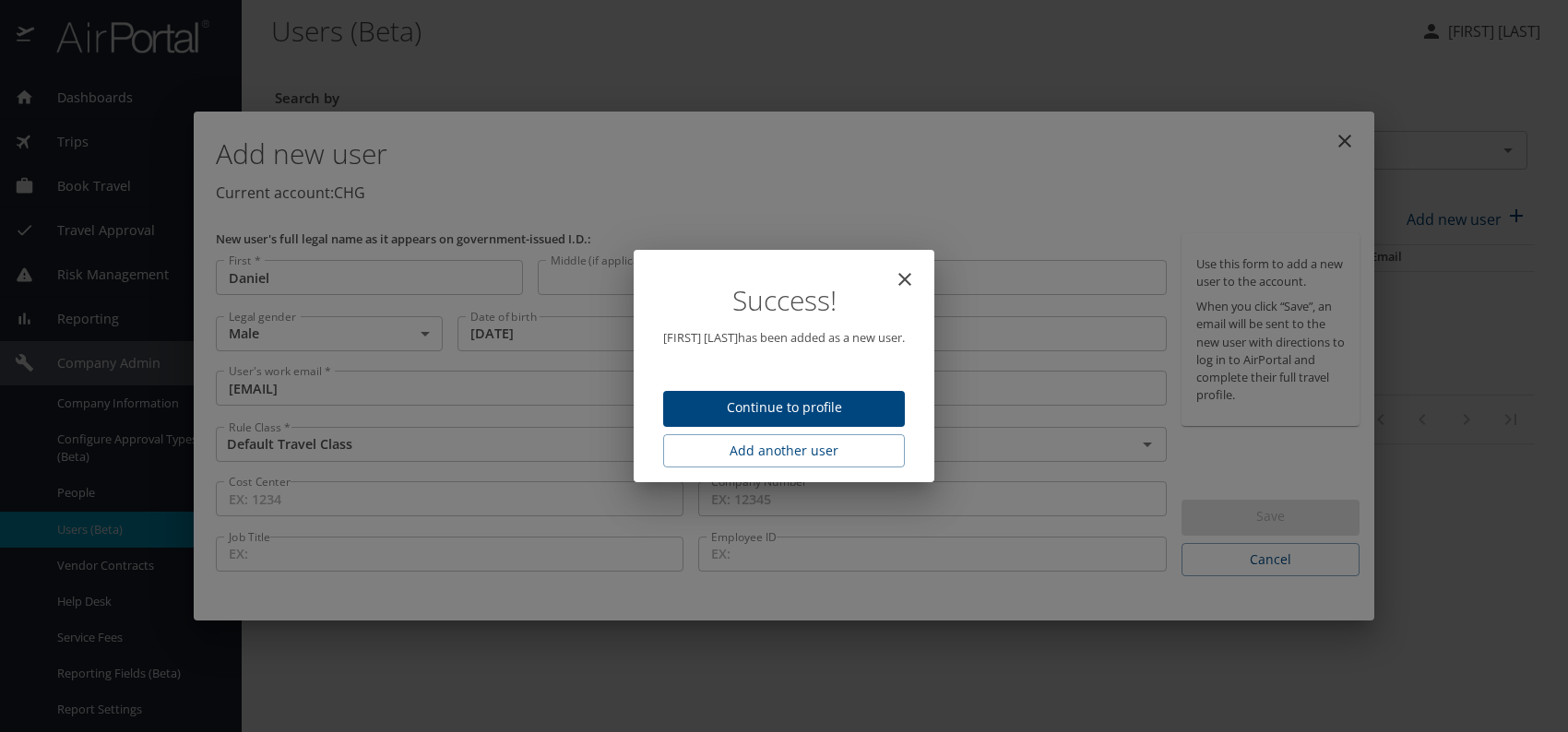 click on "Continue to profile" at bounding box center (784, 407) 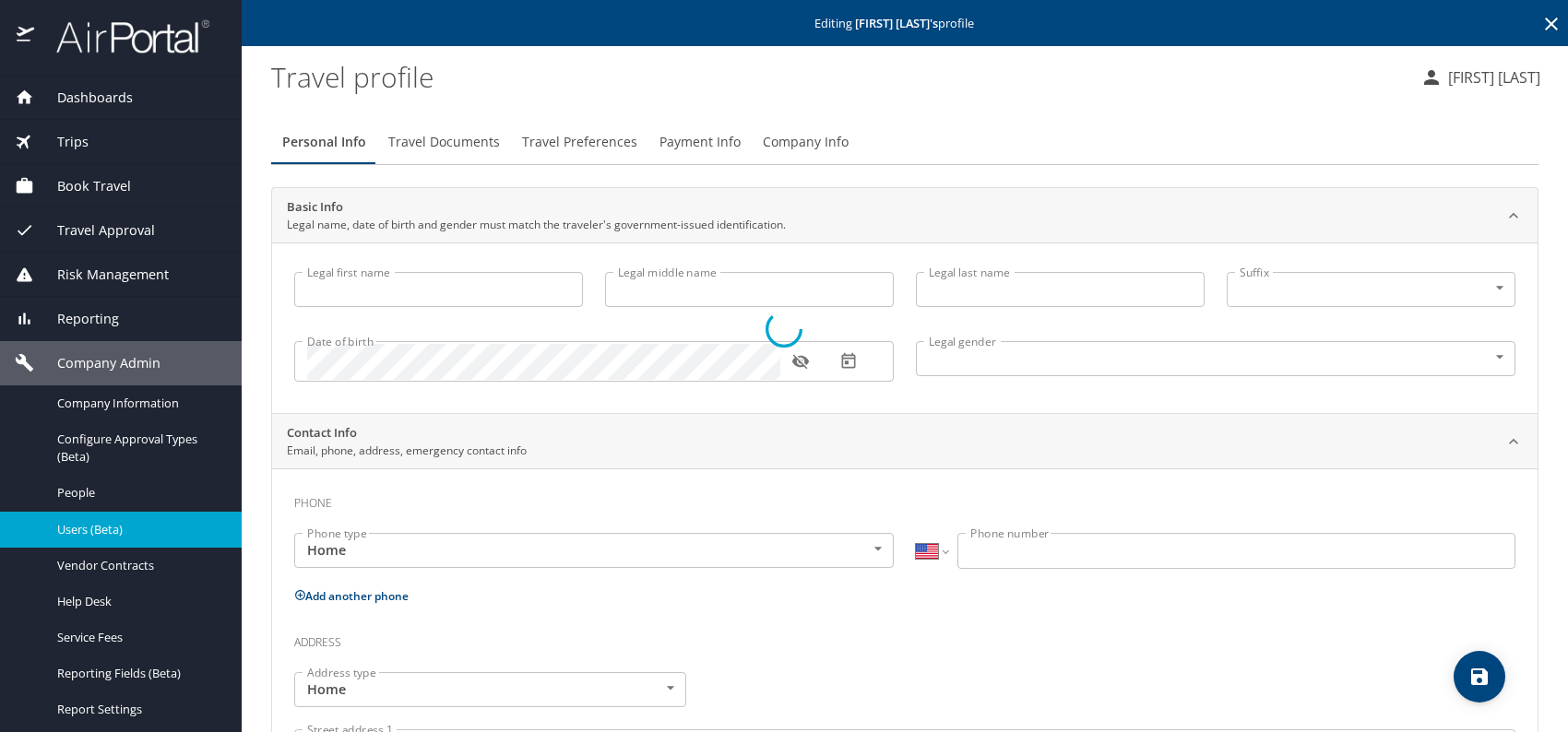 type on "Daniel" 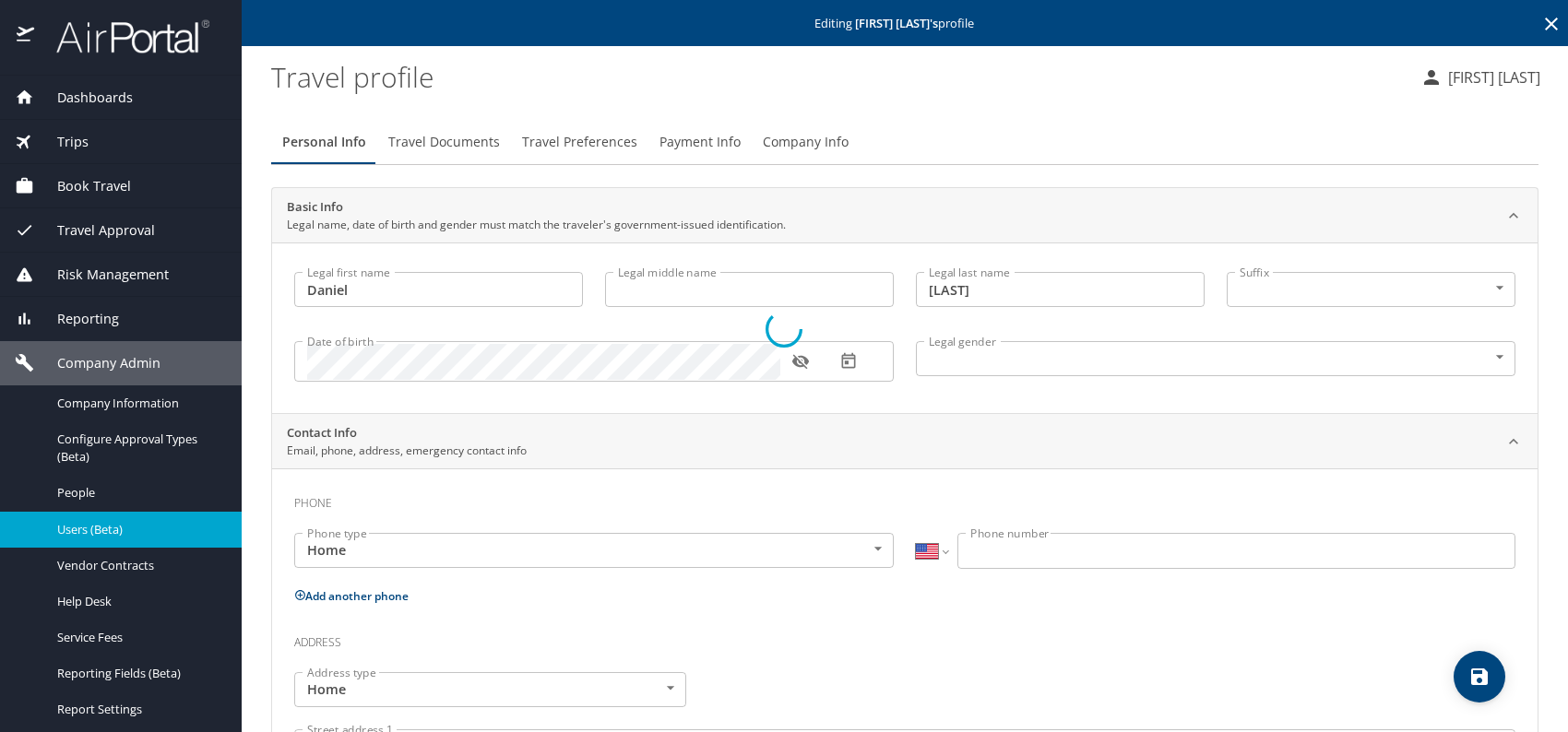 select on "US" 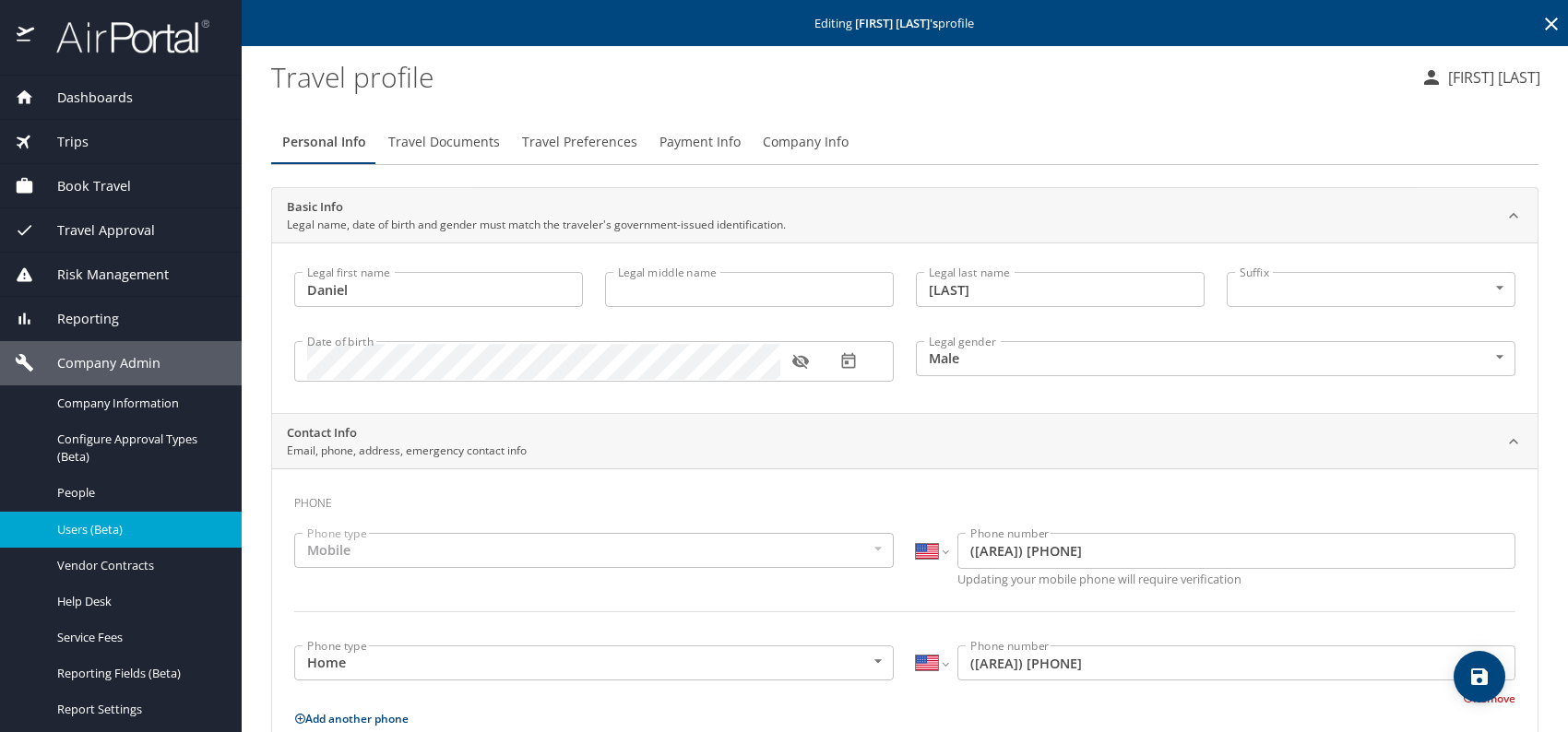 click on "Travel Preferences" at bounding box center [579, 142] 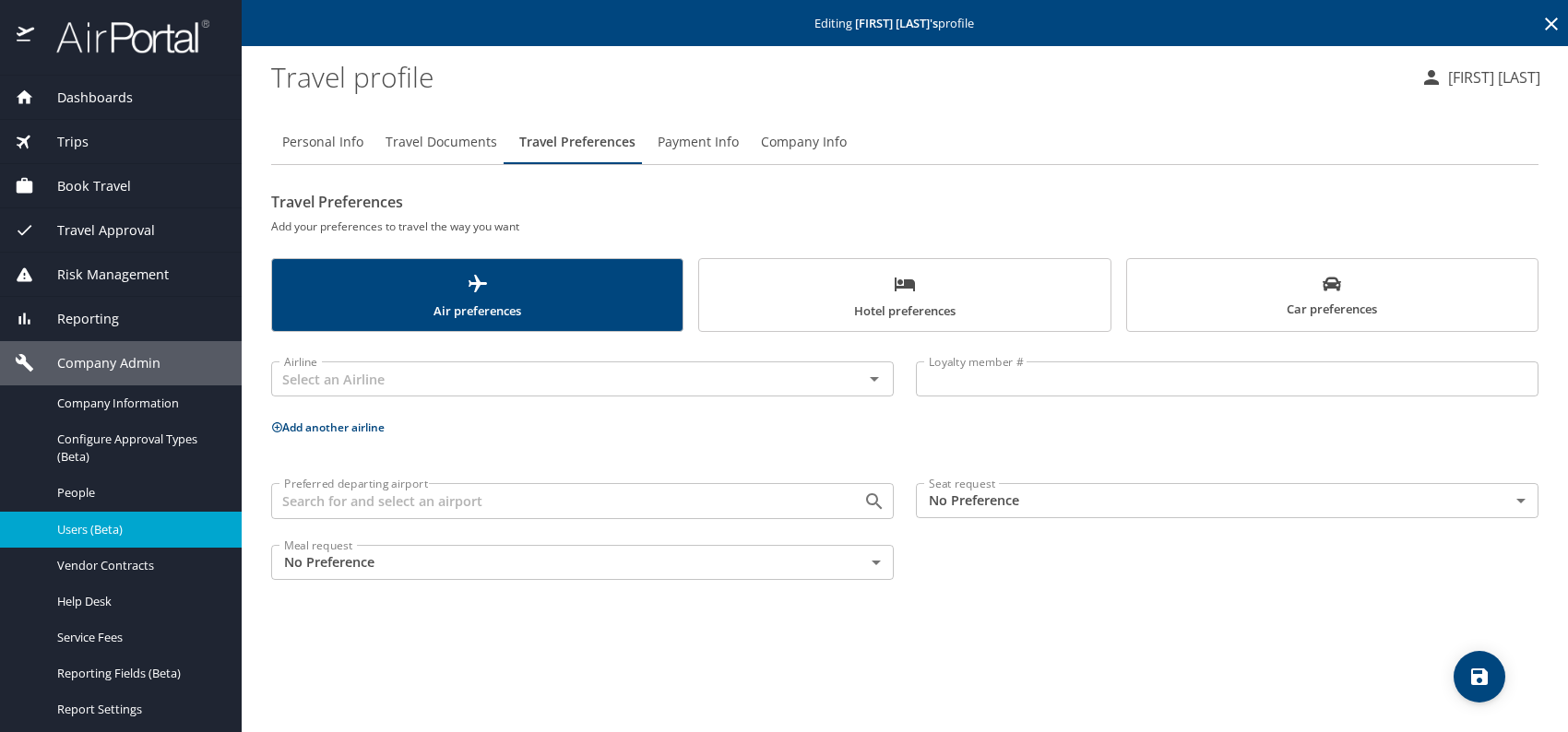 click on "Car preferences" at bounding box center (1332, 297) 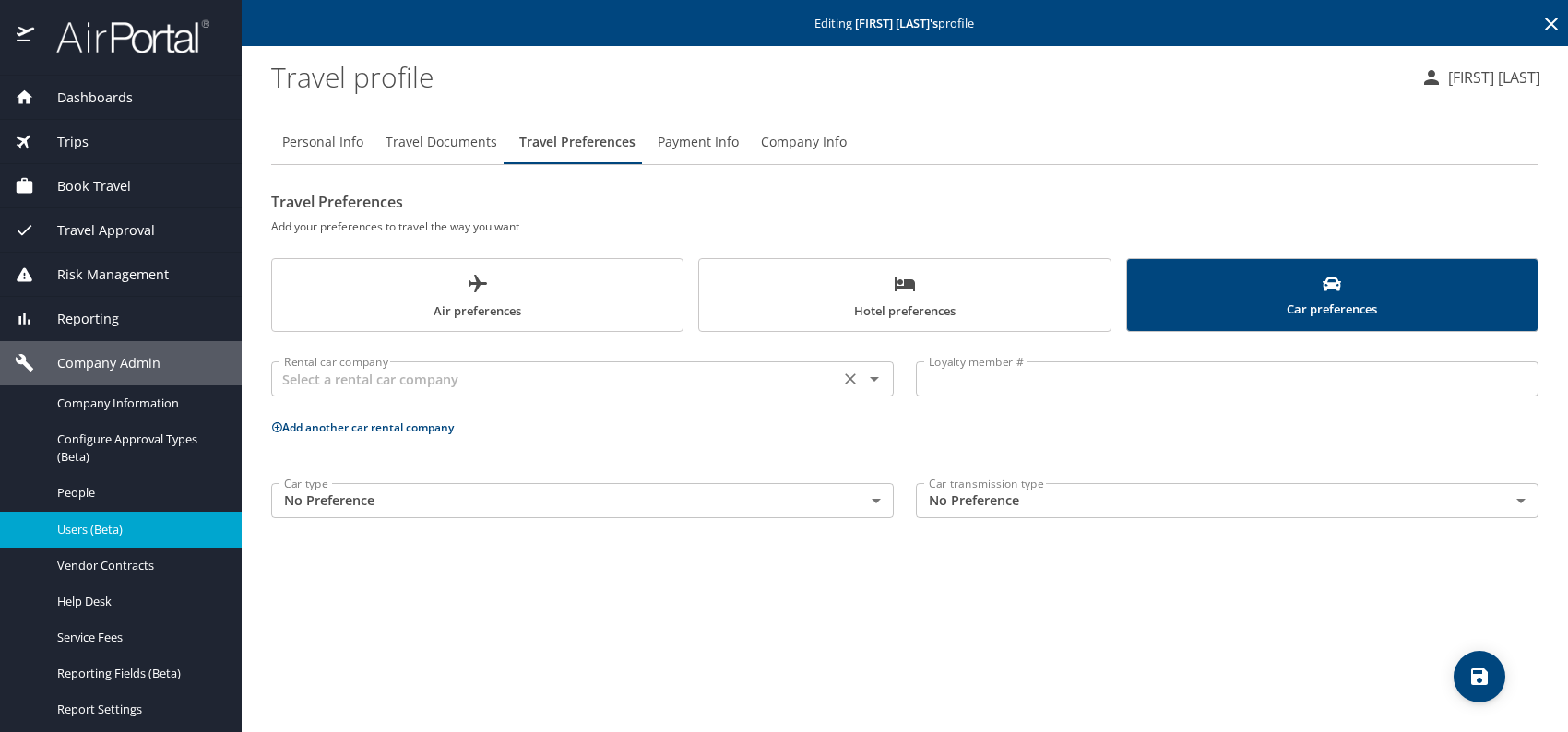 click at bounding box center (555, 379) 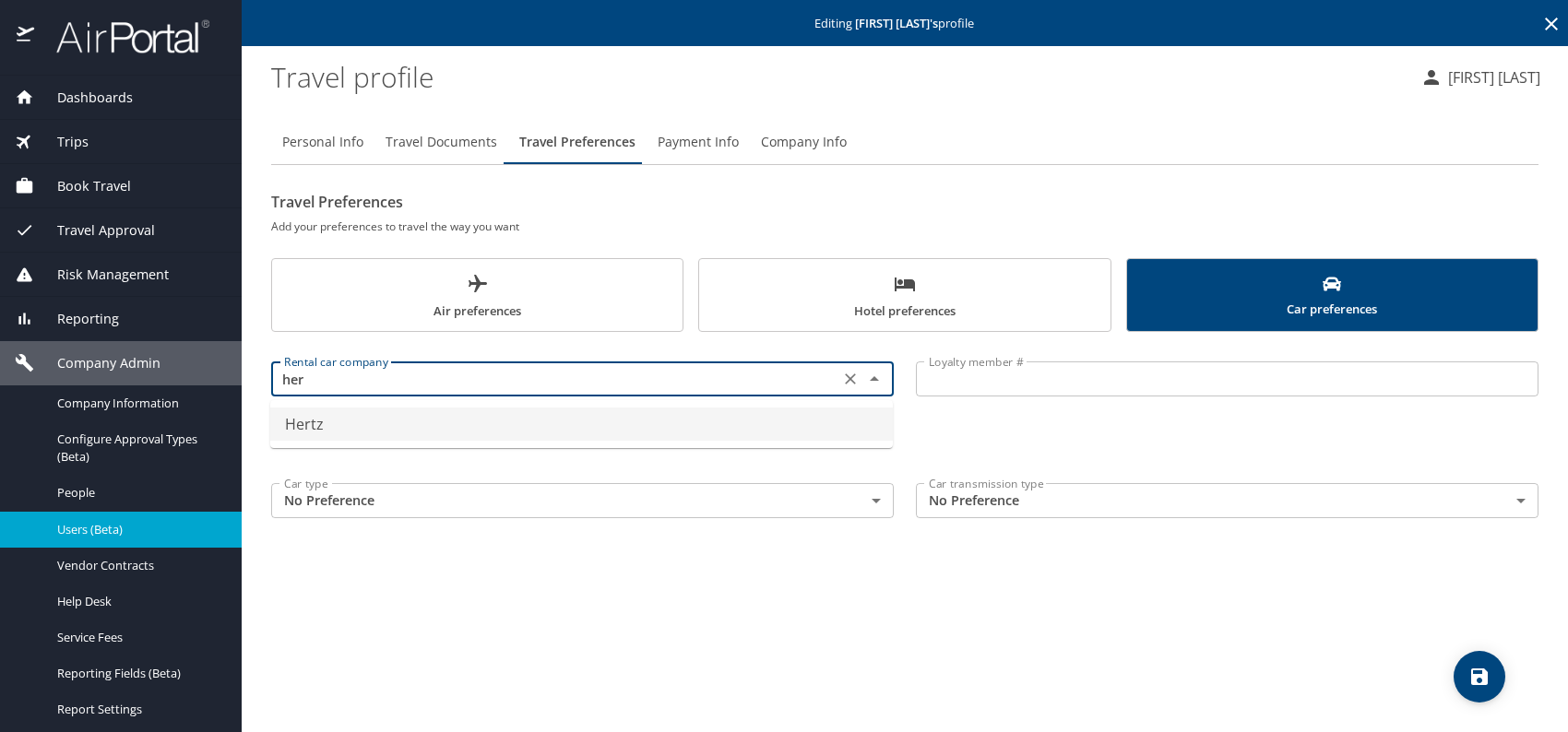 click on "Hertz" at bounding box center (581, 424) 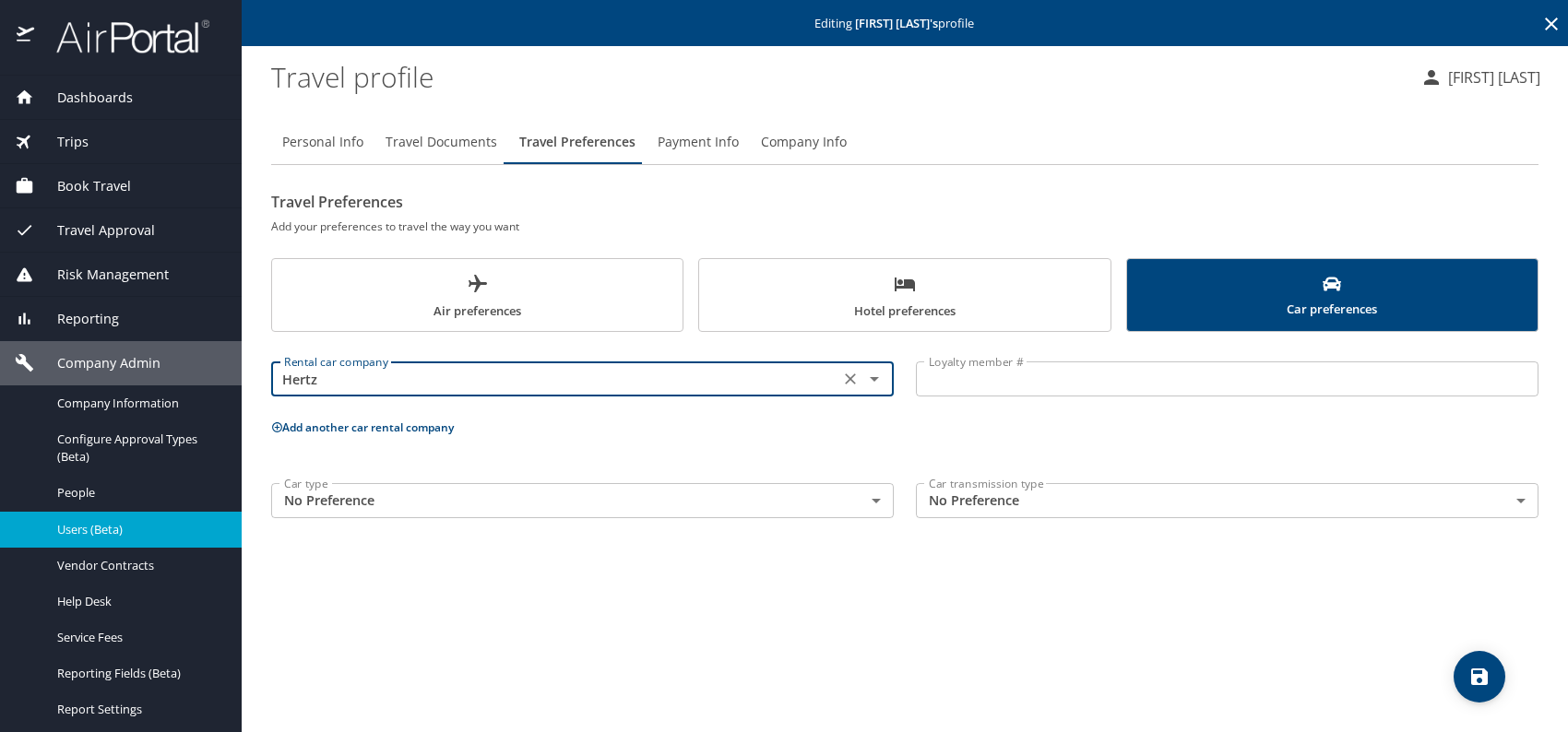 type on "Hertz" 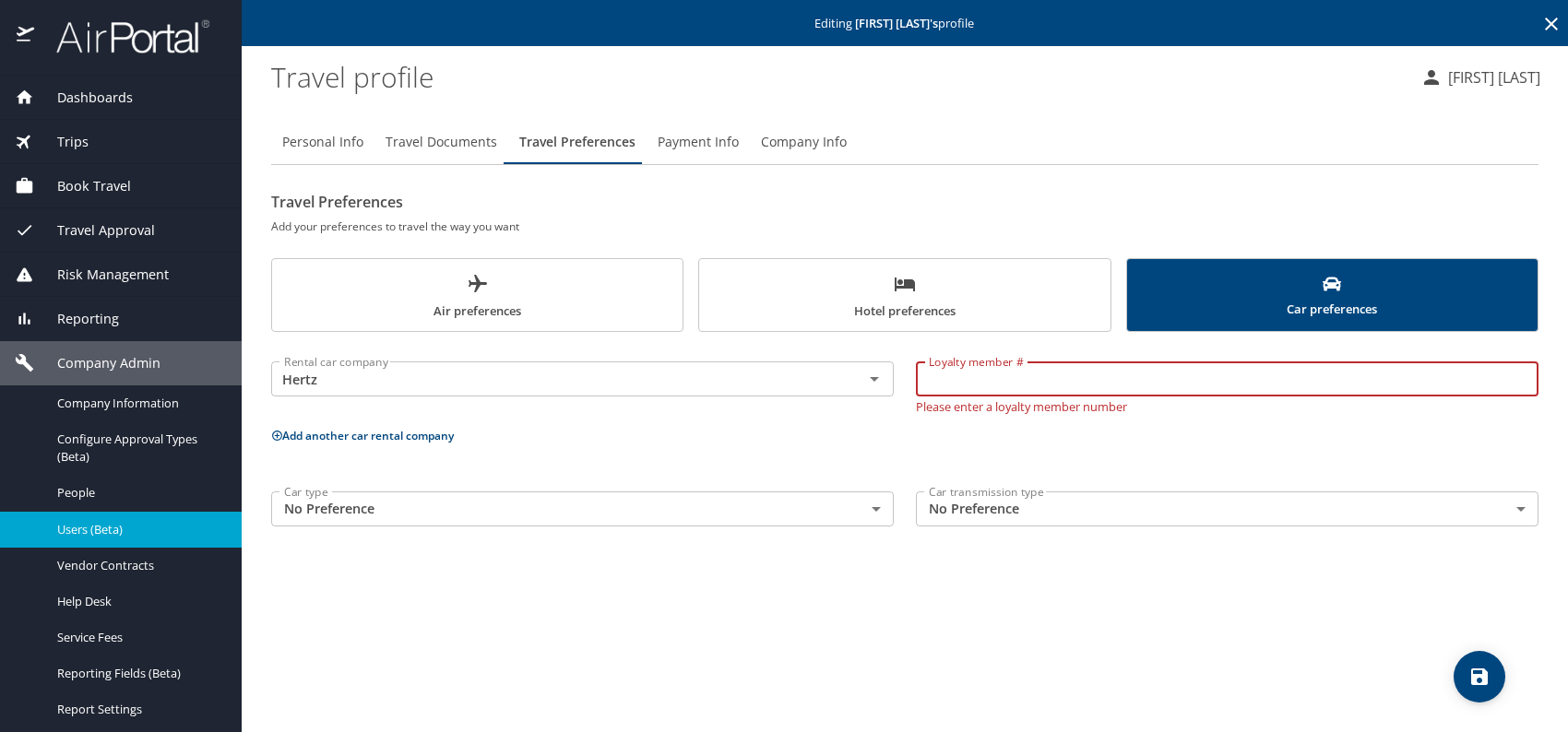 paste on "[NUMBER]" 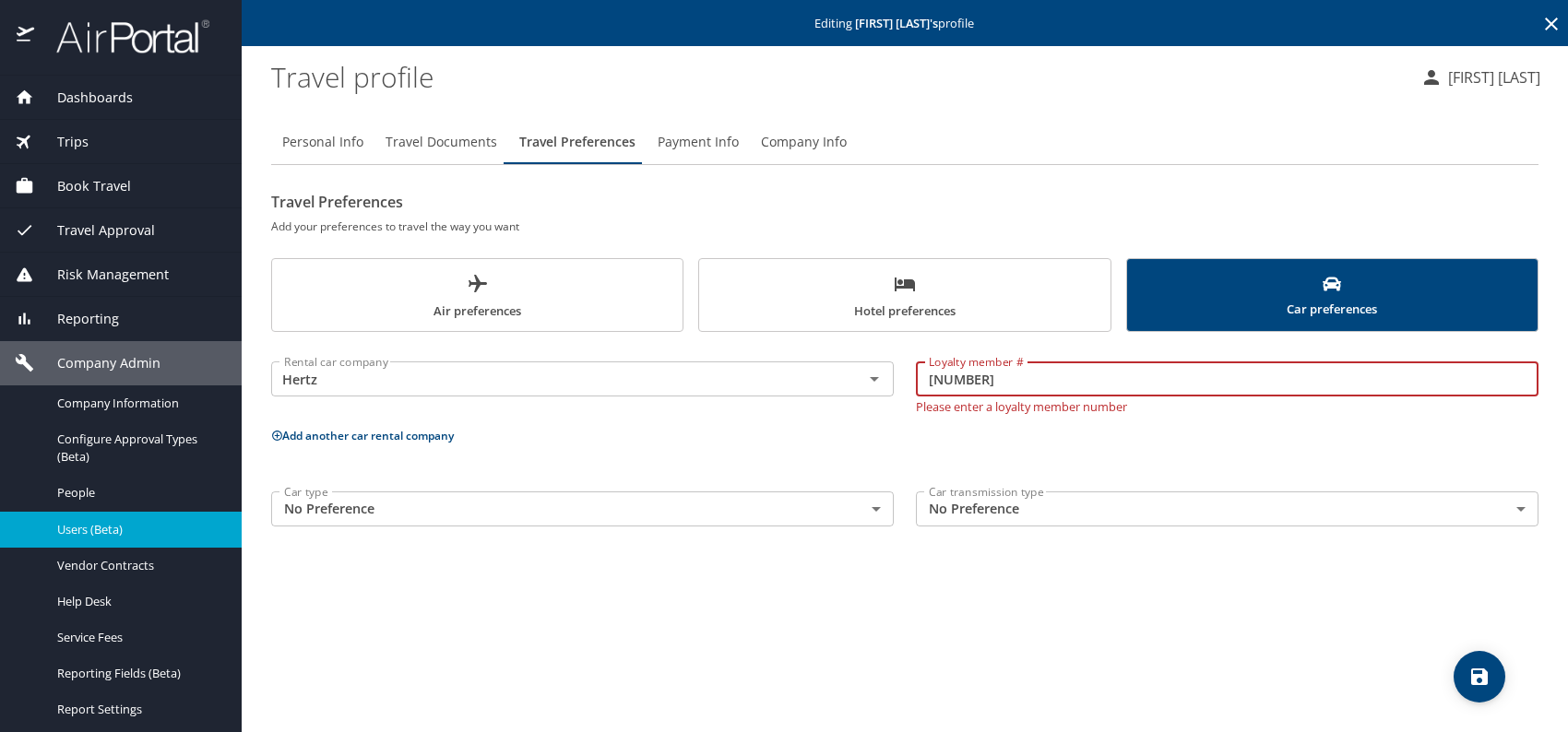 type on "[NUMBER]" 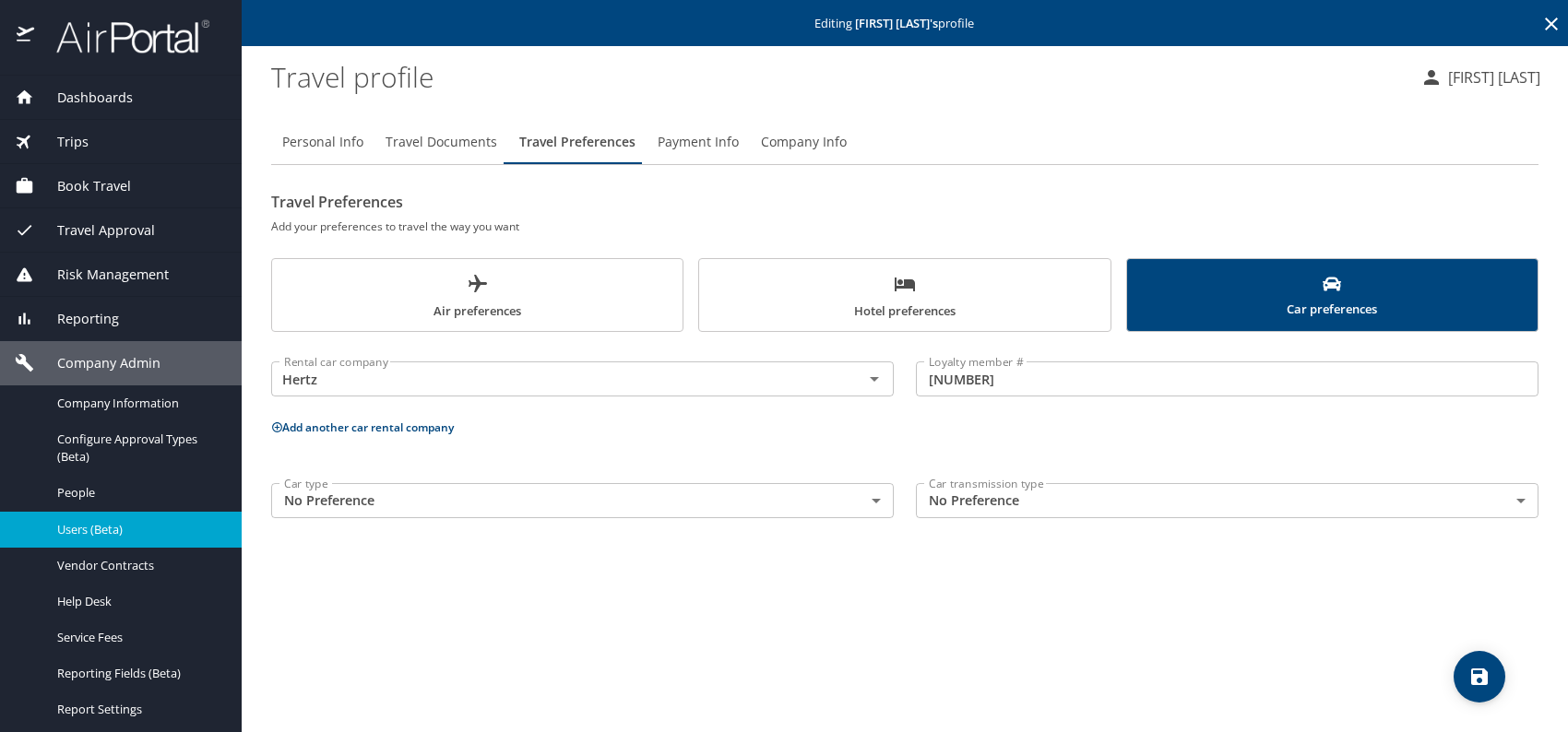 drag, startPoint x: 904, startPoint y: 291, endPoint x: 854, endPoint y: 313, distance: 54.626001 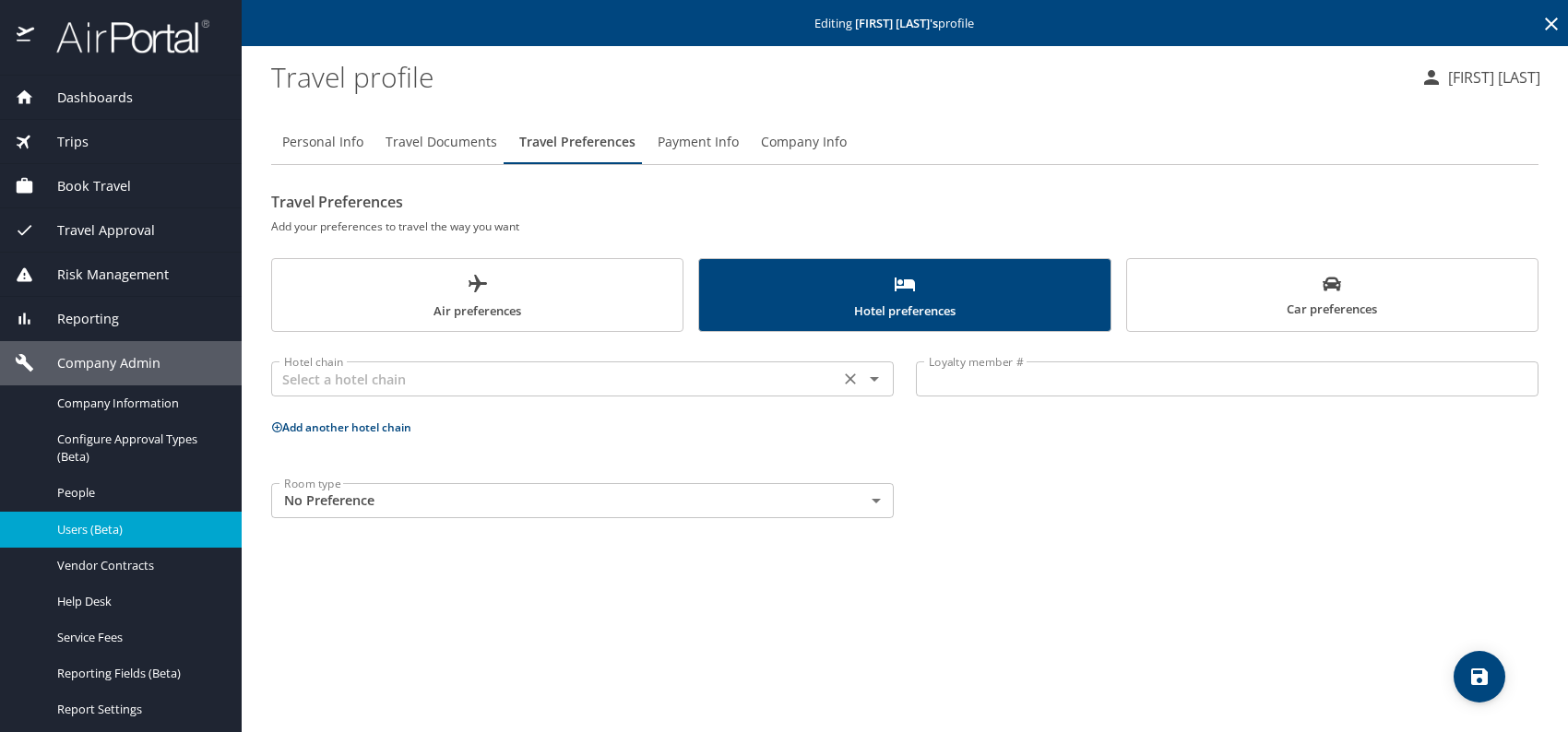 click at bounding box center [555, 379] 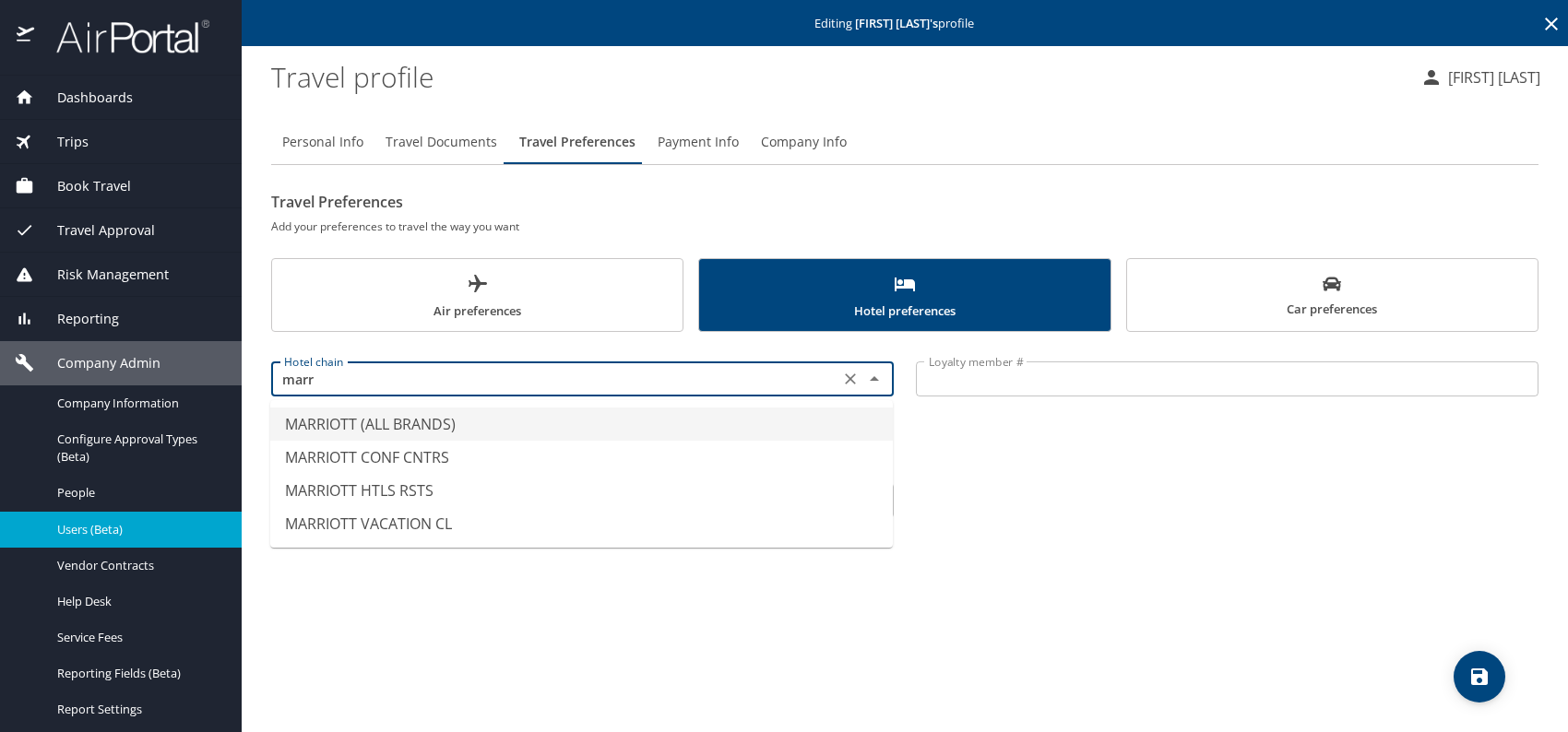 click on "MARRIOTT (ALL BRANDS)" at bounding box center (581, 424) 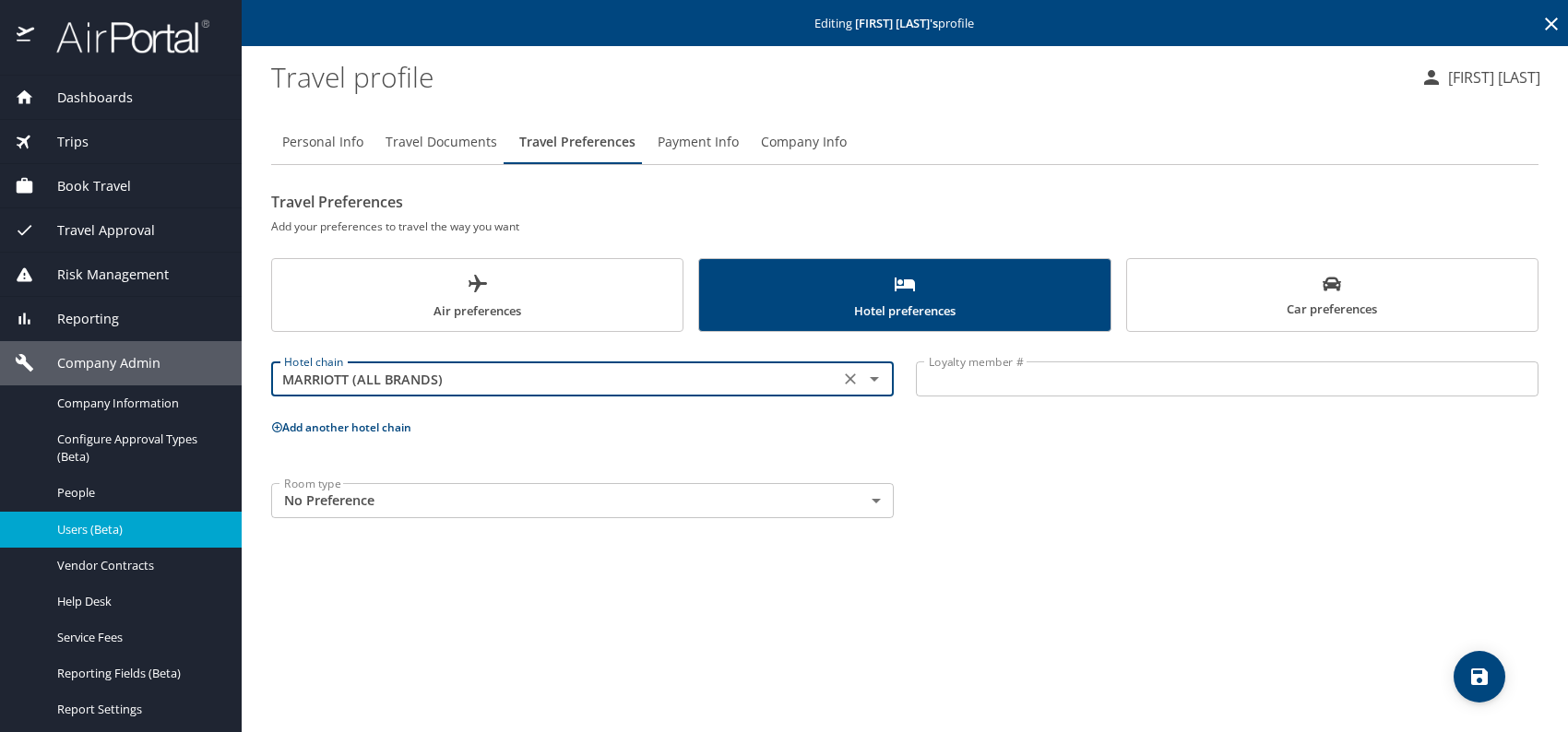 type on "MARRIOTT (ALL BRANDS)" 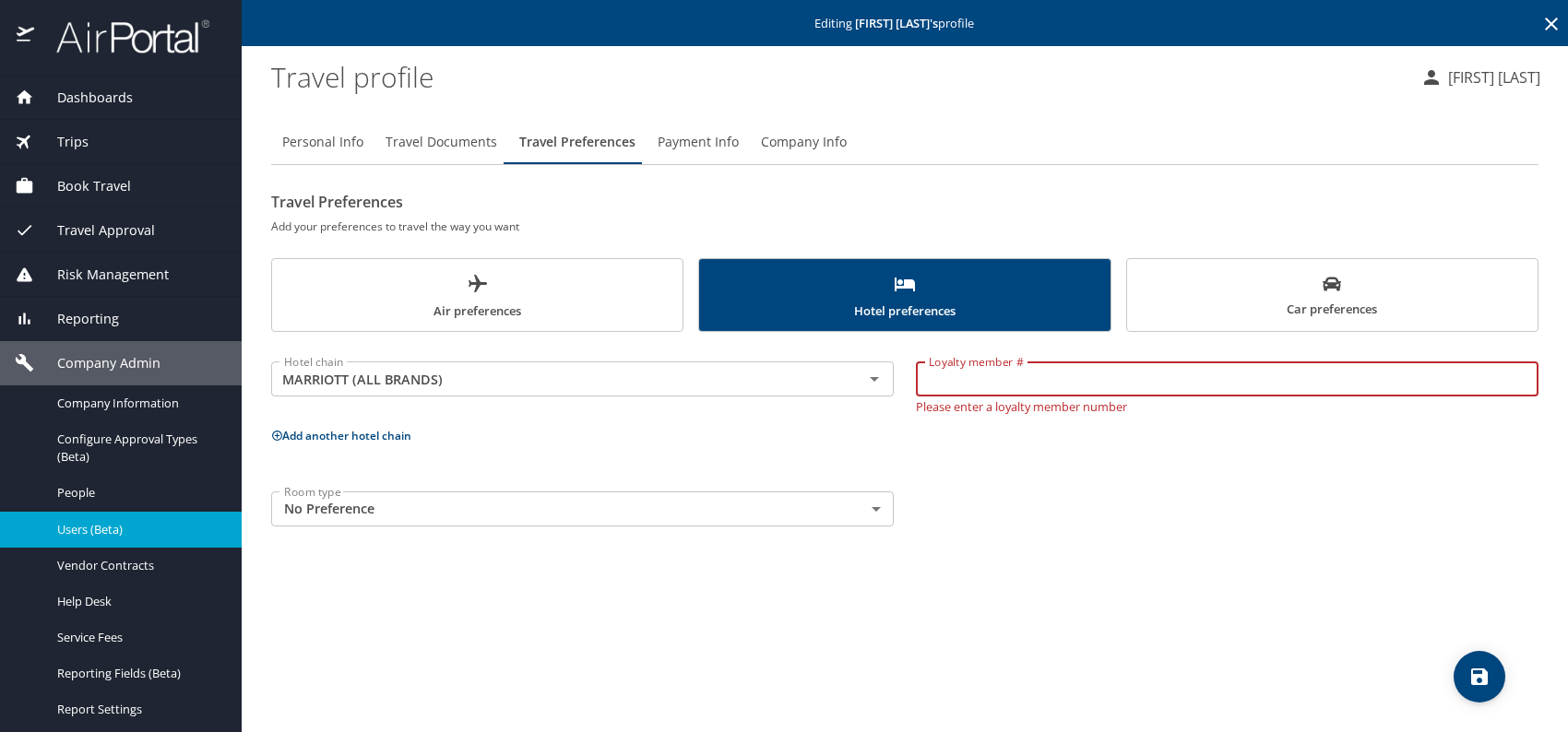 paste on "572902948" 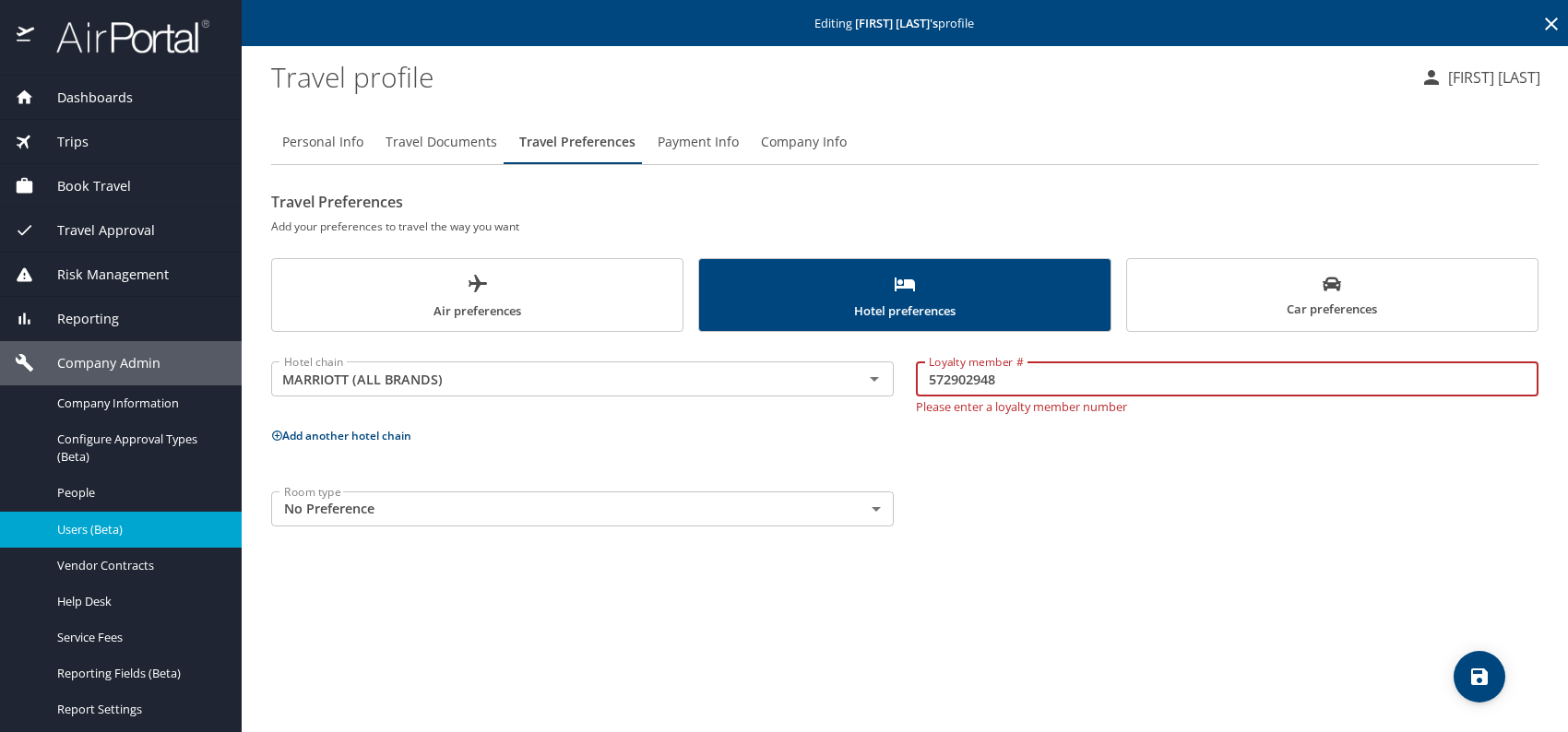 type on "572902948" 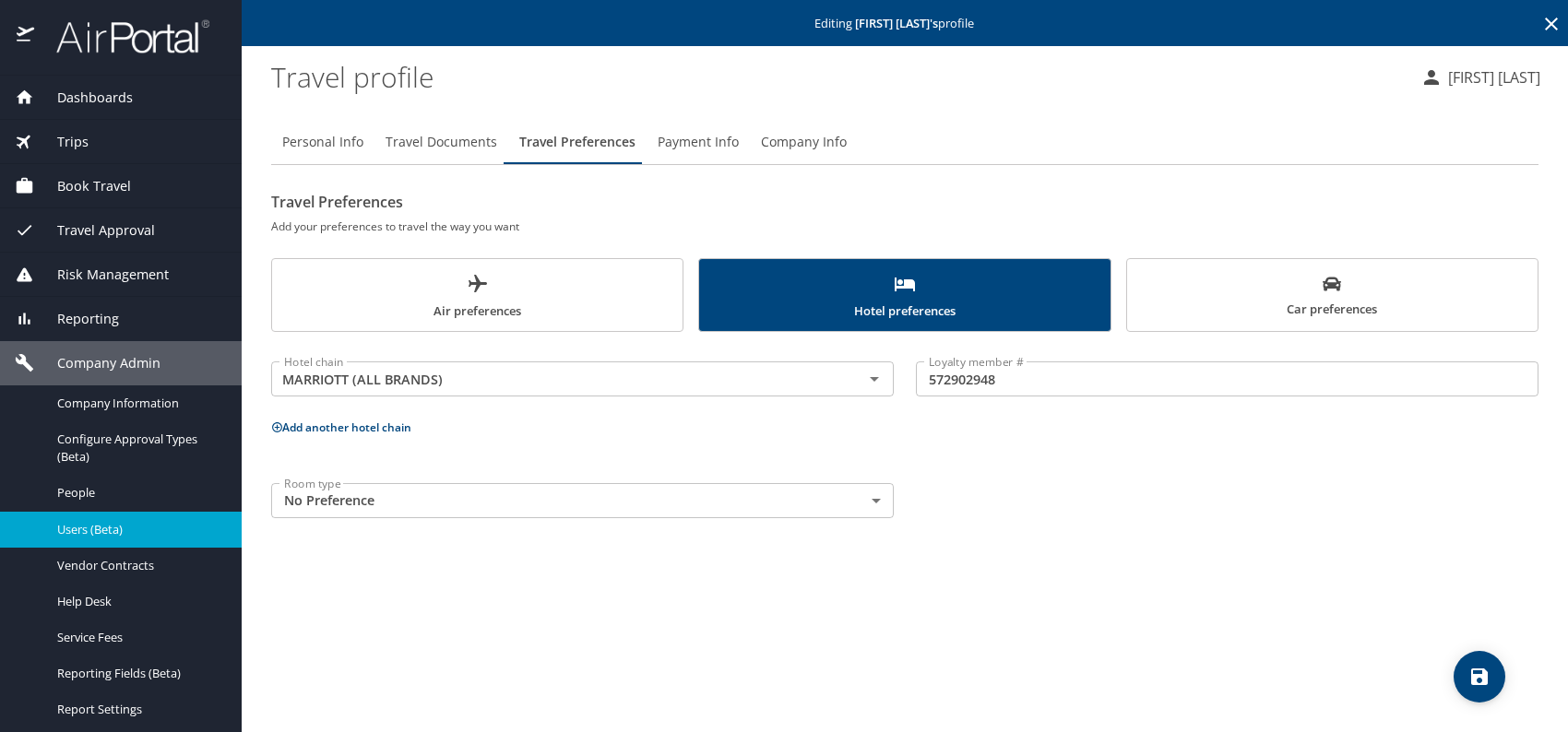 click 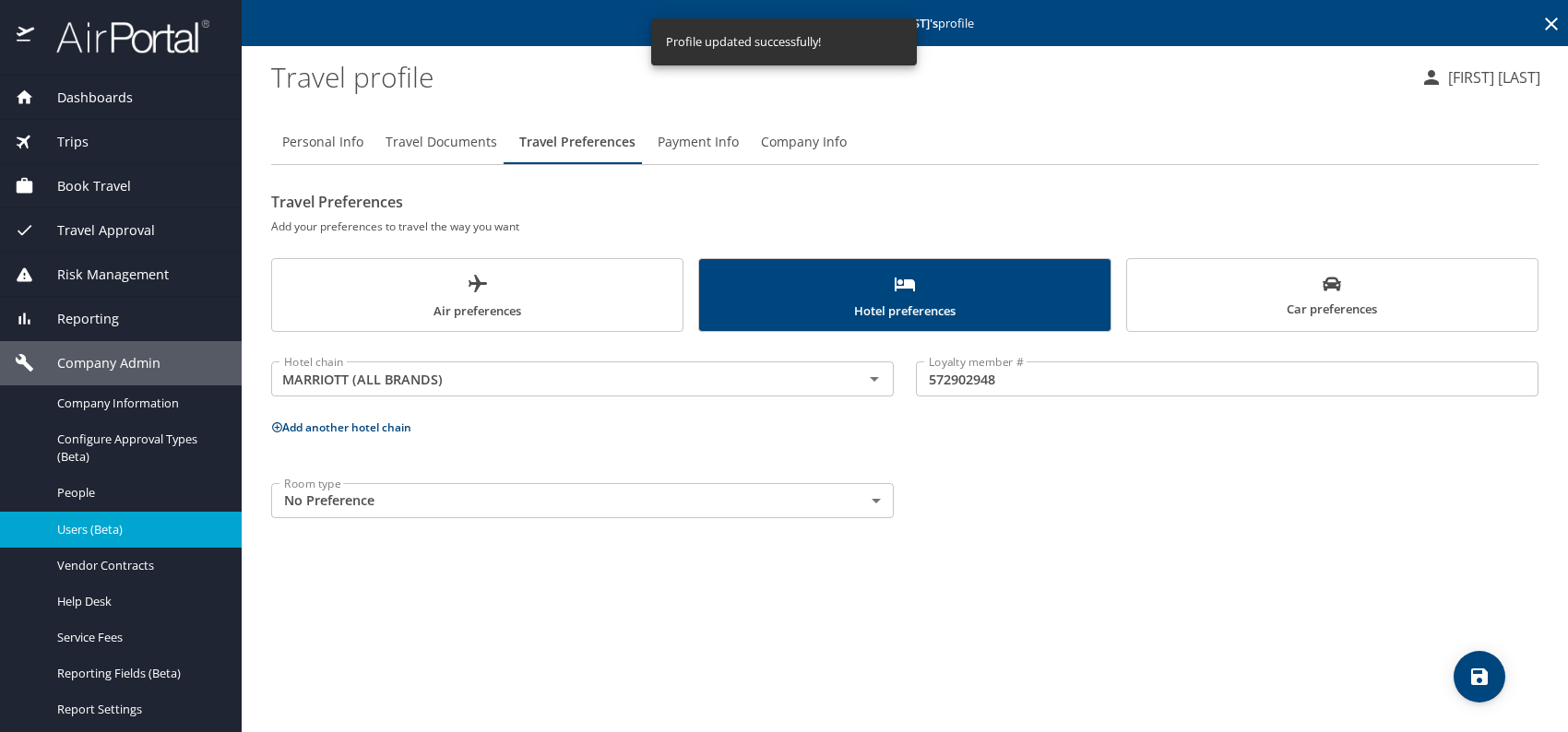 click on "Users (Beta)" at bounding box center [138, 529] 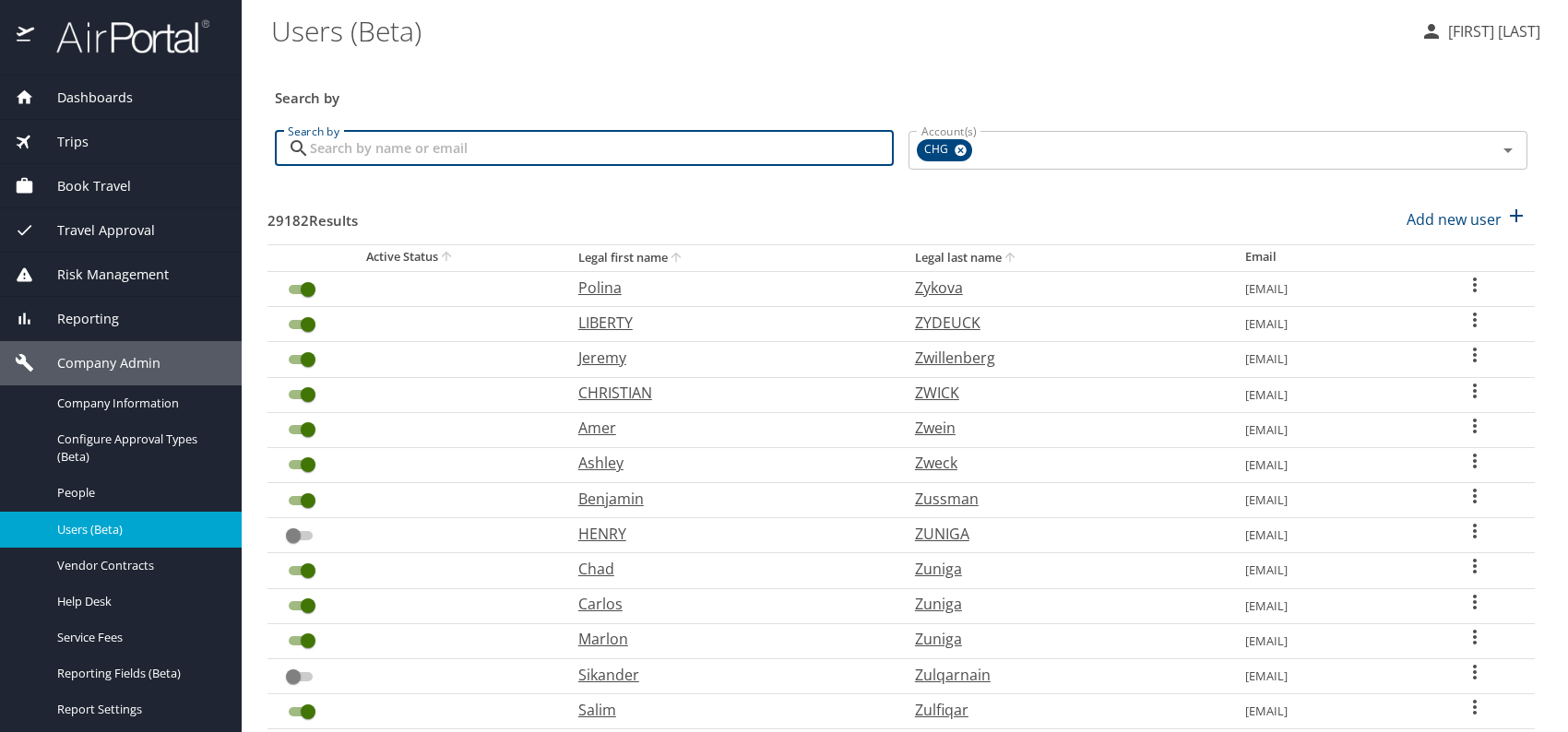 paste on "[EMAIL]" 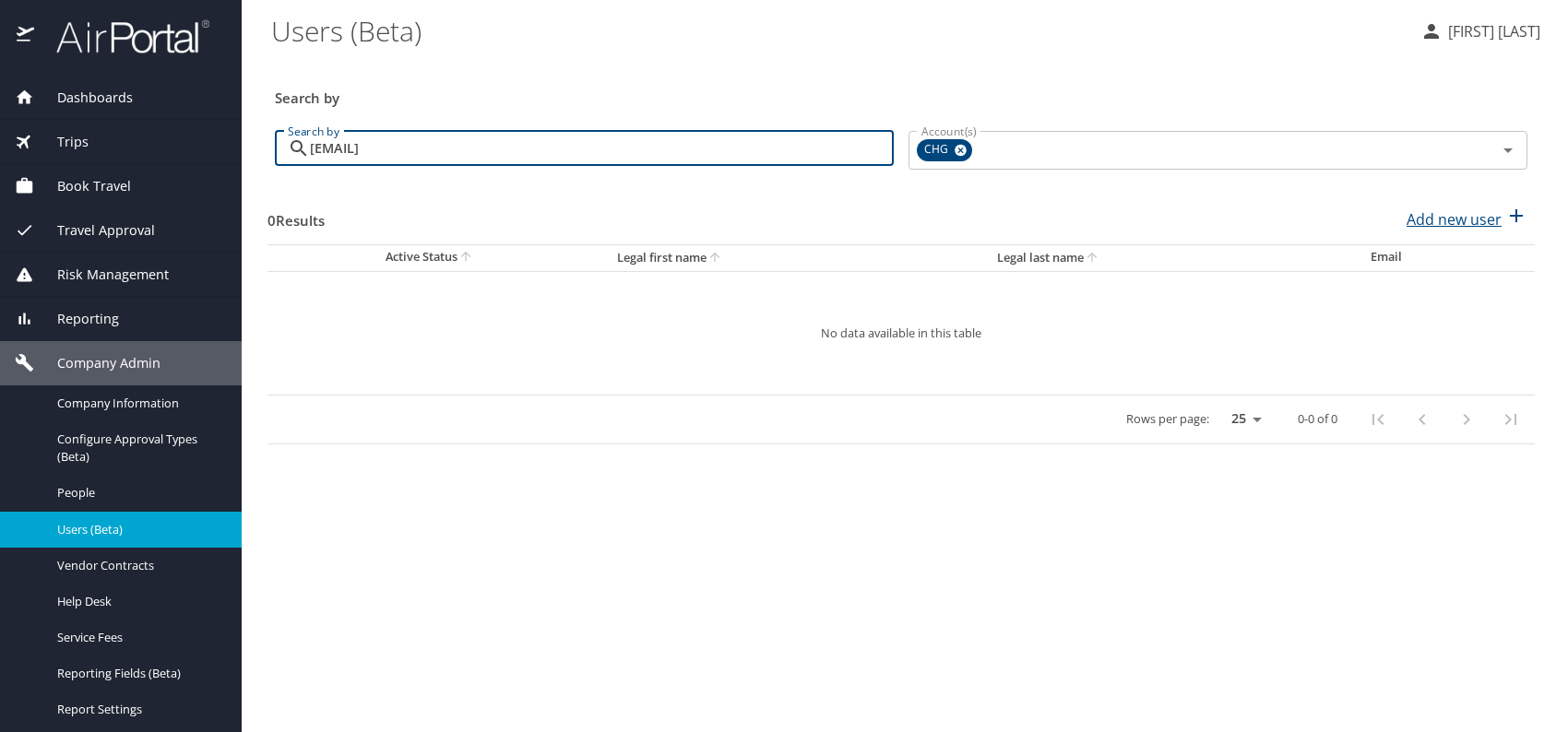 type on "[EMAIL]" 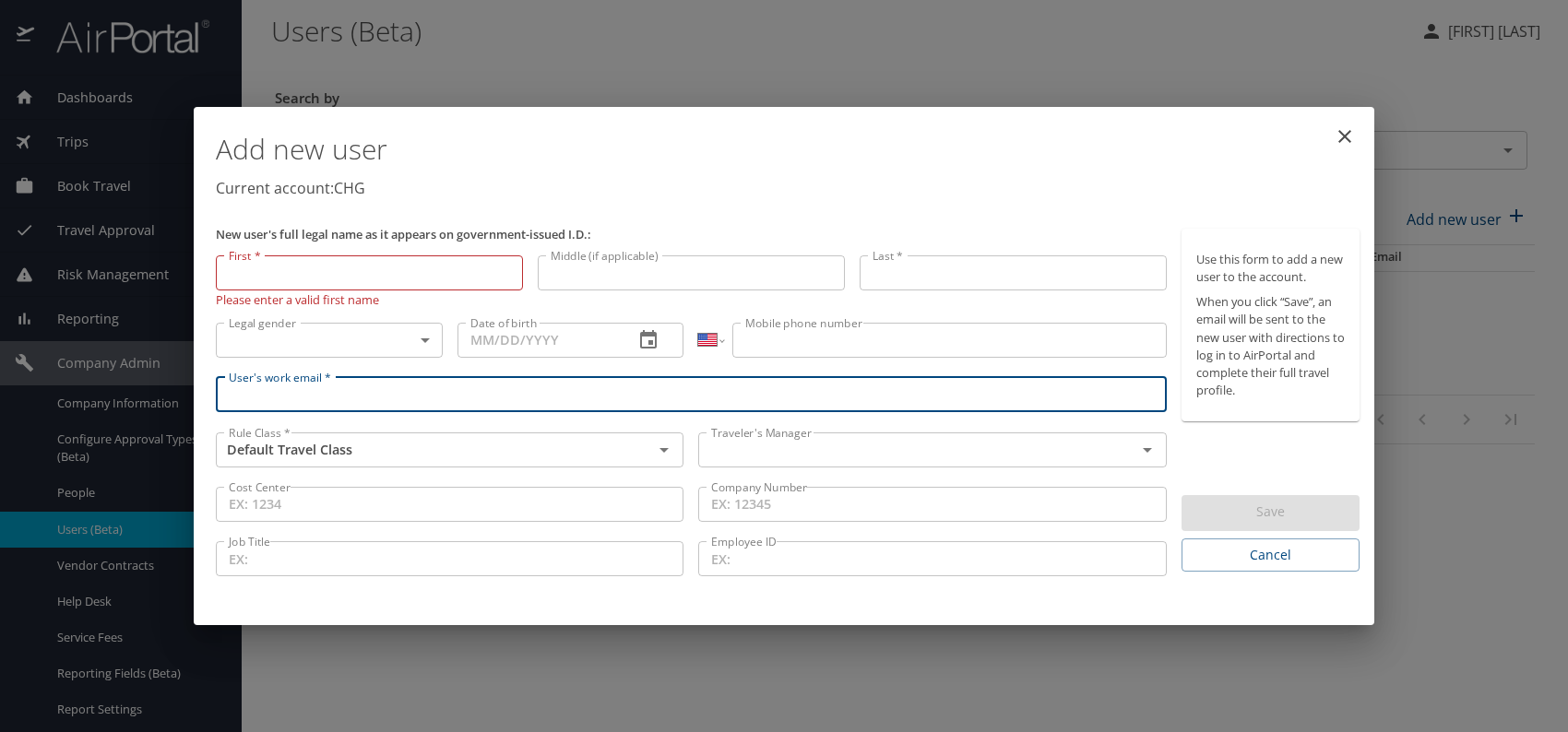 paste on "[EMAIL]" 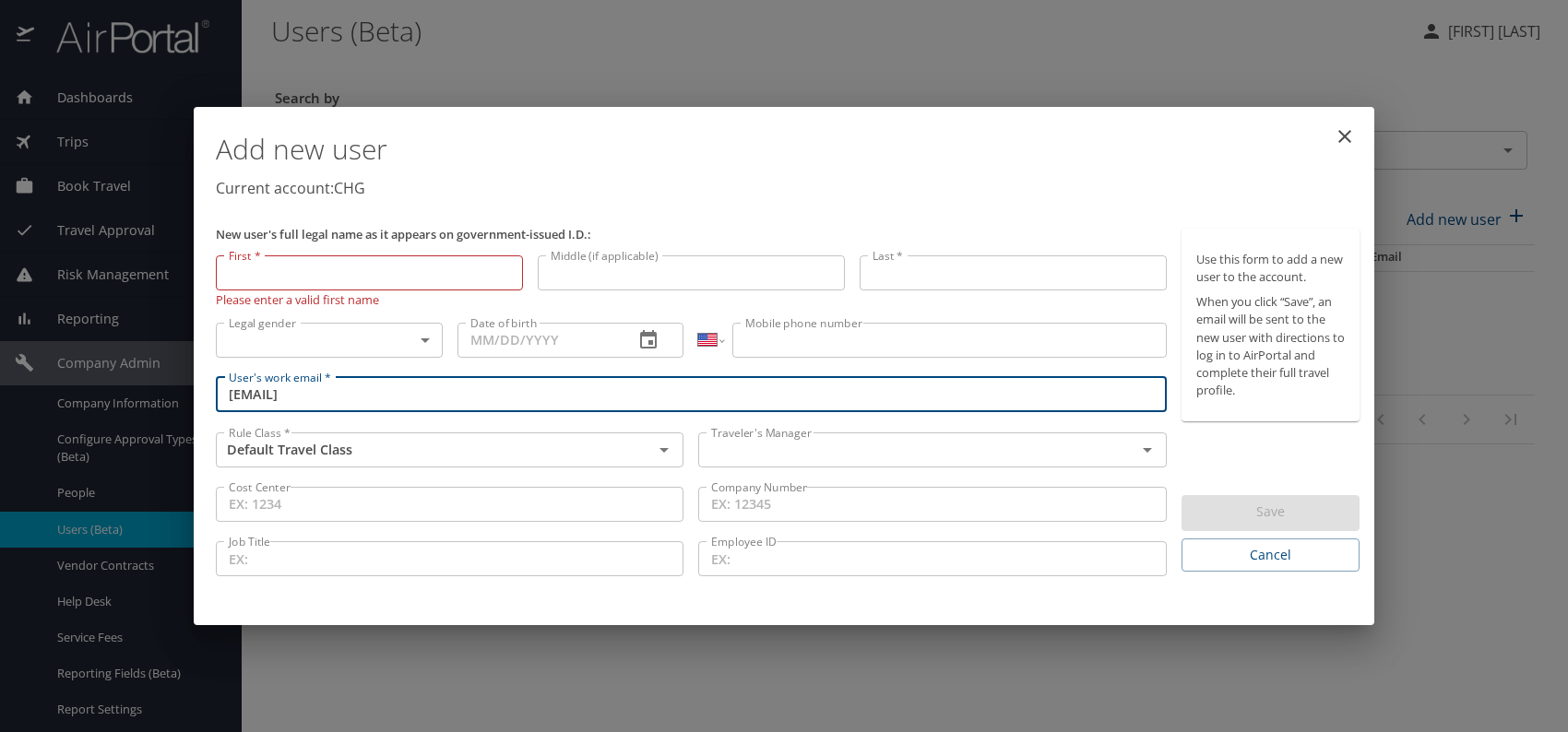 type on "[EMAIL]" 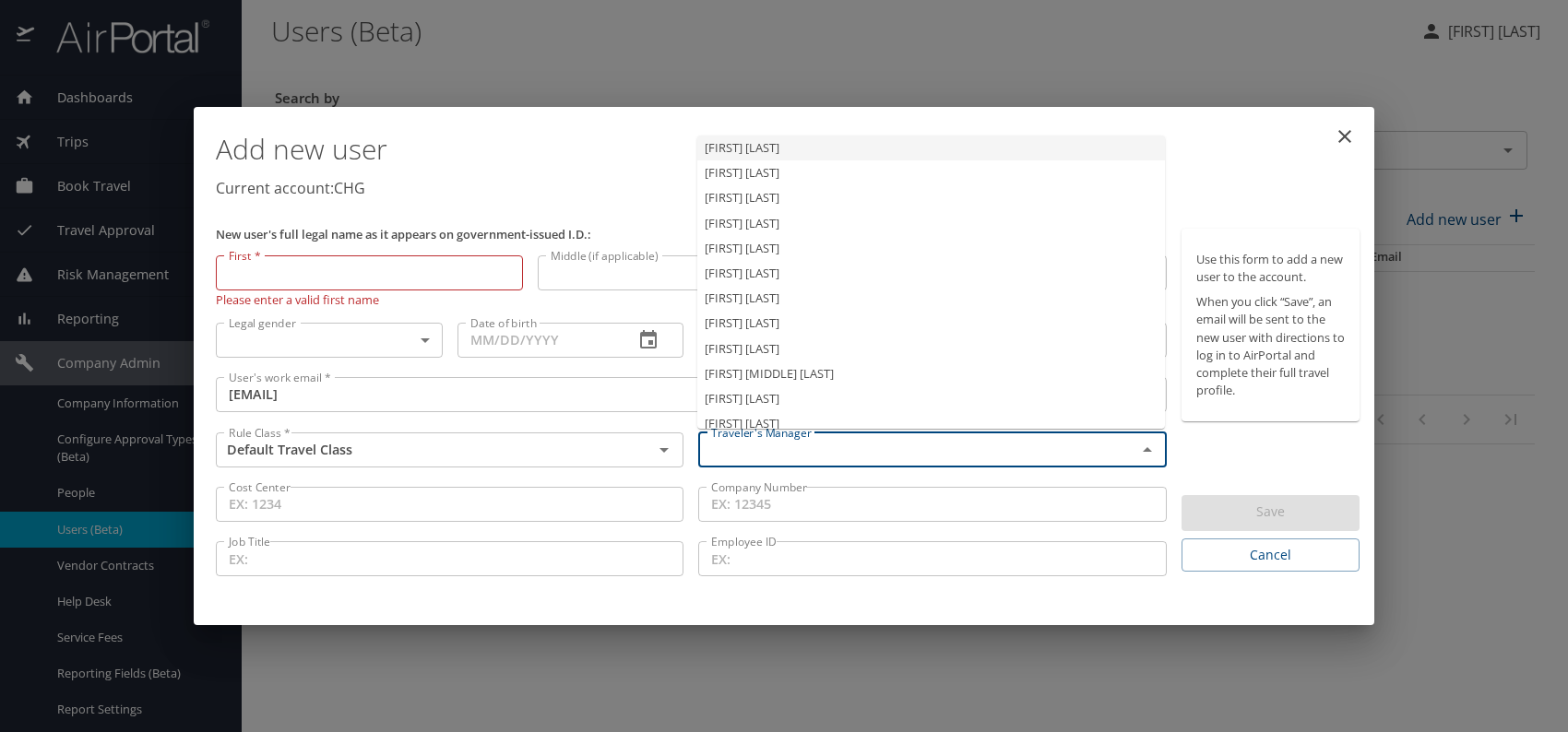 click at bounding box center [905, 450] 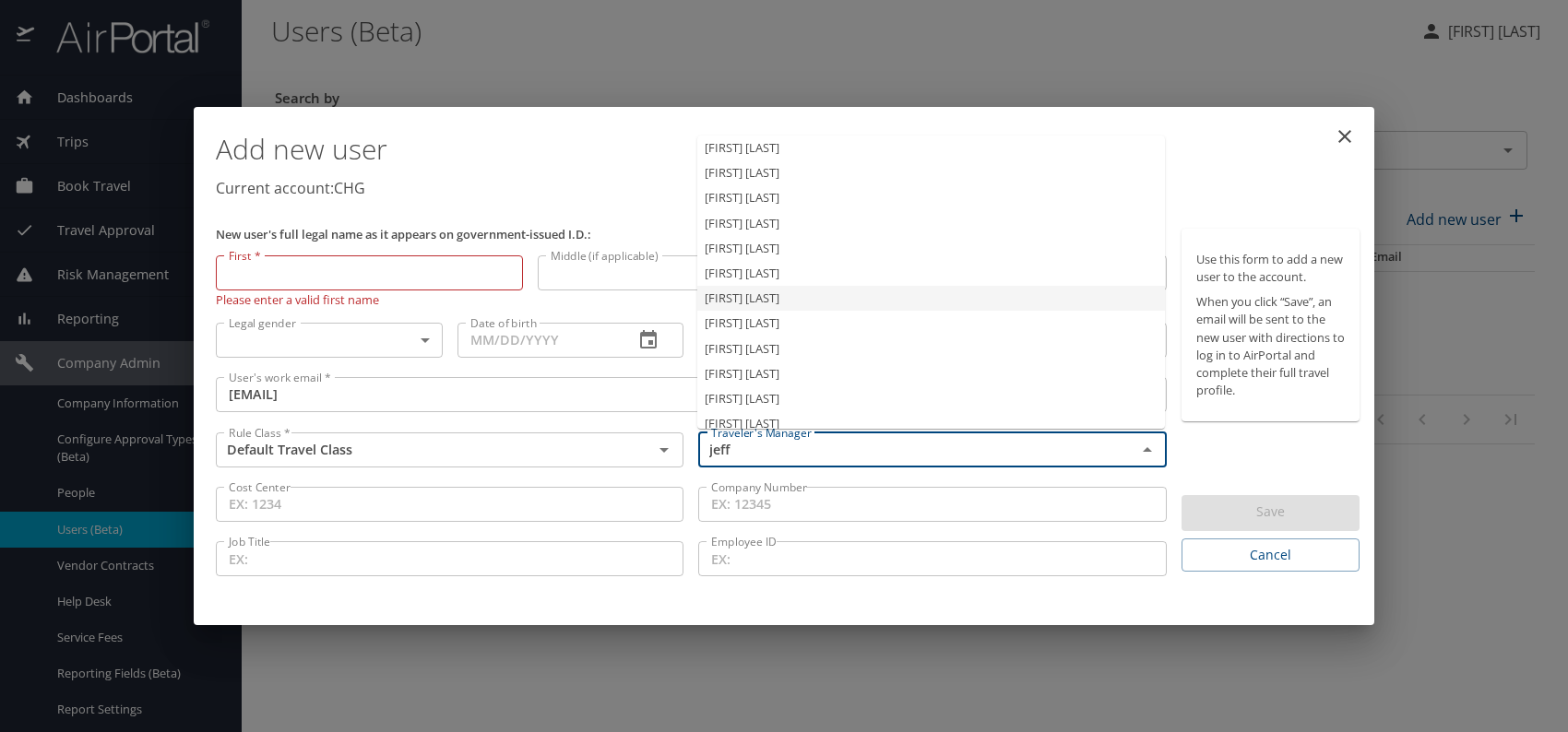 click on "[FIRST] [LAST]" at bounding box center (931, 298) 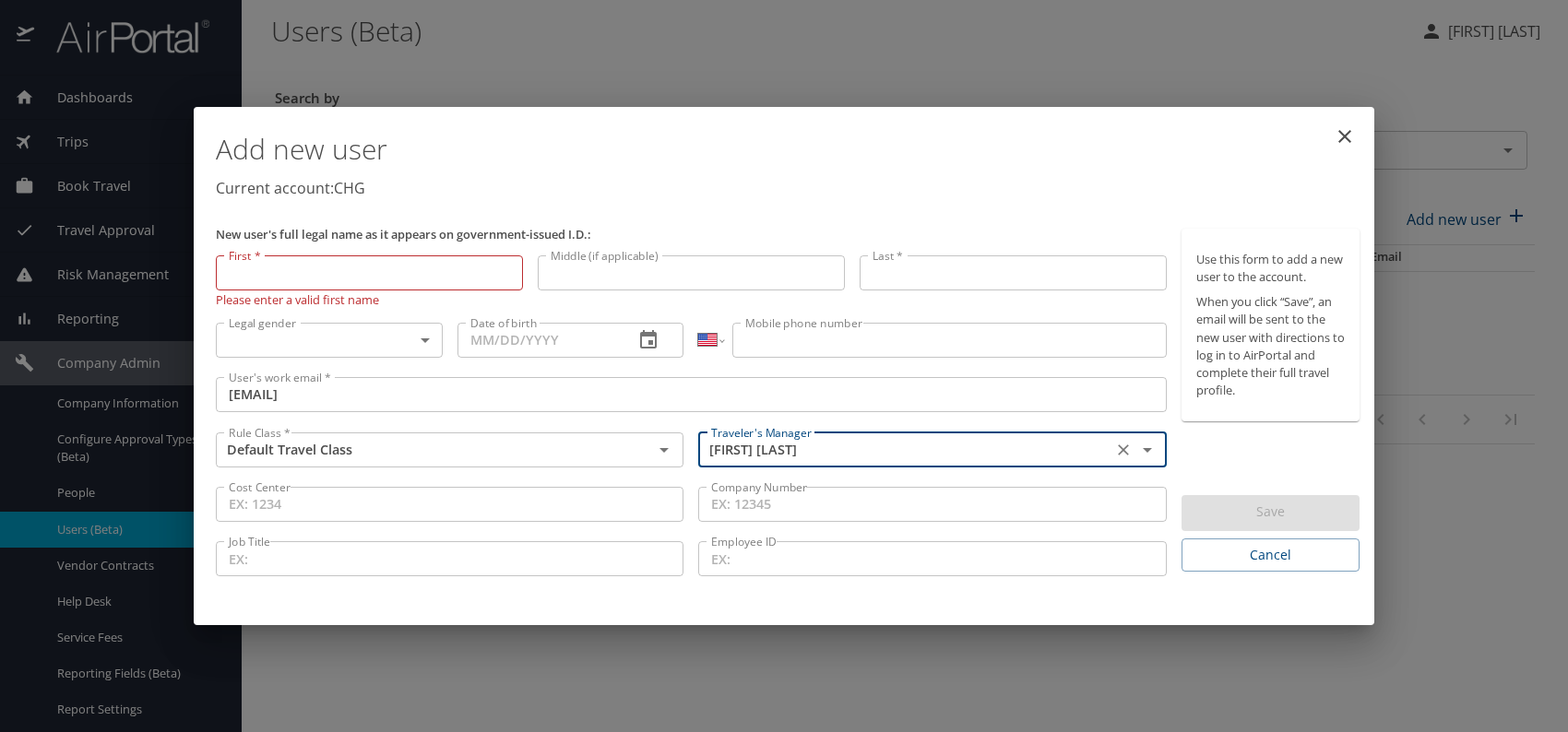 type on "[FIRST] [LAST]" 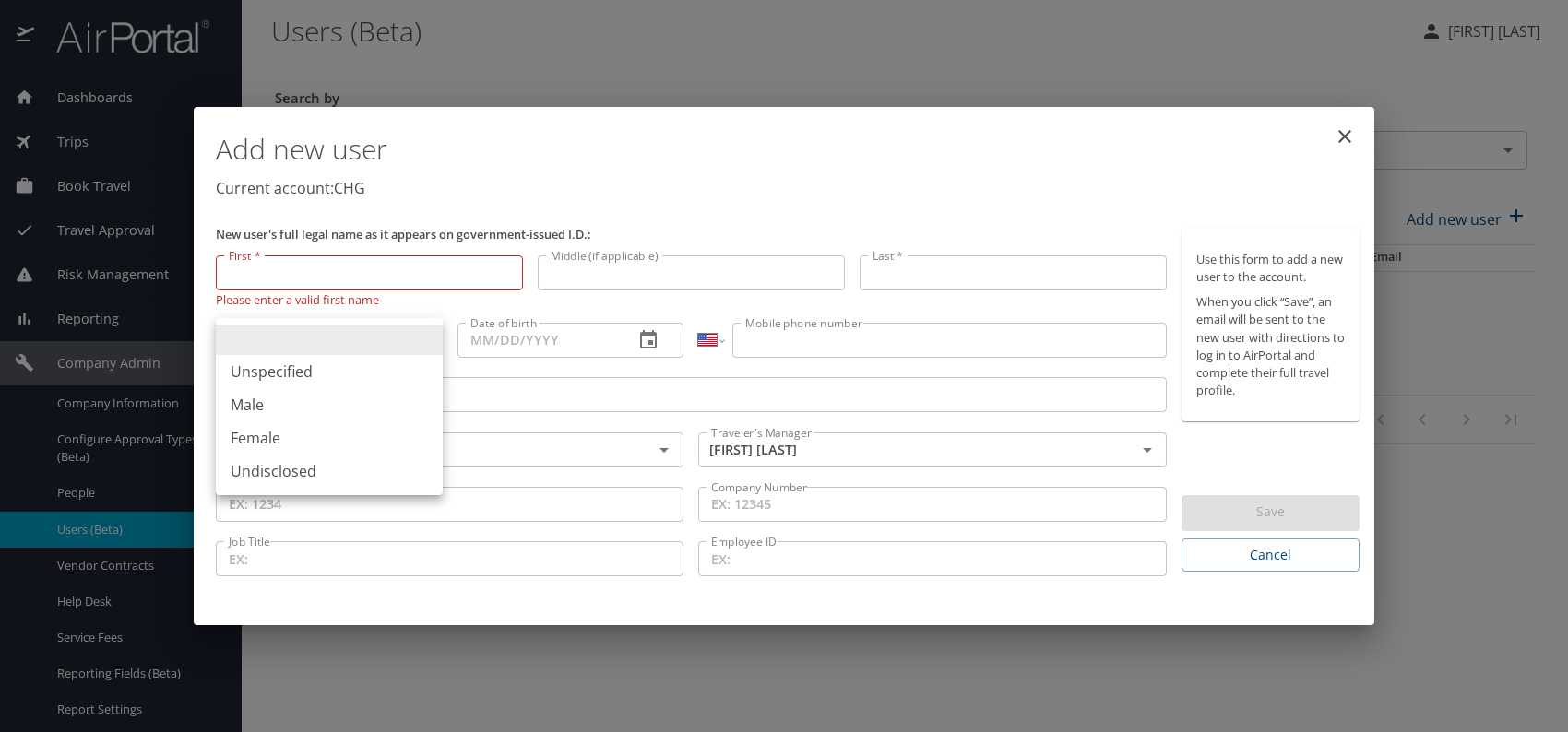 click on "Dashboards AirPortal 360™ Manager My Travel Dashboard Trips Airtinerary® Lookup Current / Future Trips Past Trips Trips Missing Hotel Hotel Check-ins Book Travel Request Agent Booking Approval Request (Beta) Book/Manage Online Trips Travel Approval Pending Trip Approvals Approved Trips Canceled Trips Approvals (Beta) Risk Management SecurityLogic® Map Assistance Requests Travel Alerts Notifications Reporting Unused Tickets Savings Tracker Value Scorecard Virtual Pay Lookup Domo IBank Prime Analytics Company Admin Company Information Configure Approval Types (Beta) People Users (Beta) Vendor Contracts Help Desk Service Fees Reporting Fields (Beta) Report Settings Virtual Pay Settings Employee Tools Help Desk Users (Beta) [FIRST] [LAST] Search by Search by [EMAIL] Search by Account(s) CHG Account(s) 0  Results Add new user Active Status  Legal first name  Legal last name  Email No data available in this table Rows per page: 25 50 100 0-0 of 0 My settings Travel agency contacts Give feedback CHG" at bounding box center [784, 366] 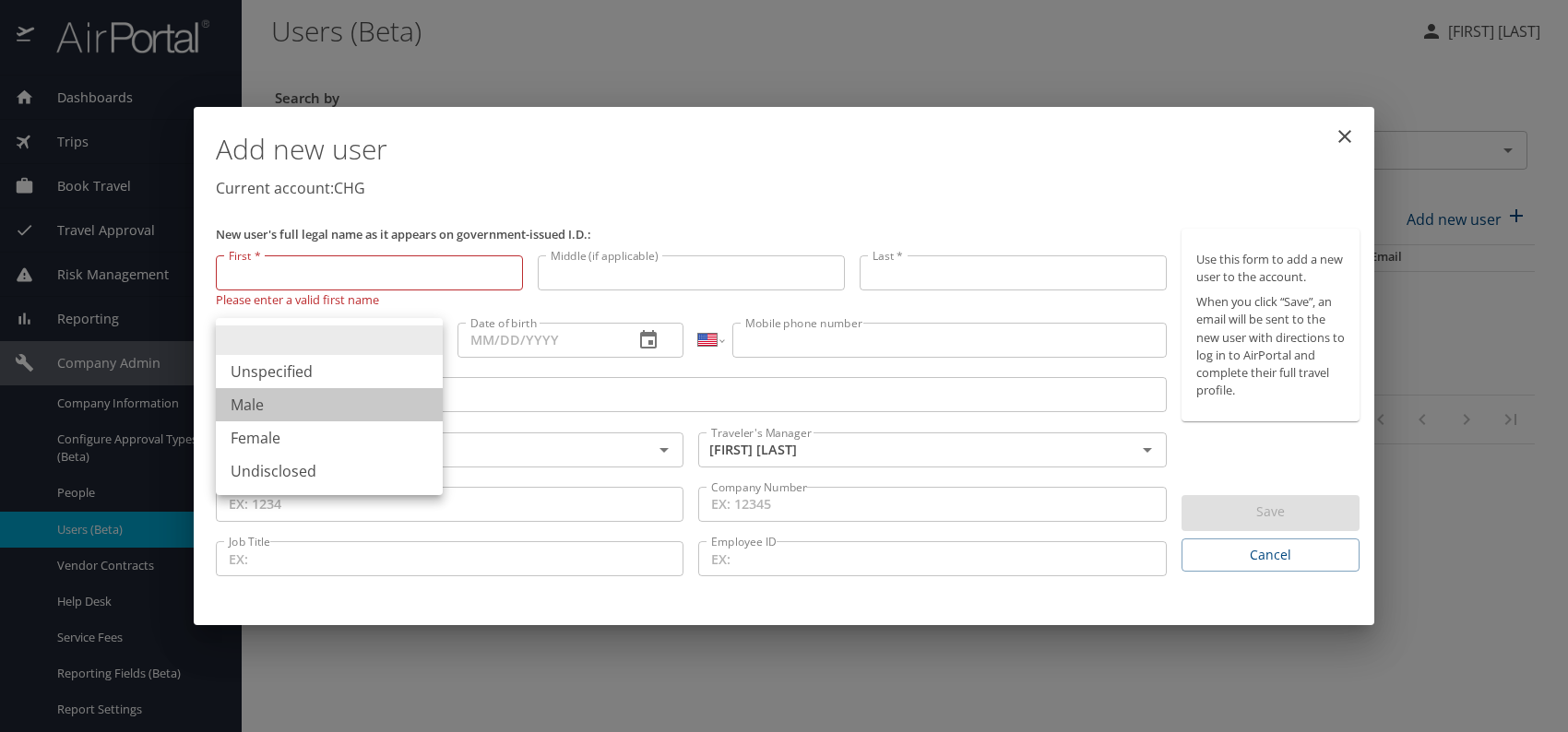 click on "Male" at bounding box center [329, 405] 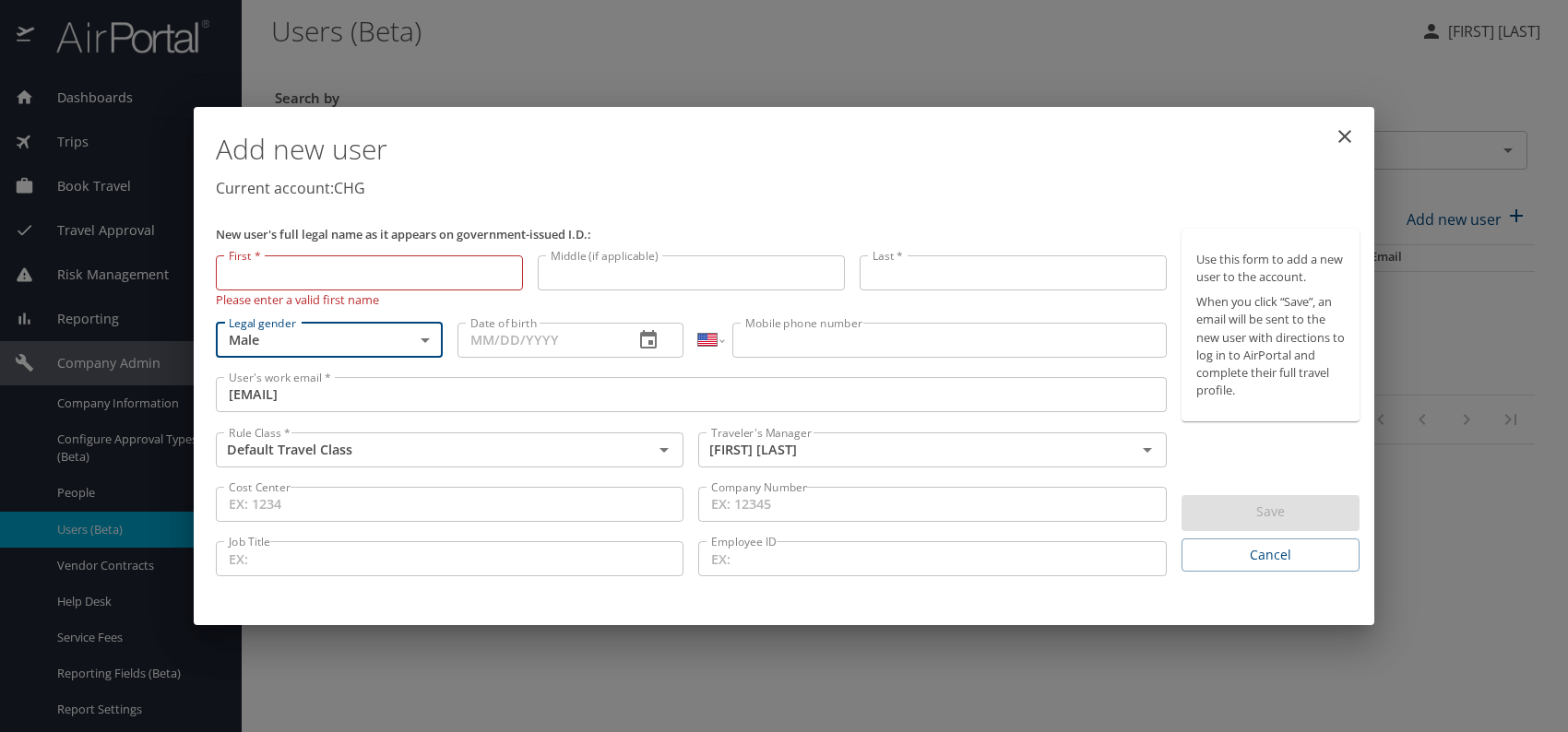 click on "Date of birth" at bounding box center [539, 340] 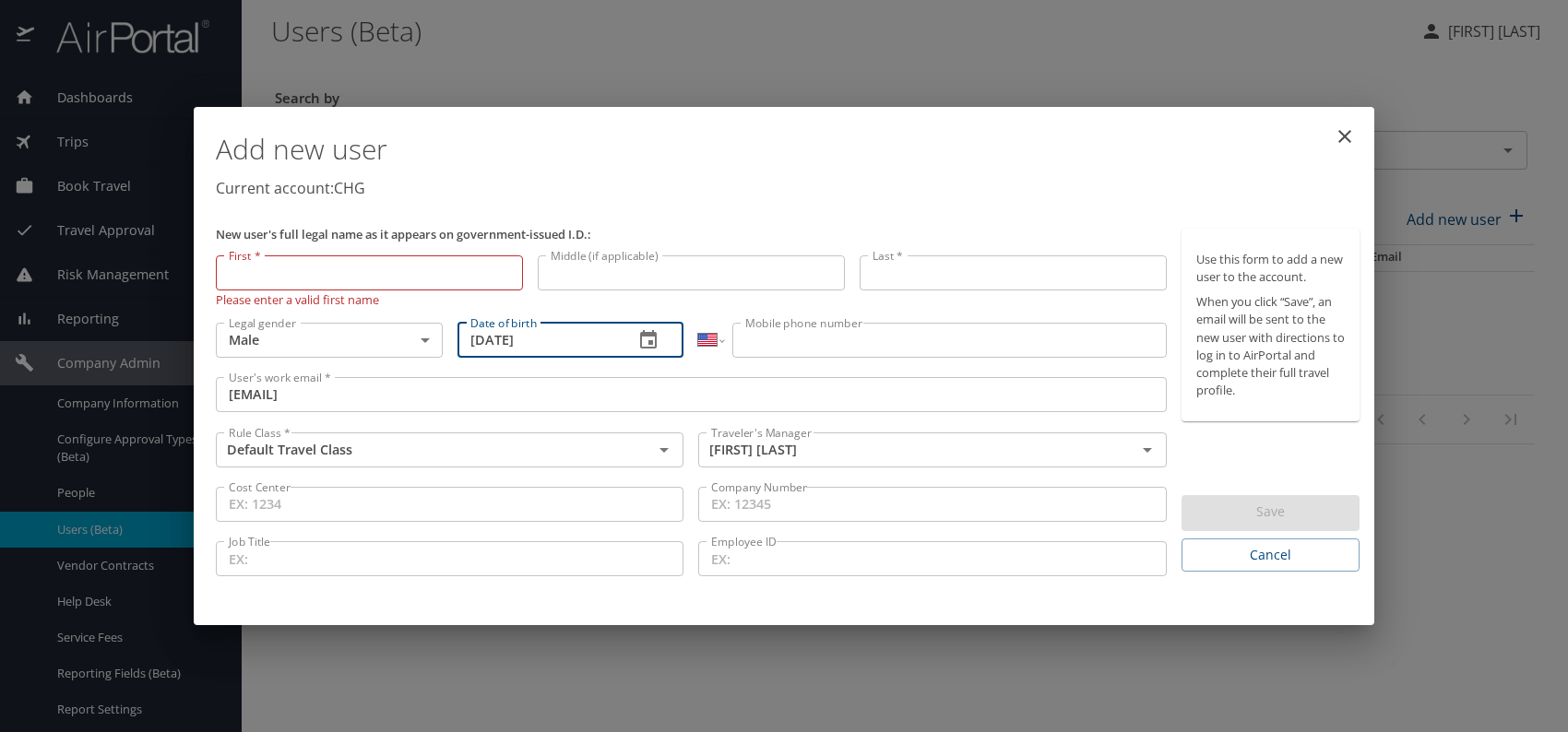 type on "[DATE]" 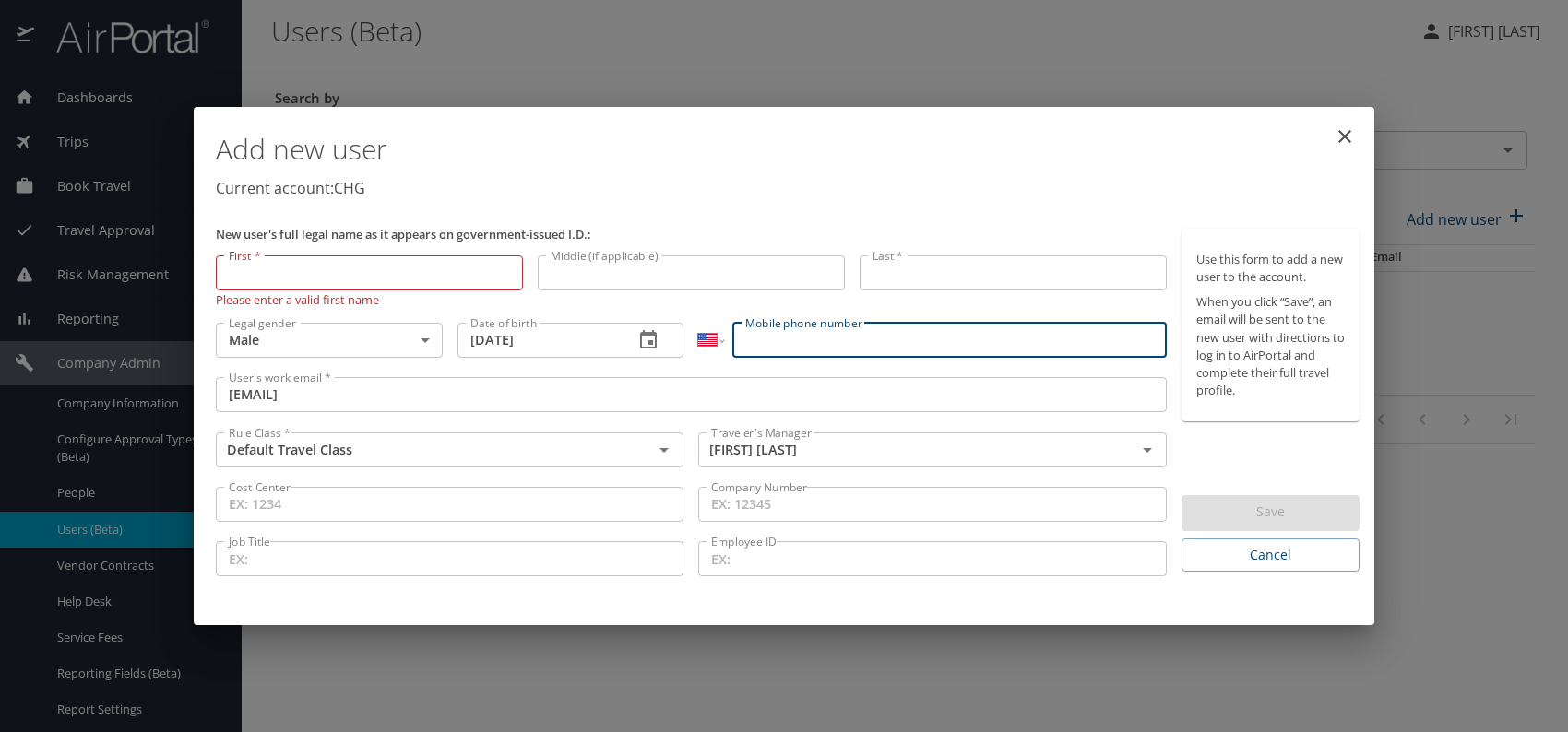 paste on "[PHONE]" 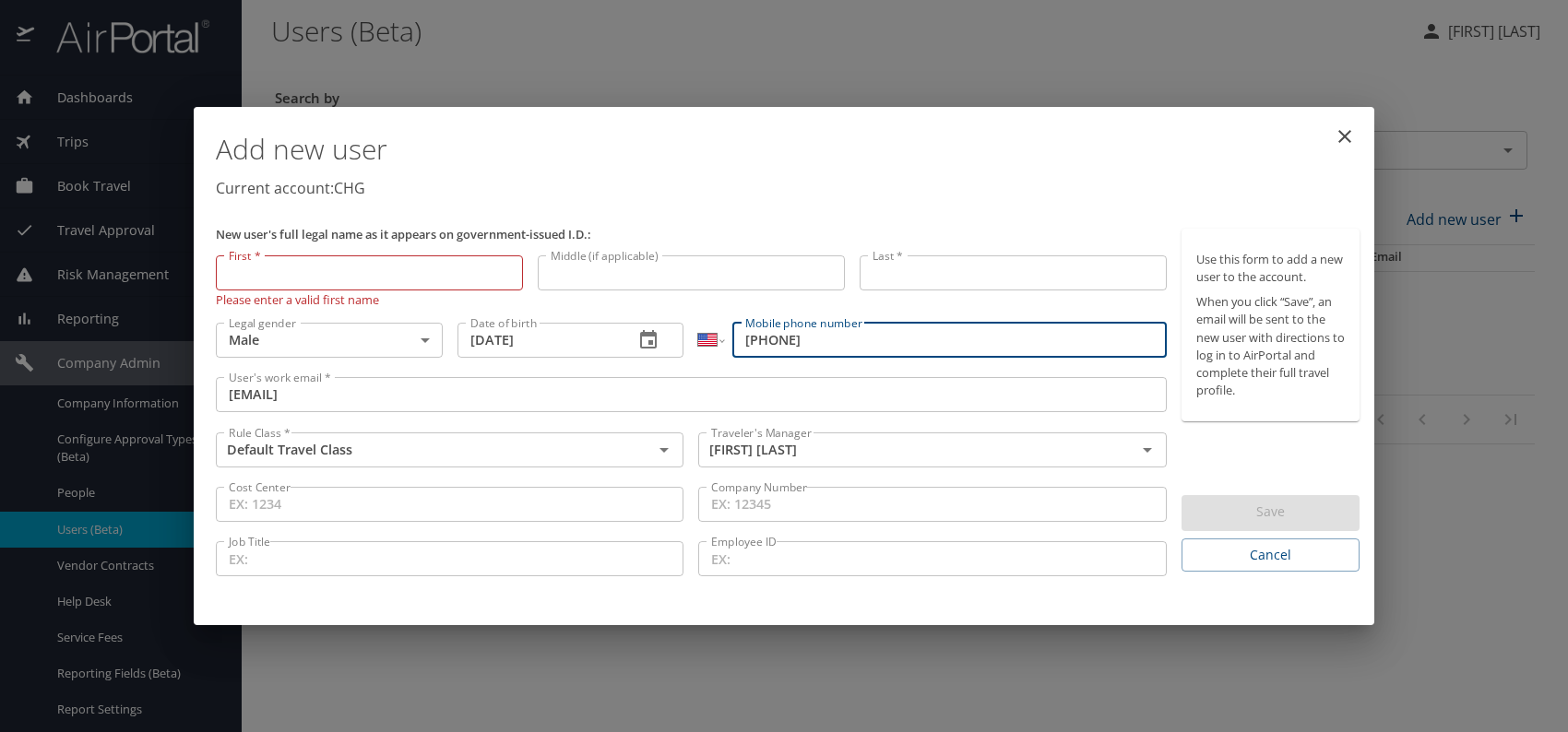 type on "[PHONE]" 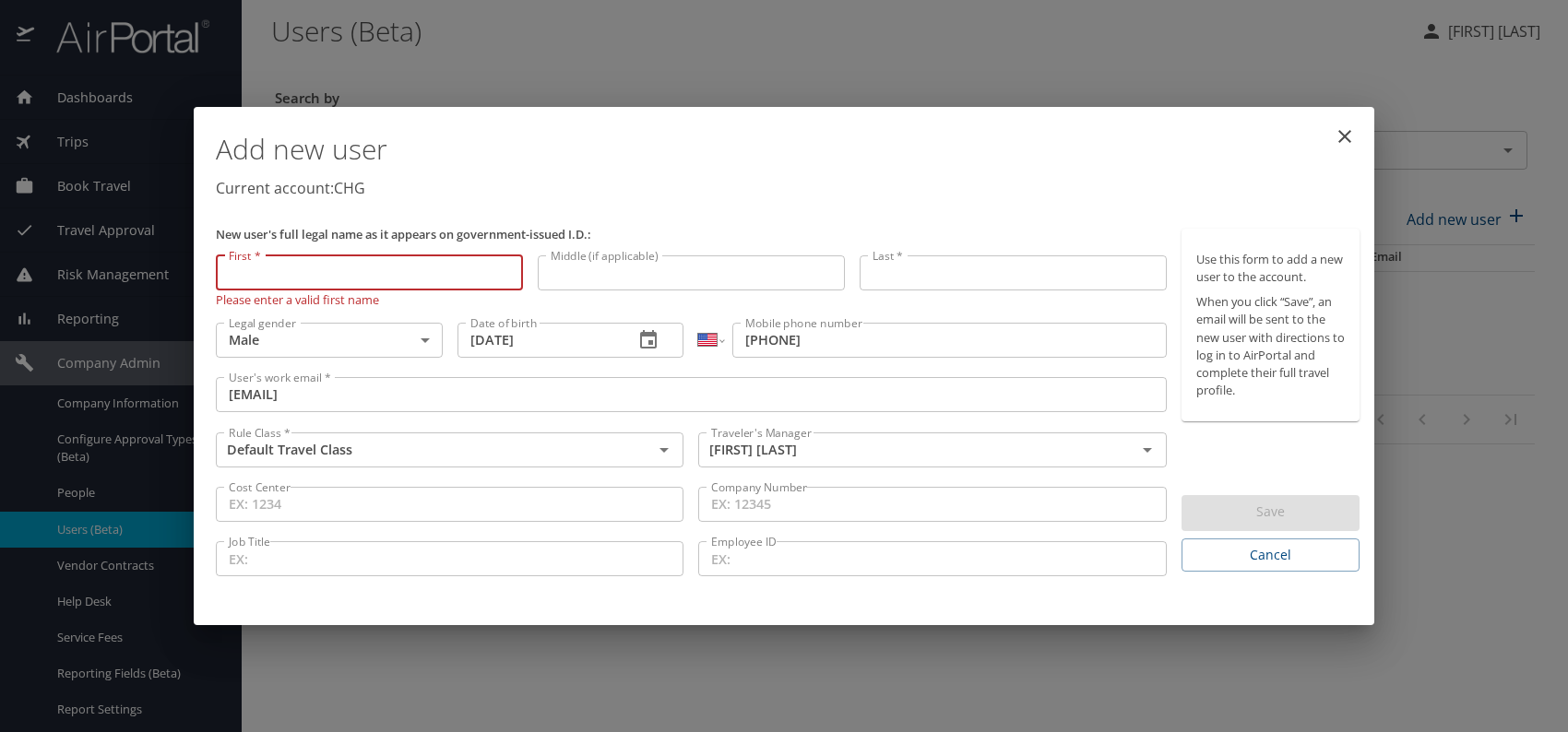paste on "[FIRST] [LAST]" 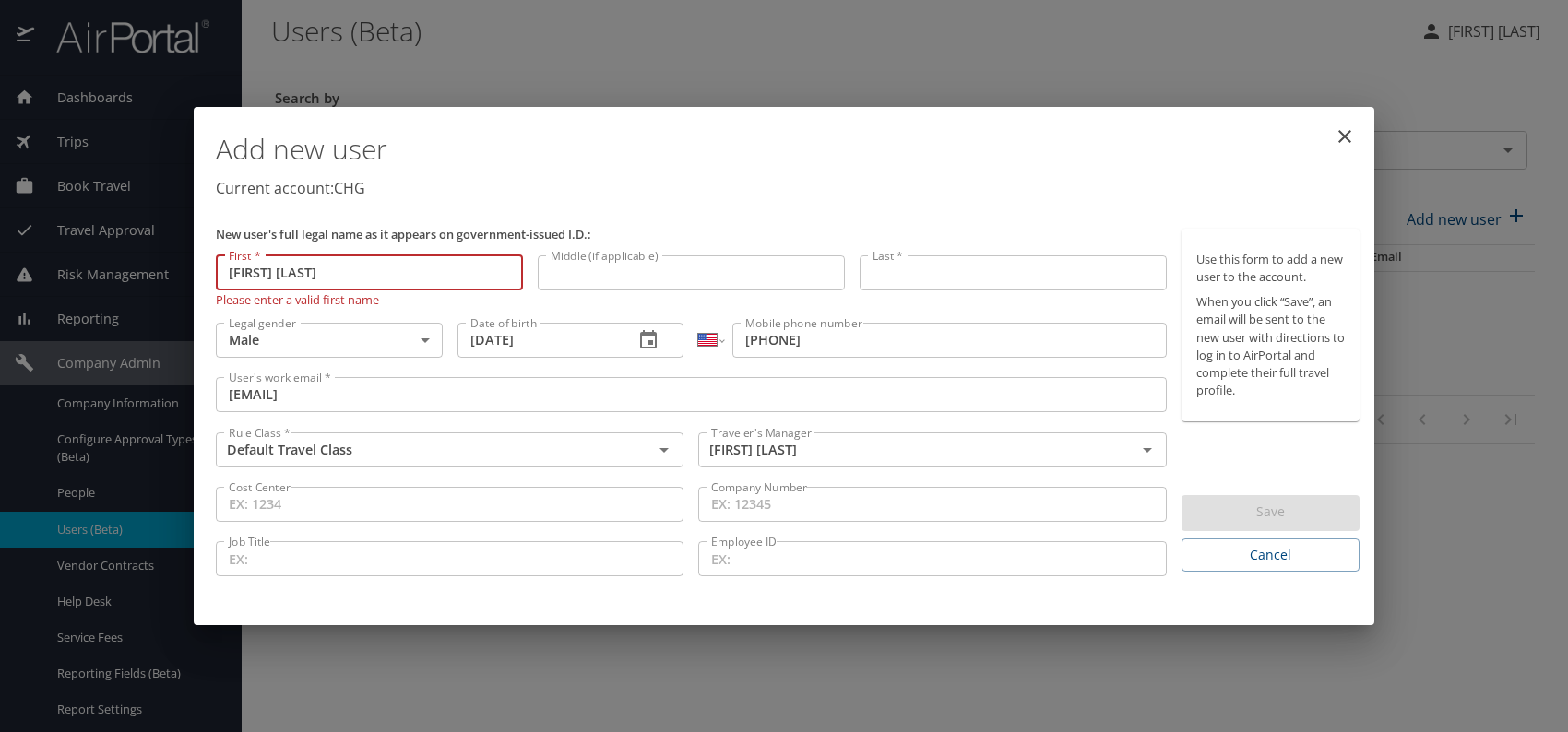 drag, startPoint x: 263, startPoint y: 274, endPoint x: 496, endPoint y: 283, distance: 233.17375 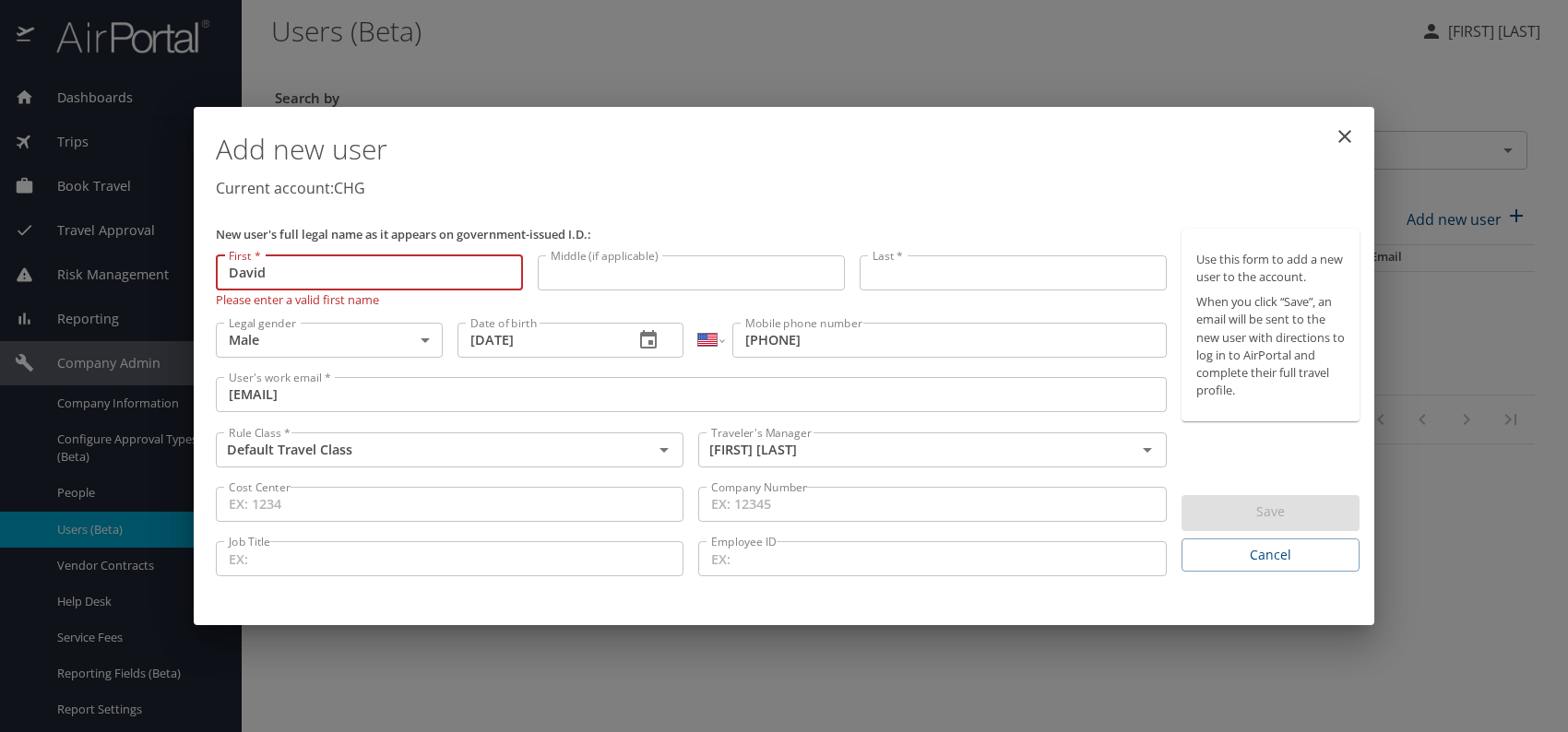 type on "David" 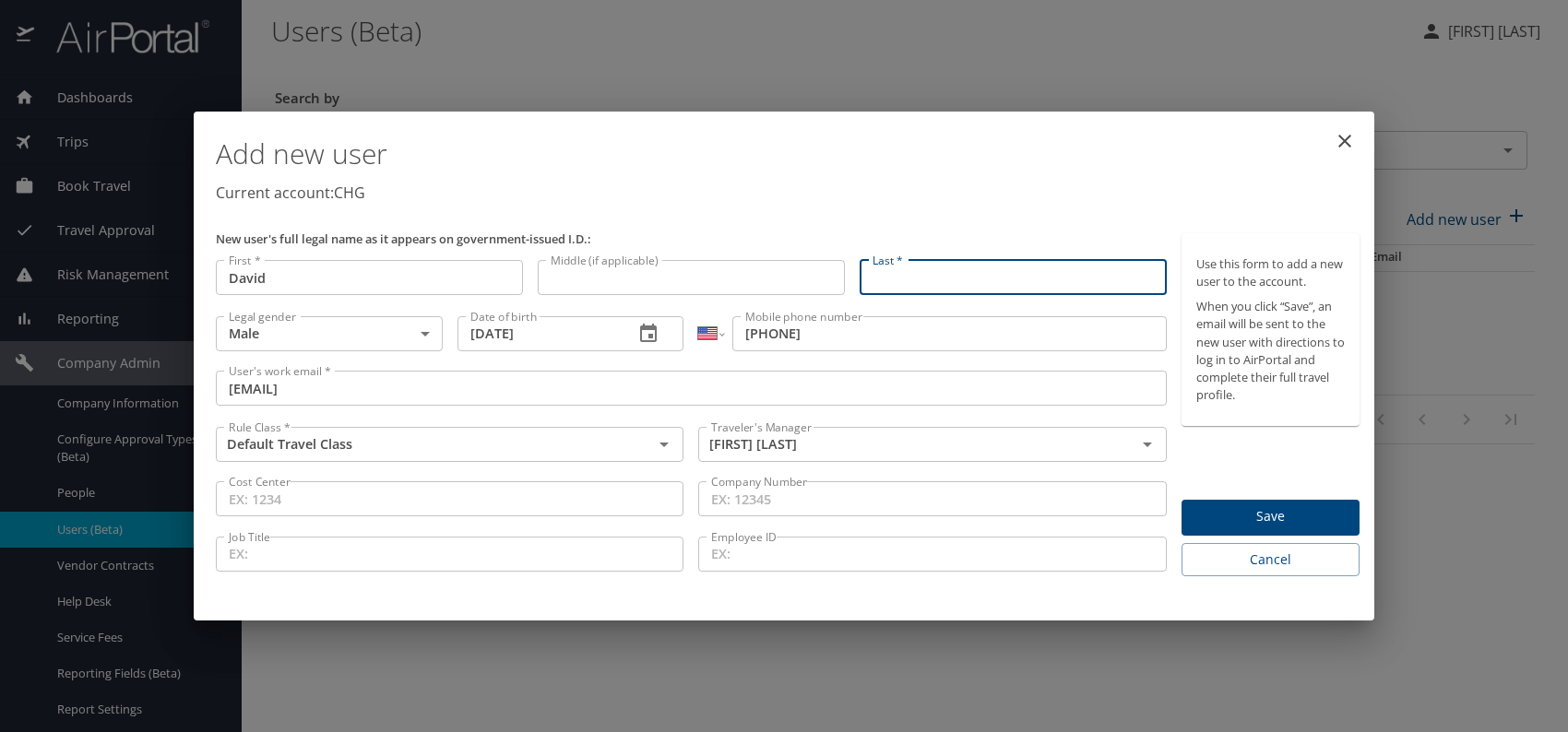 paste on "[FIRST] [LAST]" 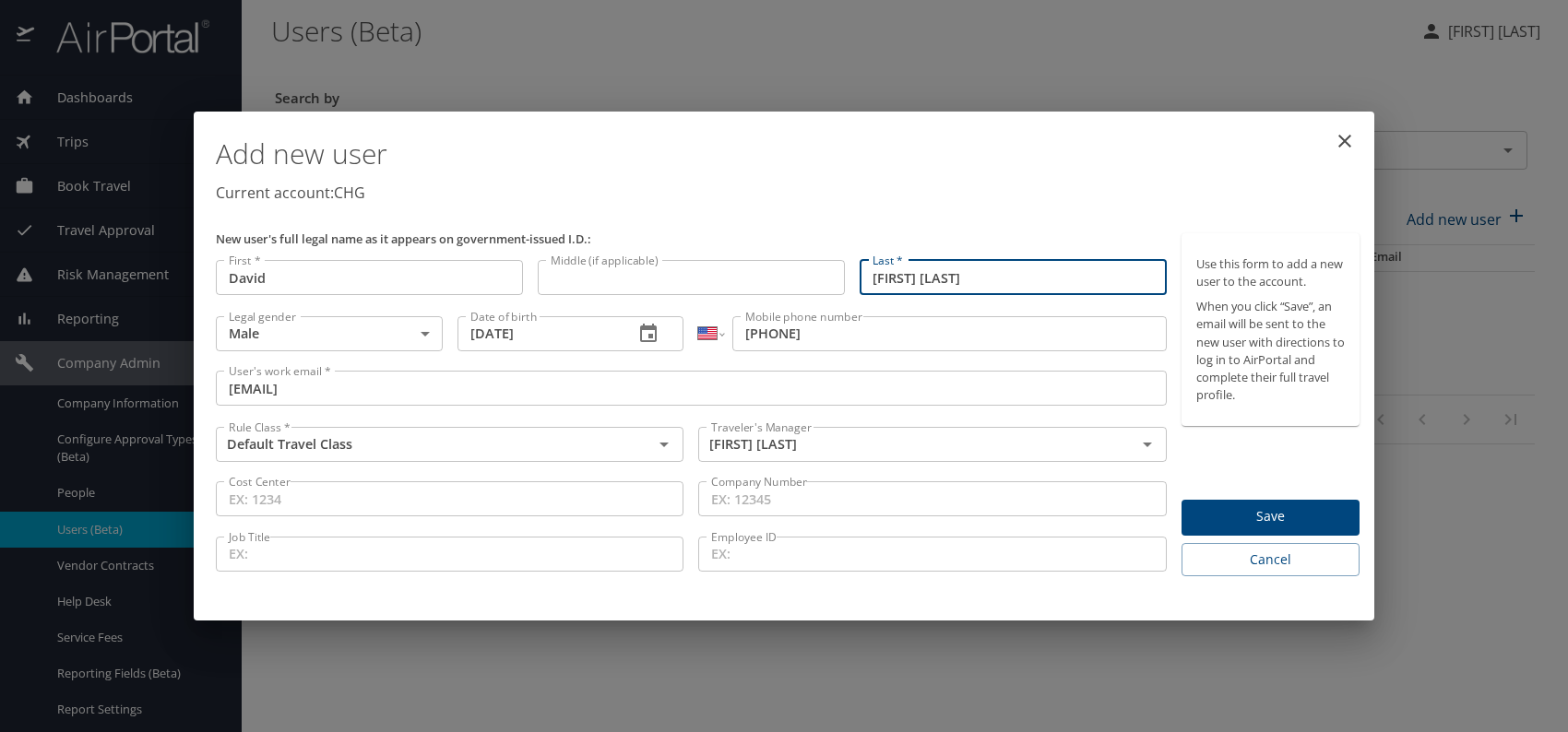 click on "[FIRST] [LAST]" at bounding box center (1013, 277) 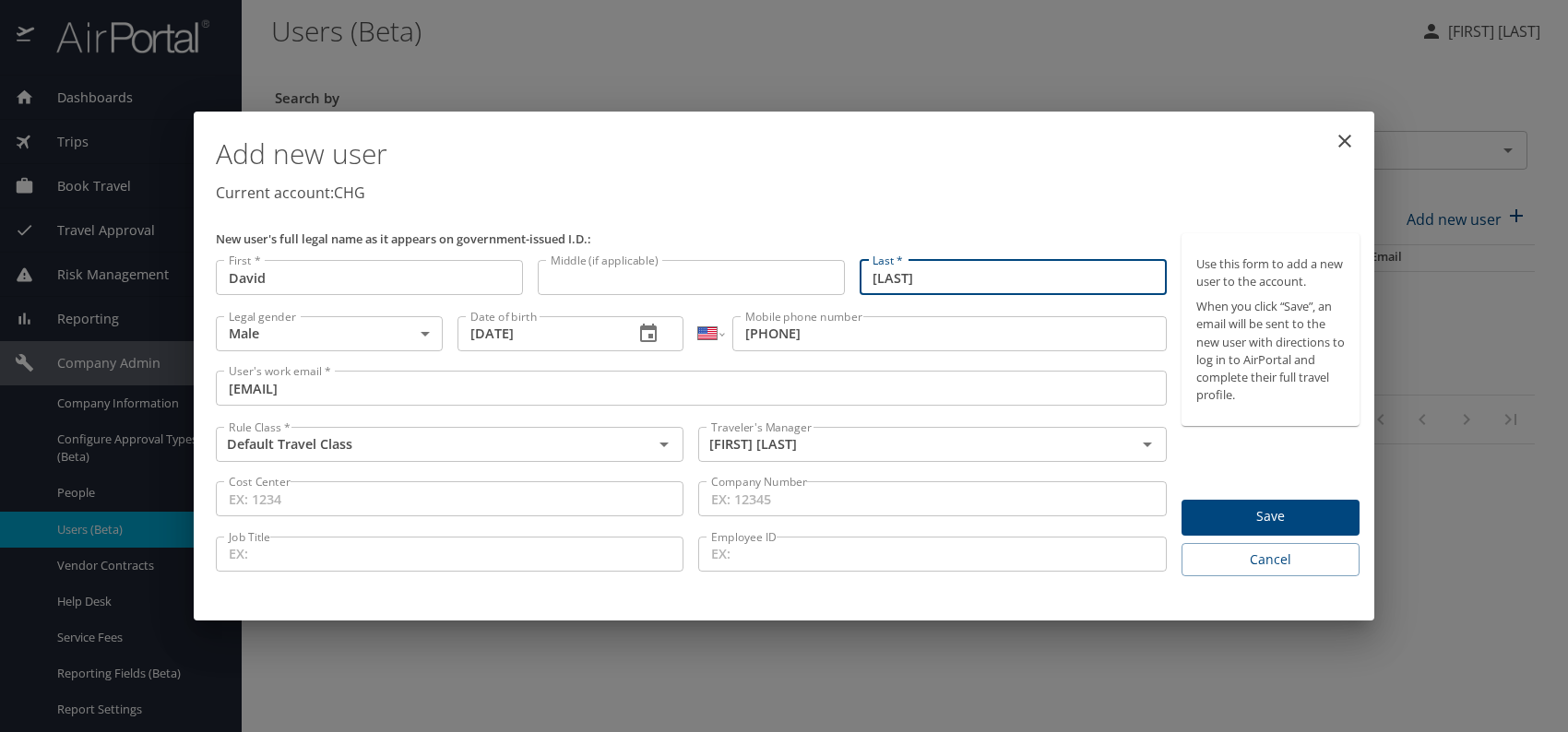 type on "[LAST]" 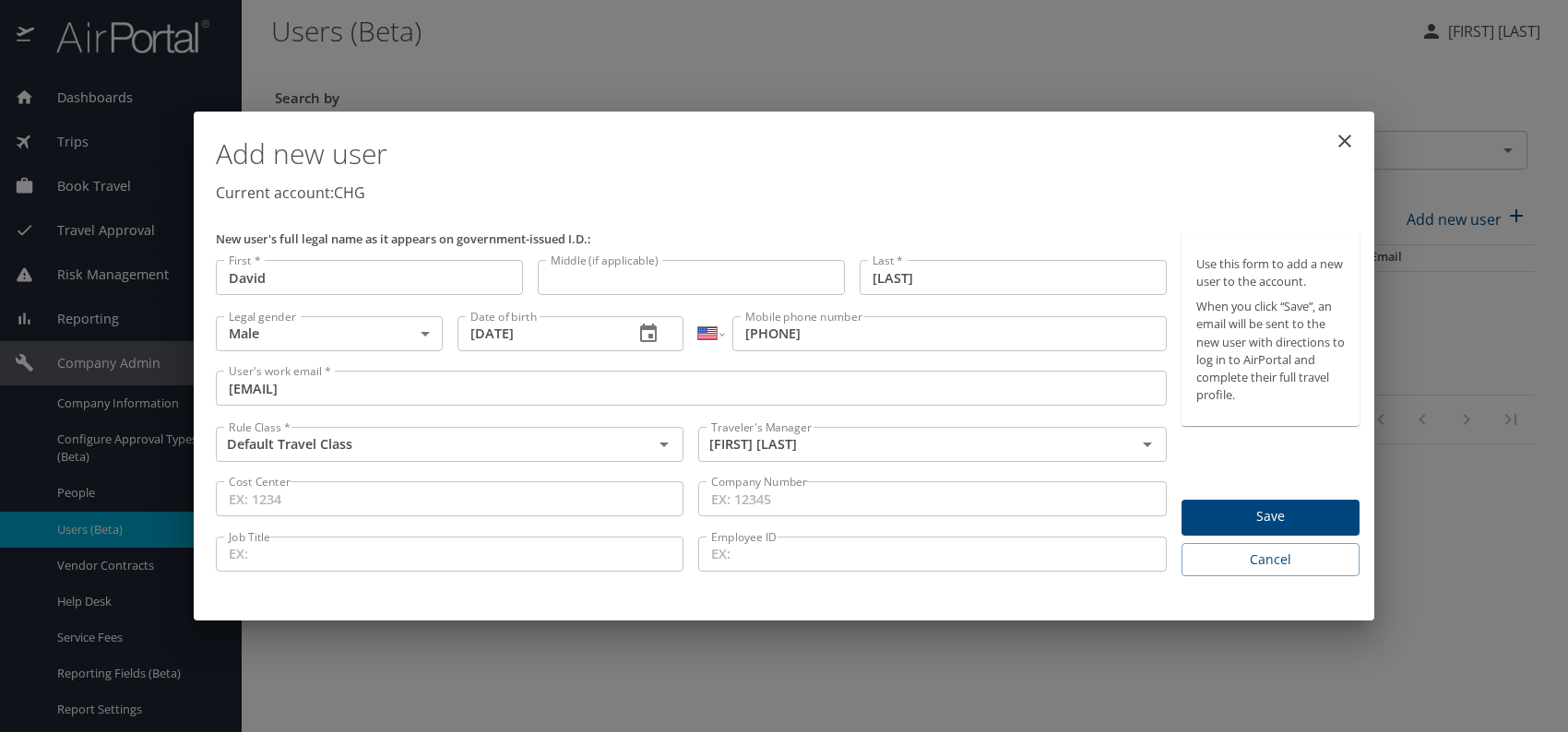 click on "Save" at bounding box center (1270, 516) 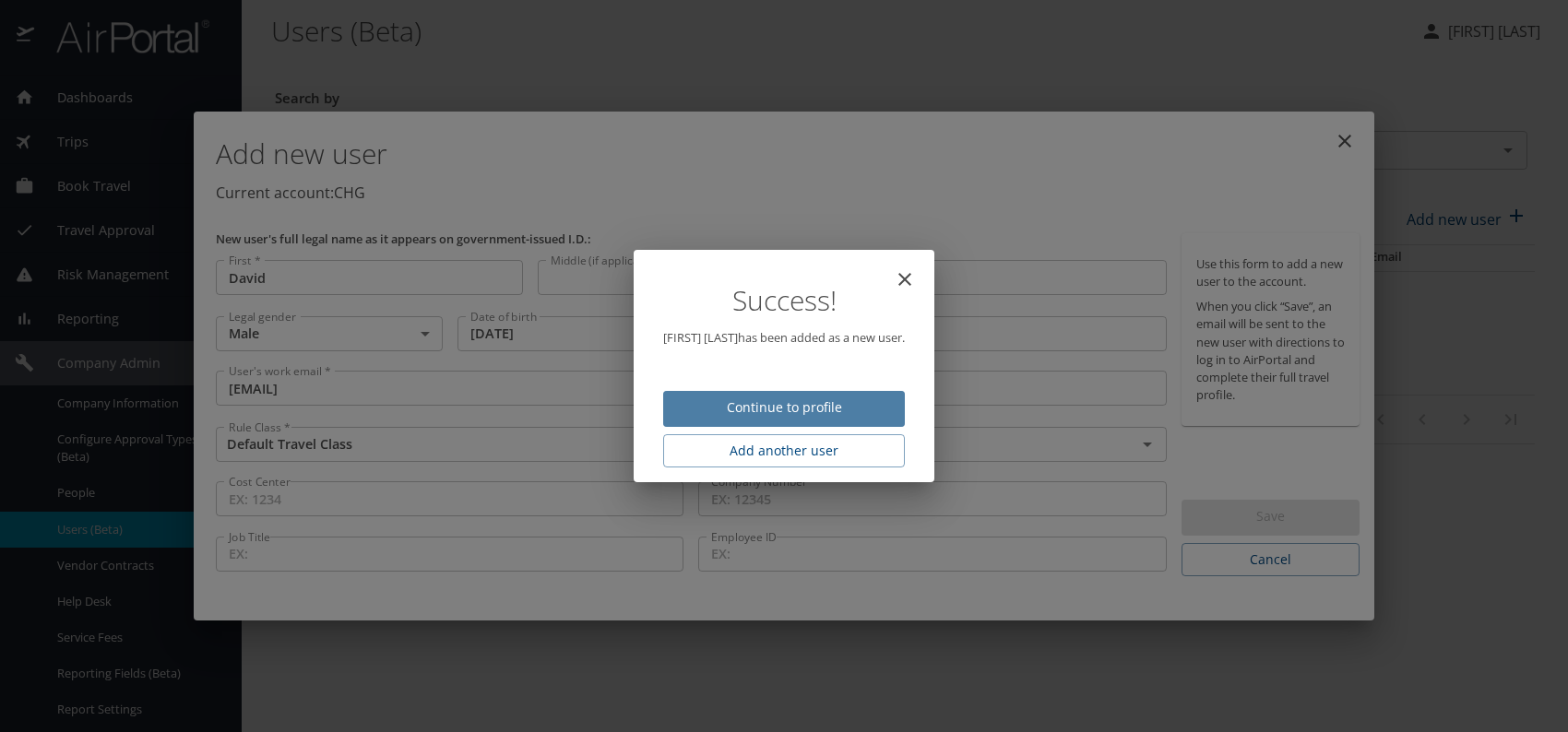 click on "Continue to profile" at bounding box center (784, 407) 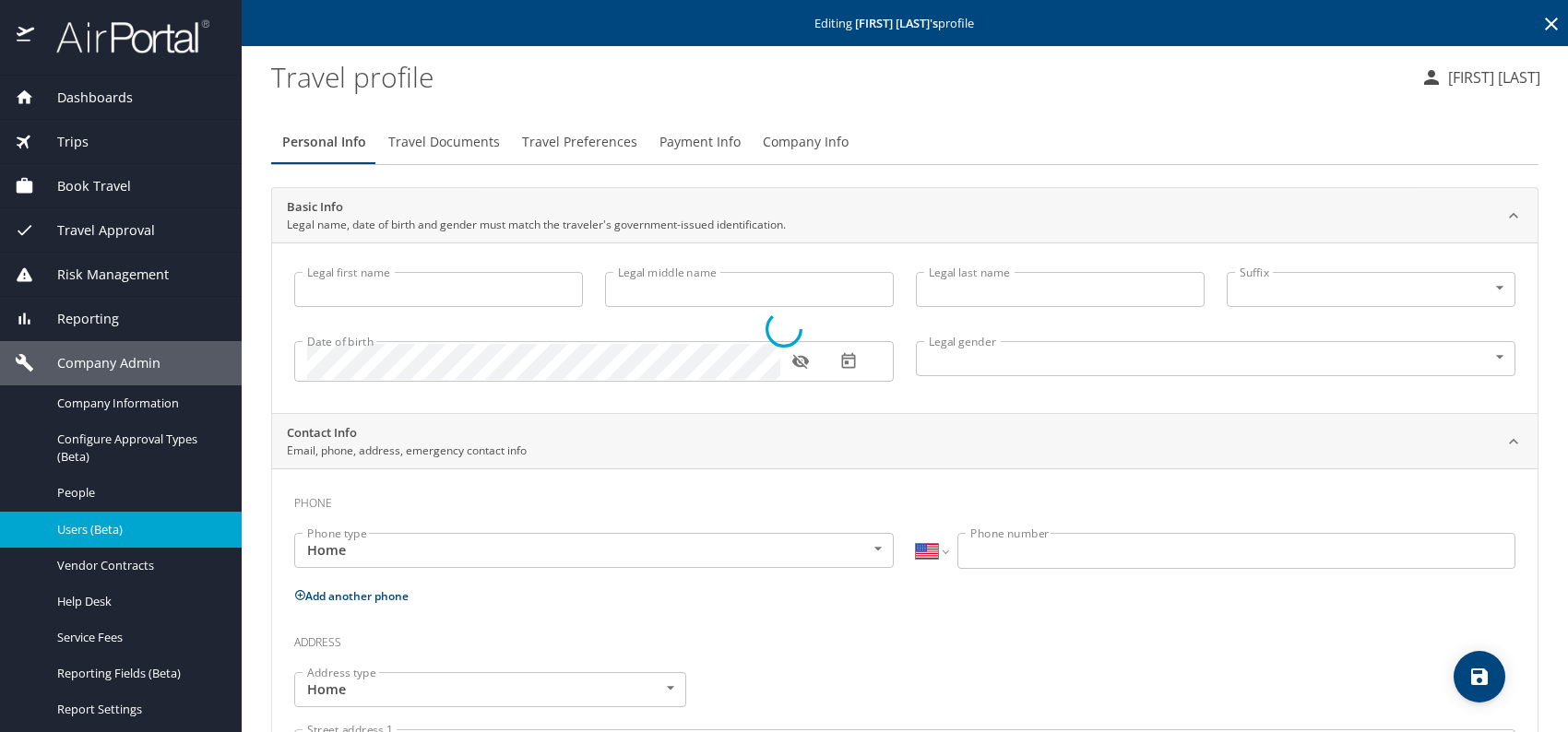 type on "David" 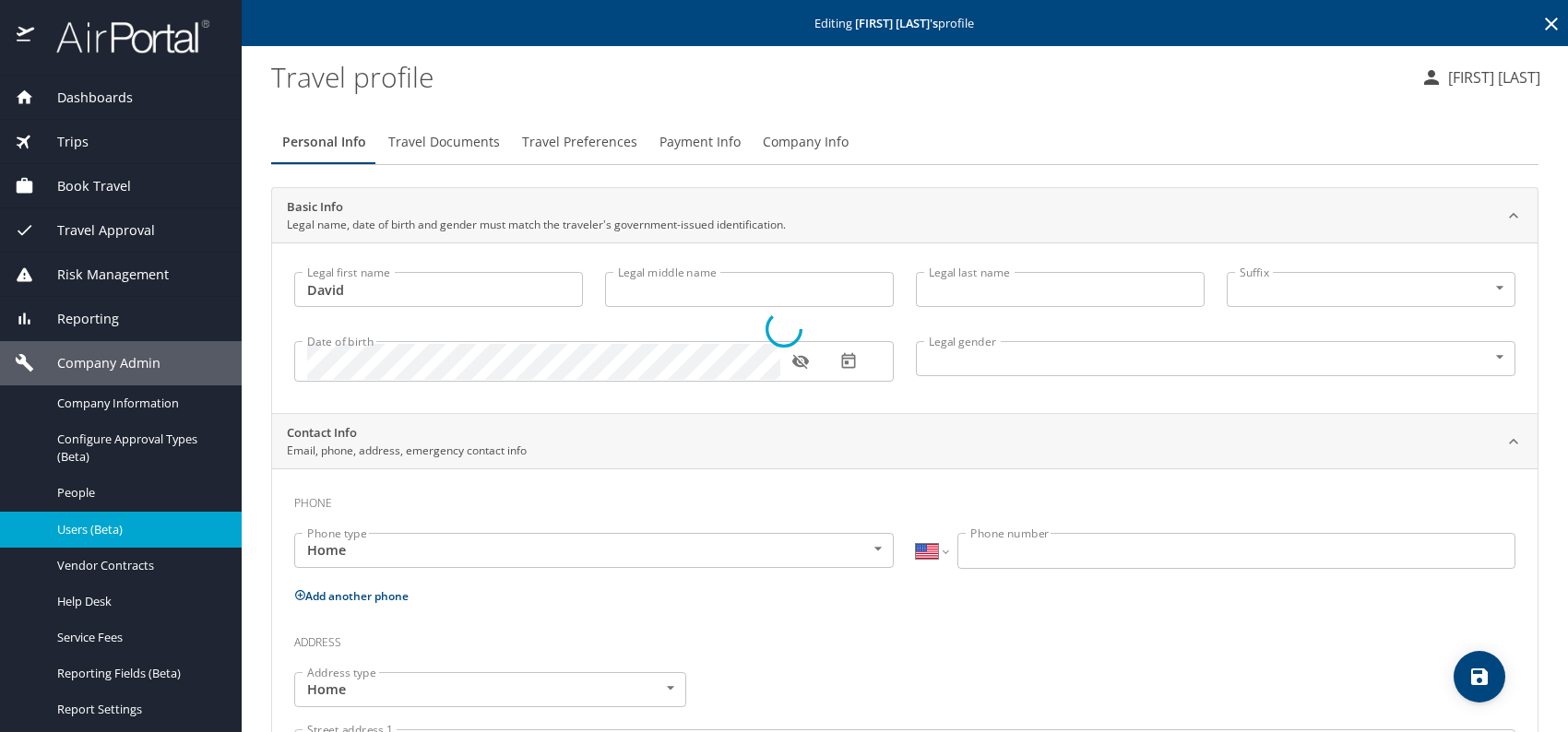 type on "[LAST]" 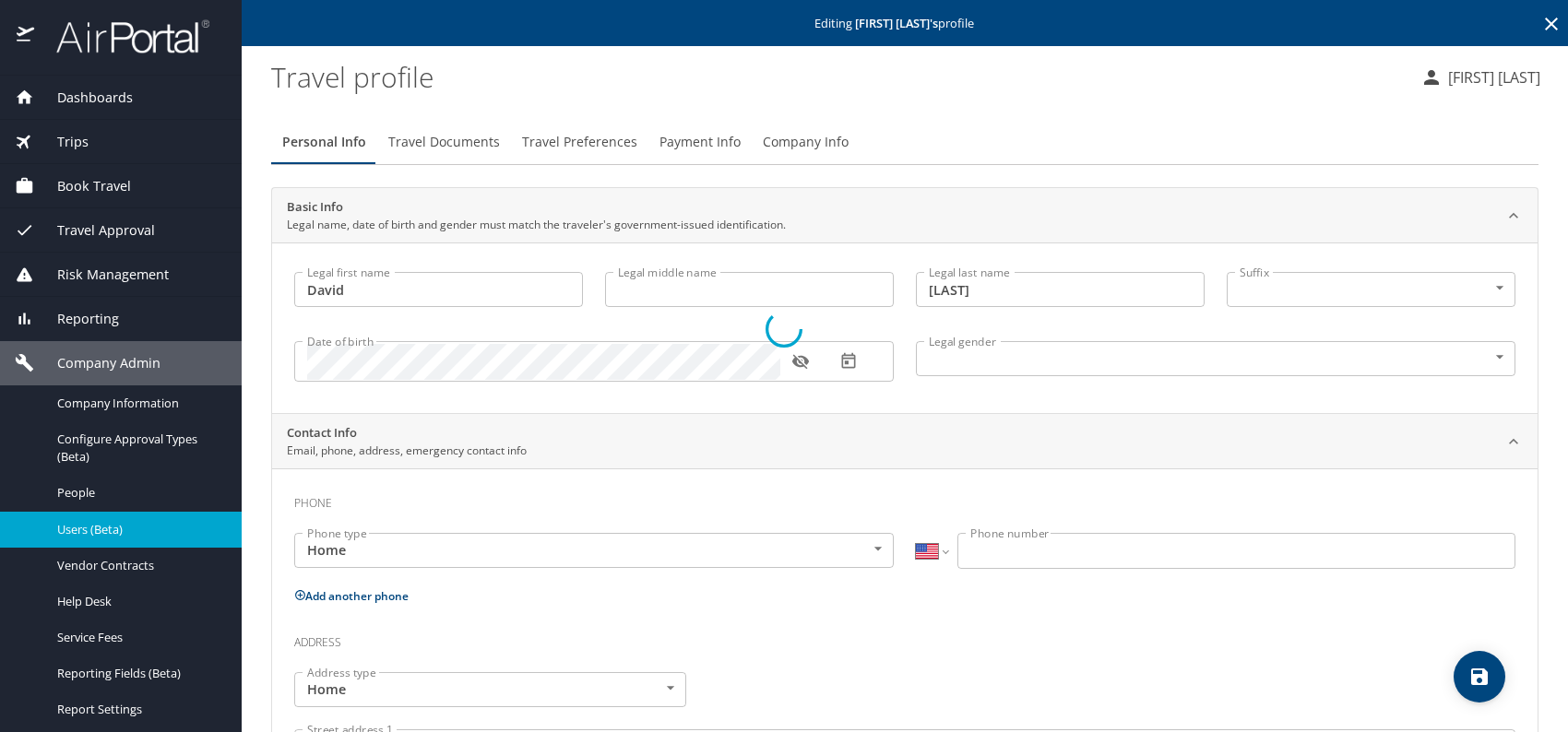 select on "US" 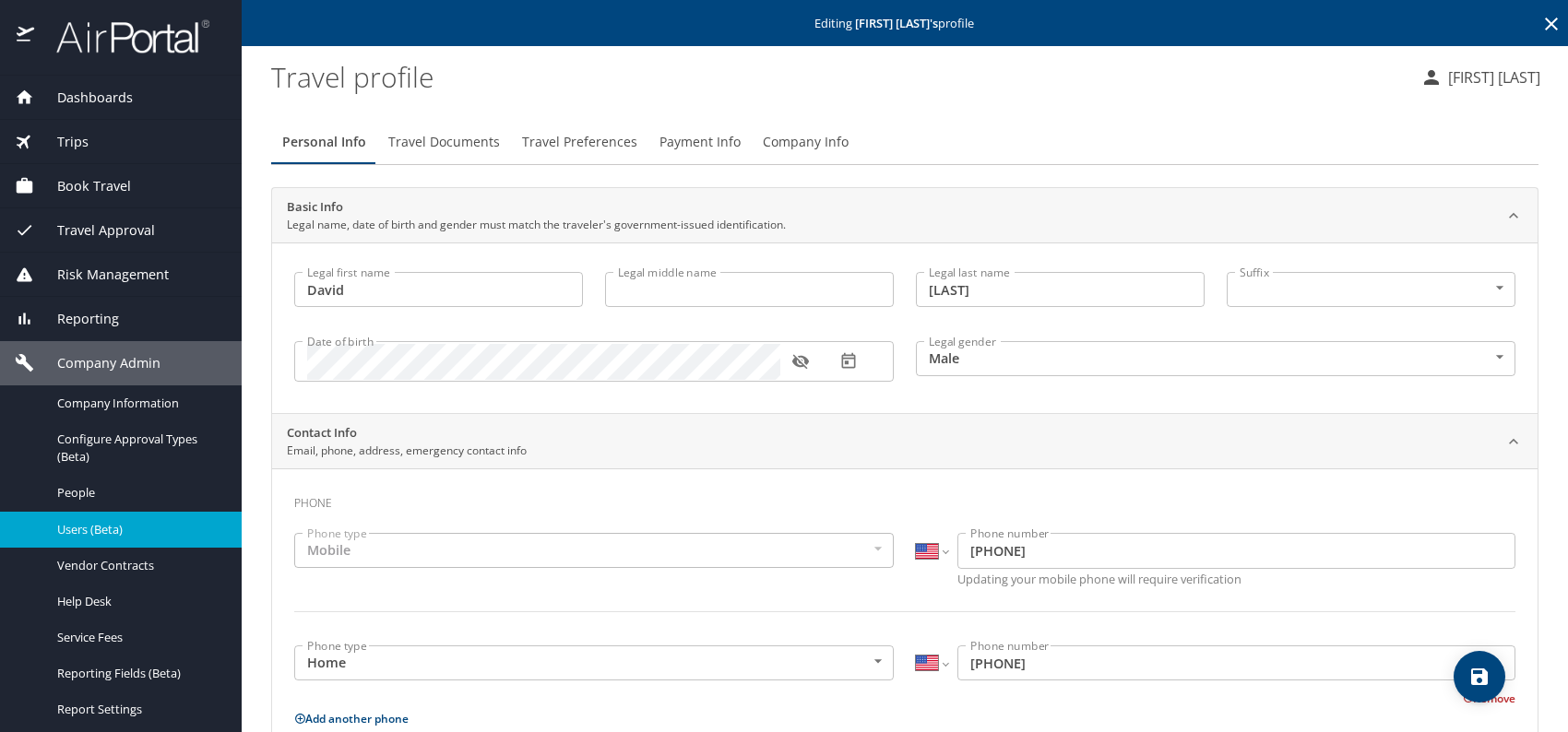 click on "Travel Preferences" at bounding box center [579, 142] 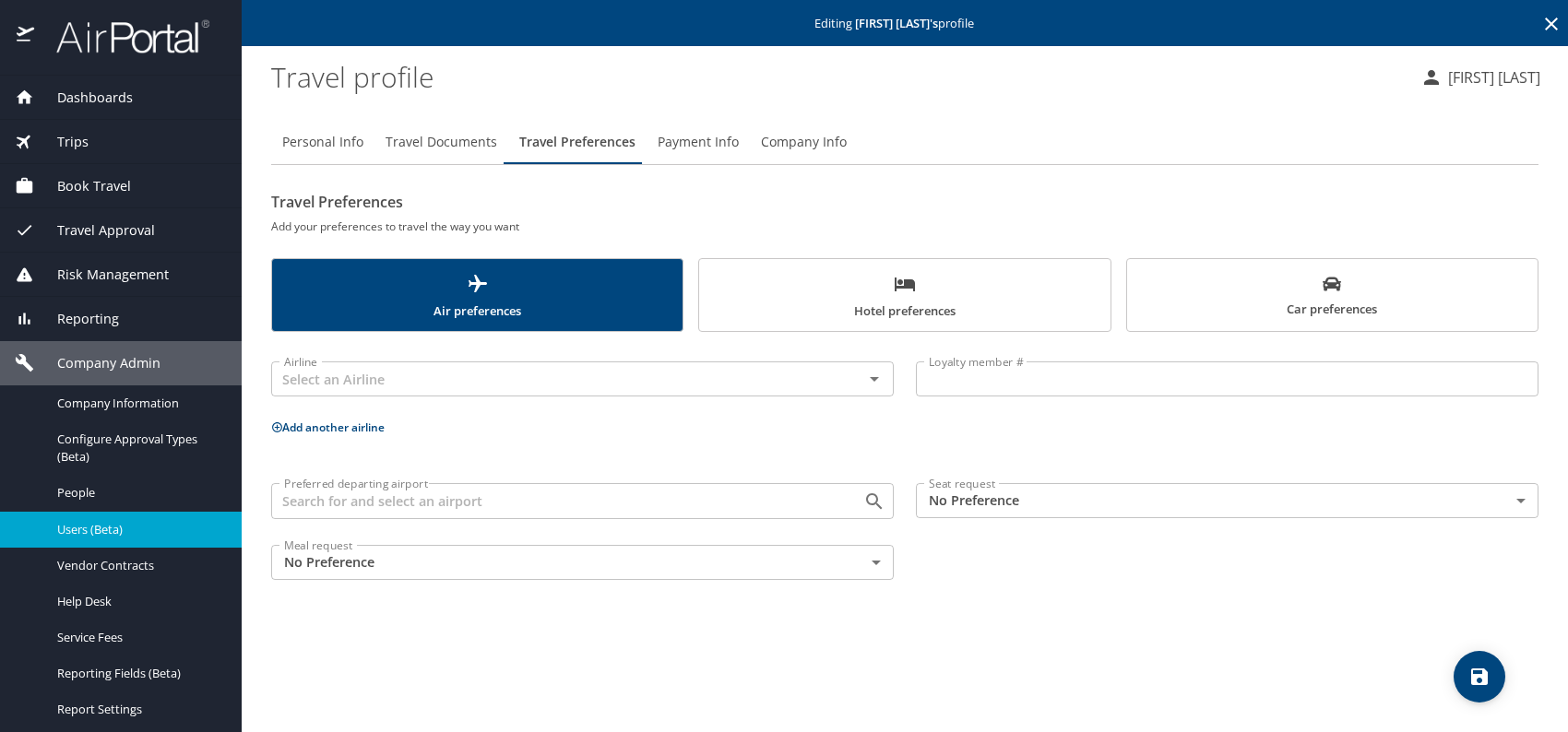 click on "Car preferences" at bounding box center [1332, 295] 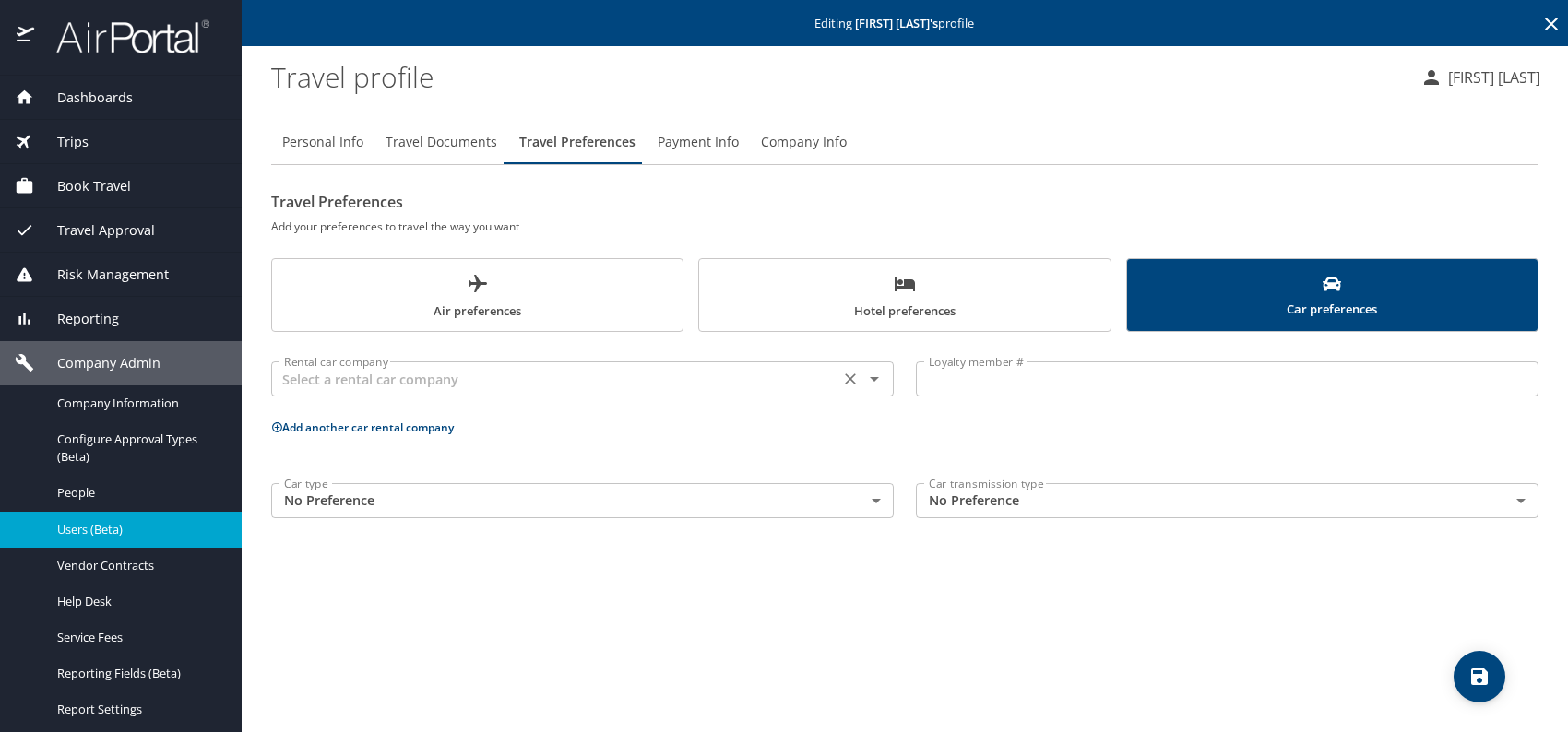 click on "Rental car company" at bounding box center [582, 379] 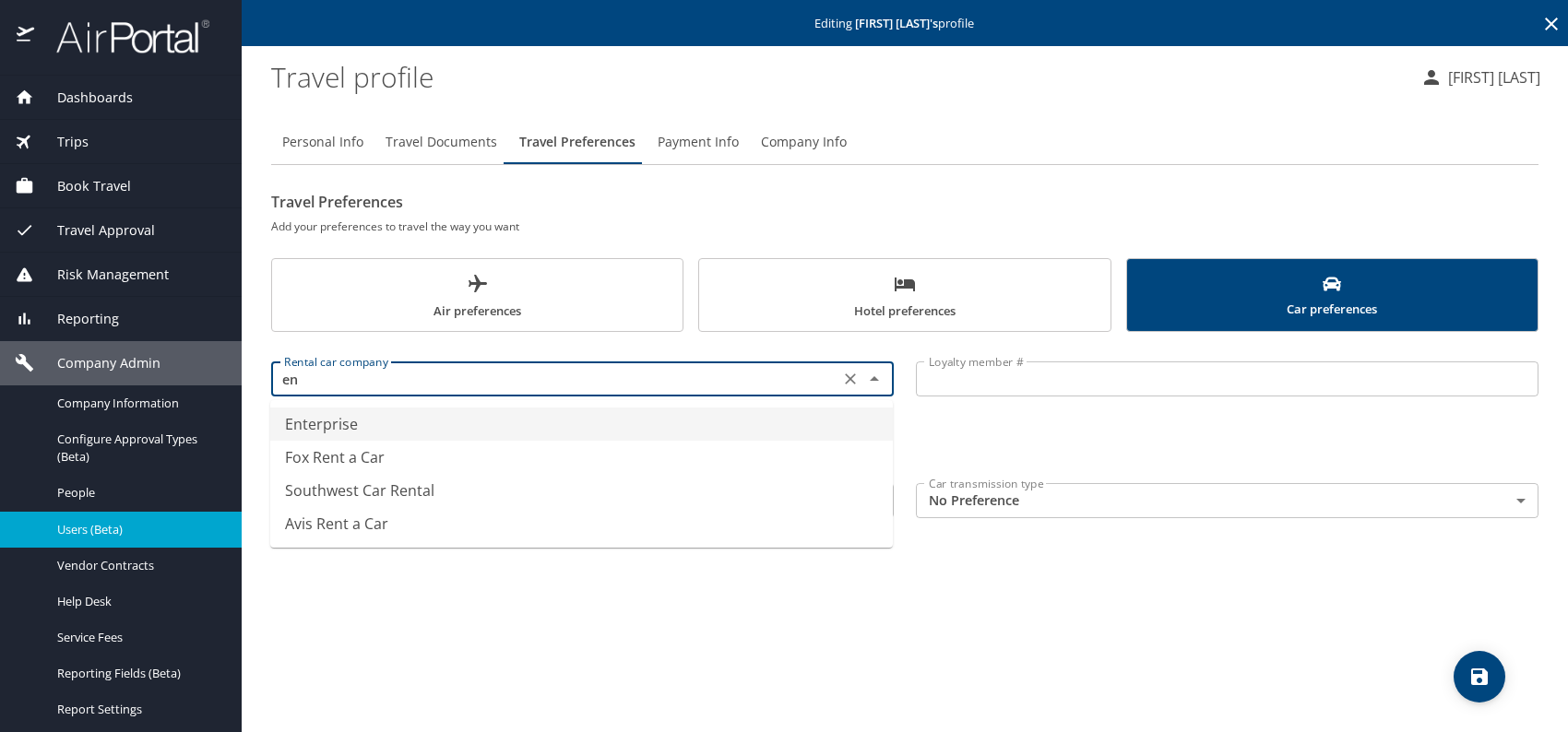 click on "Enterprise" at bounding box center (581, 424) 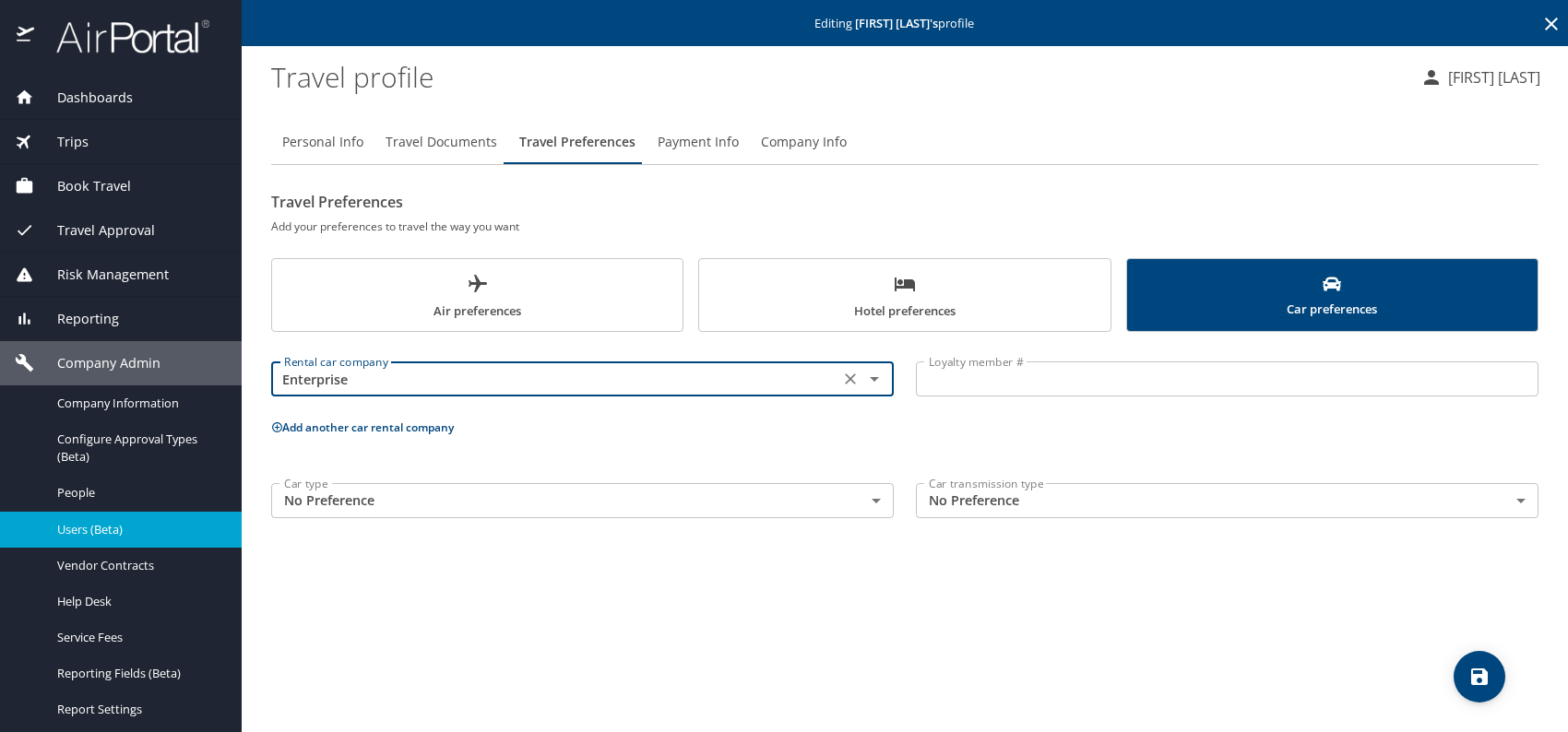 type on "Enterprise" 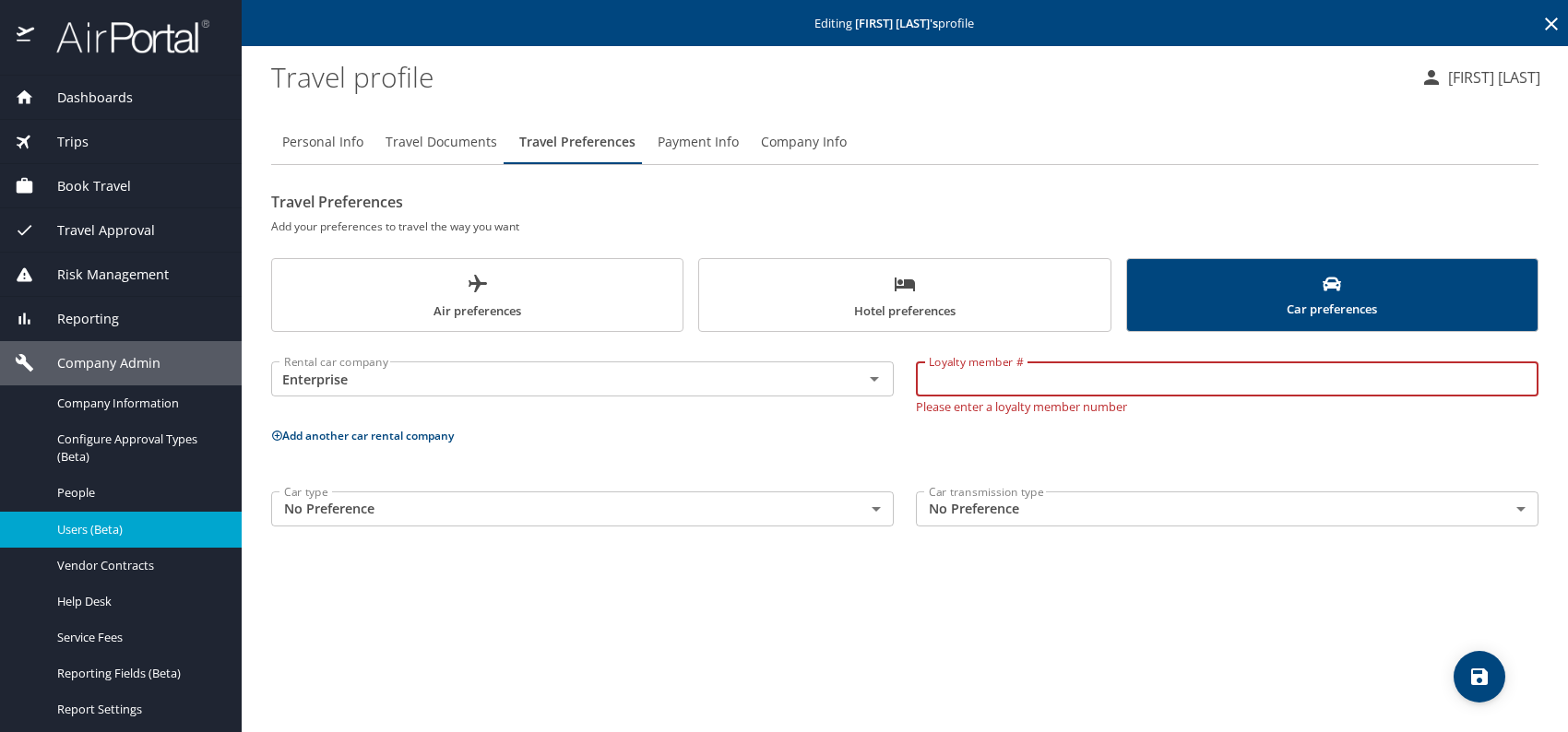 paste on "507292800" 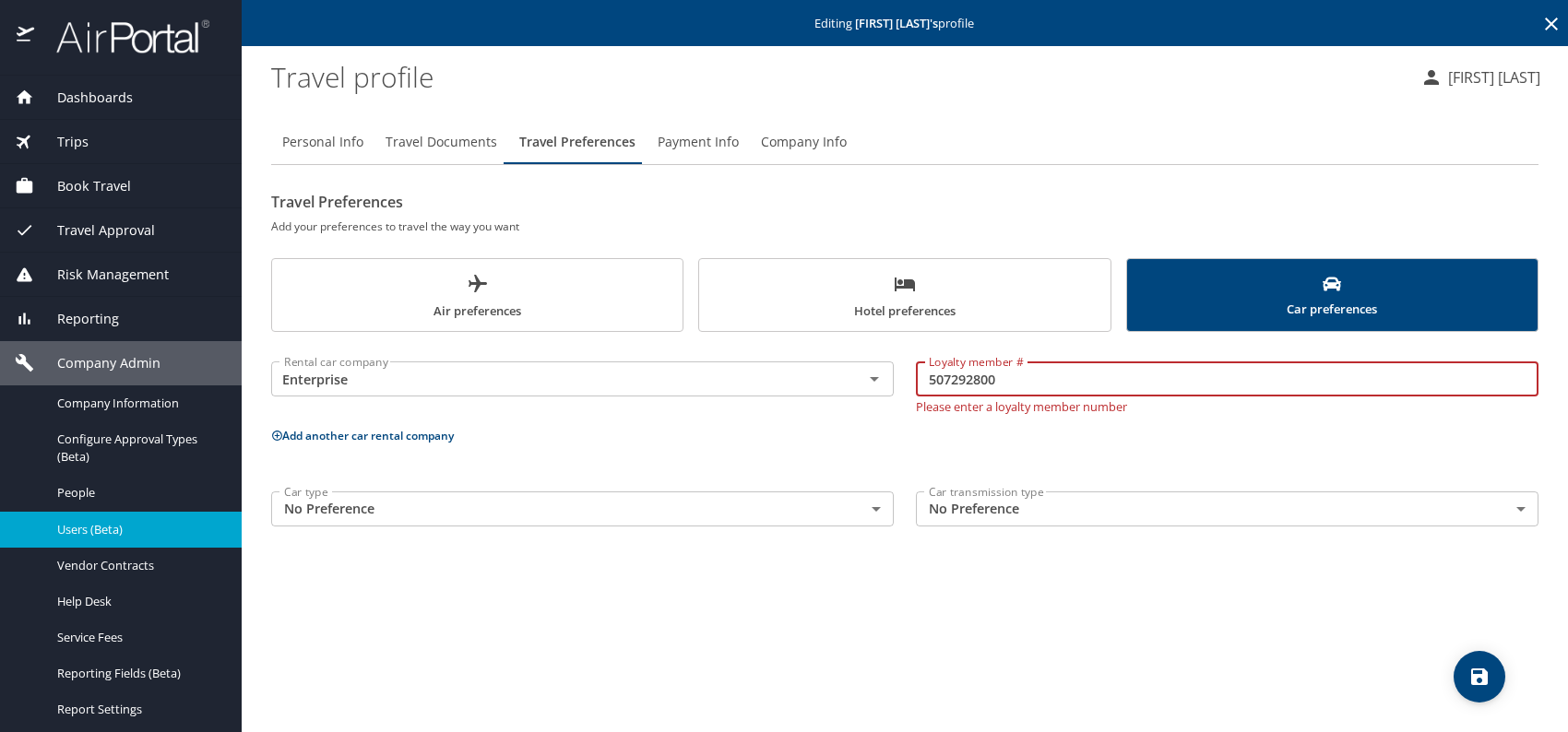 type on "507292800" 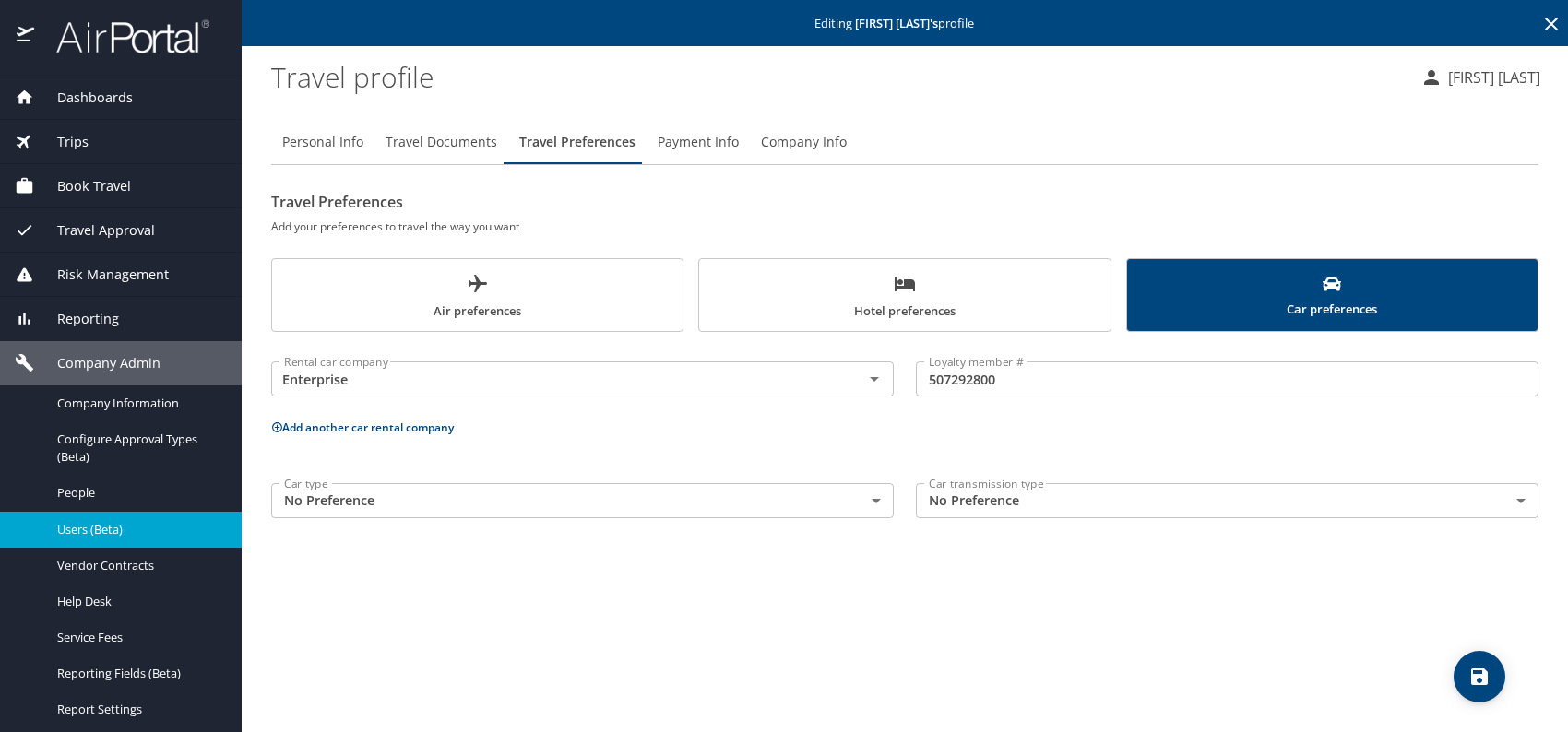 click on "Hotel preferences" at bounding box center [904, 297] 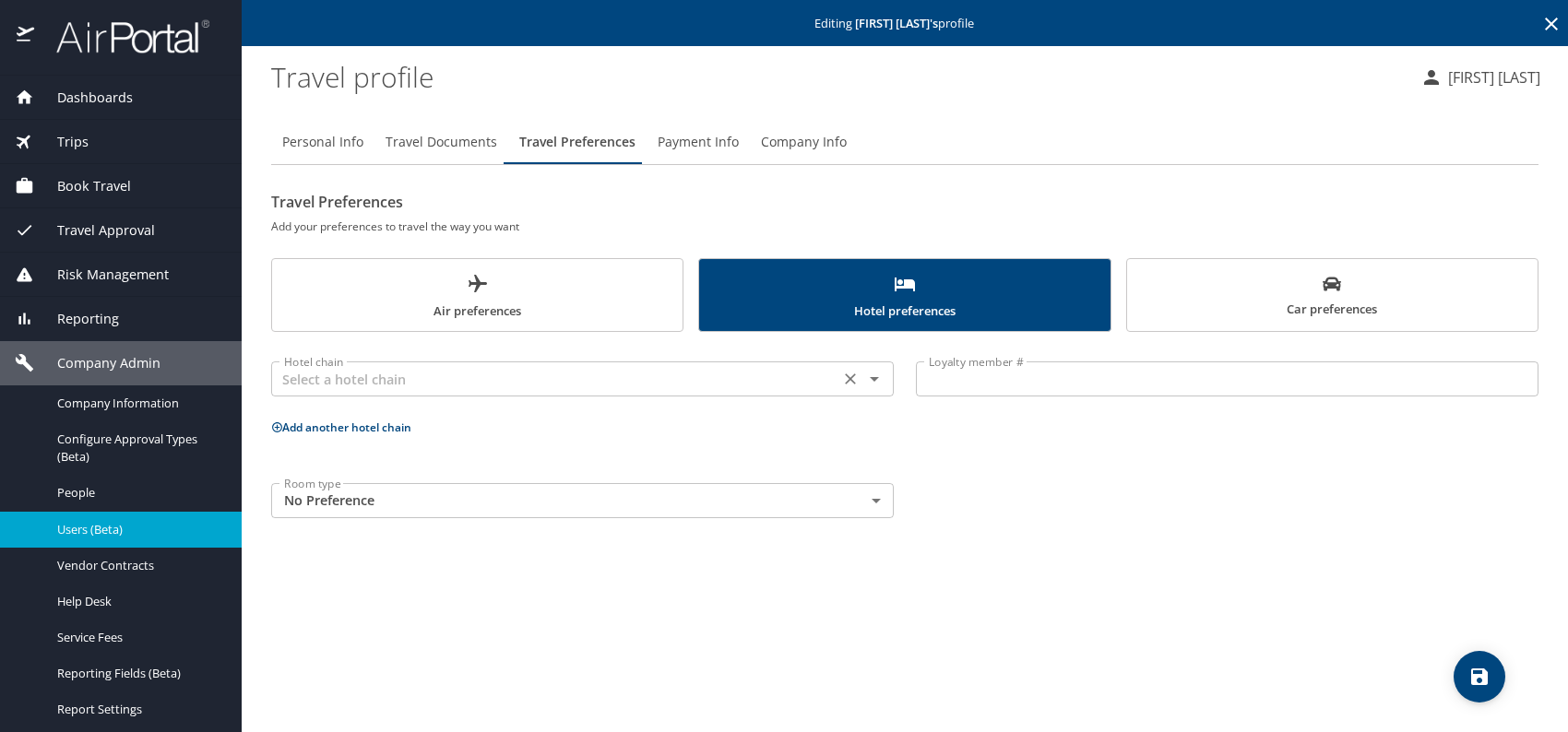 click at bounding box center [555, 379] 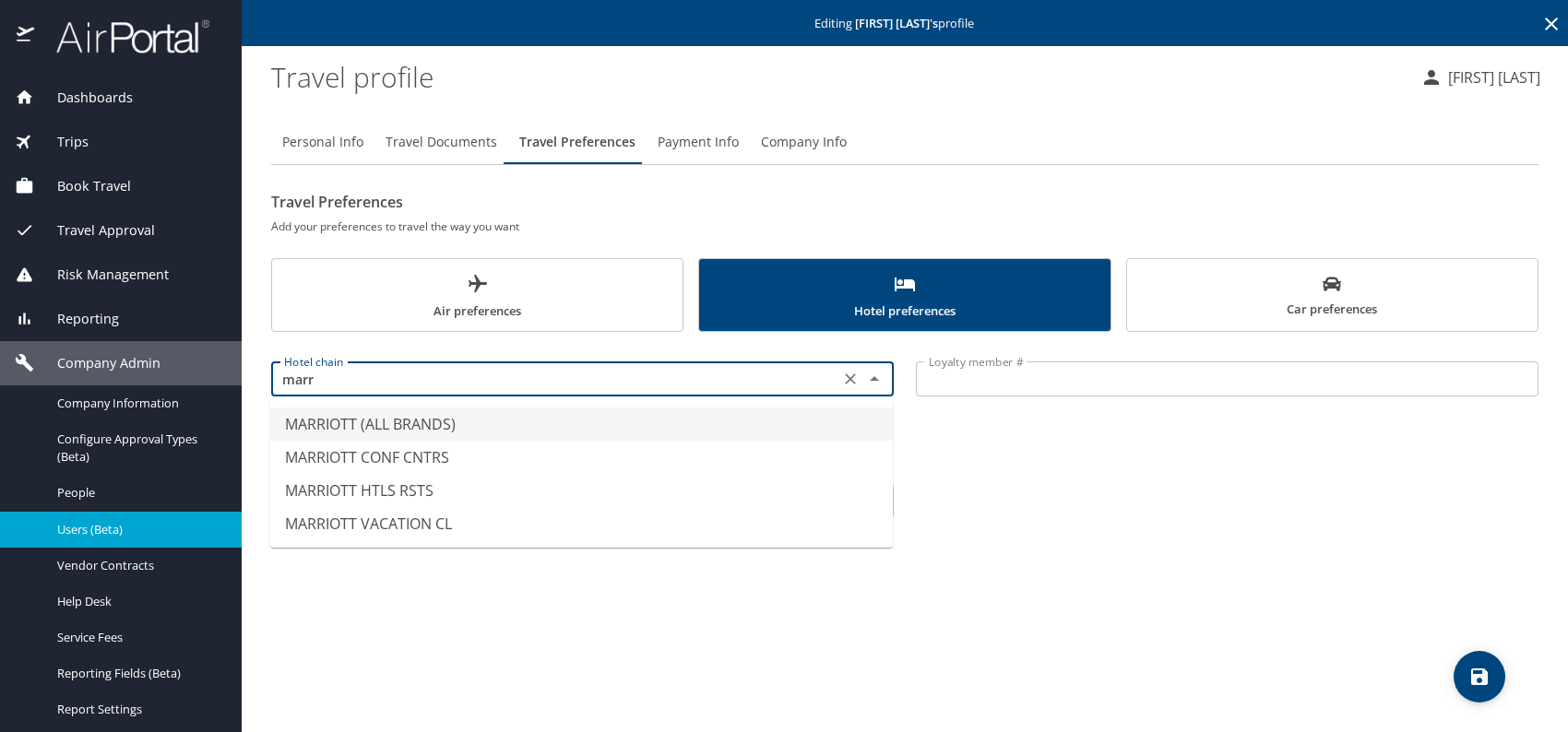 drag, startPoint x: 457, startPoint y: 430, endPoint x: 488, endPoint y: 419, distance: 32.893768 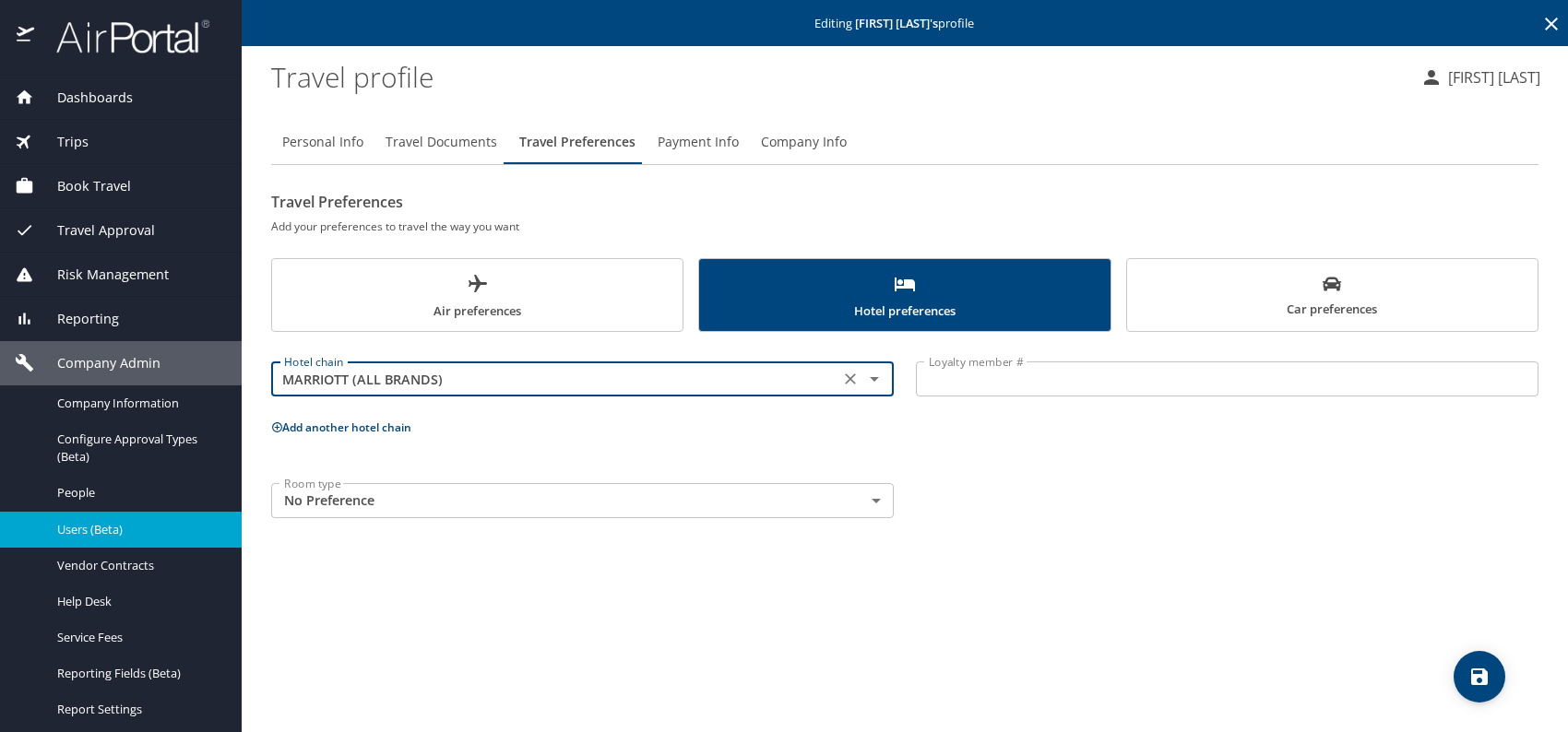 type on "MARRIOTT (ALL BRANDS)" 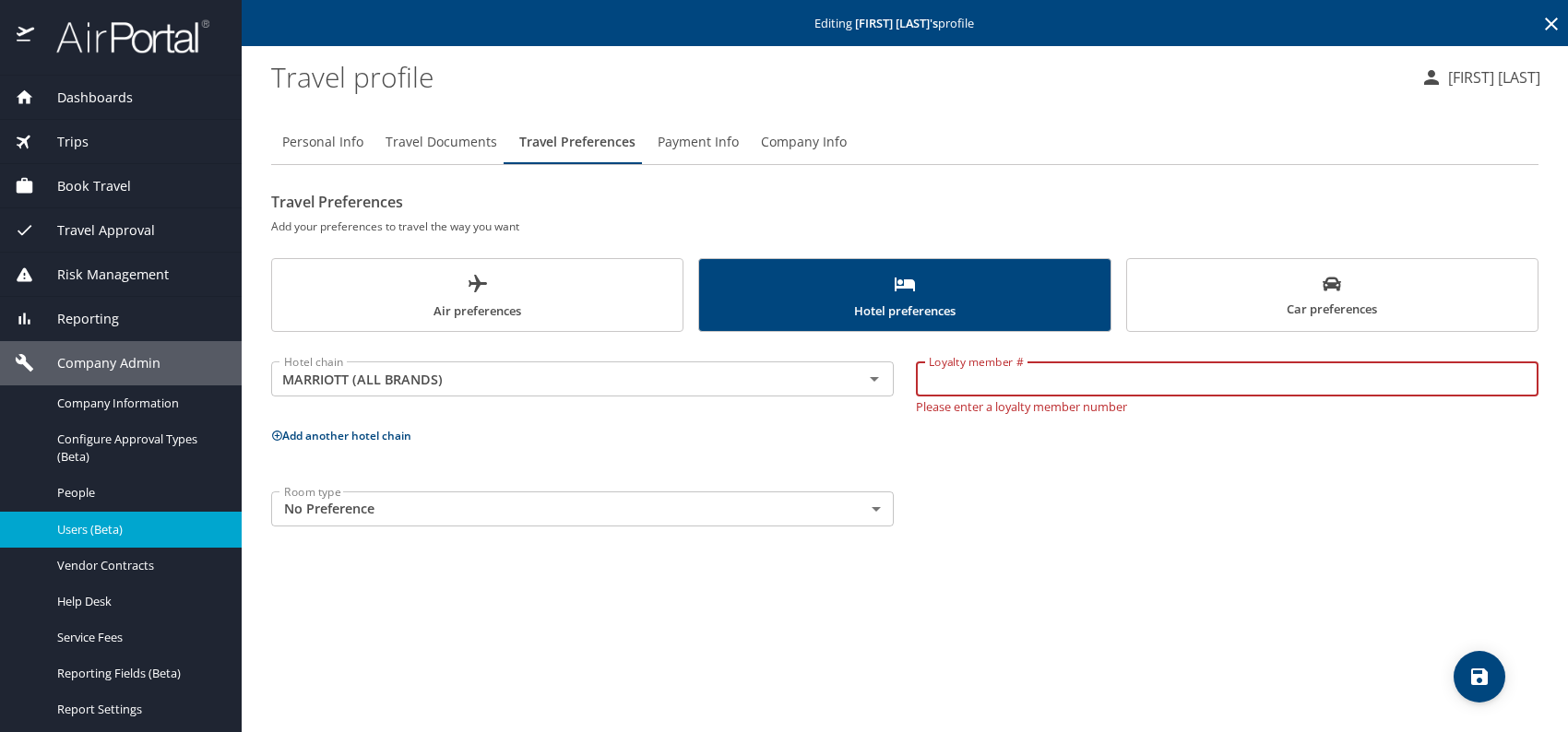 paste on "843686884" 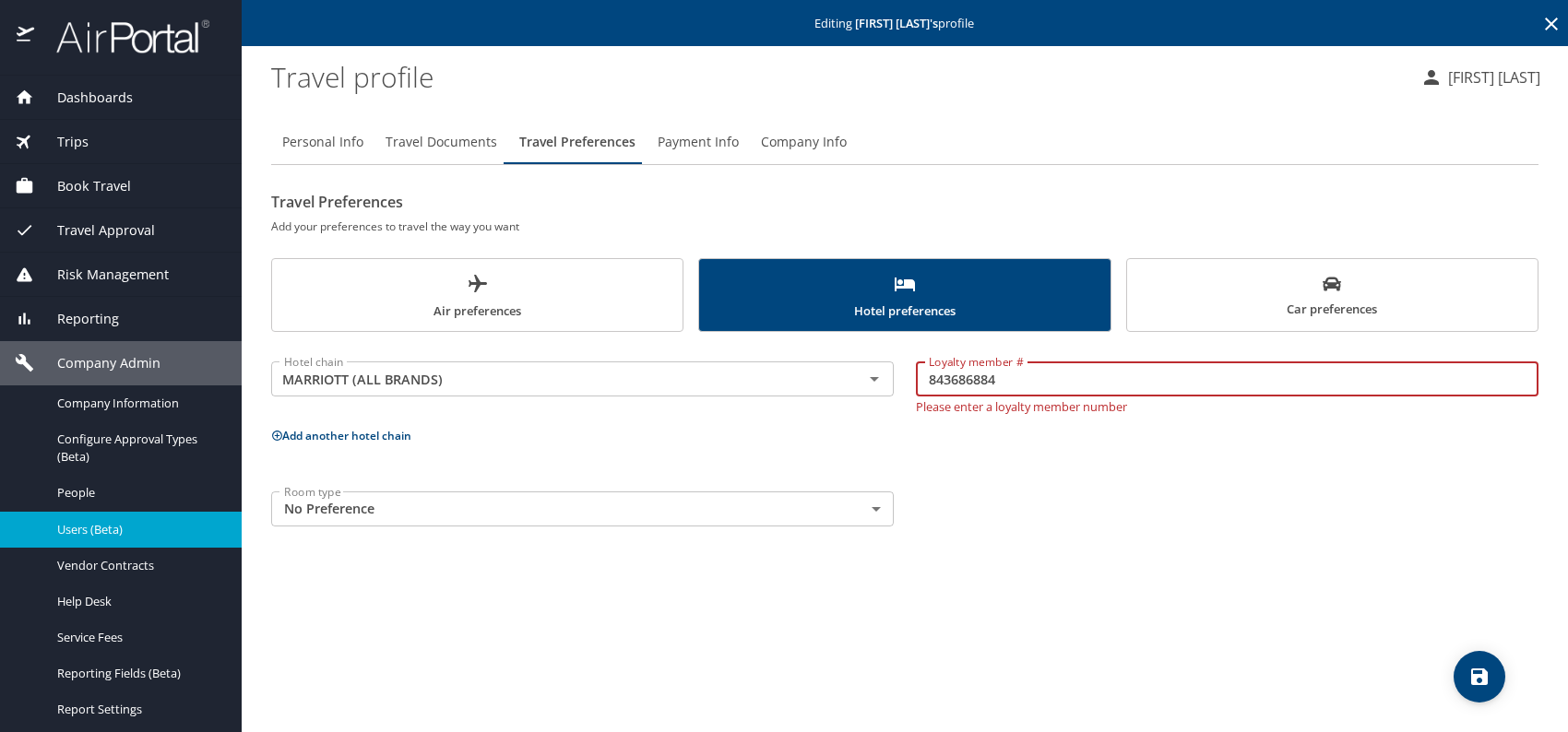 type on "843686884" 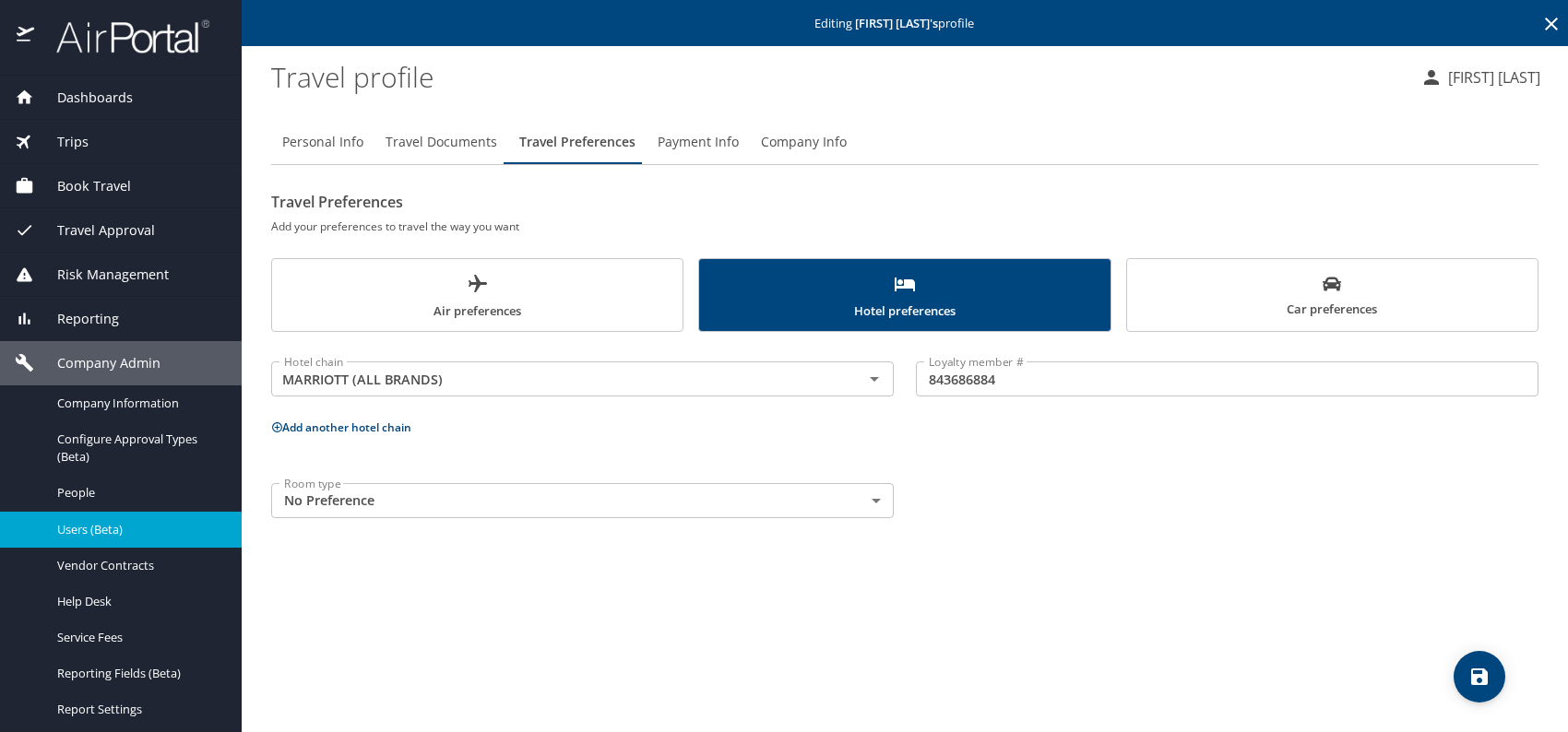 click 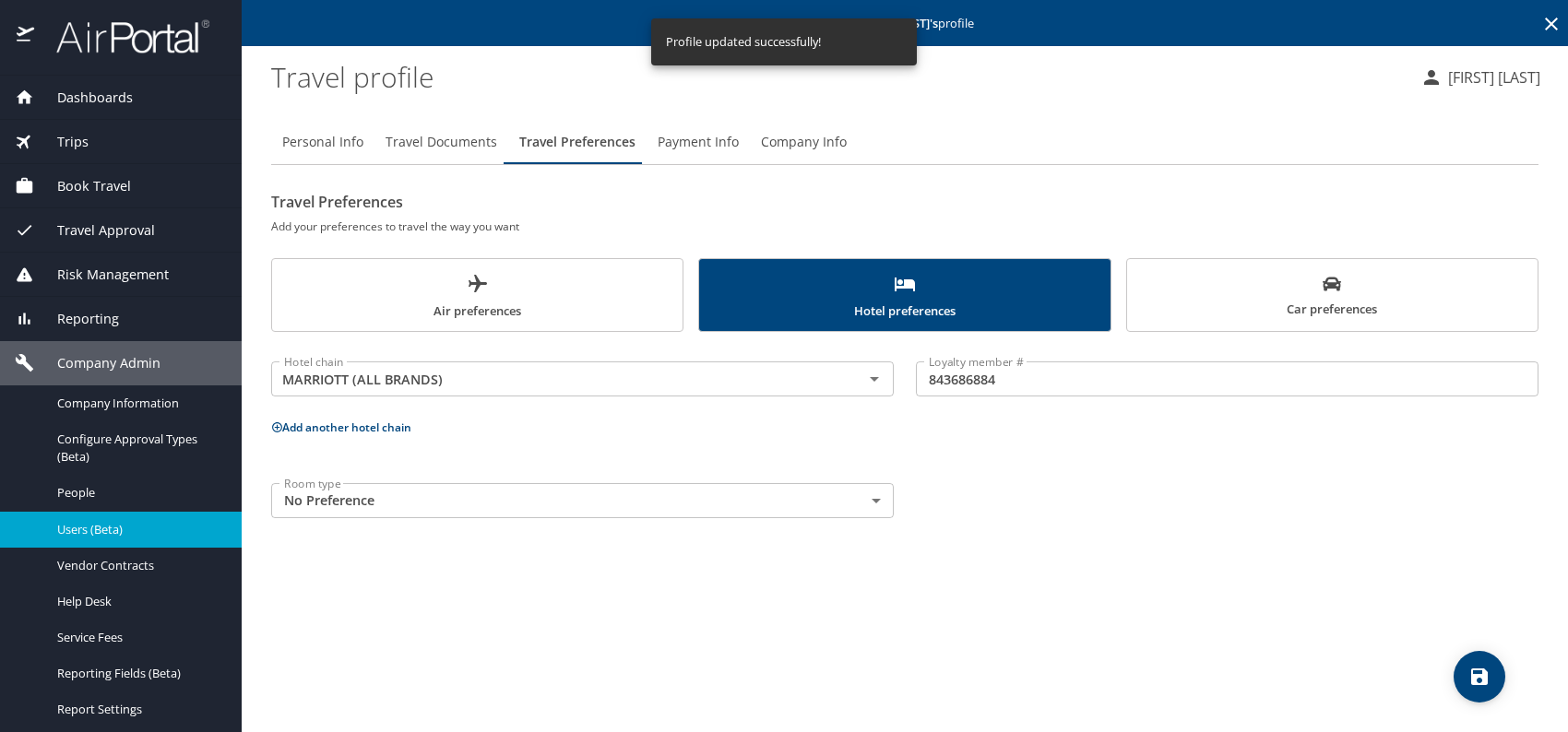 click on "Users (Beta)" at bounding box center (138, 529) 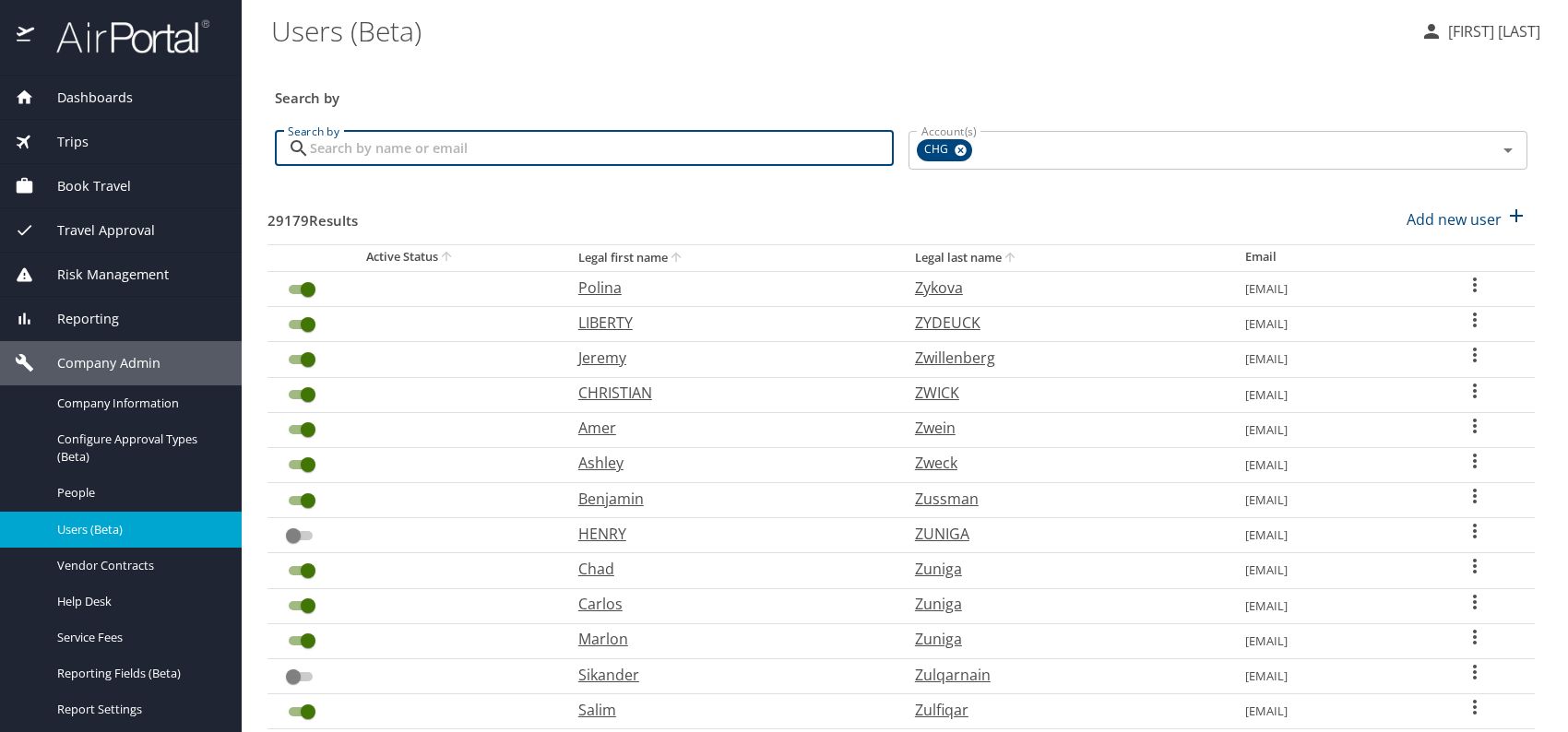 paste on "[EMAIL]" 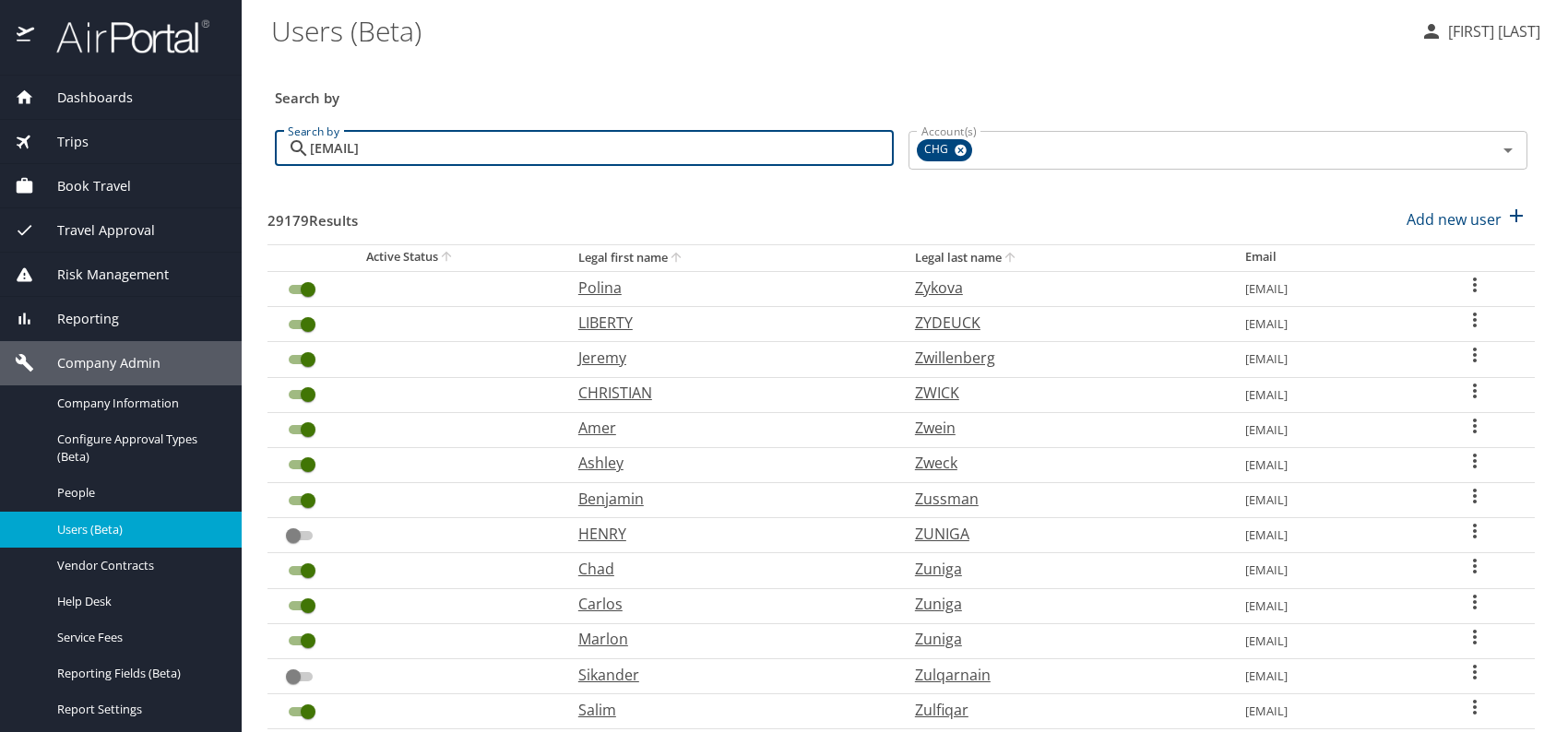 click on "[EMAIL]" at bounding box center (601, 148) 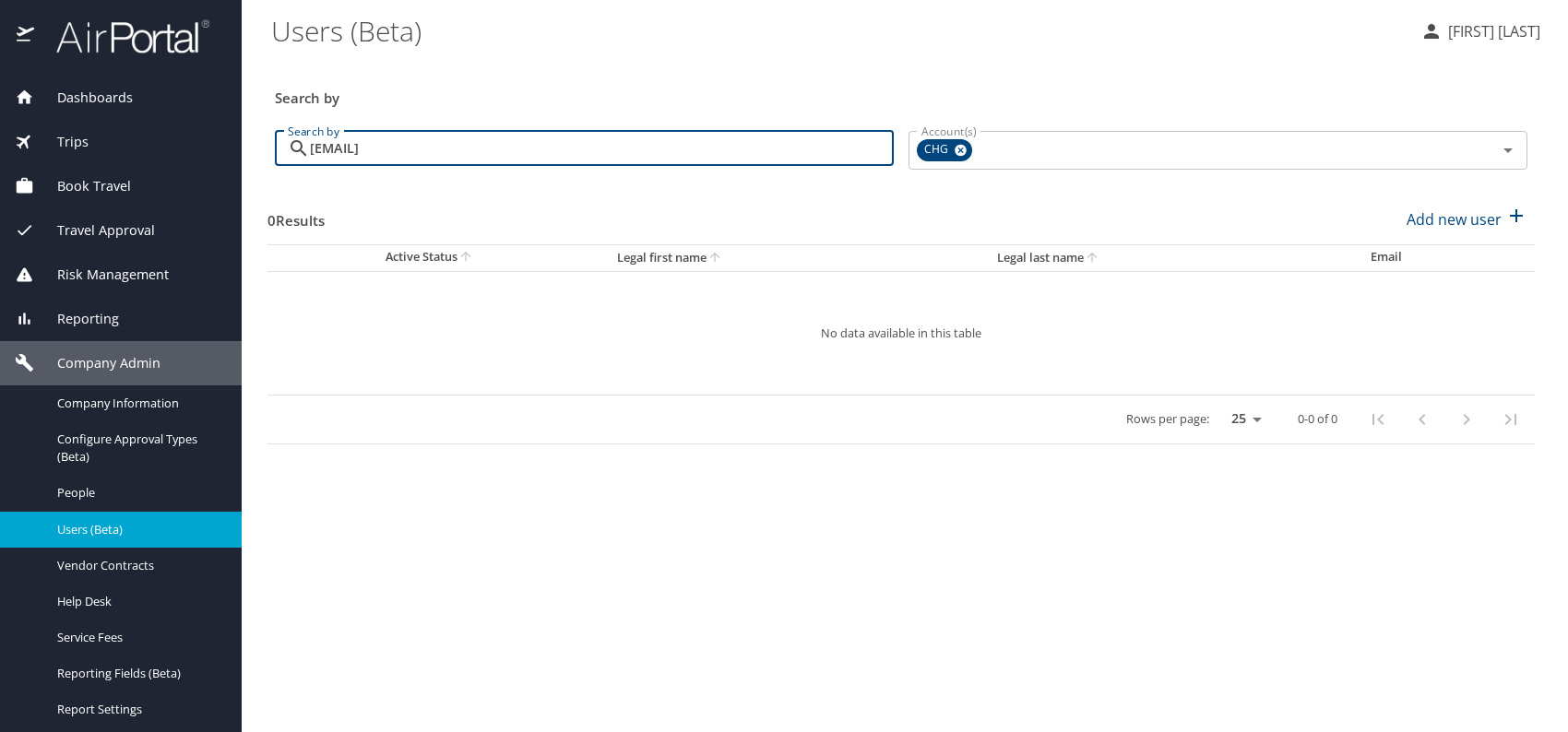 click on "[EMAIL]" at bounding box center [601, 148] 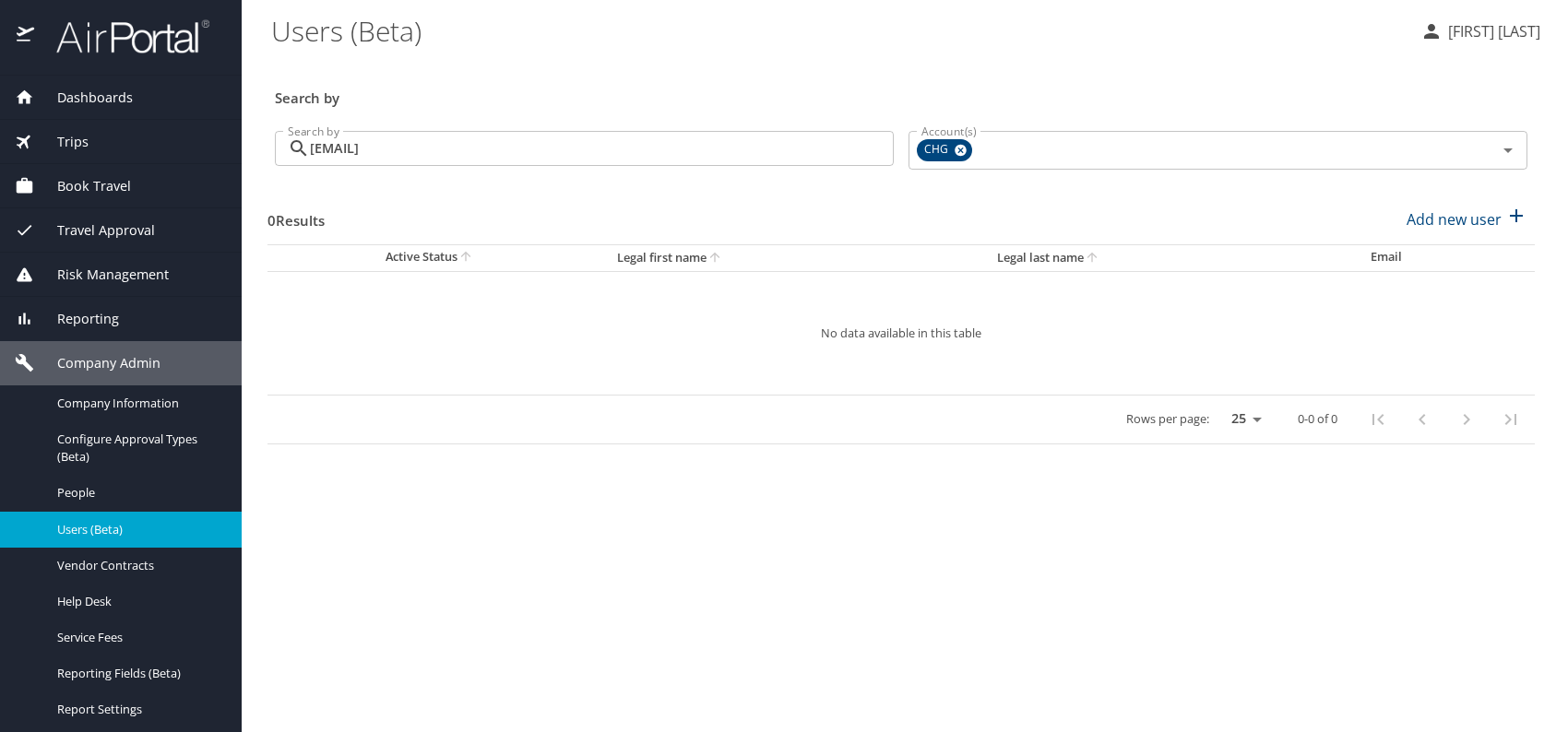 click on "Search by" at bounding box center (901, 92) 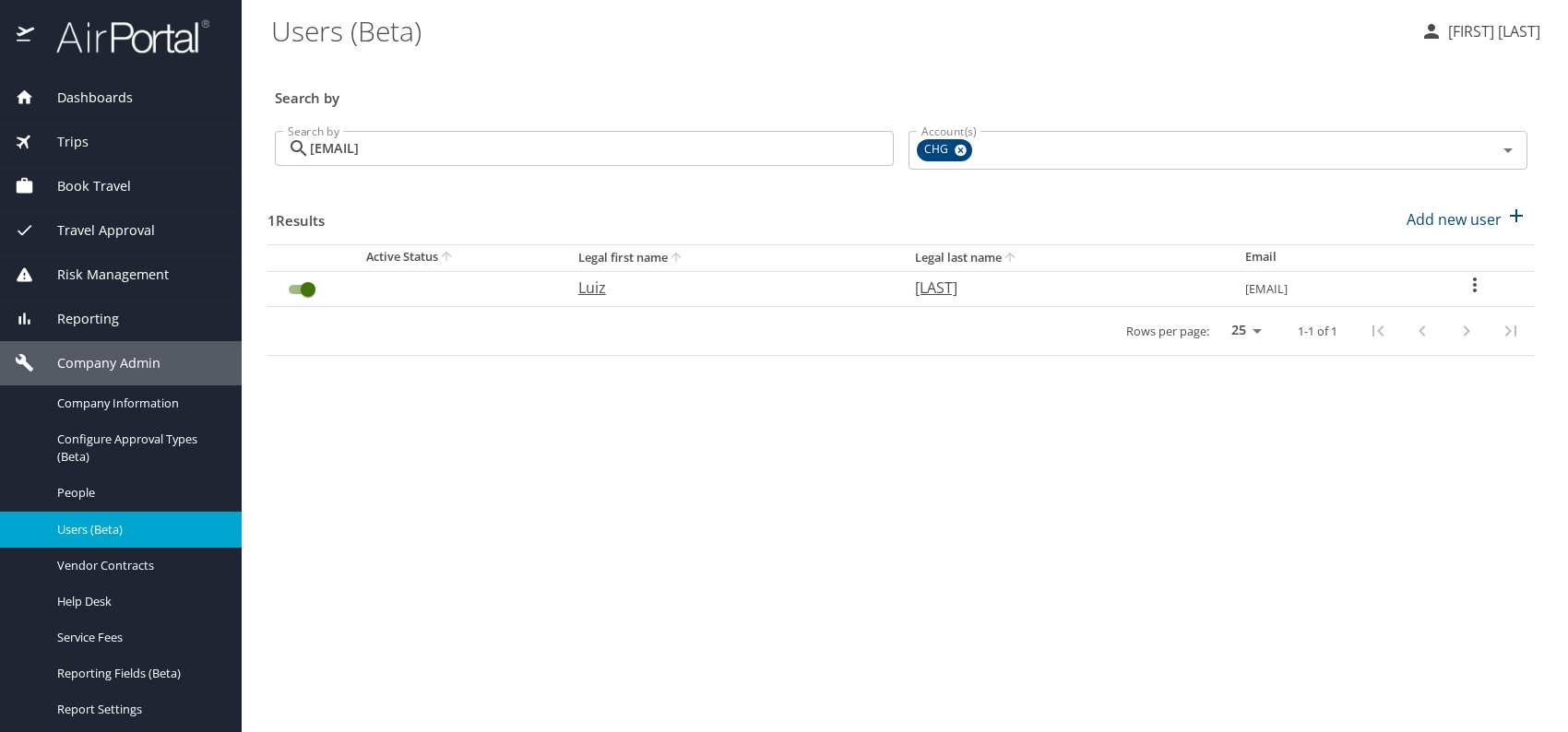 click on "Luiz" at bounding box center (728, 288) 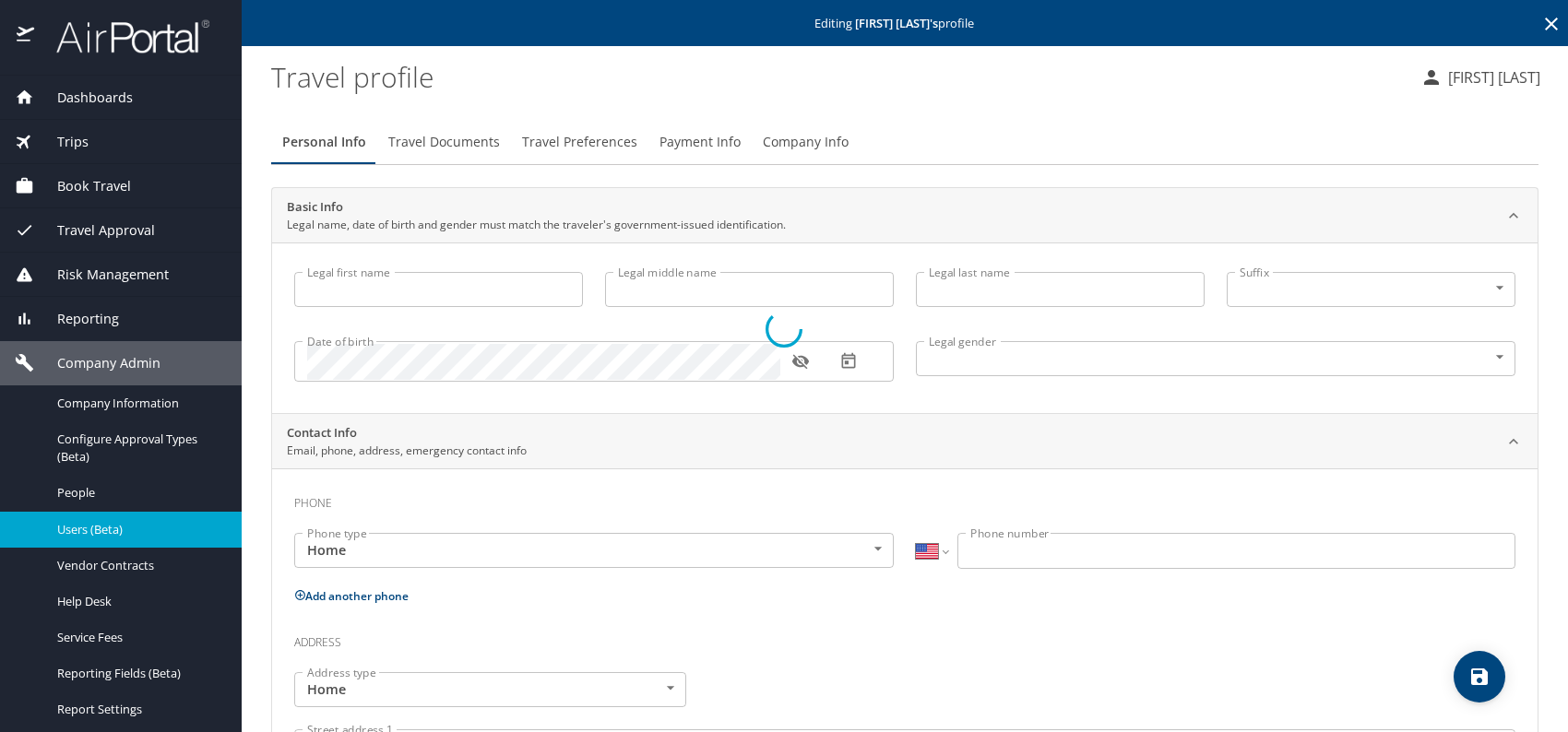 type on "Luiz" 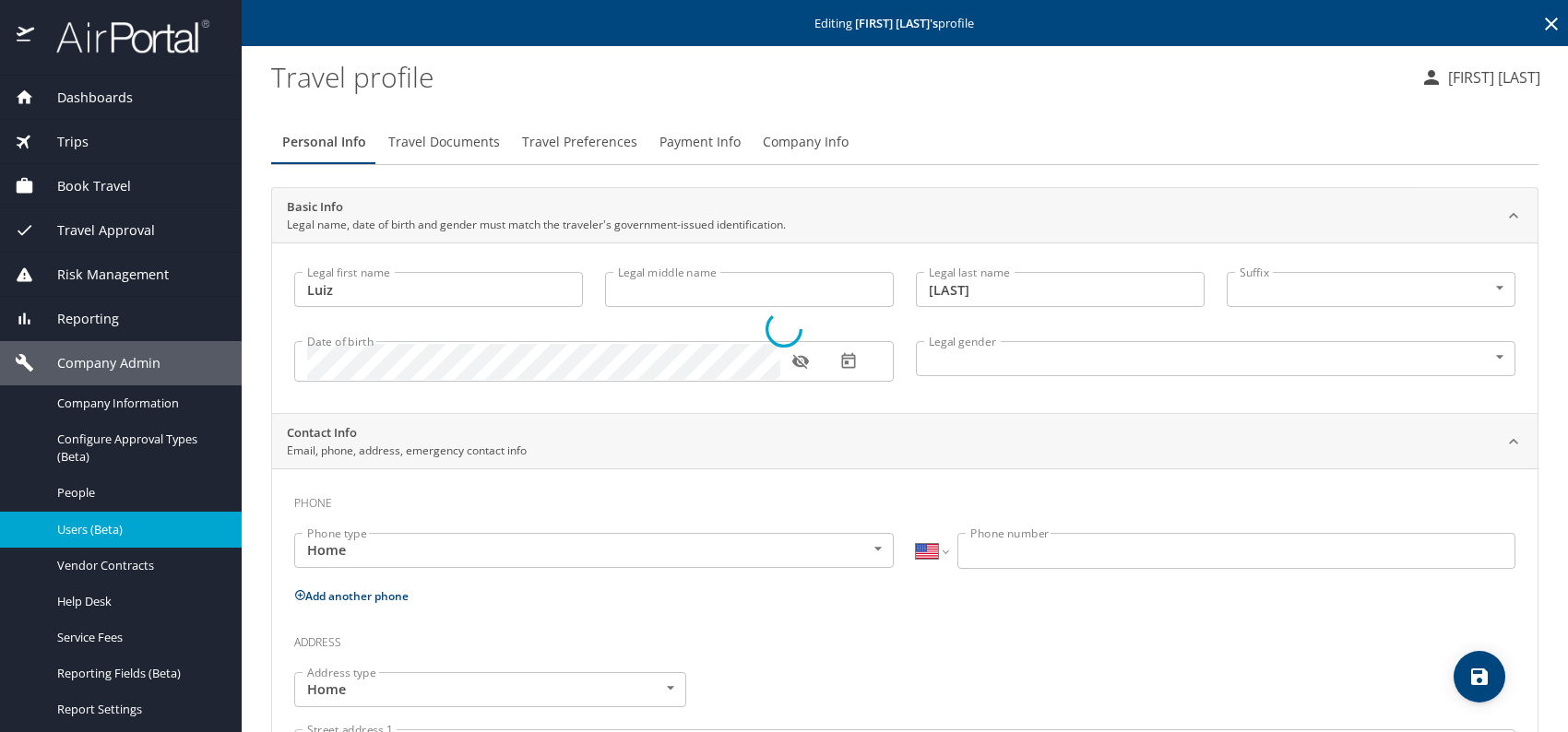 select on "US" 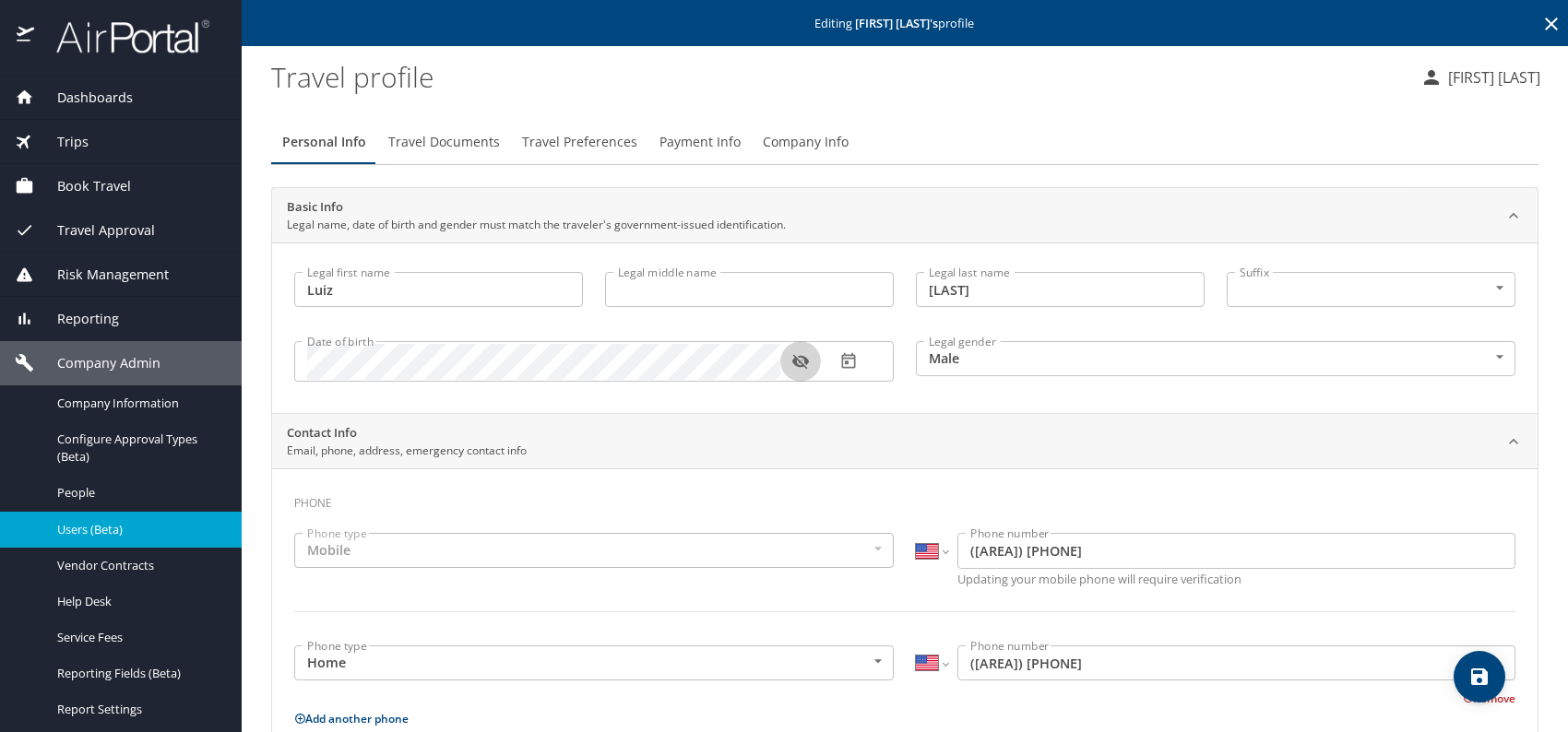 click 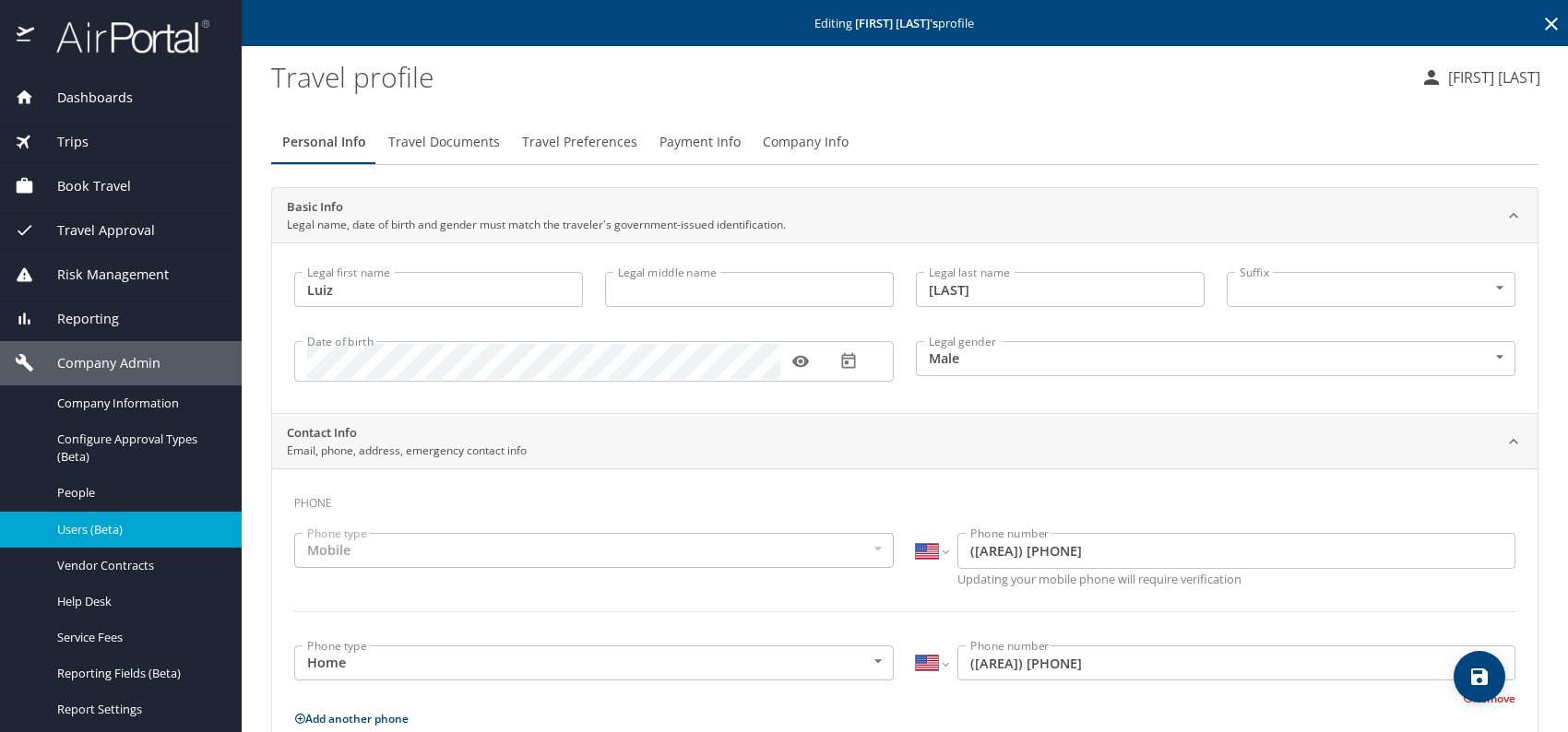 click on "Company Info" at bounding box center [805, 142] 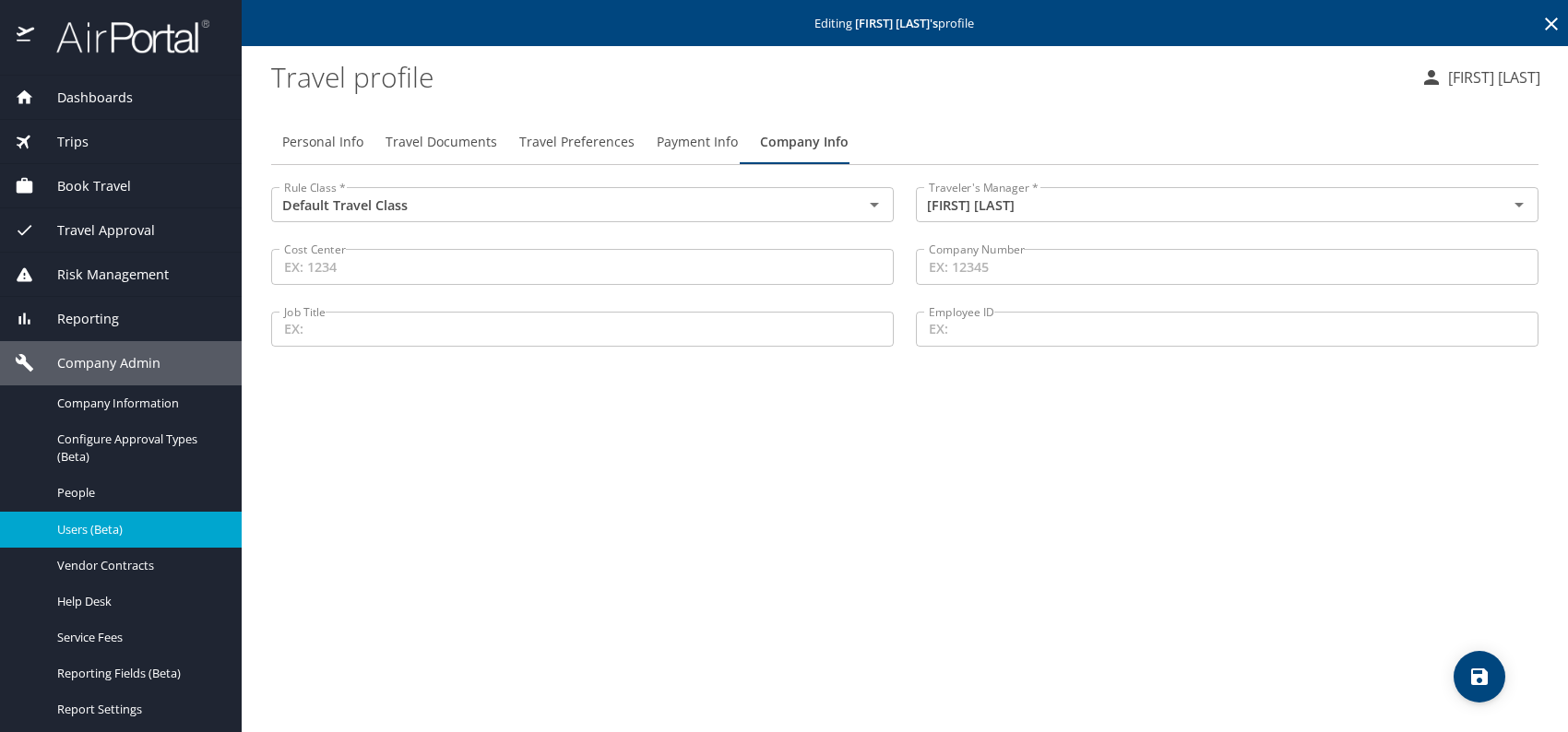 click at bounding box center (1479, 677) 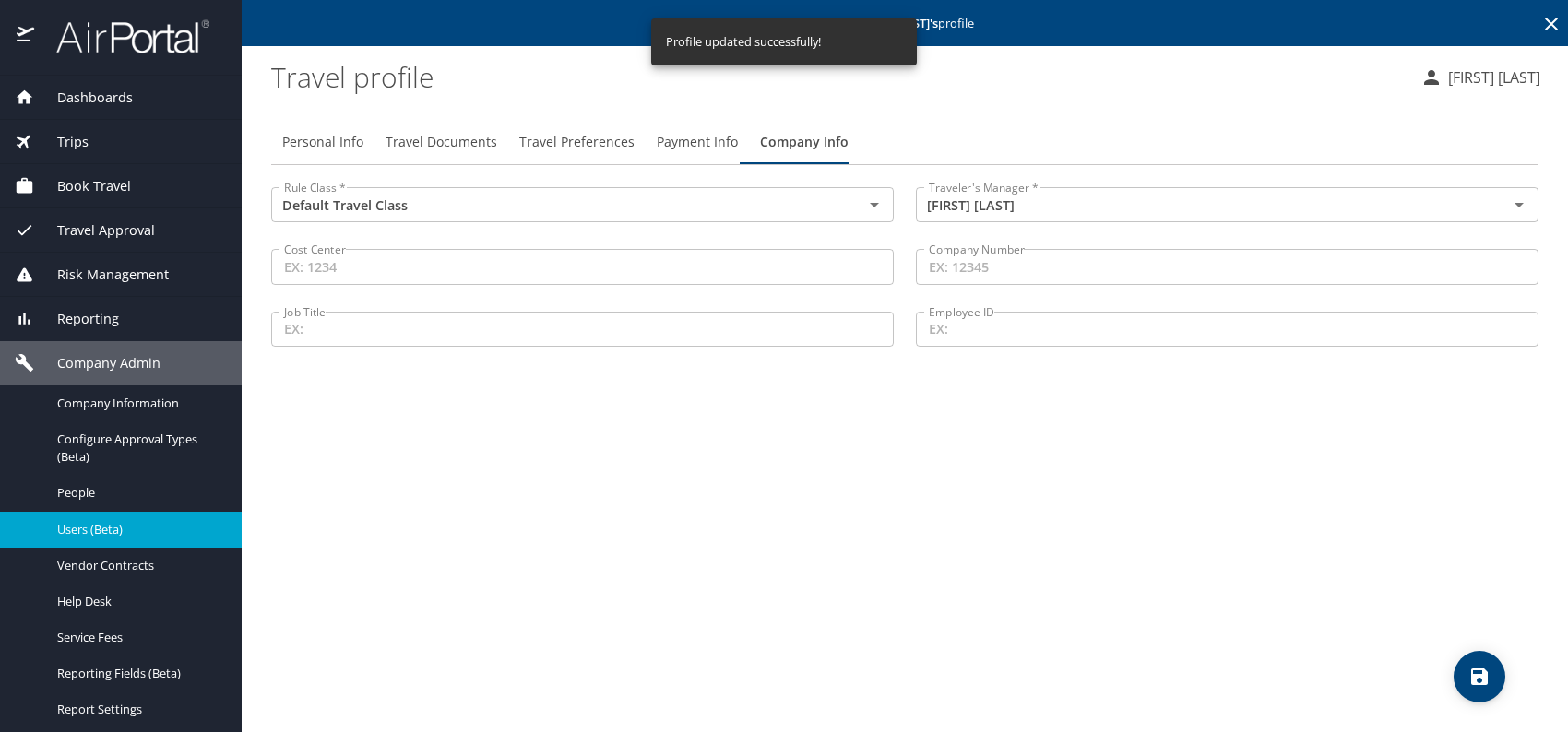 click on "Users (Beta)" at bounding box center [138, 529] 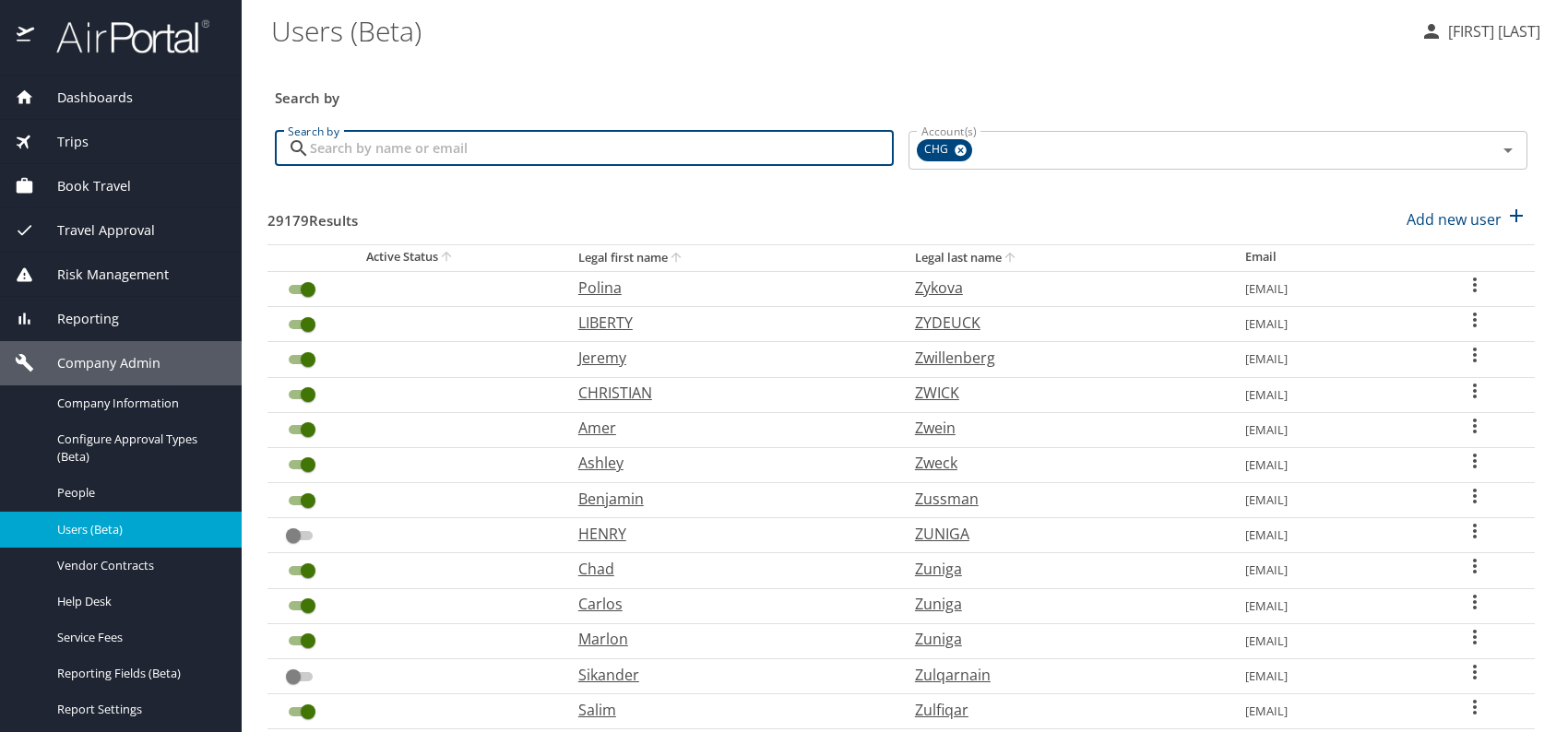 paste on "[EMAIL]" 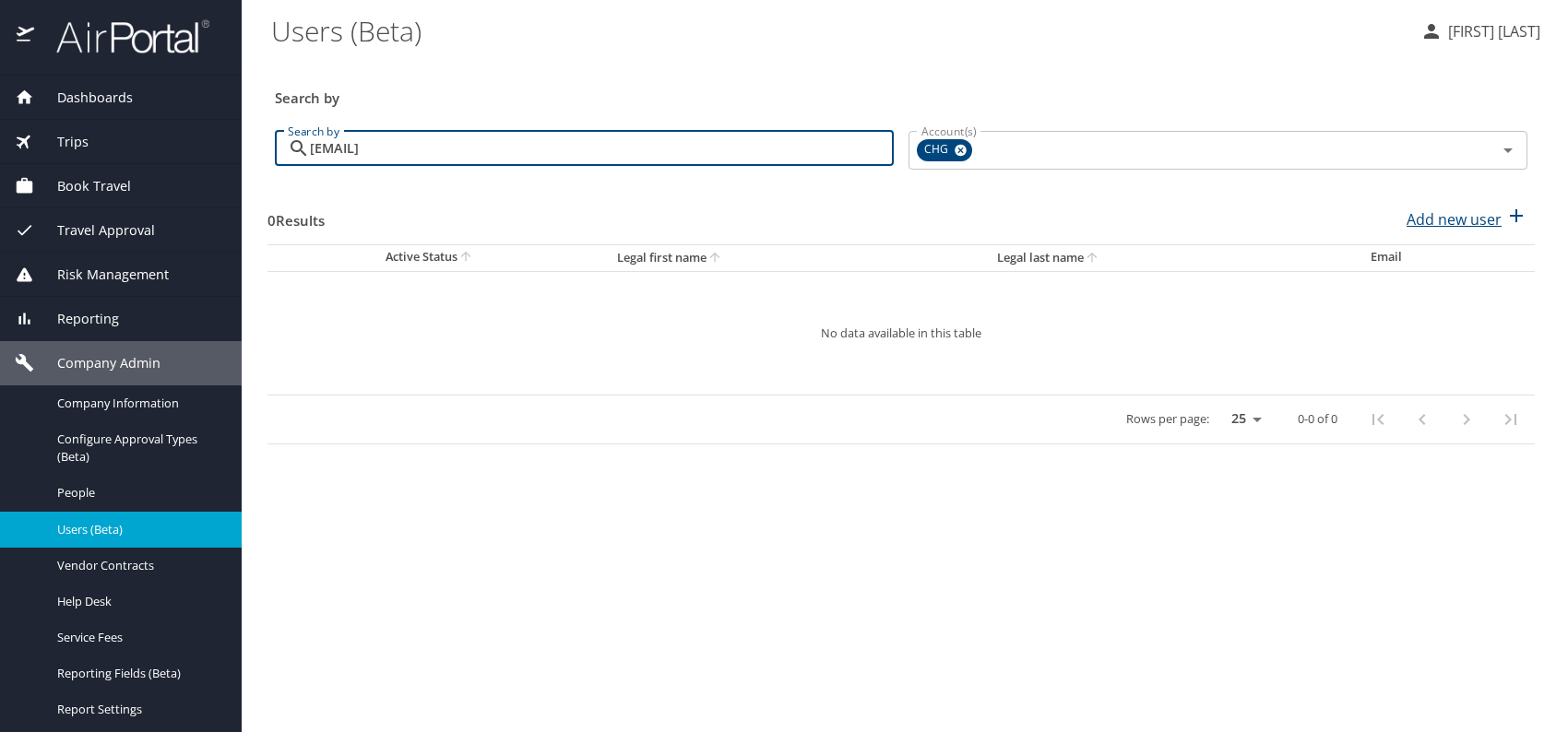 type on "[EMAIL]" 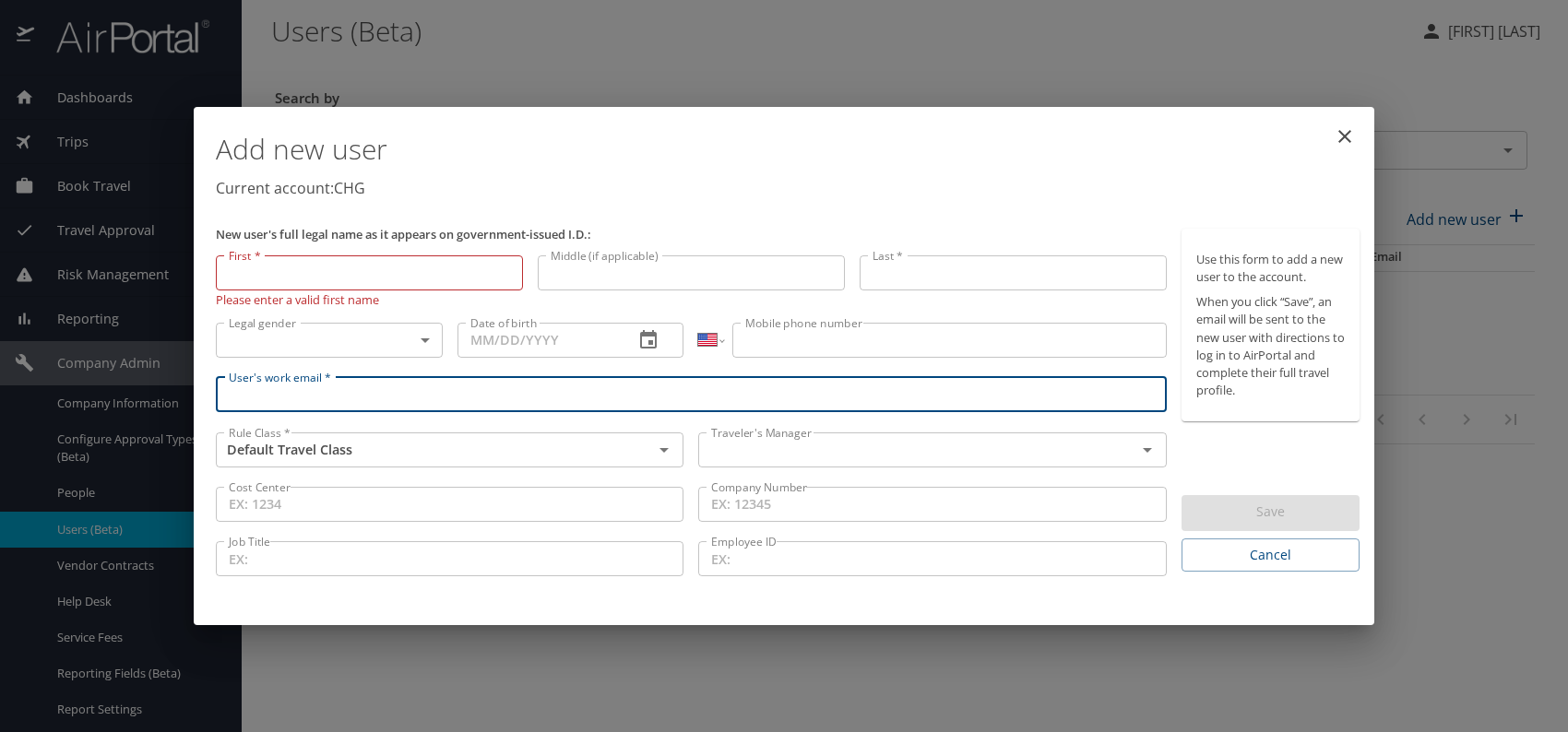 paste on "[EMAIL]" 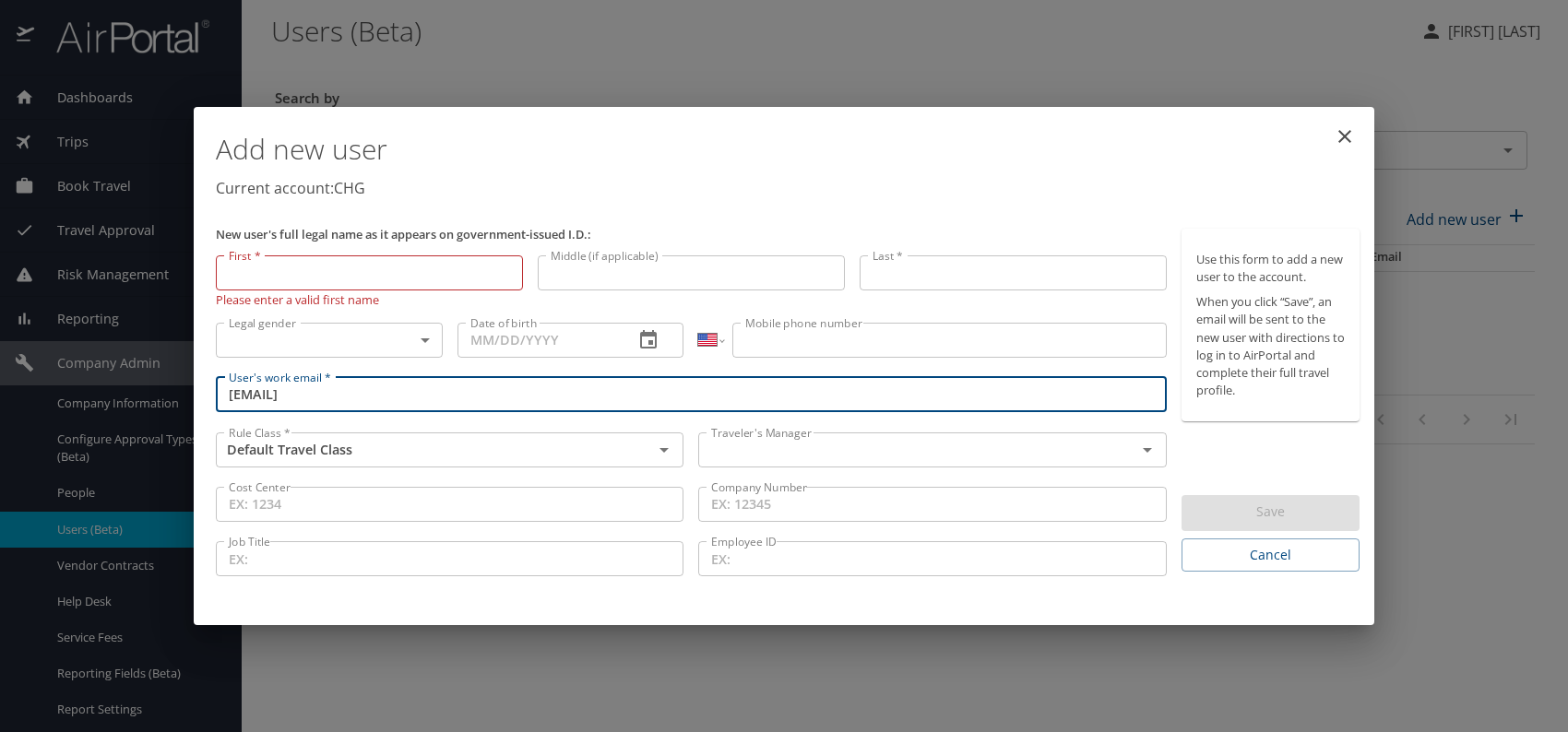 type on "[EMAIL]" 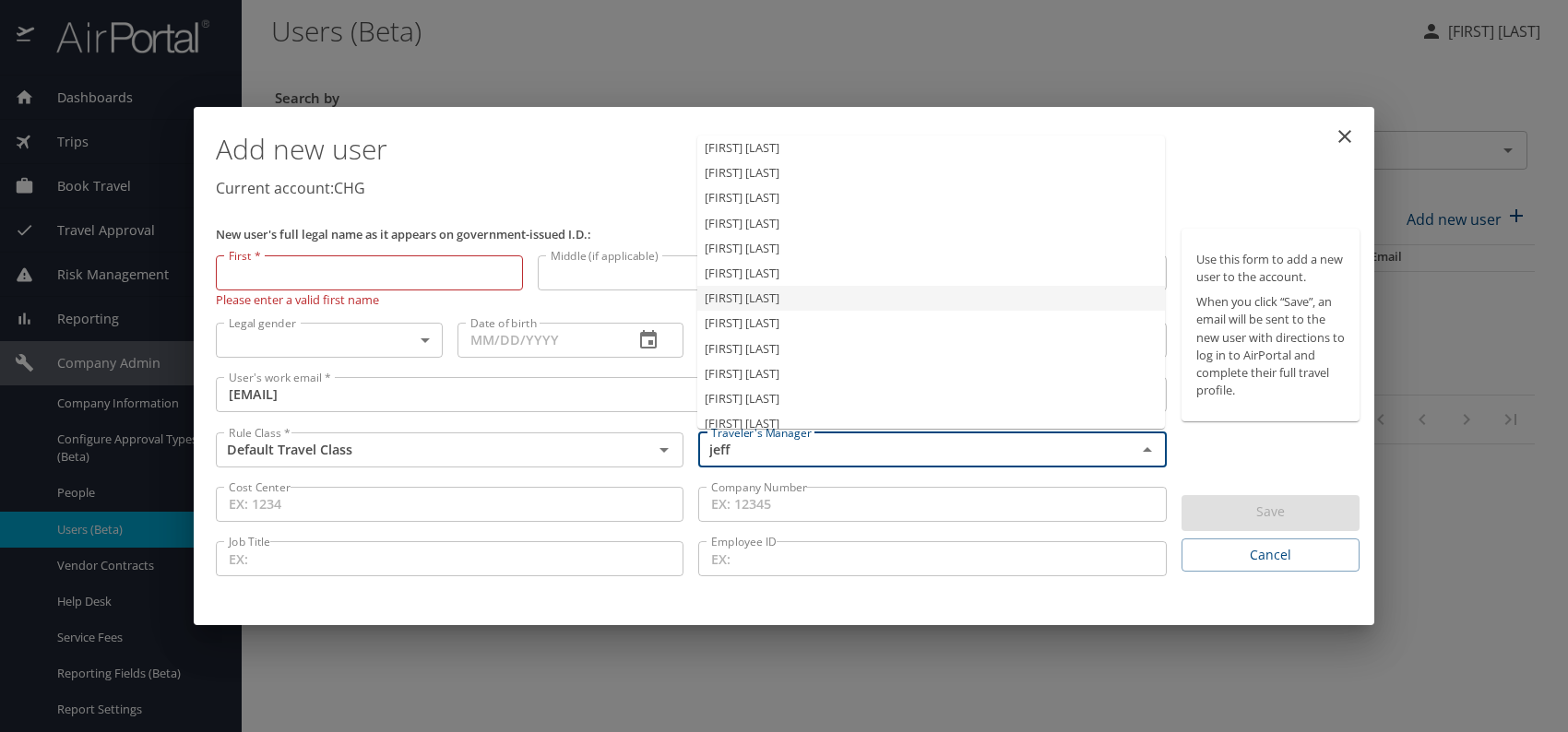 click on "[FIRST] [LAST]" at bounding box center (931, 298) 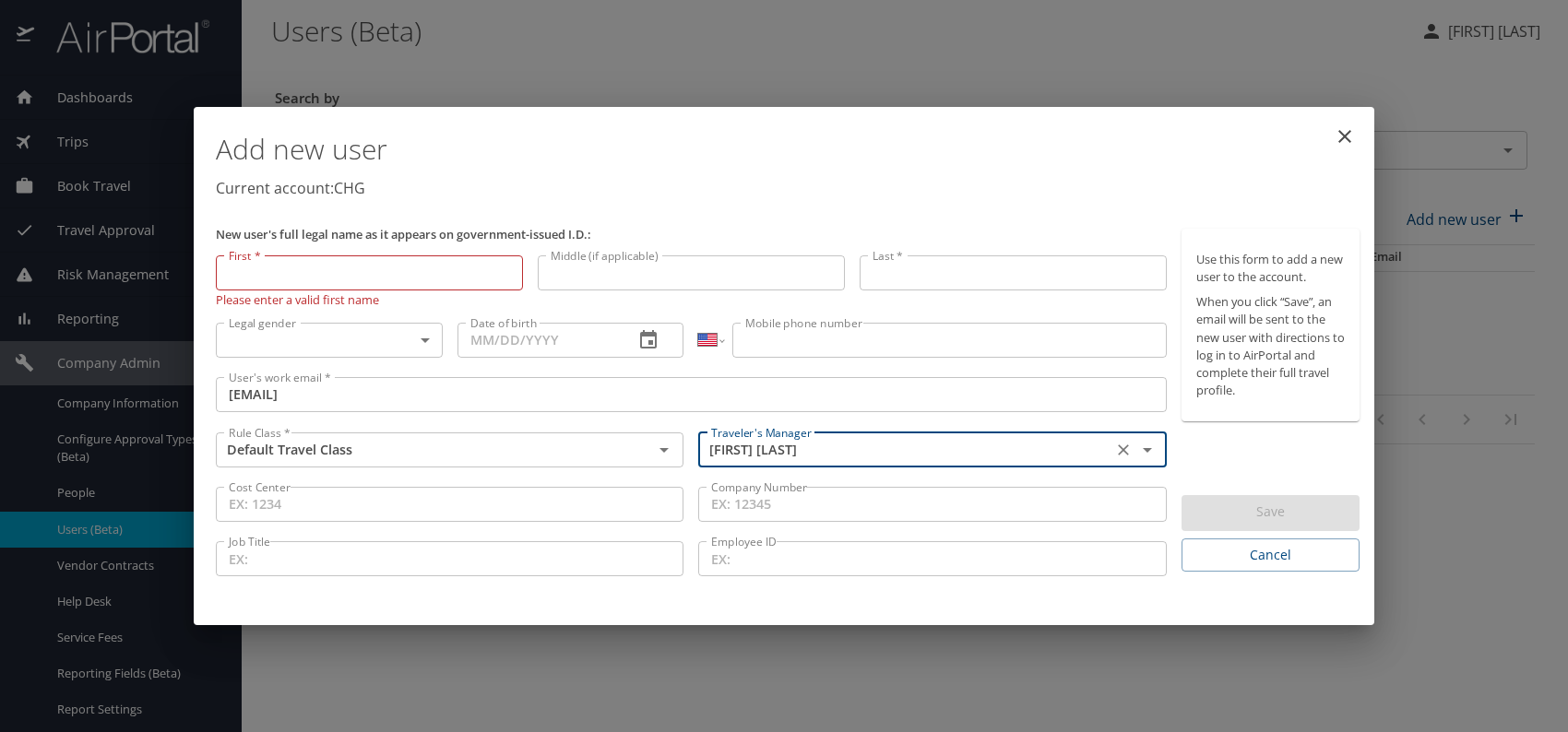 type on "[FIRST] [LAST]" 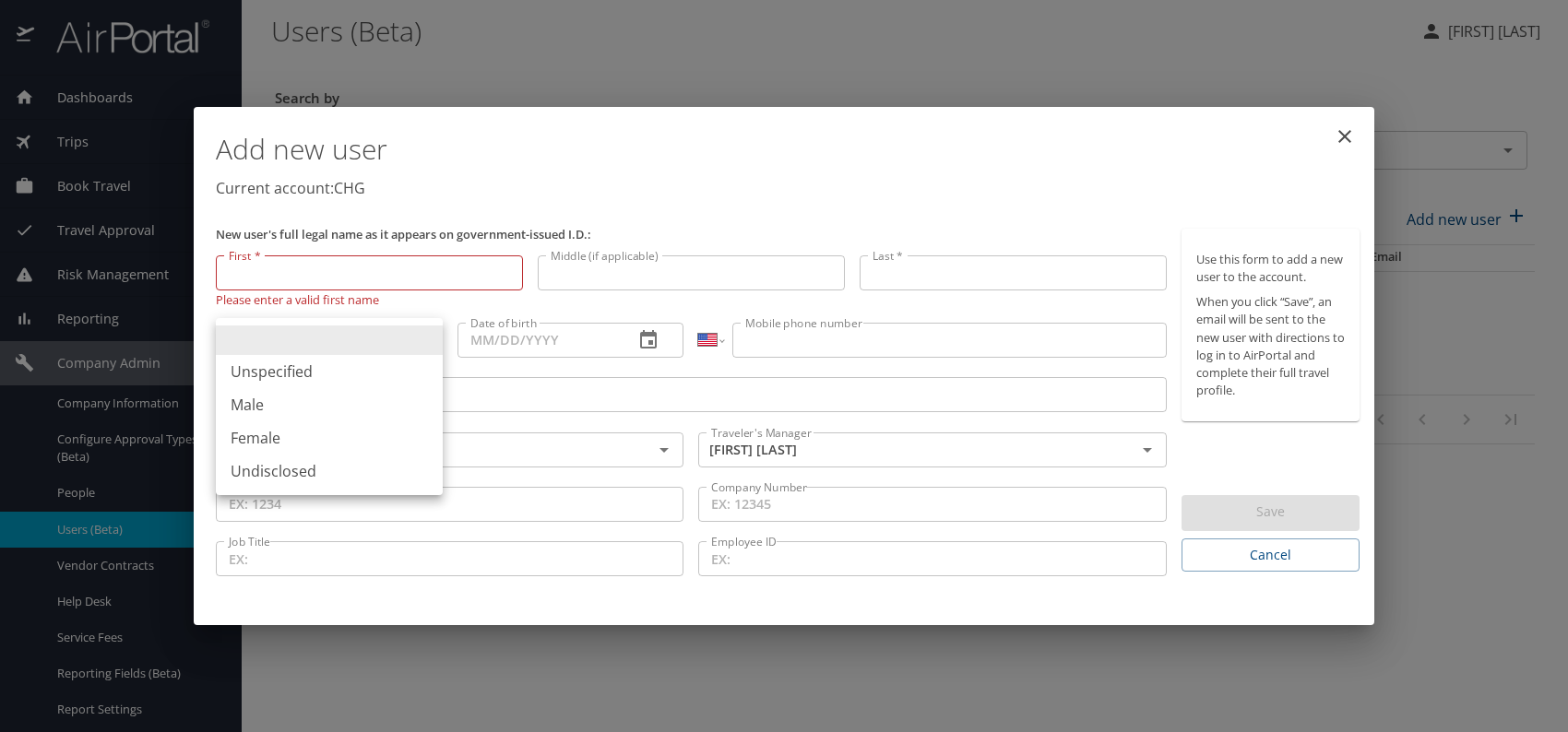 click on "Male" at bounding box center (329, 405) 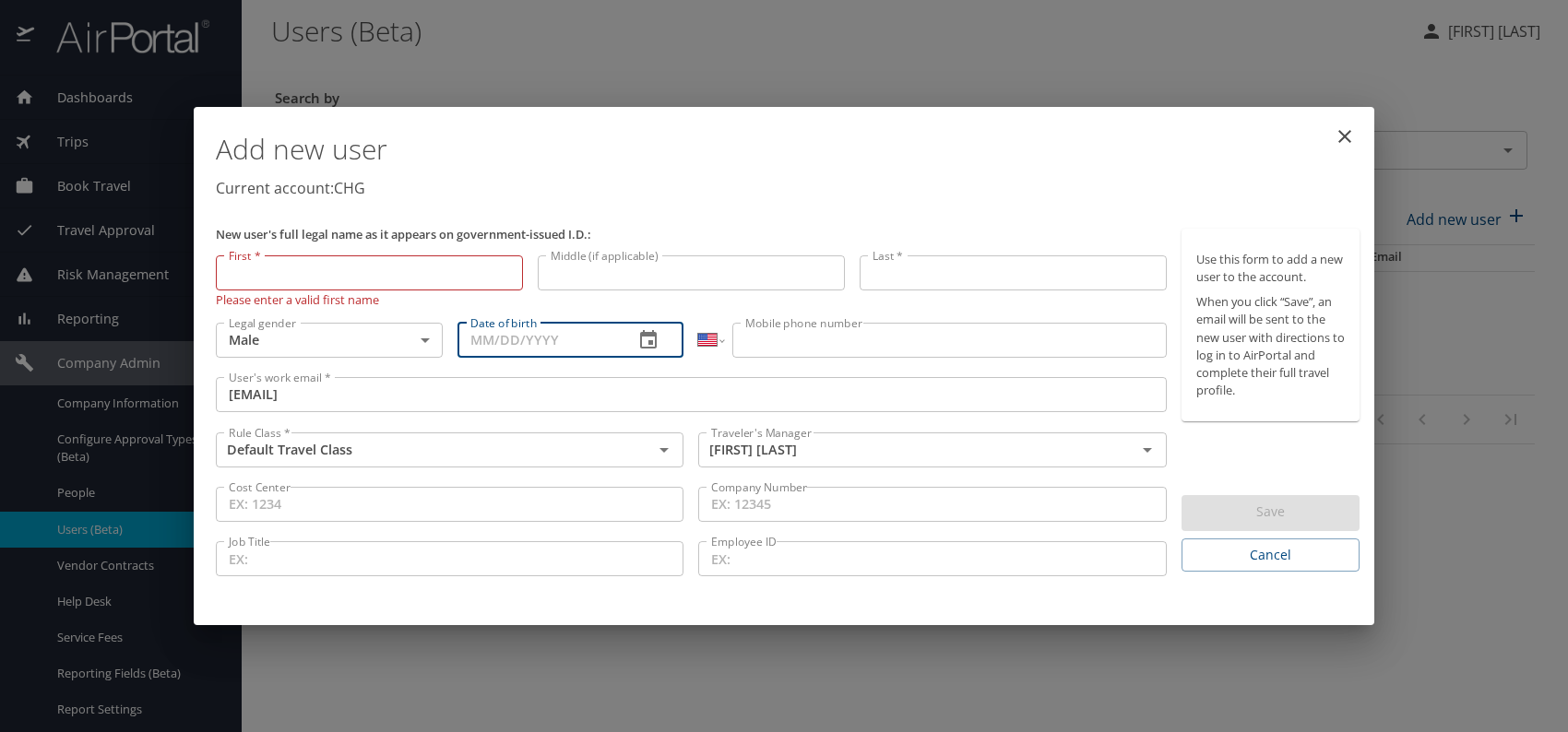 click on "Date of birth" at bounding box center [539, 340] 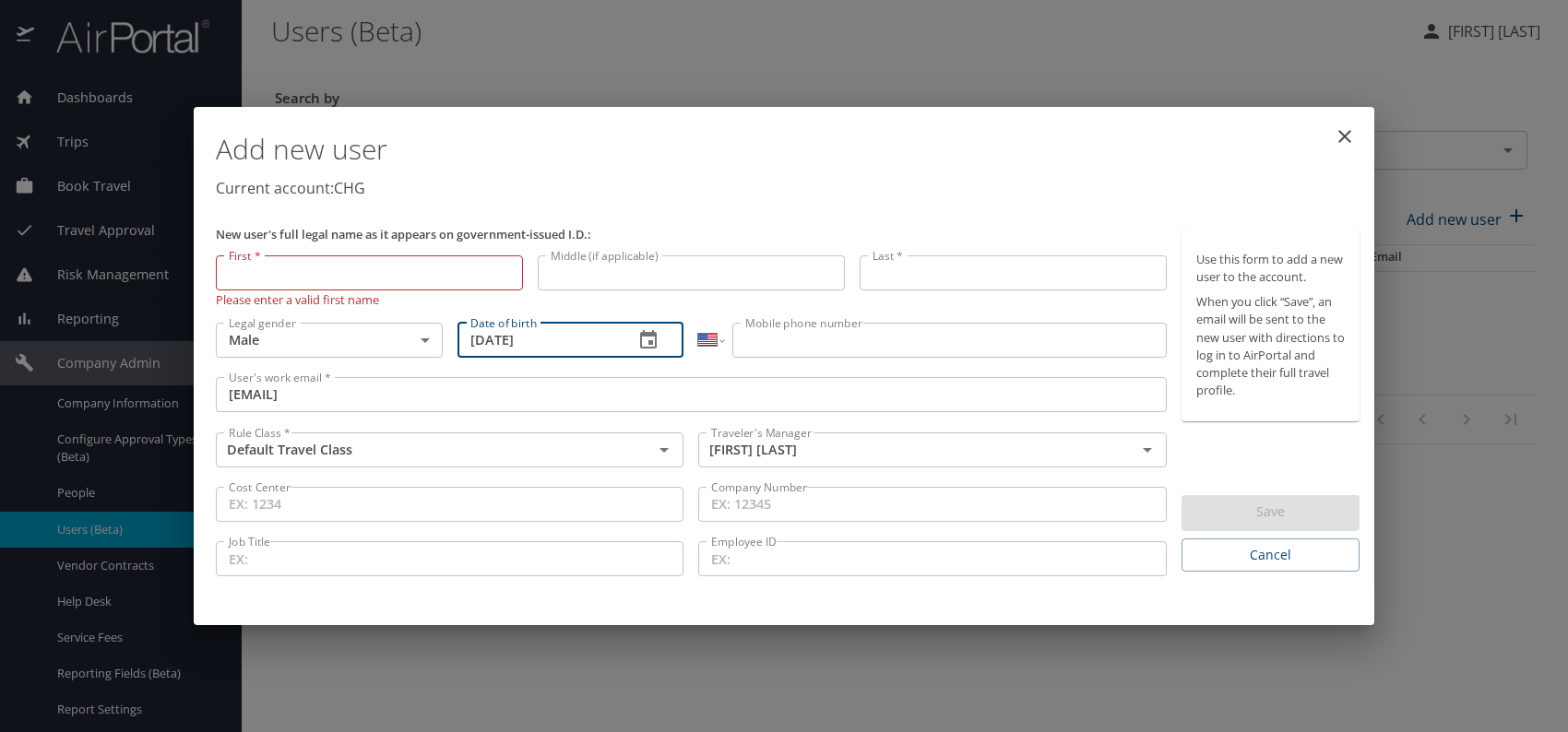 type on "[DATE]" 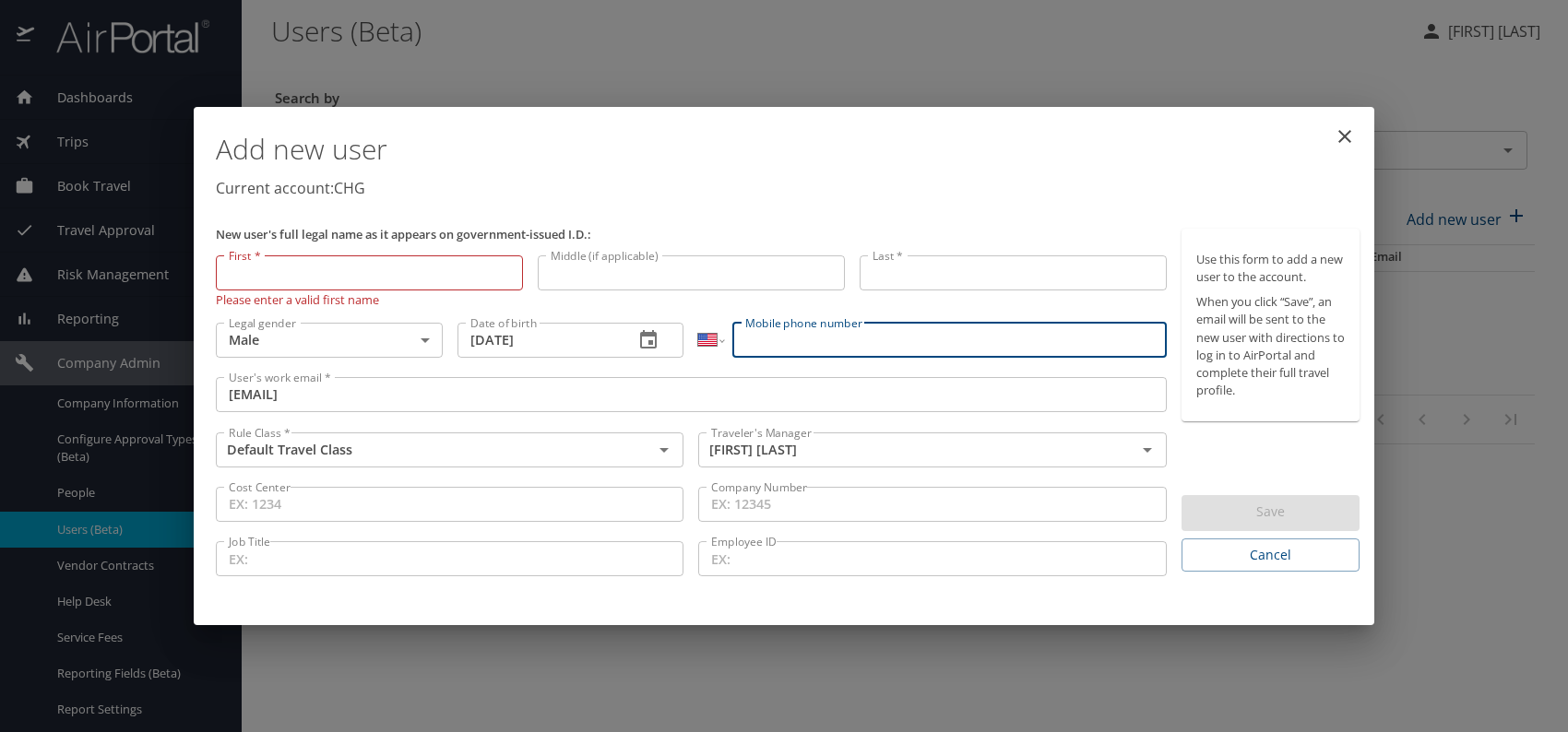 paste on "[PHONE]" 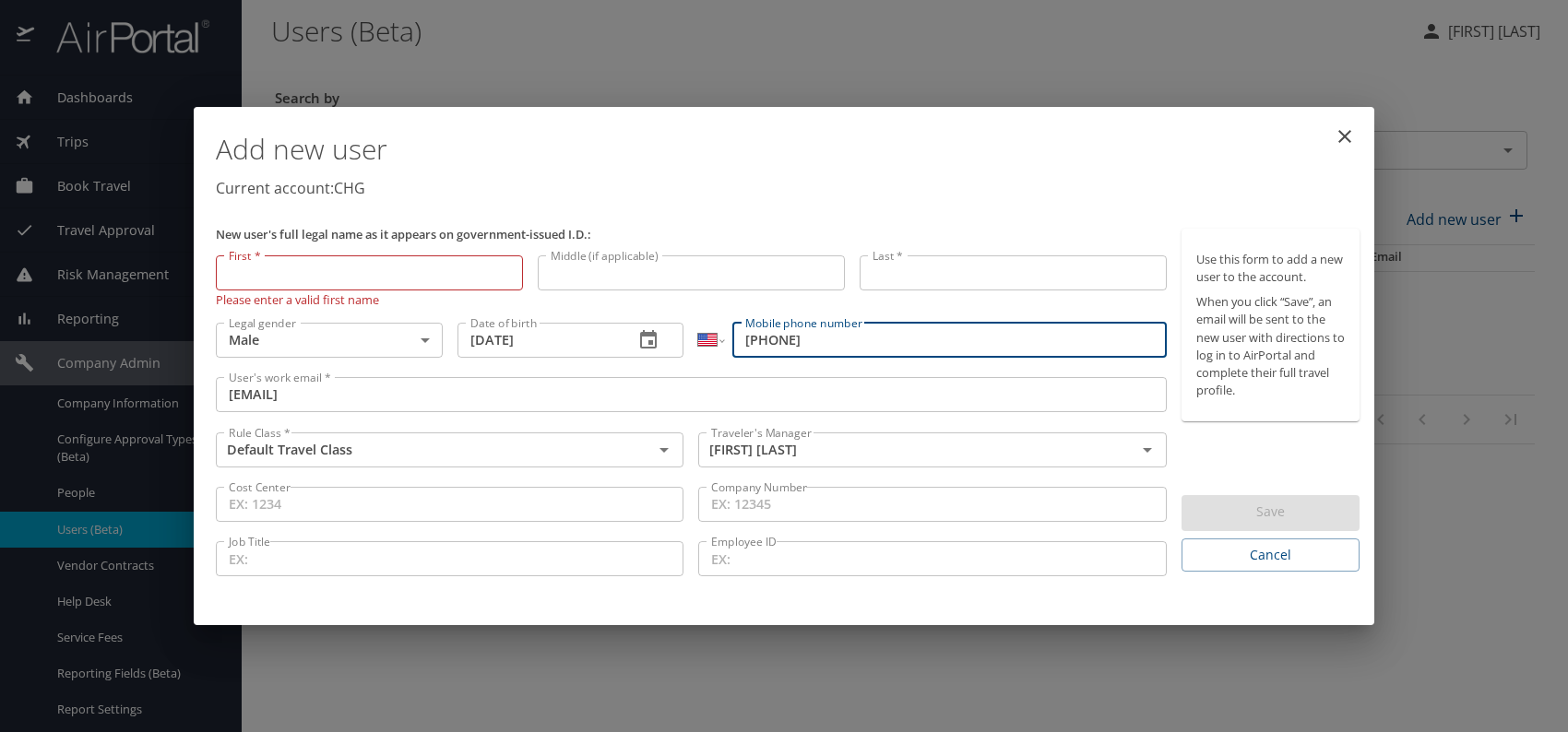 type on "[PHONE]" 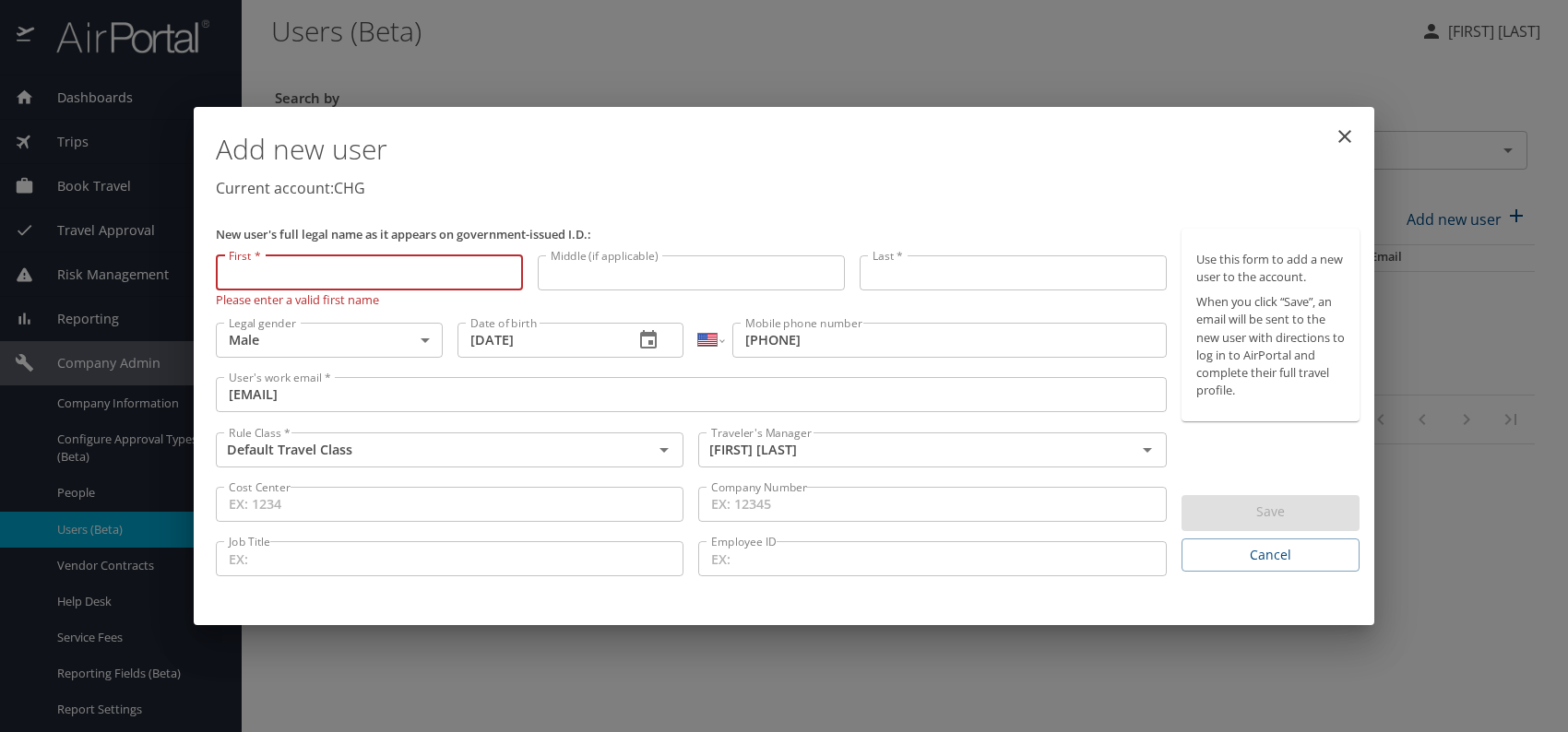 paste on "[FIRST] [MIDDLE] [LAST]" 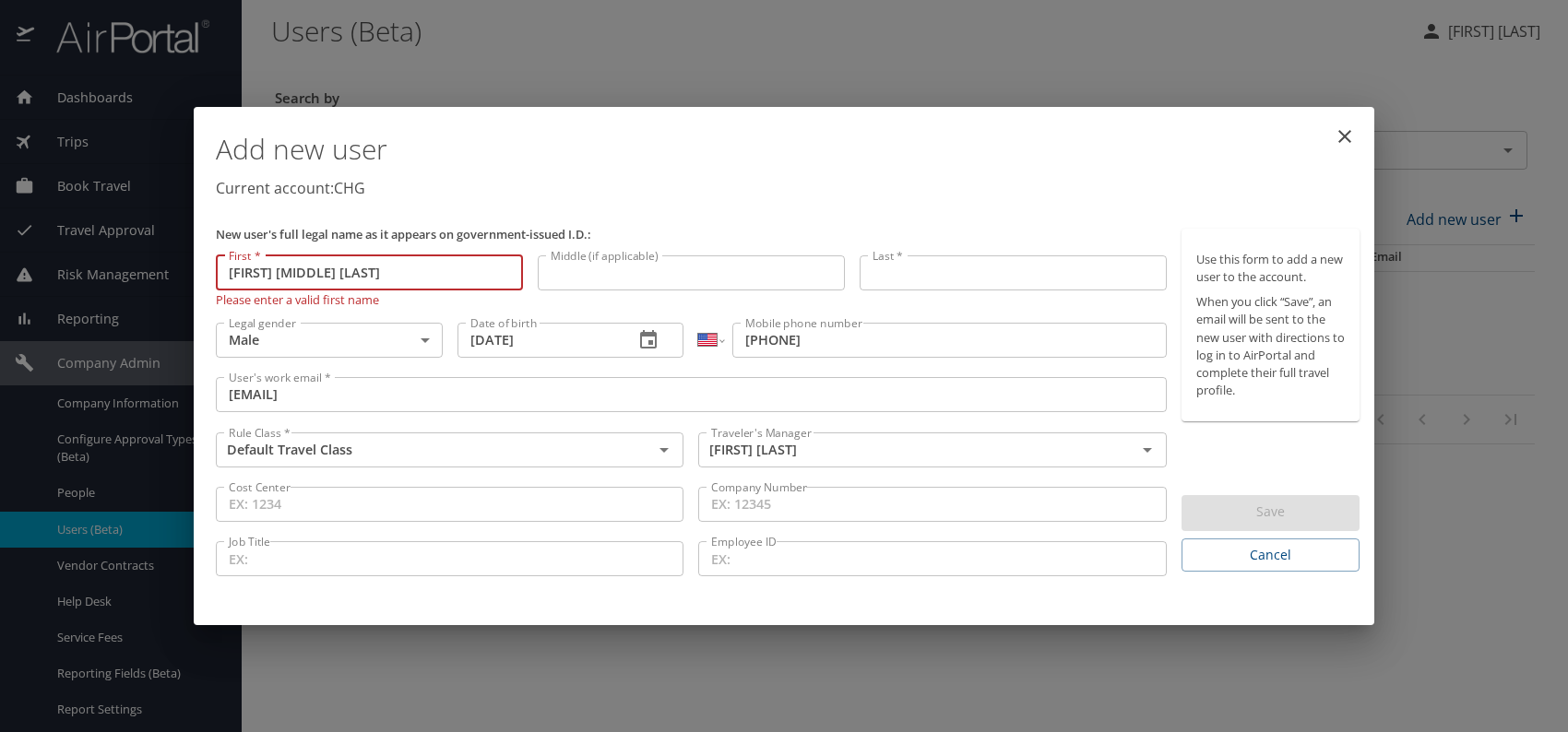 drag, startPoint x: 322, startPoint y: 278, endPoint x: 423, endPoint y: 285, distance: 101.2423 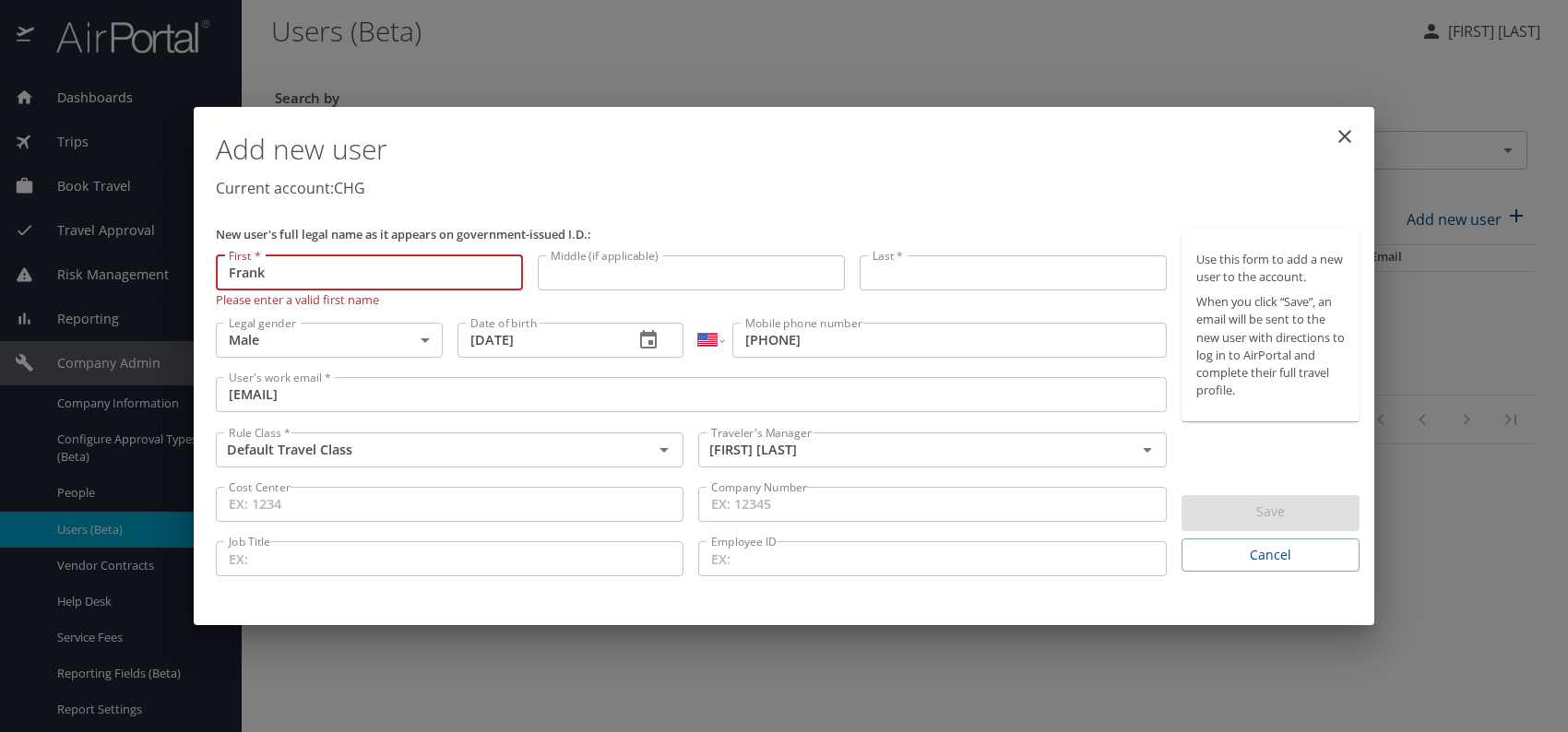 type on "Frank" 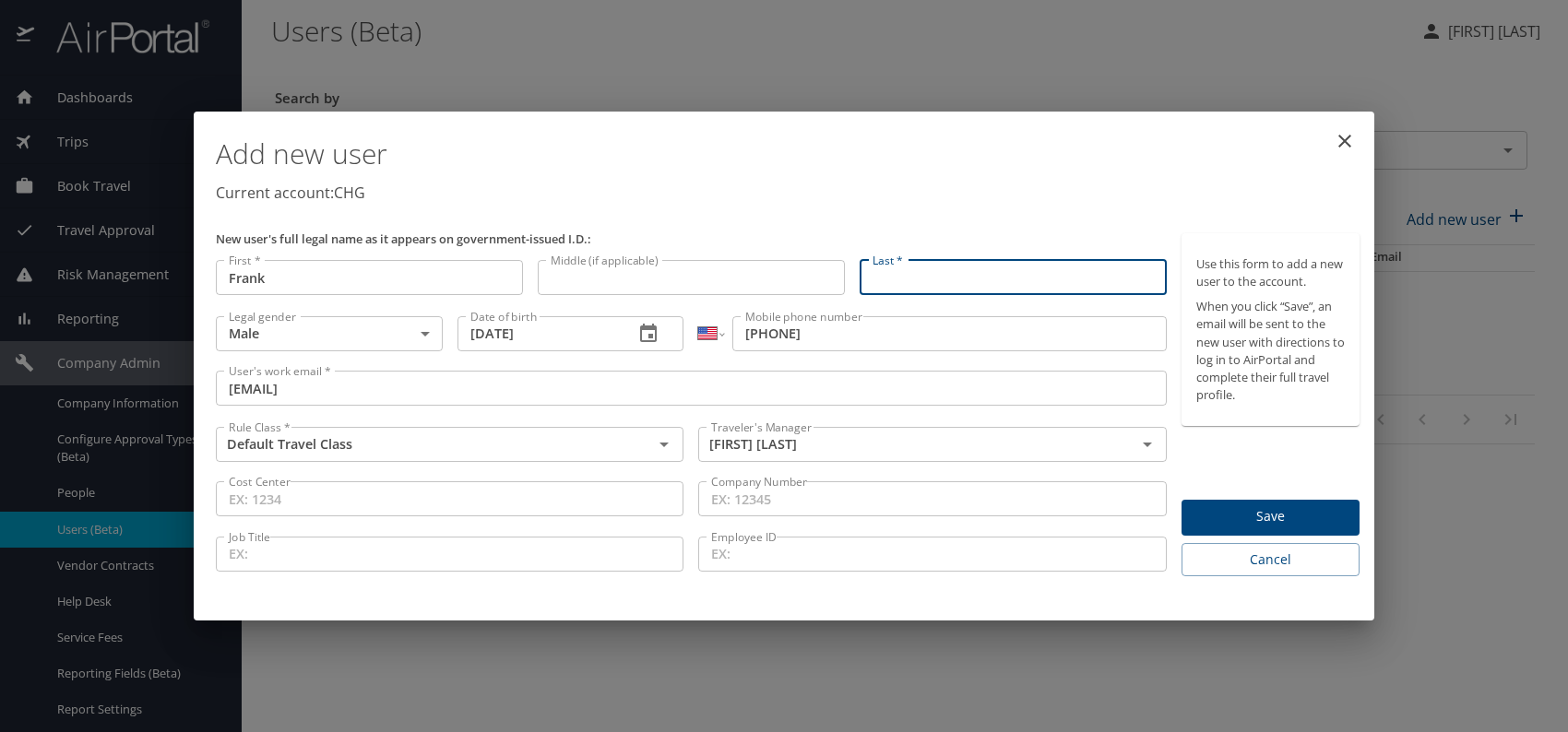 paste on "[FIRST] [MIDDLE] [LAST]" 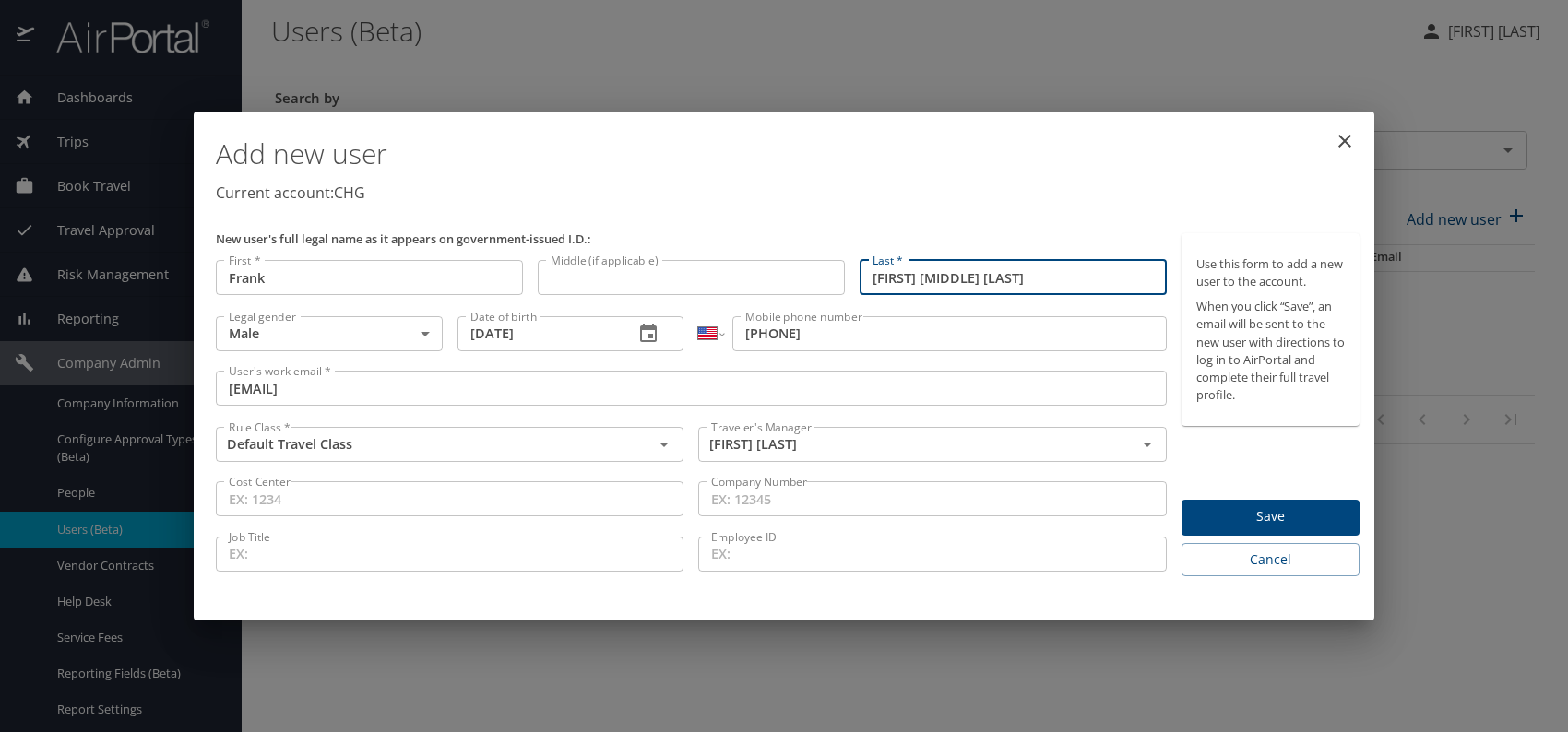 click on "[FIRST] [MIDDLE] [LAST]" at bounding box center [1013, 277] 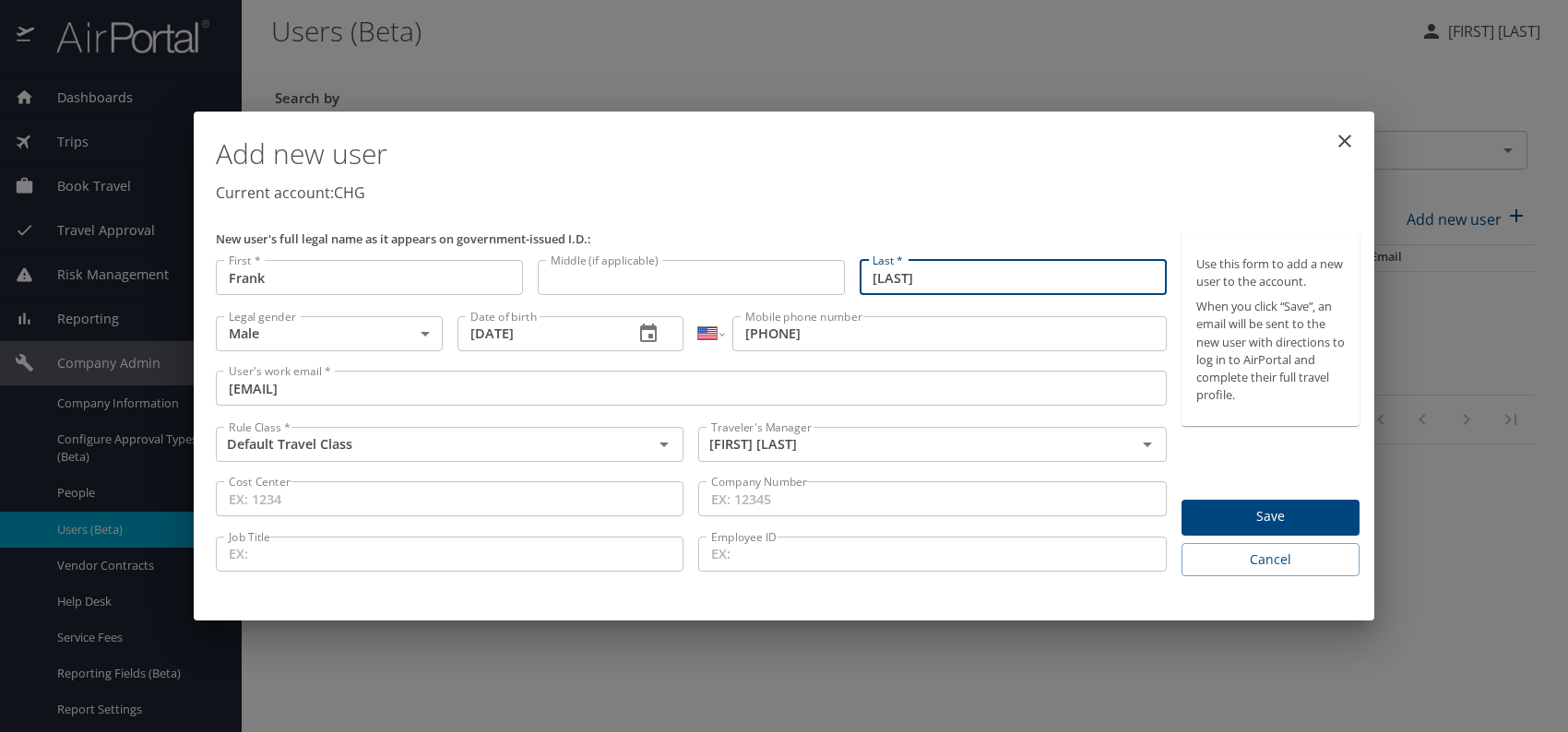 type on "[LAST]" 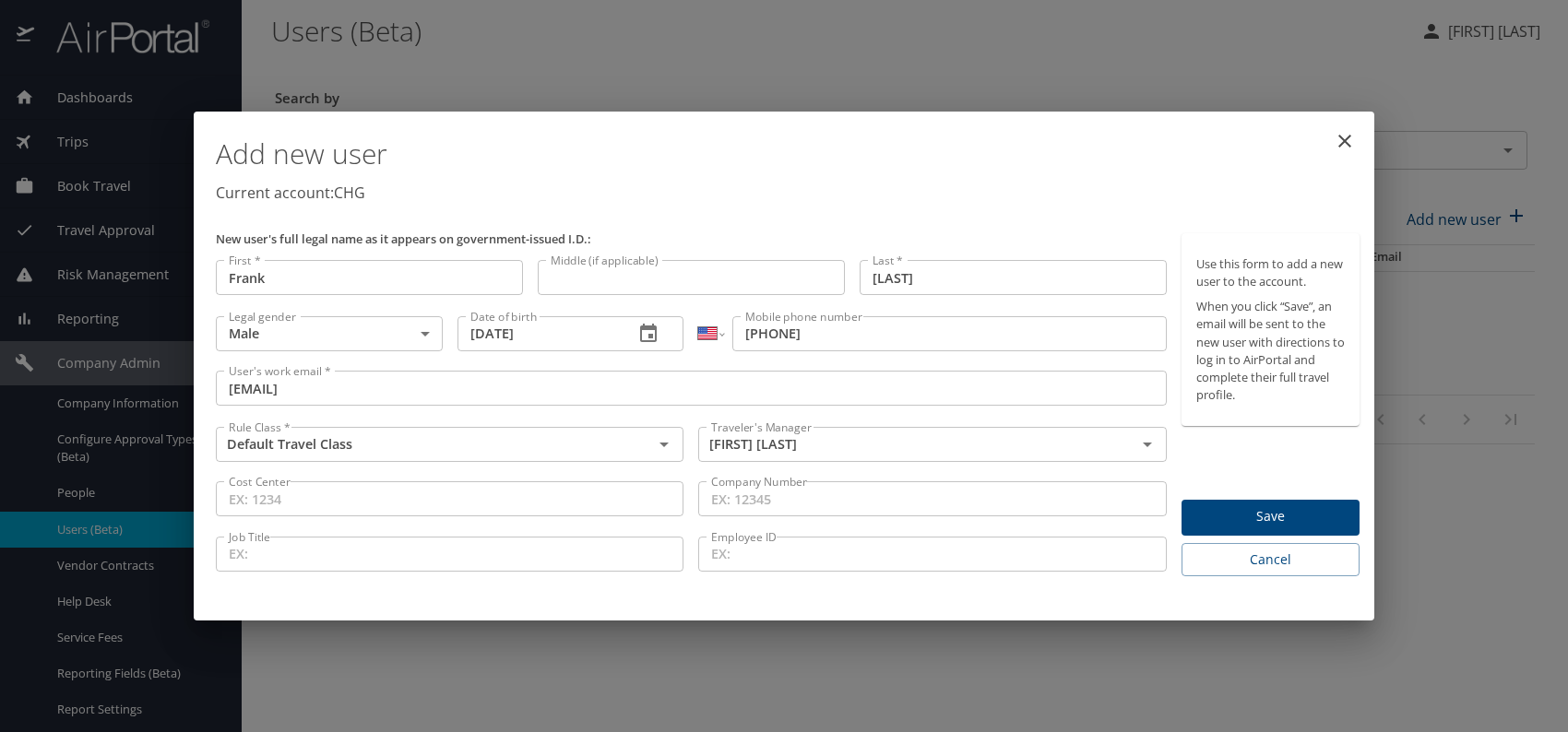click on "Save" at bounding box center [1270, 516] 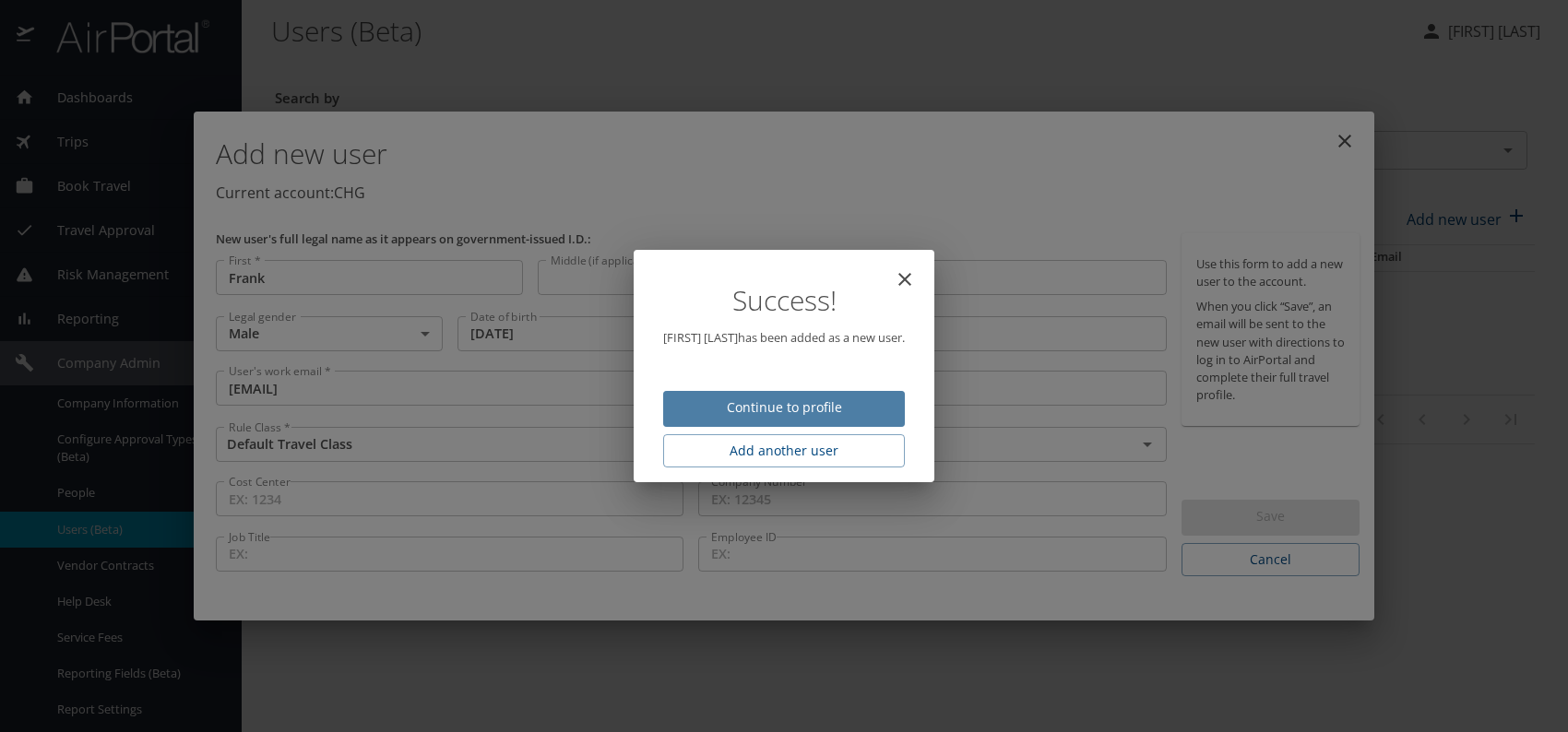 click on "Continue to profile" at bounding box center (784, 407) 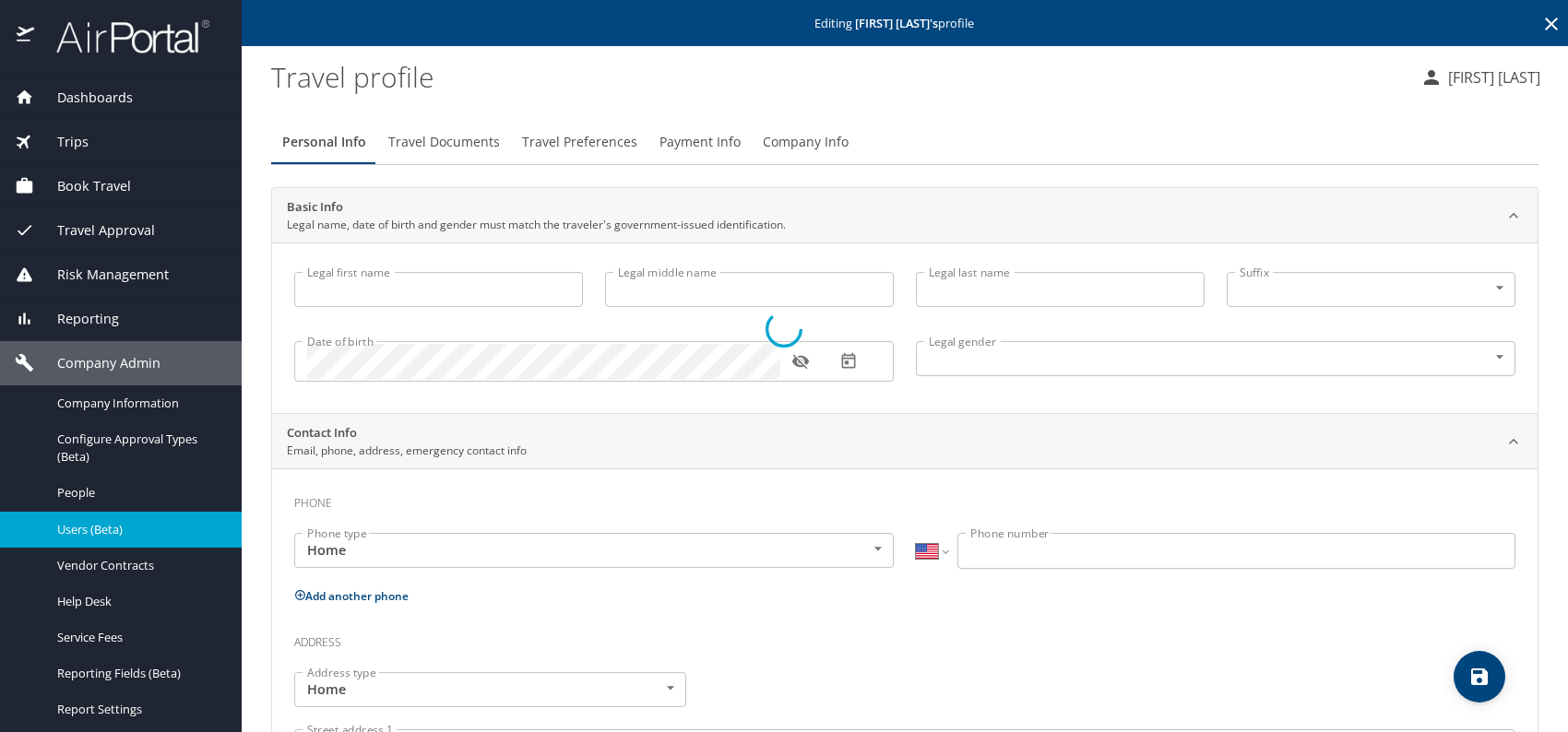 type on "Frank" 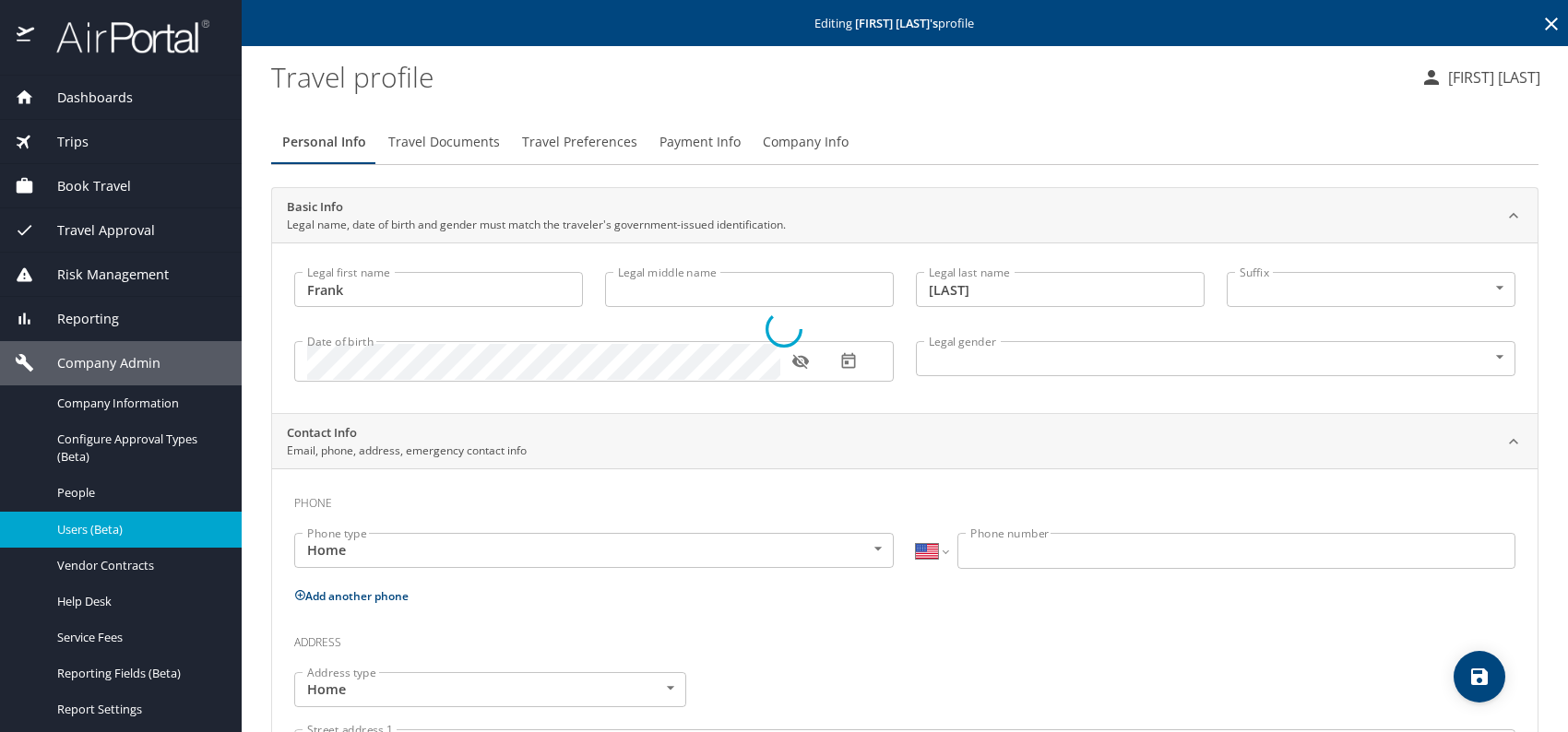 select on "US" 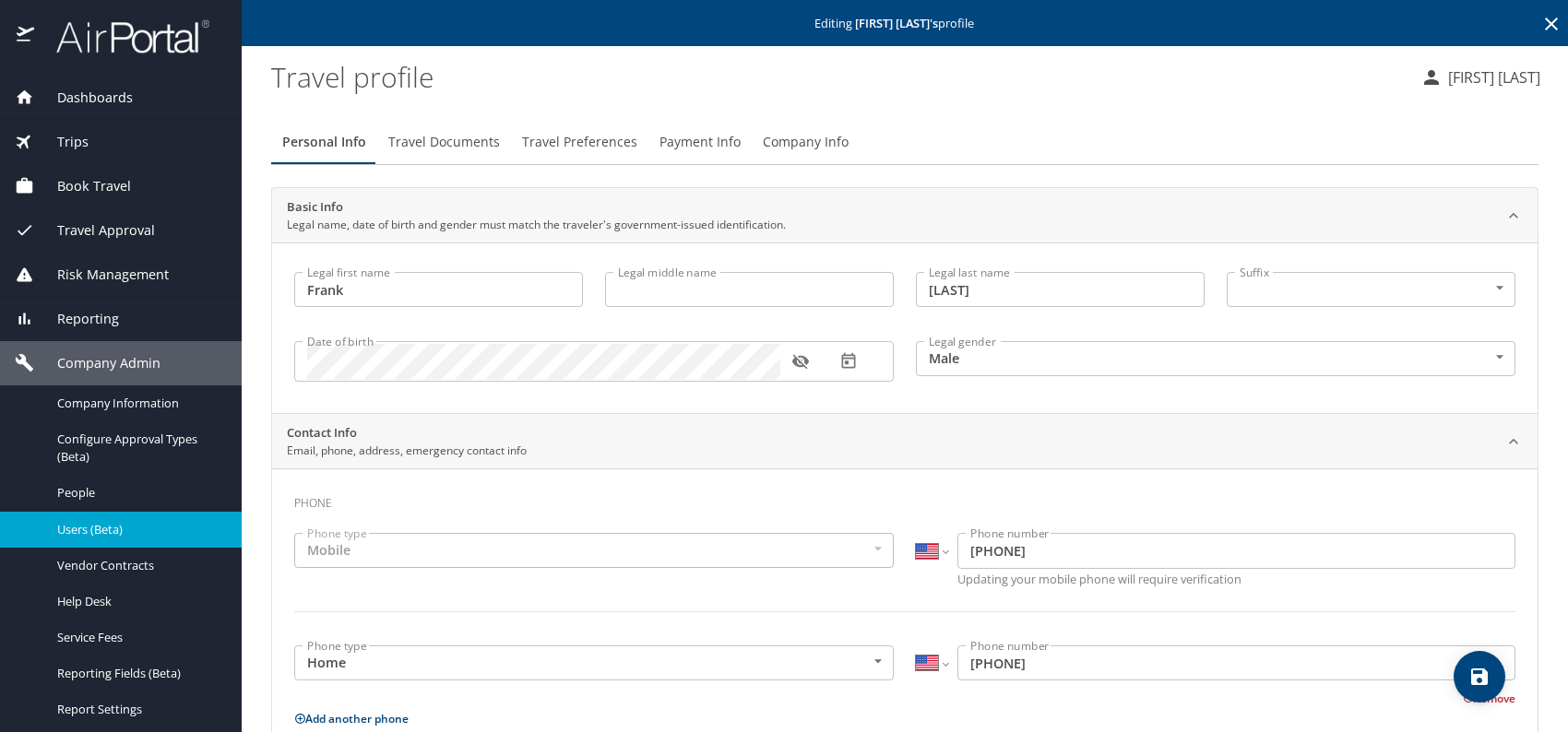 click on "Travel Documents" at bounding box center [444, 142] 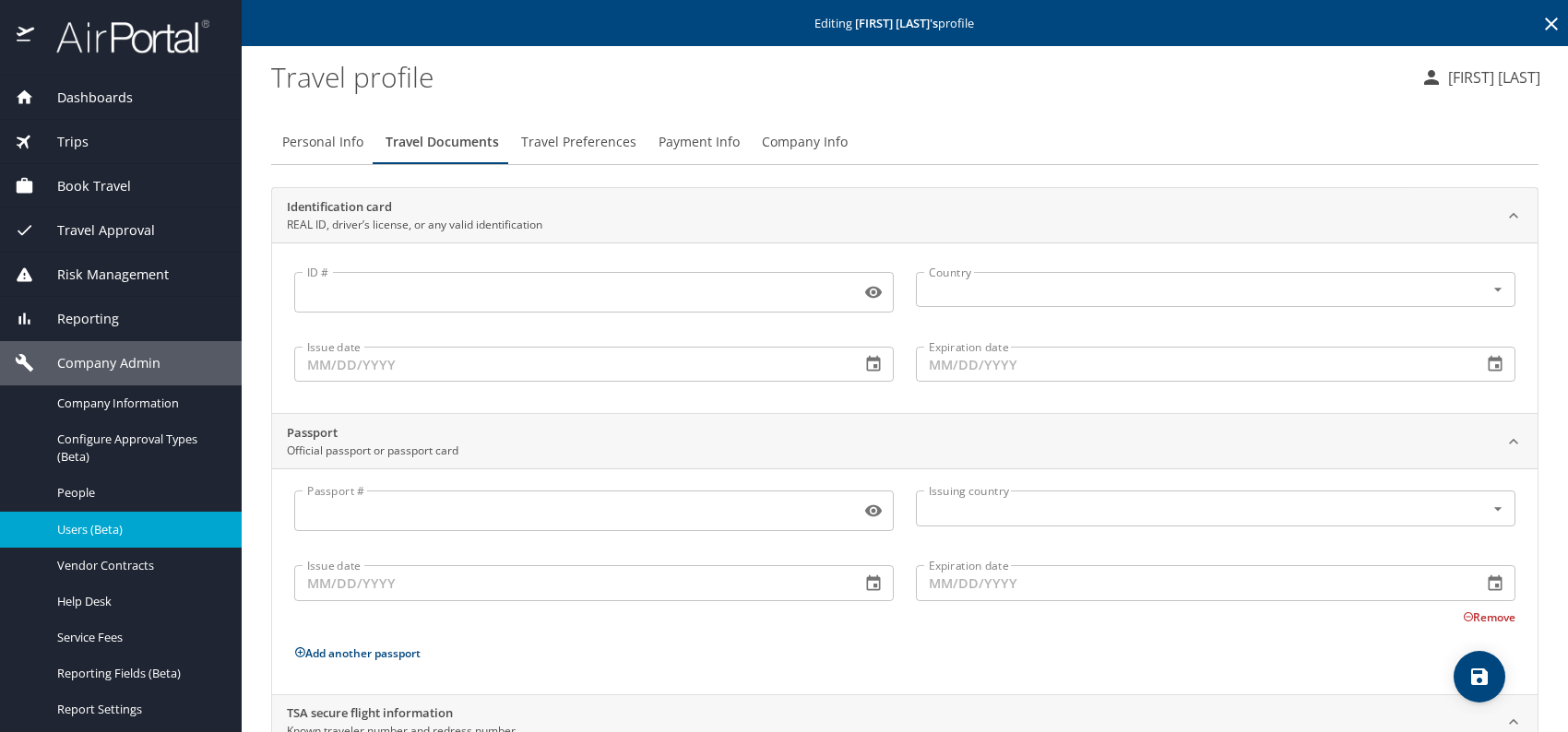scroll, scrollTop: 155, scrollLeft: 0, axis: vertical 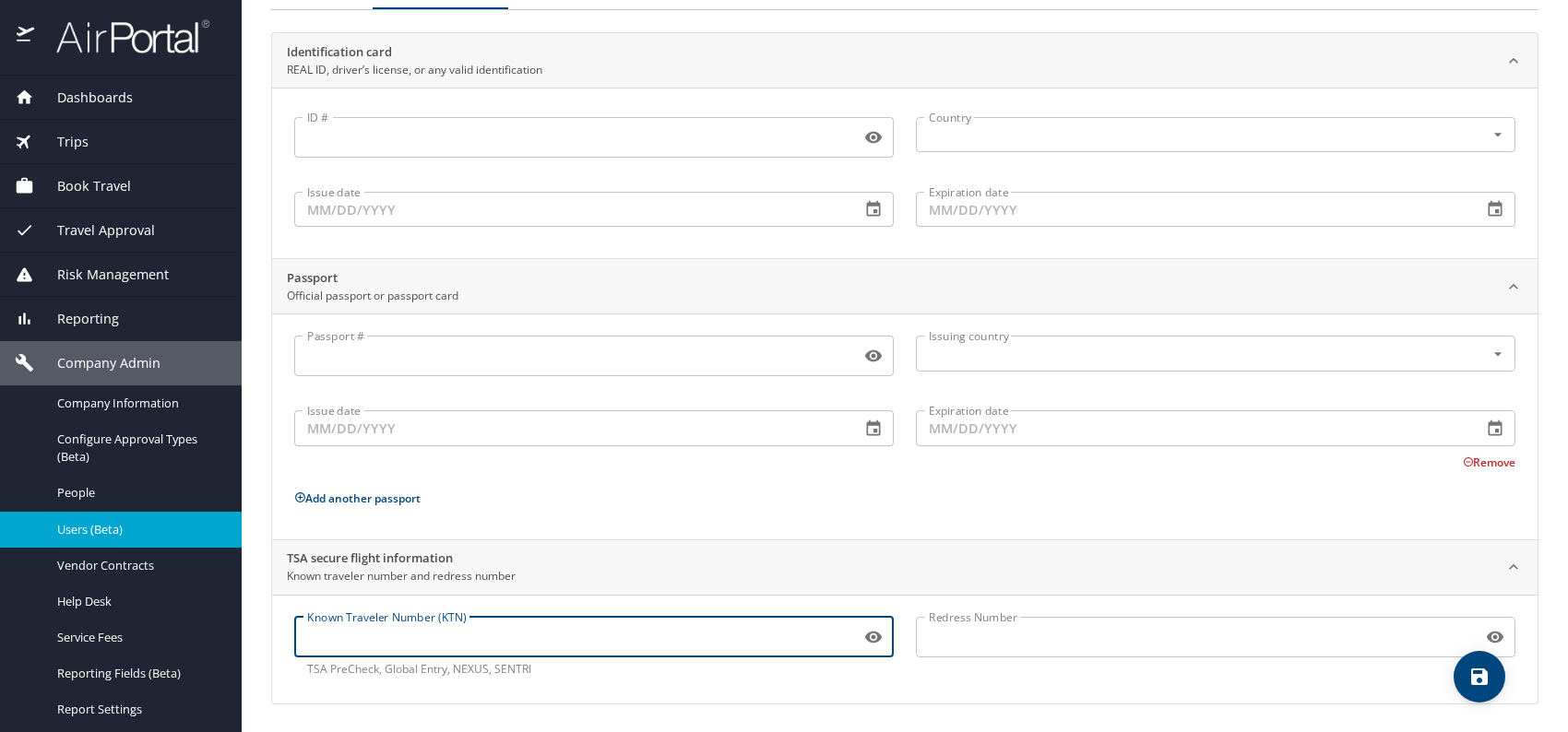 paste on "[ID]" 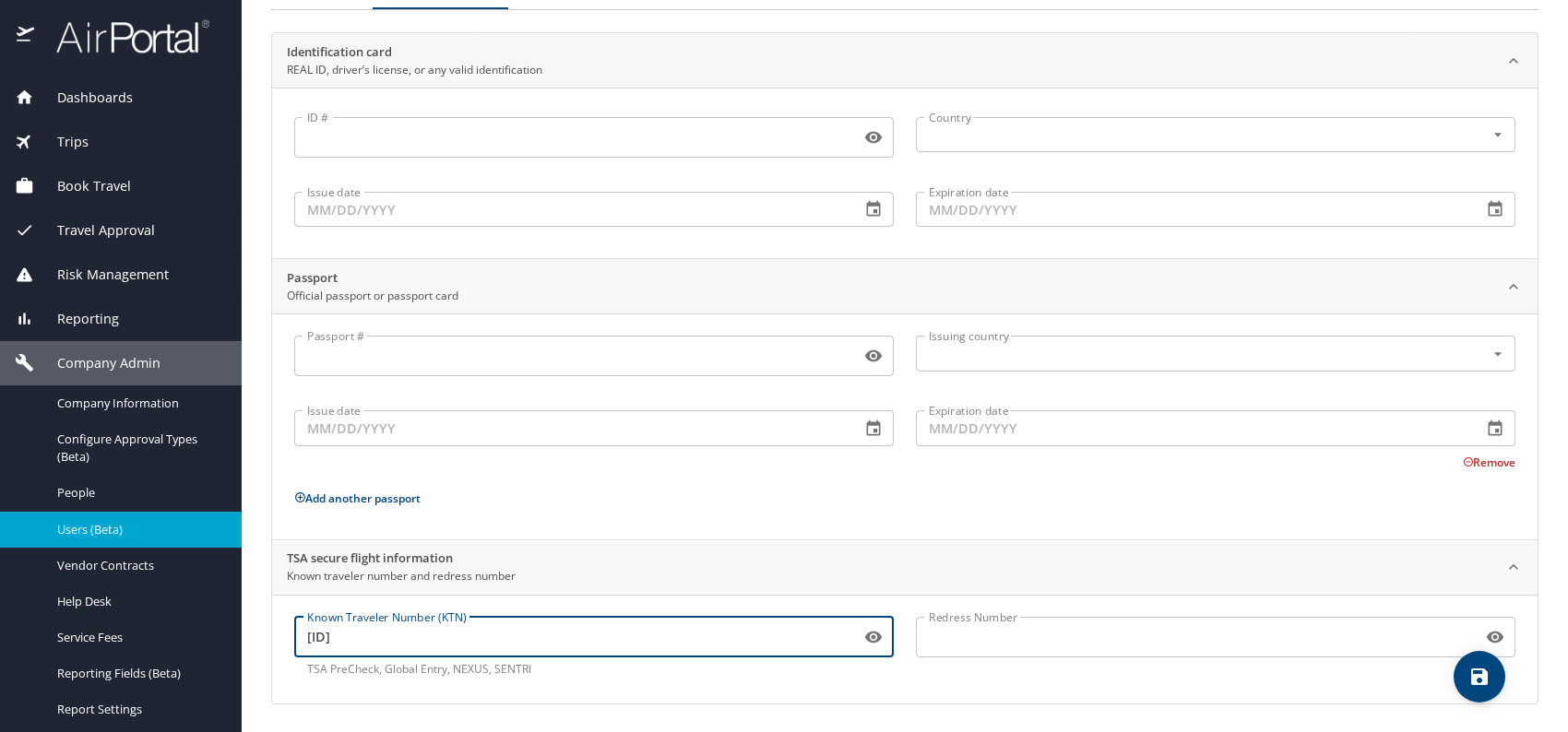 type on "[ID]" 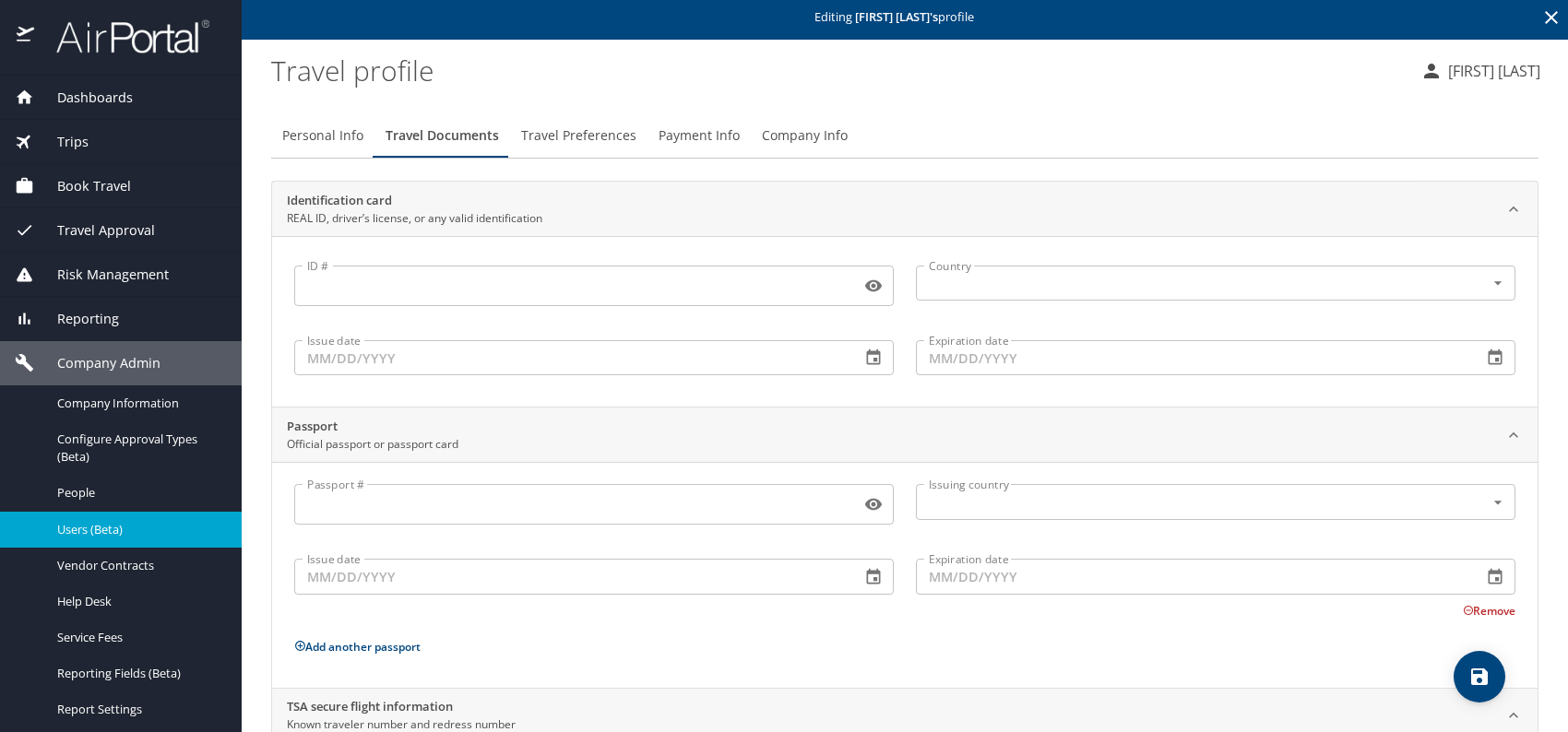scroll, scrollTop: 0, scrollLeft: 0, axis: both 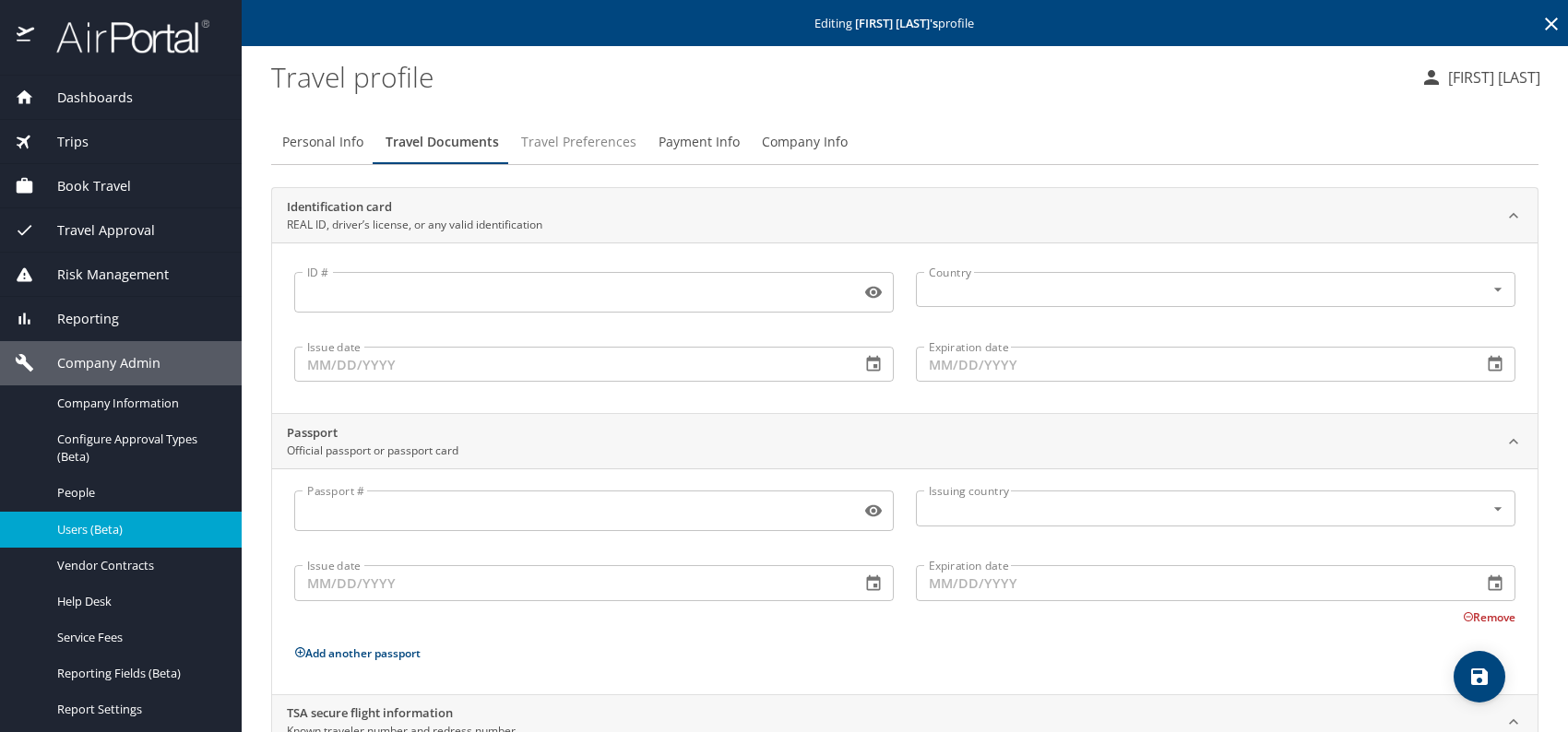 click on "Travel Preferences" at bounding box center [578, 142] 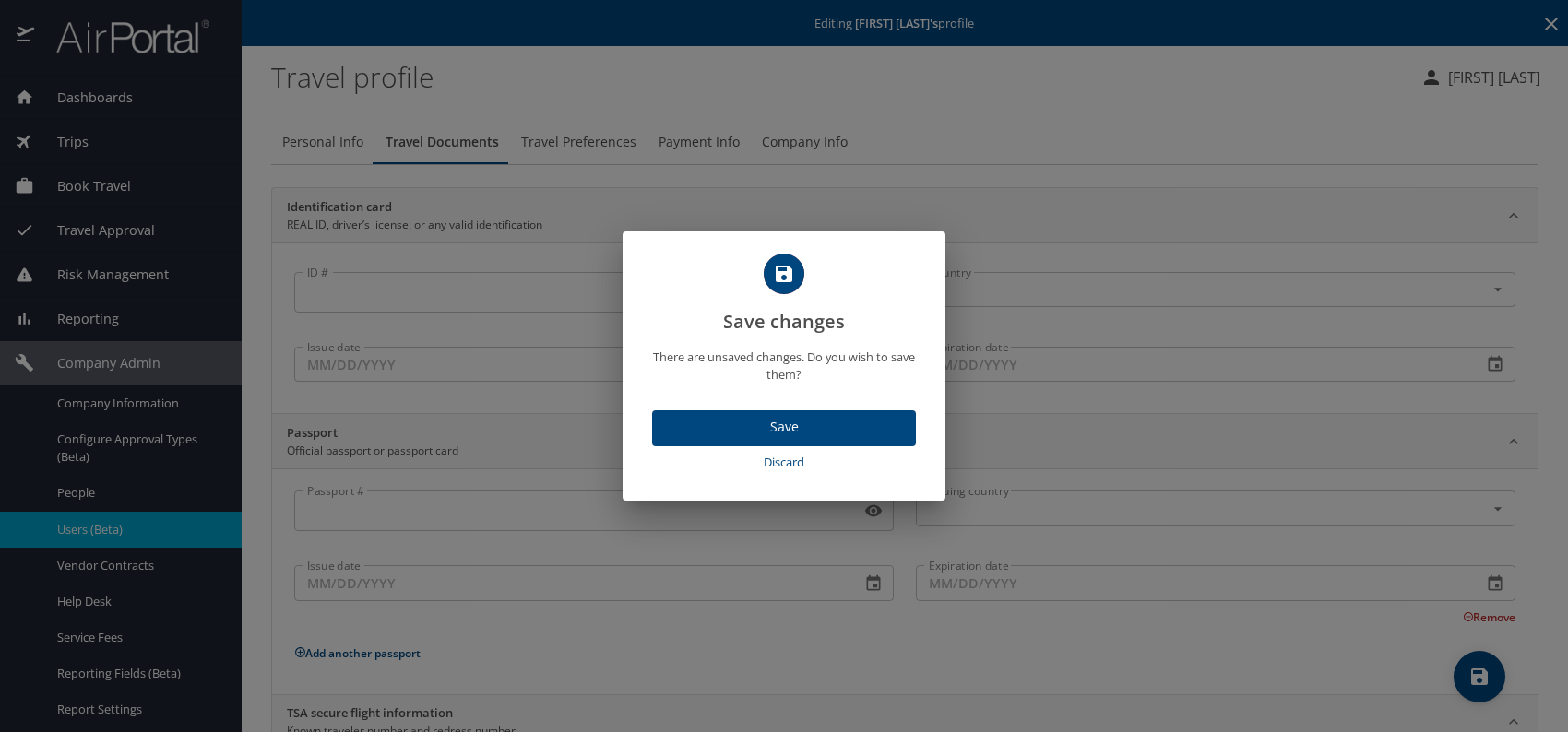 click on "Save" at bounding box center [784, 428] 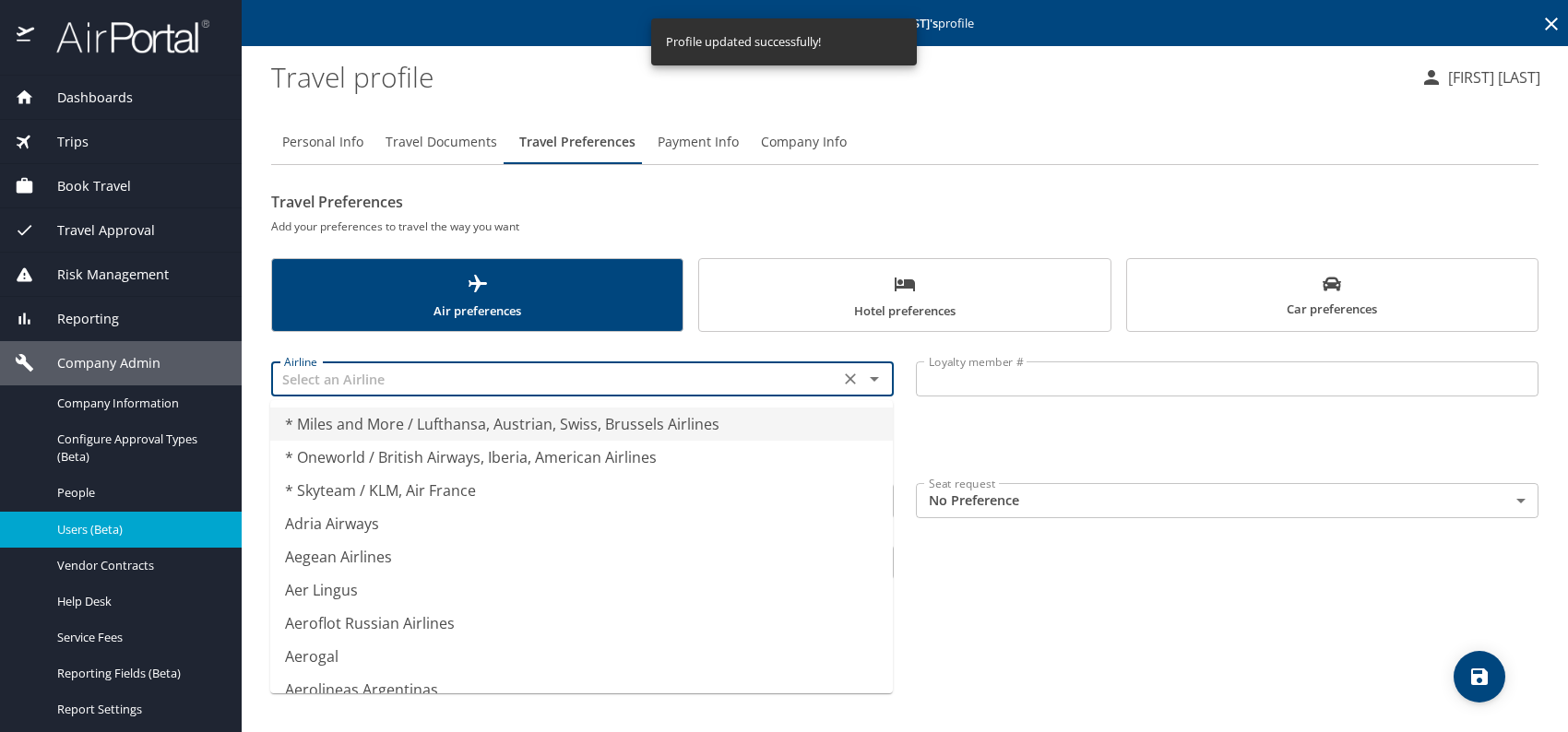 click at bounding box center (555, 379) 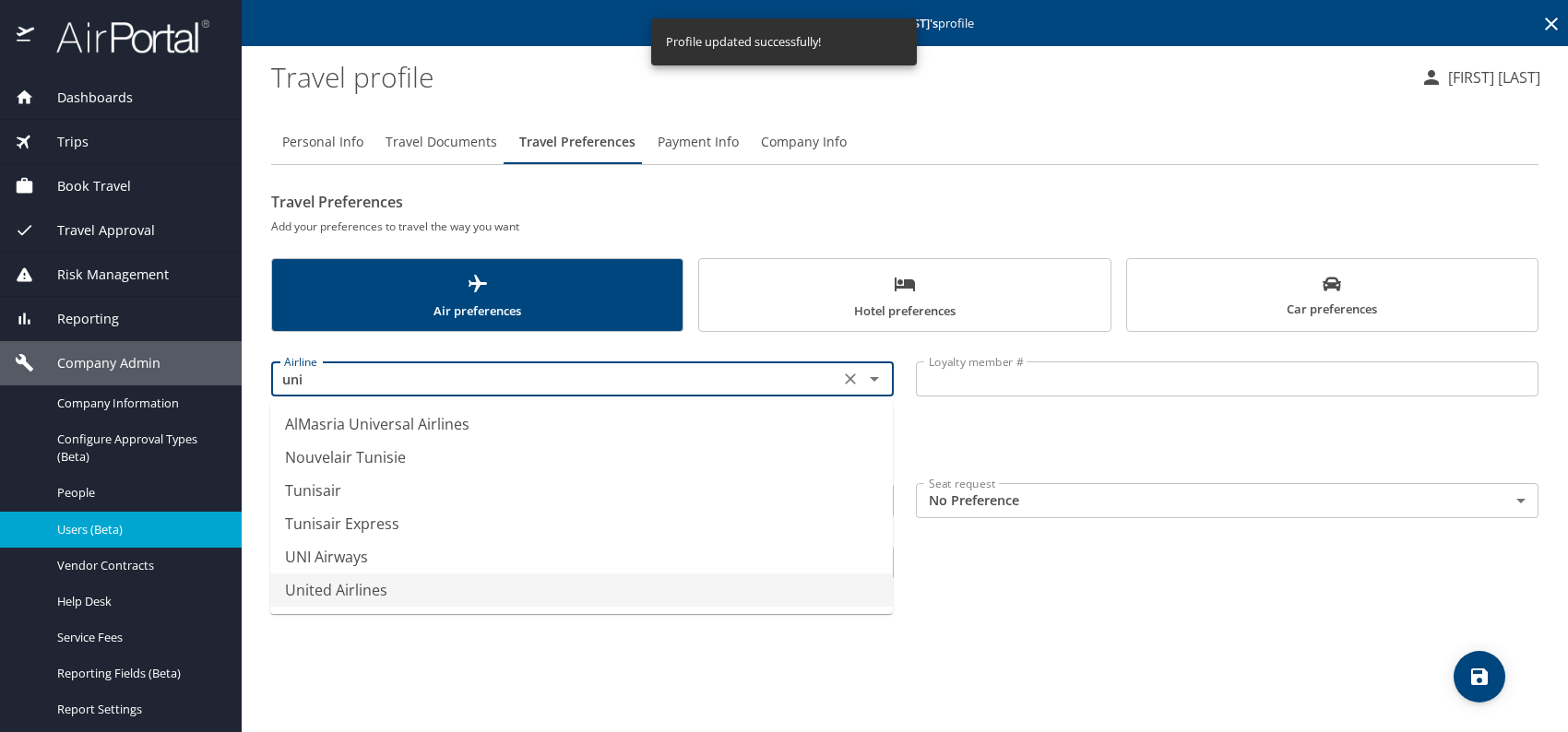 drag, startPoint x: 377, startPoint y: 588, endPoint x: 406, endPoint y: 581, distance: 29.83287 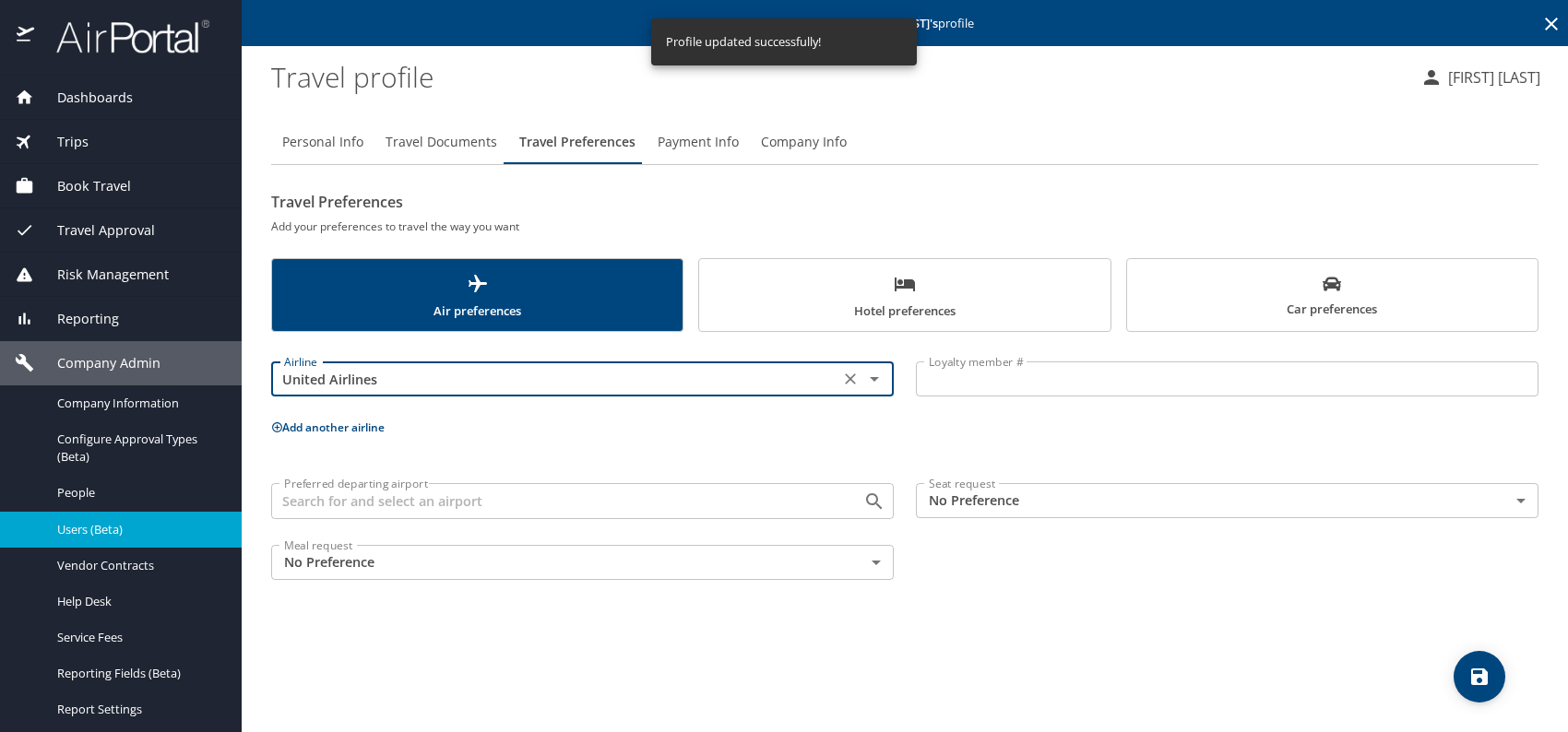 type on "United Airlines" 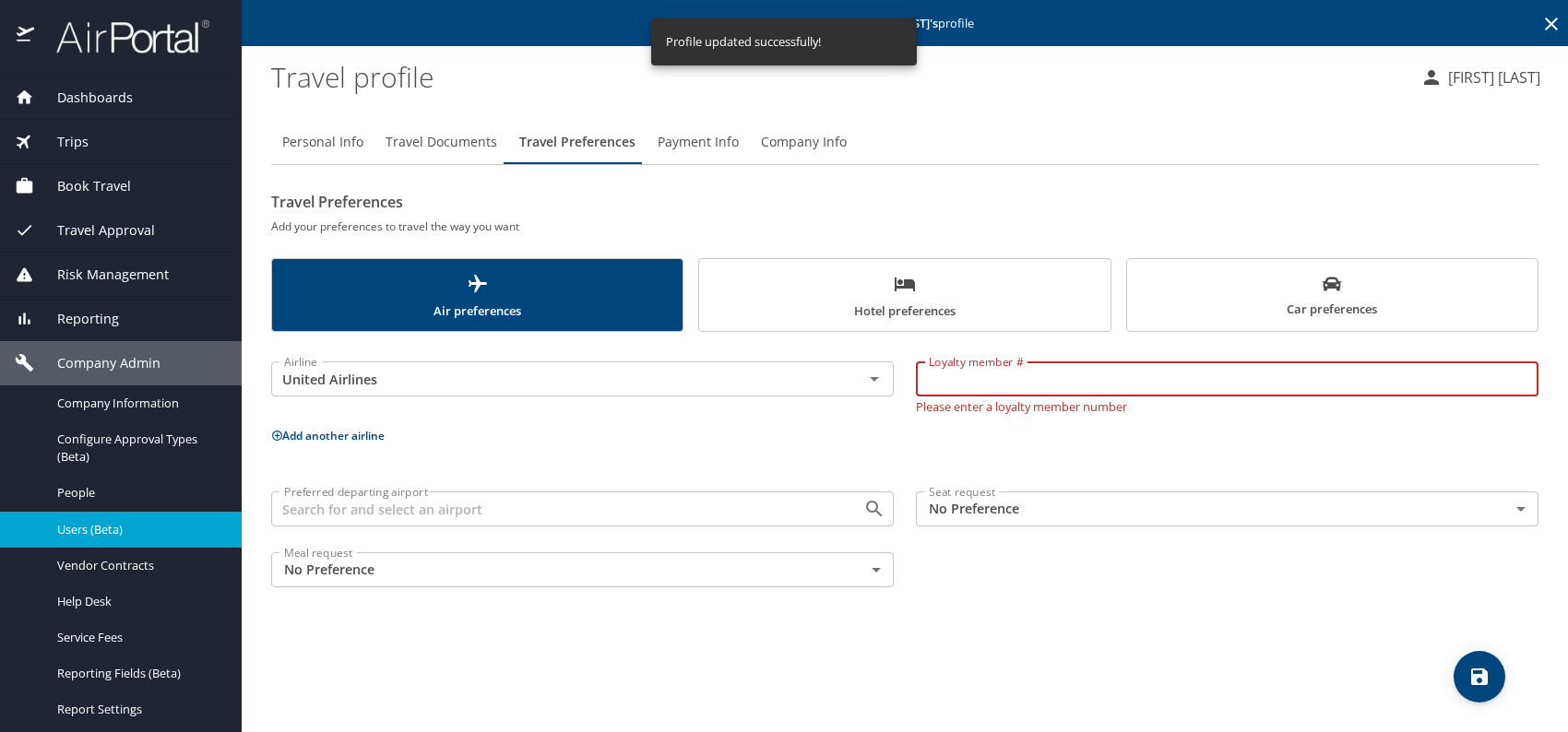 paste on "[ALPHANUMERIC_ID]" 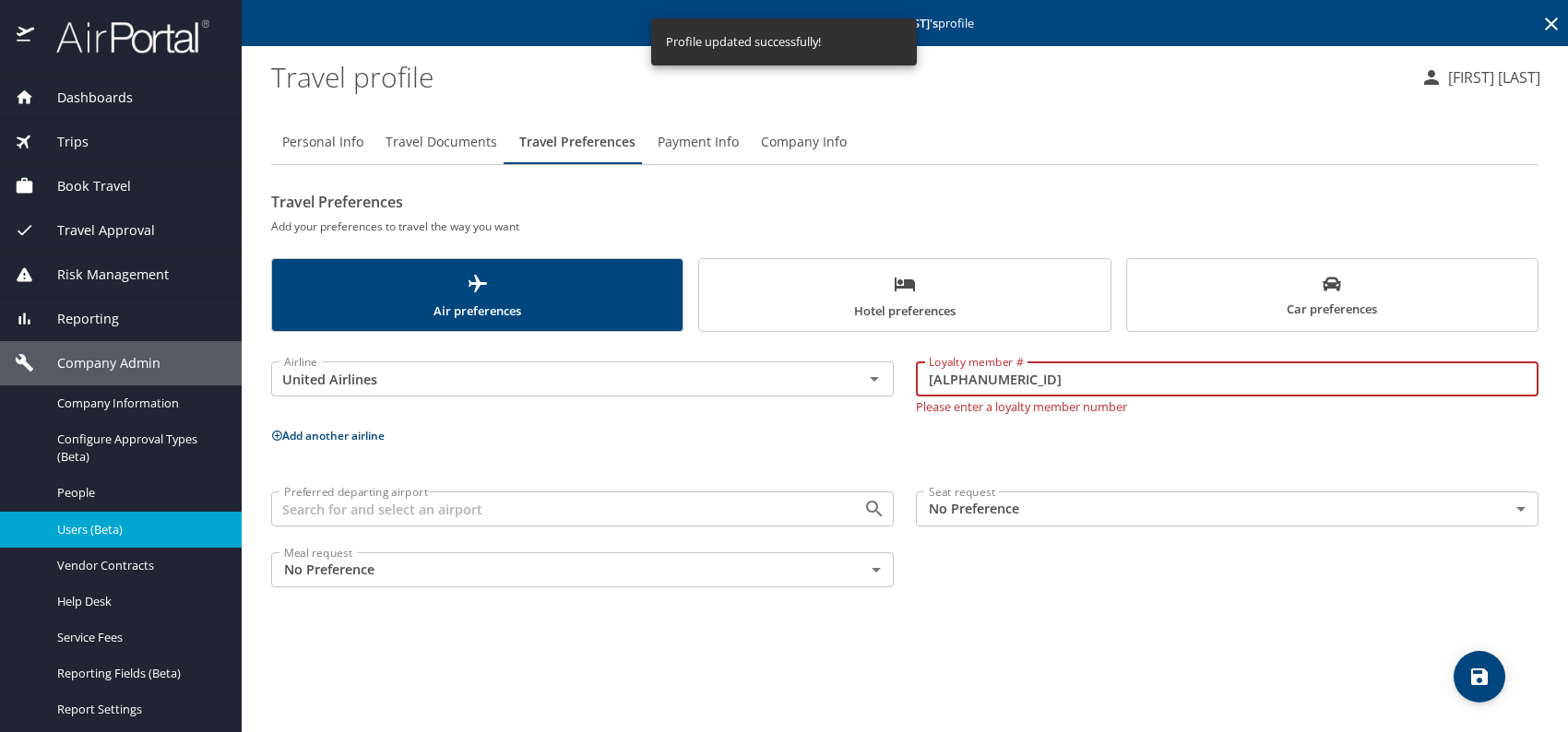 type on "[ALPHANUMERIC_ID]" 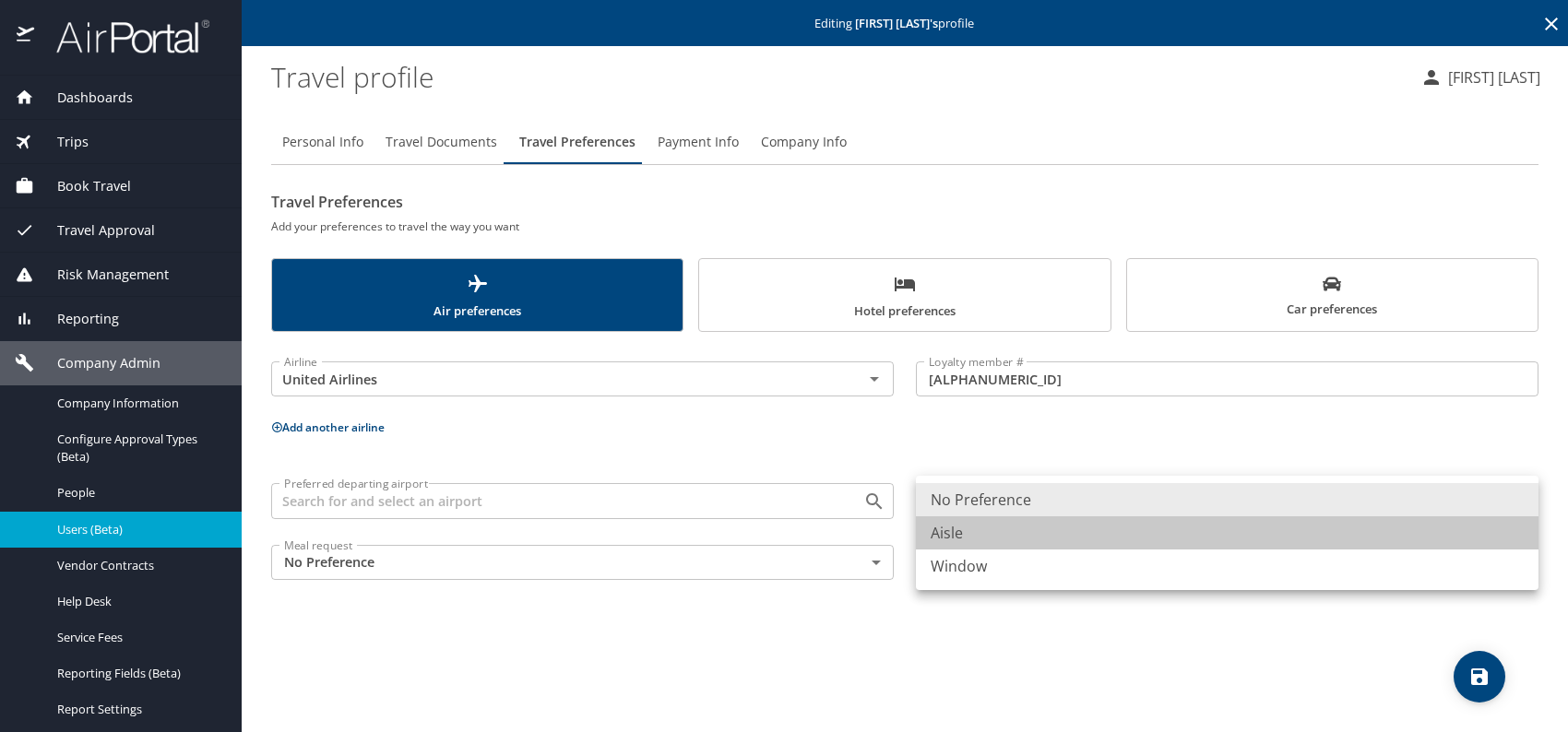 drag, startPoint x: 989, startPoint y: 534, endPoint x: 1010, endPoint y: 528, distance: 21.84033 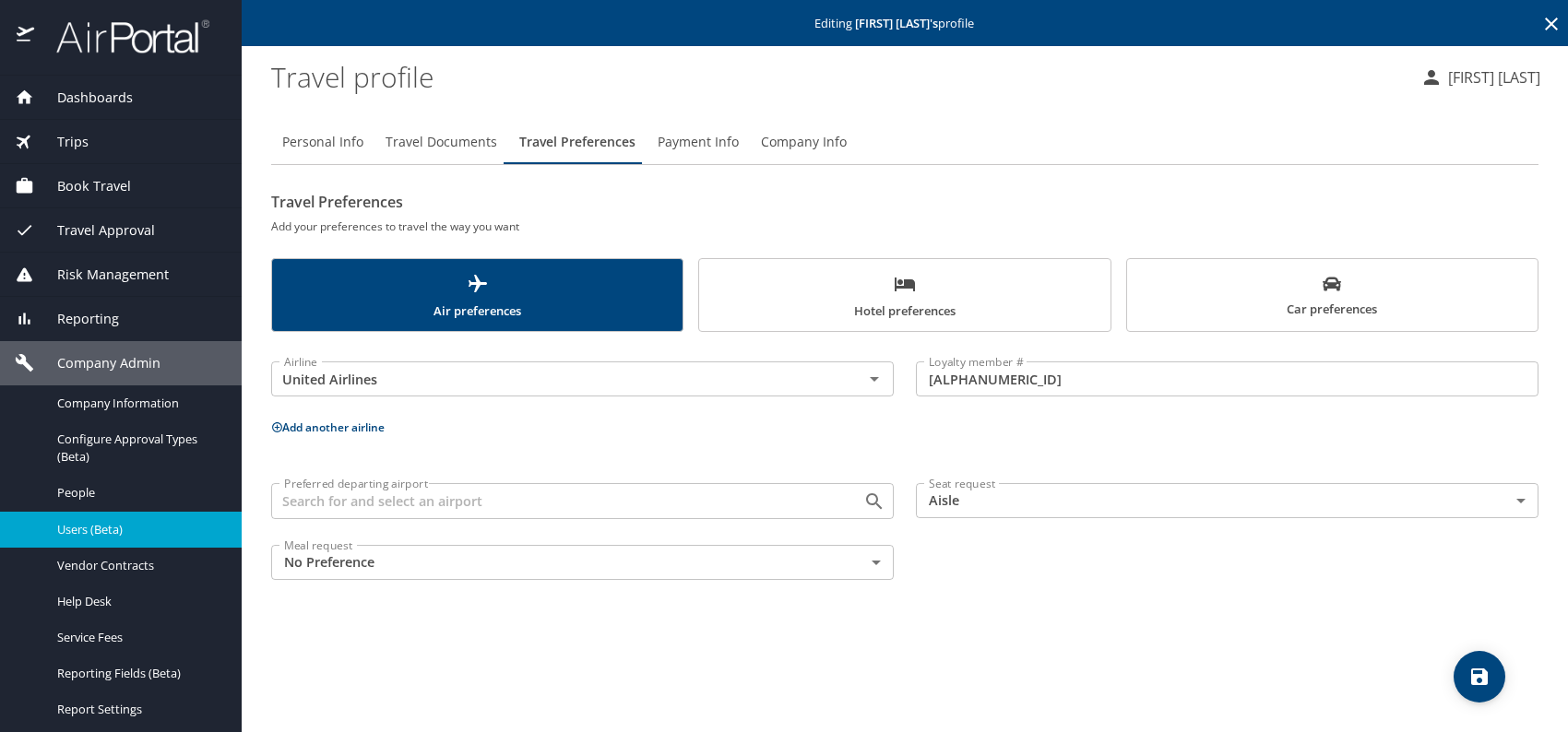 click on "Car preferences" at bounding box center [1332, 297] 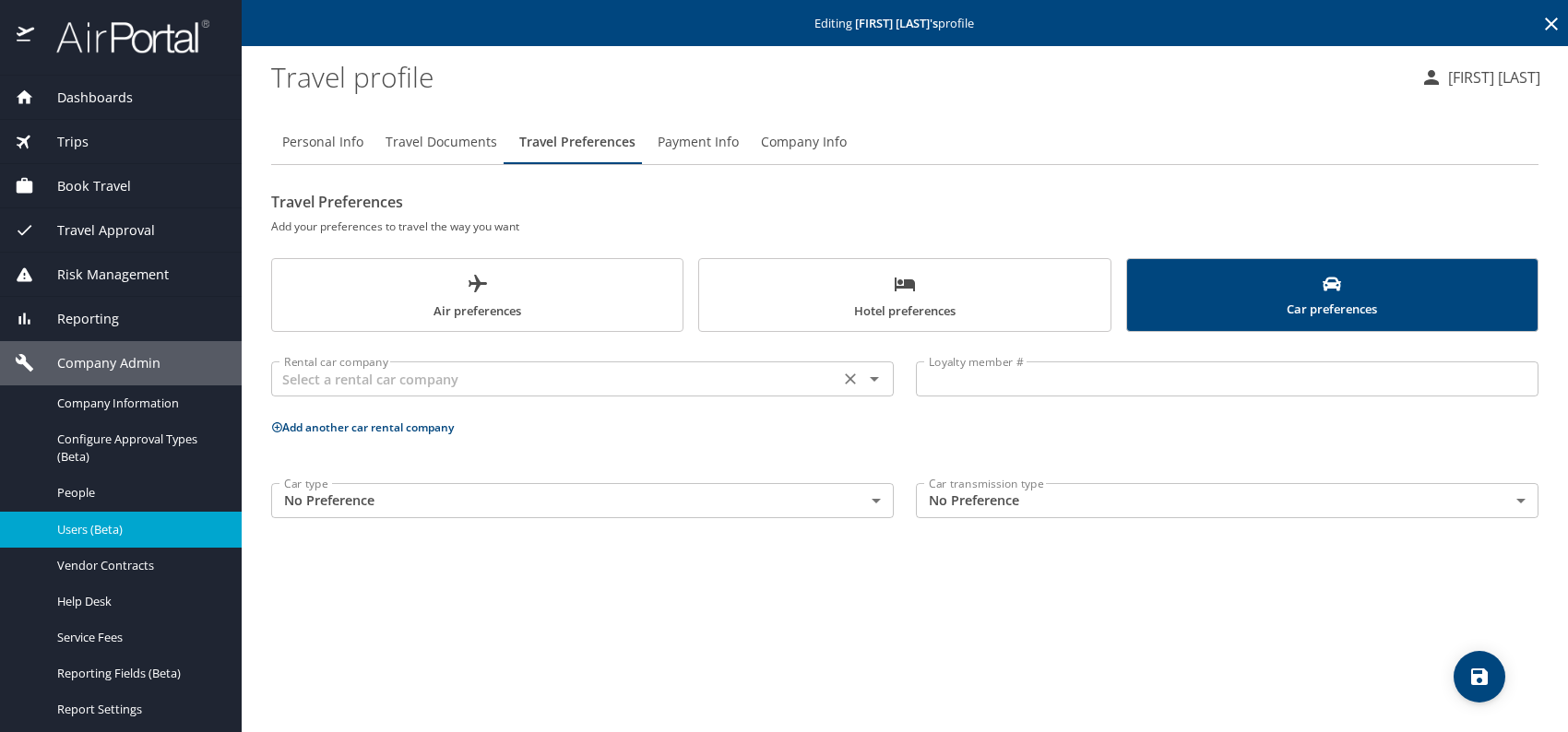 click at bounding box center (555, 379) 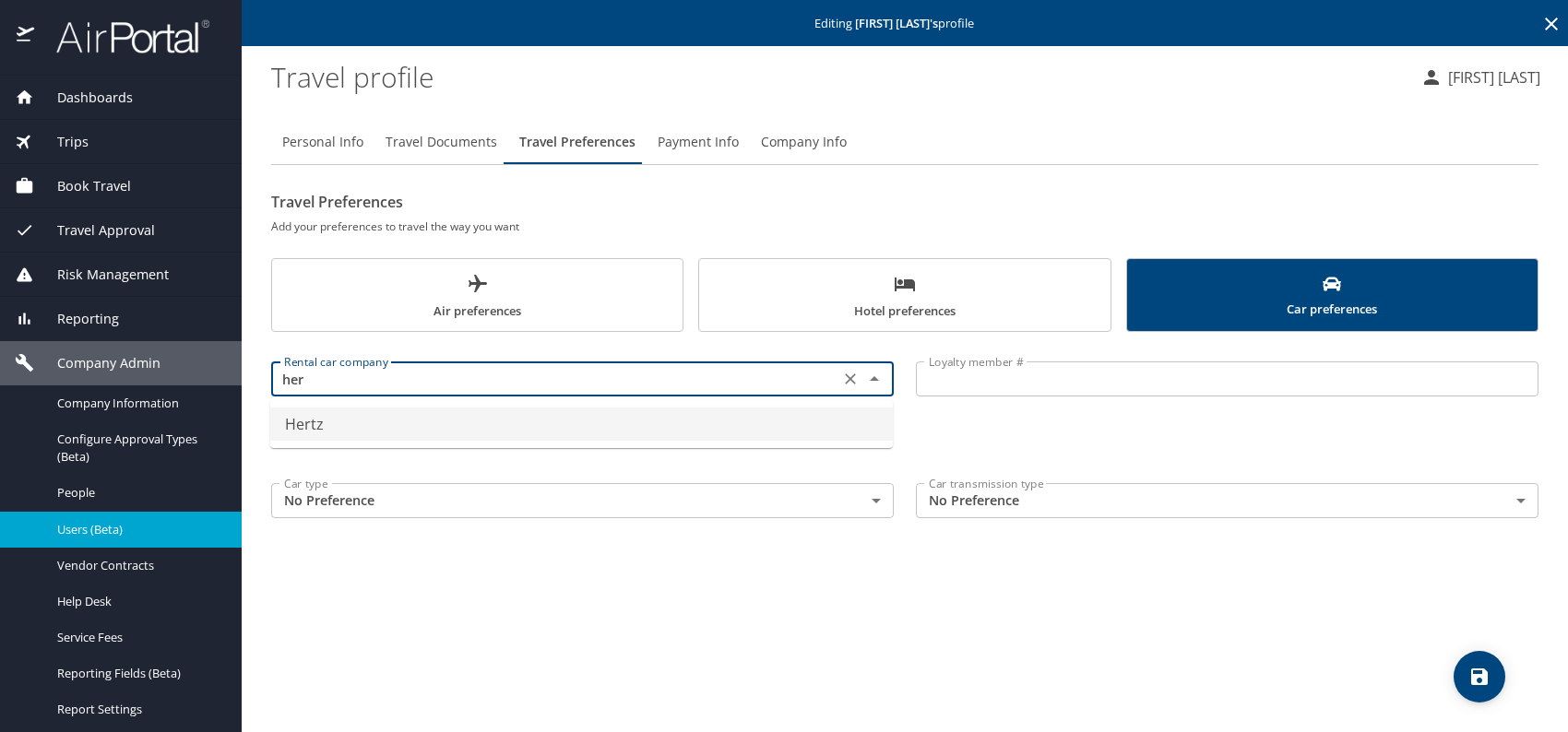 drag, startPoint x: 575, startPoint y: 428, endPoint x: 660, endPoint y: 414, distance: 86.14523 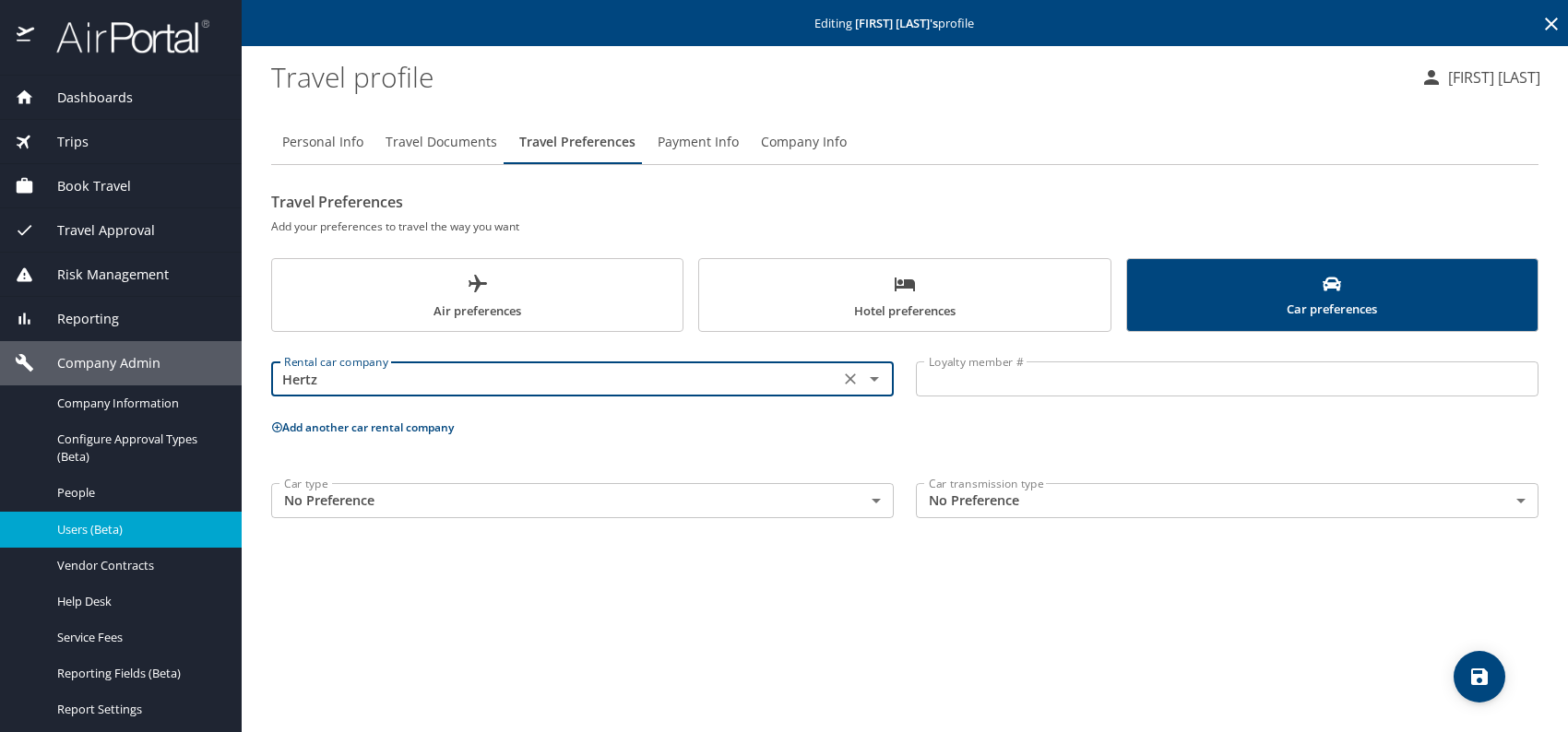 type on "Hertz" 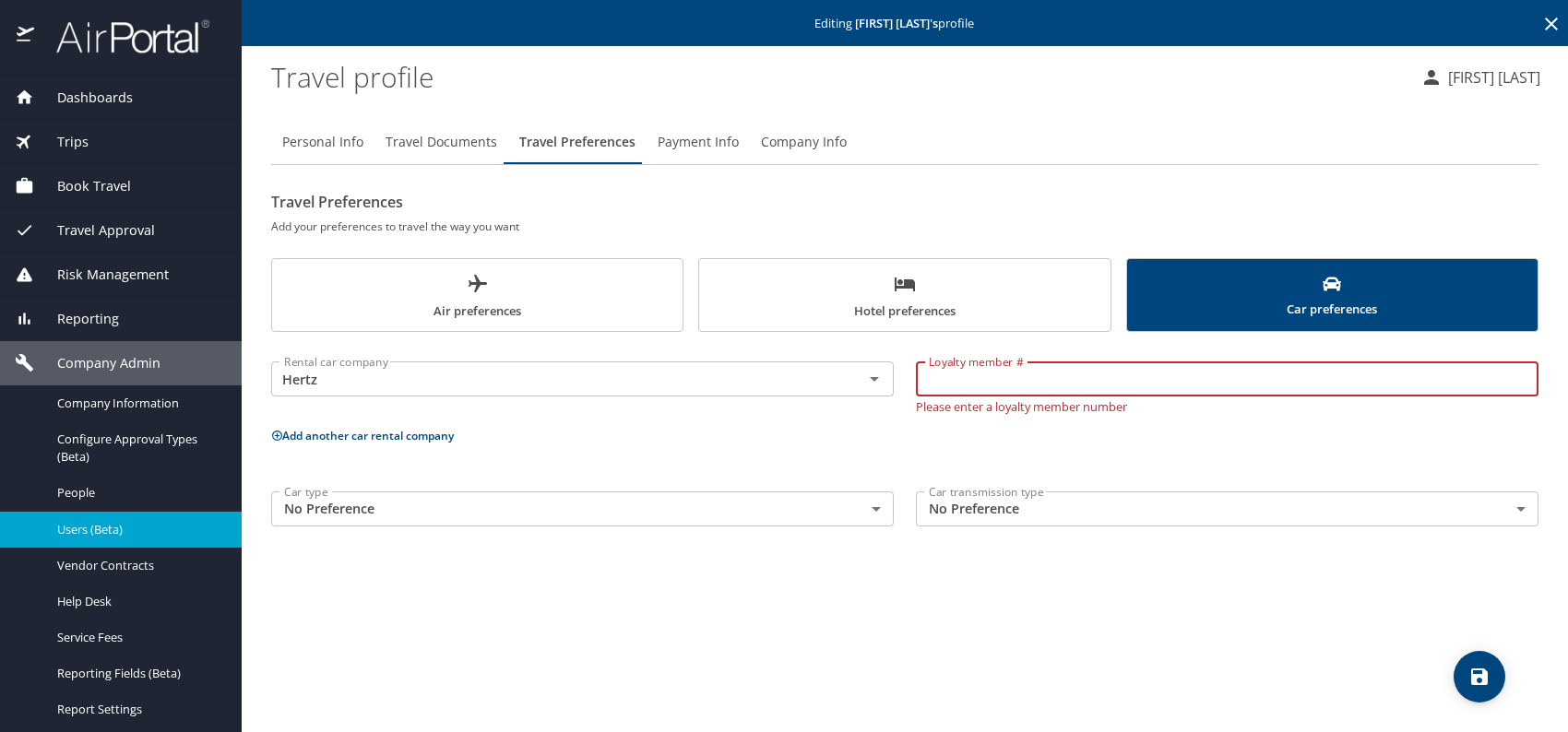 paste on "17865003" 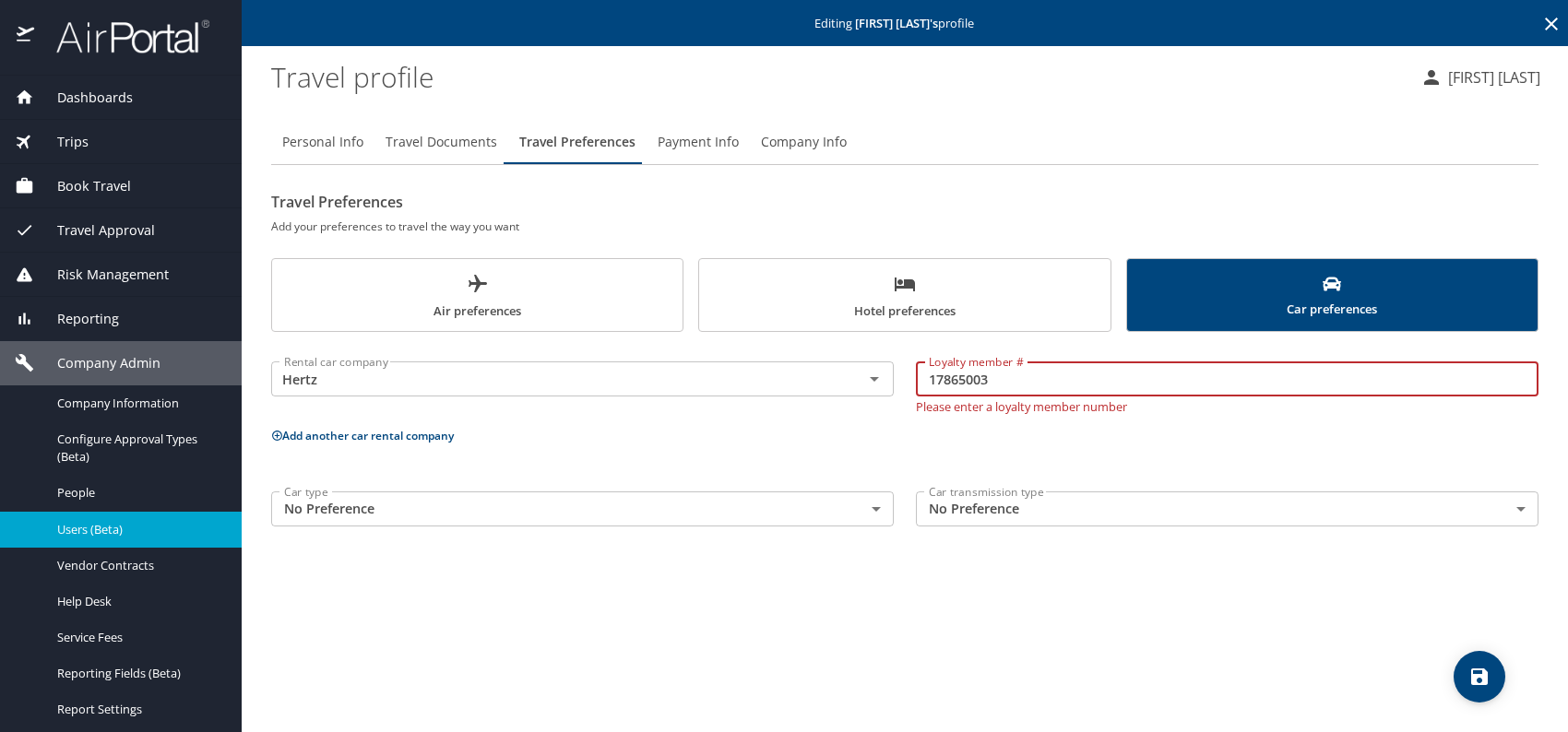 type on "17865003" 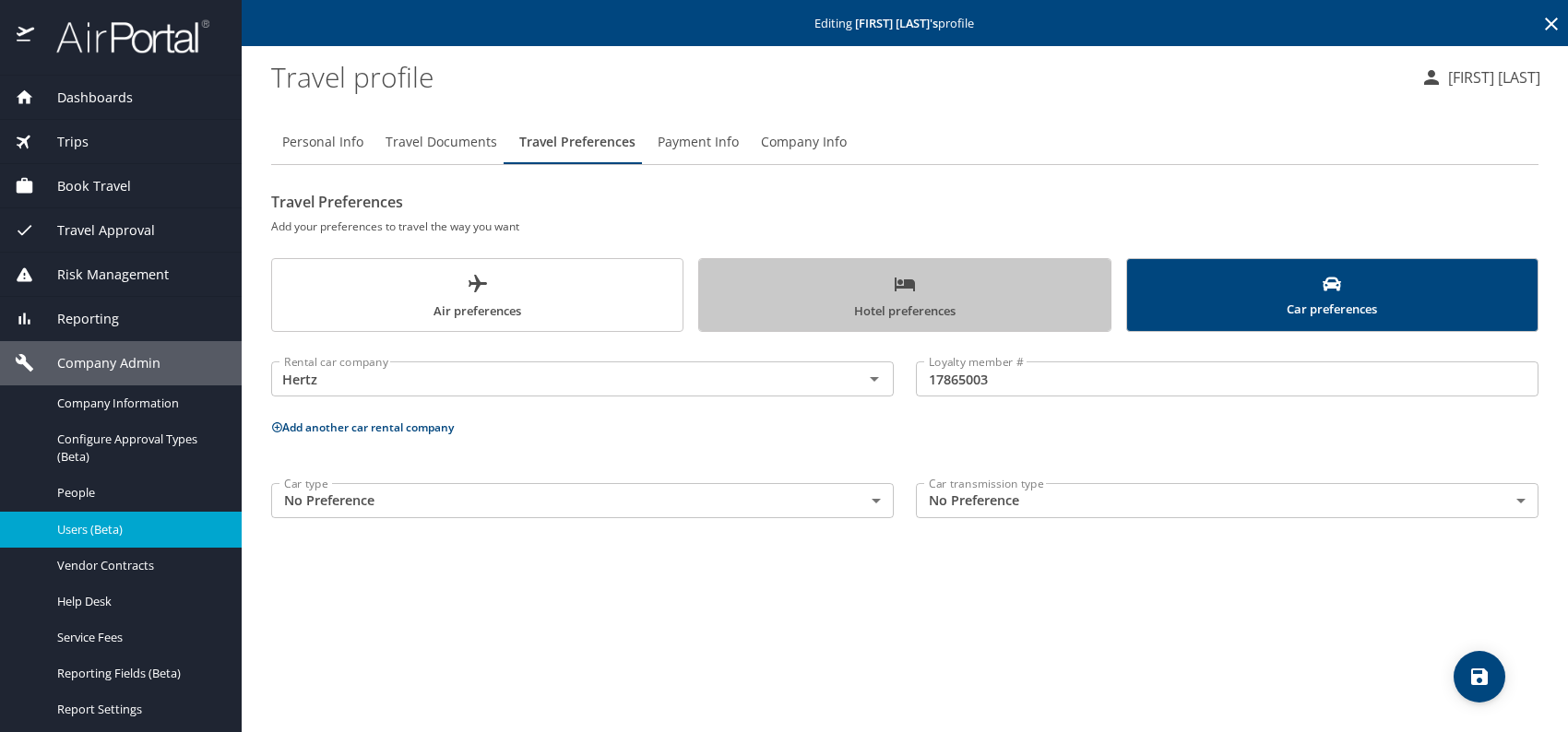 click on "Hotel preferences" at bounding box center [904, 297] 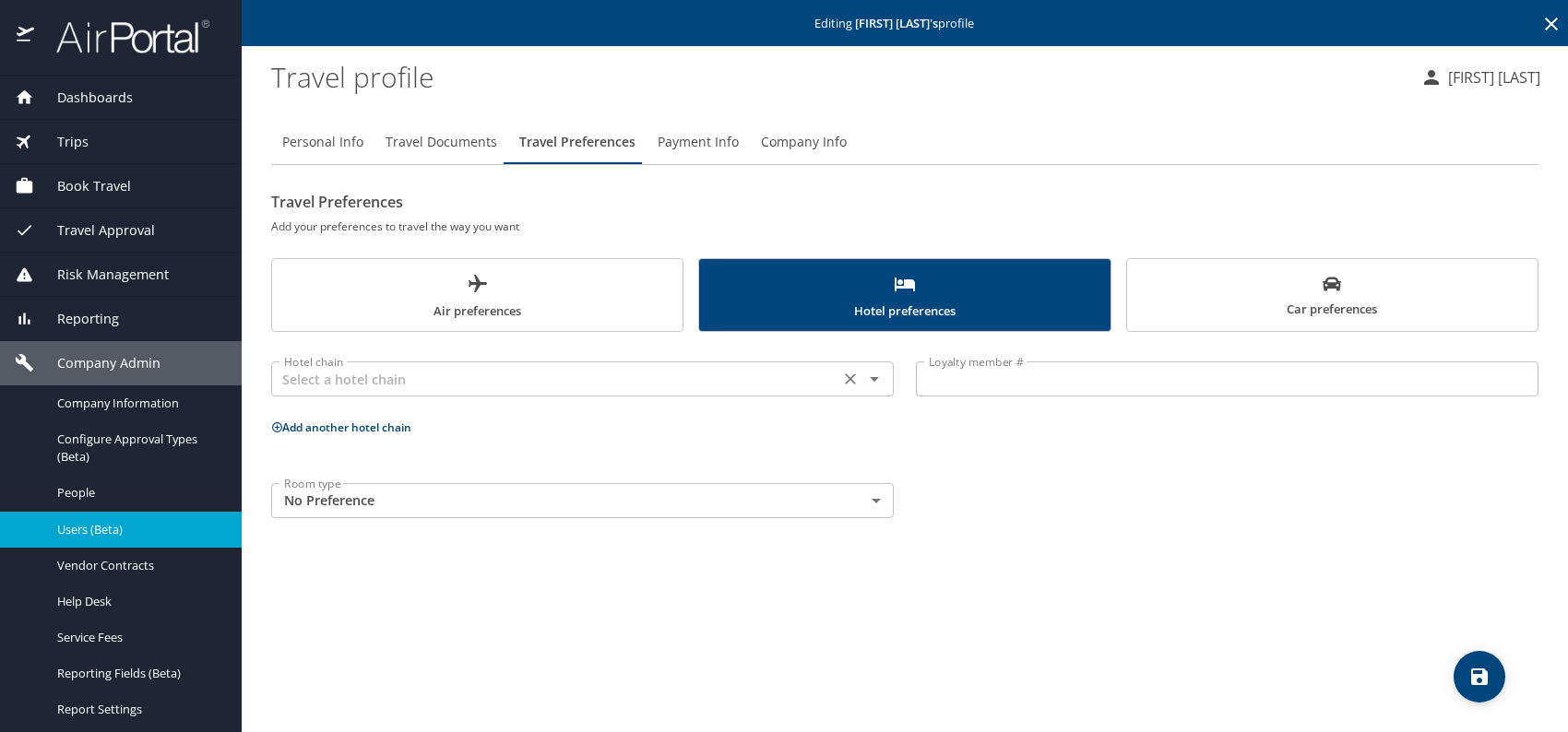 click on "Hotel chain Hotel chain" at bounding box center (582, 377) 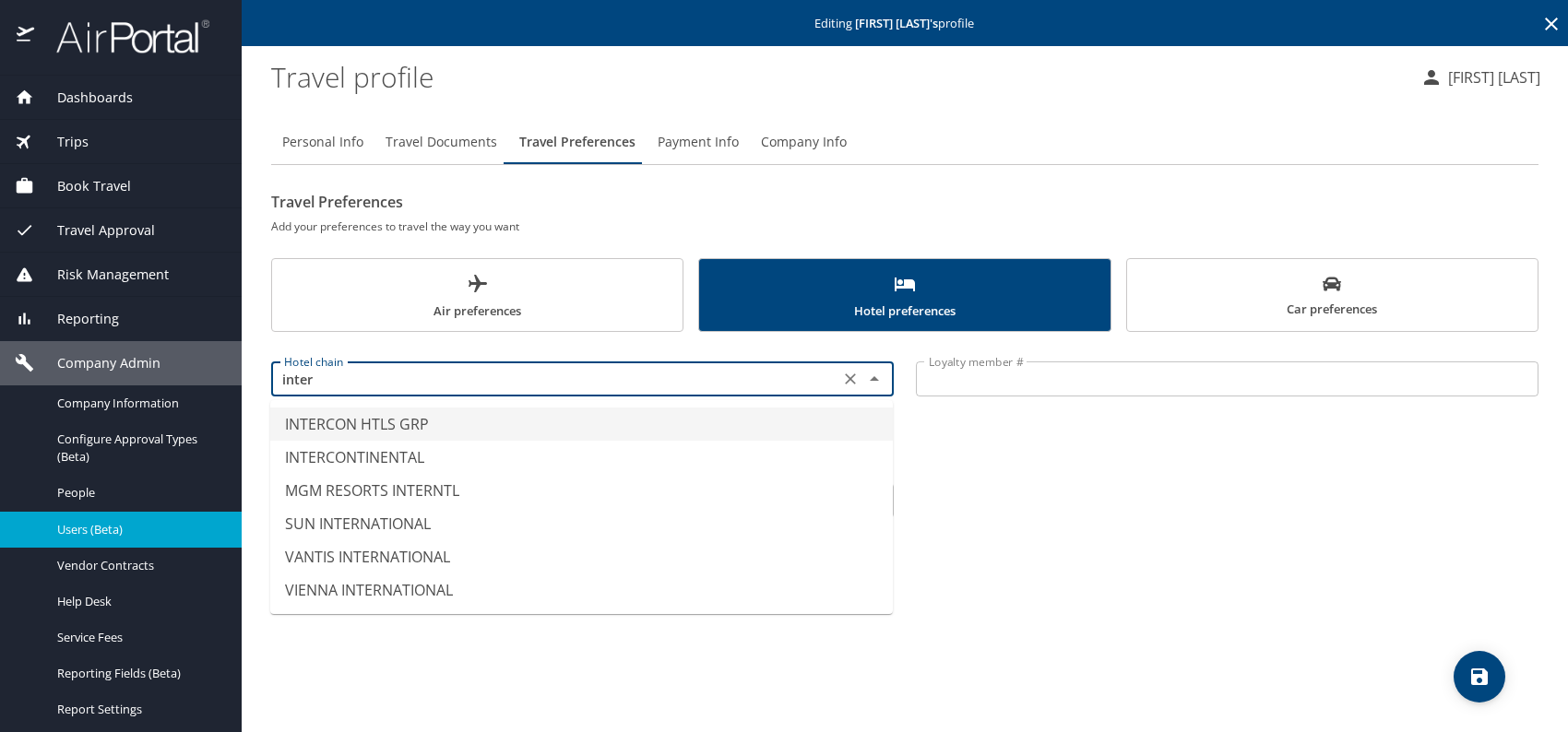 click on "INTERCON HTLS GRP" at bounding box center (581, 424) 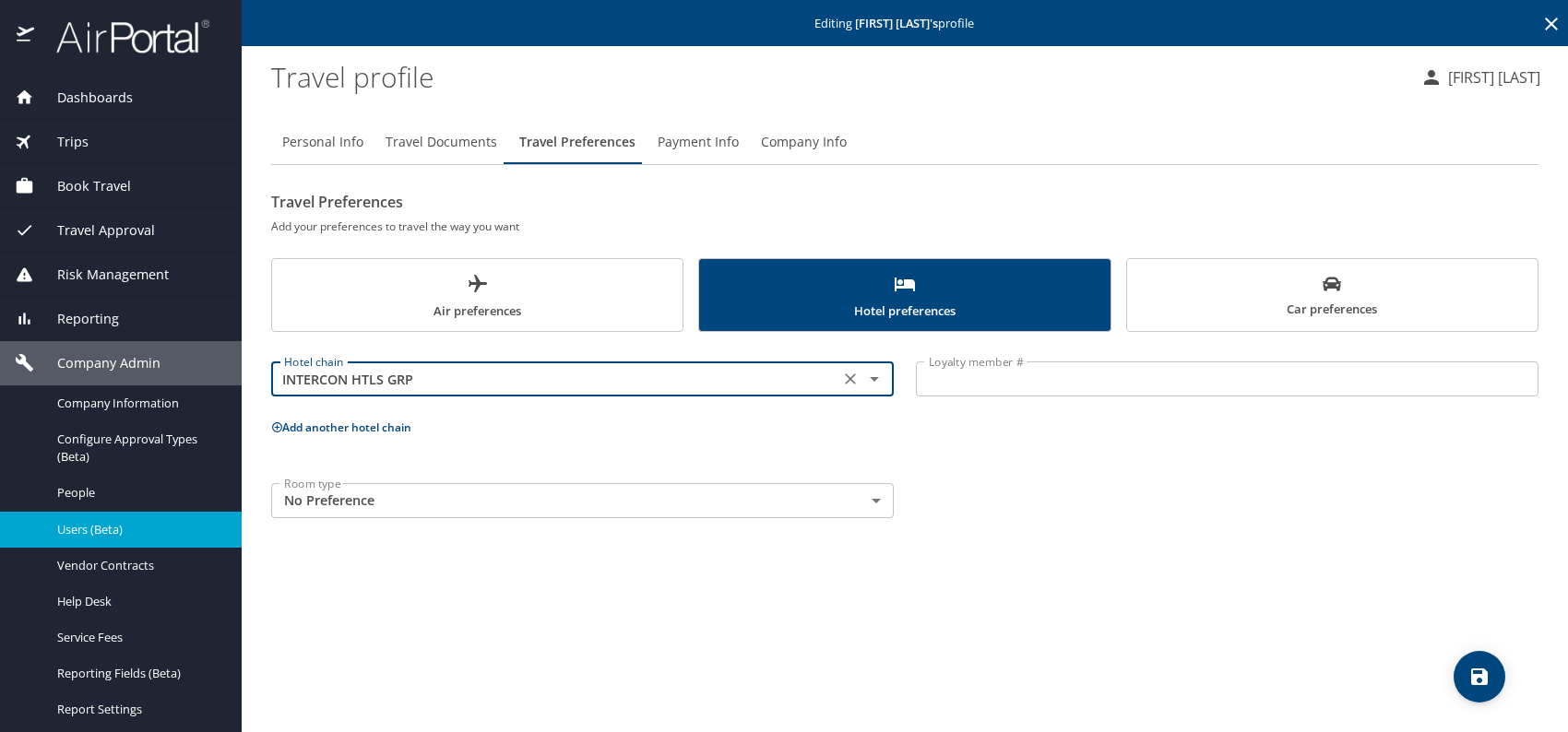type on "INTERCON HTLS GRP" 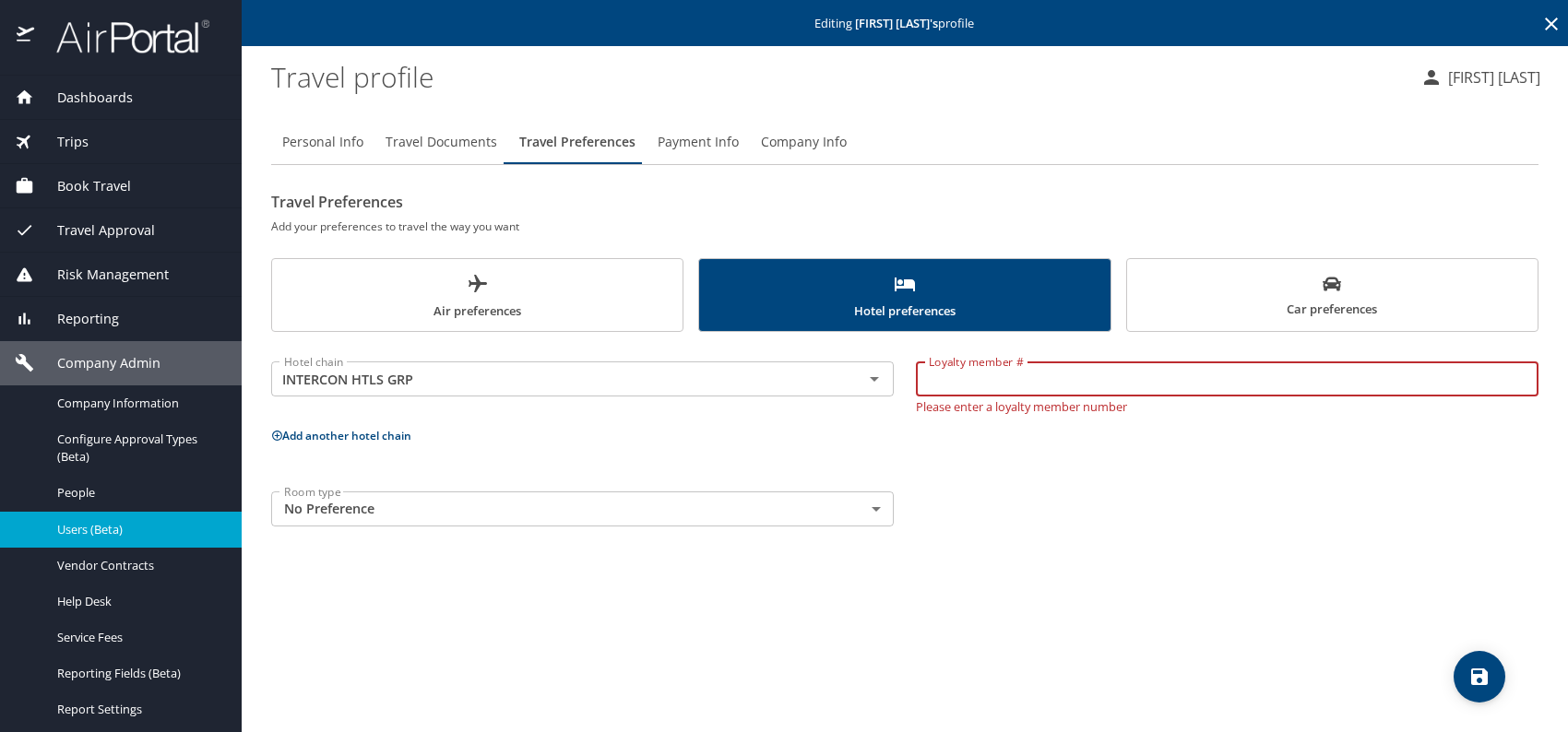 paste on "[NUMBER]" 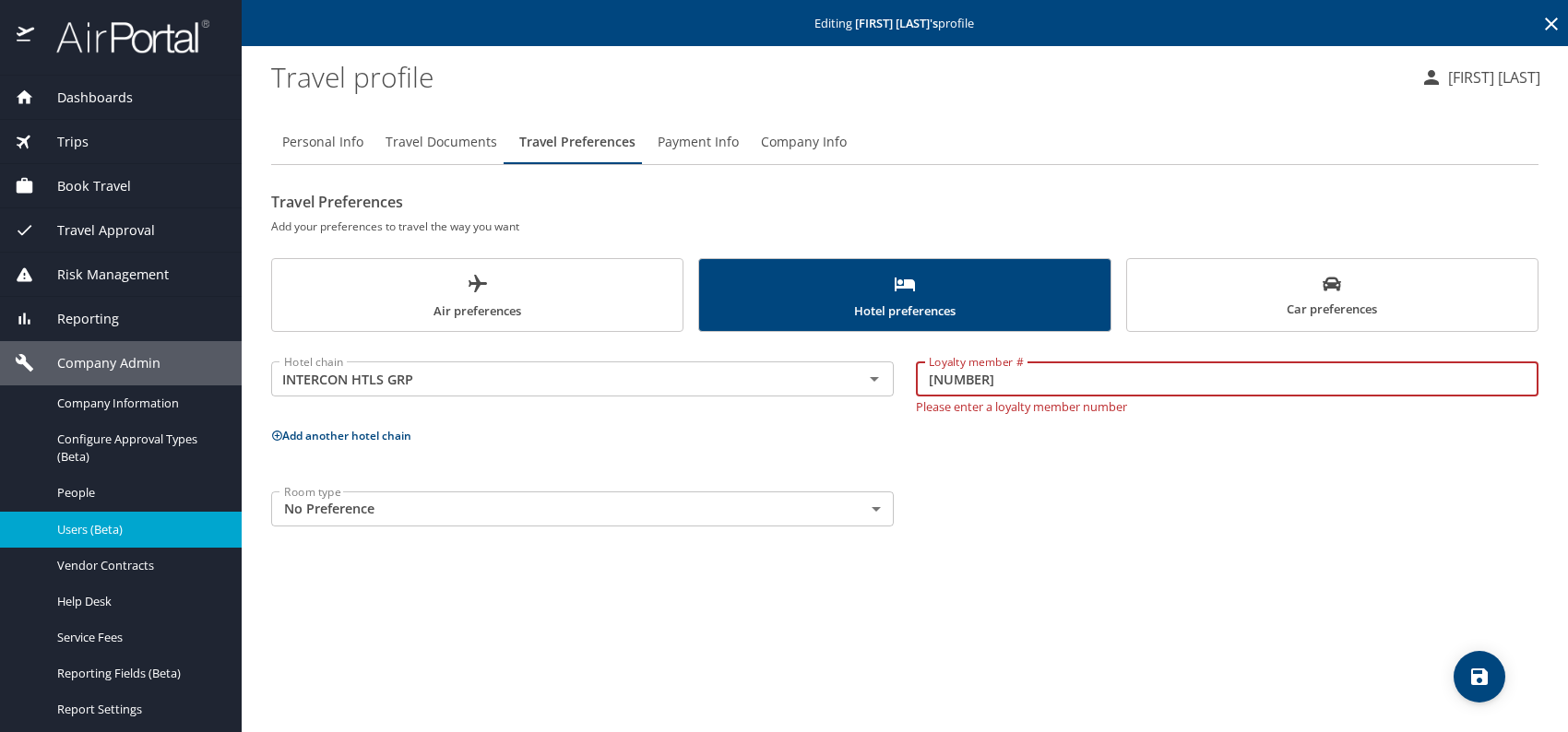 type on "[NUMBER]" 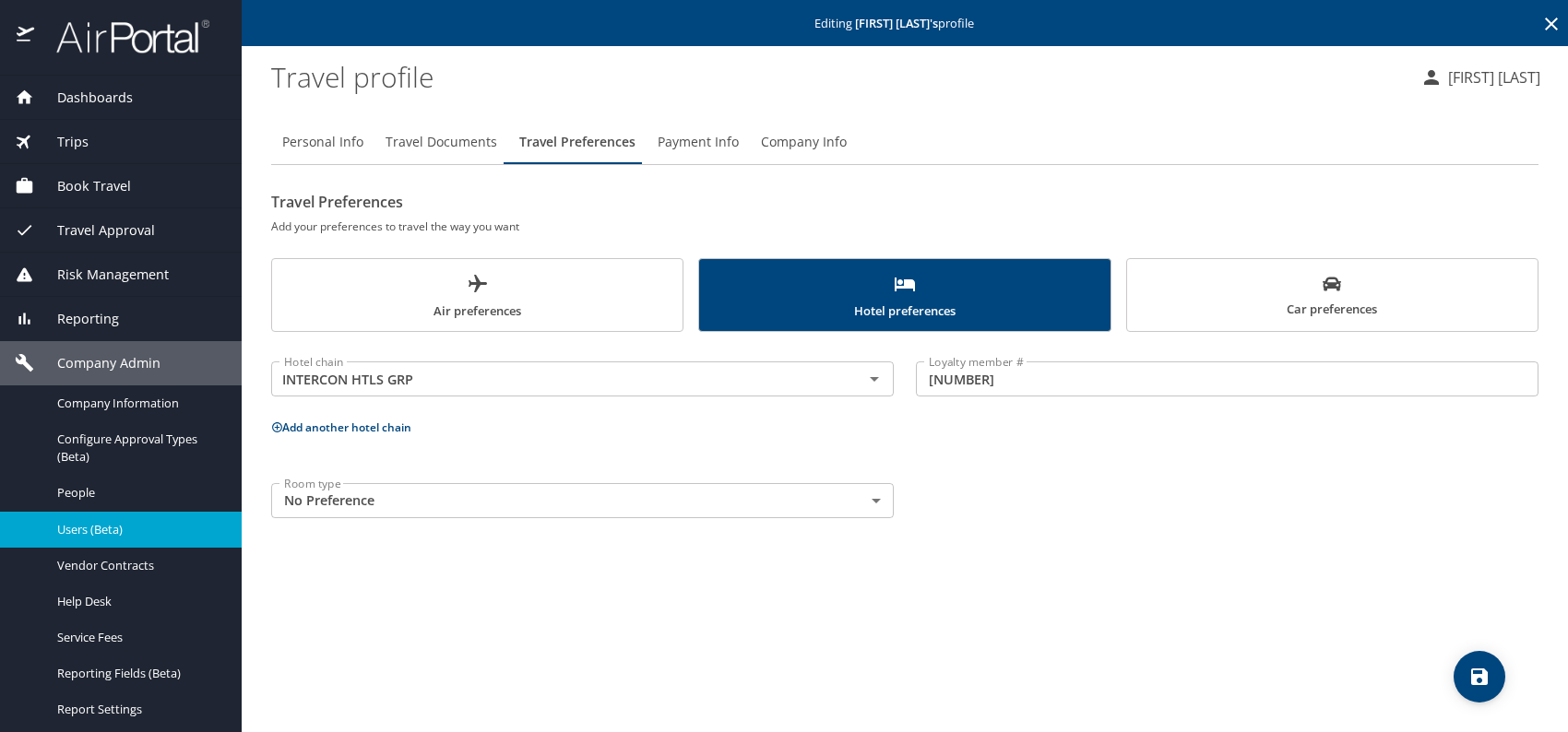click at bounding box center [1479, 677] 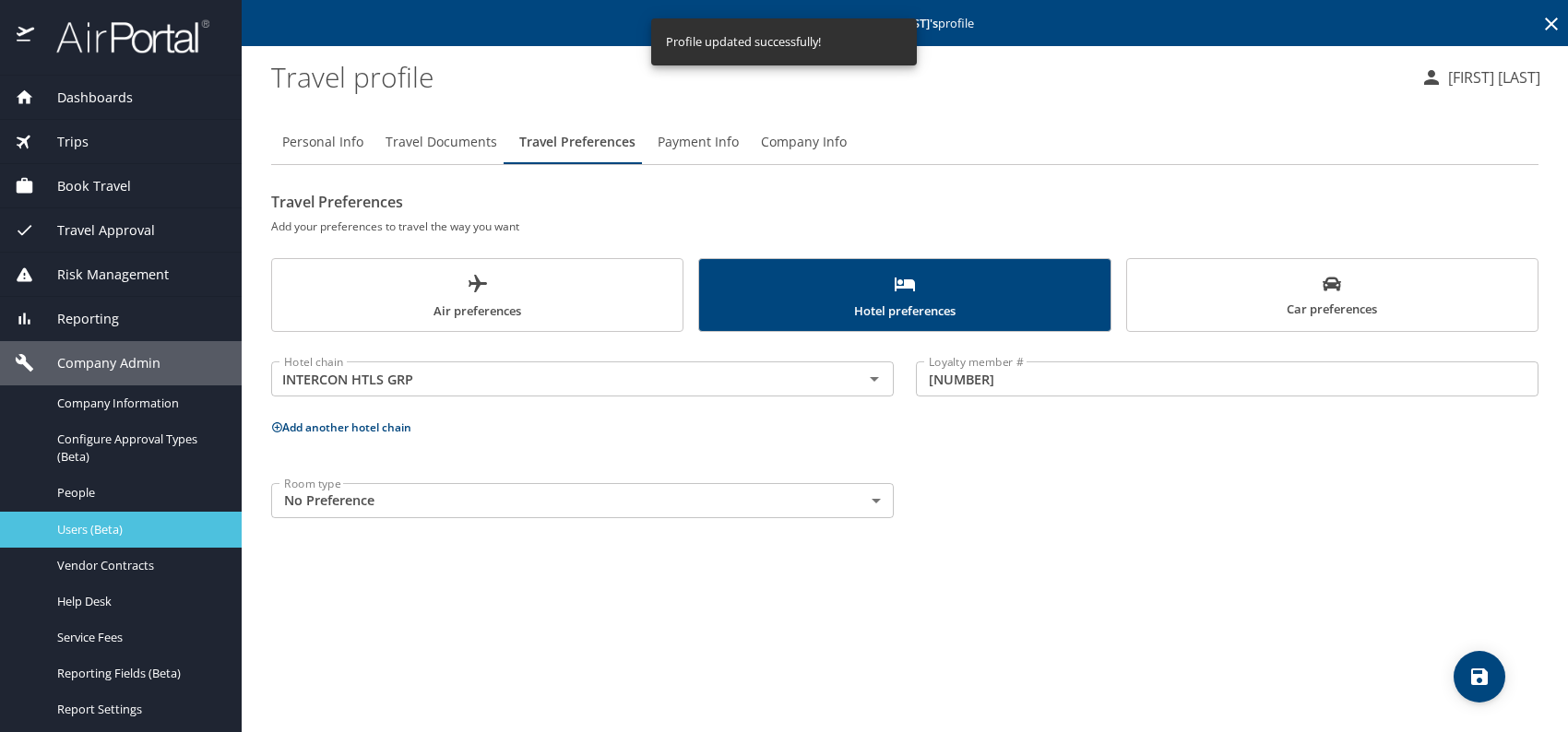 click on "Users (Beta)" at bounding box center (138, 529) 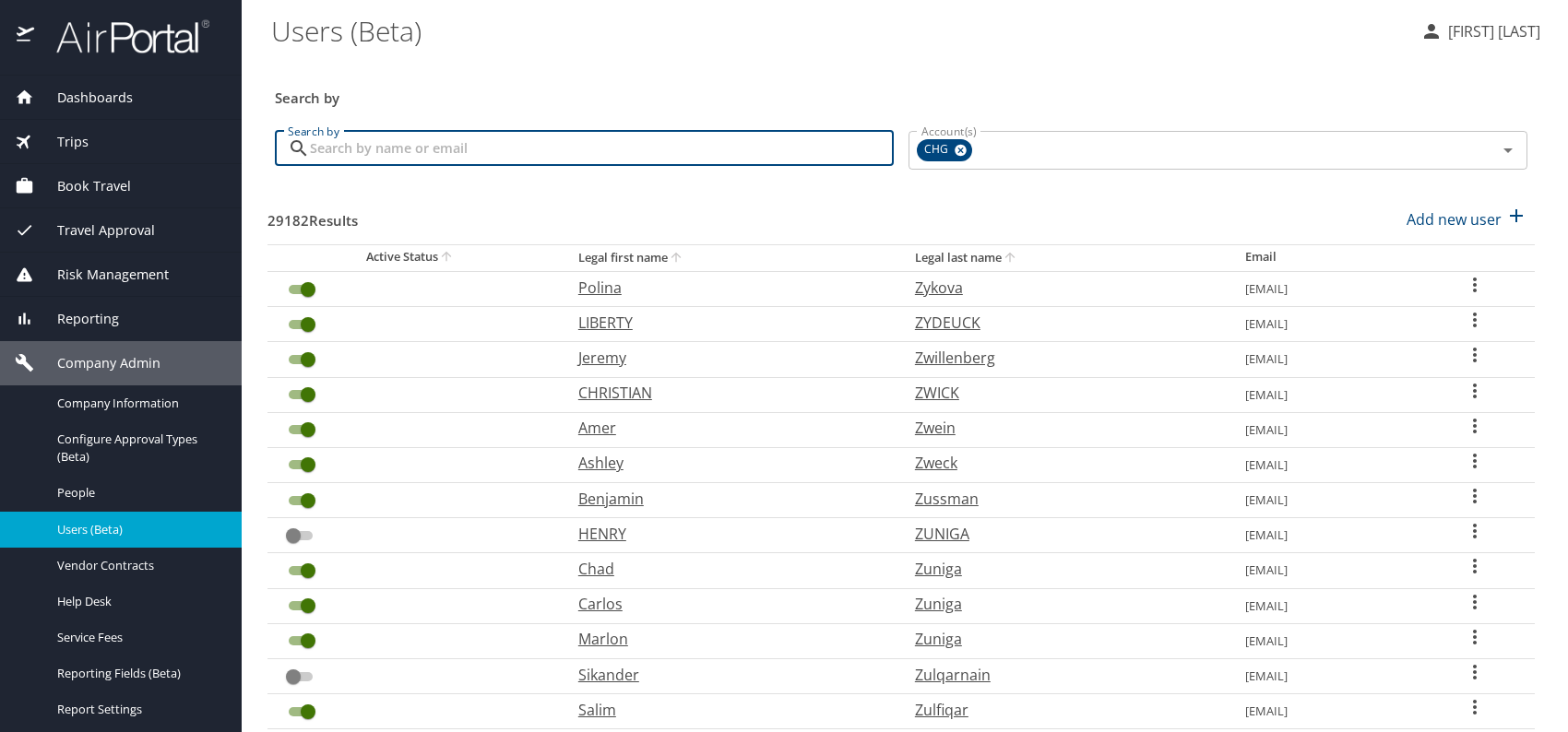 paste on "[EMAIL]" 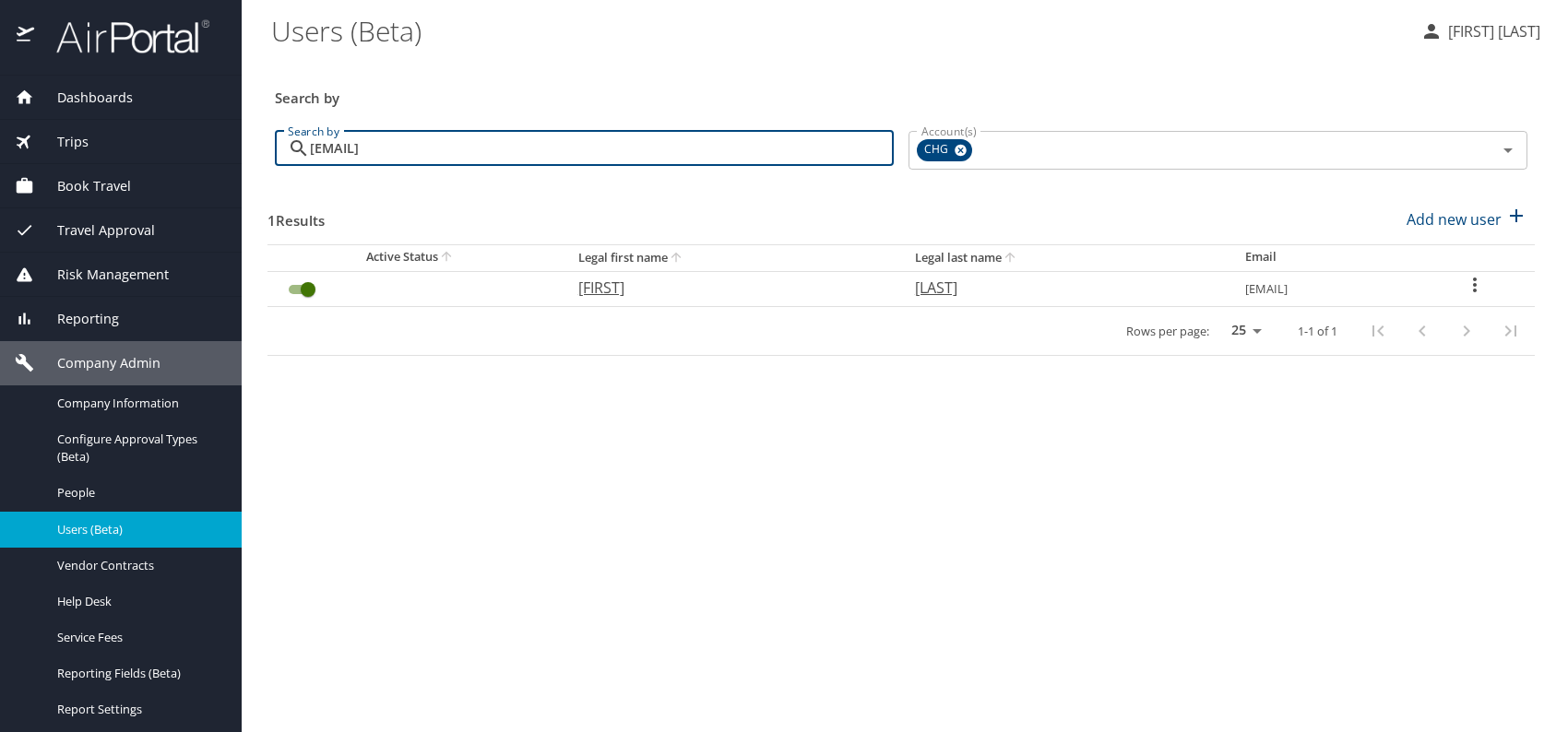 type 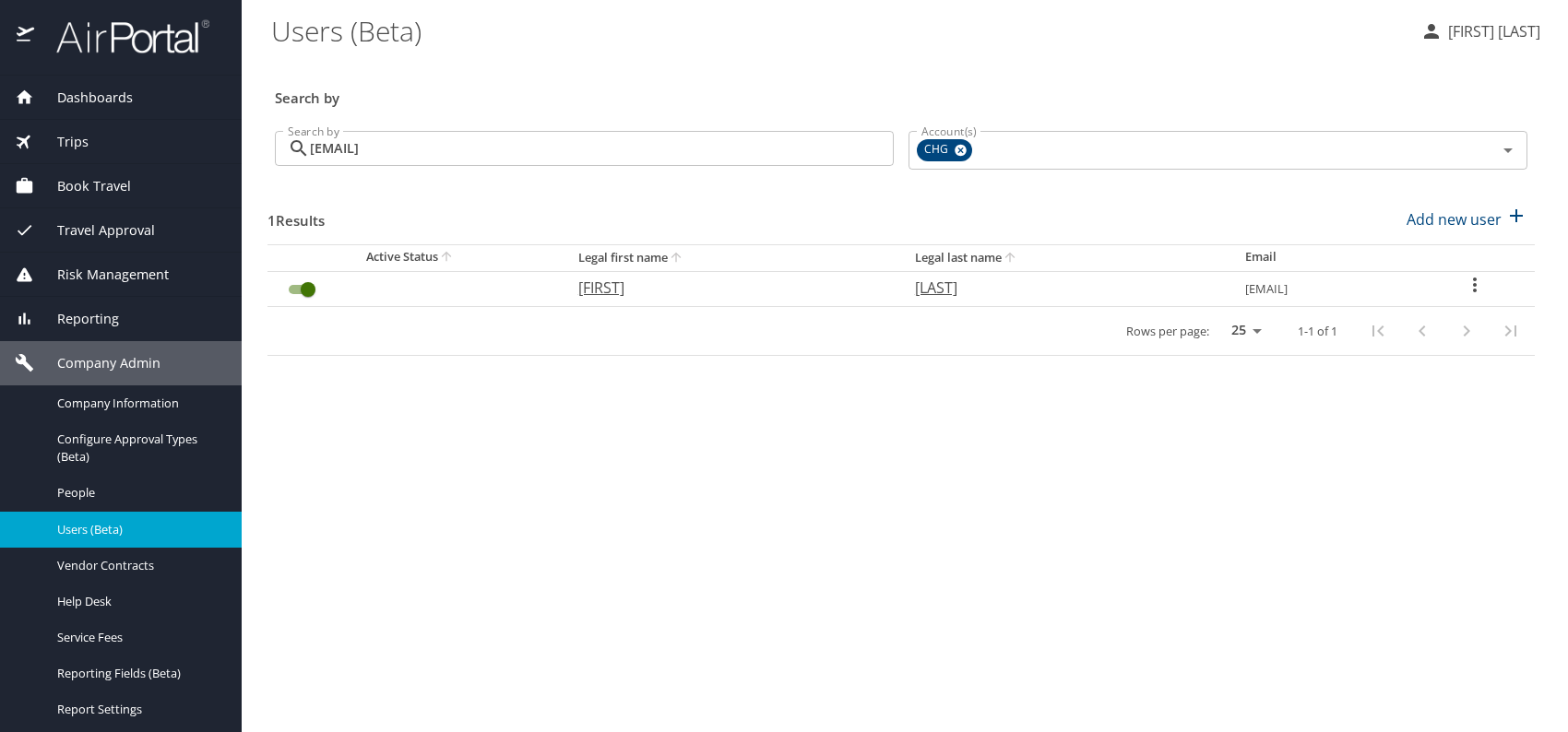 click on "[FIRST]" at bounding box center [728, 288] 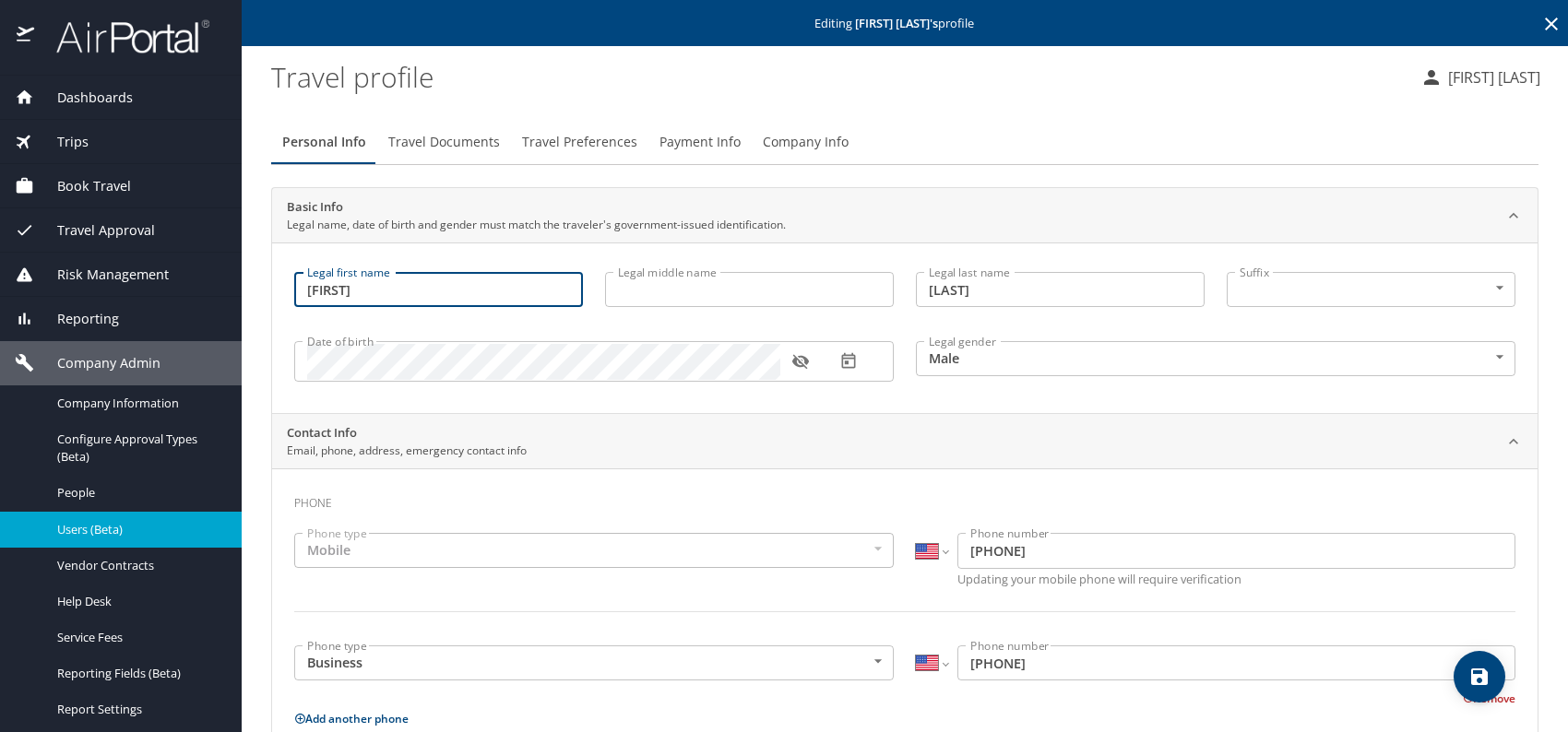 click on "[FIRST]" at bounding box center (438, 289) 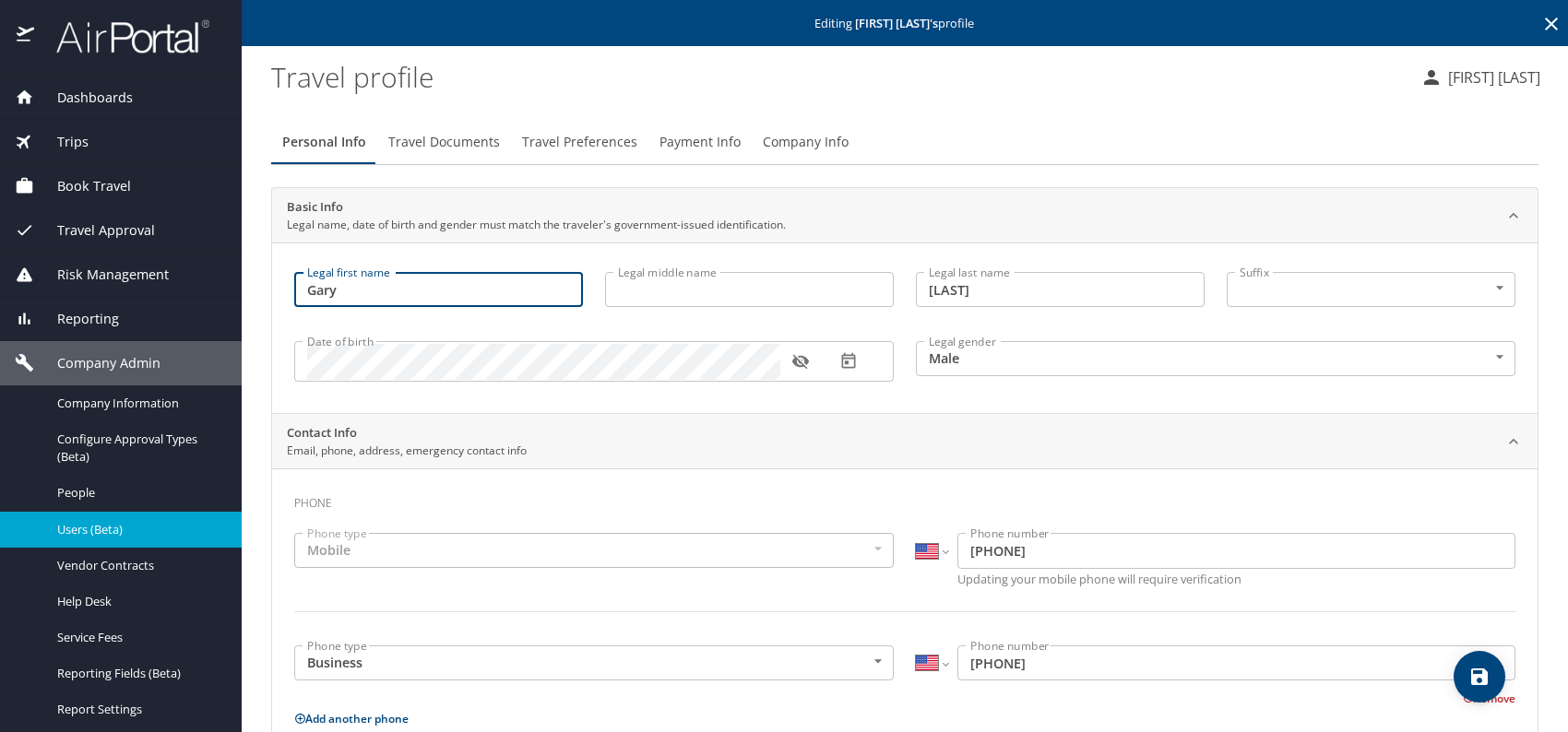 click on "[LAST]" at bounding box center [1060, 289] 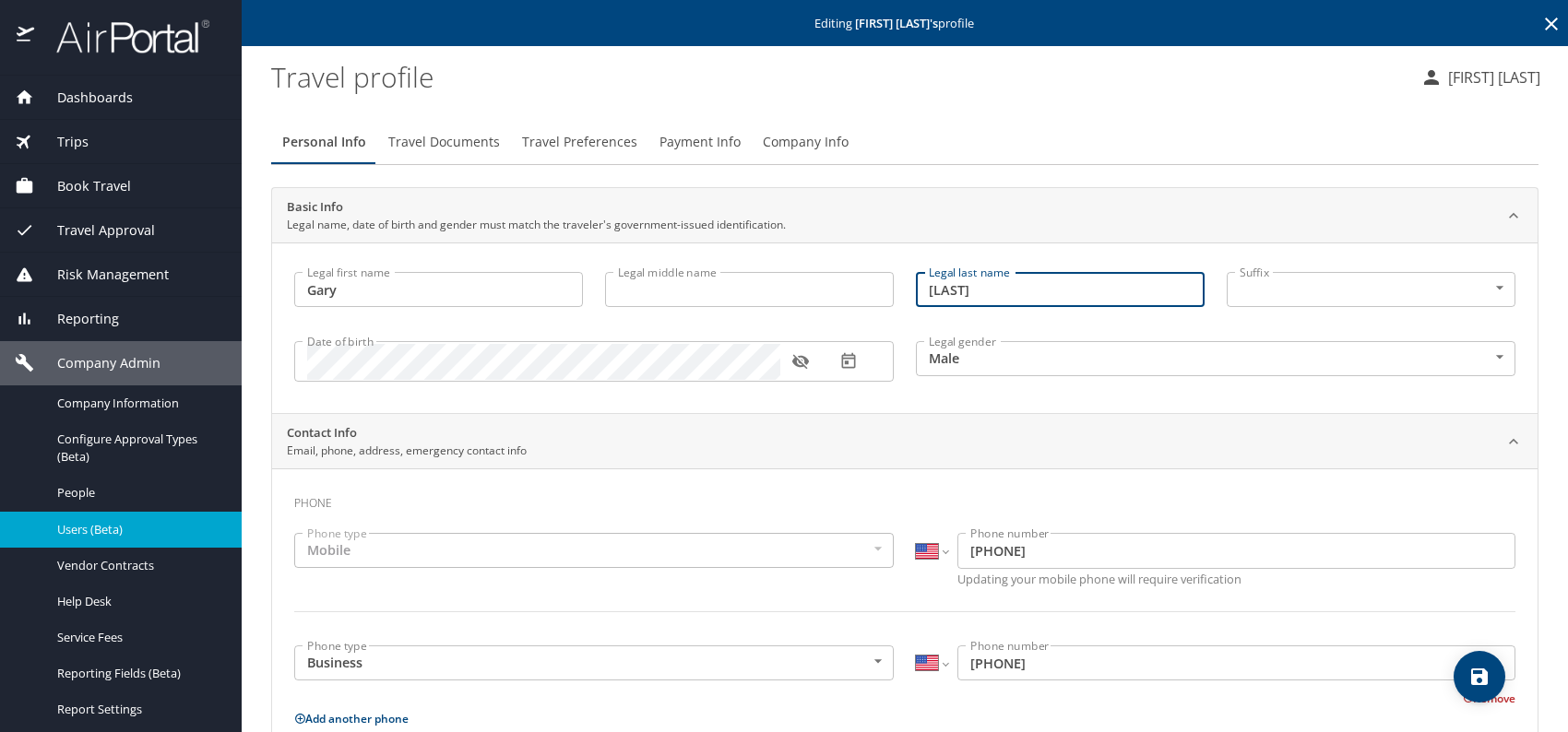 click at bounding box center (801, 361) 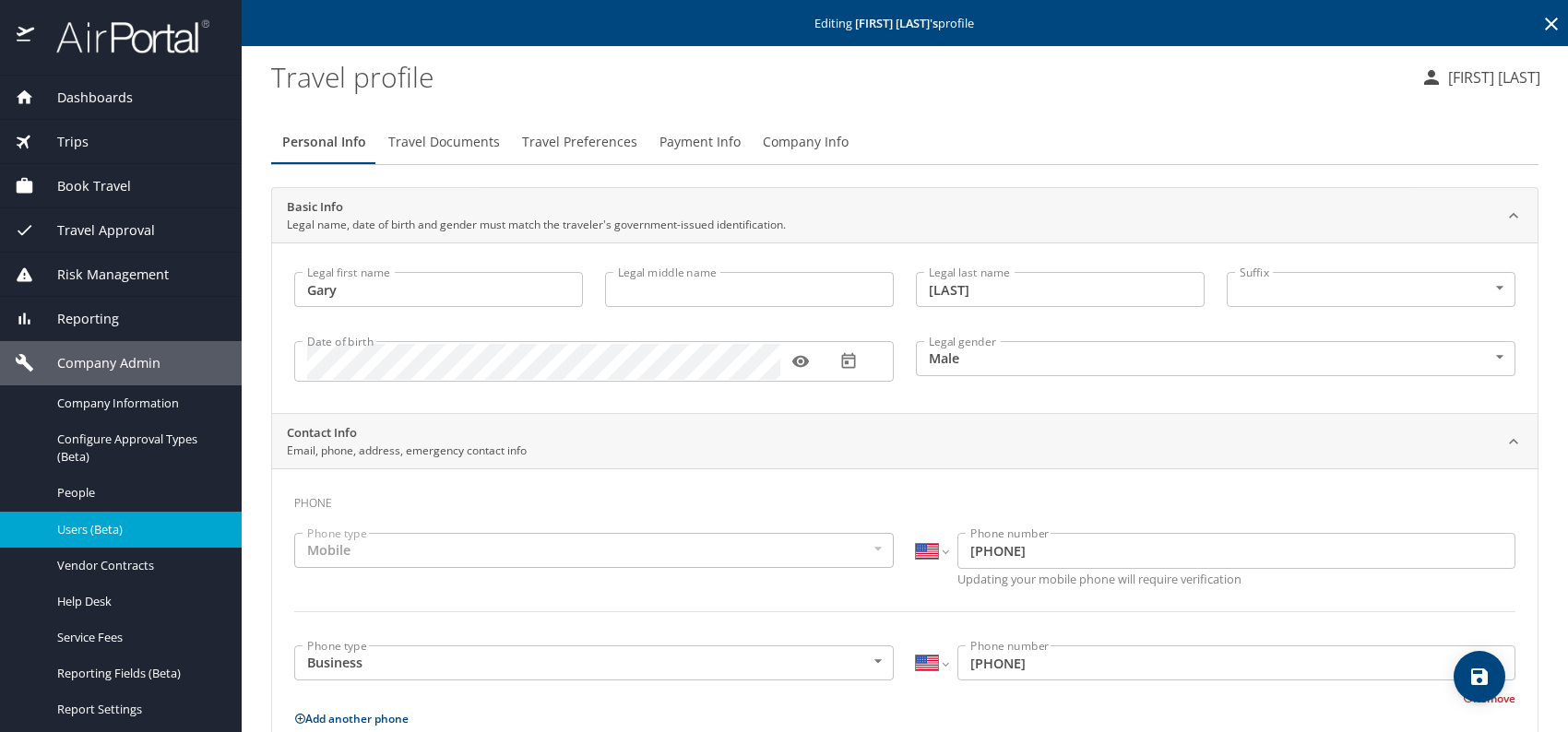 click on "Company Info" at bounding box center [805, 142] 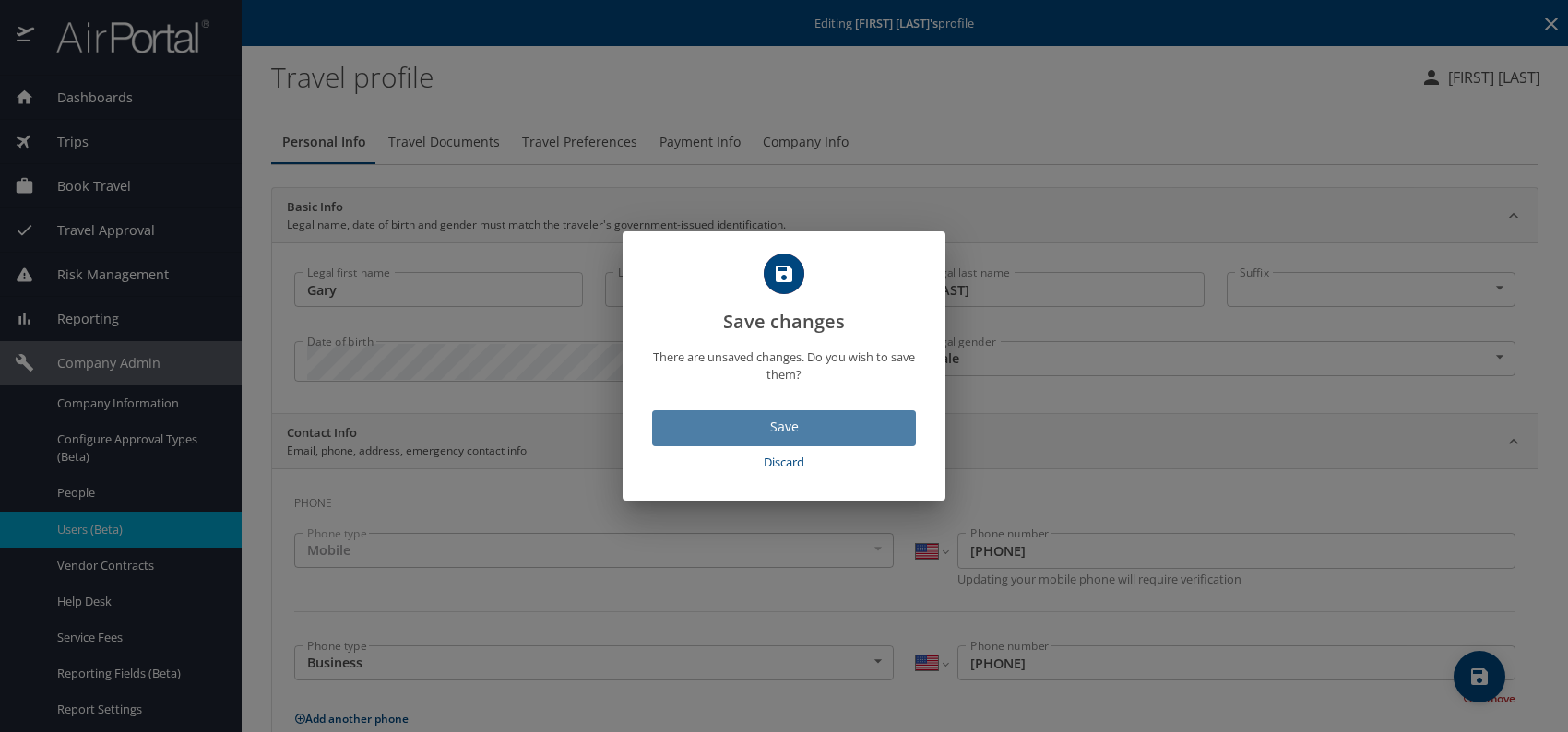 click on "Save" at bounding box center [784, 427] 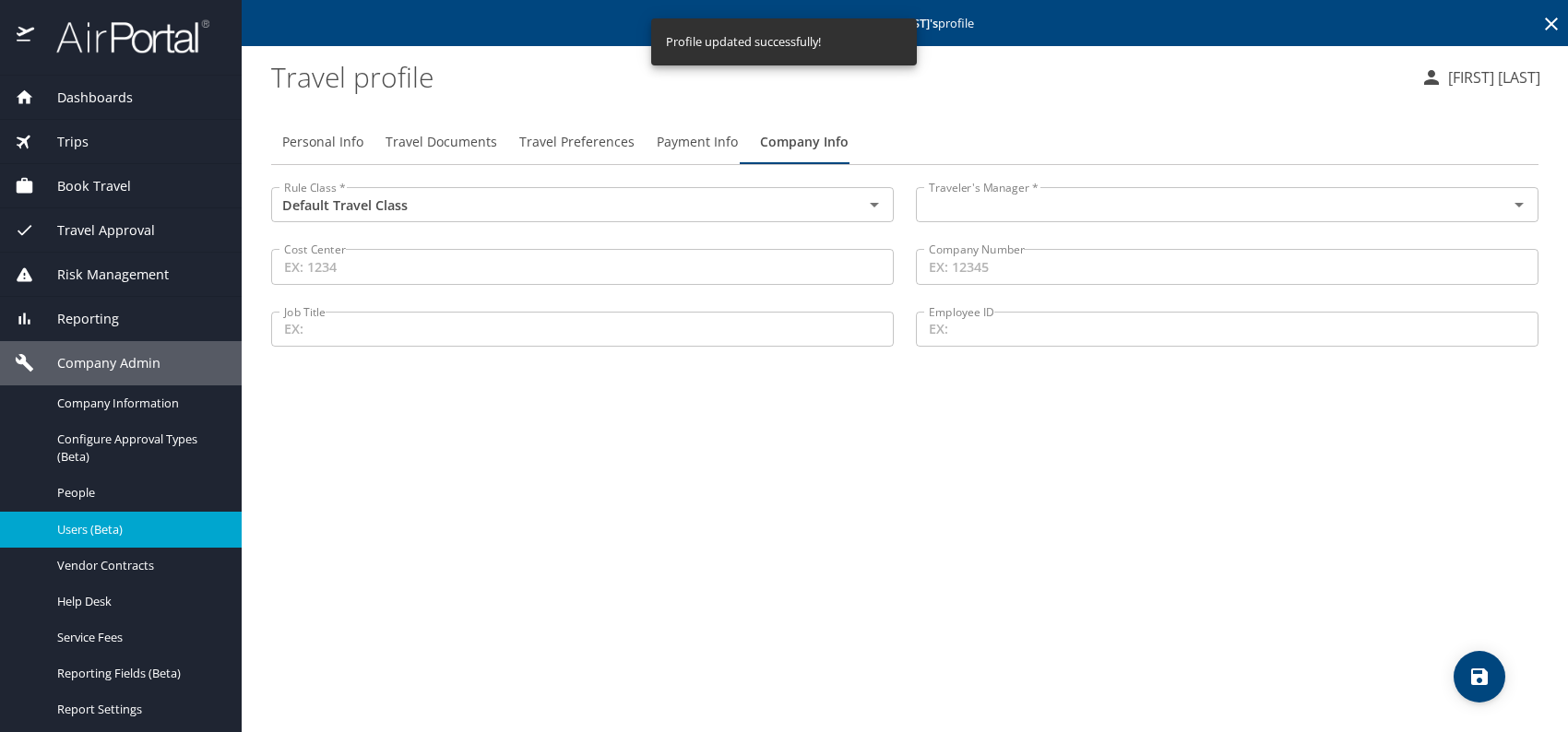 click at bounding box center [1200, 205] 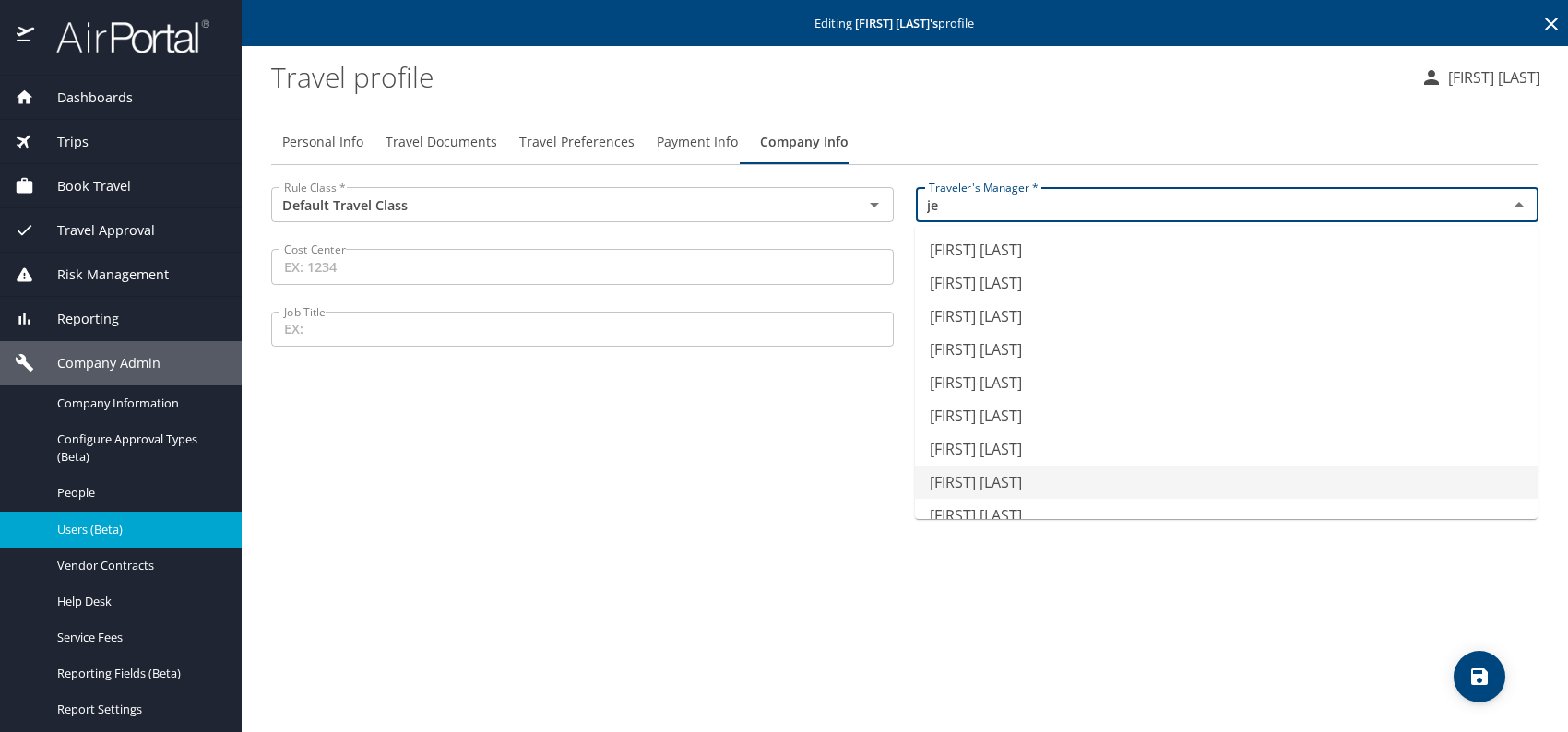 click on "[FIRST] [LAST]" at bounding box center [1226, 482] 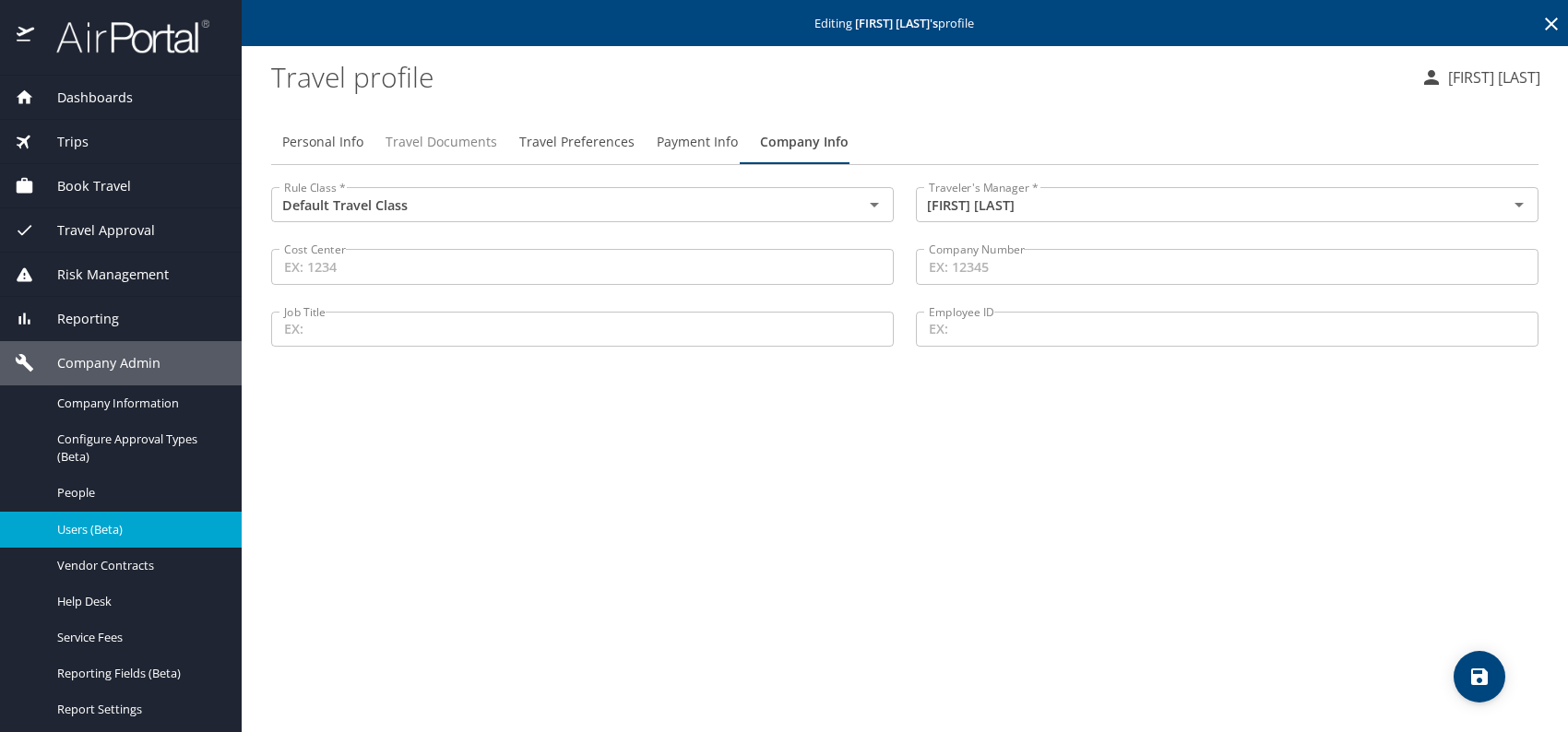 click on "Travel Documents" at bounding box center [441, 142] 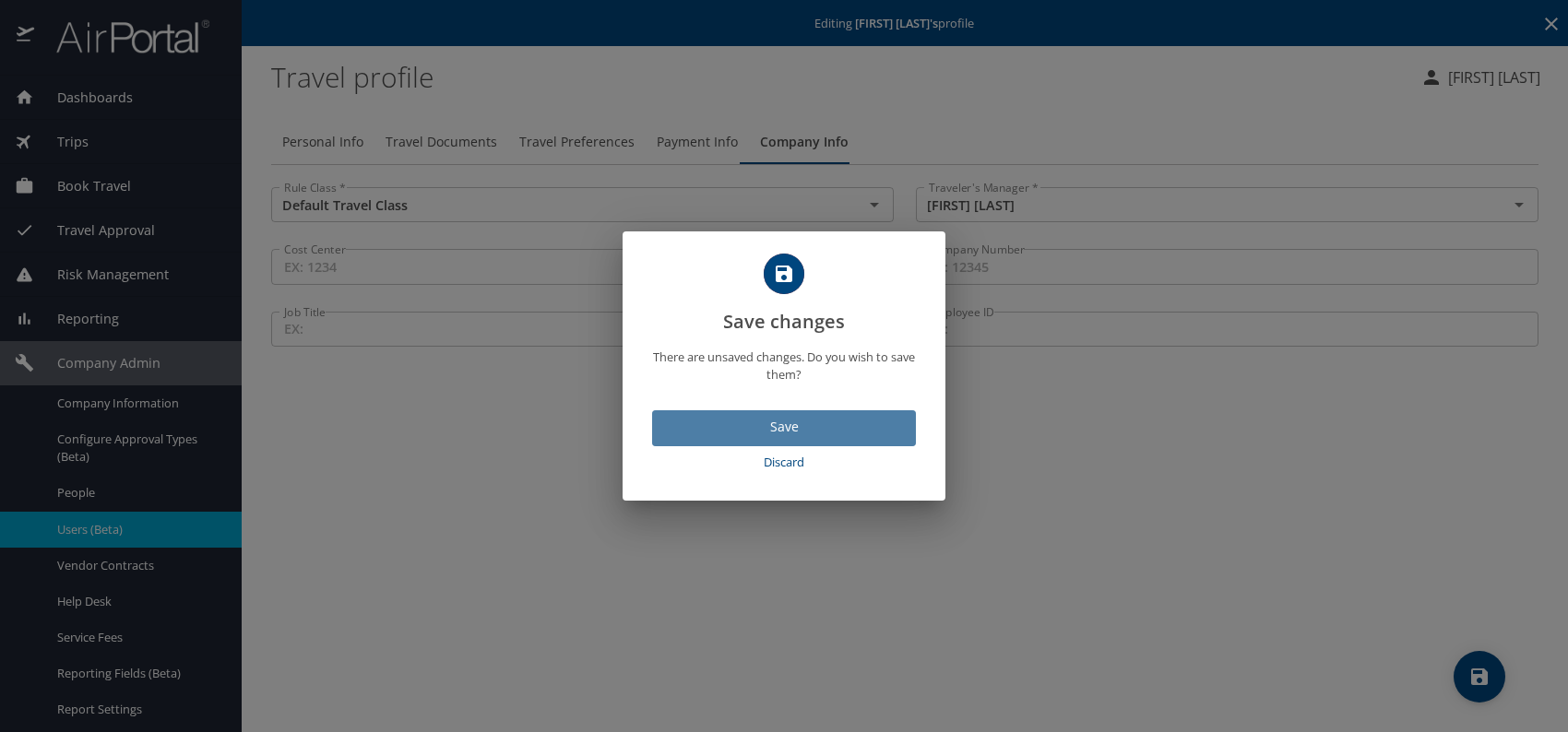 click on "Save" at bounding box center [784, 427] 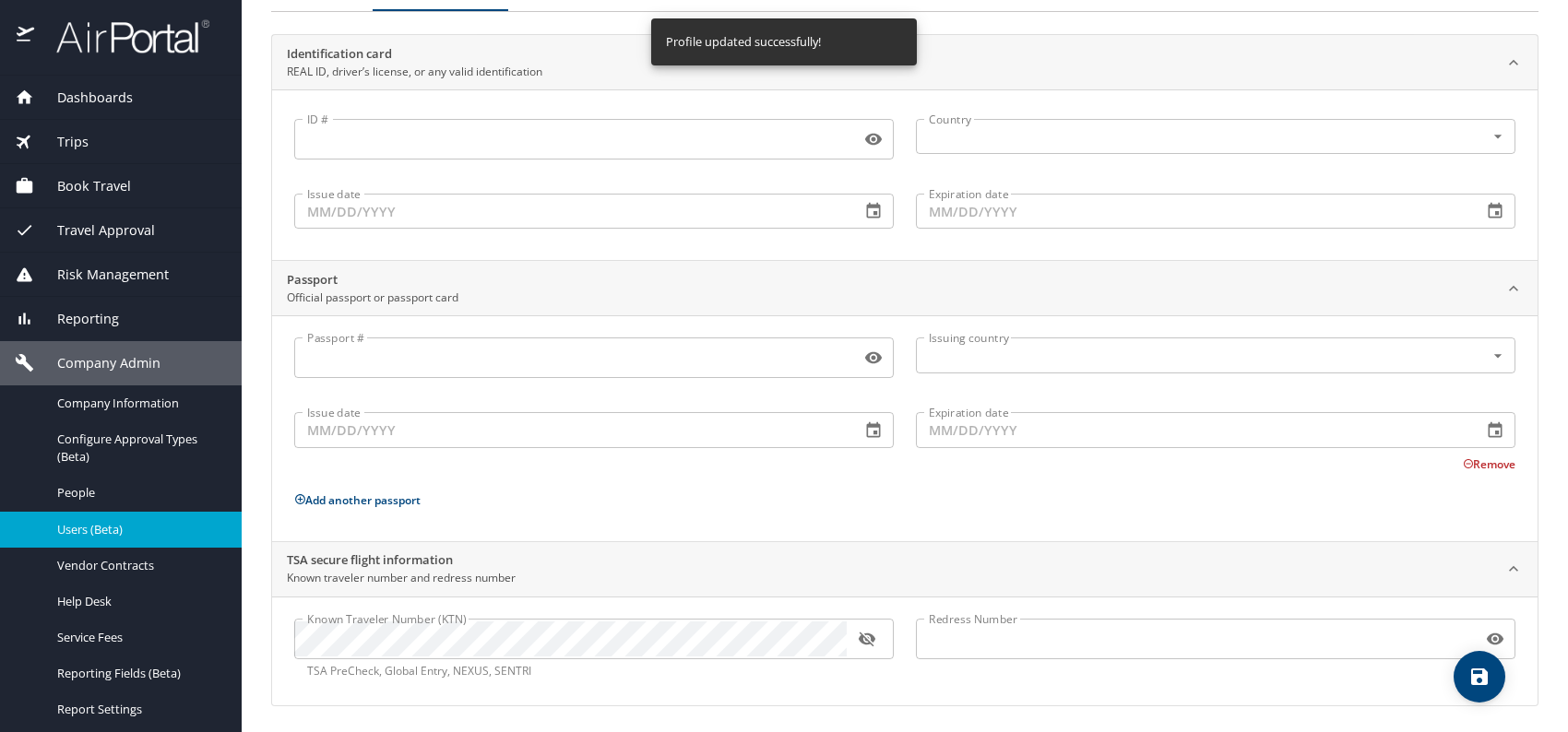 scroll, scrollTop: 155, scrollLeft: 0, axis: vertical 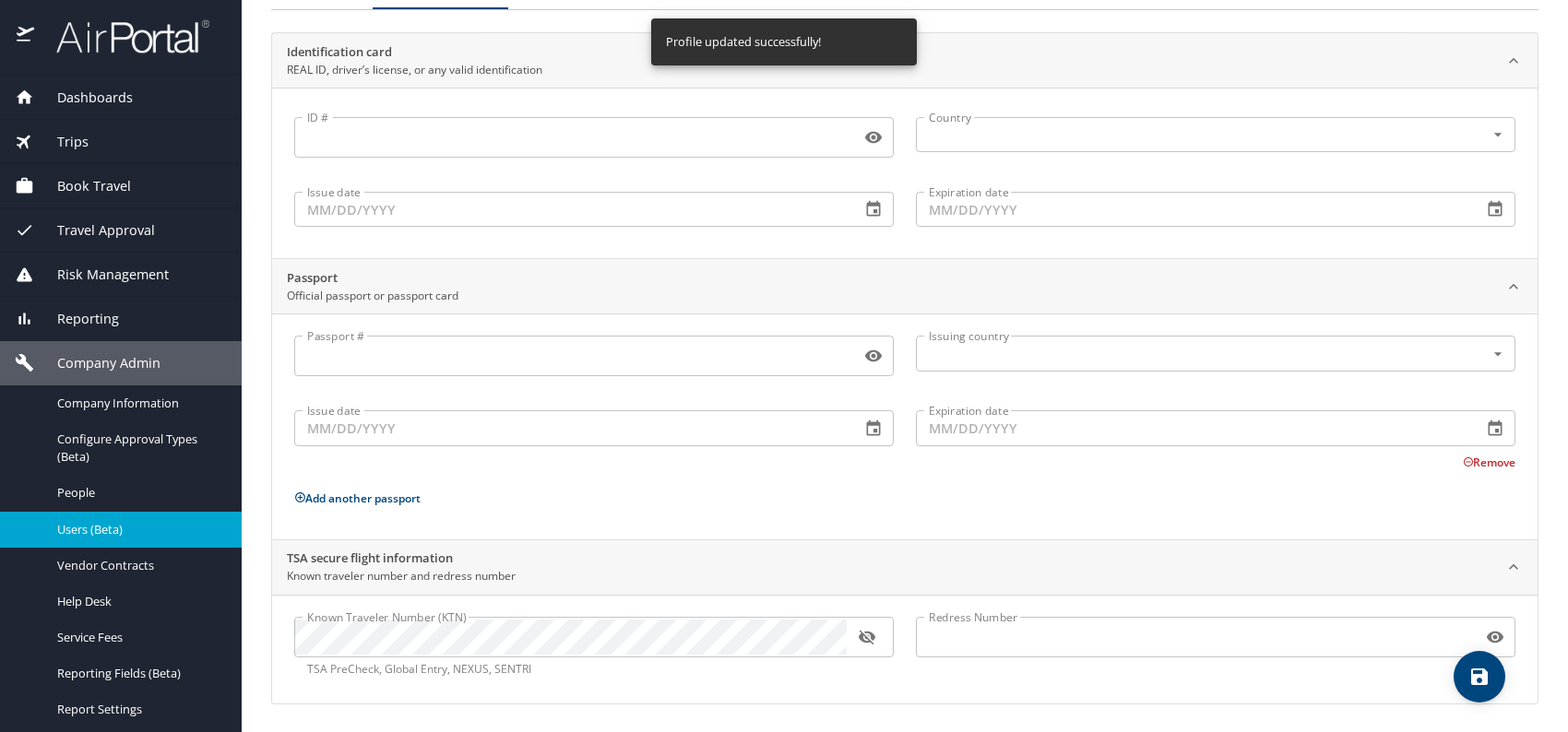 click 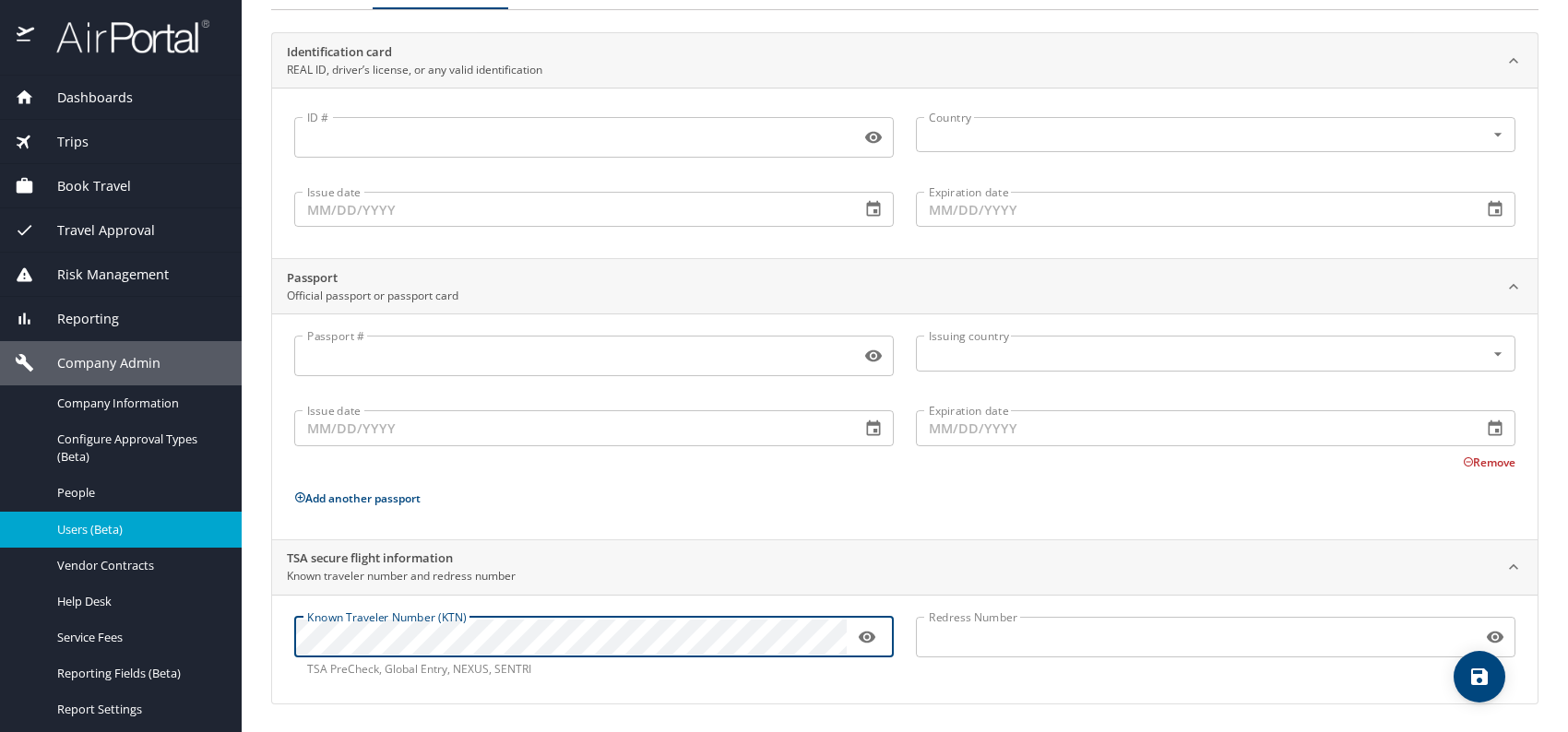 click on "Redress Number Redress Number" at bounding box center [1216, 647] 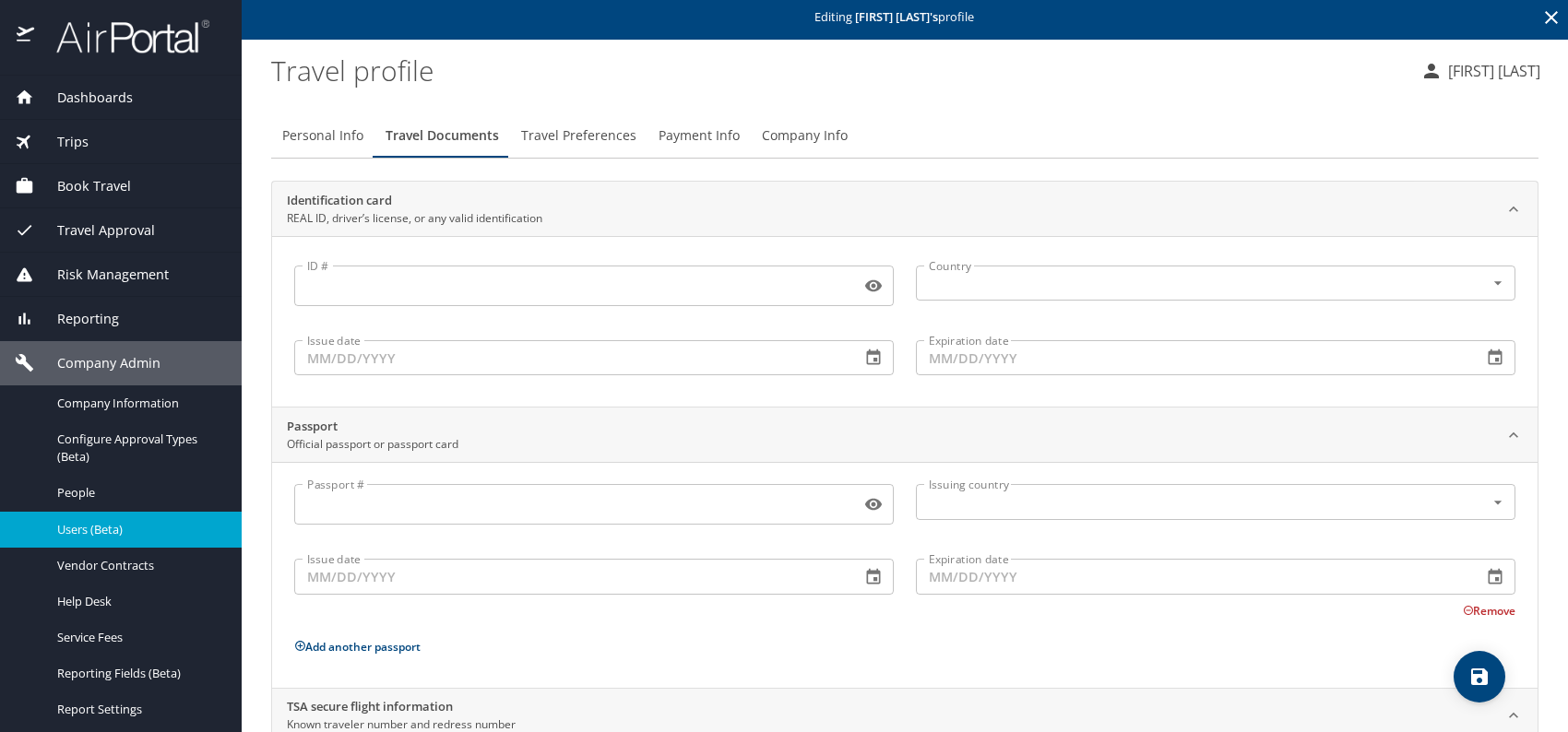 scroll, scrollTop: 0, scrollLeft: 0, axis: both 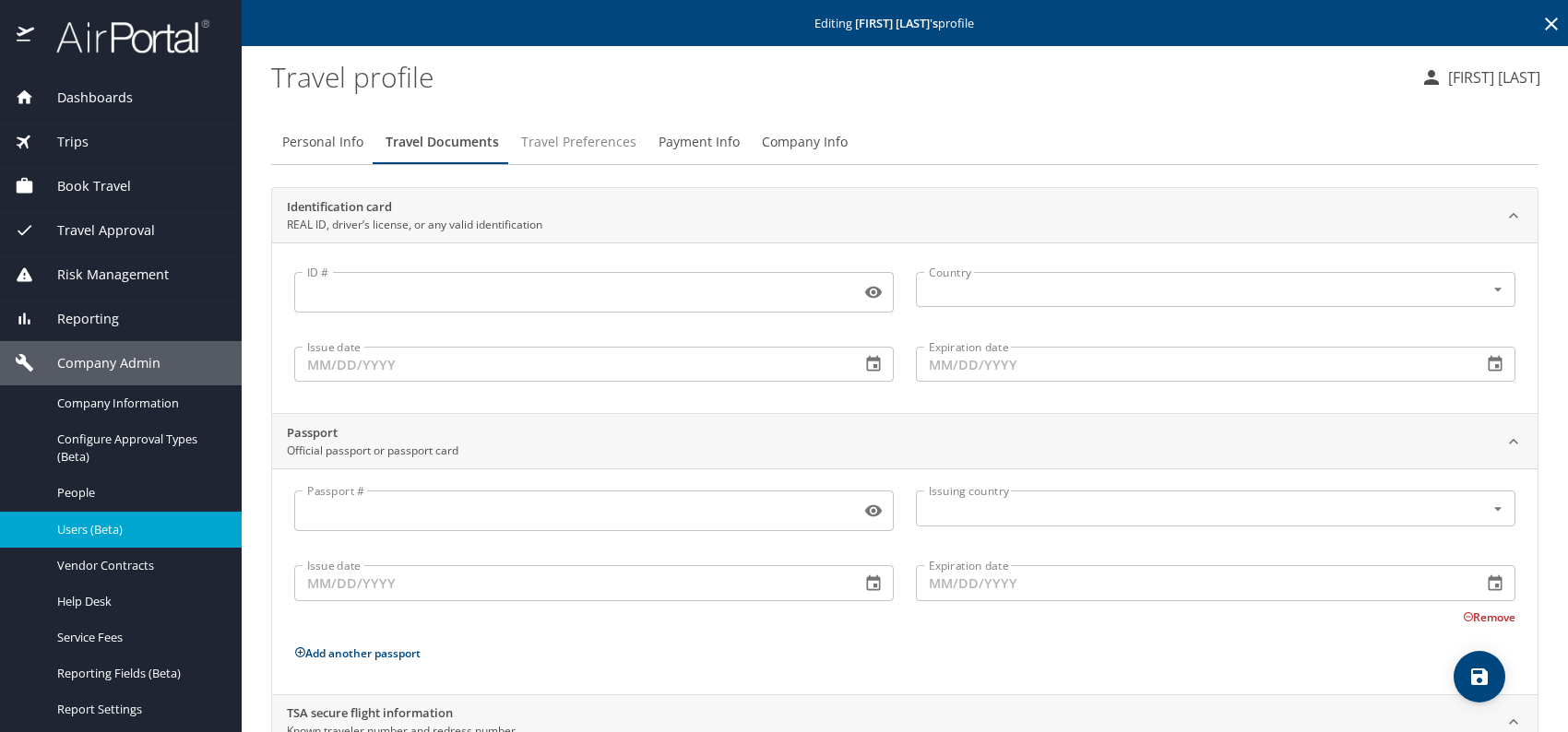 click on "Travel Preferences" at bounding box center (578, 142) 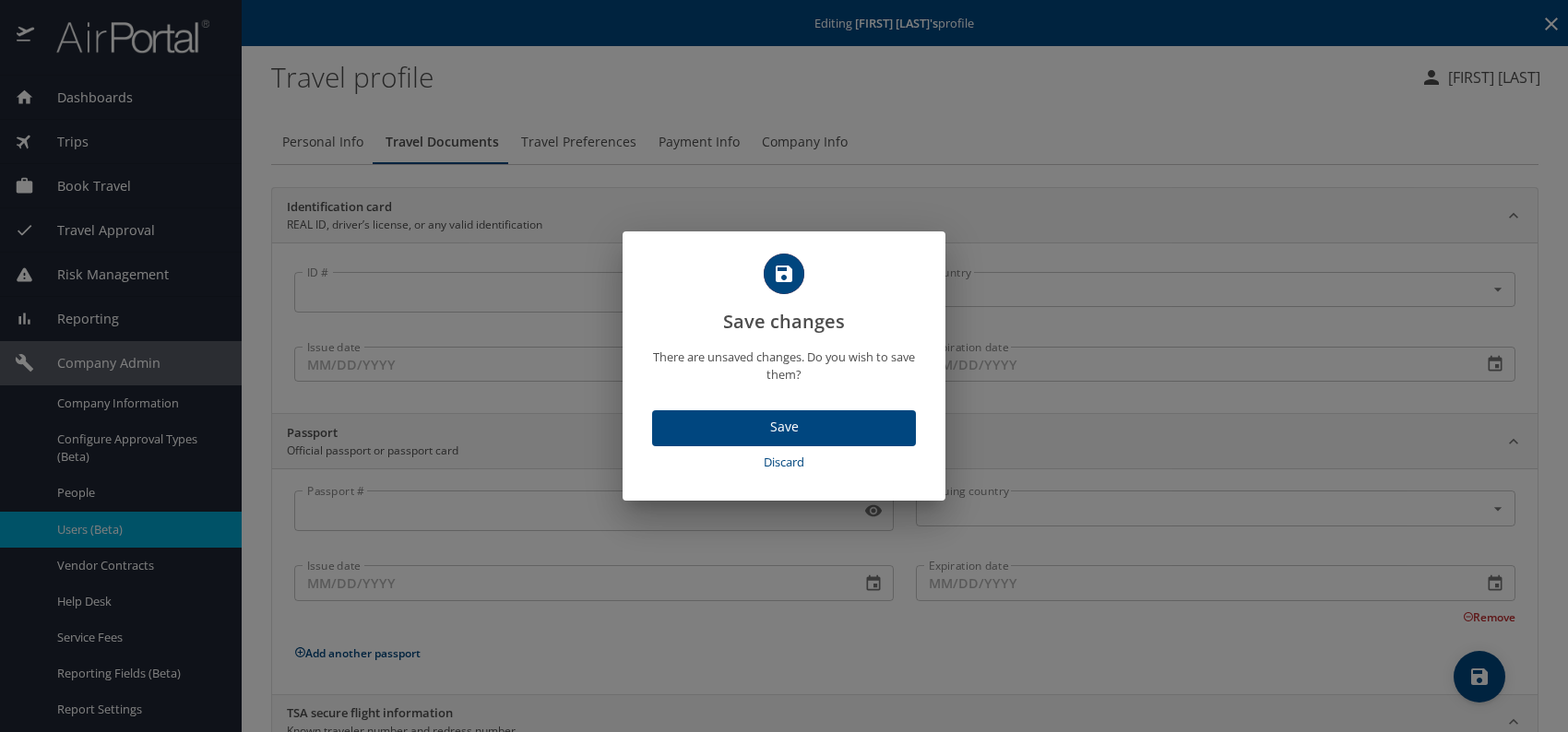 click on "Save" at bounding box center [784, 427] 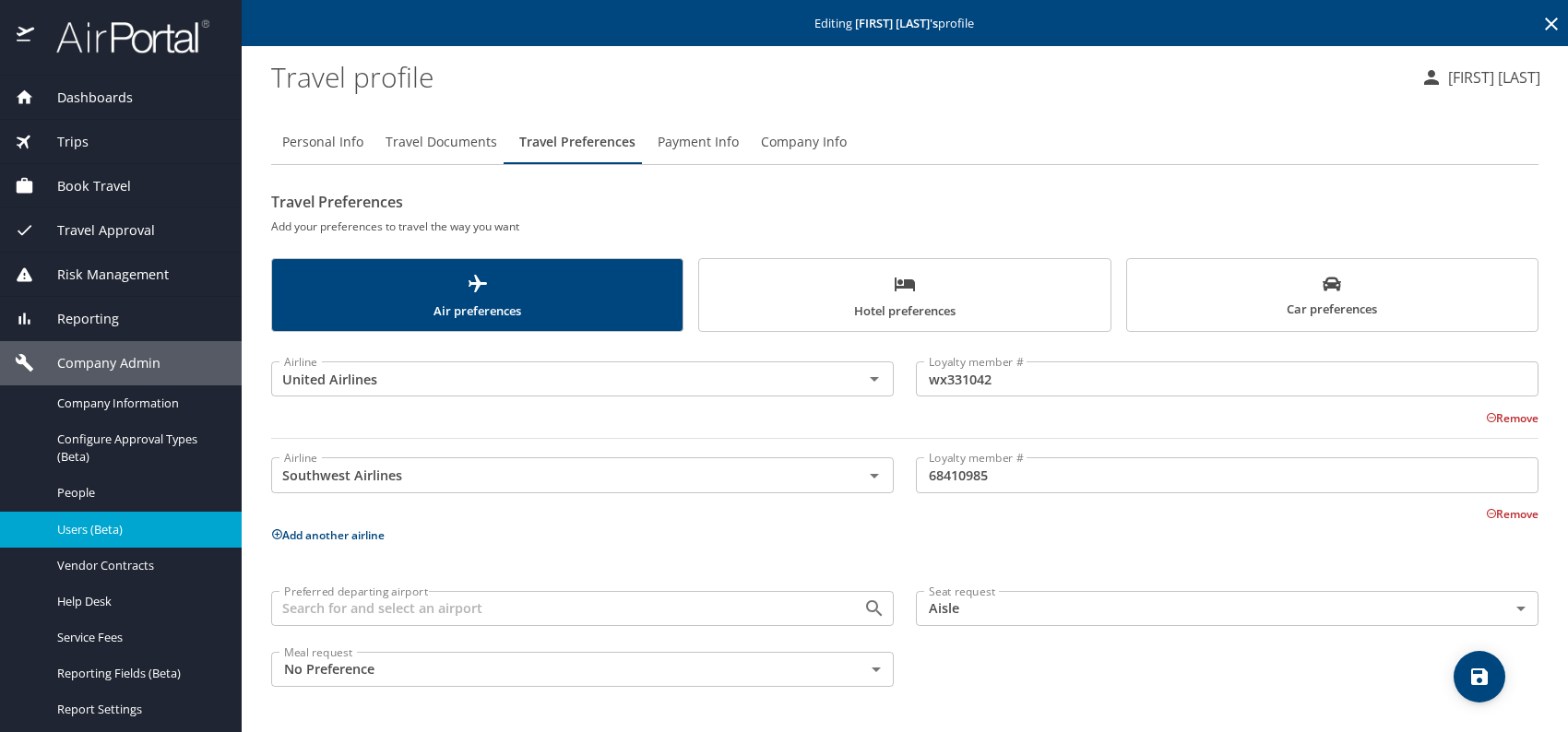 click on "Car preferences" at bounding box center (1332, 297) 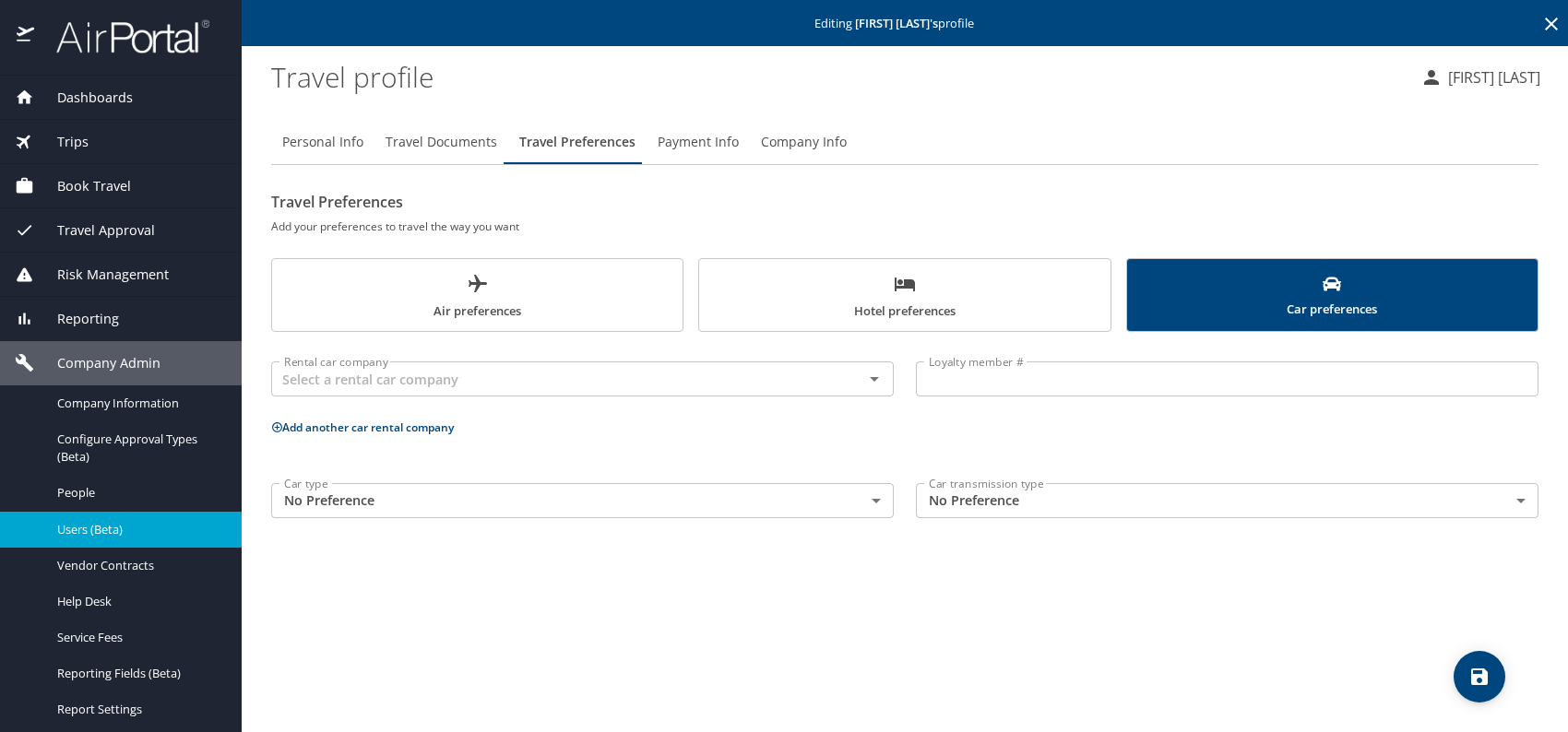click on "Add another car rental company" at bounding box center (362, 427) 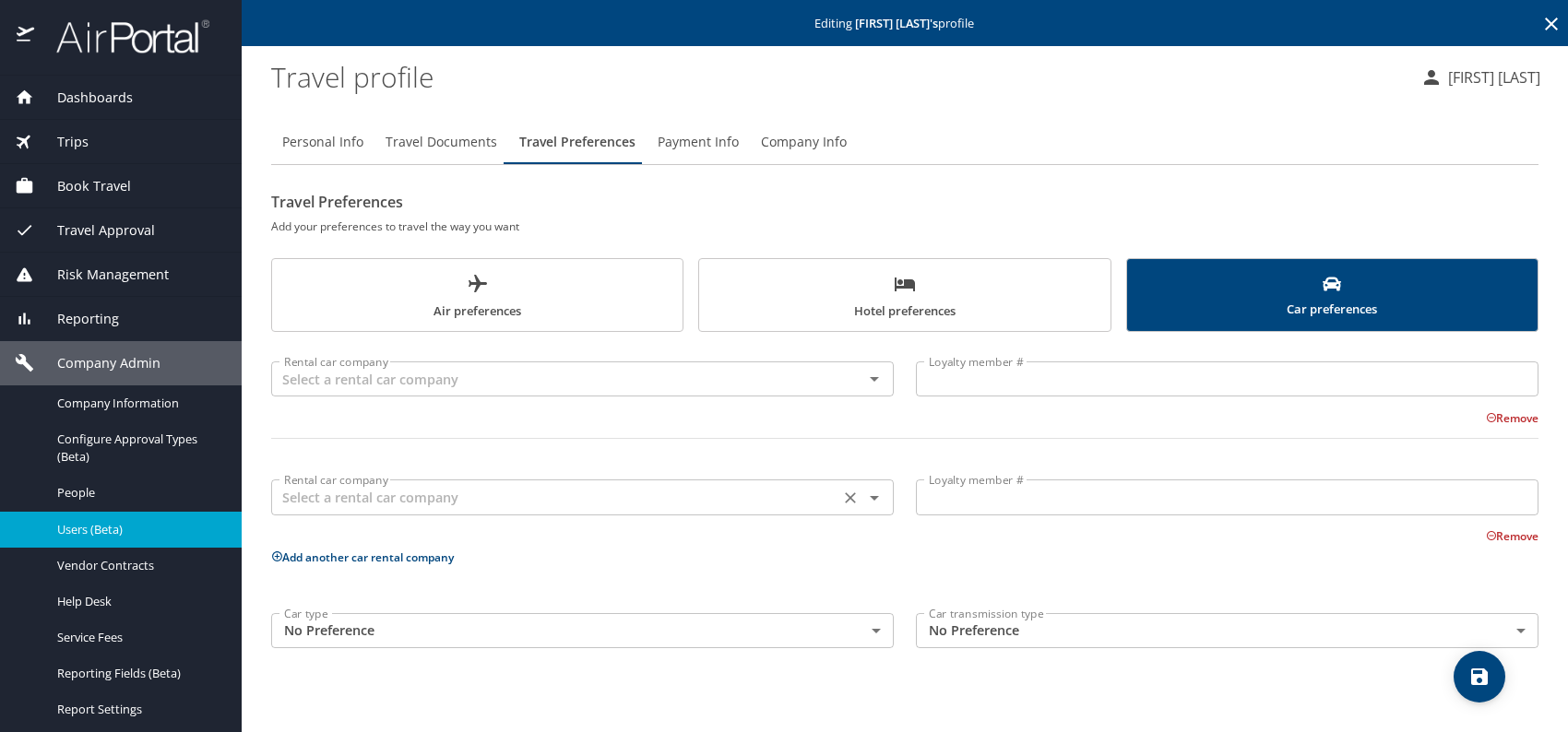 click at bounding box center [555, 497] 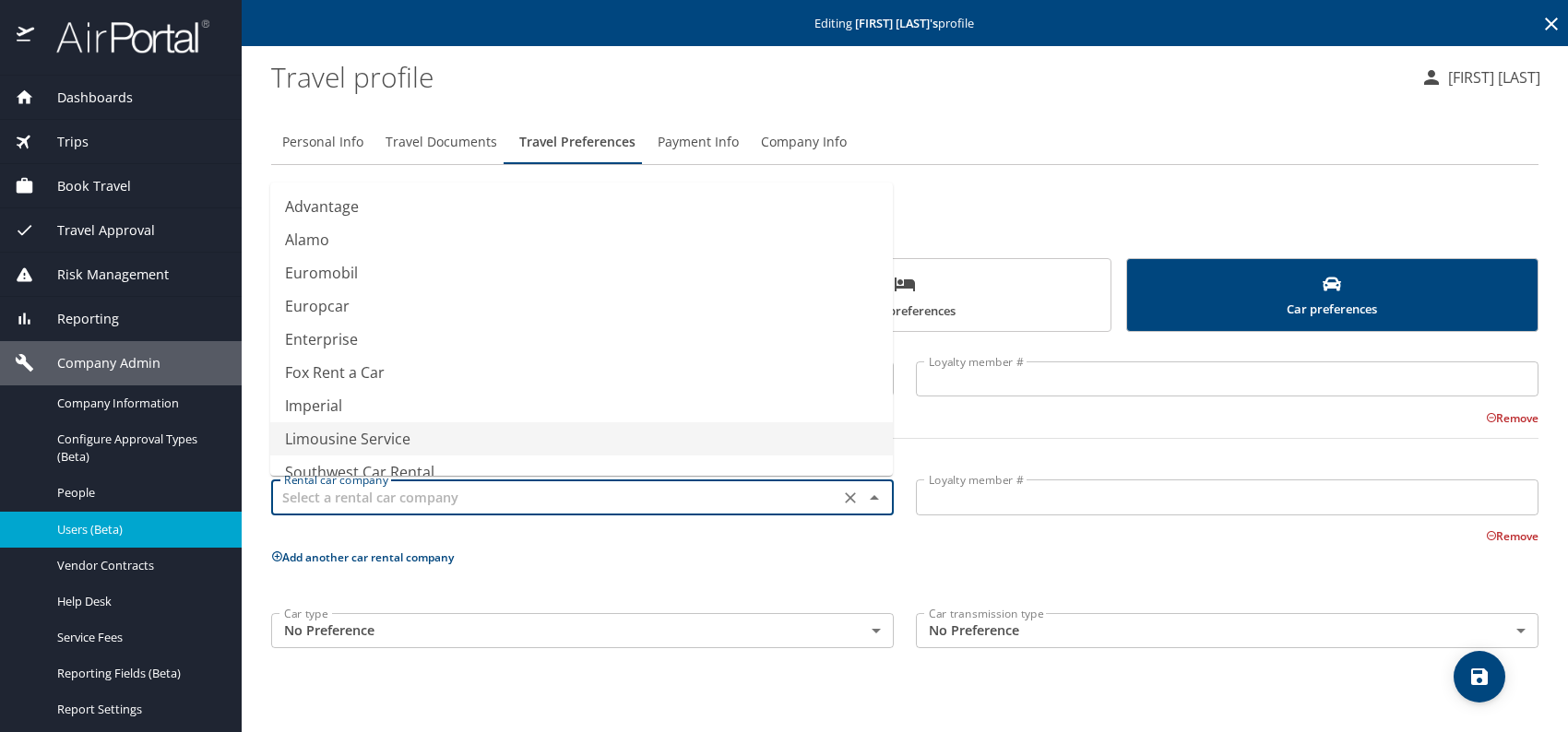 click on "Remove" at bounding box center [894, 416] 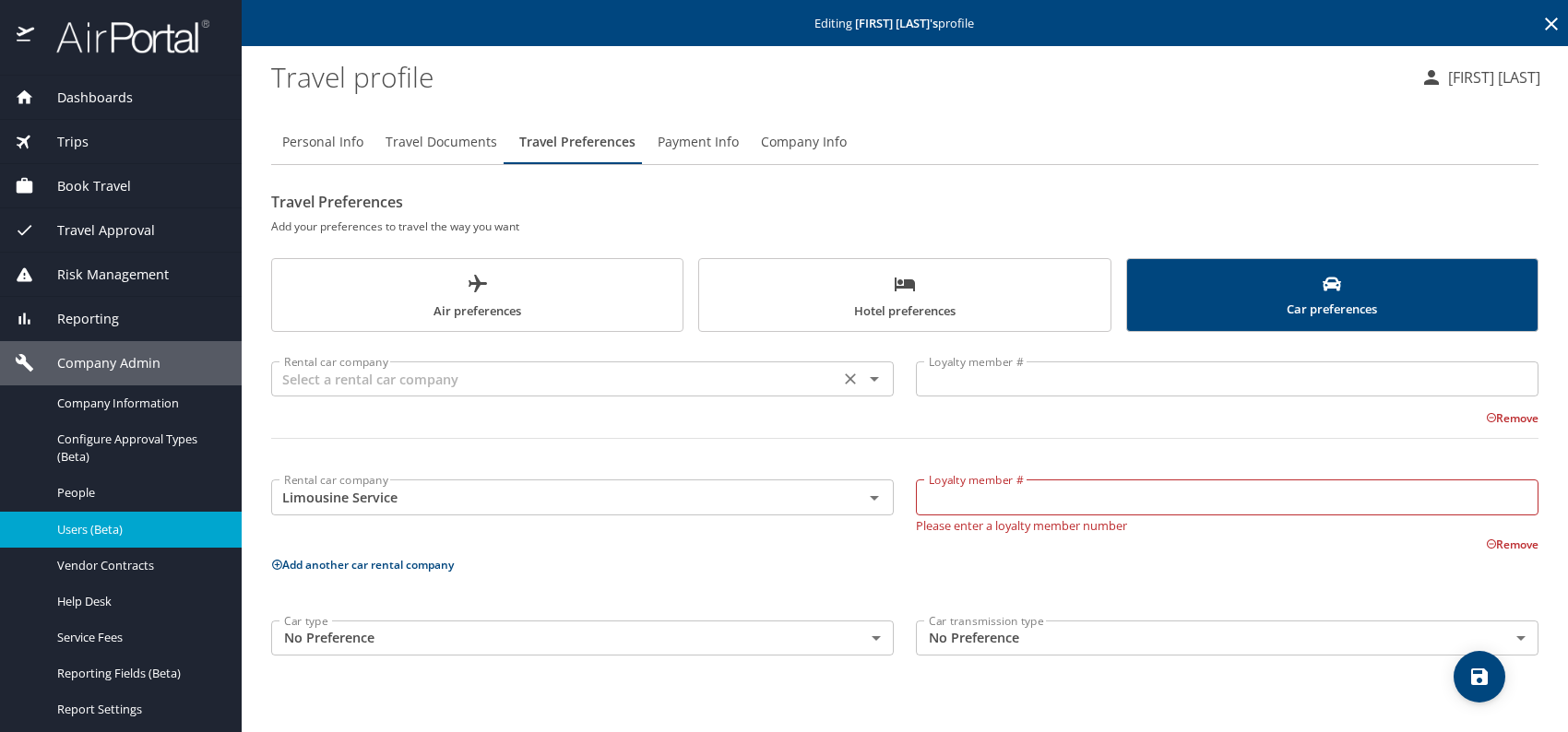 click on "Rental car company Rental car company" at bounding box center [582, 377] 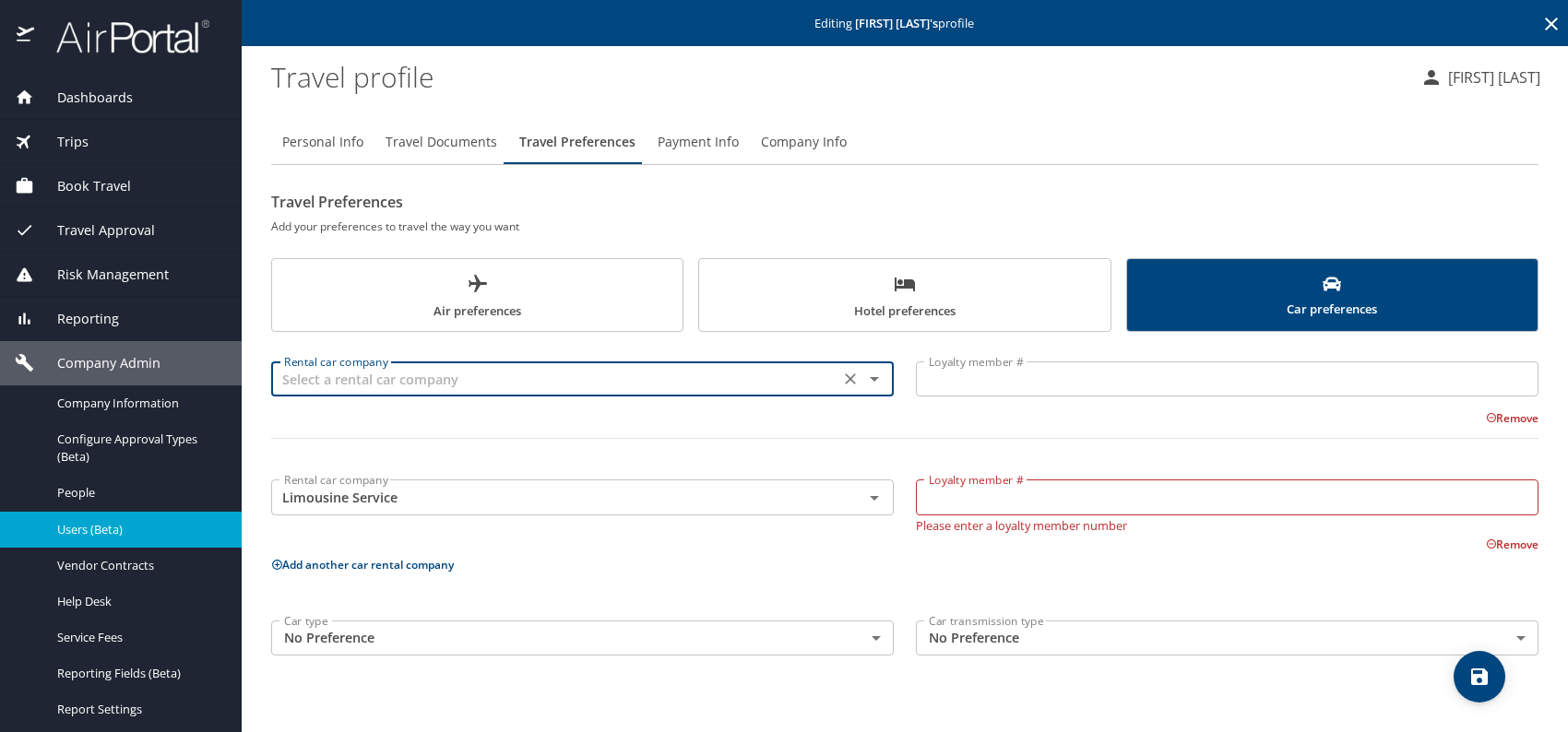 click at bounding box center [555, 379] 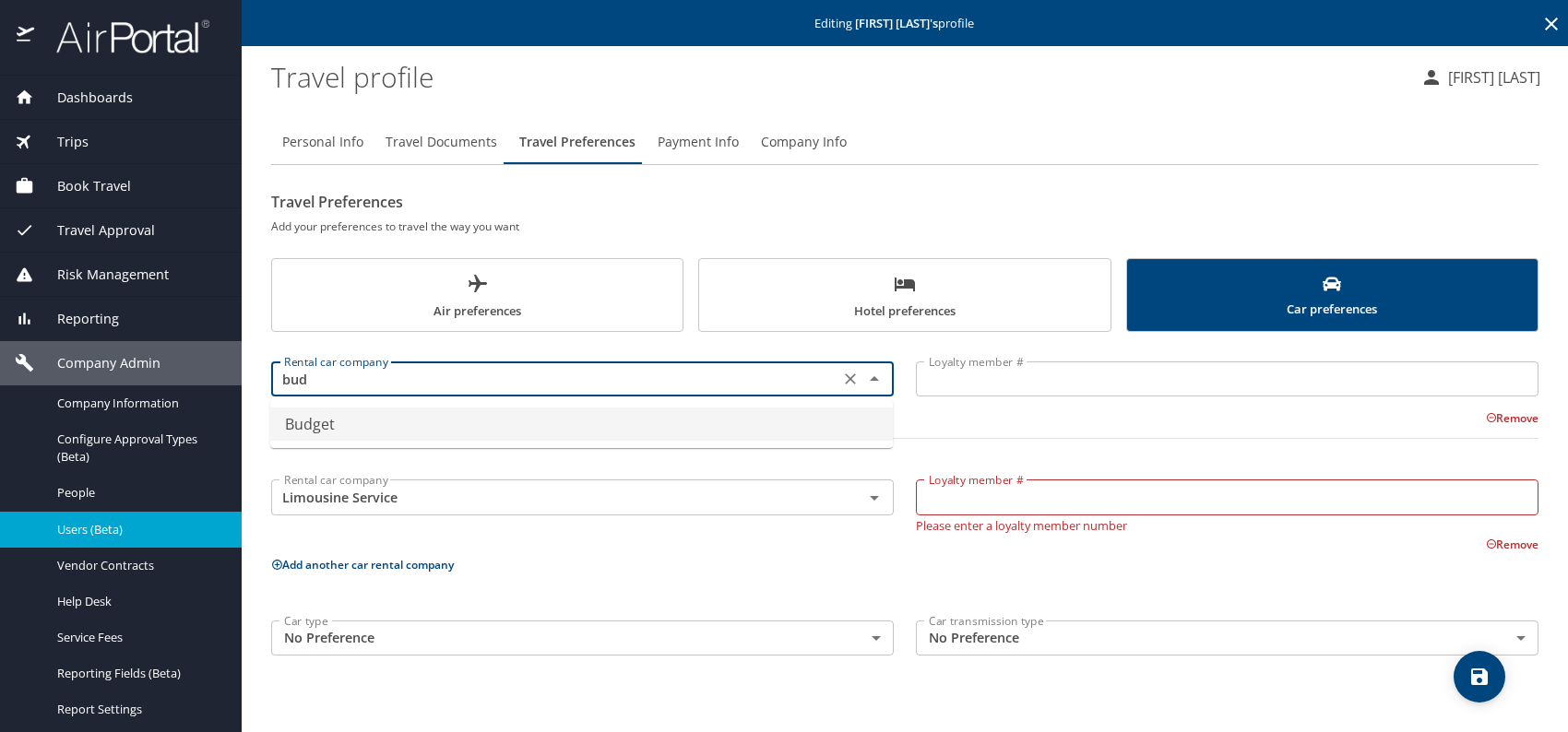 click on "Budget" at bounding box center [581, 424] 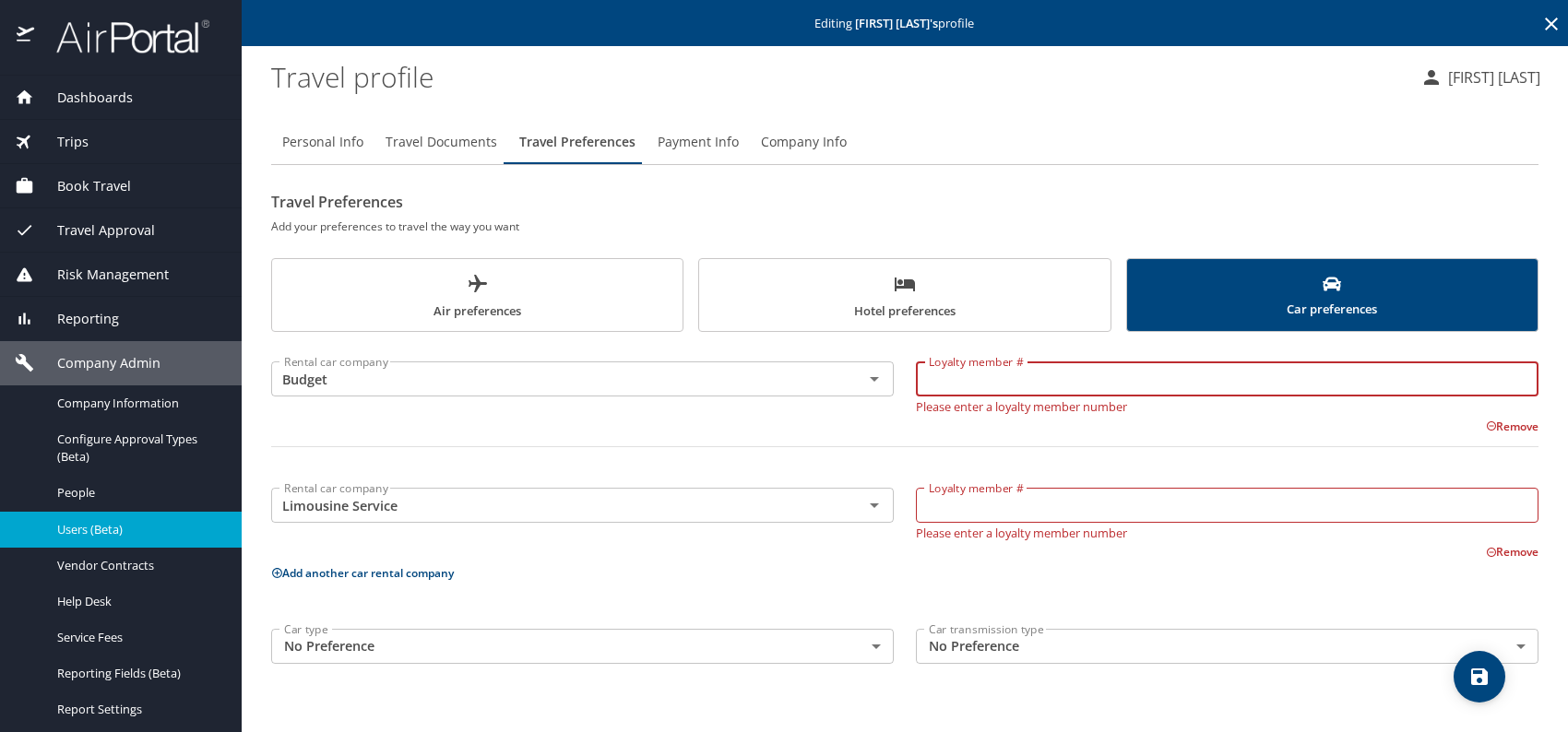 paste on "[ID]" 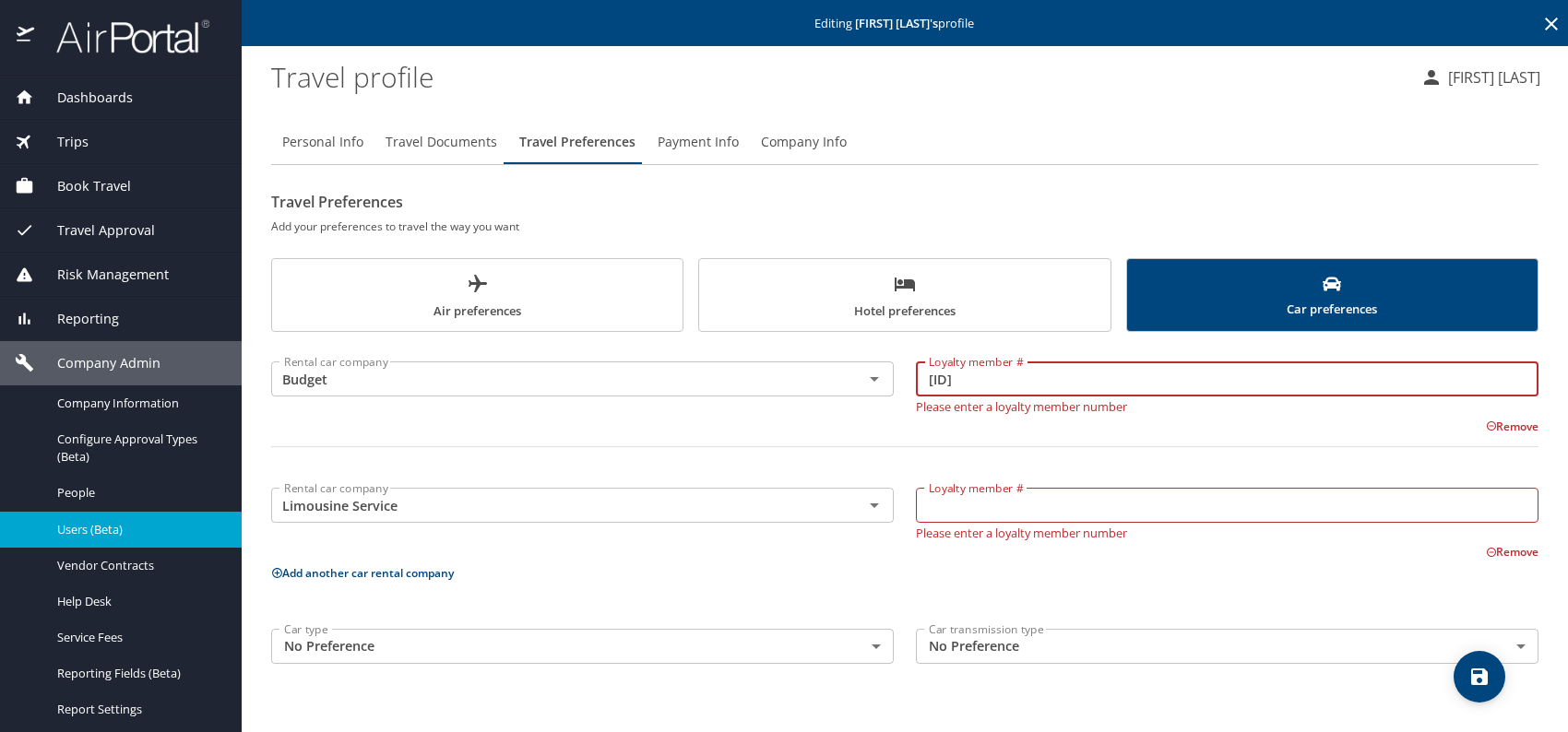 click on "Rental car company Budget Rental car company   Loyalty member # G5L53Q Loyalty member # Please enter a loyalty member number  Remove Rental car company Limousine Service Rental car company   Loyalty member # Loyalty member # Please enter a loyalty member number  Remove  Add another car rental company   Car type No Preference NotApplicable Car type   Car transmission type No Preference NotApplicable Car transmission type" at bounding box center (905, 509) 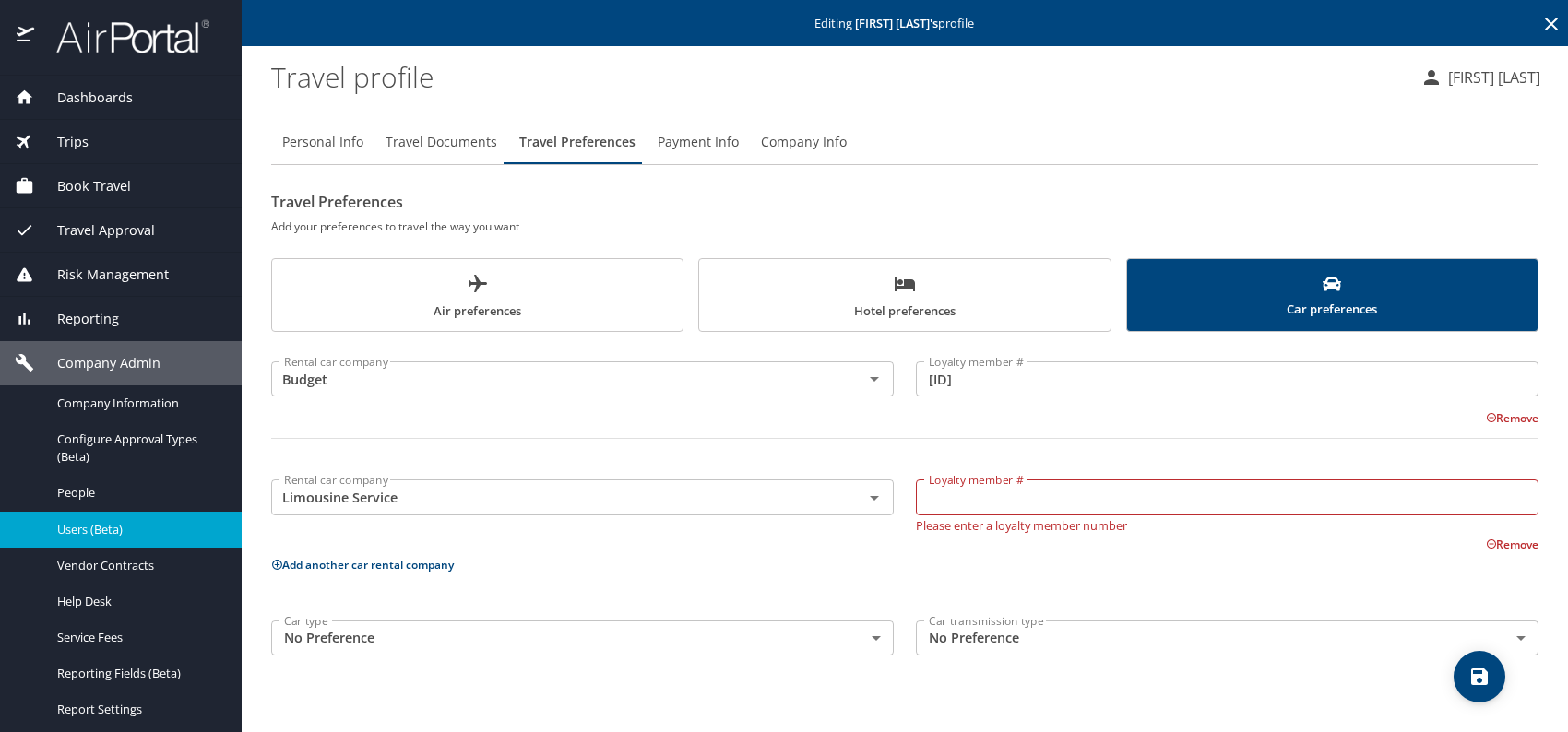 click at bounding box center (905, 449) 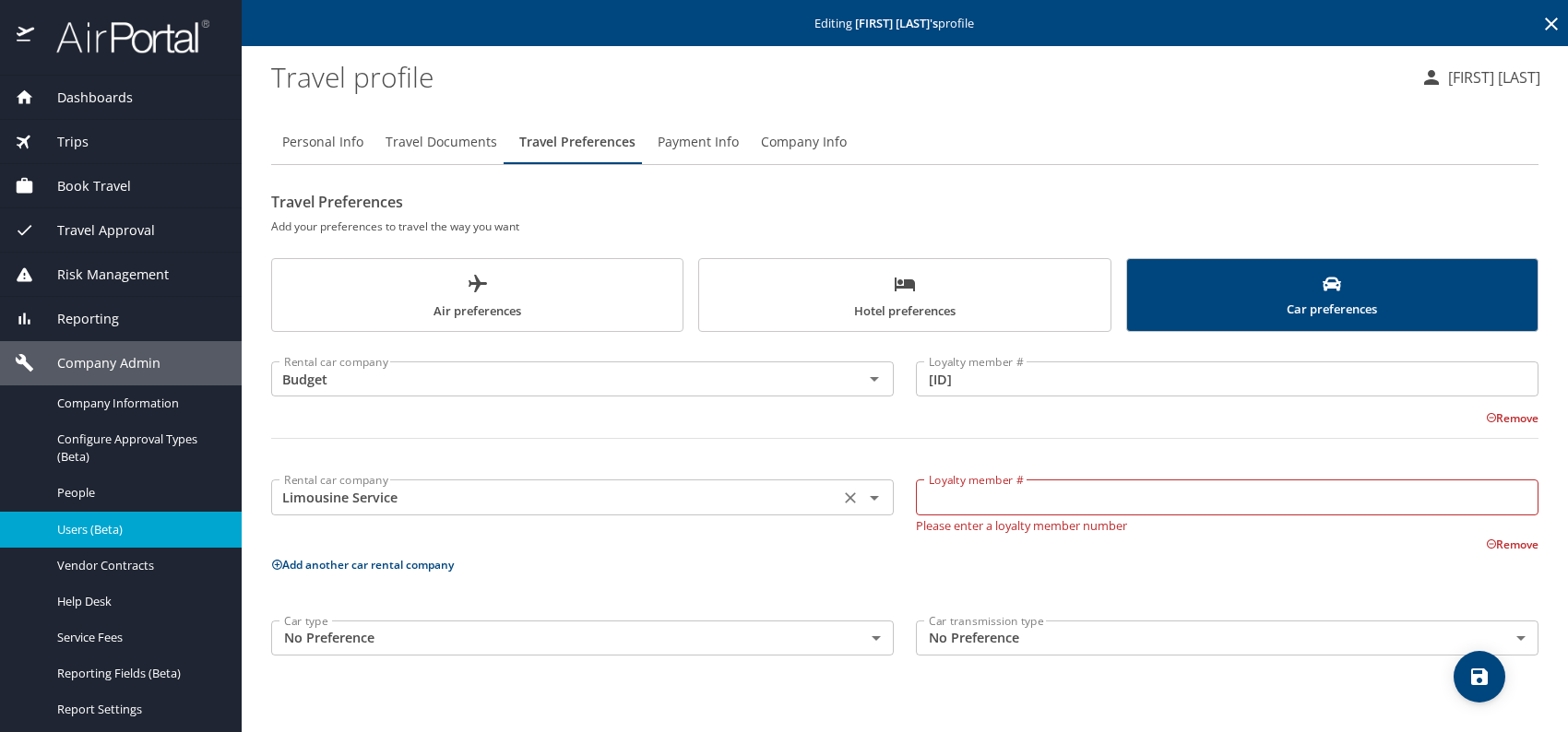 click 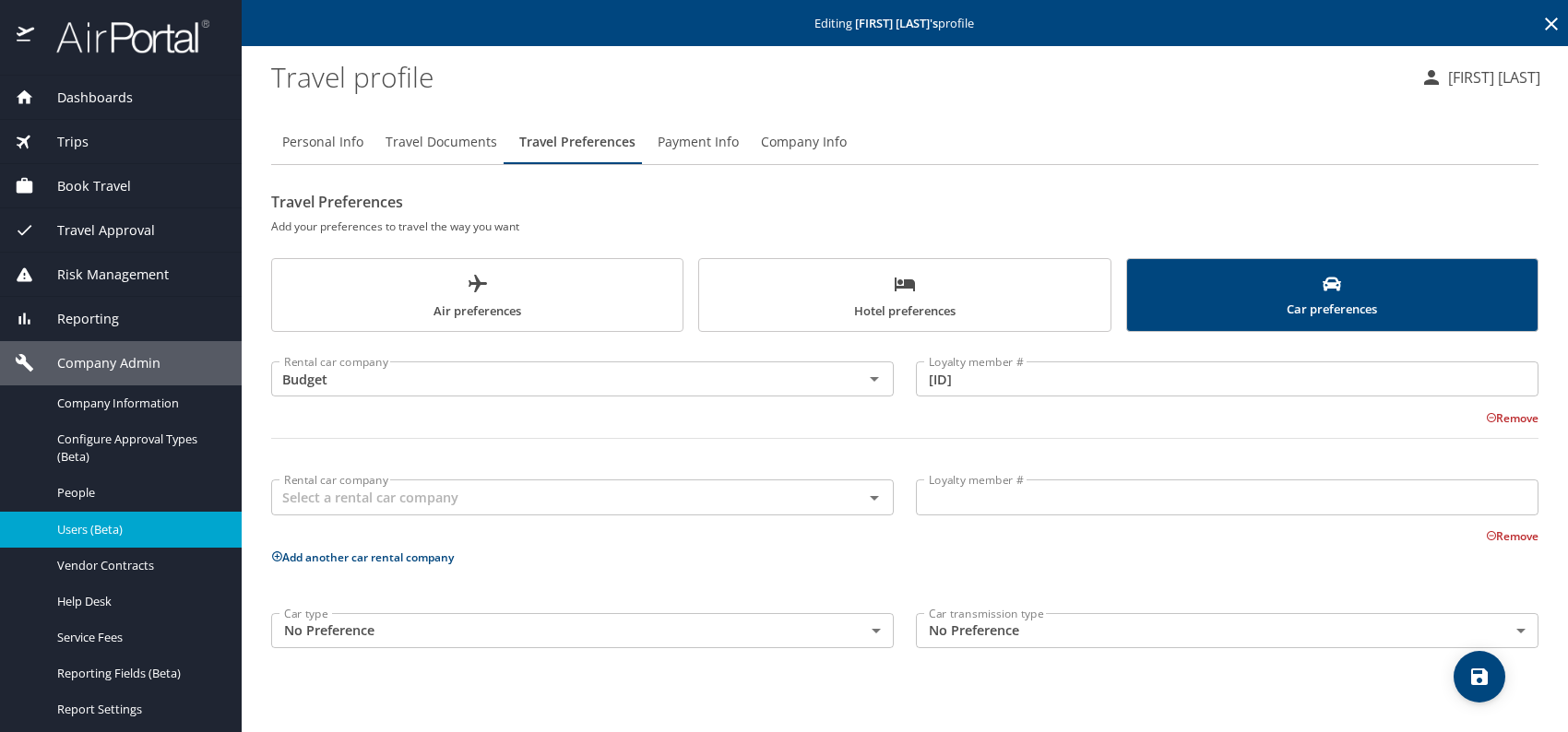 click on "Remove" at bounding box center [1512, 535] 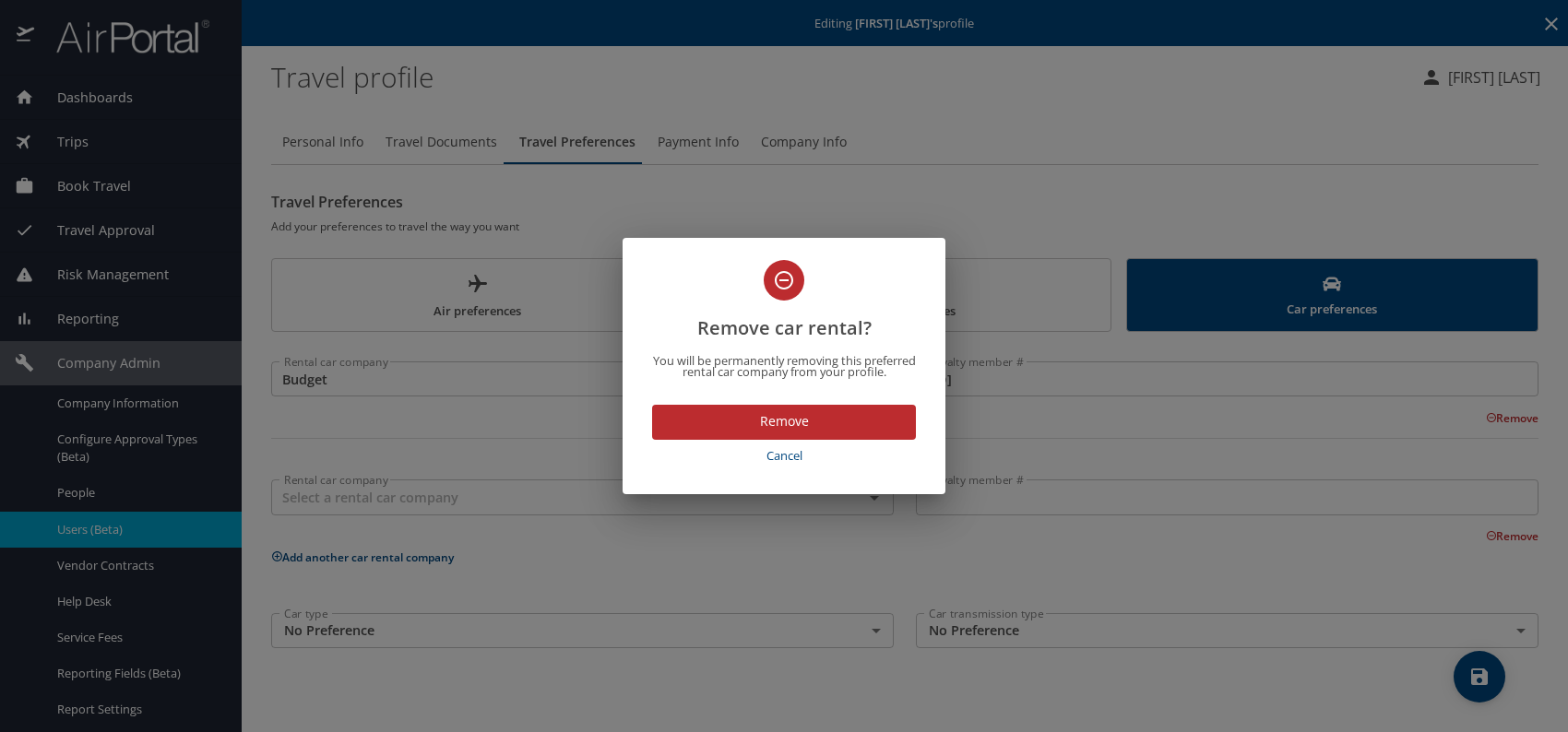click on "Remove" at bounding box center [784, 421] 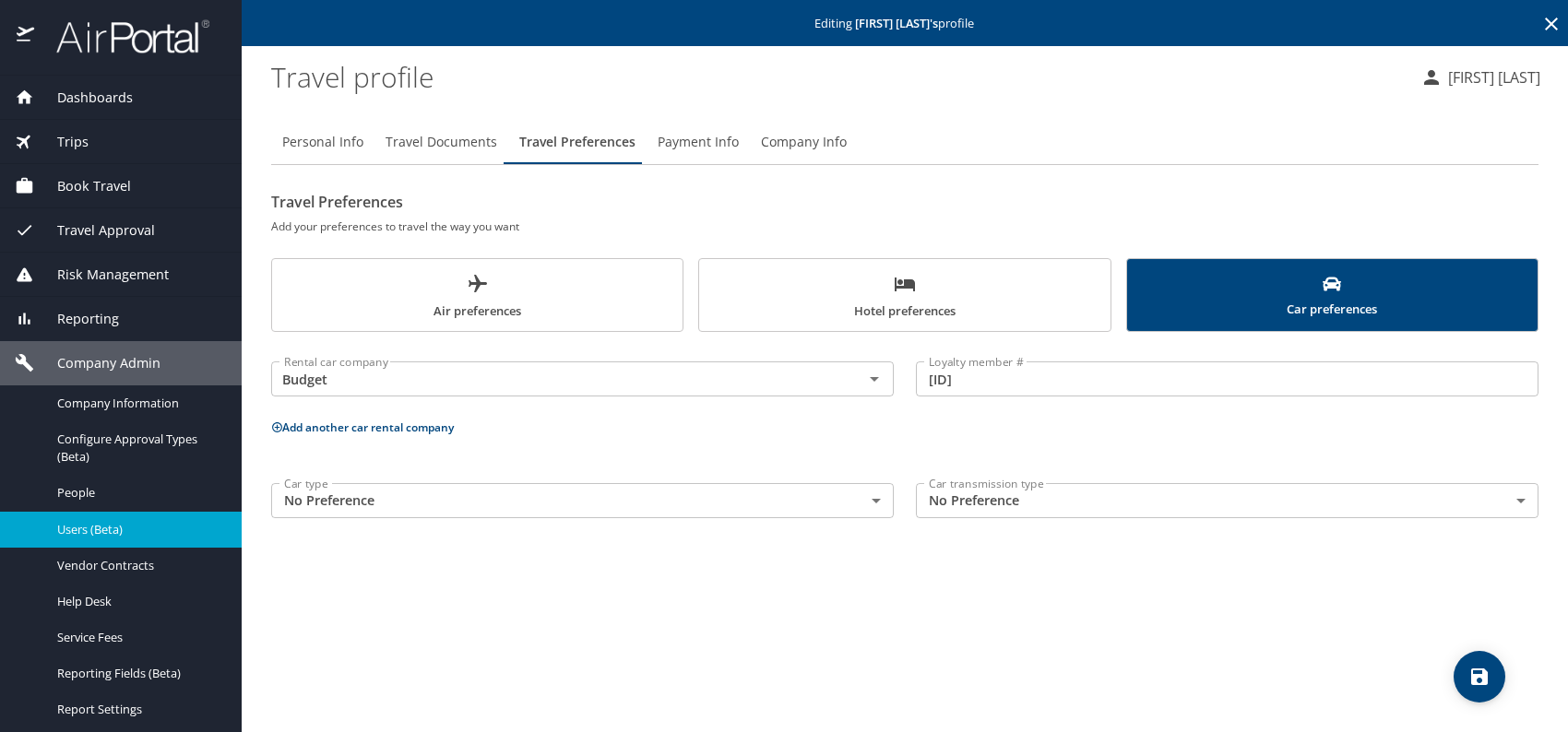 click on "Hotel preferences" at bounding box center [904, 297] 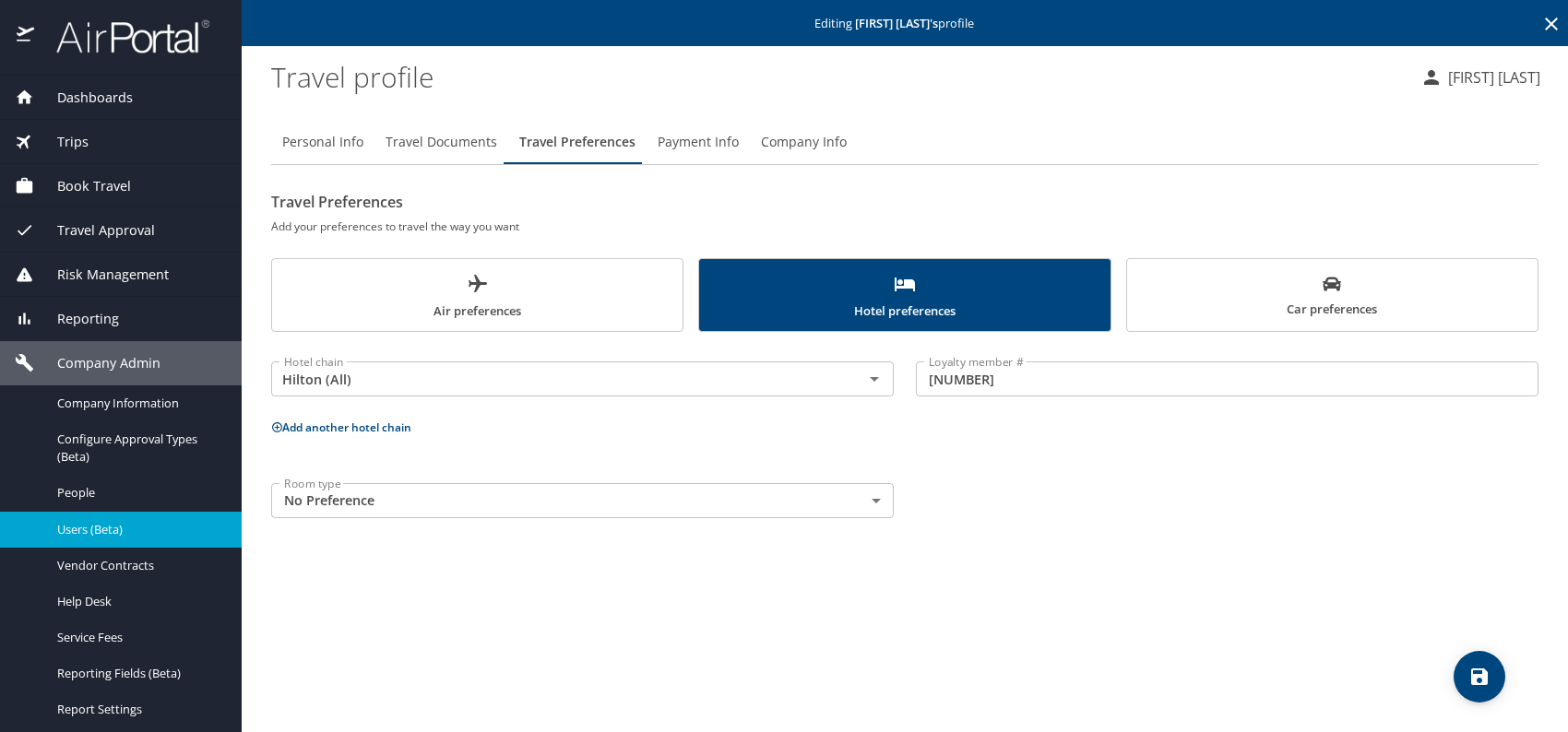 click on "Dashboards AirPortal 360™ Manager My Travel Dashboard Trips Airtinerary® Lookup Current / Future Trips Past Trips Trips Missing Hotel Hotel Check-ins Book Travel Request Agent Booking Approval Request (Beta) Book/Manage Online Trips Travel Approval Pending Trip Approvals Approved Trips Canceled Trips Approvals (Beta) Risk Management SecurityLogic® Map Assistance Requests Travel Alerts Notifications Reporting Unused Tickets Savings Tracker Value Scorecard Virtual Pay Lookup Domo IBank Prime Analytics Company Admin Company Information Configure Approval Types (Beta) People Users (Beta) Vendor Contracts Help Desk Service Fees Reporting Fields (Beta) Report Settings Virtual Pay Settings Employee Tools Help Desk  Editing   [FIRST] [LAST] 's  profile   Travel profile [FIRST] [LAST] Personal Info Travel Documents Travel Preferences Payment Info Company Info Travel Preferences Add your preferences to travel the way you want Air preferences Hotel preferences Car preferences Hotel chain Hilton (All) Hotel chain" at bounding box center (784, 366) 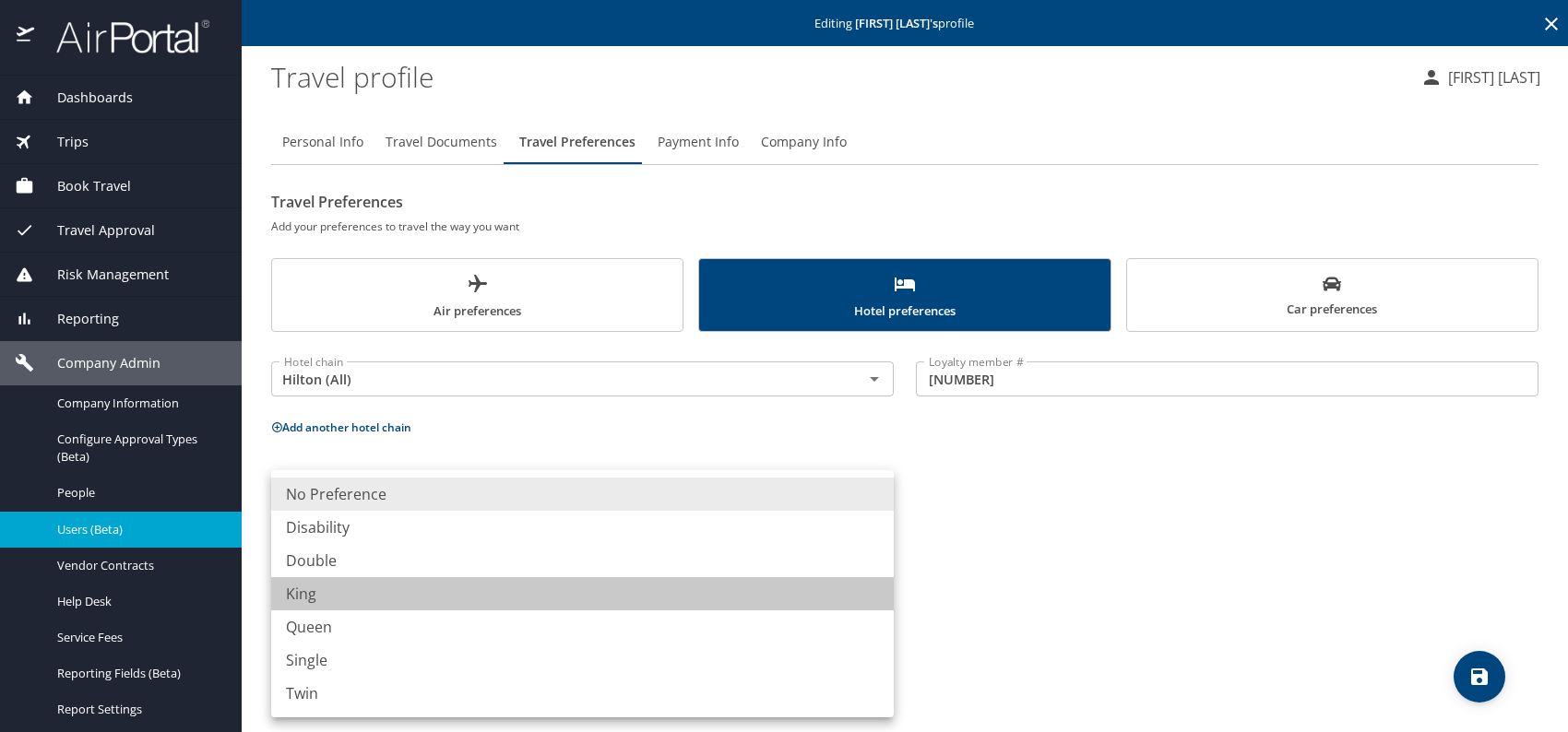 click on "King" at bounding box center (582, 594) 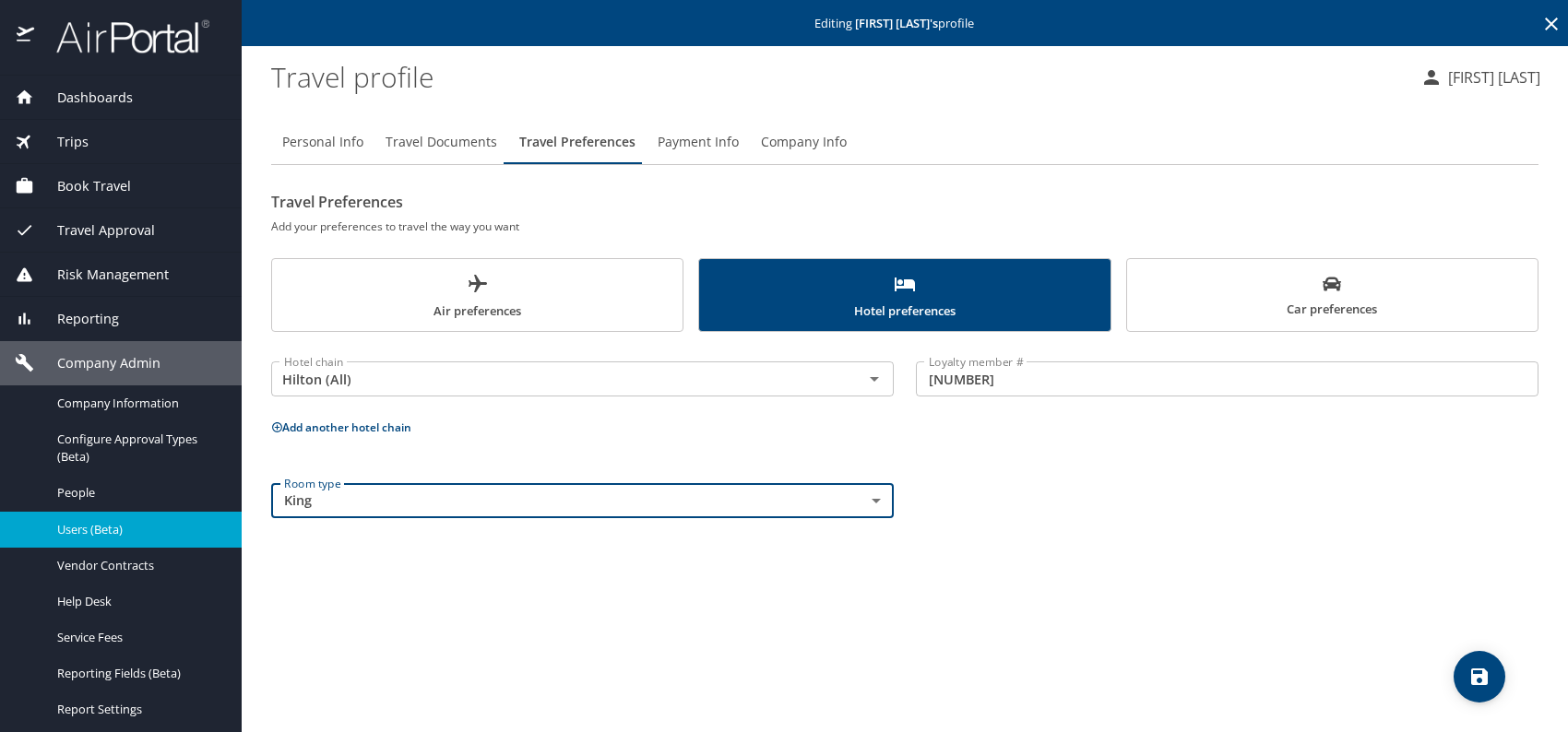 drag, startPoint x: 1113, startPoint y: 549, endPoint x: 1201, endPoint y: 614, distance: 109.40293 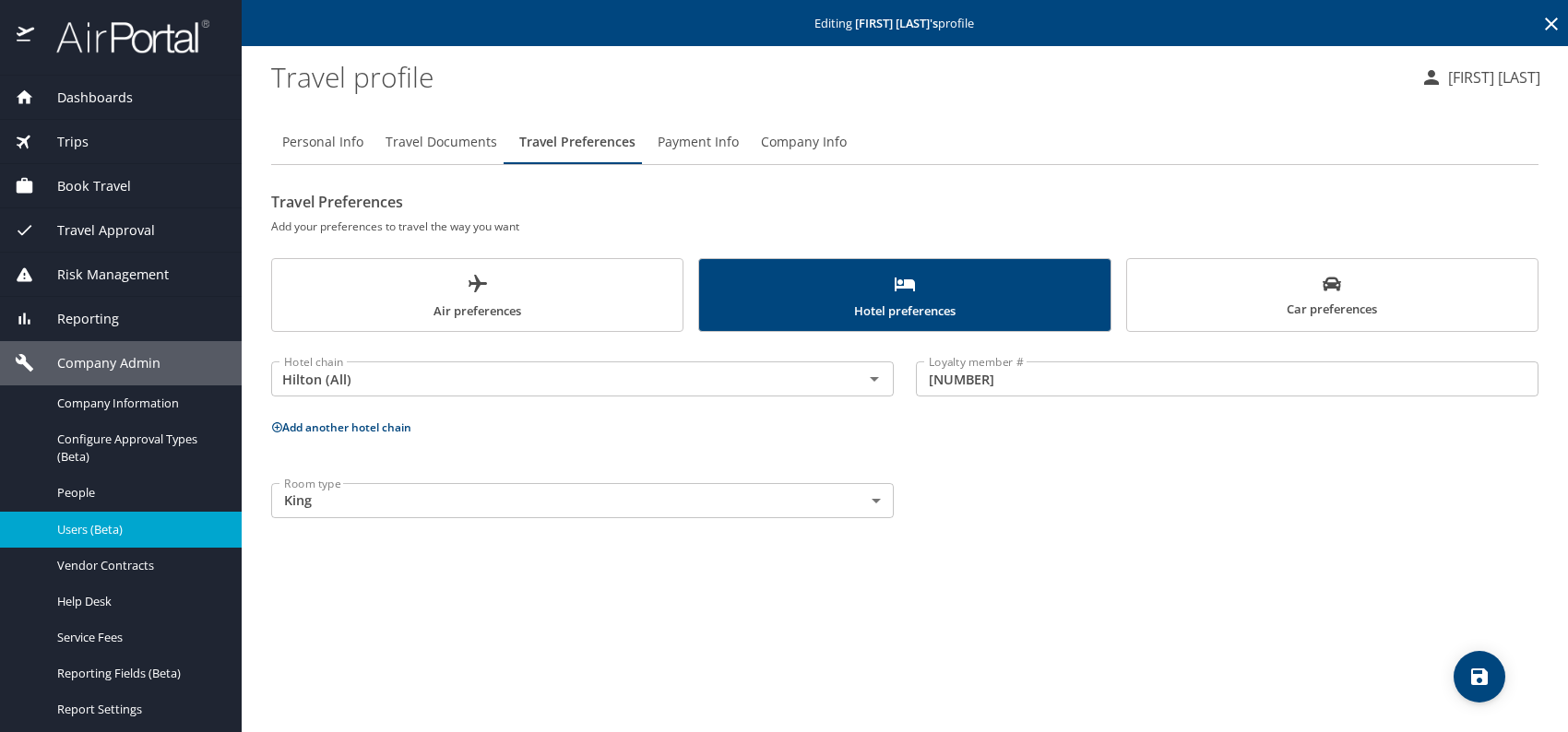 click 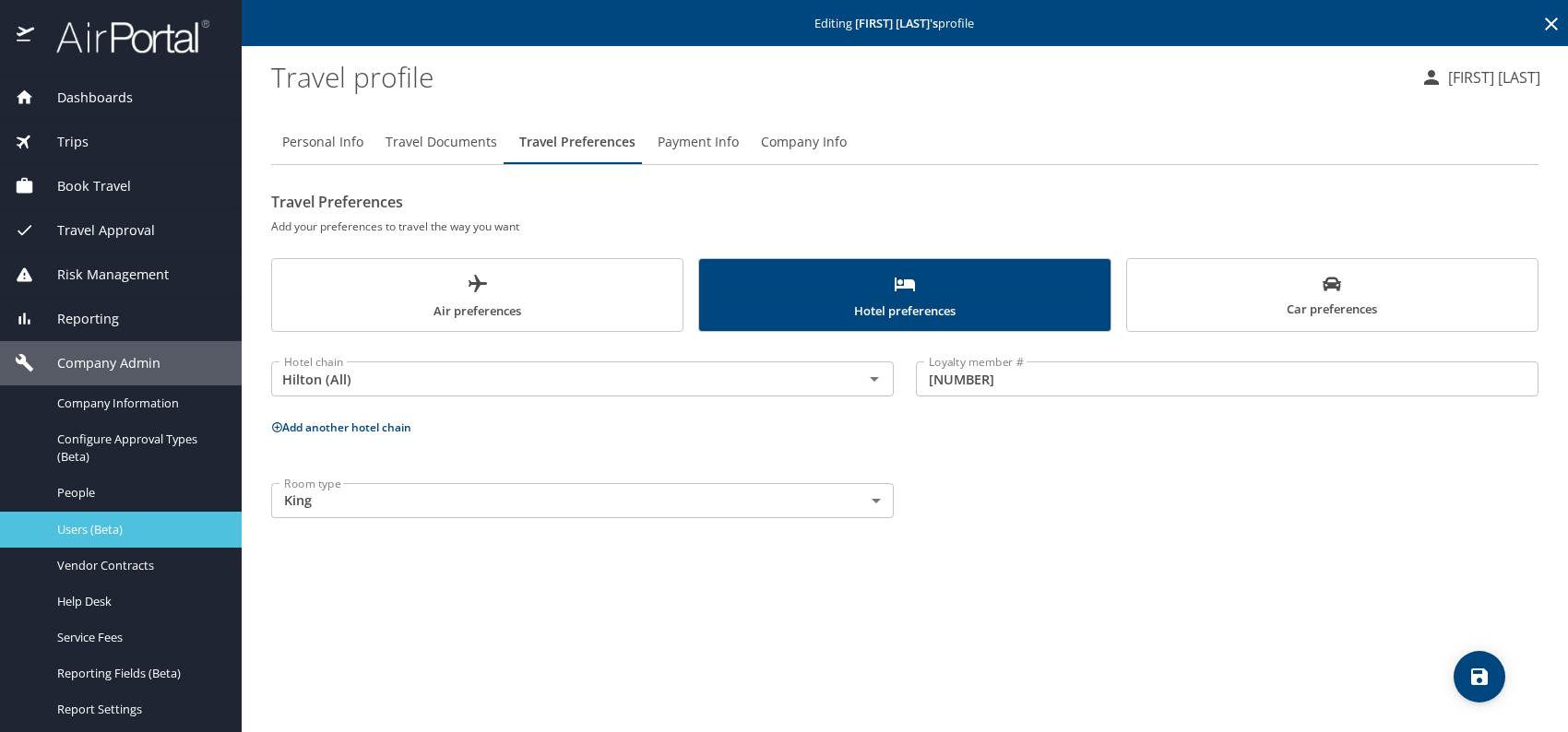 click on "Users (Beta)" at bounding box center [138, 529] 